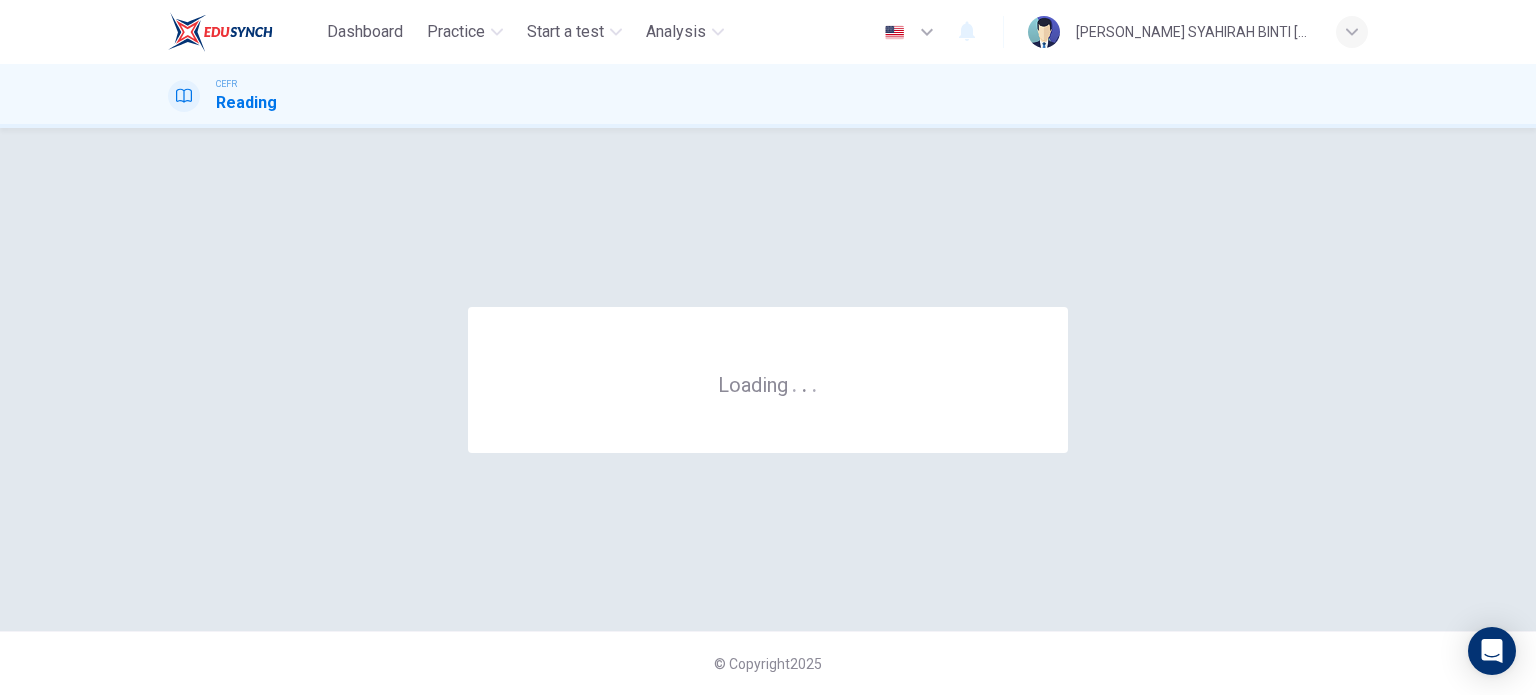scroll, scrollTop: 0, scrollLeft: 0, axis: both 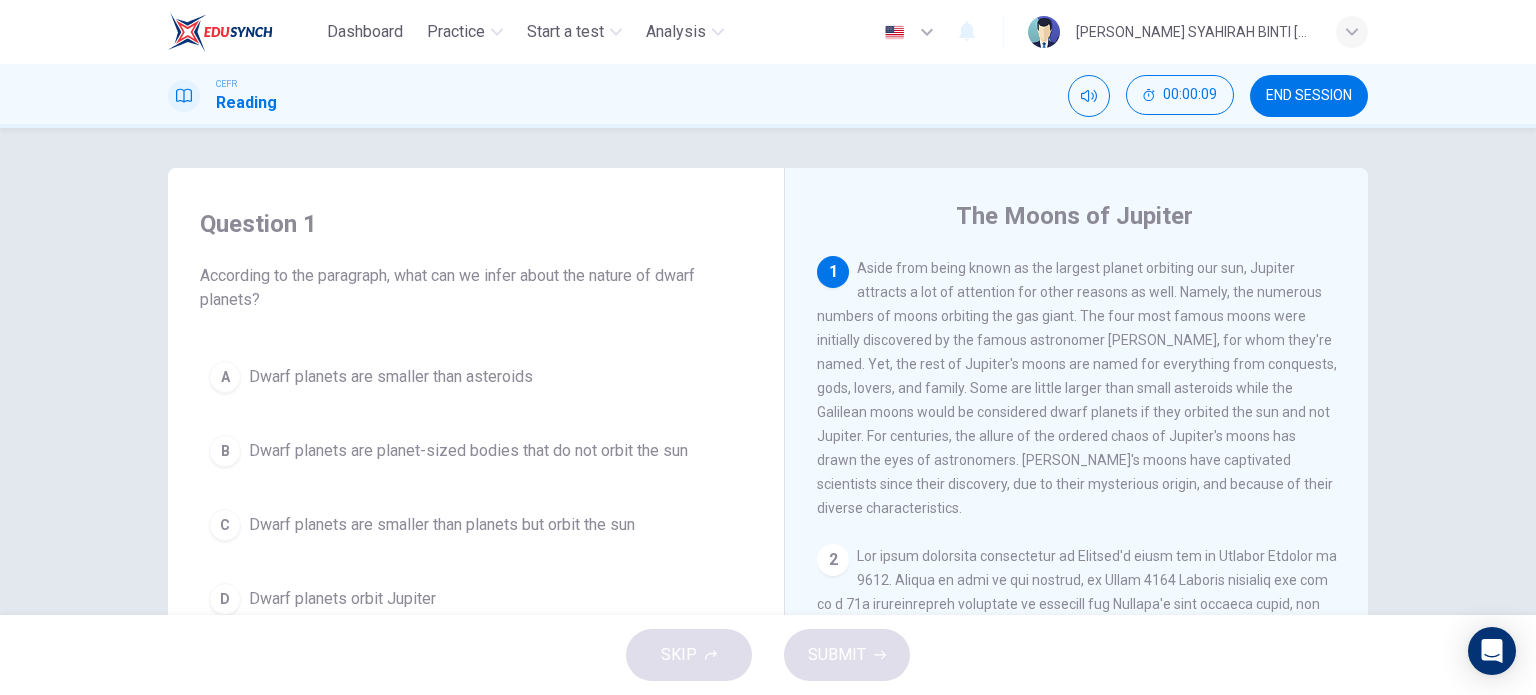 click on "1 Aside from being known as the largest planet orbiting our sun, Jupiter attracts a lot of attention for other reasons as well. Namely, the numerous numbers of moons orbiting the gas giant. The four most famous moons were initially discovered by the famous astronomer Galileo Galilei, for whom they're named. Yet, the rest of Jupiter's moons are named for everything from conquests, gods, lovers, and family. Some are little larger than small asteroids while the Galilean moons would be considered dwarf planets if they orbited the sun and not Jupiter. For centuries, the allure of the ordered chaos of Jupiter's moons has drawn the eyes of astronomers. Jupiter's moons have captivated scientists since their discovery, due to their mysterious origin, and because of their diverse characteristics." at bounding box center (1077, 388) 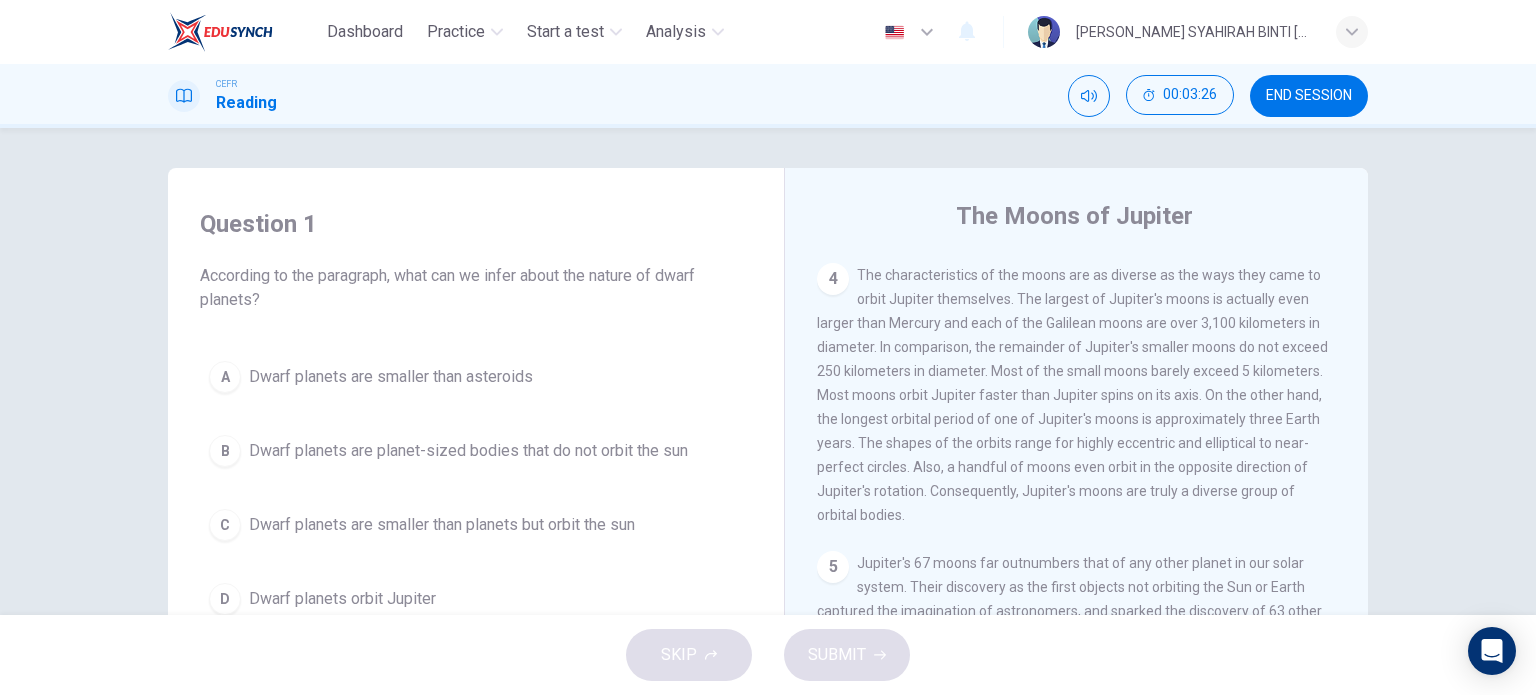 scroll, scrollTop: 1000, scrollLeft: 0, axis: vertical 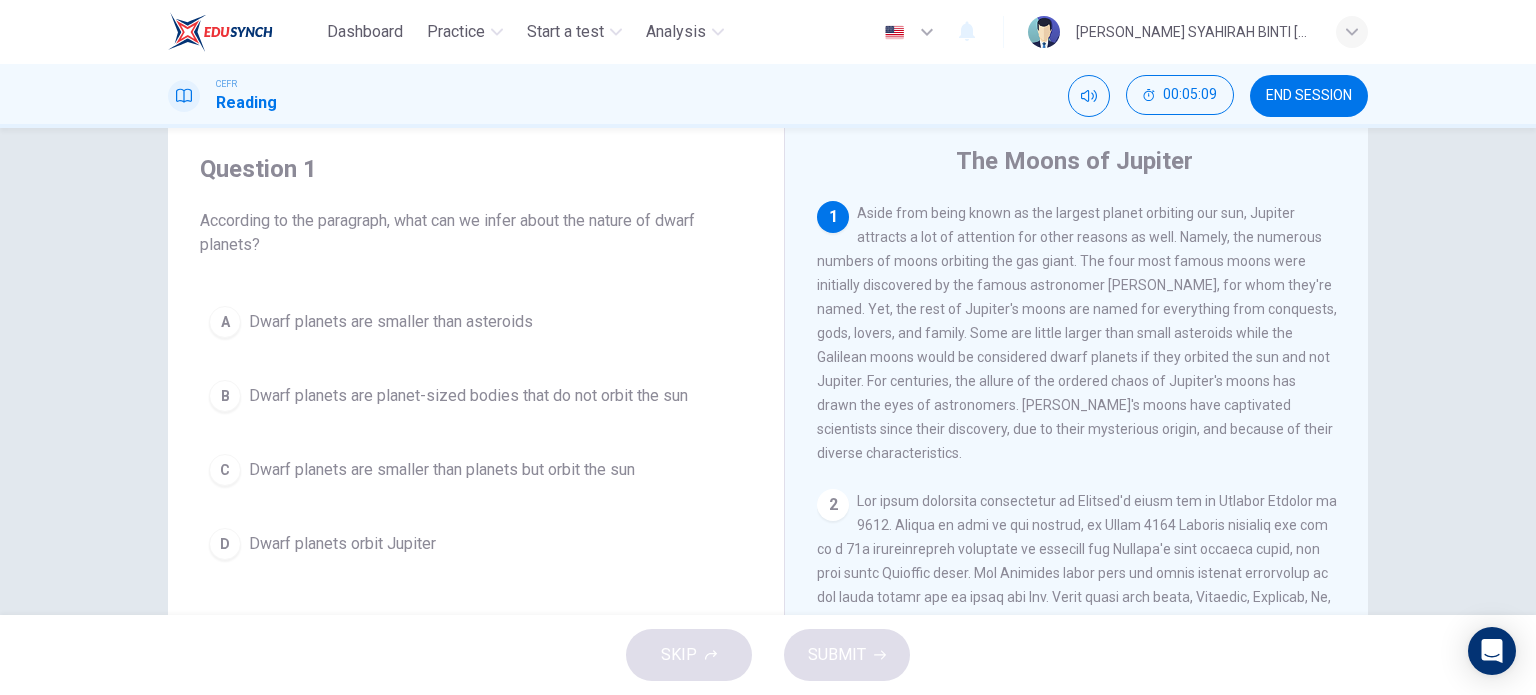 click on "D" at bounding box center (225, 544) 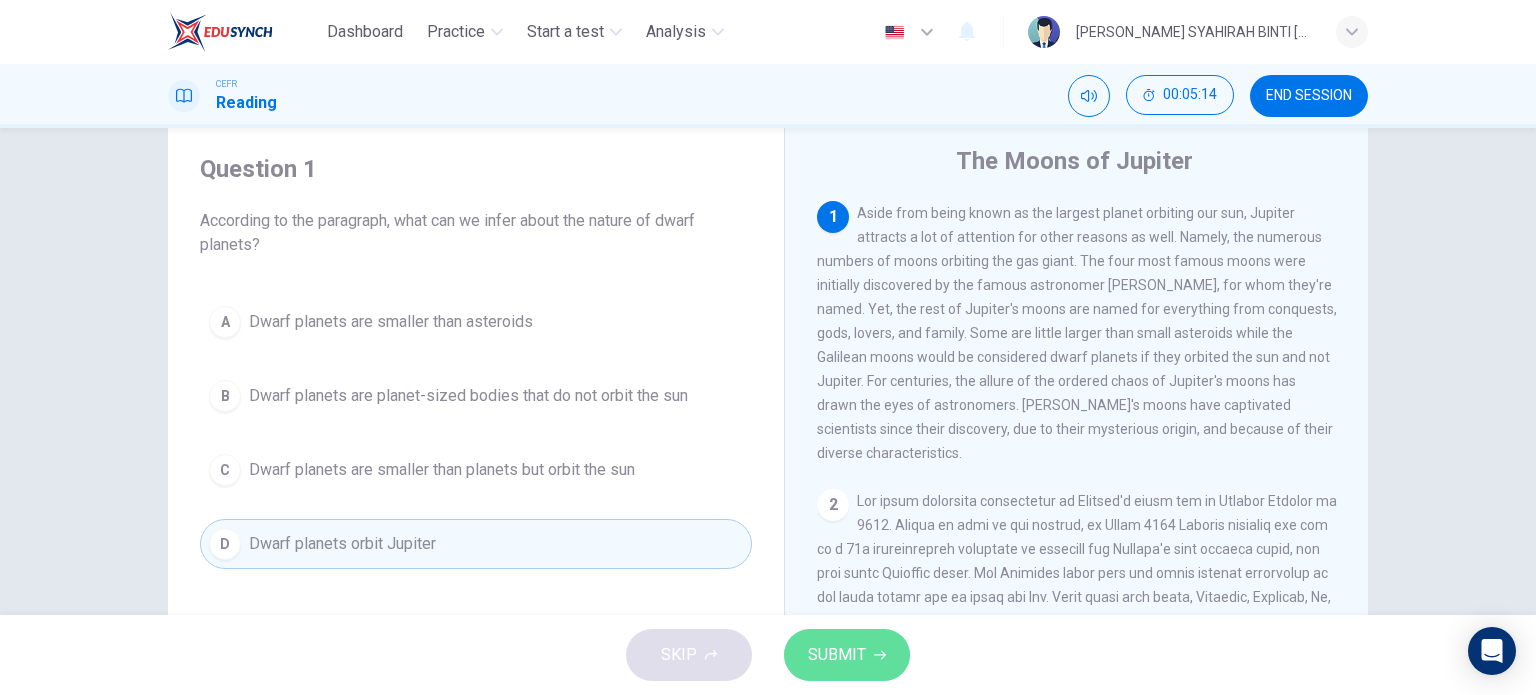 click on "SUBMIT" at bounding box center [847, 655] 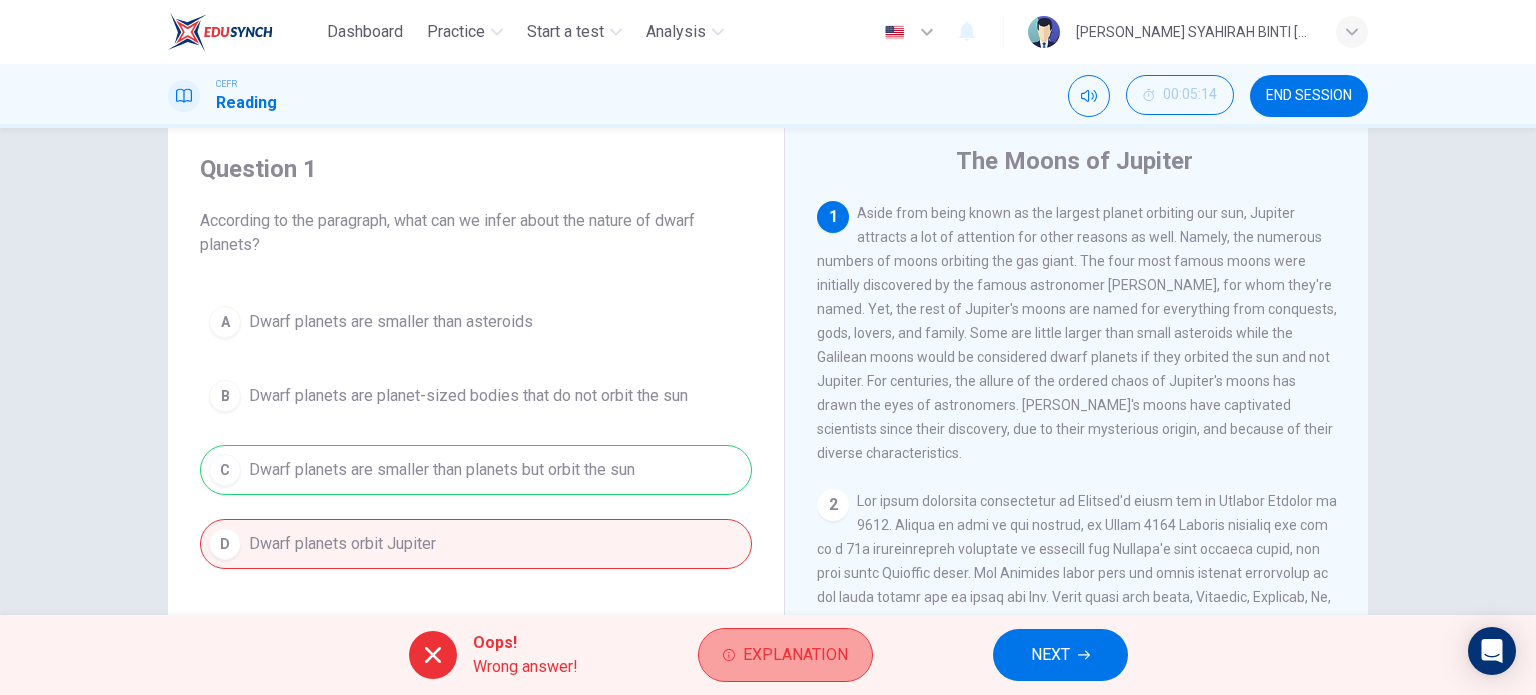 click on "Explanation" at bounding box center (795, 655) 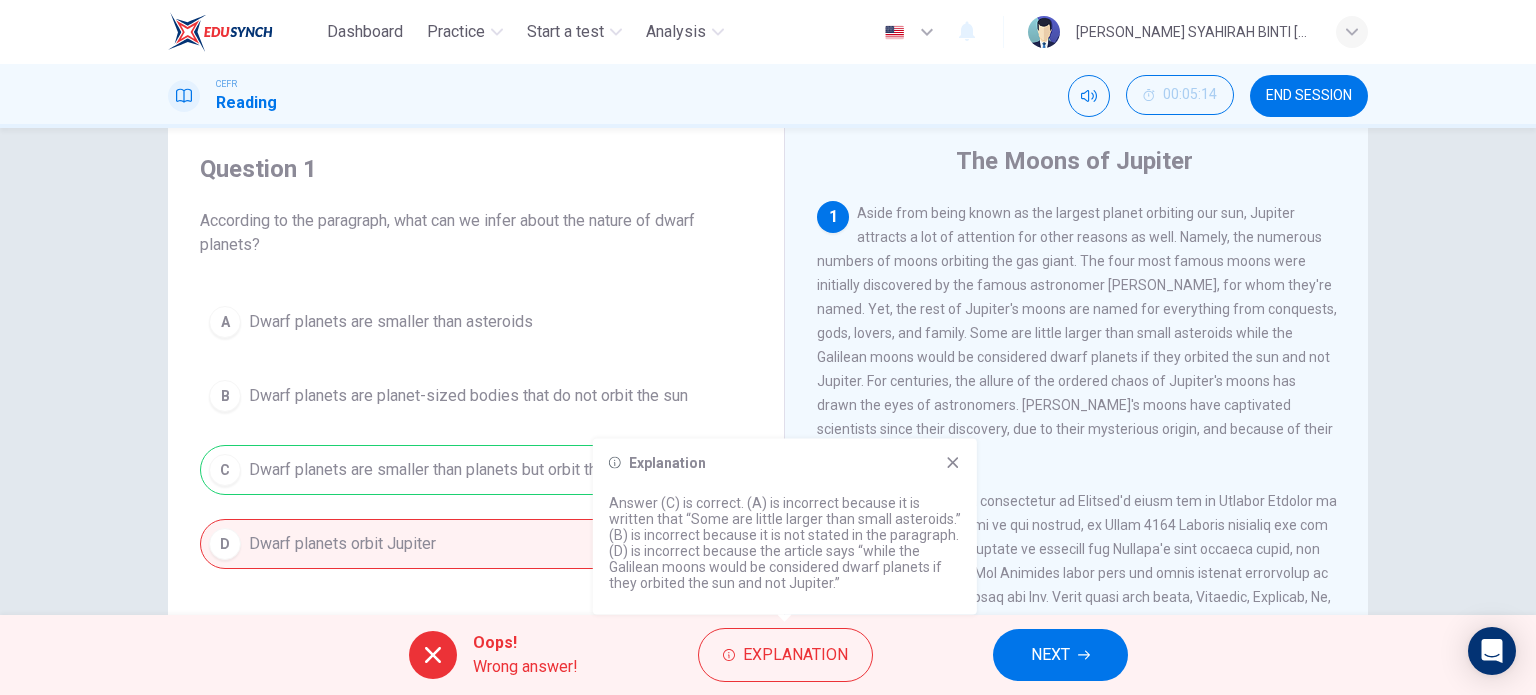 click on "Explanation" at bounding box center [785, 463] 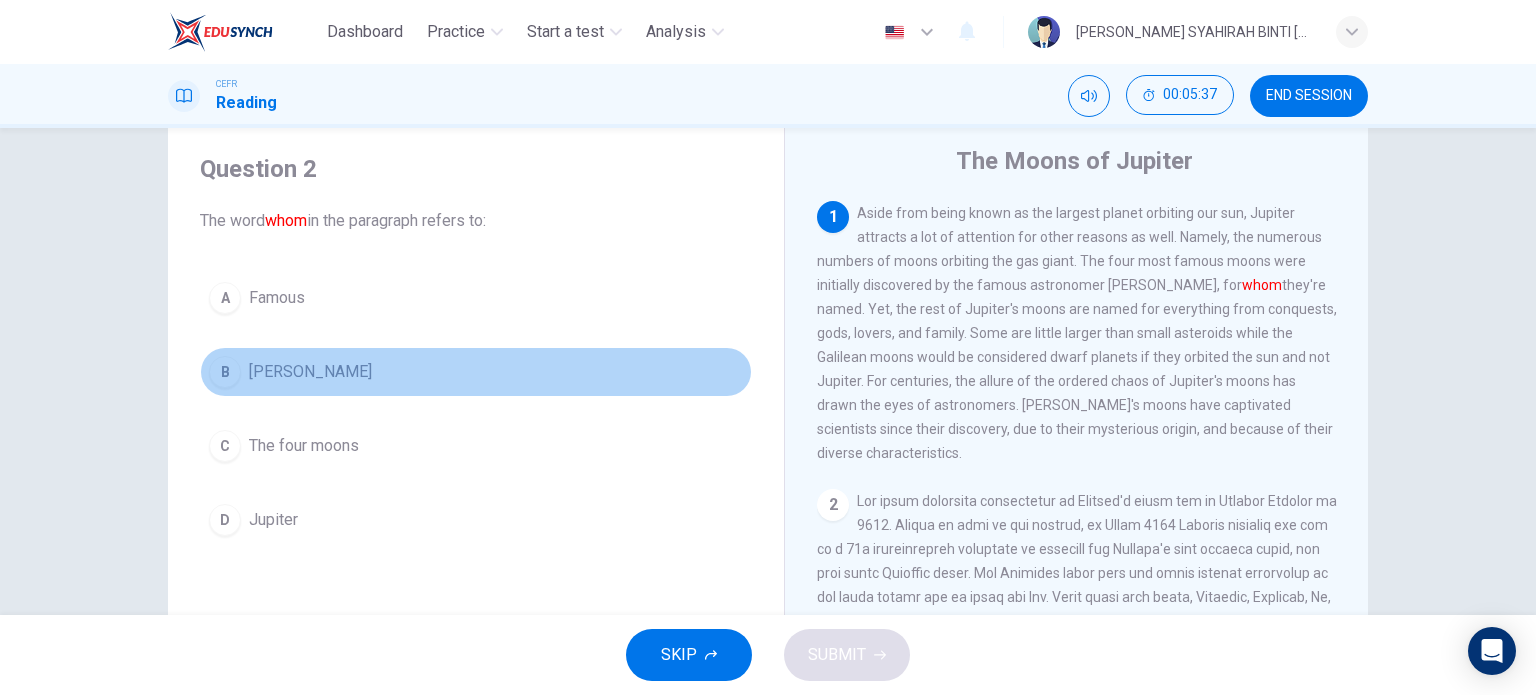 click on "B Galileo Galilei" at bounding box center [476, 372] 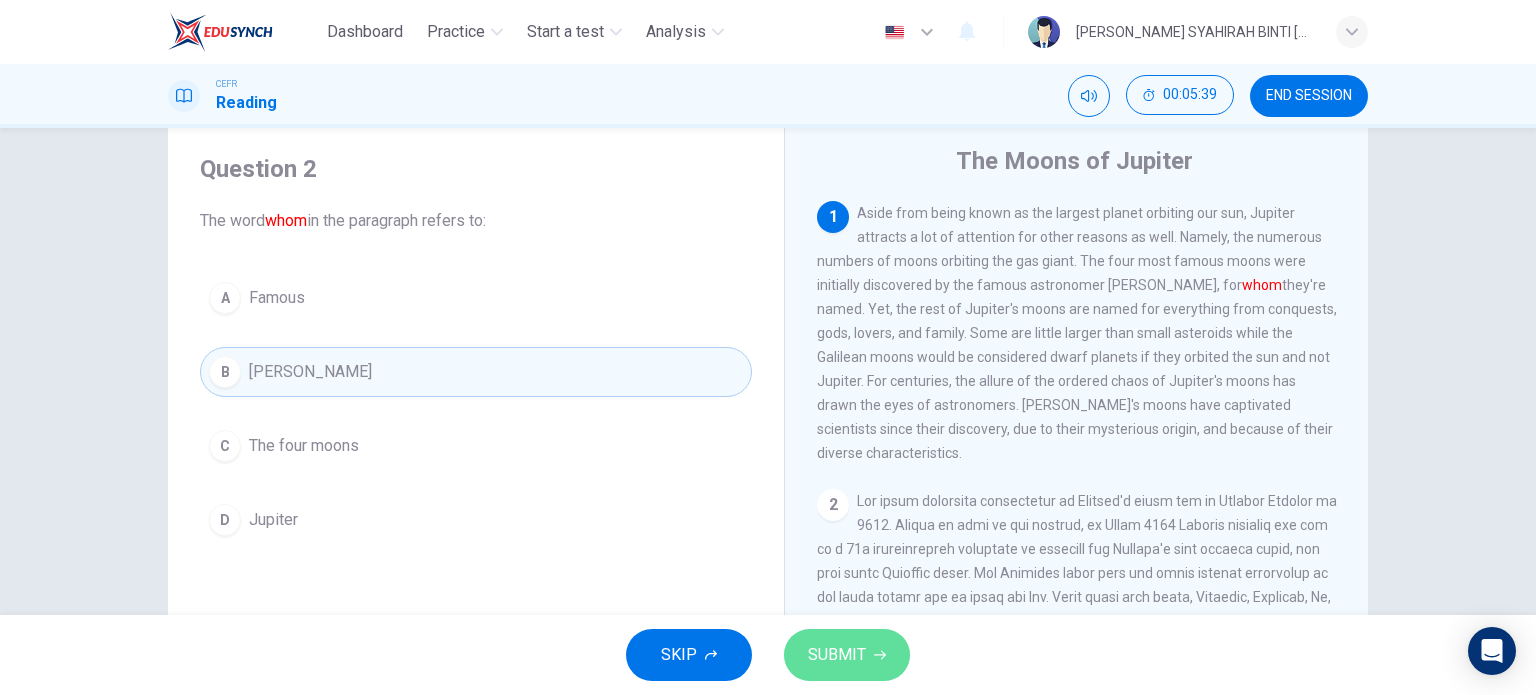 click on "SUBMIT" at bounding box center [847, 655] 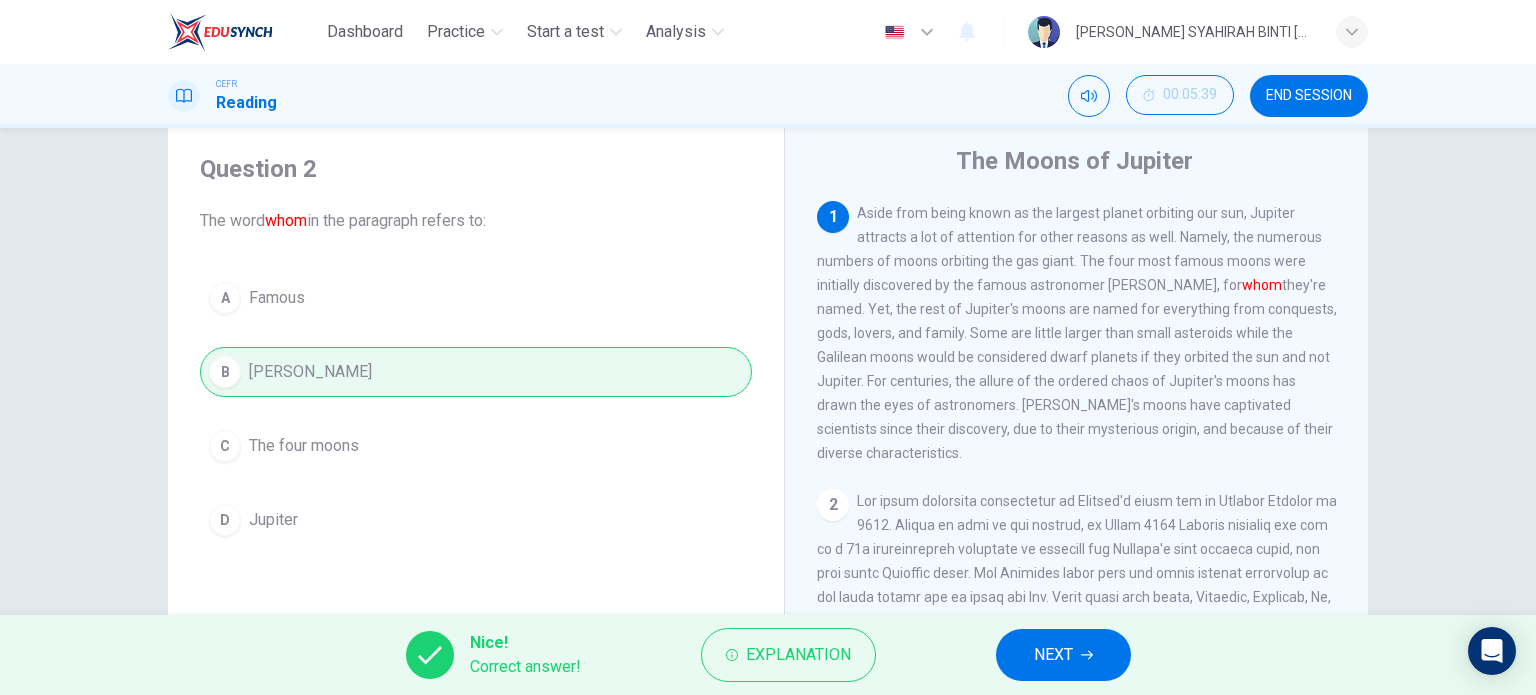 click on "NEXT" at bounding box center [1053, 655] 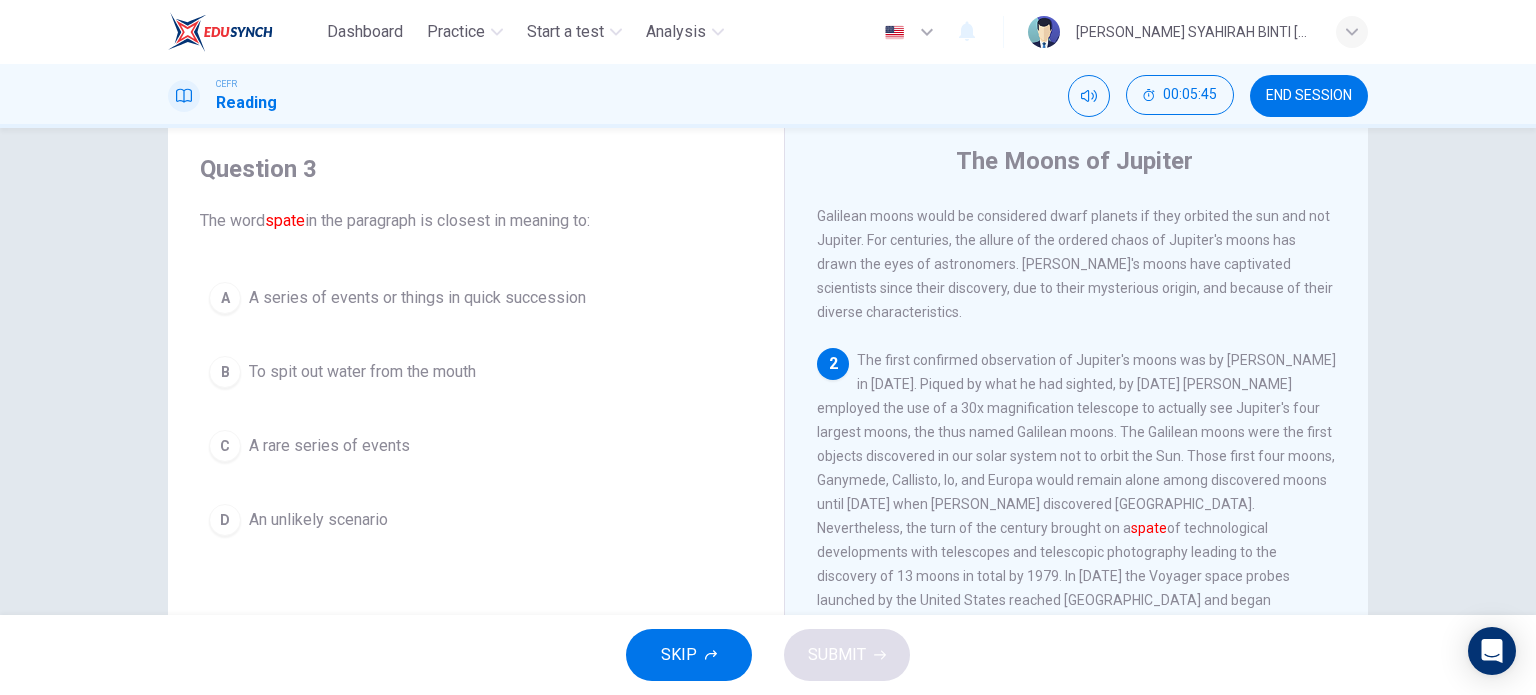 scroll, scrollTop: 152, scrollLeft: 0, axis: vertical 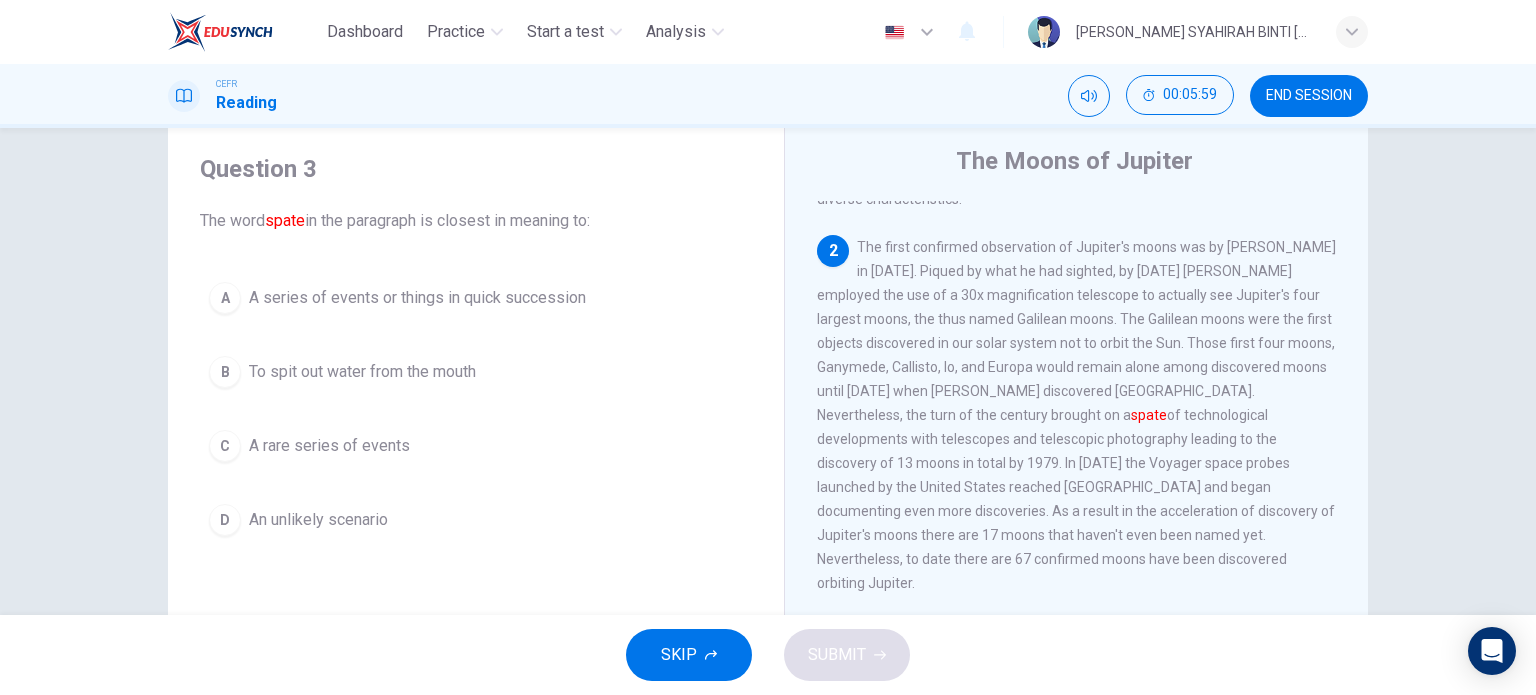 click on "A series of events or things in quick succession" at bounding box center [417, 298] 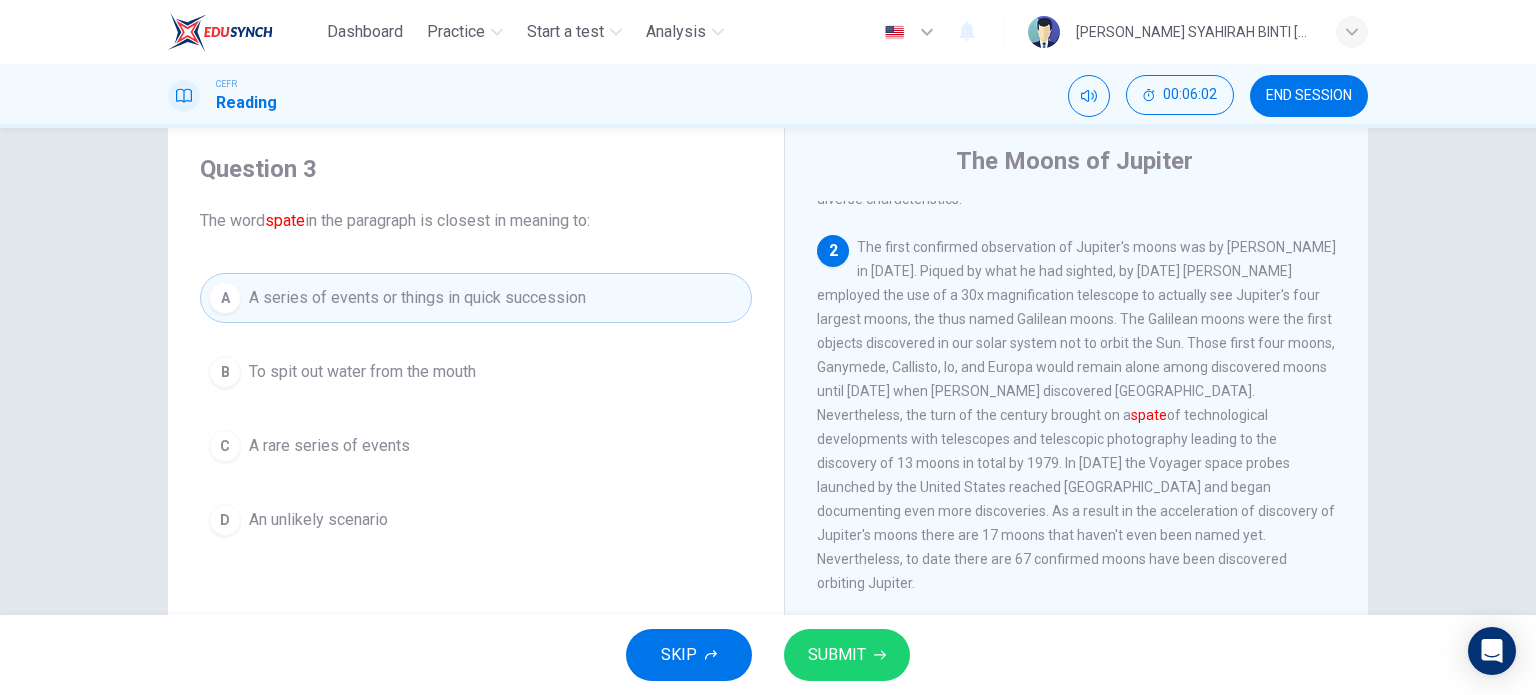 click on "SUBMIT" at bounding box center [837, 655] 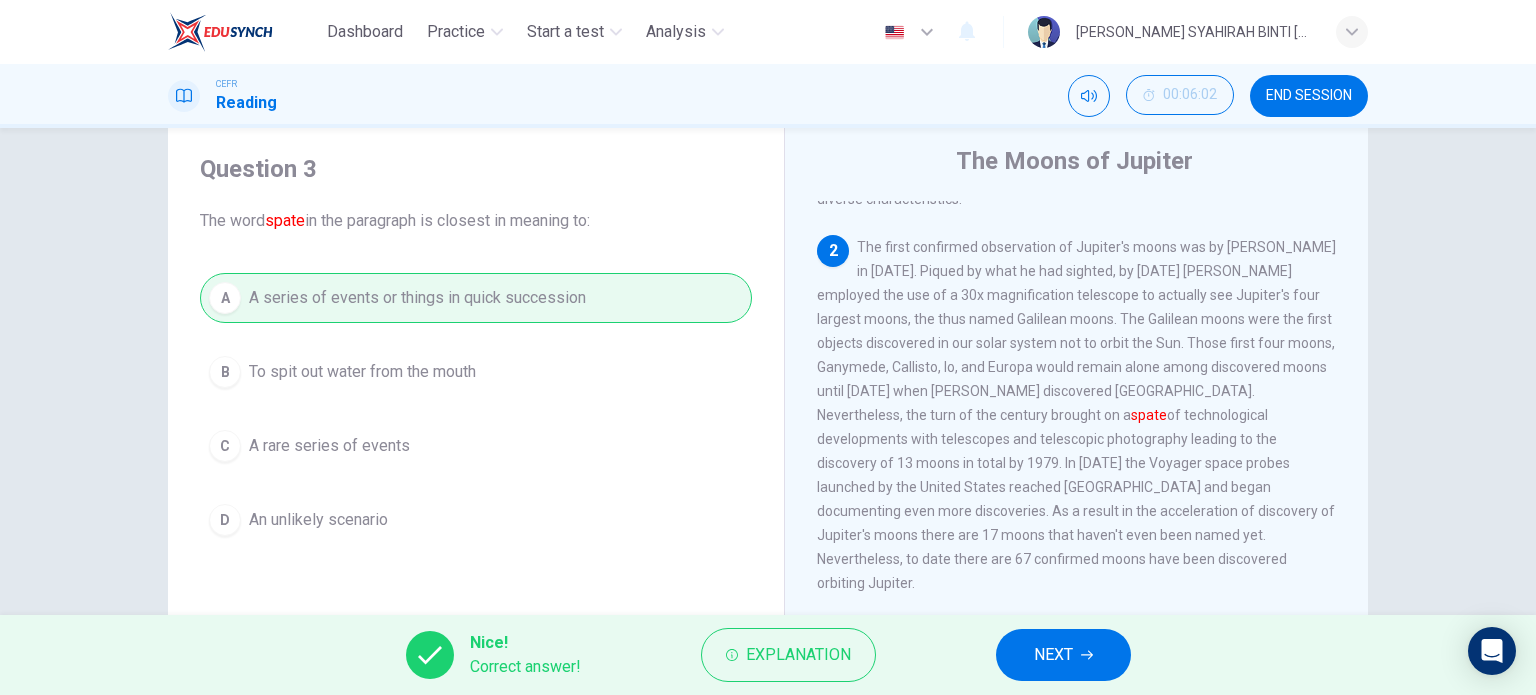 click on "NEXT" at bounding box center [1053, 655] 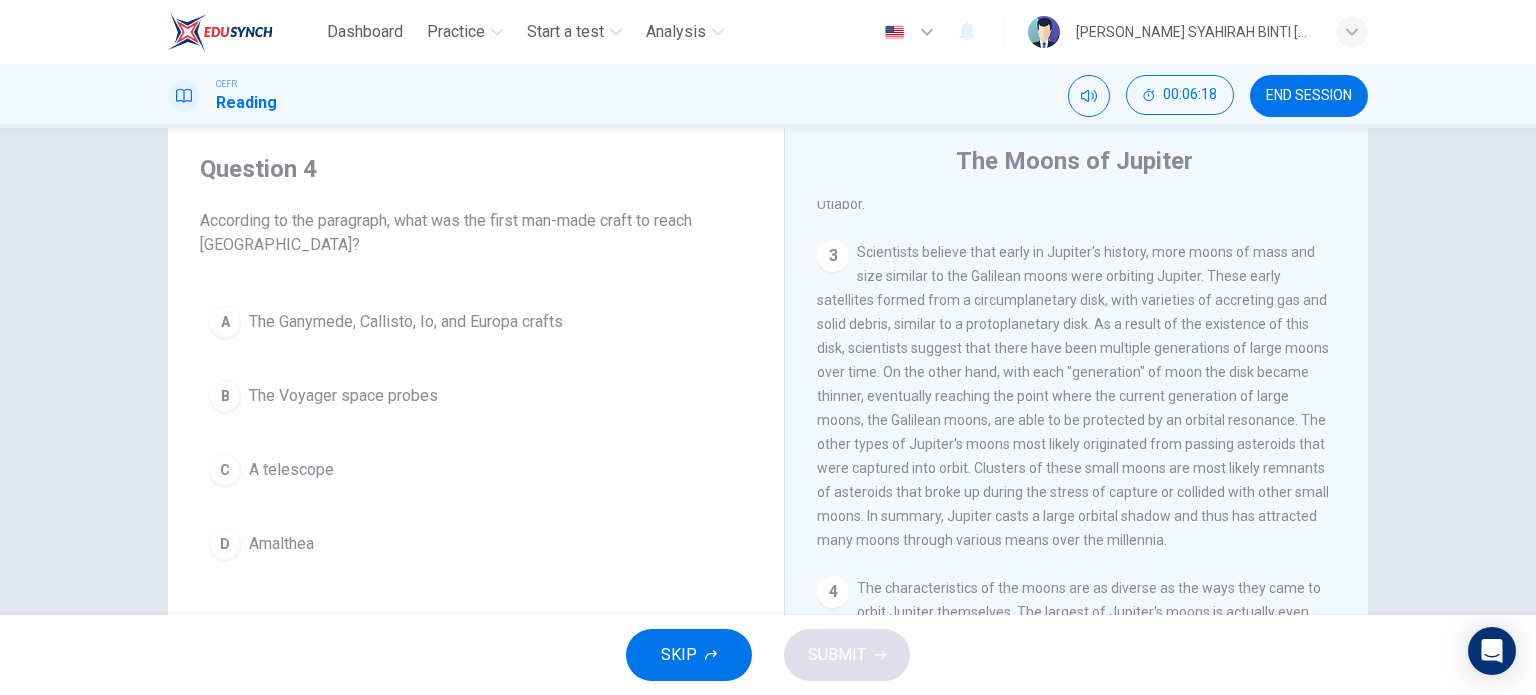 scroll, scrollTop: 254, scrollLeft: 0, axis: vertical 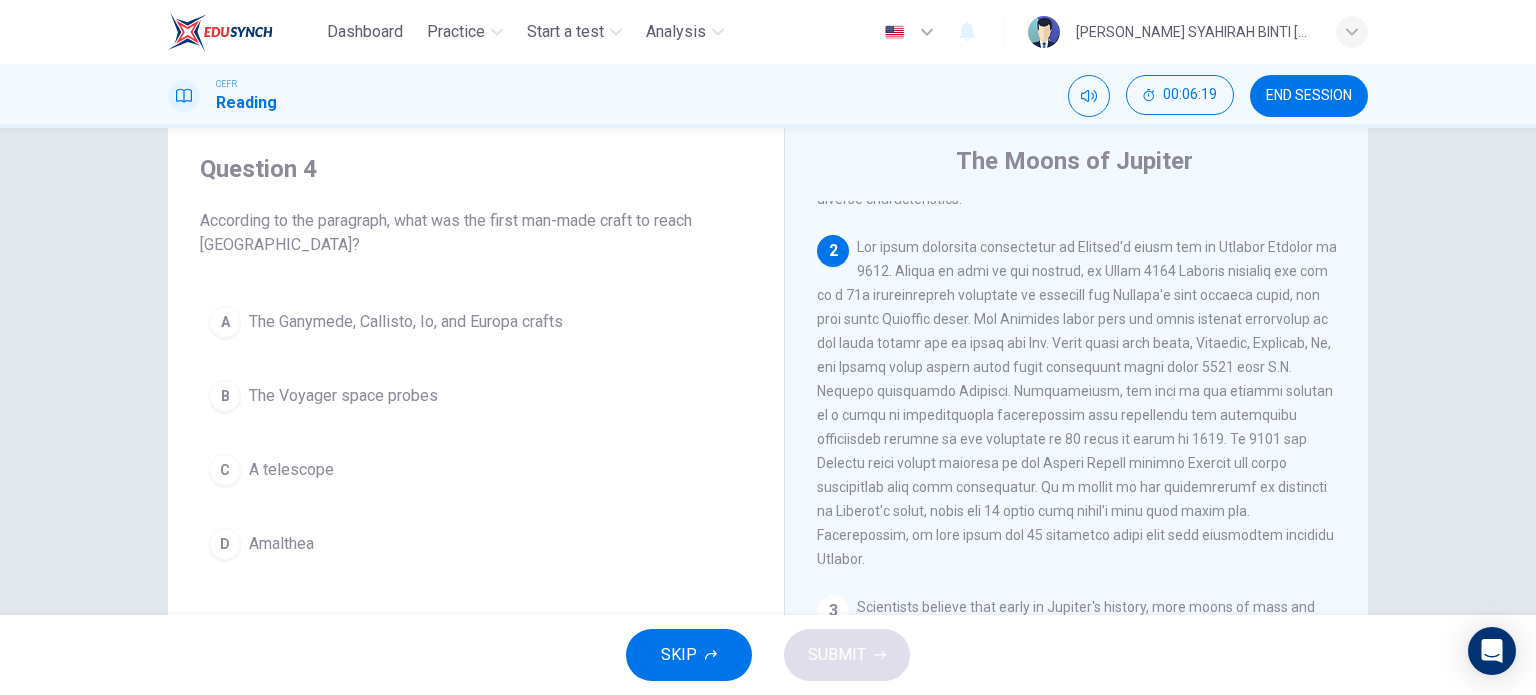 drag, startPoint x: 1356, startPoint y: 363, endPoint x: 1449, endPoint y: 637, distance: 289.35272 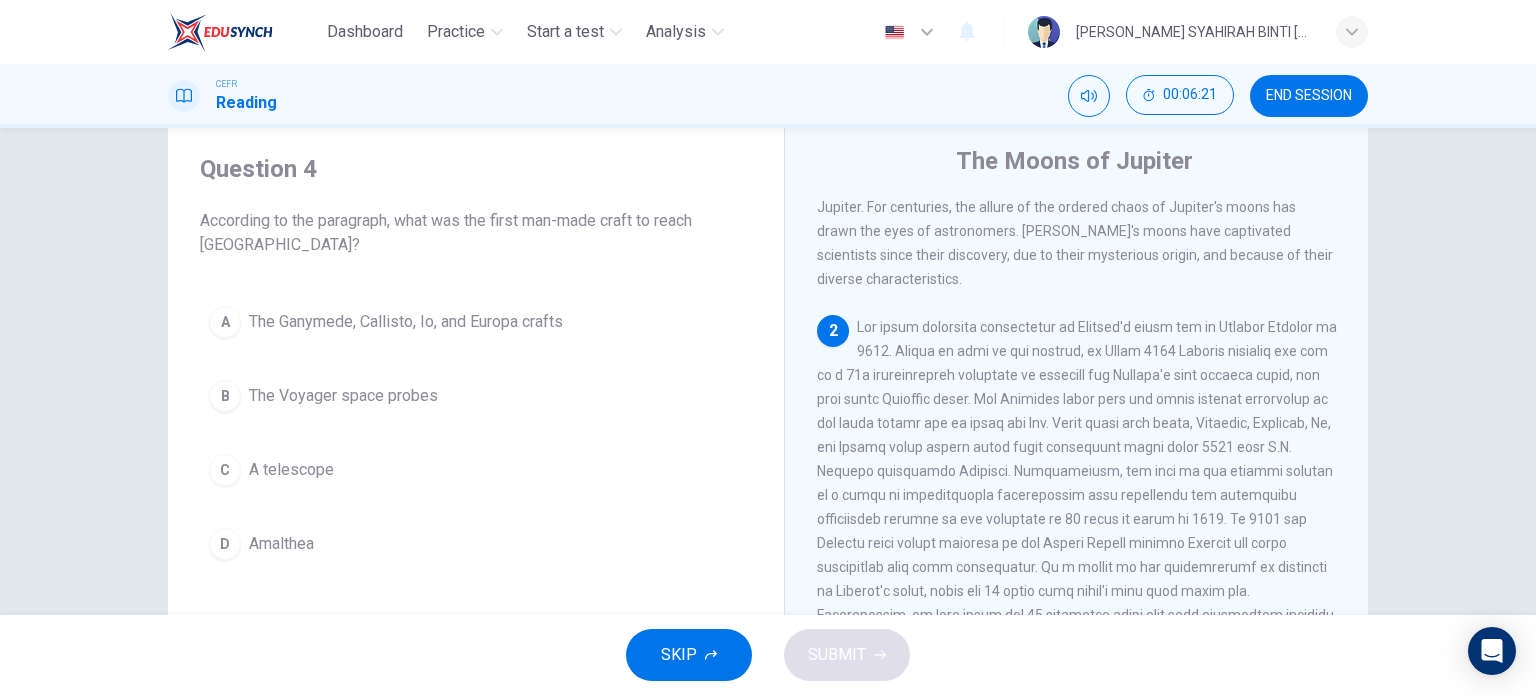 scroll, scrollTop: 32, scrollLeft: 0, axis: vertical 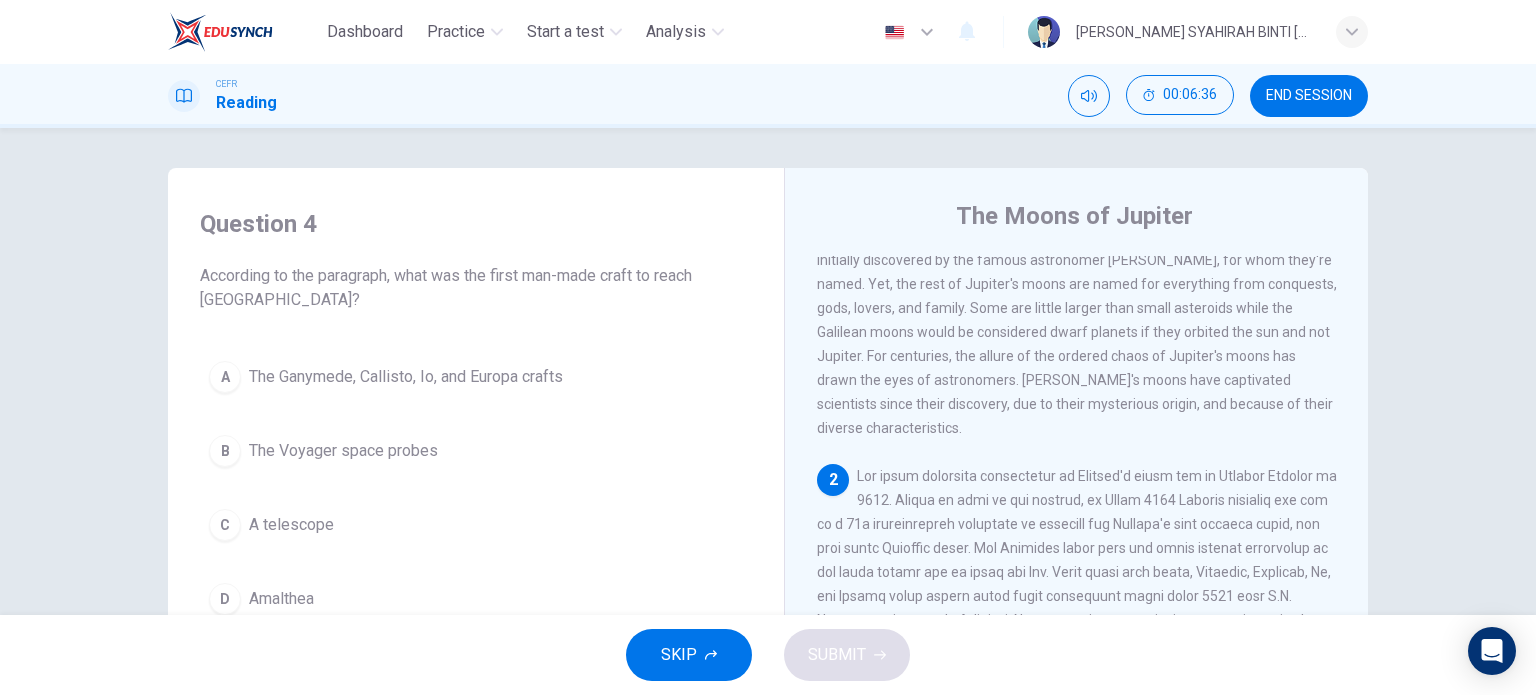 click on "Question 4 According to the paragraph, what was the first man-made craft to reach Jupiter? A The Ganymede, Callisto, Io, and Europa crafts B The Voyager space probes C A telescope D Amalthea The Moons of Jupiter 1 Aside from being known as the largest planet orbiting our sun, Jupiter attracts a lot of attention for other reasons as well. Namely, the numerous numbers of moons orbiting the gas giant. The four most famous moons were initially discovered by the famous astronomer Galileo Galilei, for whom they're named. Yet, the rest of Jupiter's moons are named for everything from conquests, gods, lovers, and family. Some are little larger than small asteroids while the Galilean moons would be considered dwarf planets if they orbited the sun and not Jupiter. For centuries, the allure of the ordered chaos of Jupiter's moons has drawn the eyes of astronomers. Jupiter's moons have captivated scientists since their discovery, due to their mysterious origin, and because of their diverse characteristics. 2 3 4 5" at bounding box center (768, 515) 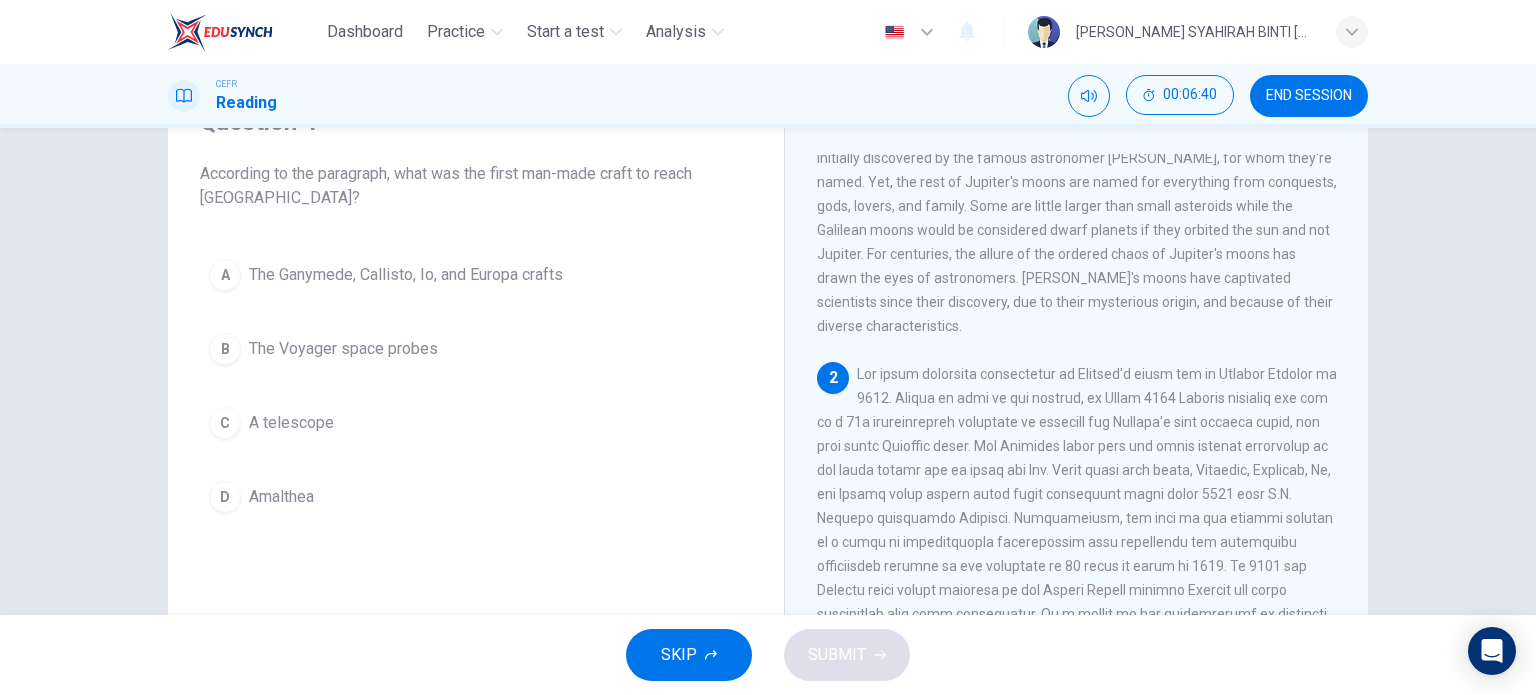 scroll, scrollTop: 126, scrollLeft: 0, axis: vertical 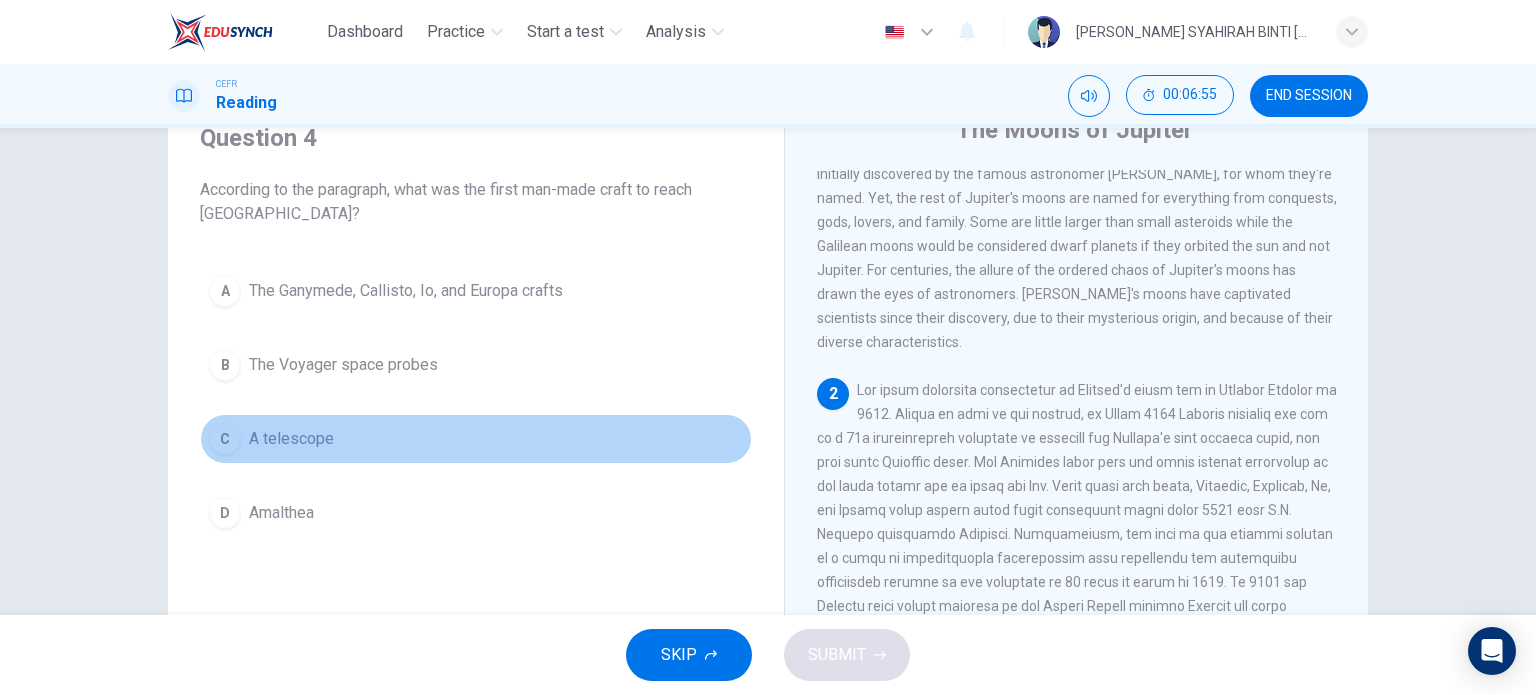 click on "C" at bounding box center (225, 439) 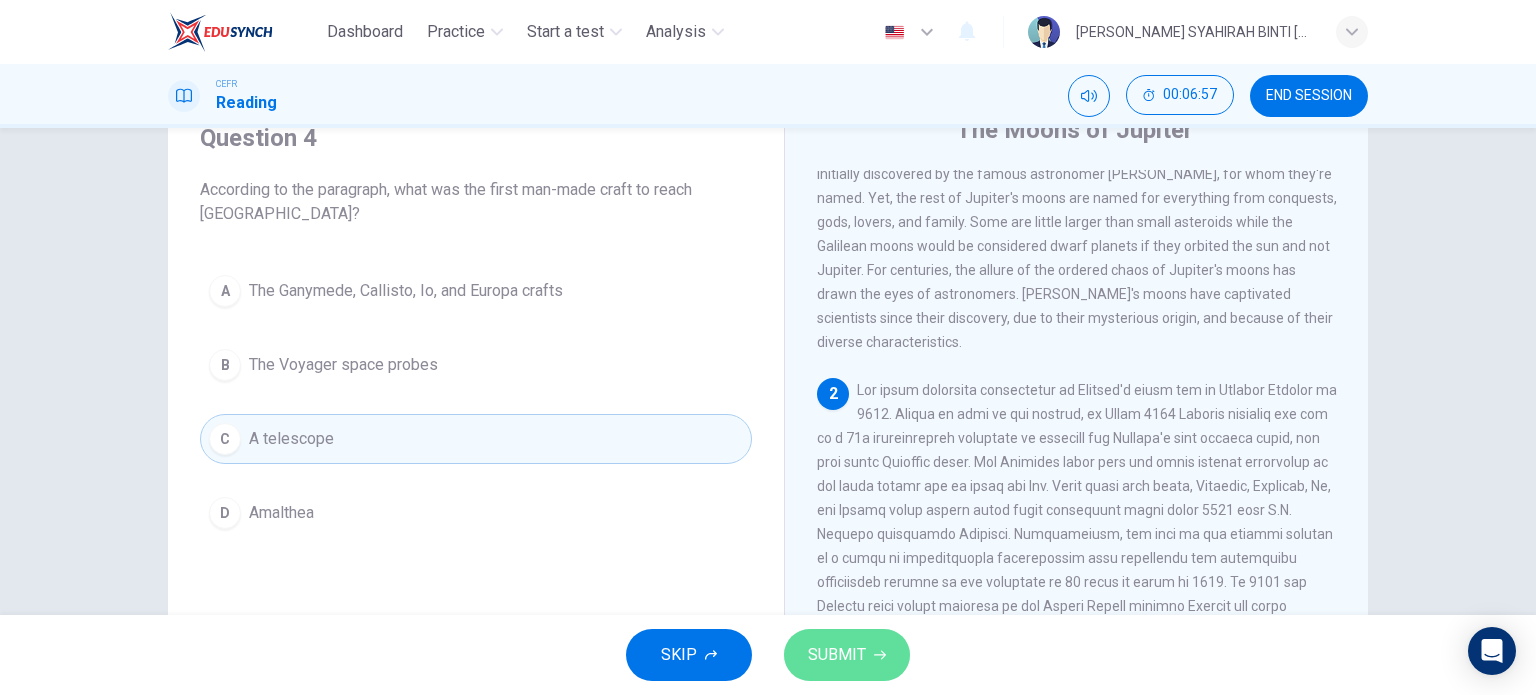 click on "SUBMIT" at bounding box center (837, 655) 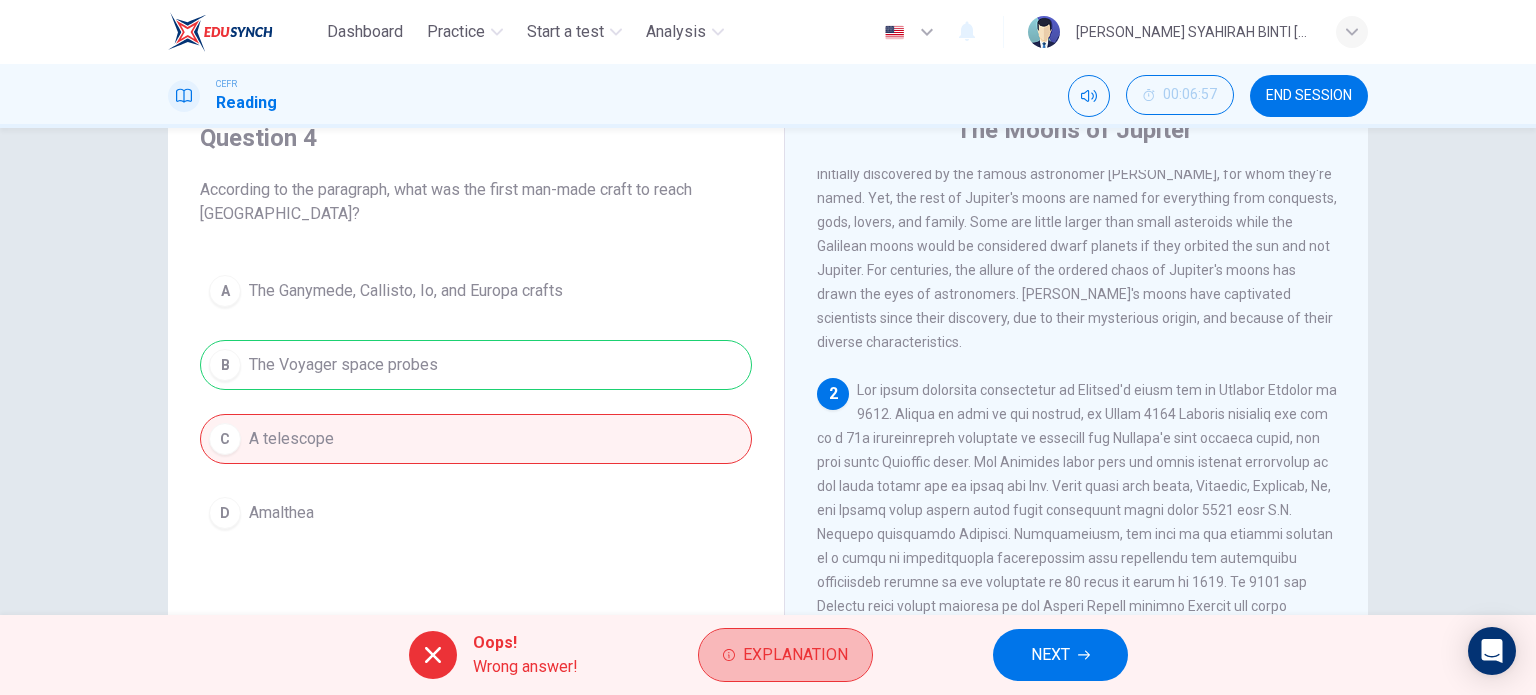 click on "Explanation" at bounding box center [795, 655] 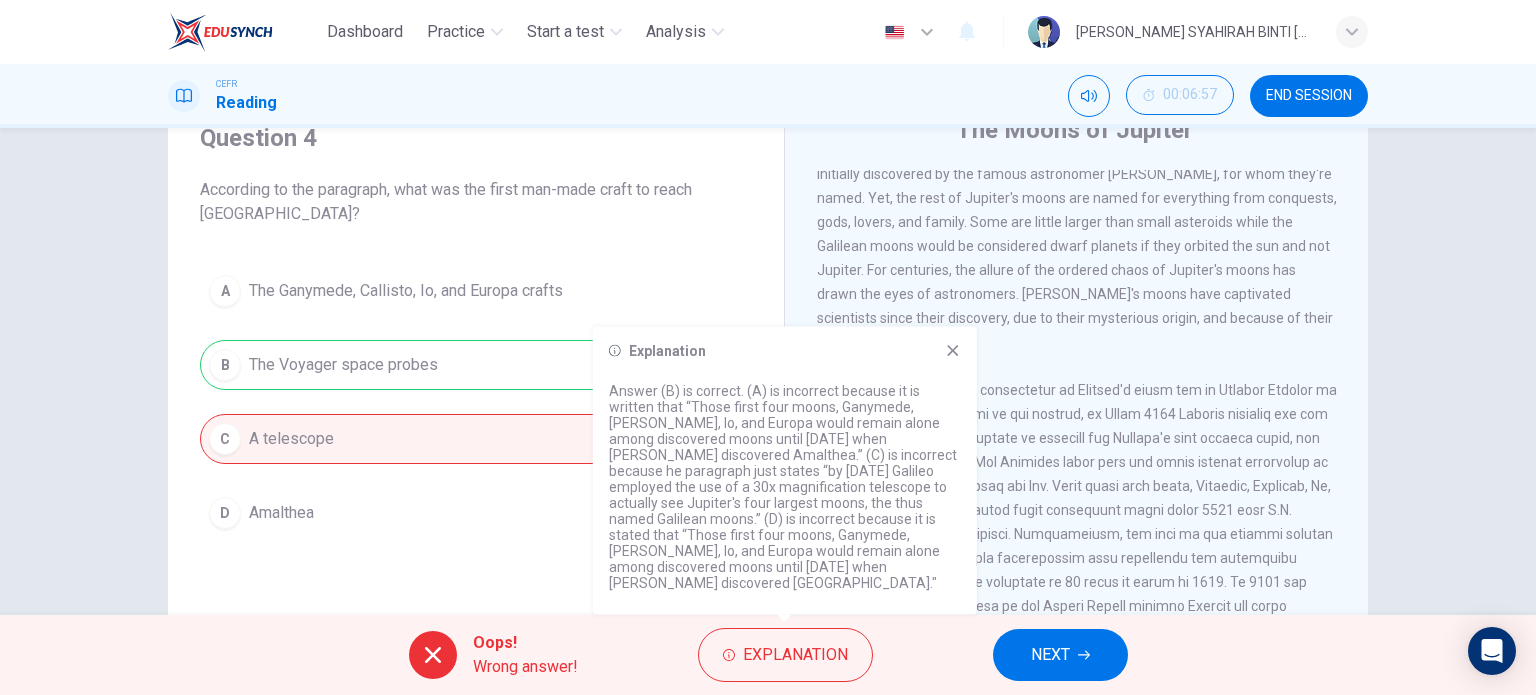 click 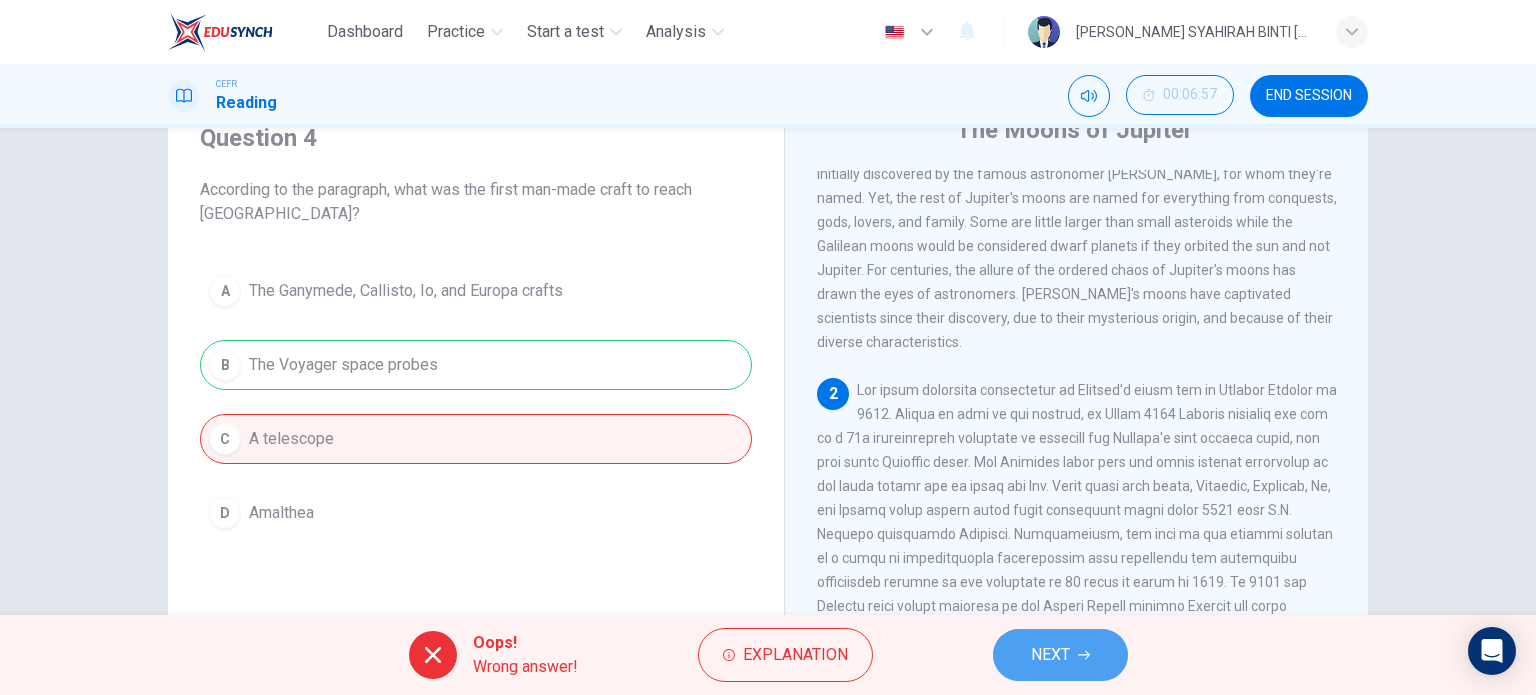 click on "NEXT" at bounding box center [1060, 655] 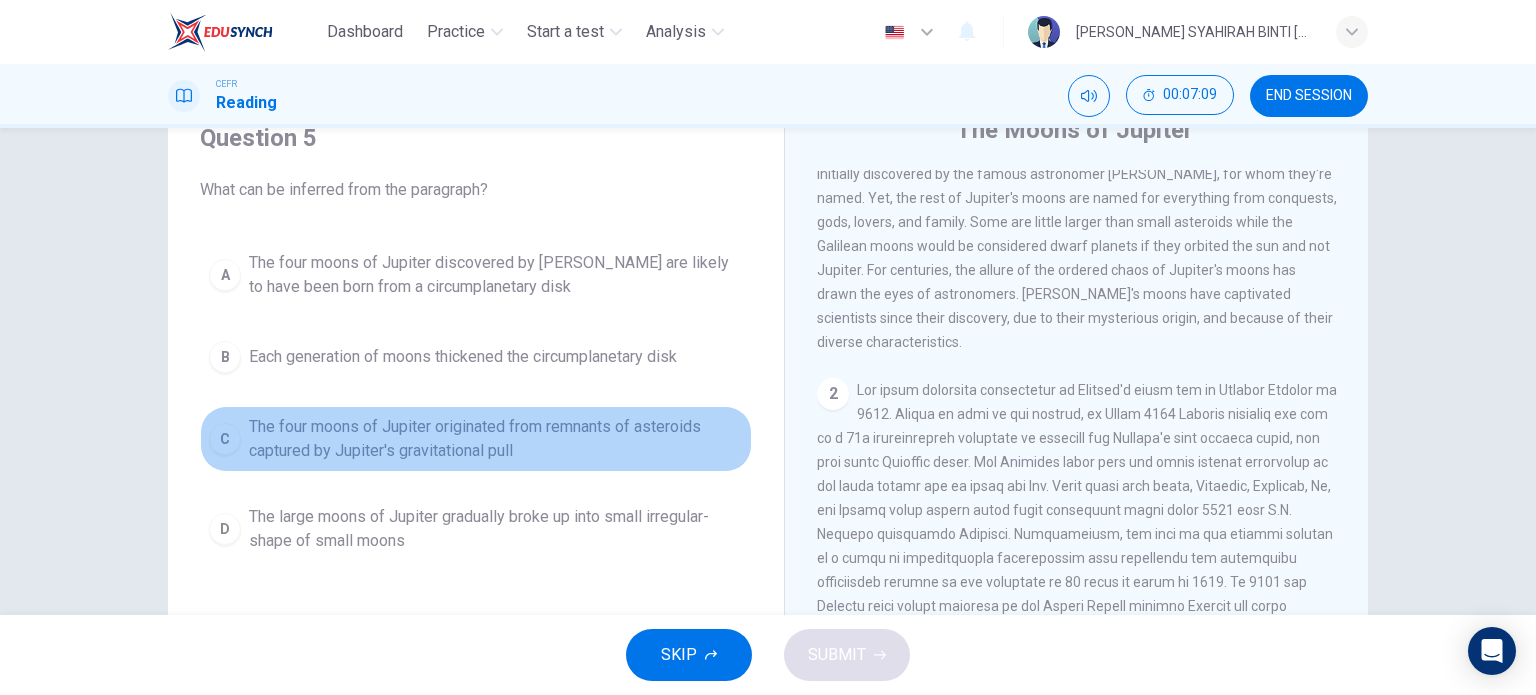 click on "C" at bounding box center [225, 439] 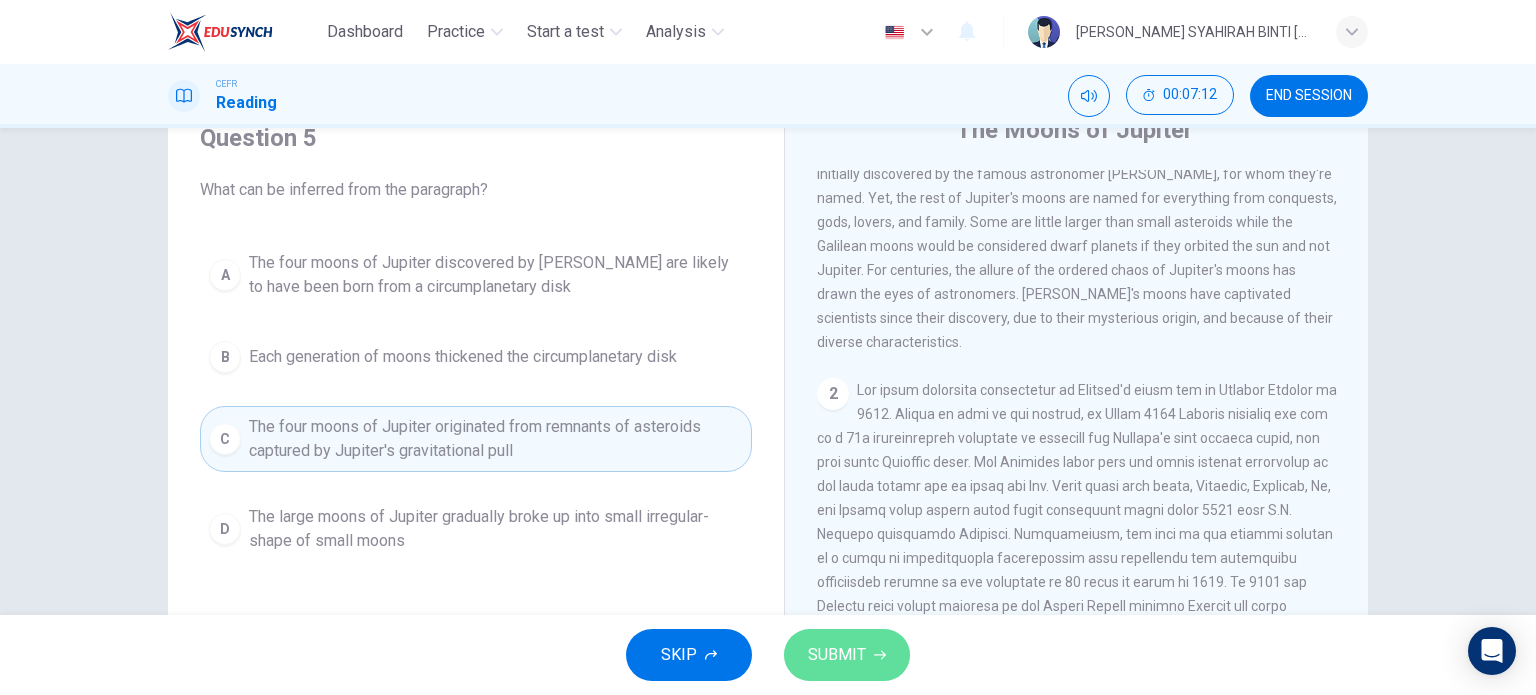click on "SUBMIT" at bounding box center [837, 655] 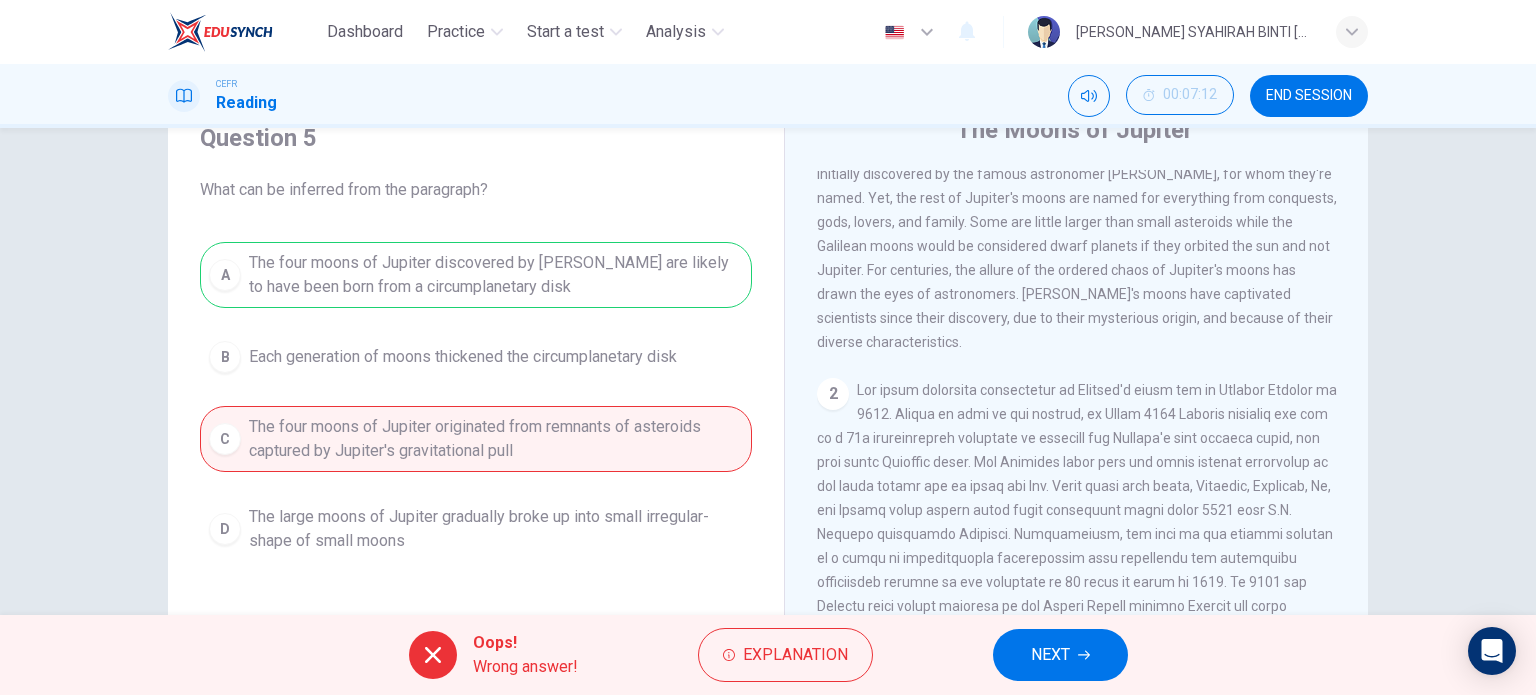 click on "NEXT" at bounding box center (1060, 655) 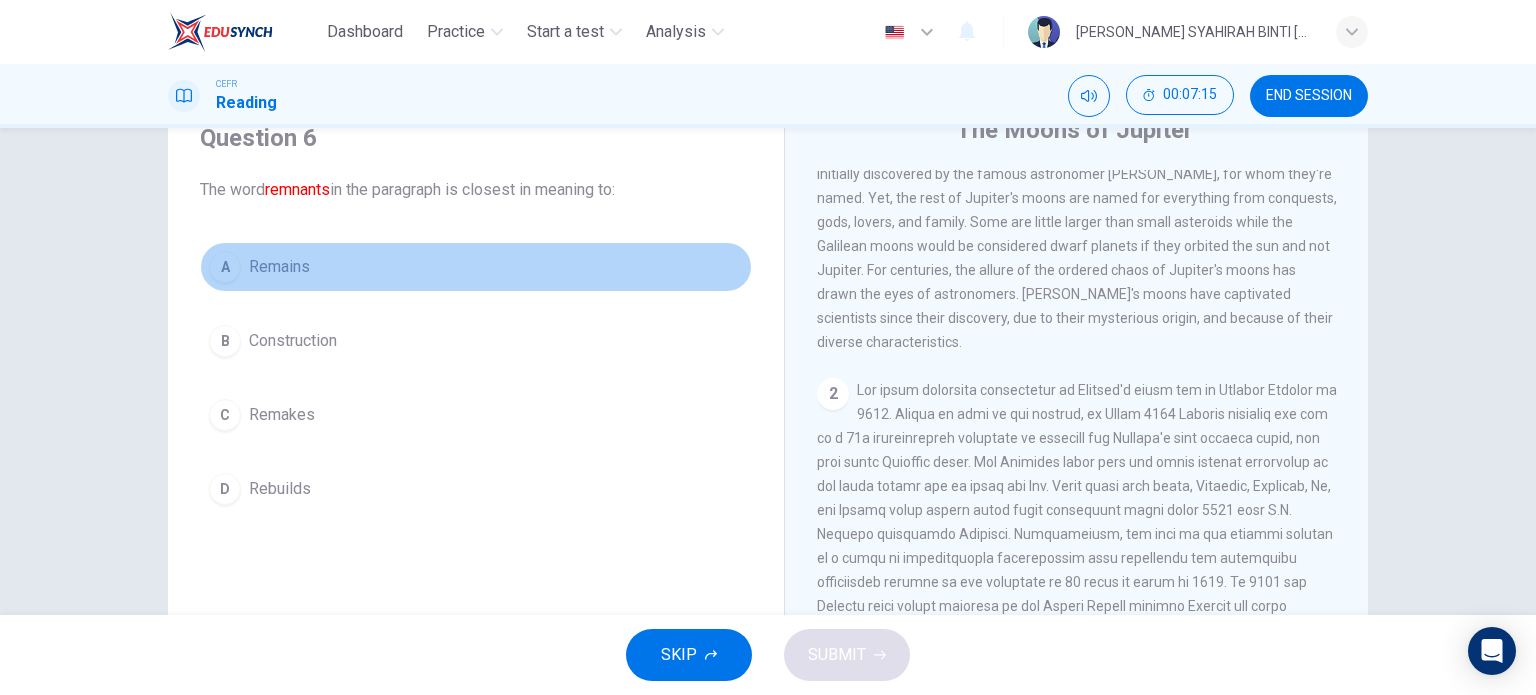 click on "Remains" at bounding box center [279, 267] 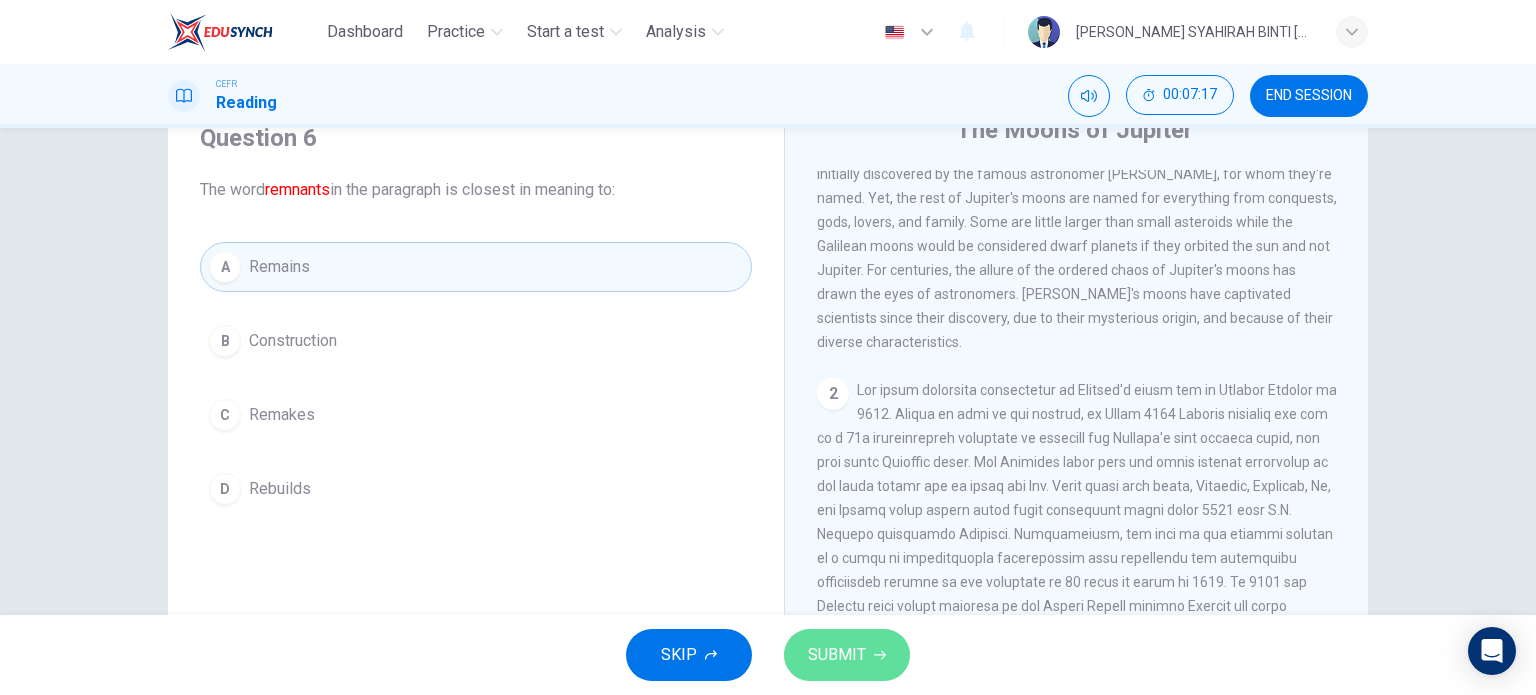 click on "SUBMIT" at bounding box center [837, 655] 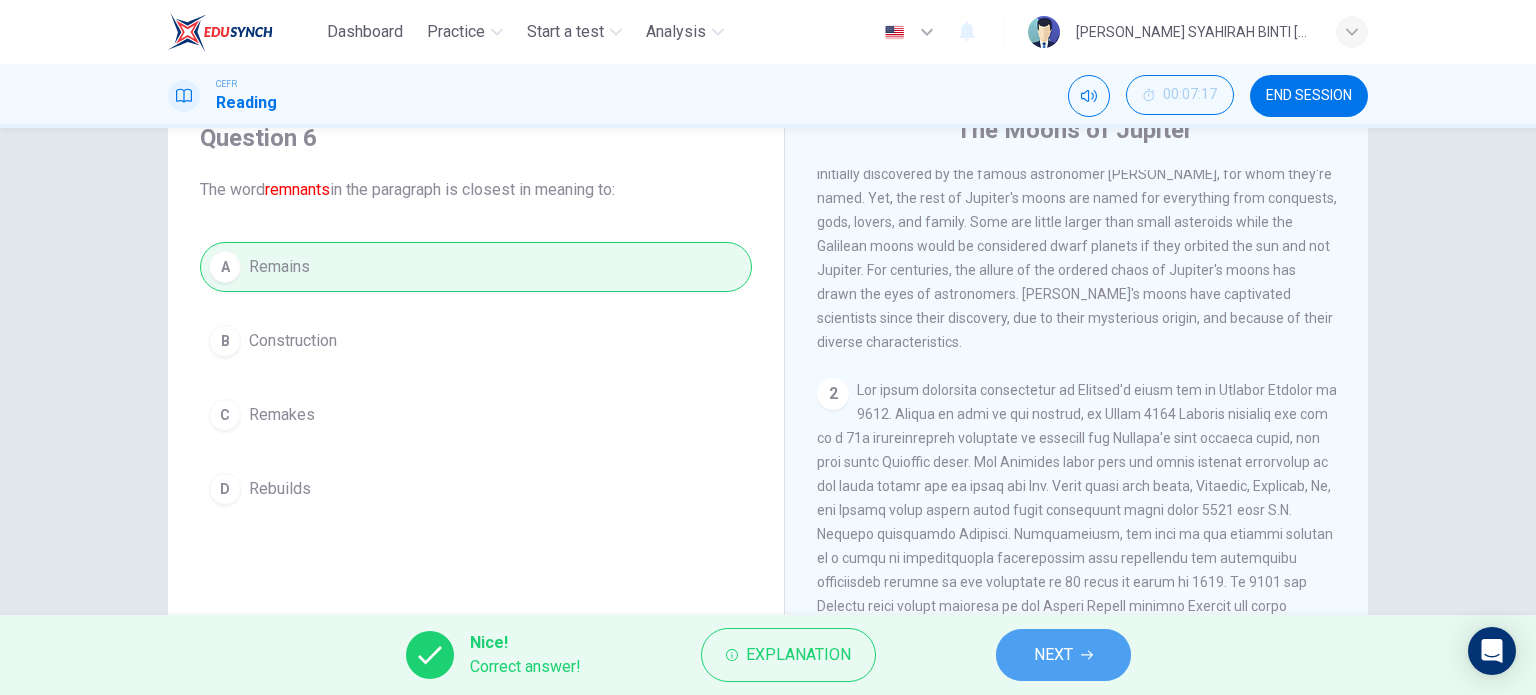 click on "NEXT" at bounding box center (1063, 655) 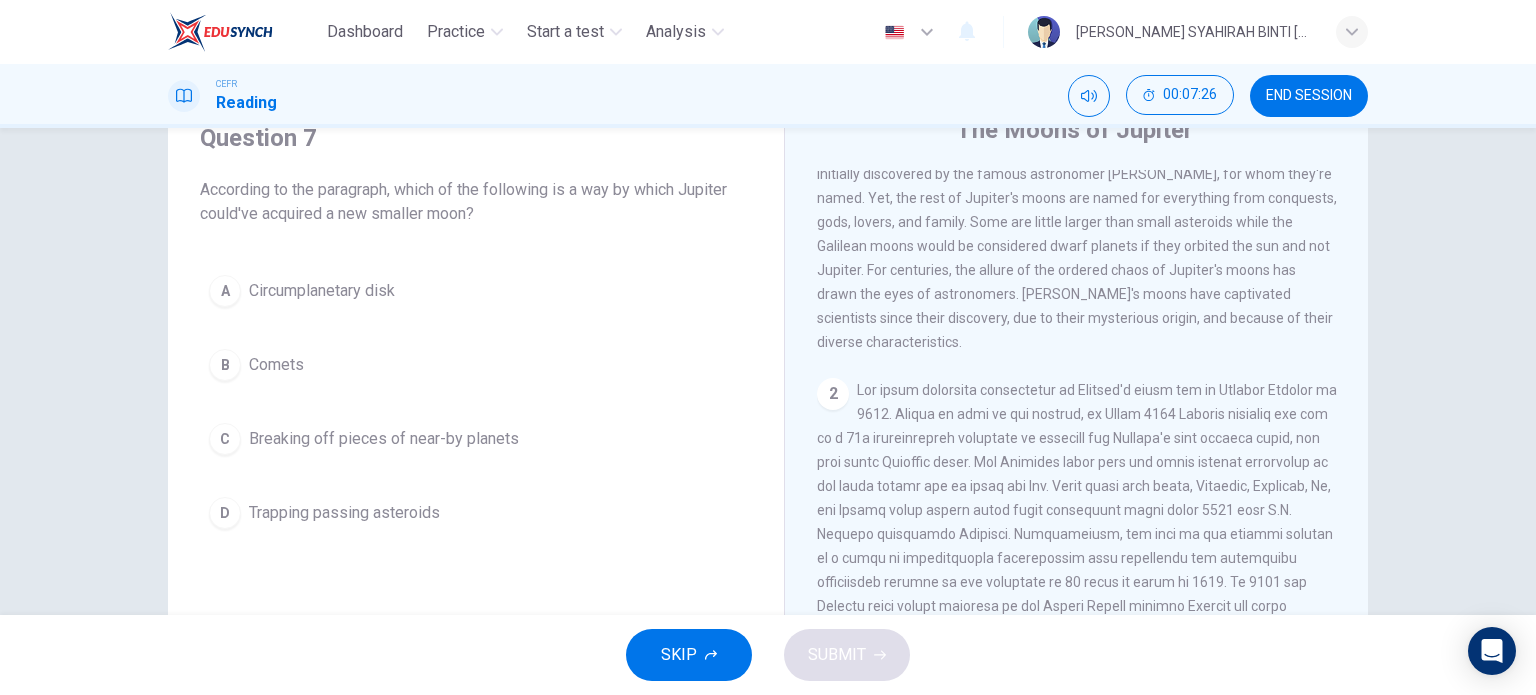 click on "Aside from being known as the largest planet orbiting our sun, Jupiter attracts a lot of attention for other reasons as well. Namely, the numerous numbers of moons orbiting the gas giant. The four most famous moons were initially discovered by the famous astronomer Galileo Galilei, for whom they're named. Yet, the rest of Jupiter's moons are named for everything from conquests, gods, lovers, and family. Some are little larger than small asteroids while the Galilean moons would be considered dwarf planets if they orbited the sun and not Jupiter. For centuries, the allure of the ordered chaos of Jupiter's moons has drawn the eyes of astronomers. Jupiter's moons have captivated scientists since their discovery, due to their mysterious origin, and because of their diverse characteristics." at bounding box center (1077, 222) 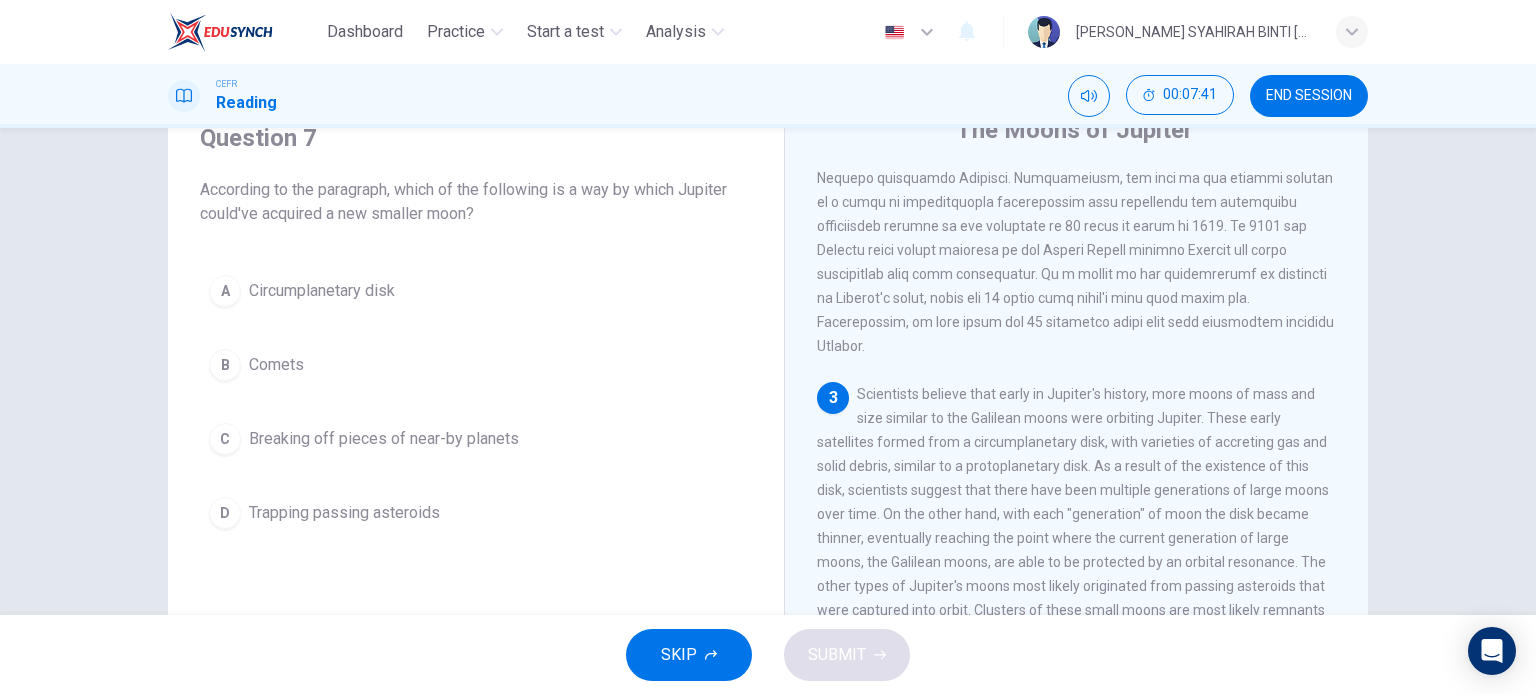 scroll, scrollTop: 440, scrollLeft: 0, axis: vertical 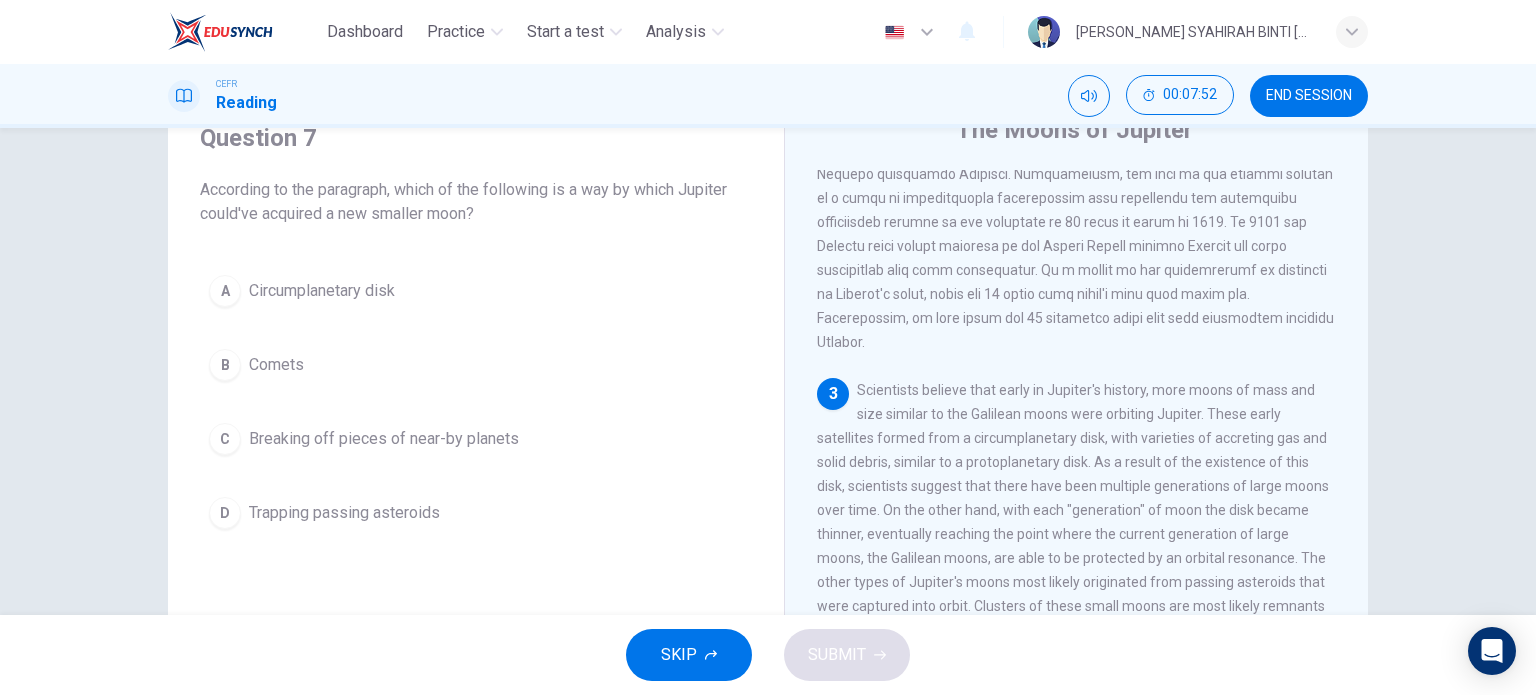 click on "A Circumplanetary disk B Comets C Breaking off pieces of near-by planets D Trapping passing asteroids" at bounding box center [476, 402] 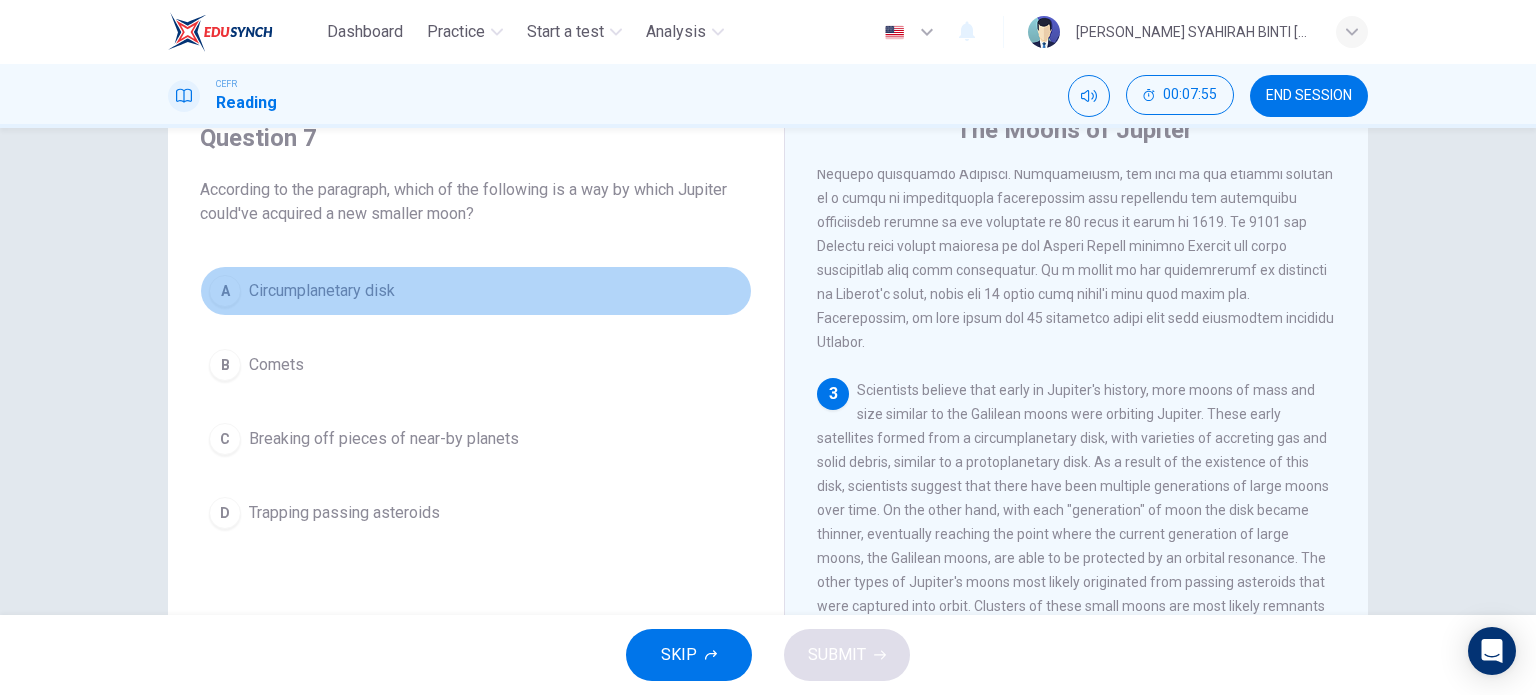 click on "A" at bounding box center [225, 291] 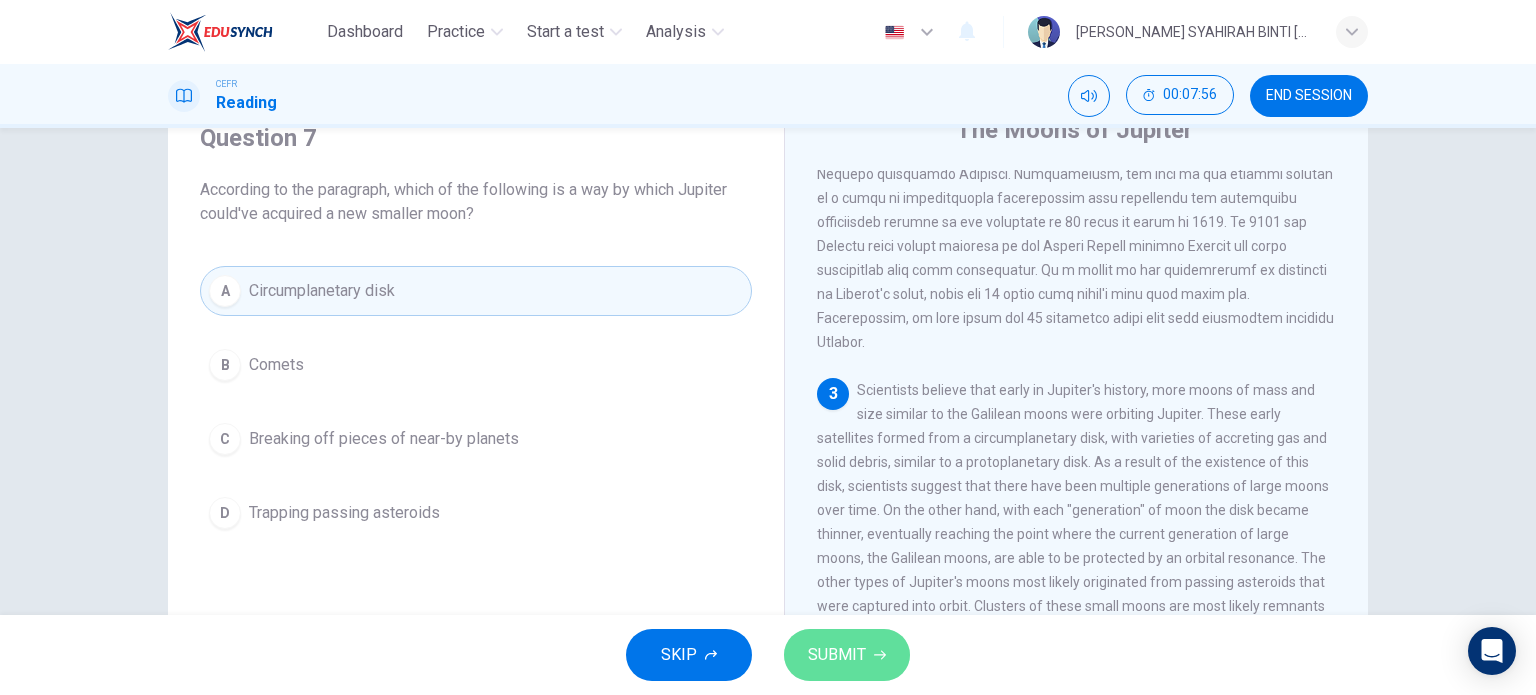 click on "SUBMIT" at bounding box center [837, 655] 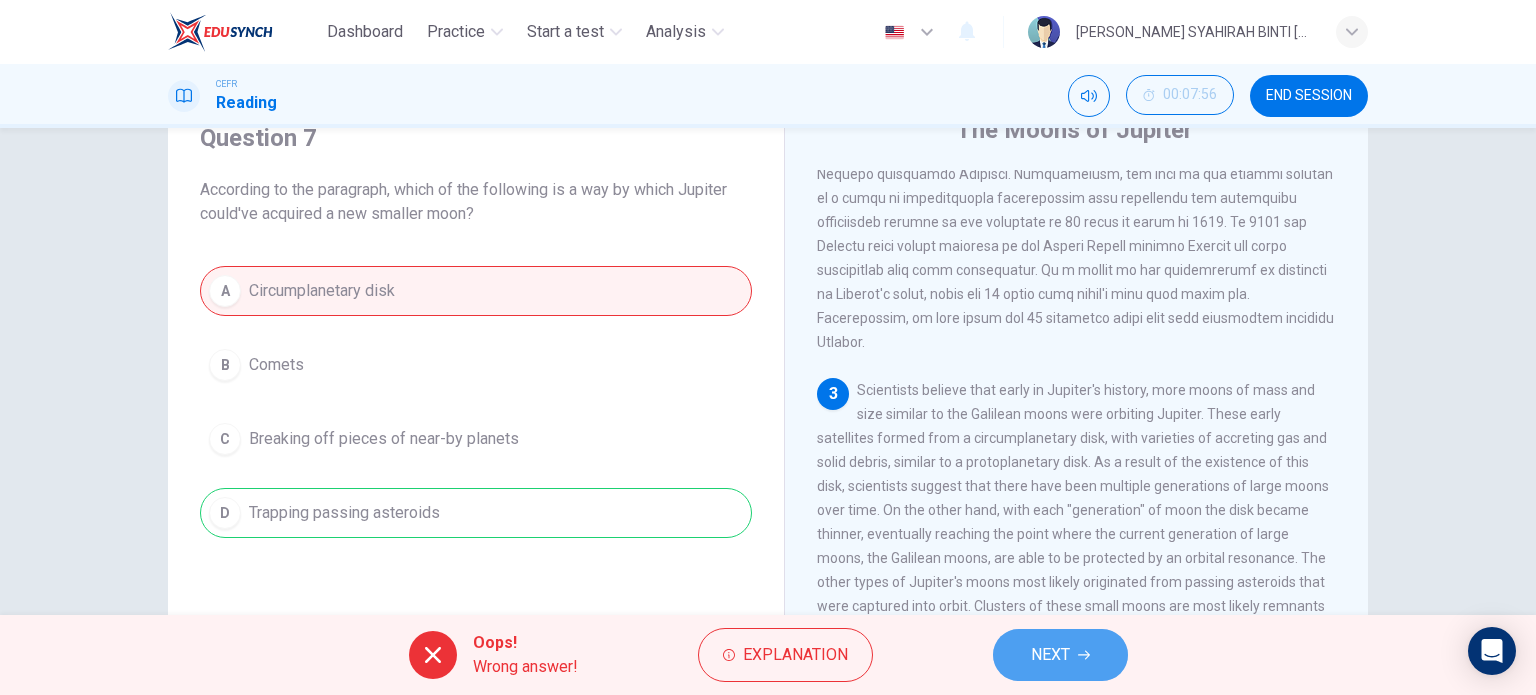click on "NEXT" at bounding box center (1050, 655) 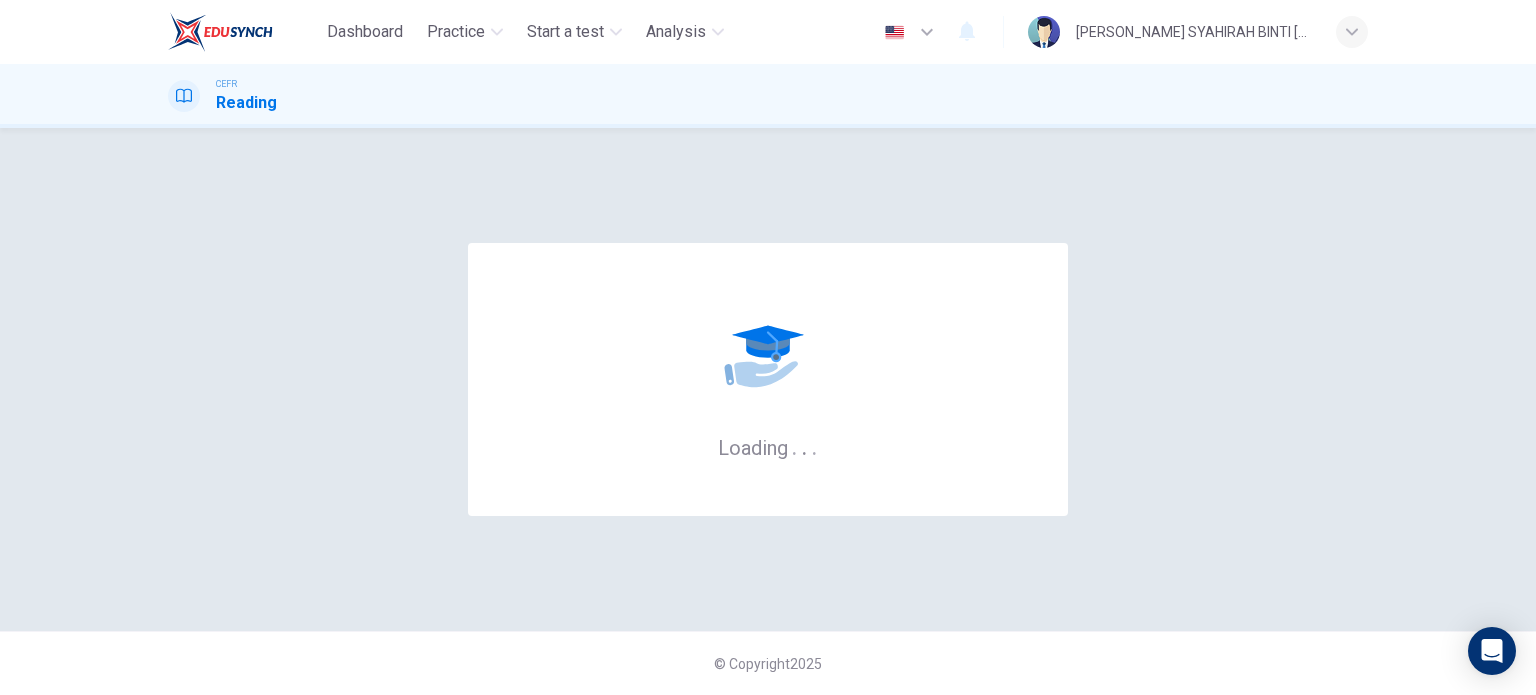 scroll, scrollTop: 0, scrollLeft: 0, axis: both 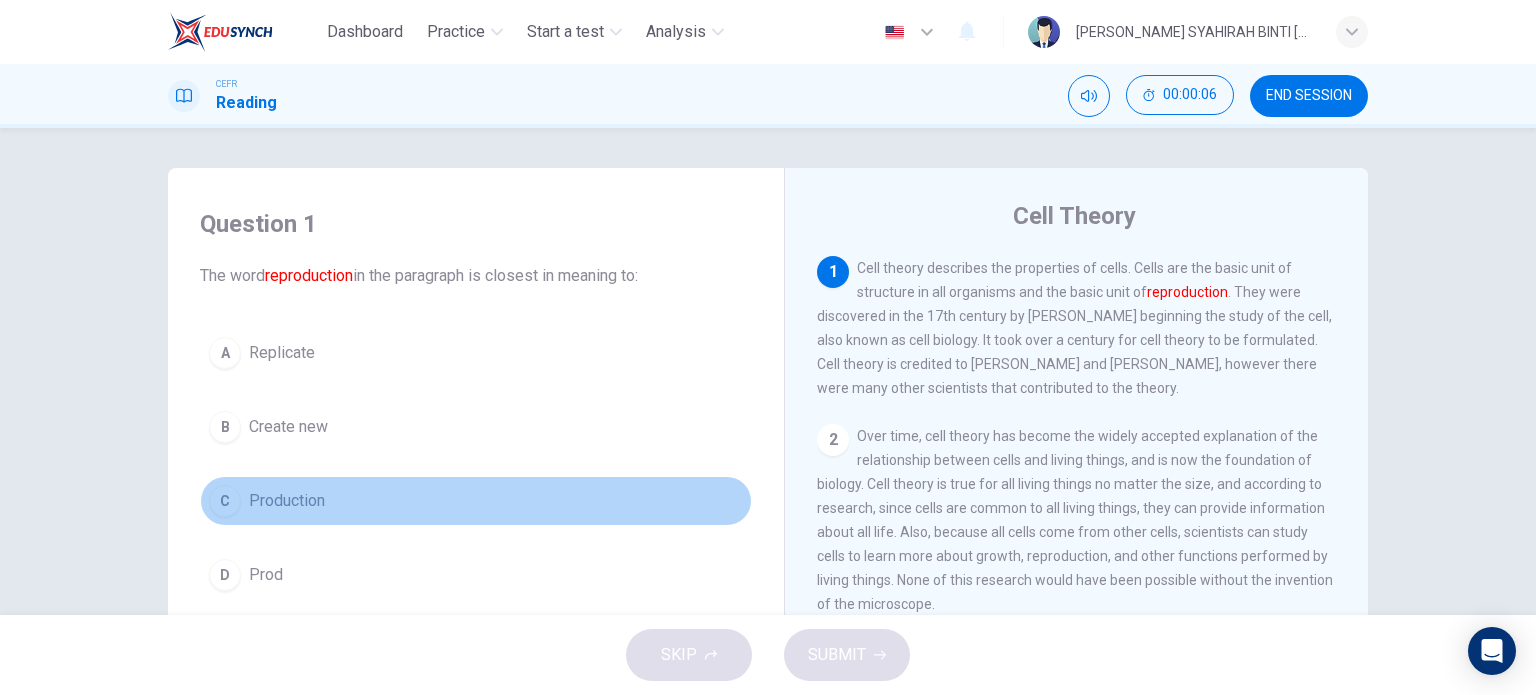 click on "C" at bounding box center (225, 501) 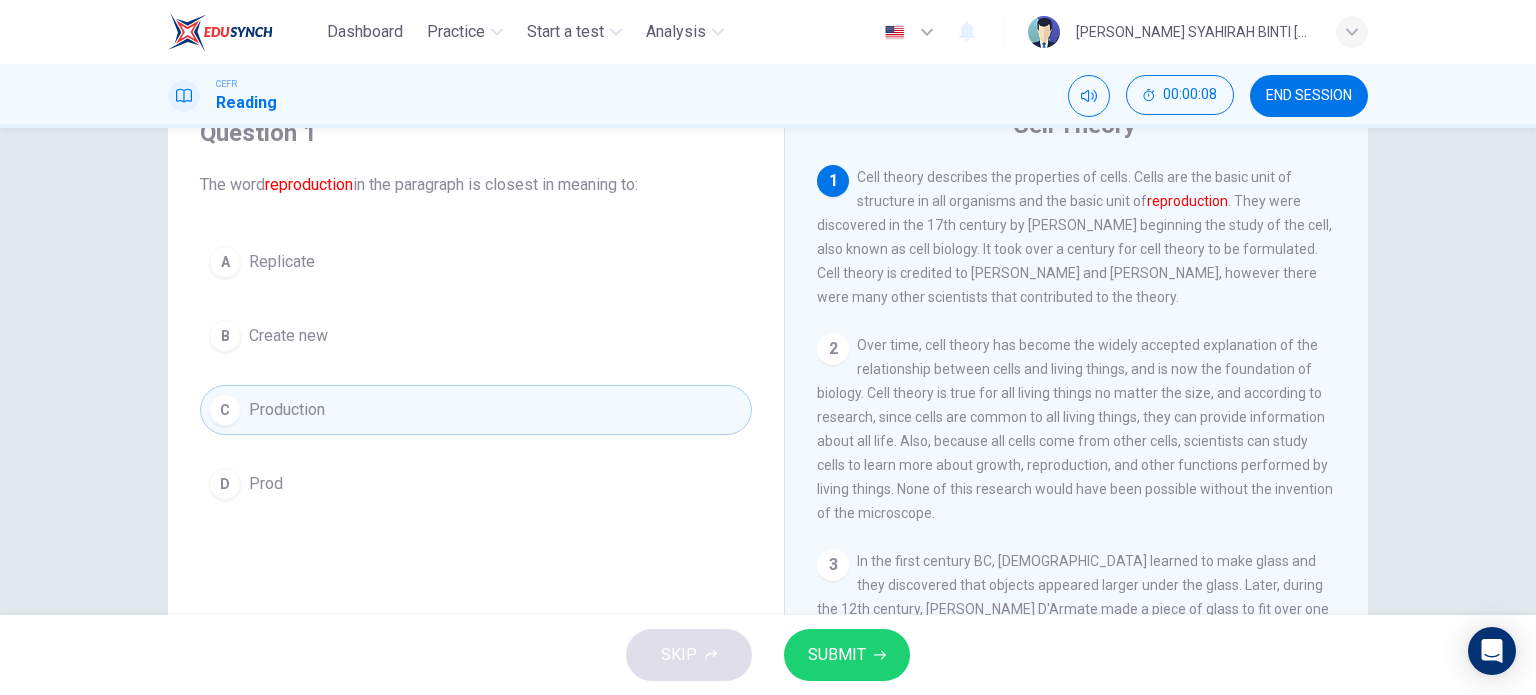 scroll, scrollTop: 92, scrollLeft: 0, axis: vertical 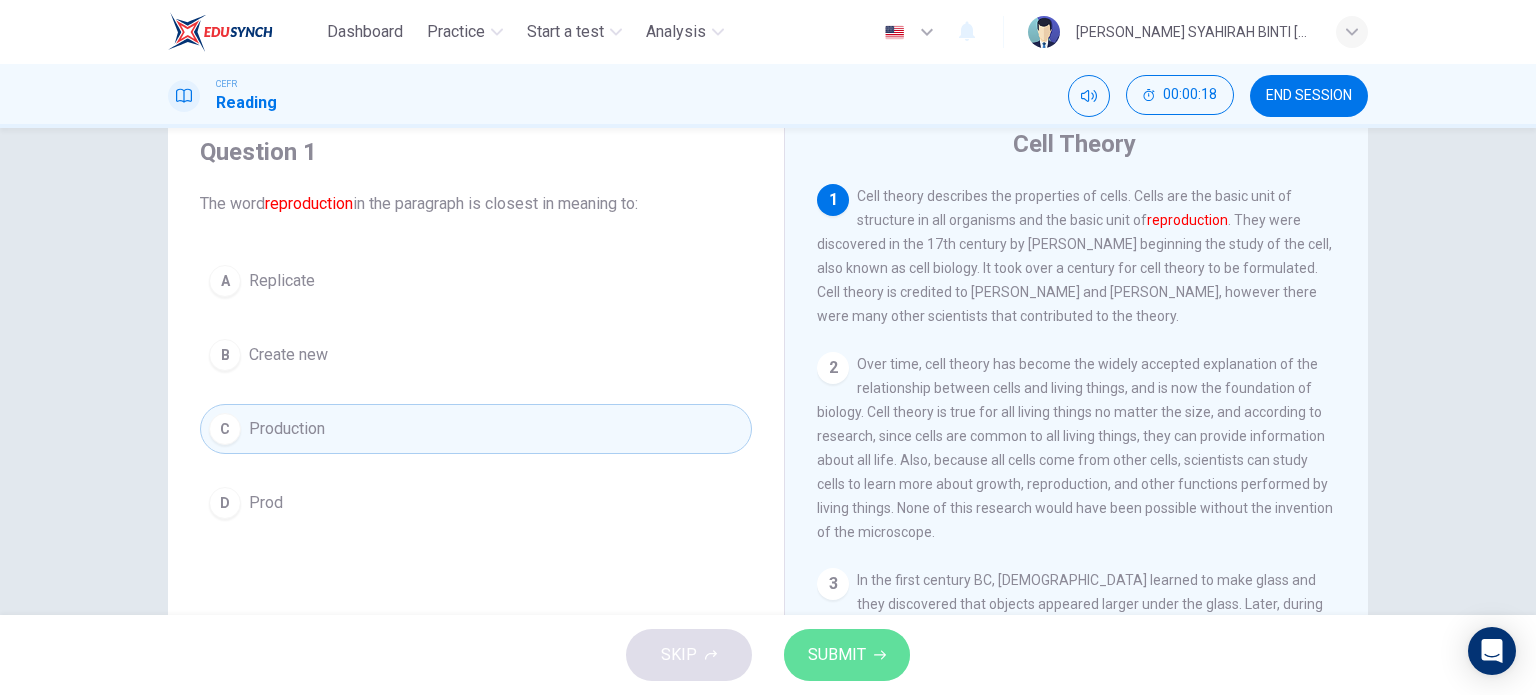 click on "SUBMIT" at bounding box center [847, 655] 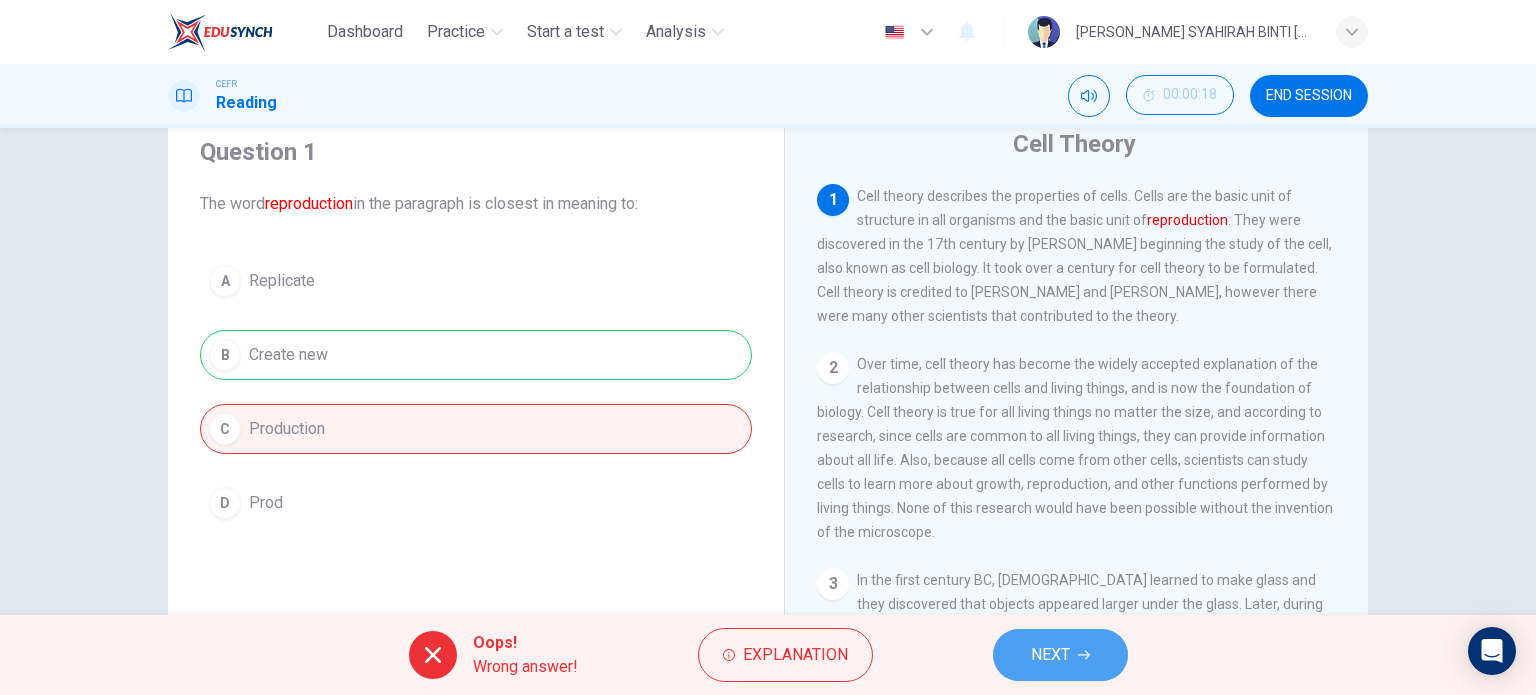 click on "NEXT" at bounding box center [1050, 655] 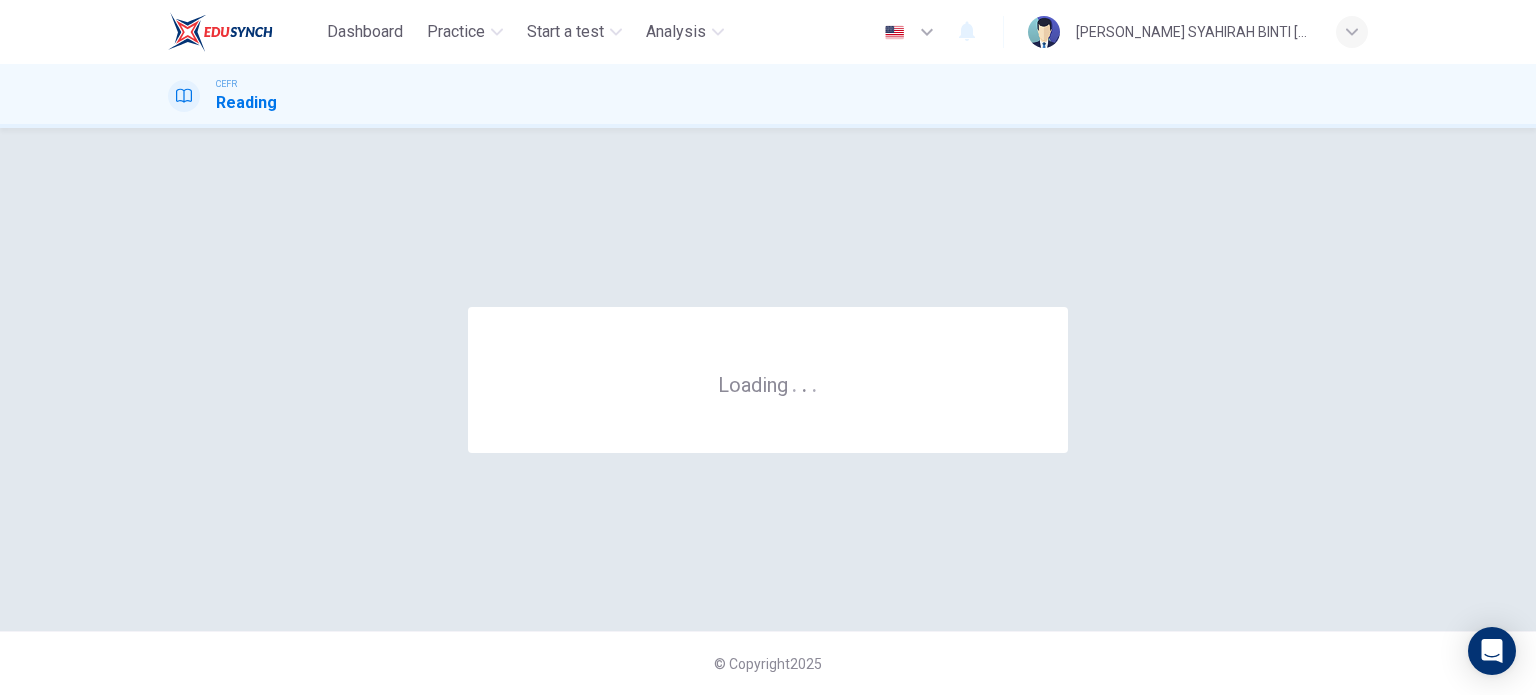scroll, scrollTop: 0, scrollLeft: 0, axis: both 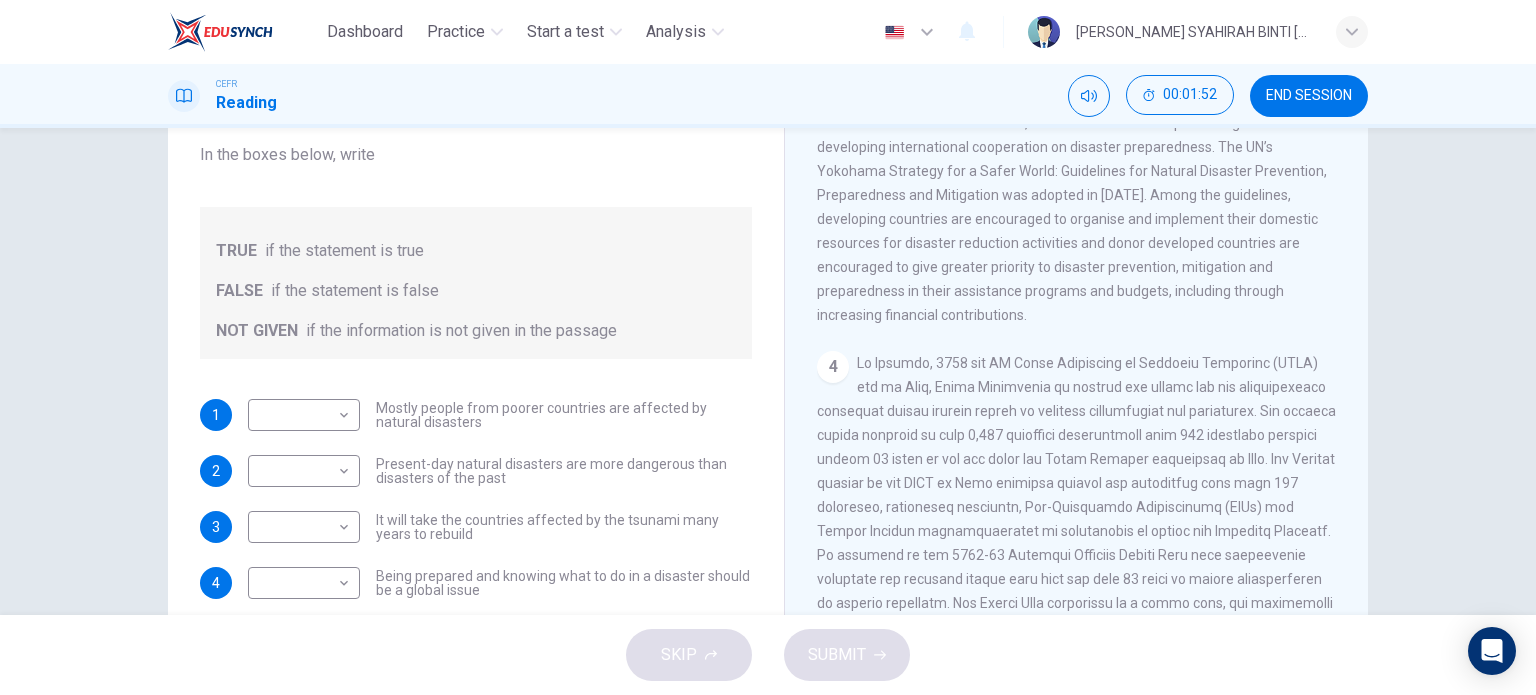 drag, startPoint x: 1395, startPoint y: 414, endPoint x: 1399, endPoint y: 436, distance: 22.36068 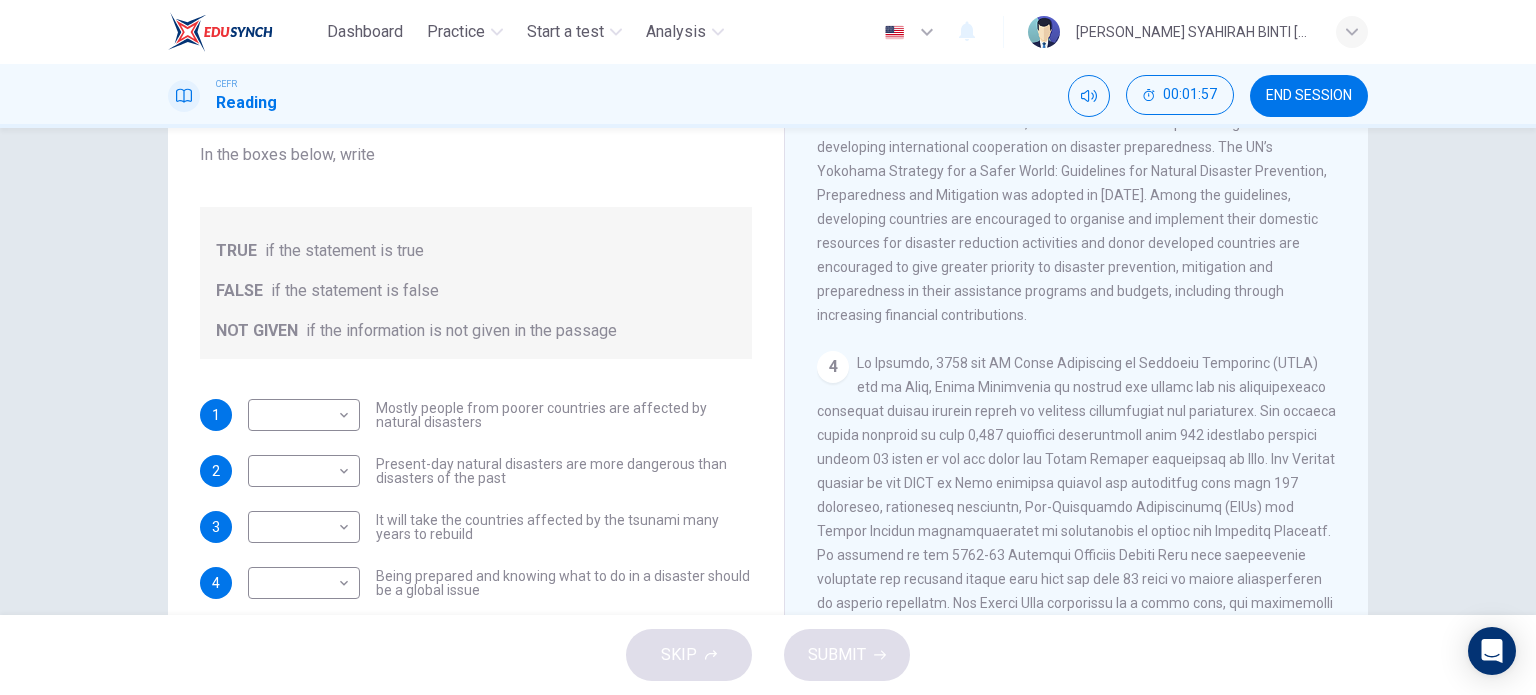 drag, startPoint x: 1367, startPoint y: 373, endPoint x: 1368, endPoint y: 406, distance: 33.01515 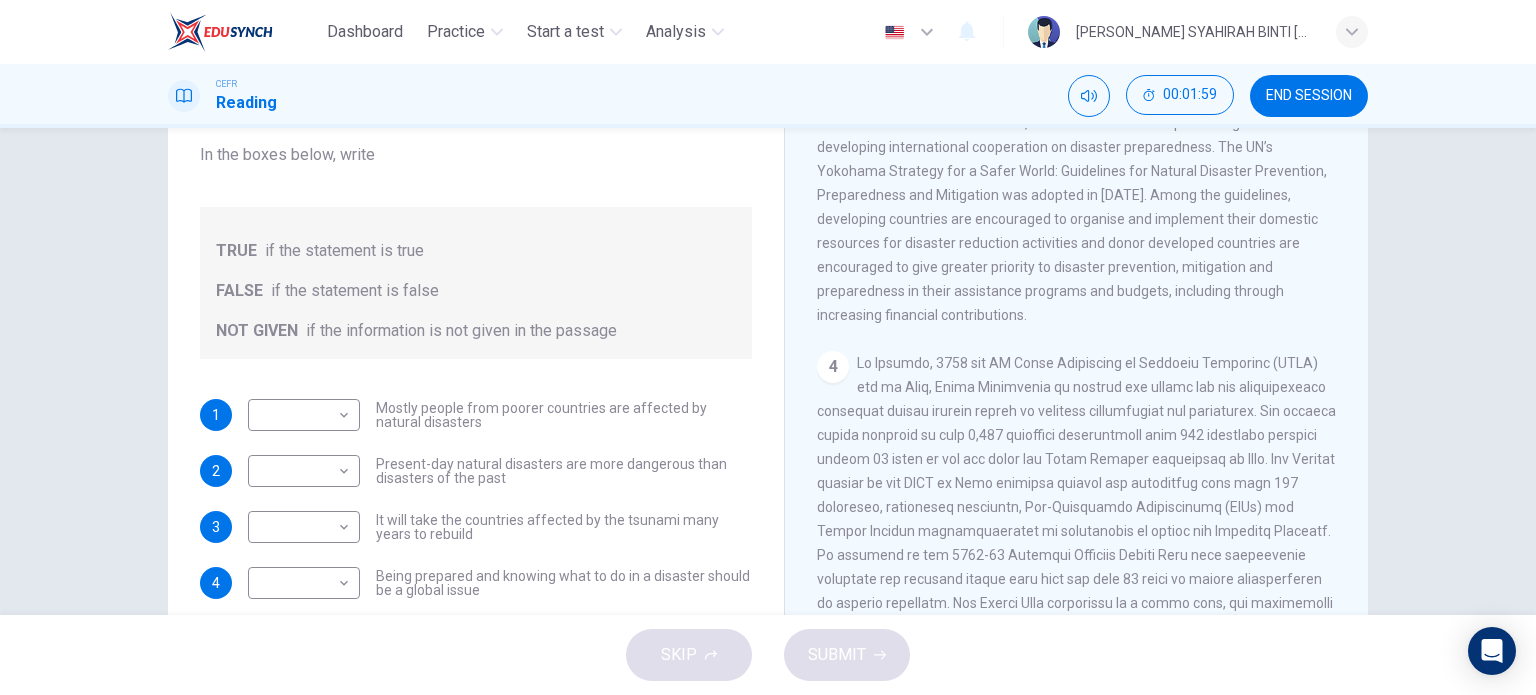 drag, startPoint x: 1360, startPoint y: 375, endPoint x: 1360, endPoint y: 403, distance: 28 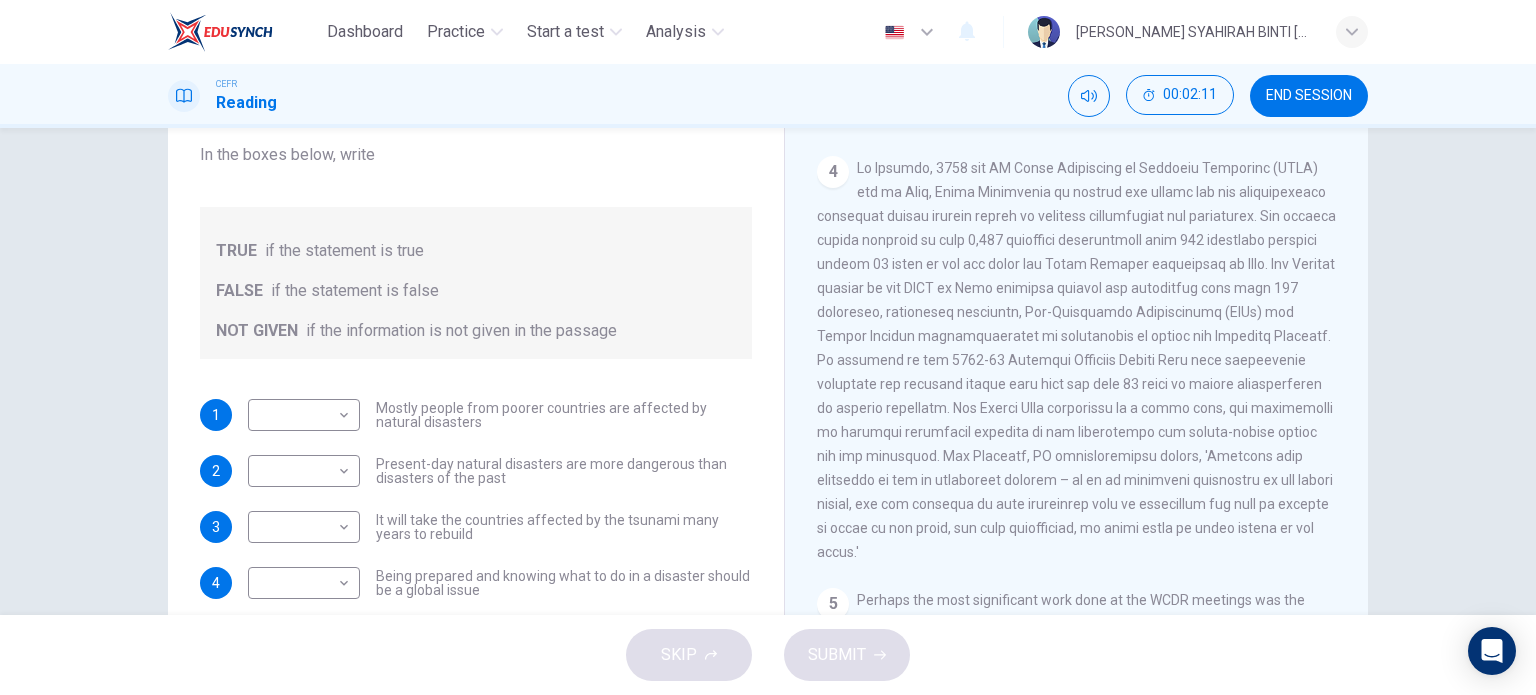 scroll, scrollTop: 1028, scrollLeft: 0, axis: vertical 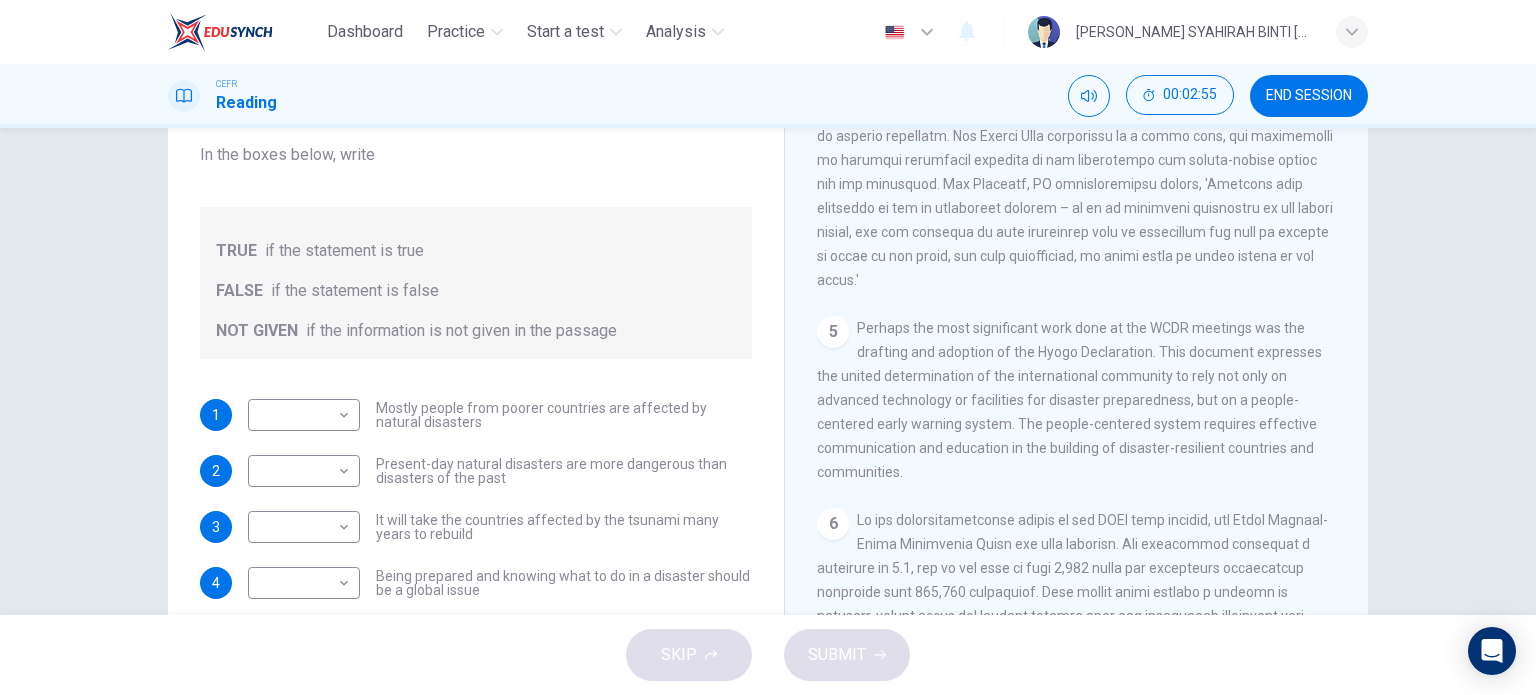 drag, startPoint x: 1356, startPoint y: 452, endPoint x: 1363, endPoint y: 520, distance: 68.359344 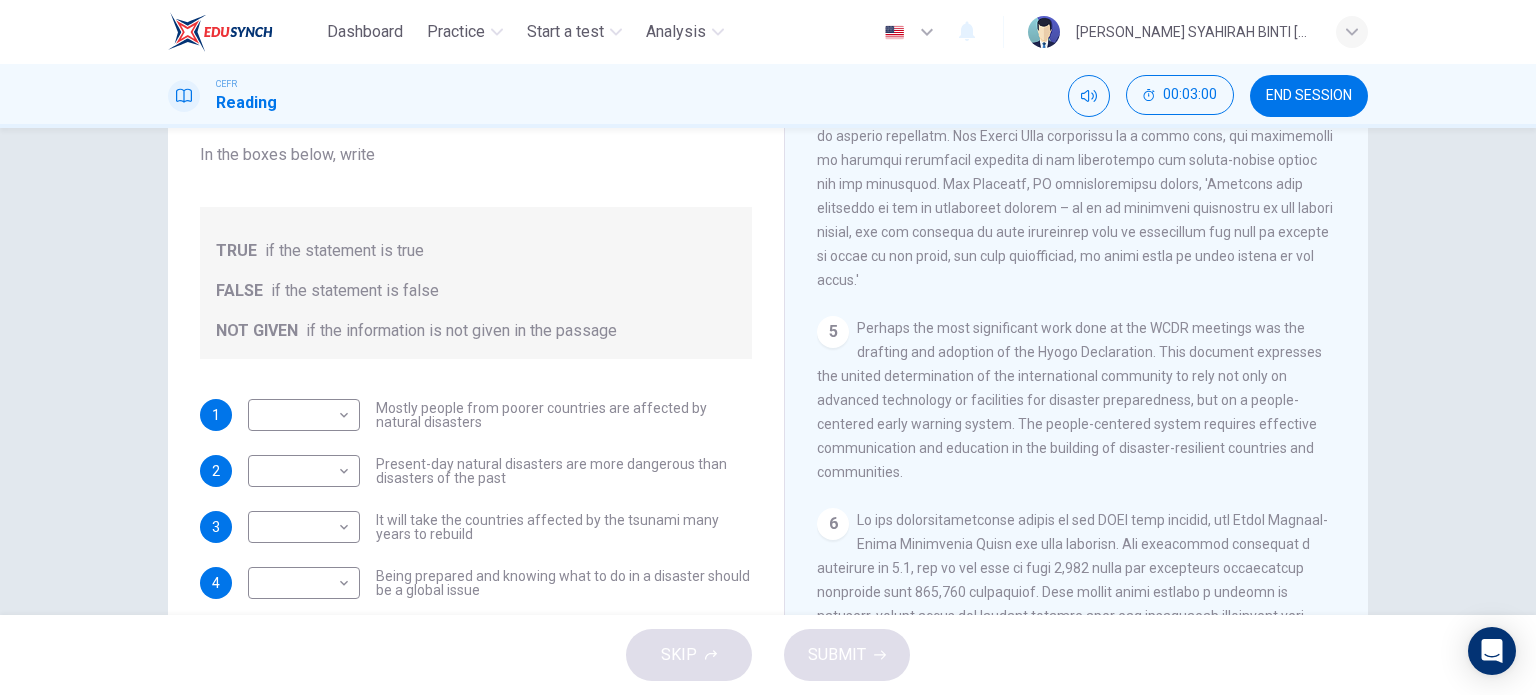 click on "Questions 1 - 4 Do the following statements agree with the information given in the Reading Passage?
In the boxes below, write TRUE if the statement is true FALSE if the statement is false NOT GIVEN if the information is not given in the passage 1 ​ ​ Mostly people from poorer countries are affected by natural disasters 2 ​ ​ Present-day natural disasters are more dangerous than disasters of the past 3 ​ ​ It will take the countries affected by the tsunami many years to rebuild 4 ​ ​ Being prepared and knowing what to do in a disaster should be a global issue Preparing for the Threat CLICK TO ZOOM Click to Zoom 1 2 3 4 5 6" at bounding box center [768, 322] 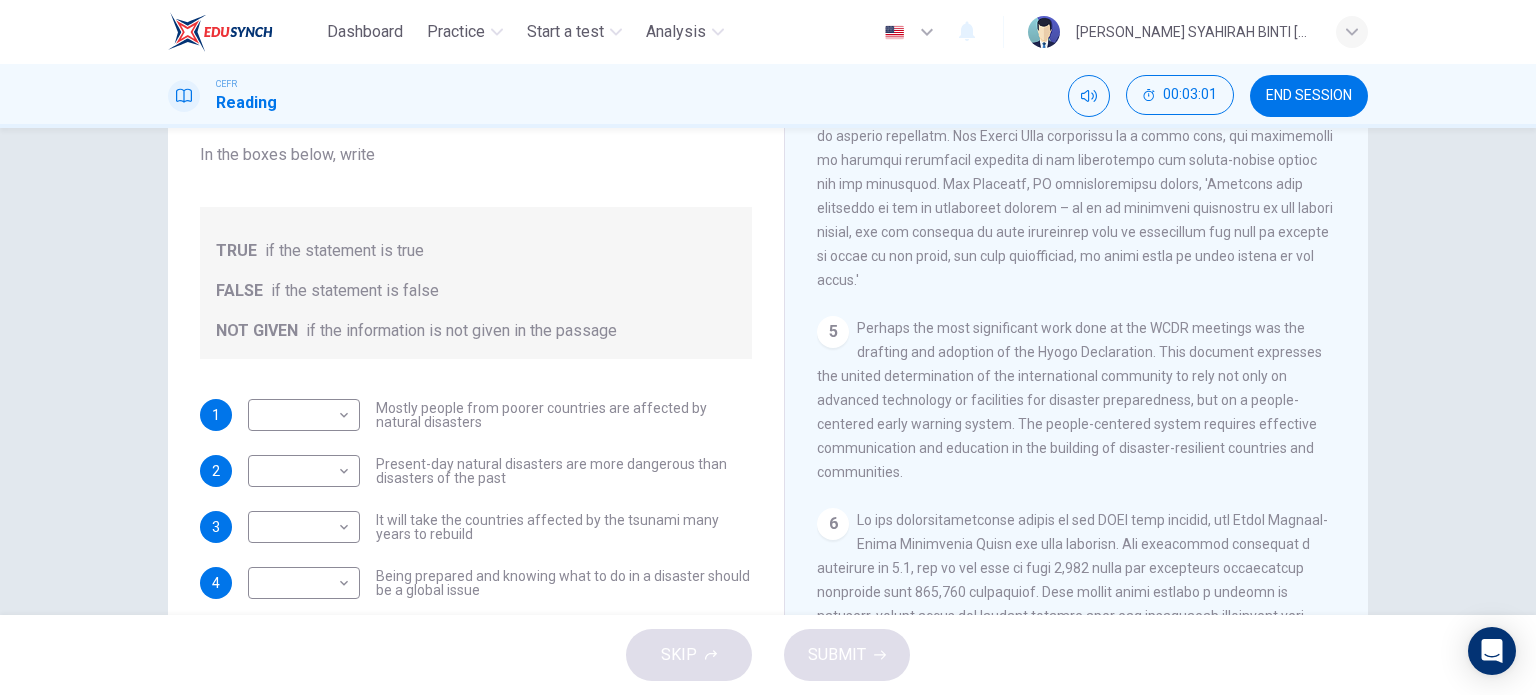 click on "Questions 1 - 4 Do the following statements agree with the information given in the Reading Passage?
In the boxes below, write TRUE if the statement is true FALSE if the statement is false NOT GIVEN if the information is not given in the passage 1 ​ ​ Mostly people from poorer countries are affected by natural disasters 2 ​ ​ Present-day natural disasters are more dangerous than disasters of the past 3 ​ ​ It will take the countries affected by the tsunami many years to rebuild 4 ​ ​ Being prepared and knowing what to do in a disaster should be a global issue Preparing for the Threat CLICK TO ZOOM Click to Zoom 1 2 3 4 5 6" at bounding box center [768, 322] 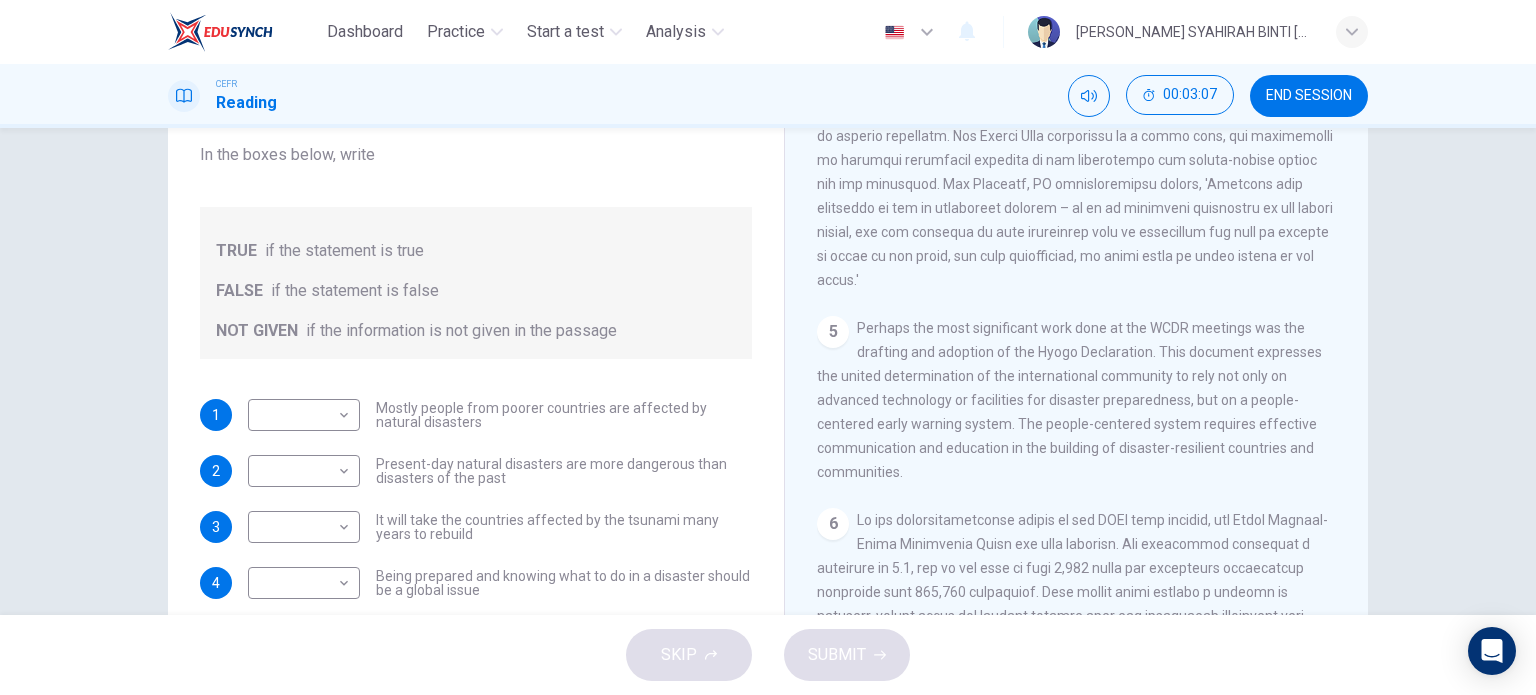 drag, startPoint x: 1359, startPoint y: 500, endPoint x: 1357, endPoint y: 532, distance: 32.06244 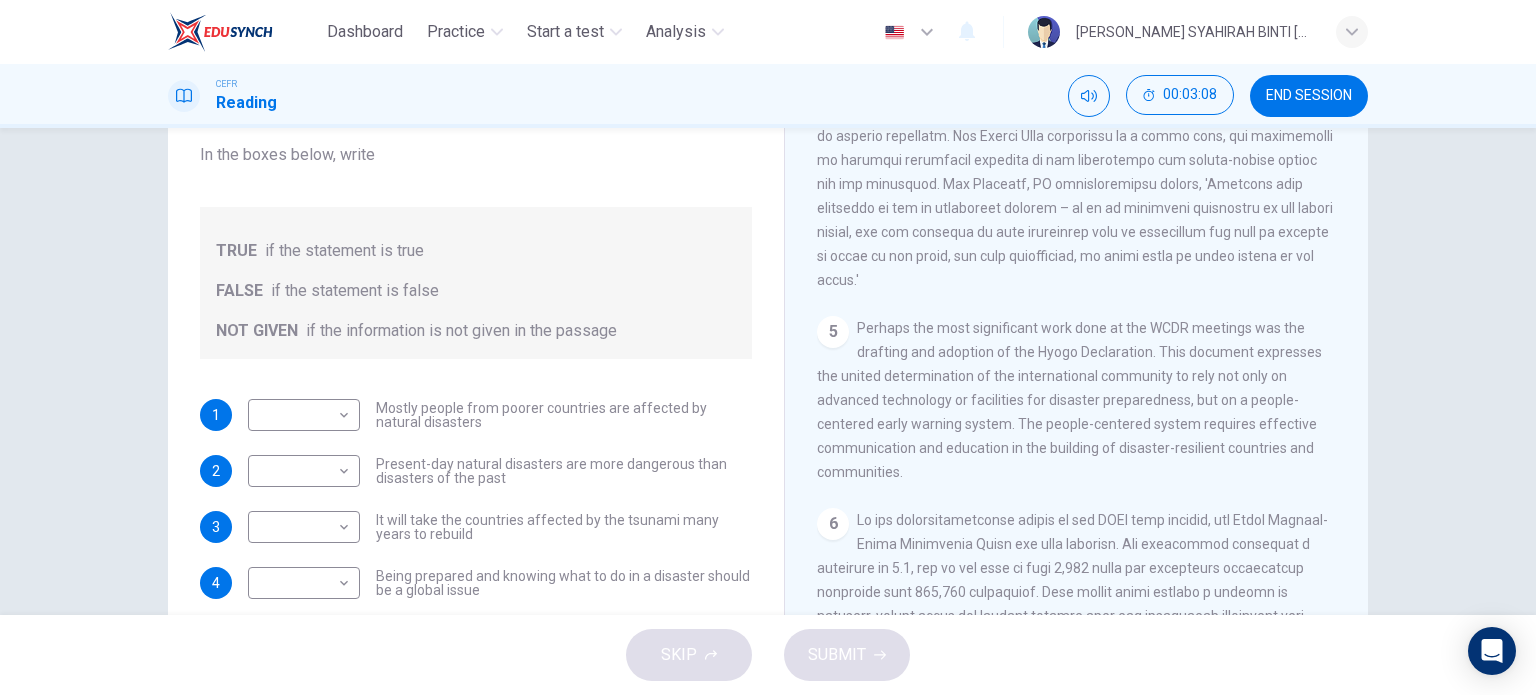 drag, startPoint x: 1357, startPoint y: 532, endPoint x: 1360, endPoint y: 565, distance: 33.13608 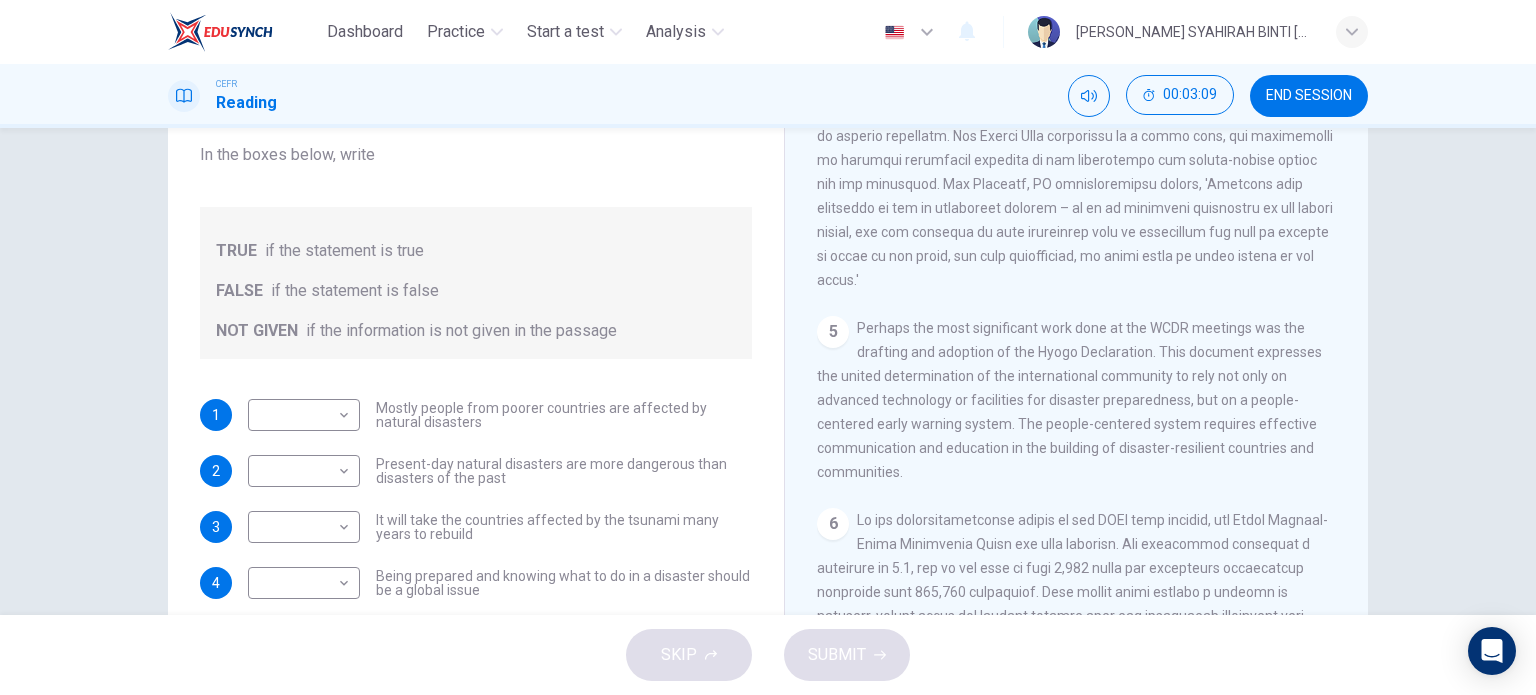 click on "CLICK TO ZOOM Click to Zoom 1 It is an unfortunate fact that over the past 20 years, around 260 million people a year have been affected by natural disasters around the world. Regrettably, a vast majority of the victims of this staggering number are from developing countries. Whether it be earthquakes, tornadoes, floods, volcanoes or tsunamis, over the past twenty years, natural disasters have been happening more frequently and affecting more people than ever before. It follows that the international community should address the issue of ‘disaster preparedness’ and establish a process by which natural disasters are dealt with. 2 3 4 5 6" at bounding box center (1090, 366) 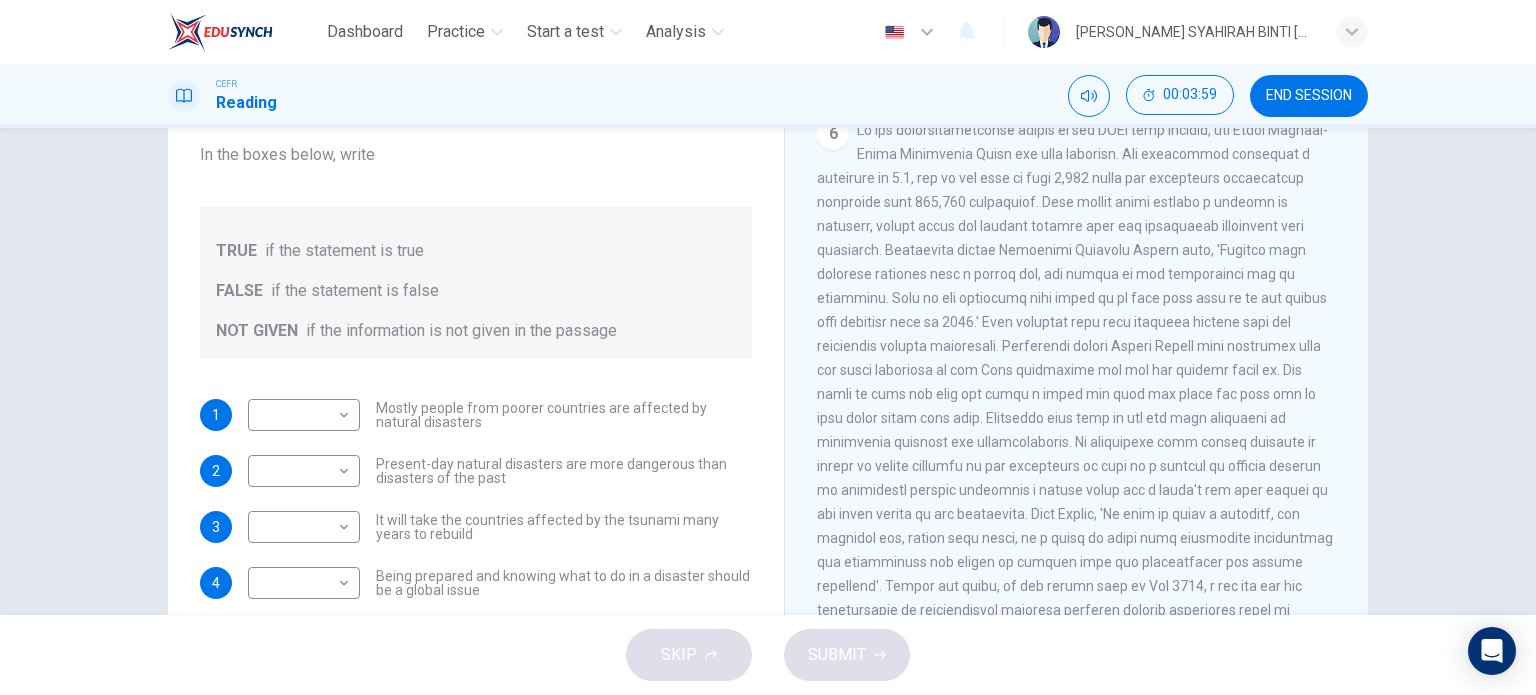 scroll, scrollTop: 1718, scrollLeft: 0, axis: vertical 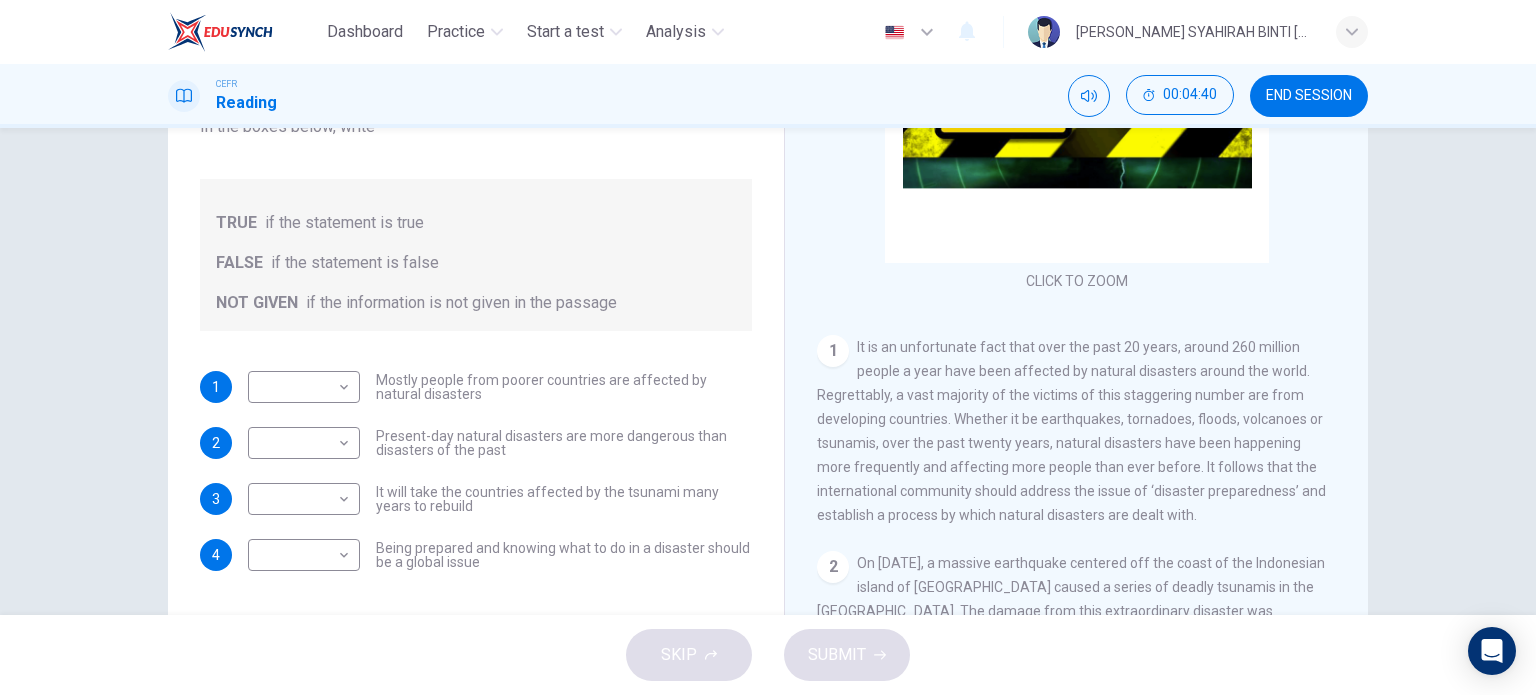 click on "NOT GIVEN" at bounding box center (257, 303) 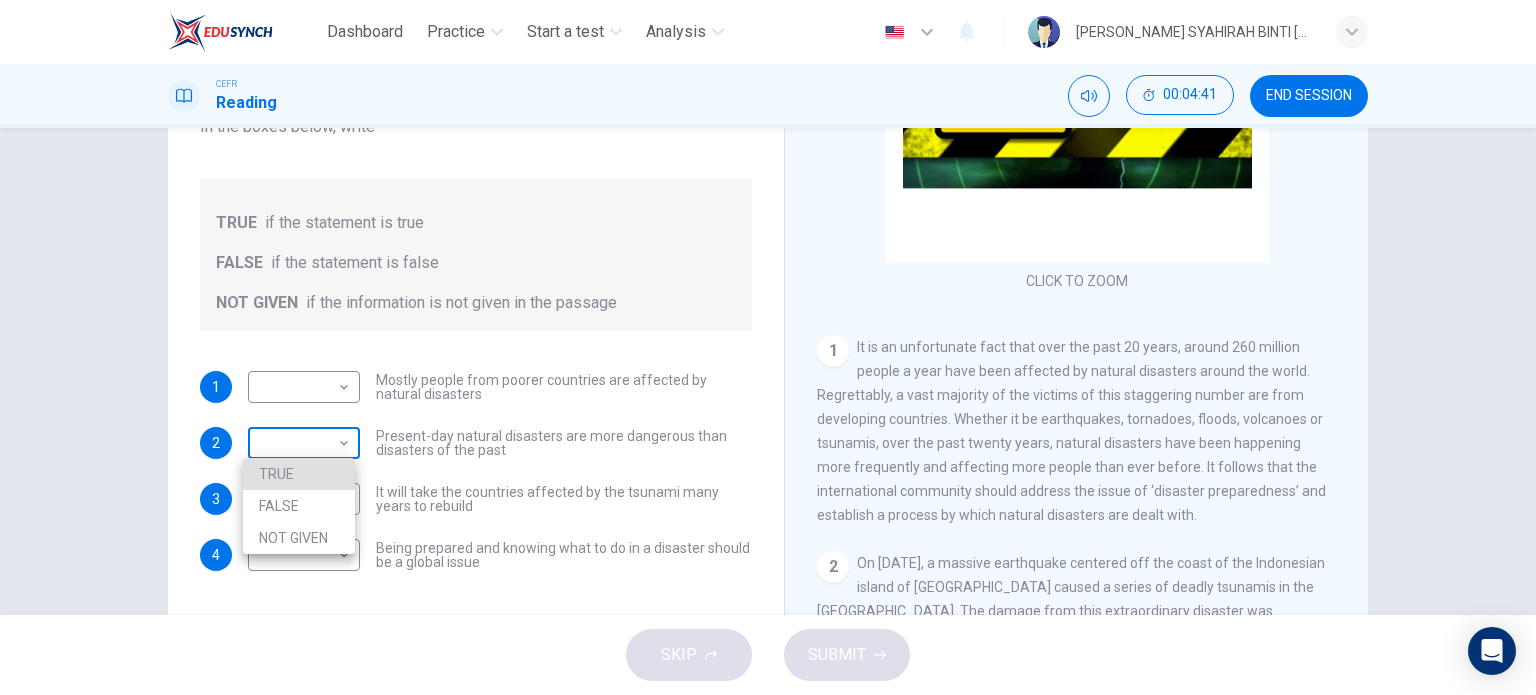click on "Dashboard Practice Start a test Analysis English en ​ WAN EDELINA SYAHIRAH BINTI WAN HUSSIN CEFR Reading 00:04:41 END SESSION Questions 1 - 4 Do the following statements agree with the information given in the Reading Passage?
In the boxes below, write TRUE if the statement is true FALSE if the statement is false NOT GIVEN if the information is not given in the passage 1 ​ ​ Mostly people from poorer countries are affected by natural disasters 2 ​ ​ Present-day natural disasters are more dangerous than disasters of the past 3 ​ ​ It will take the countries affected by the tsunami many years to rebuild 4 ​ ​ Being prepared and knowing what to do in a disaster should be a global issue Preparing for the Threat CLICK TO ZOOM Click to Zoom 1 2 3 4 5 6 SKIP SUBMIT EduSynch - Online Language Proficiency Testing
Dashboard Practice Start a test Analysis Notifications © Copyright  2025 TRUE FALSE NOT GIVEN" at bounding box center (768, 347) 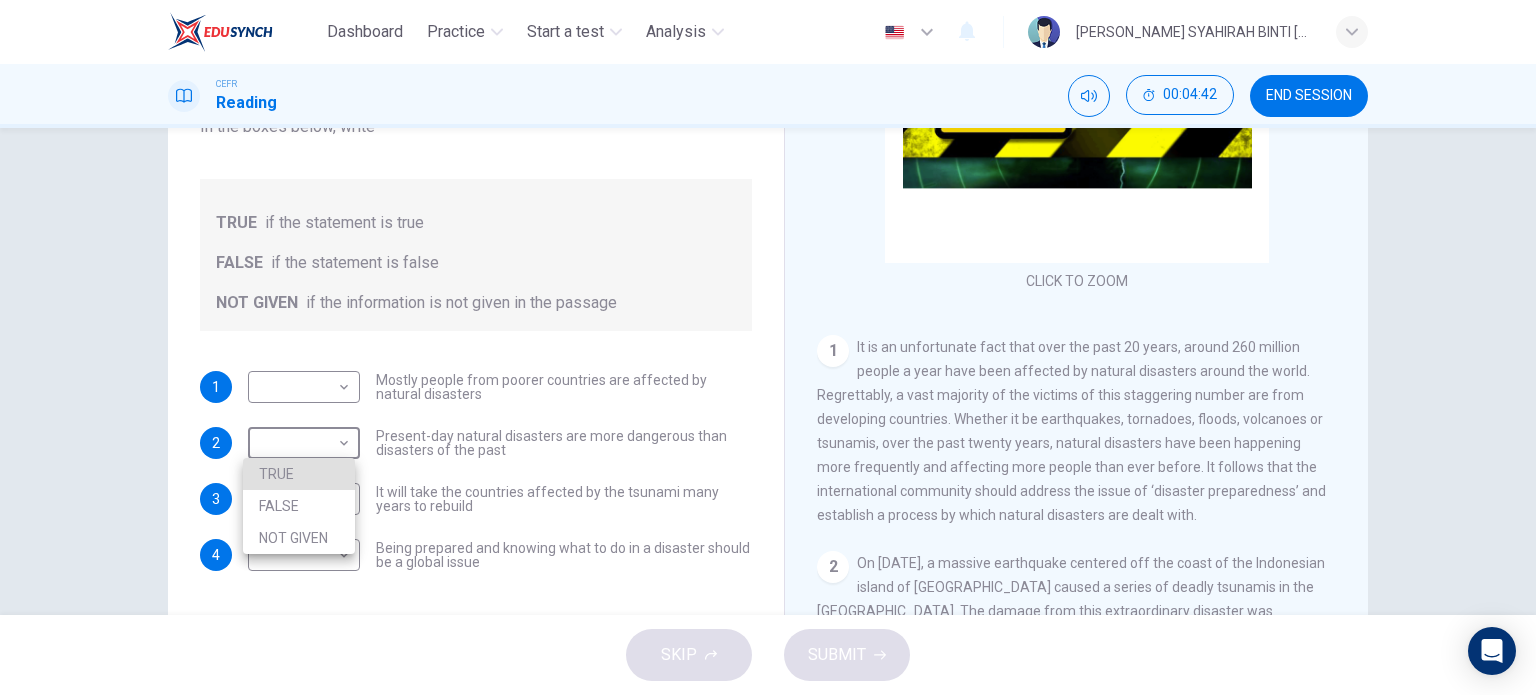 click on "NOT GIVEN" at bounding box center [299, 538] 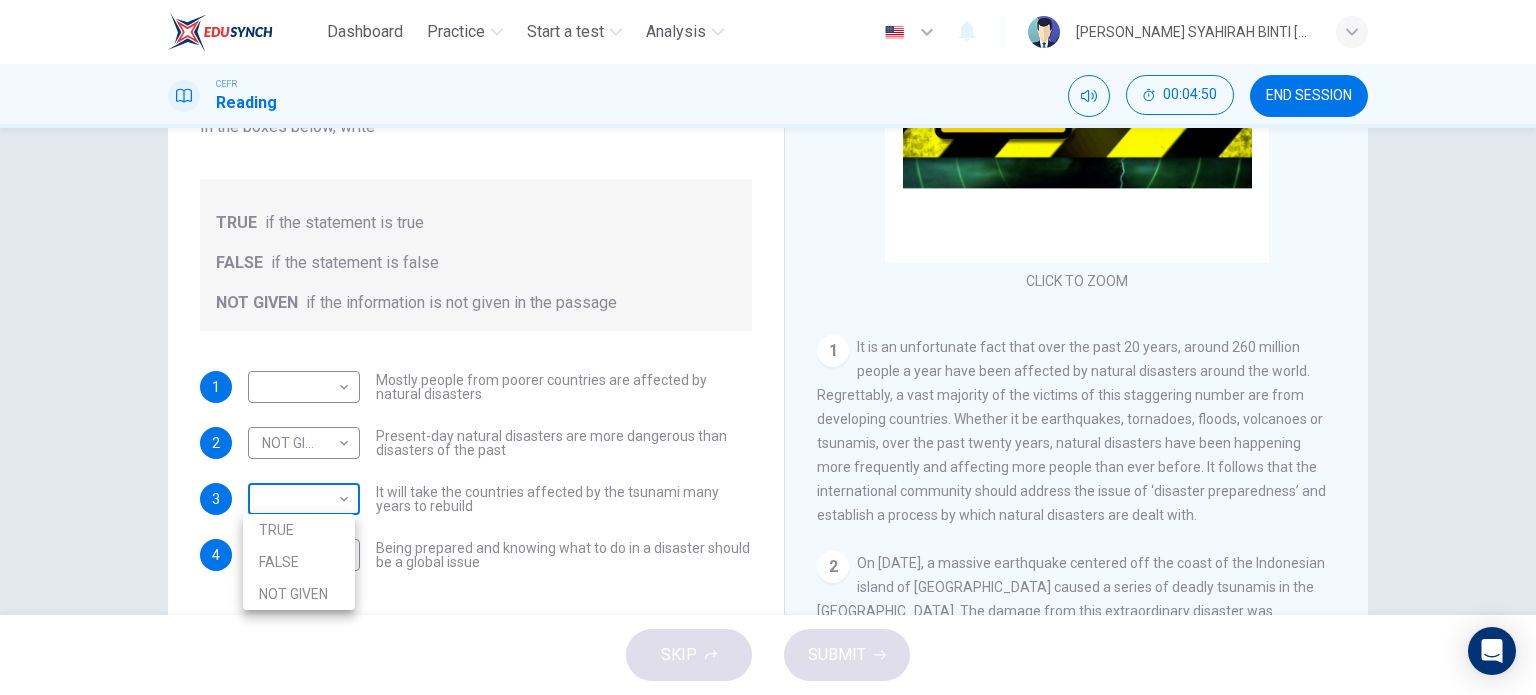 click on "Dashboard Practice Start a test Analysis English en ​ WAN EDELINA SYAHIRAH BINTI WAN HUSSIN CEFR Reading 00:04:50 END SESSION Questions 1 - 4 Do the following statements agree with the information given in the Reading Passage?
In the boxes below, write TRUE if the statement is true FALSE if the statement is false NOT GIVEN if the information is not given in the passage 1 ​ ​ Mostly people from poorer countries are affected by natural disasters 2 NOT GIVEN NOT GIVEN ​ Present-day natural disasters are more dangerous than disasters of the past 3 ​ ​ It will take the countries affected by the tsunami many years to rebuild 4 ​ ​ Being prepared and knowing what to do in a disaster should be a global issue Preparing for the Threat CLICK TO ZOOM Click to Zoom 1 2 3 4 5 6 SKIP SUBMIT EduSynch - Online Language Proficiency Testing
Dashboard Practice Start a test Analysis Notifications © Copyright  2025 TRUE FALSE NOT GIVEN" at bounding box center (768, 347) 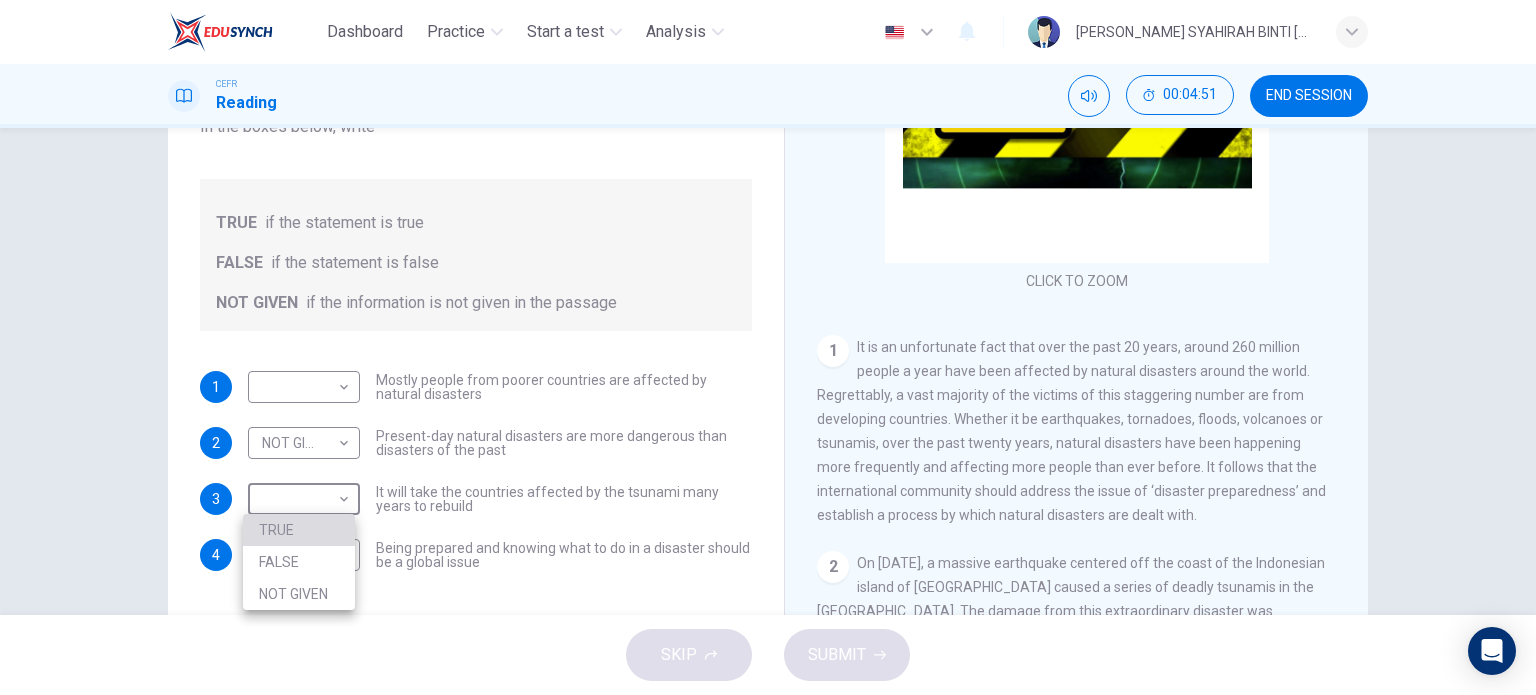 click on "TRUE" at bounding box center (299, 530) 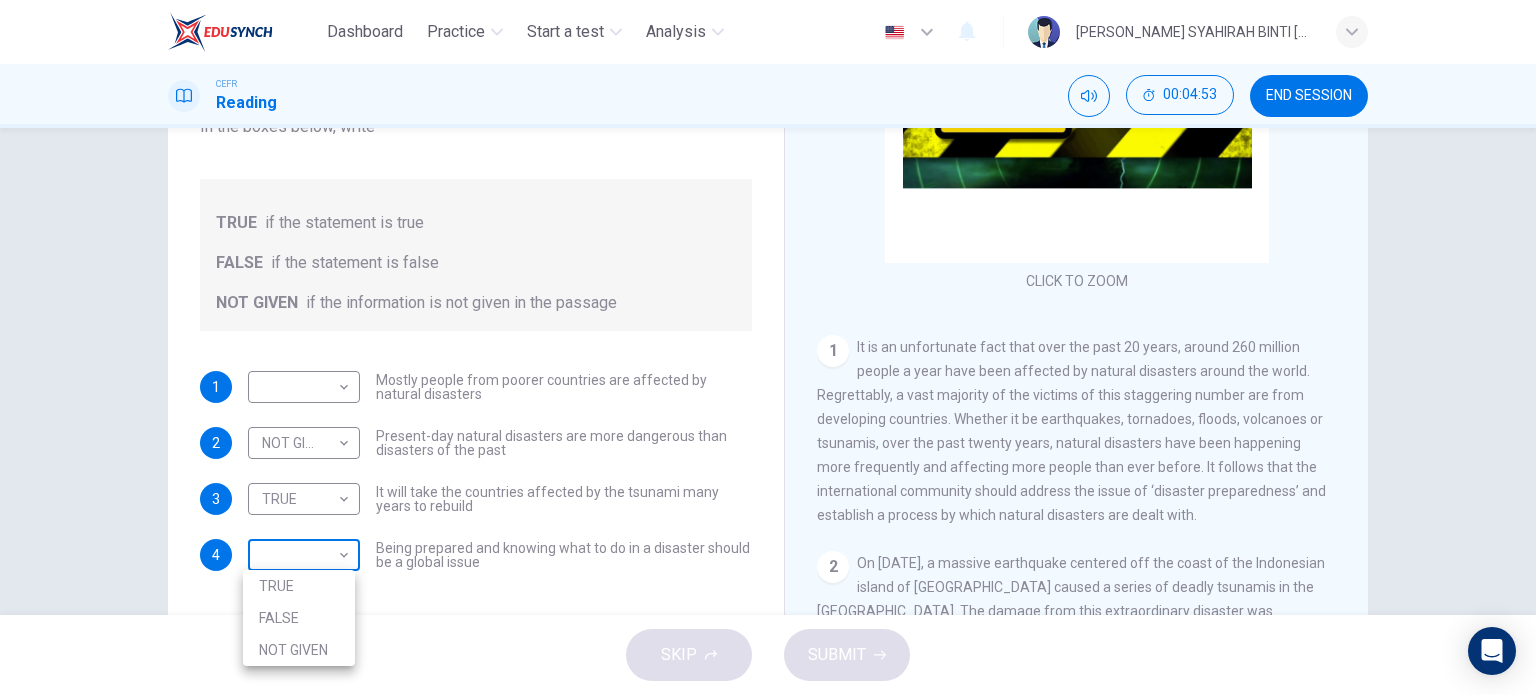 click on "Dashboard Practice Start a test Analysis English en ​ WAN EDELINA SYAHIRAH BINTI WAN HUSSIN CEFR Reading 00:04:53 END SESSION Questions 1 - 4 Do the following statements agree with the information given in the Reading Passage?
In the boxes below, write TRUE if the statement is true FALSE if the statement is false NOT GIVEN if the information is not given in the passage 1 ​ ​ Mostly people from poorer countries are affected by natural disasters 2 NOT GIVEN NOT GIVEN ​ Present-day natural disasters are more dangerous than disasters of the past 3 TRUE TRUE ​ It will take the countries affected by the tsunami many years to rebuild 4 ​ ​ Being prepared and knowing what to do in a disaster should be a global issue Preparing for the Threat CLICK TO ZOOM Click to Zoom 1 2 3 4 5 6 SKIP SUBMIT EduSynch - Online Language Proficiency Testing
Dashboard Practice Start a test Analysis Notifications © Copyright  2025 TRUE FALSE NOT GIVEN" at bounding box center [768, 347] 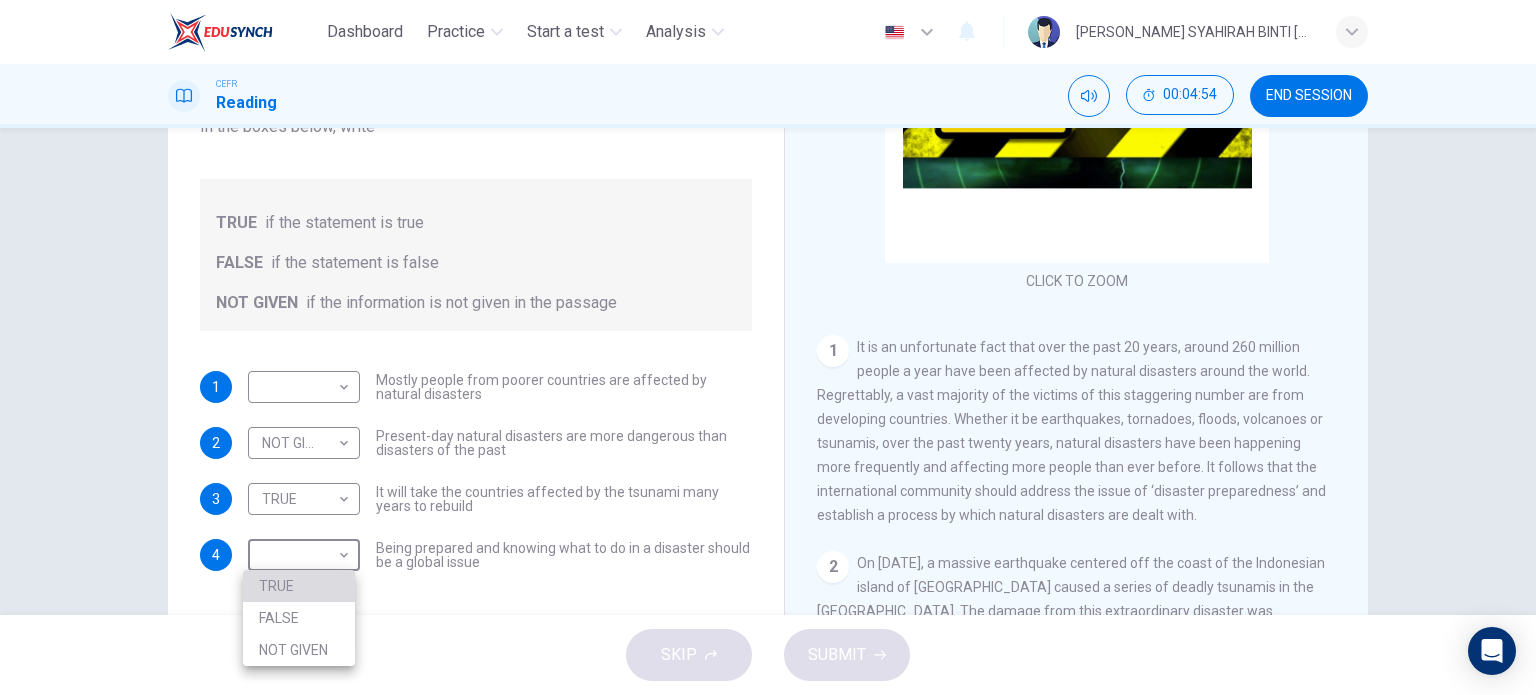 click on "TRUE" at bounding box center (299, 586) 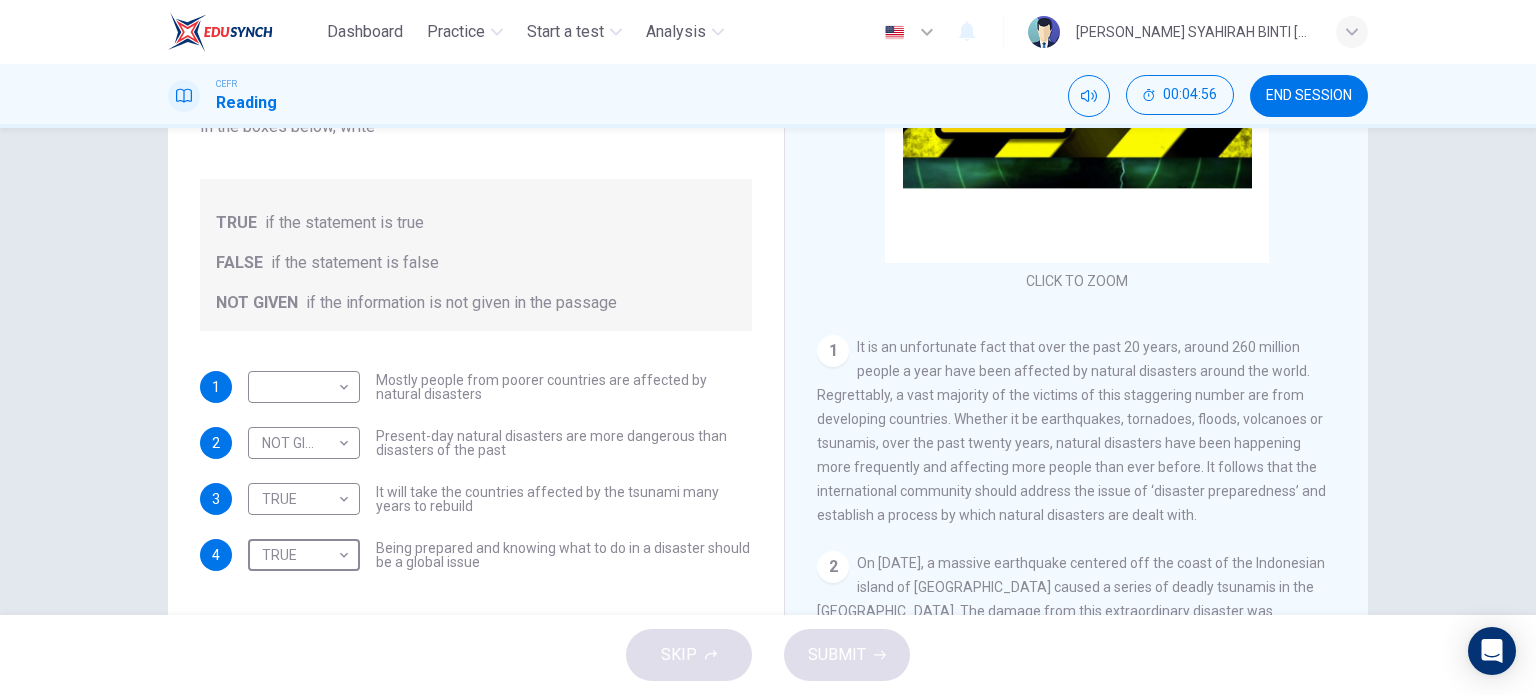 scroll, scrollTop: 288, scrollLeft: 0, axis: vertical 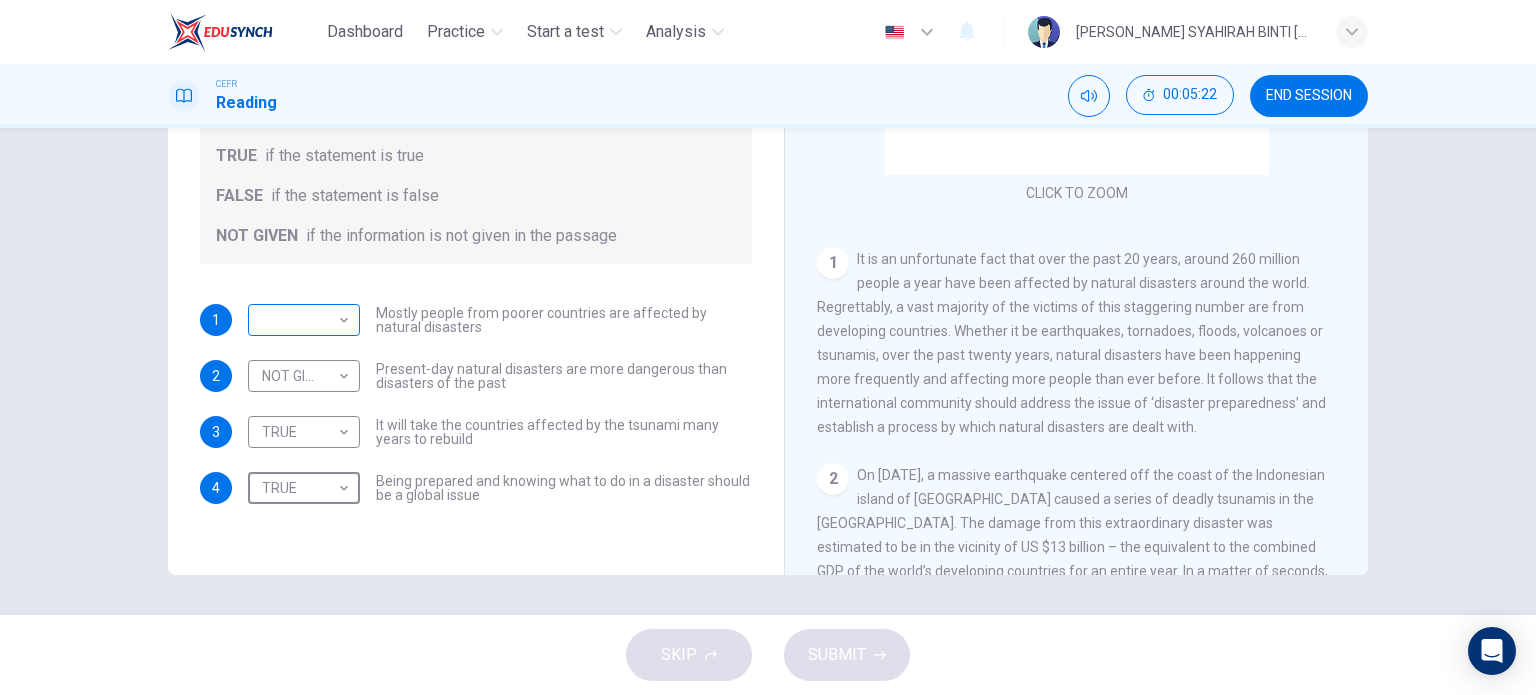 click on "Dashboard Practice Start a test Analysis English en ​ WAN EDELINA SYAHIRAH BINTI WAN HUSSIN CEFR Reading 00:05:22 END SESSION Questions 1 - 4 Do the following statements agree with the information given in the Reading Passage?
In the boxes below, write TRUE if the statement is true FALSE if the statement is false NOT GIVEN if the information is not given in the passage 1 ​ ​ Mostly people from poorer countries are affected by natural disasters 2 NOT GIVEN NOT GIVEN ​ Present-day natural disasters are more dangerous than disasters of the past 3 TRUE TRUE ​ It will take the countries affected by the tsunami many years to rebuild 4 TRUE TRUE ​ Being prepared and knowing what to do in a disaster should be a global issue Preparing for the Threat CLICK TO ZOOM Click to Zoom 1 2 3 4 5 6 SKIP SUBMIT EduSynch - Online Language Proficiency Testing
Dashboard Practice Start a test Analysis Notifications © Copyright  2025" at bounding box center [768, 347] 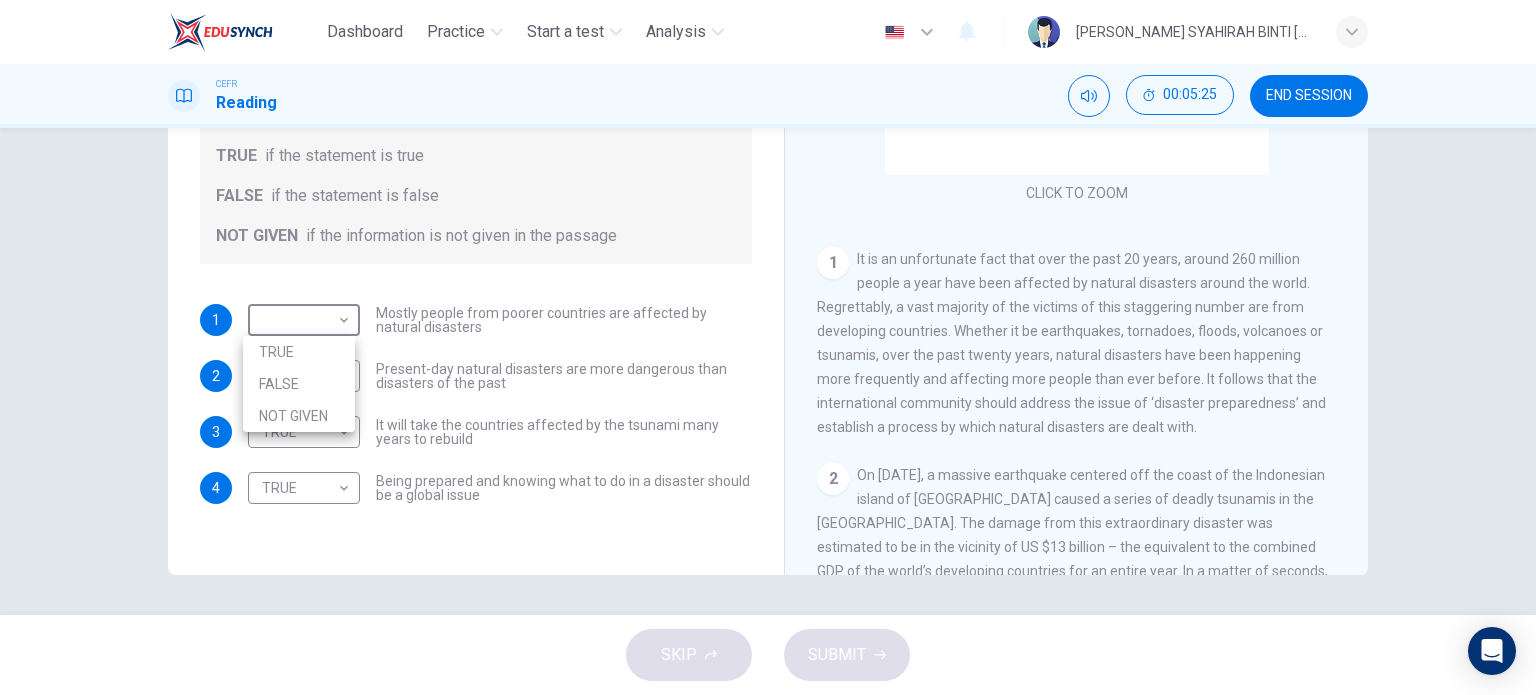 click on "FALSE" at bounding box center (299, 384) 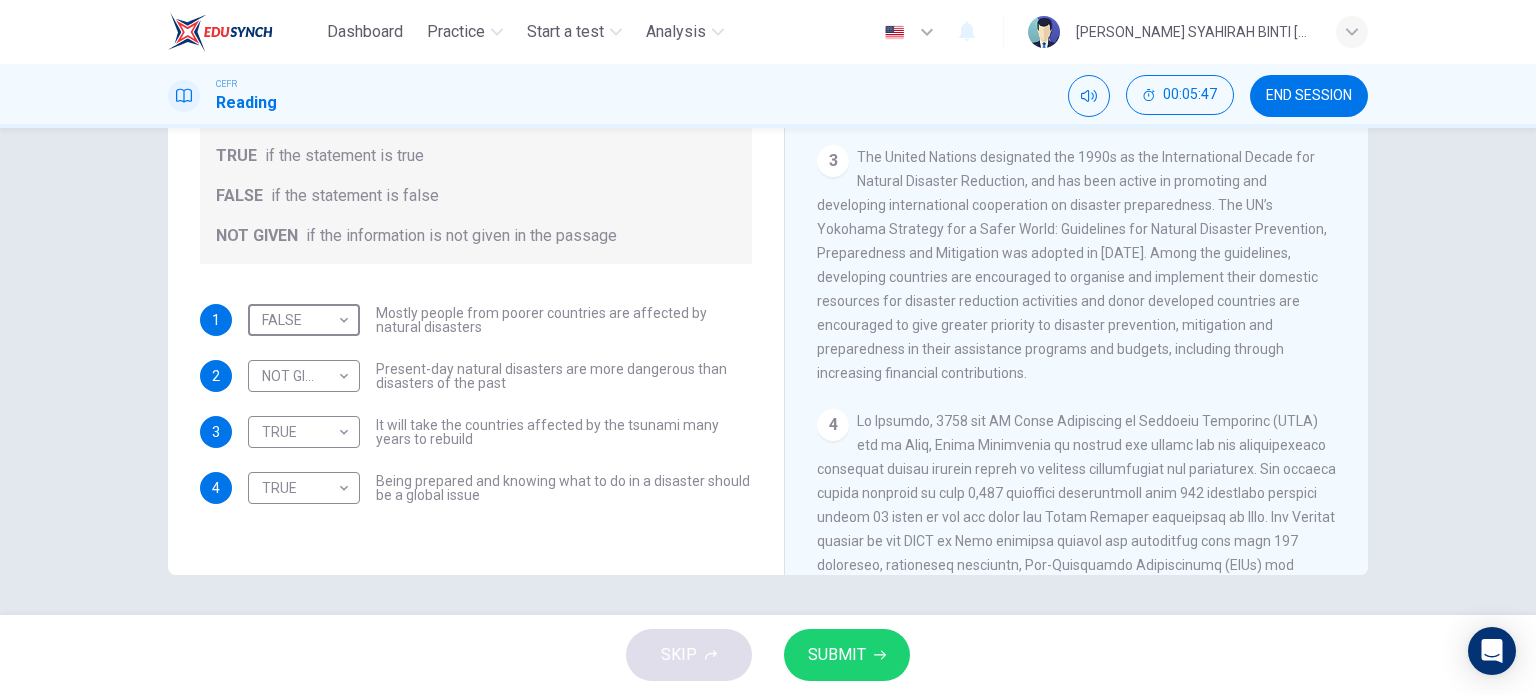 scroll, scrollTop: 711, scrollLeft: 0, axis: vertical 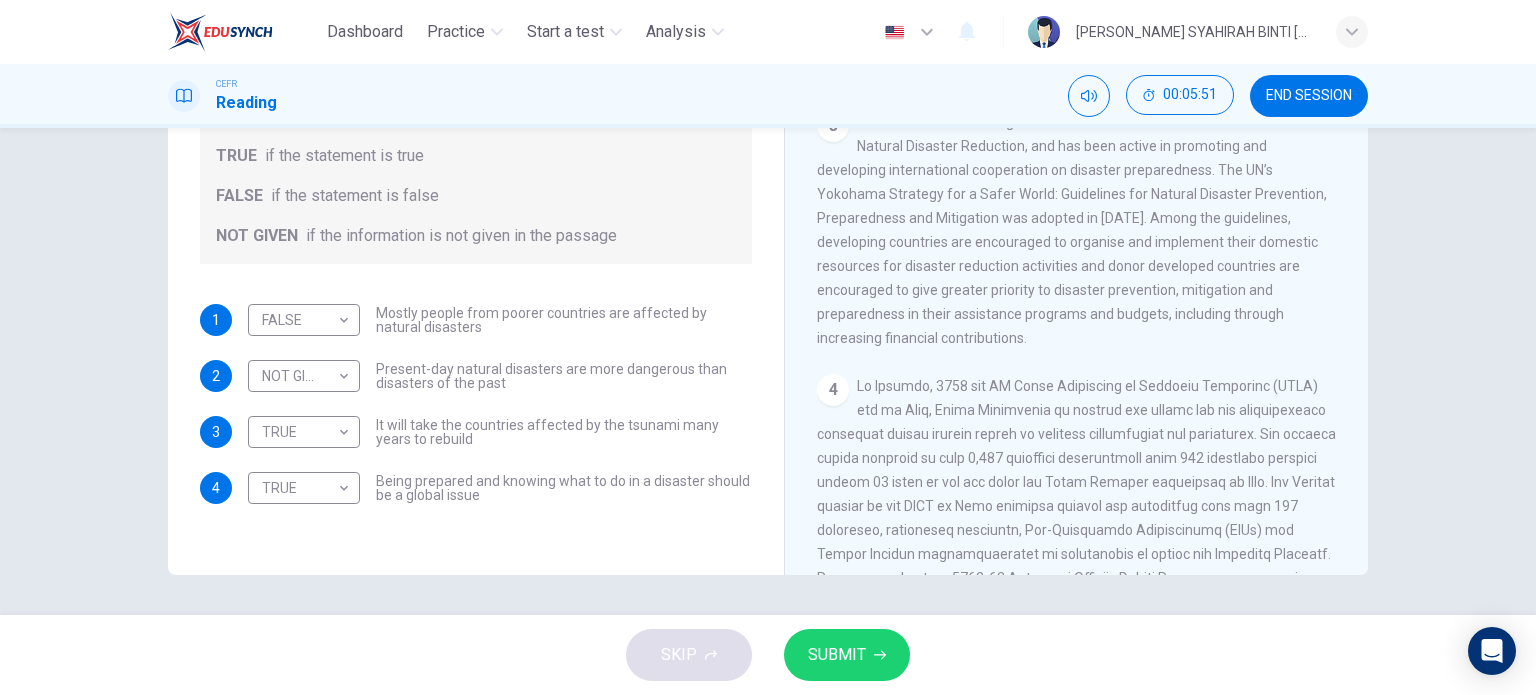 drag, startPoint x: 1338, startPoint y: 251, endPoint x: 1339, endPoint y: 261, distance: 10.049875 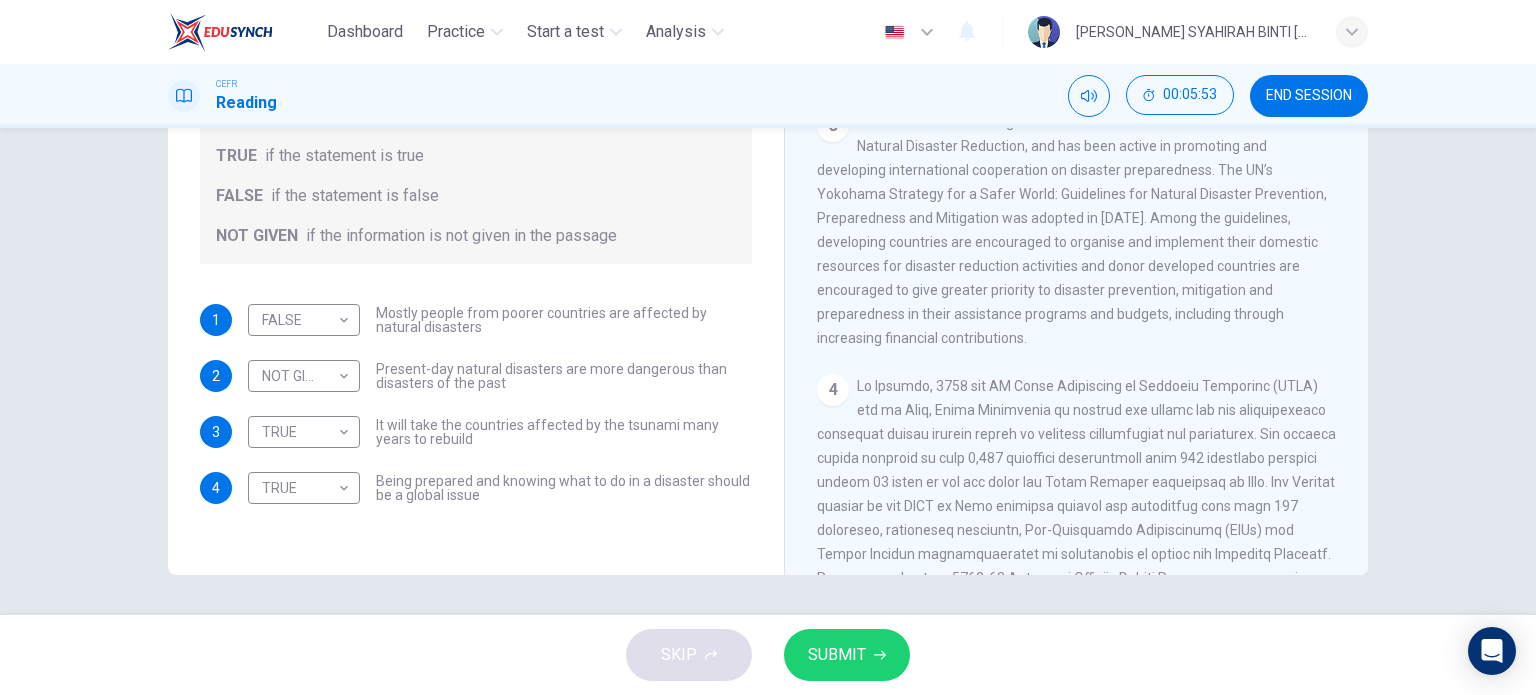 drag, startPoint x: 1329, startPoint y: 228, endPoint x: 1335, endPoint y: 255, distance: 27.658634 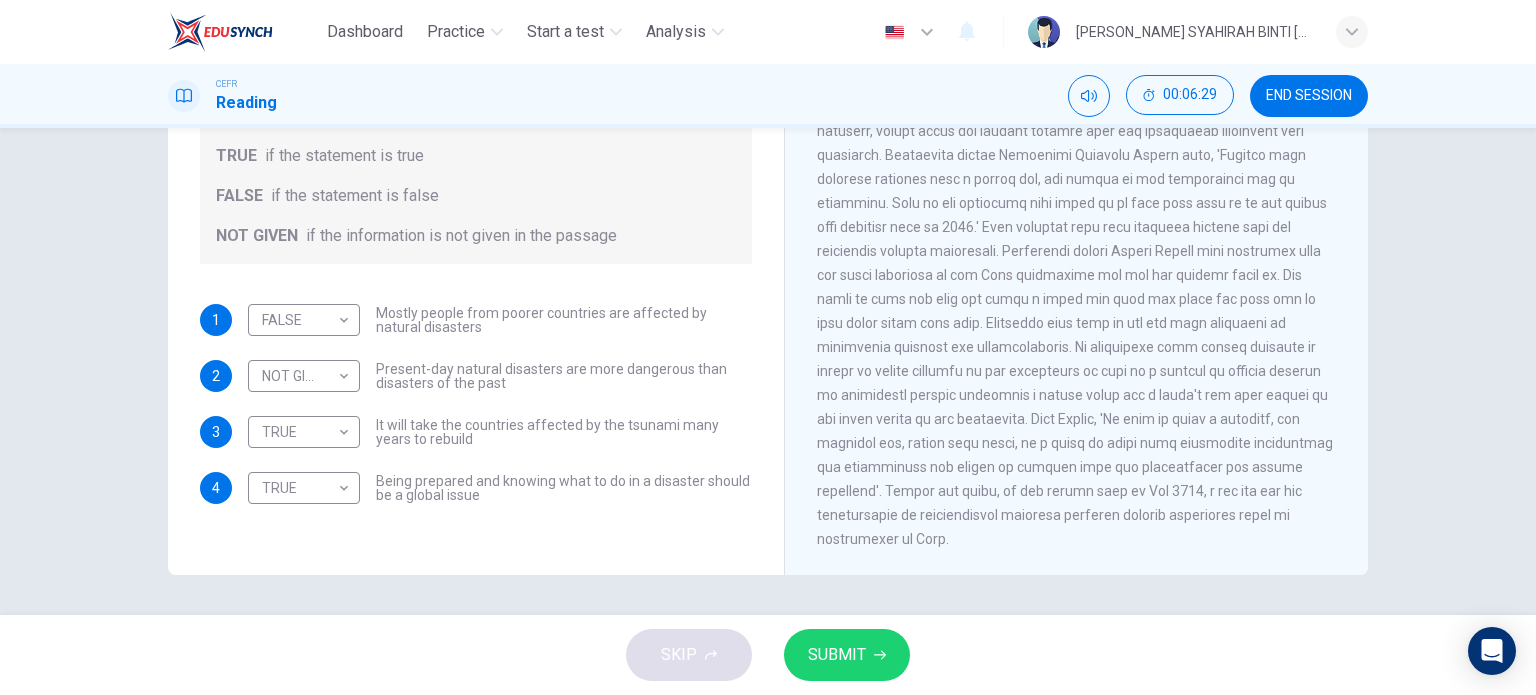 scroll, scrollTop: 1718, scrollLeft: 0, axis: vertical 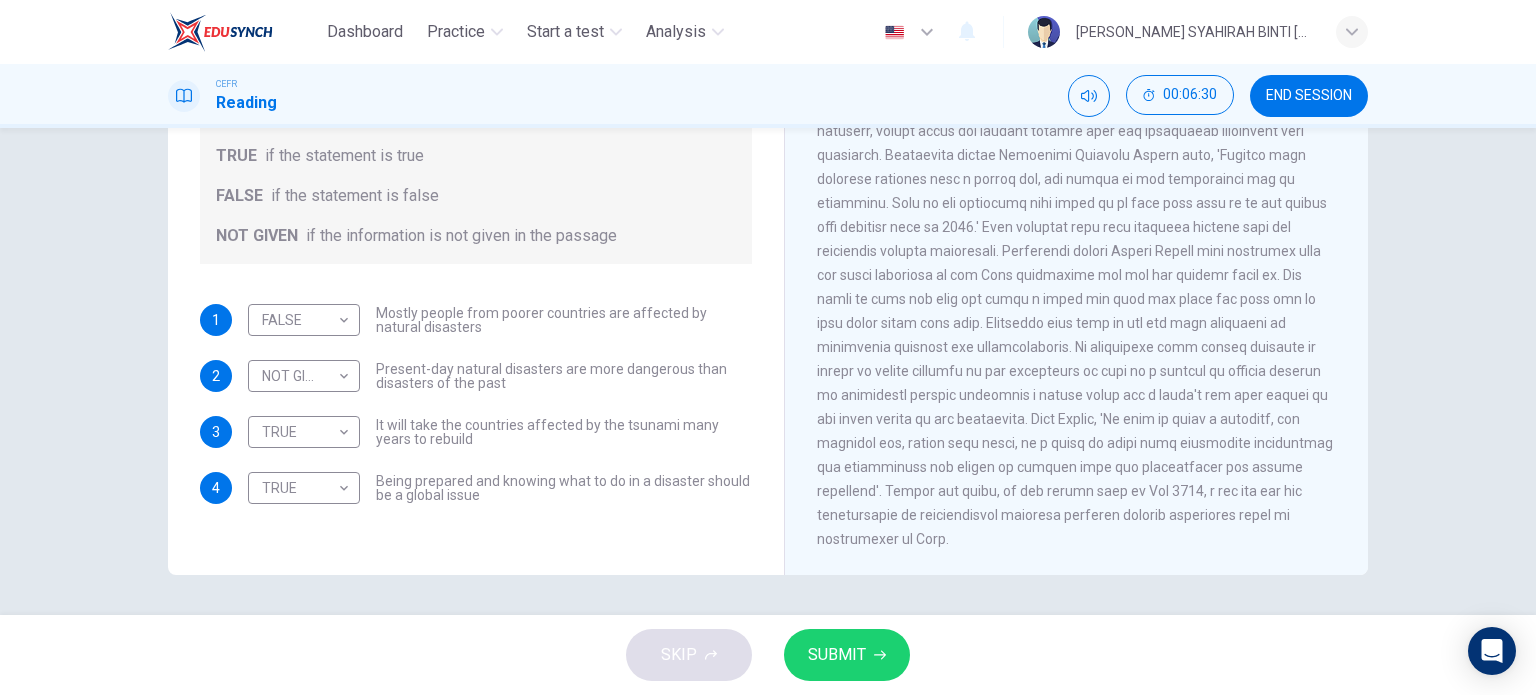 click on "SUBMIT" at bounding box center (847, 655) 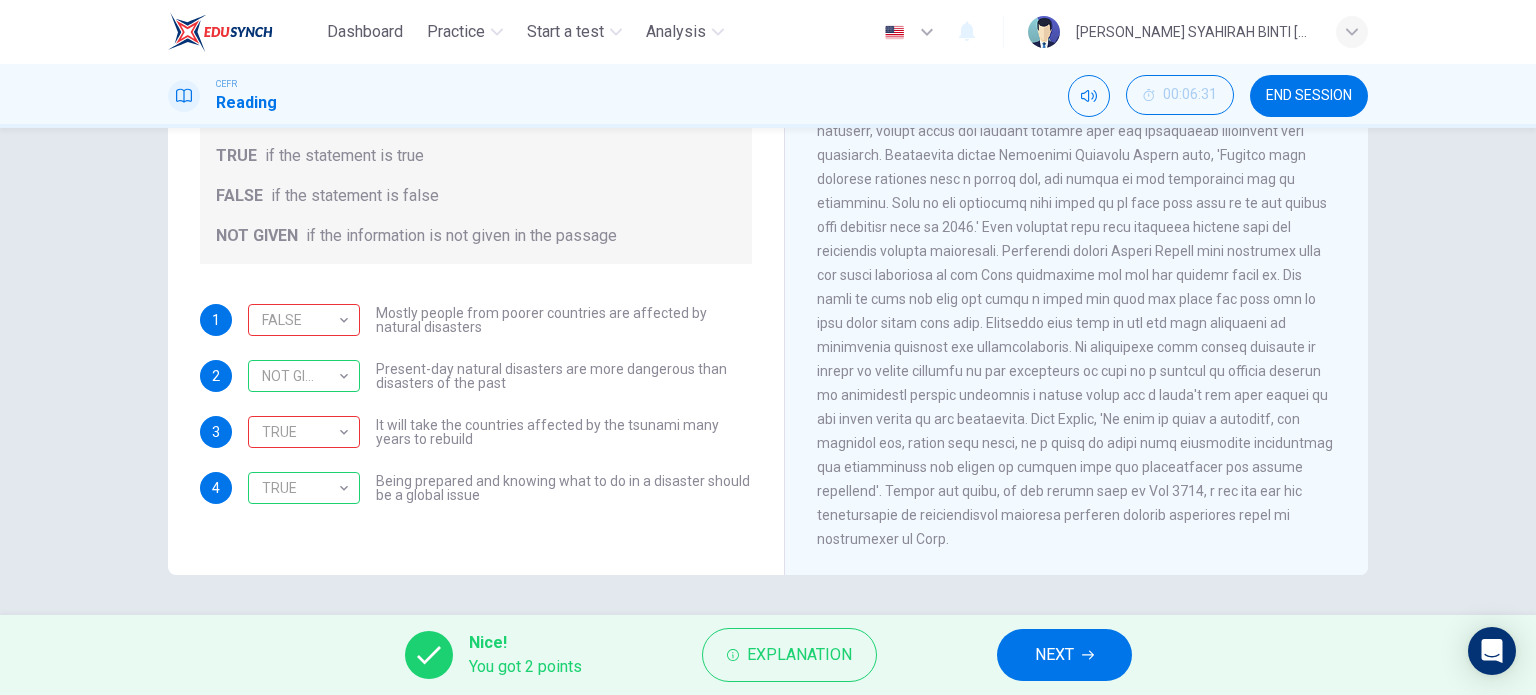 click on "NEXT" at bounding box center (1054, 655) 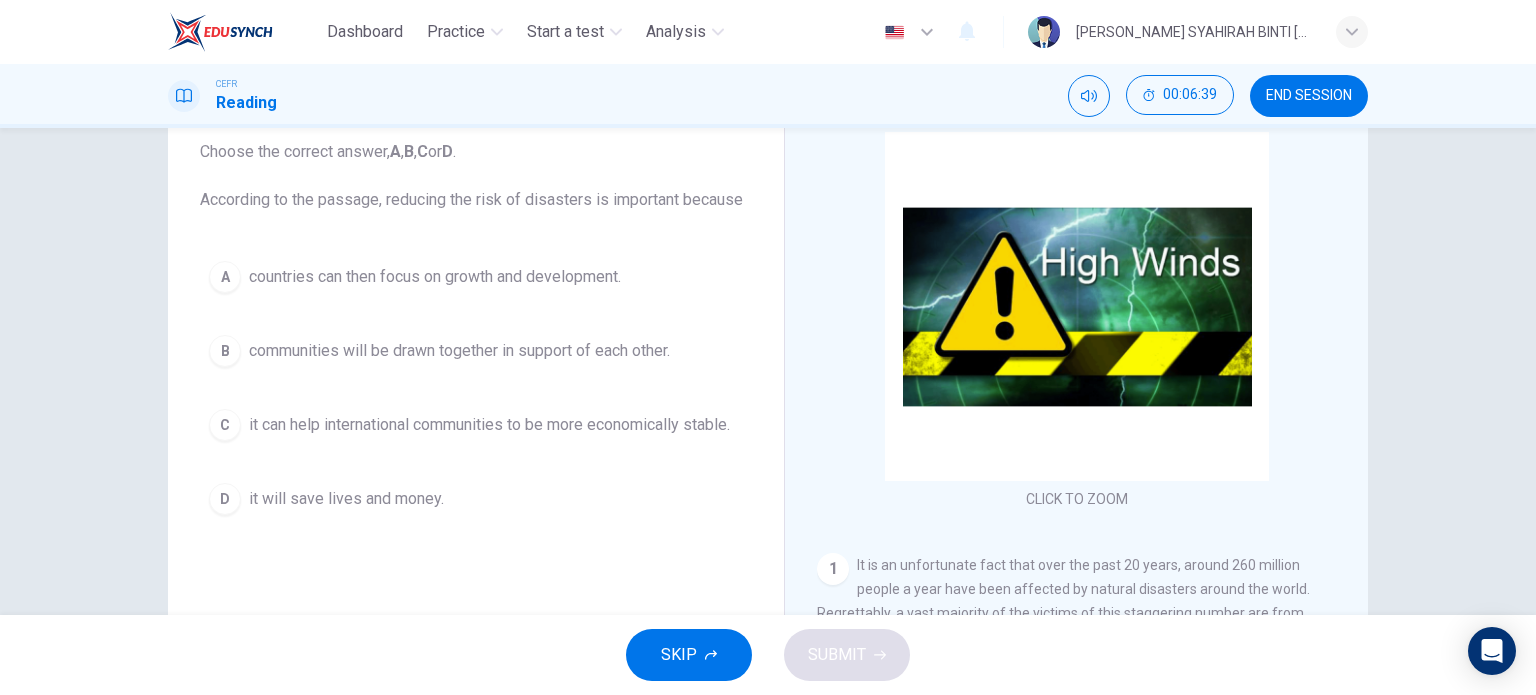 scroll, scrollTop: 128, scrollLeft: 0, axis: vertical 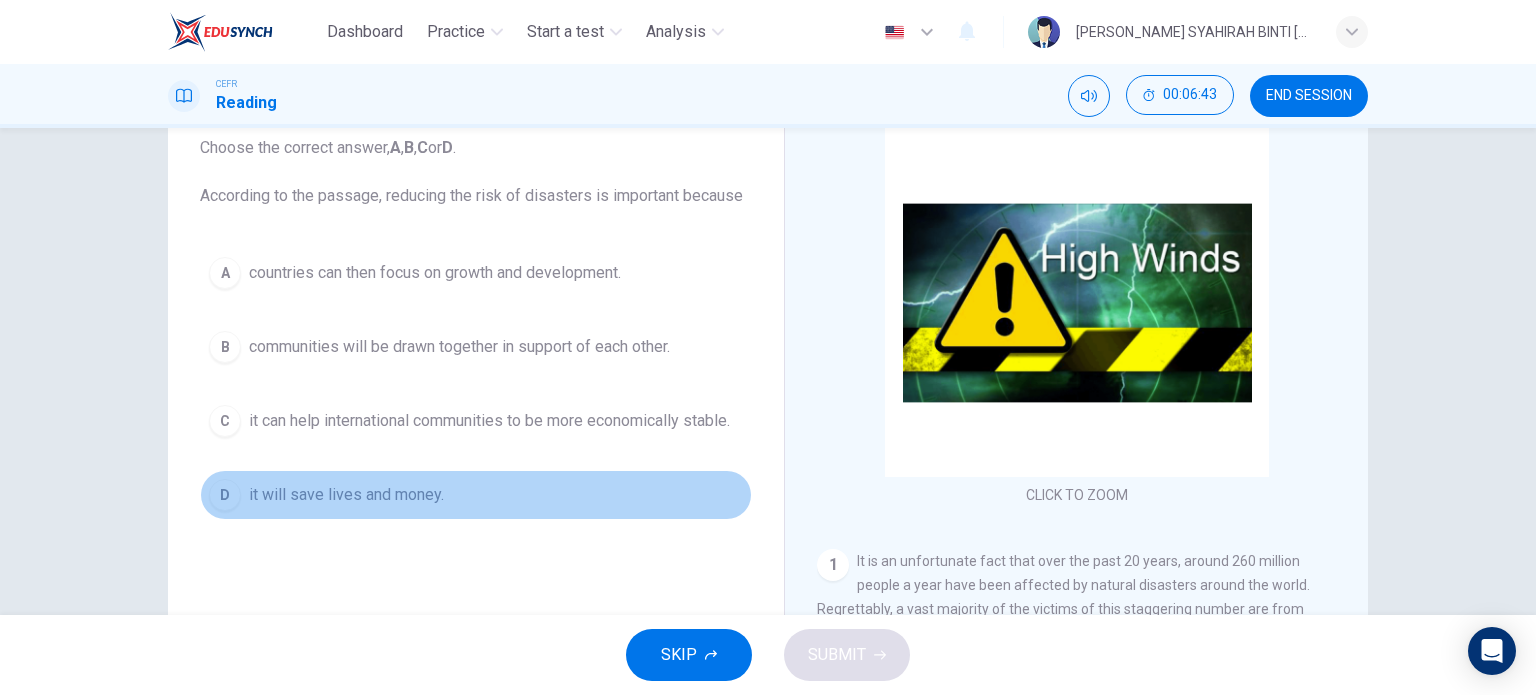 click on "D" at bounding box center [225, 495] 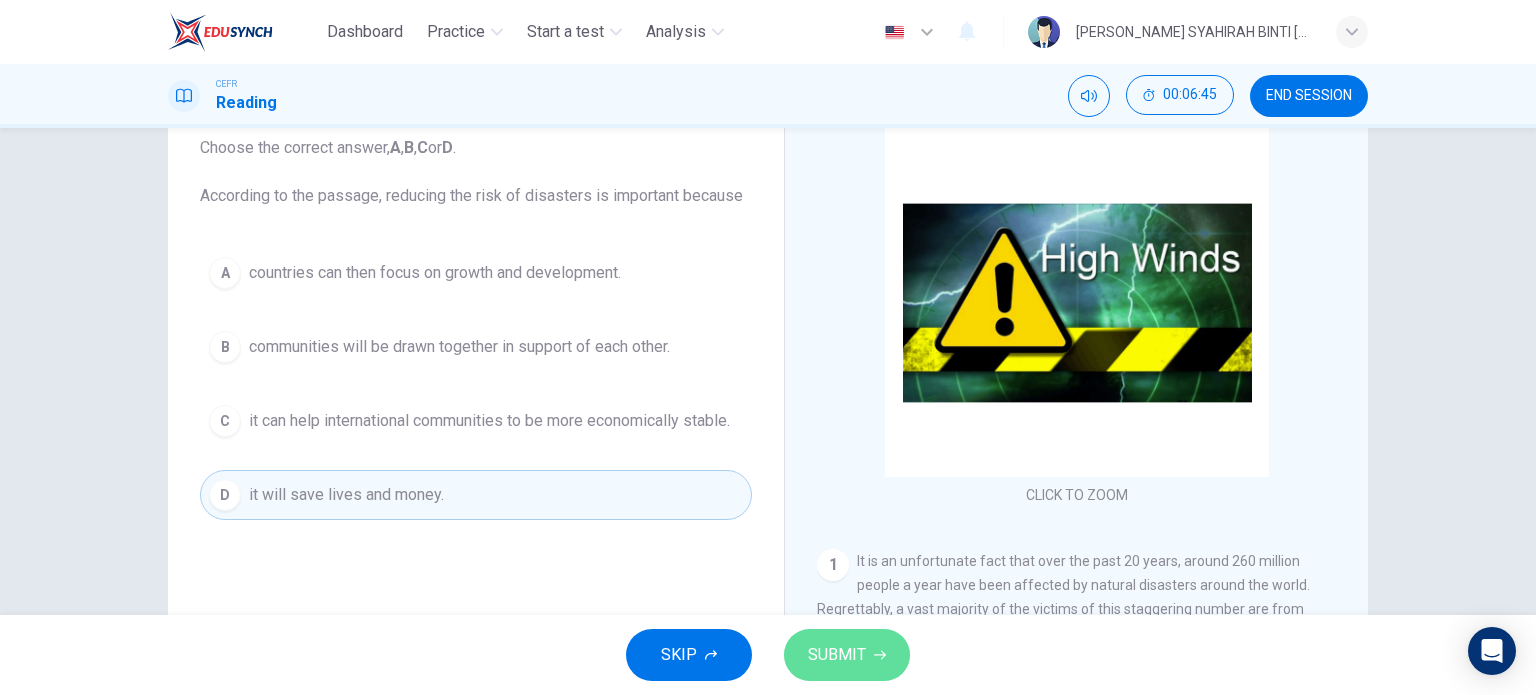 click on "SUBMIT" at bounding box center [847, 655] 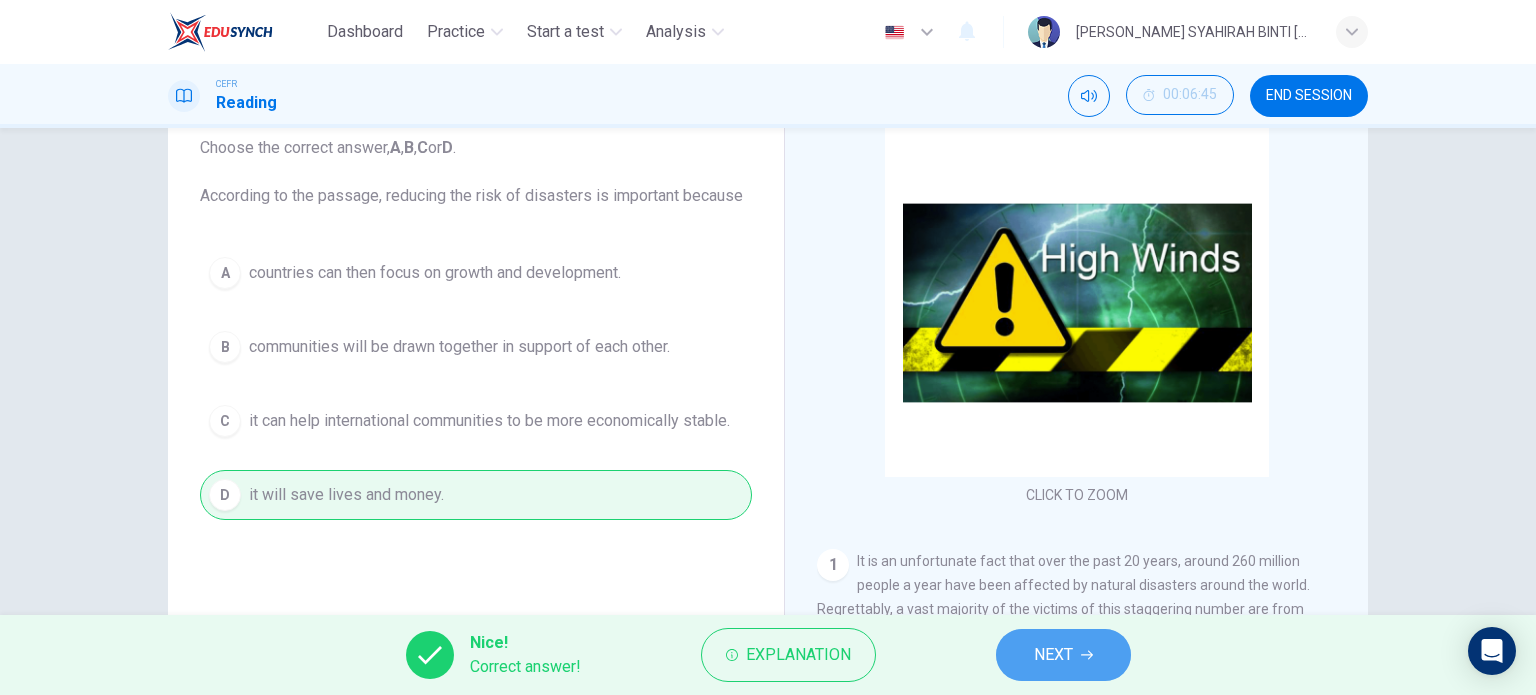 click on "NEXT" at bounding box center (1063, 655) 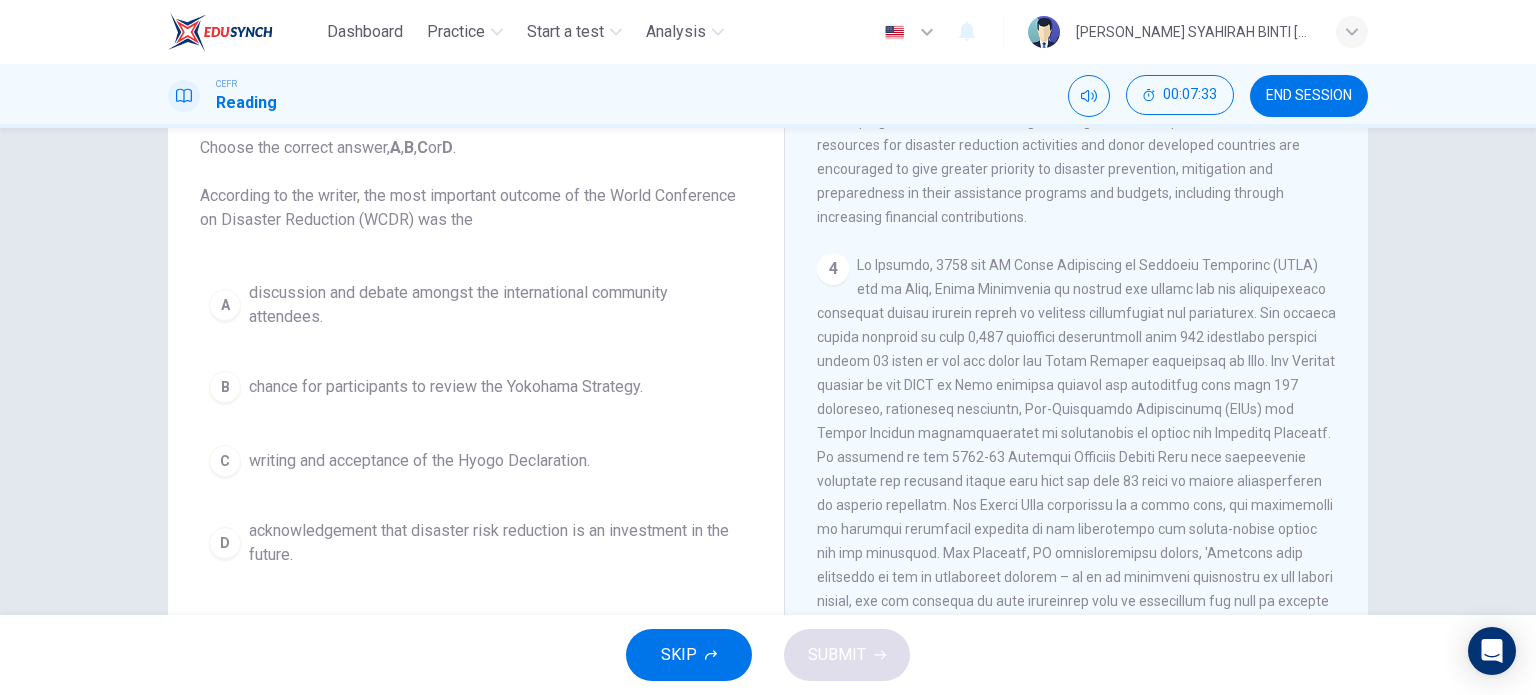 scroll, scrollTop: 988, scrollLeft: 0, axis: vertical 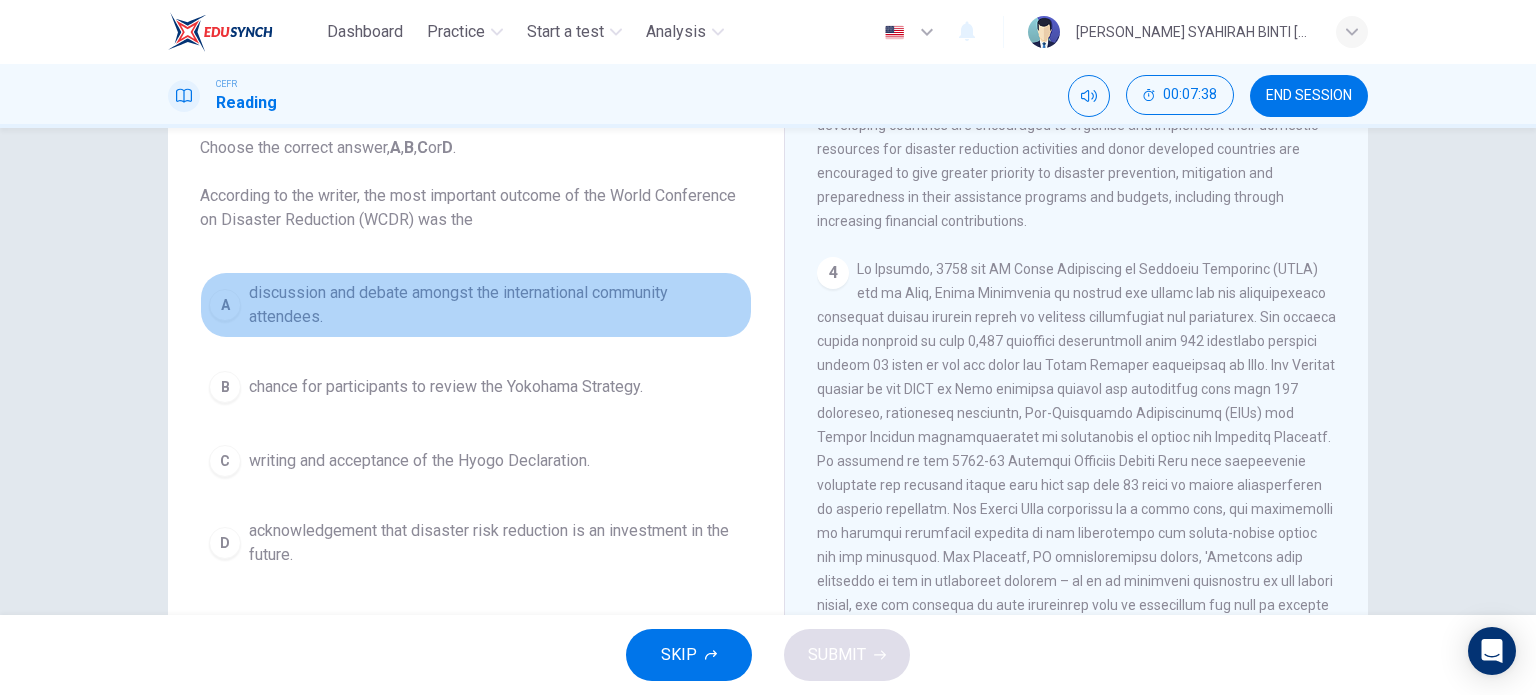 click on "A discussion and debate amongst the international community attendees." at bounding box center (476, 305) 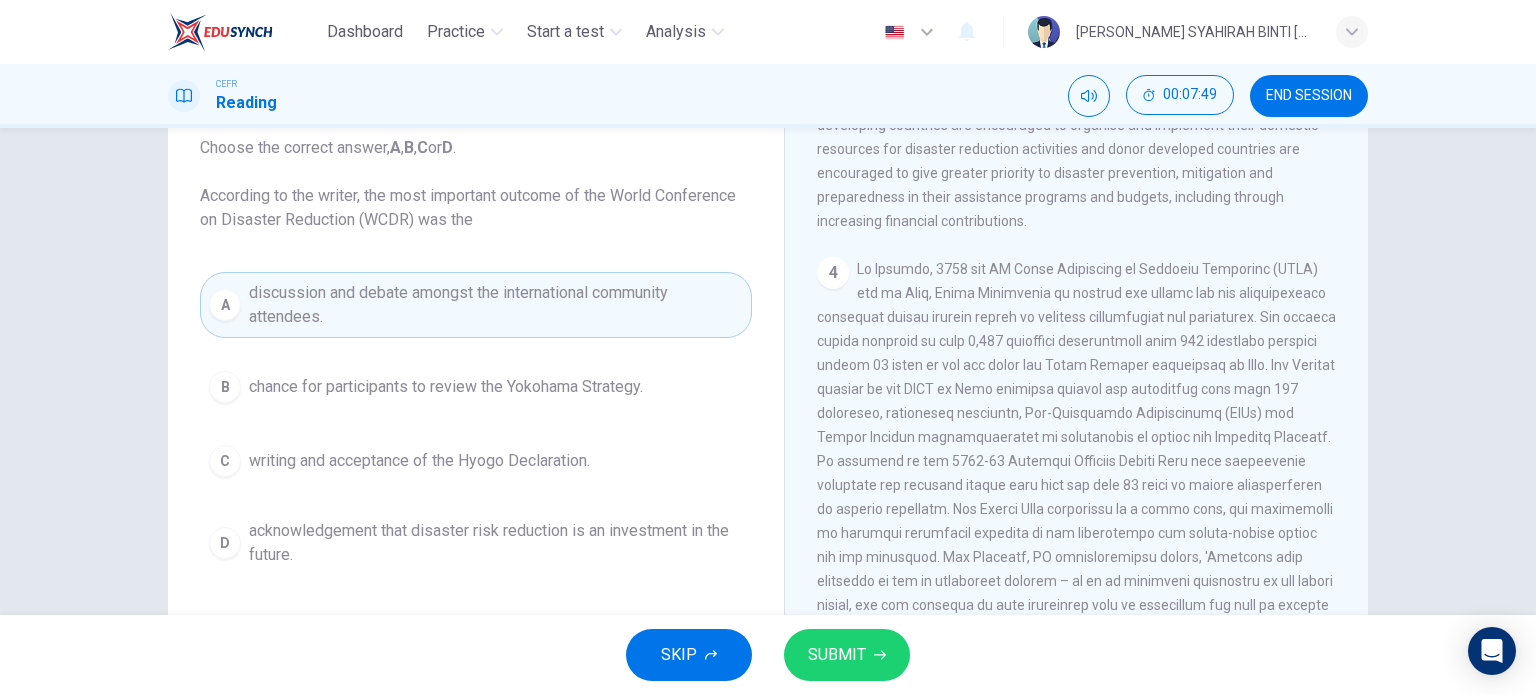 drag, startPoint x: 1365, startPoint y: 404, endPoint x: 1356, endPoint y: 433, distance: 30.364452 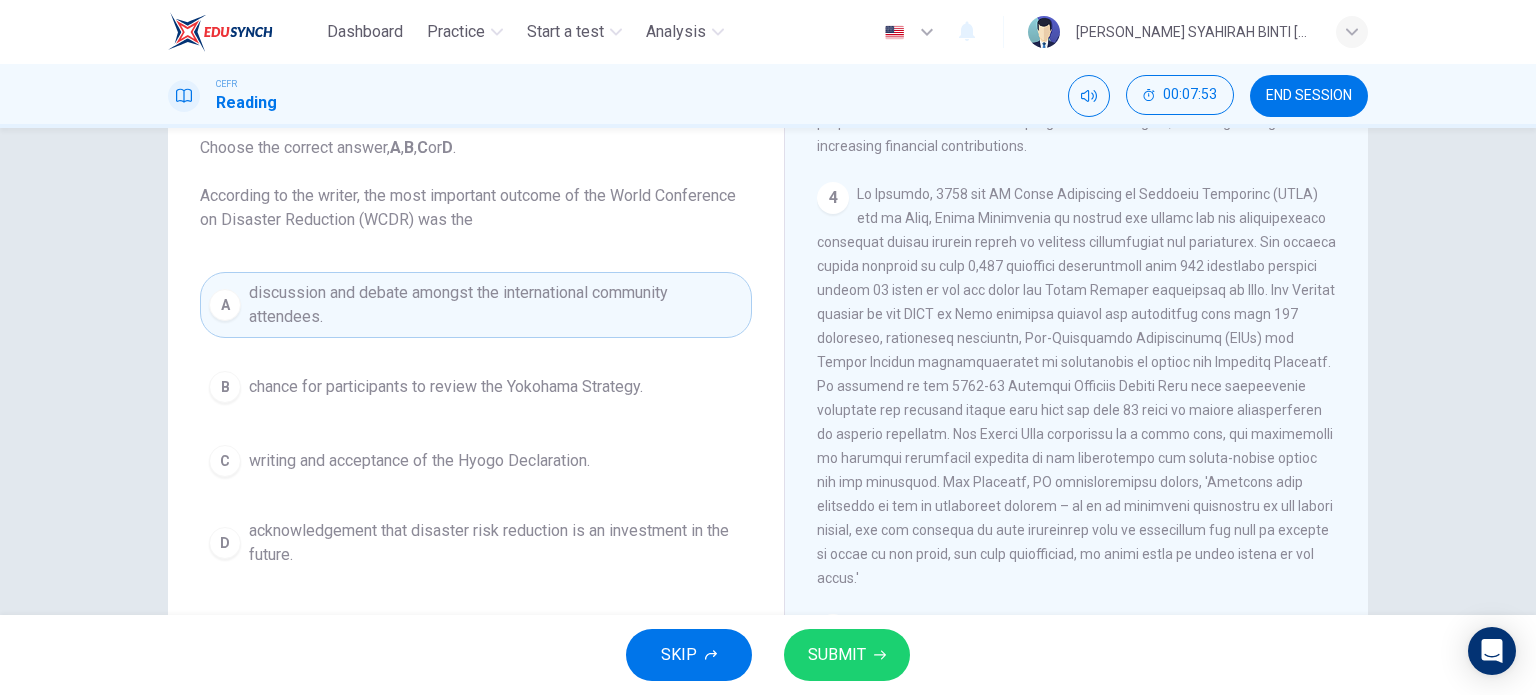 scroll, scrollTop: 1069, scrollLeft: 0, axis: vertical 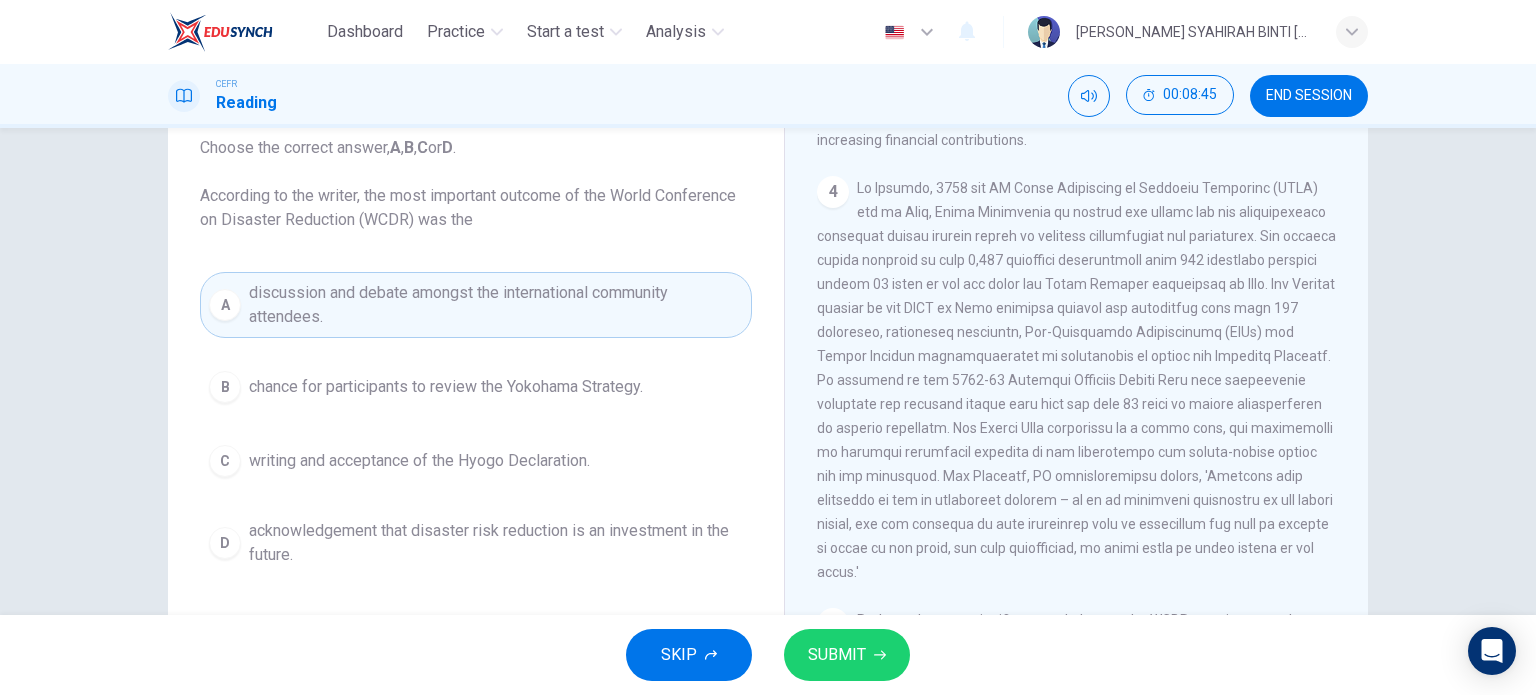 drag, startPoint x: 1356, startPoint y: 431, endPoint x: 1340, endPoint y: 452, distance: 26.400757 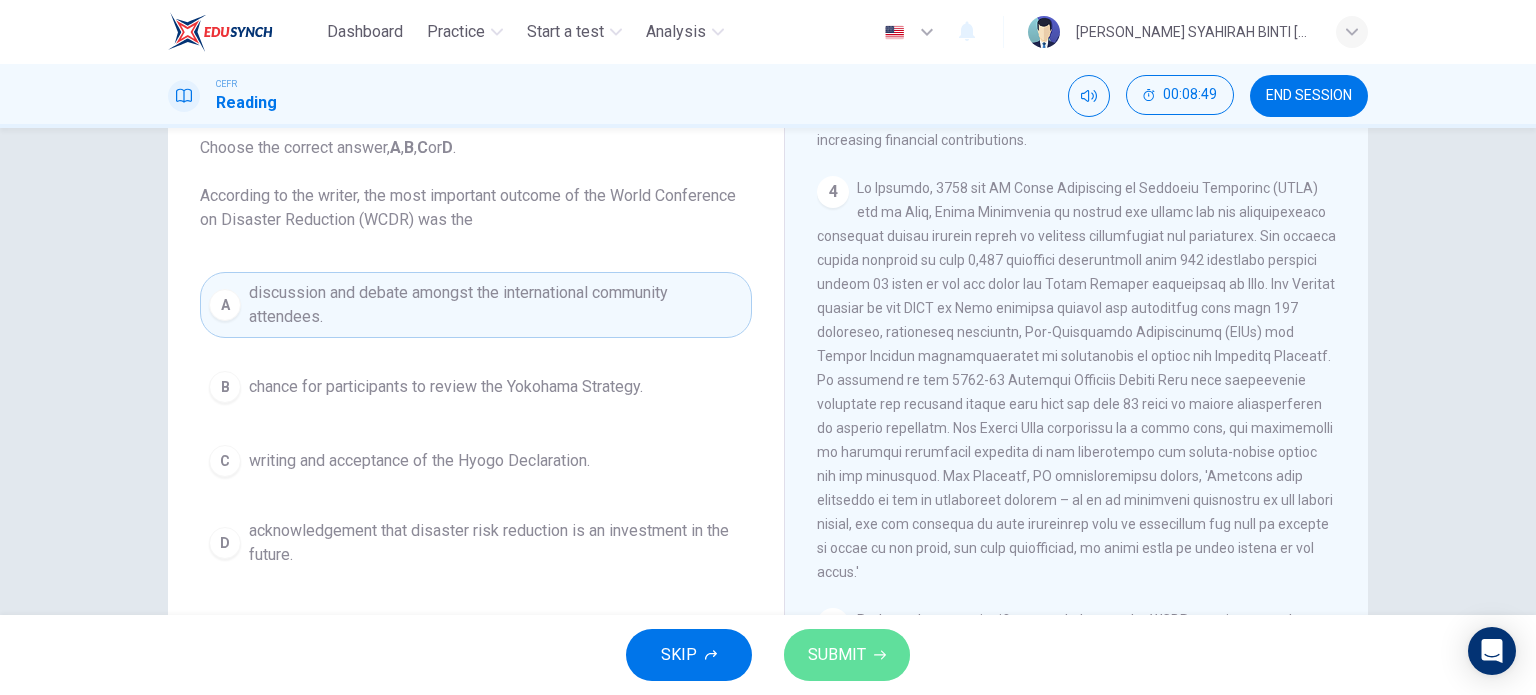 click on "SUBMIT" at bounding box center [837, 655] 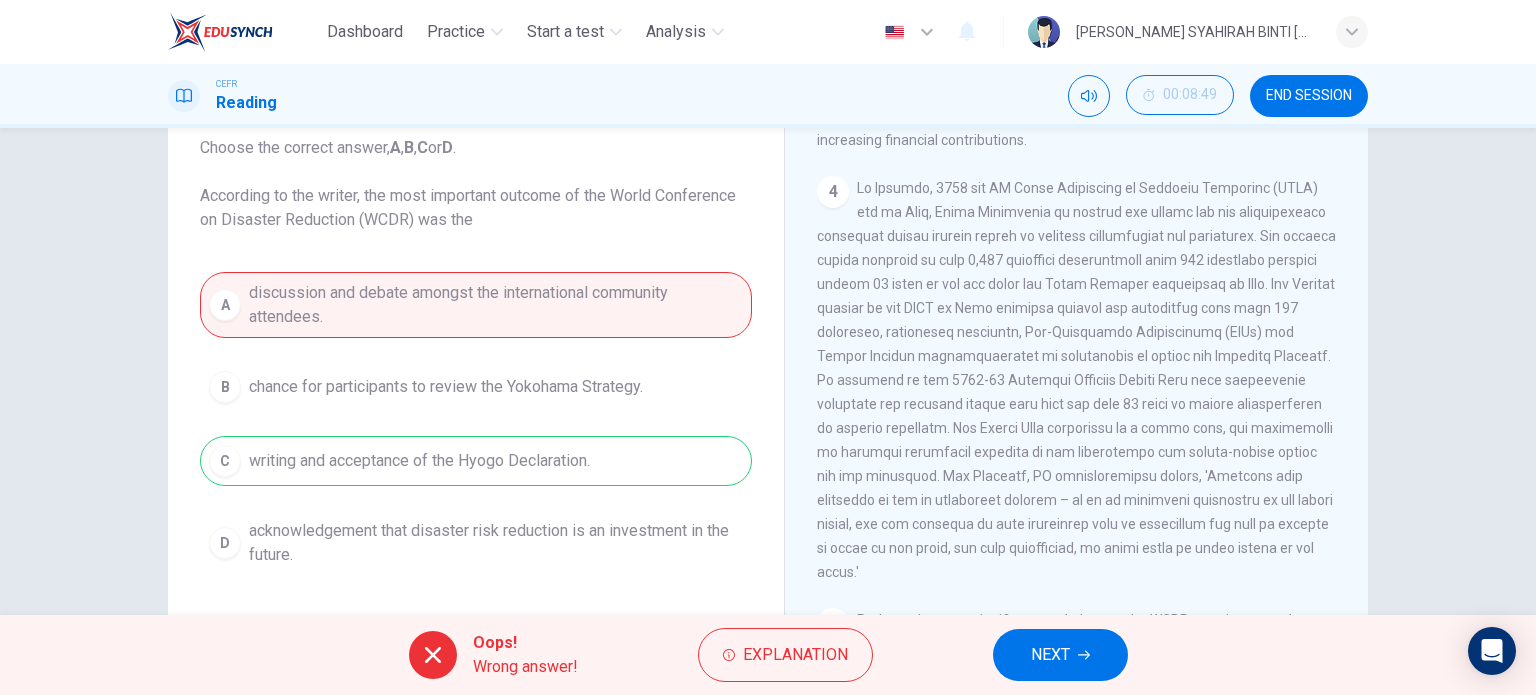 drag, startPoint x: 1358, startPoint y: 443, endPoint x: 1360, endPoint y: 475, distance: 32.06244 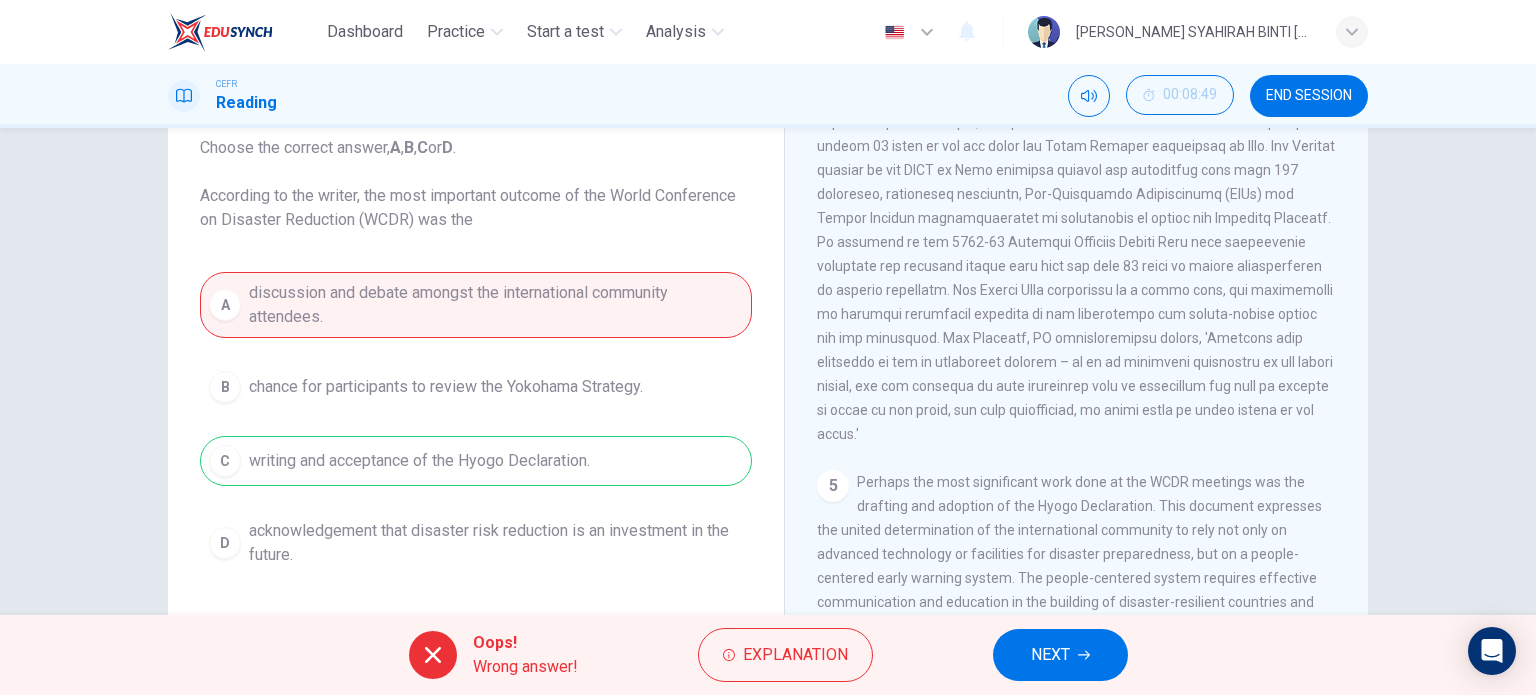 click 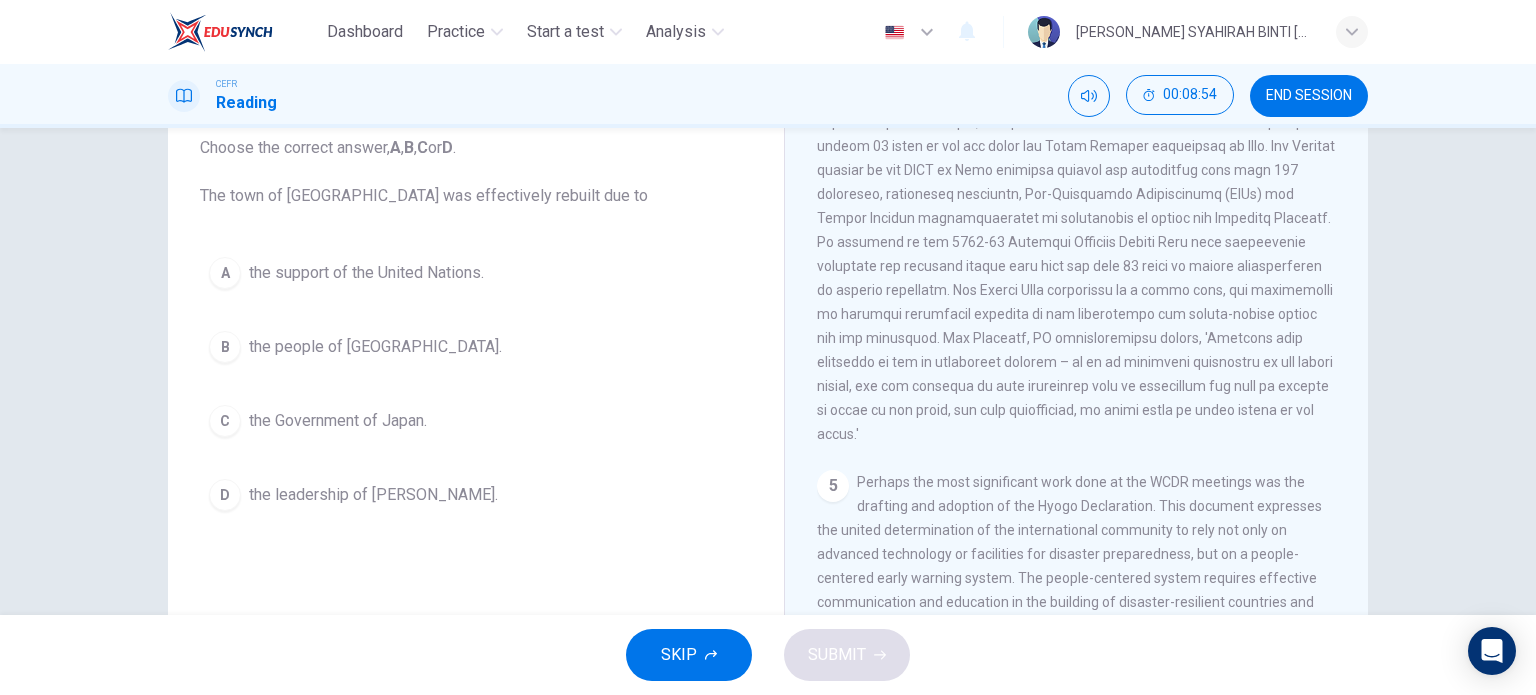 click on "4" at bounding box center (1077, 242) 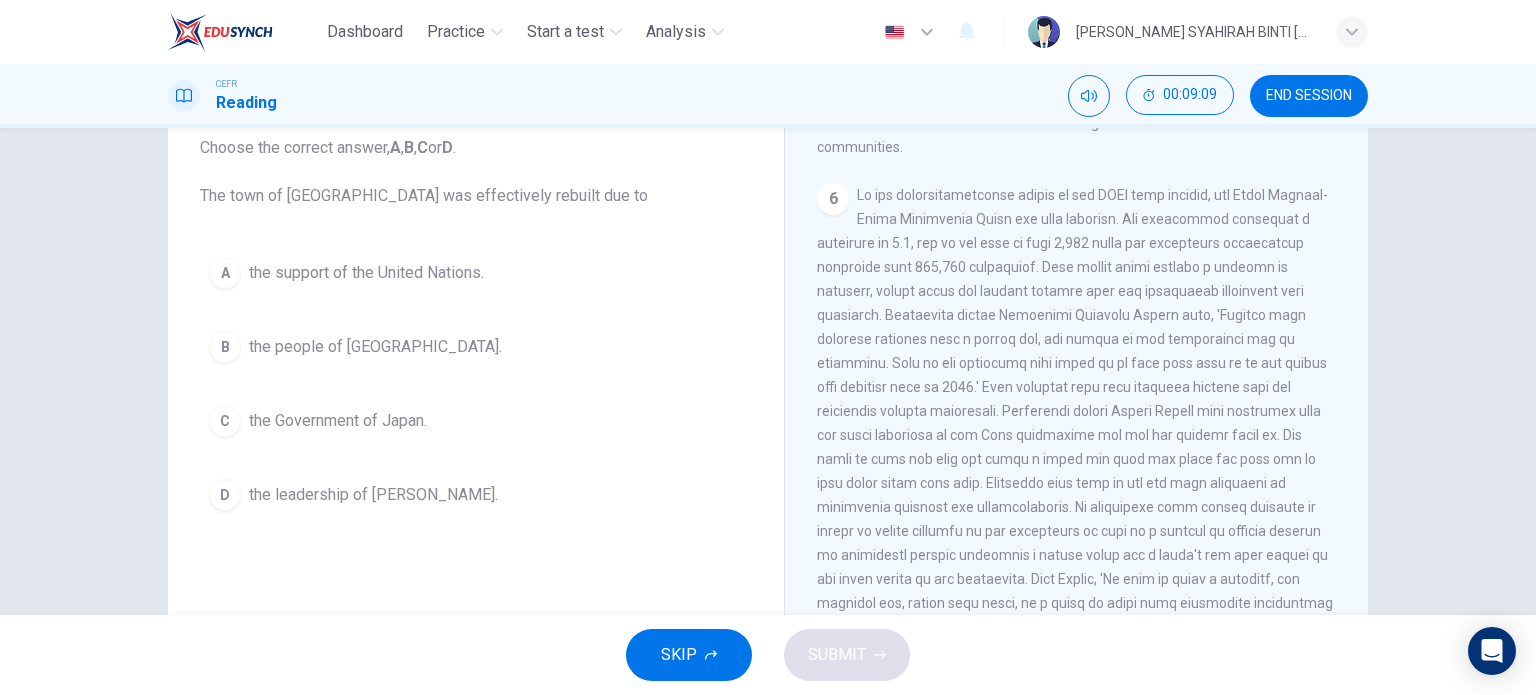 scroll, scrollTop: 1718, scrollLeft: 0, axis: vertical 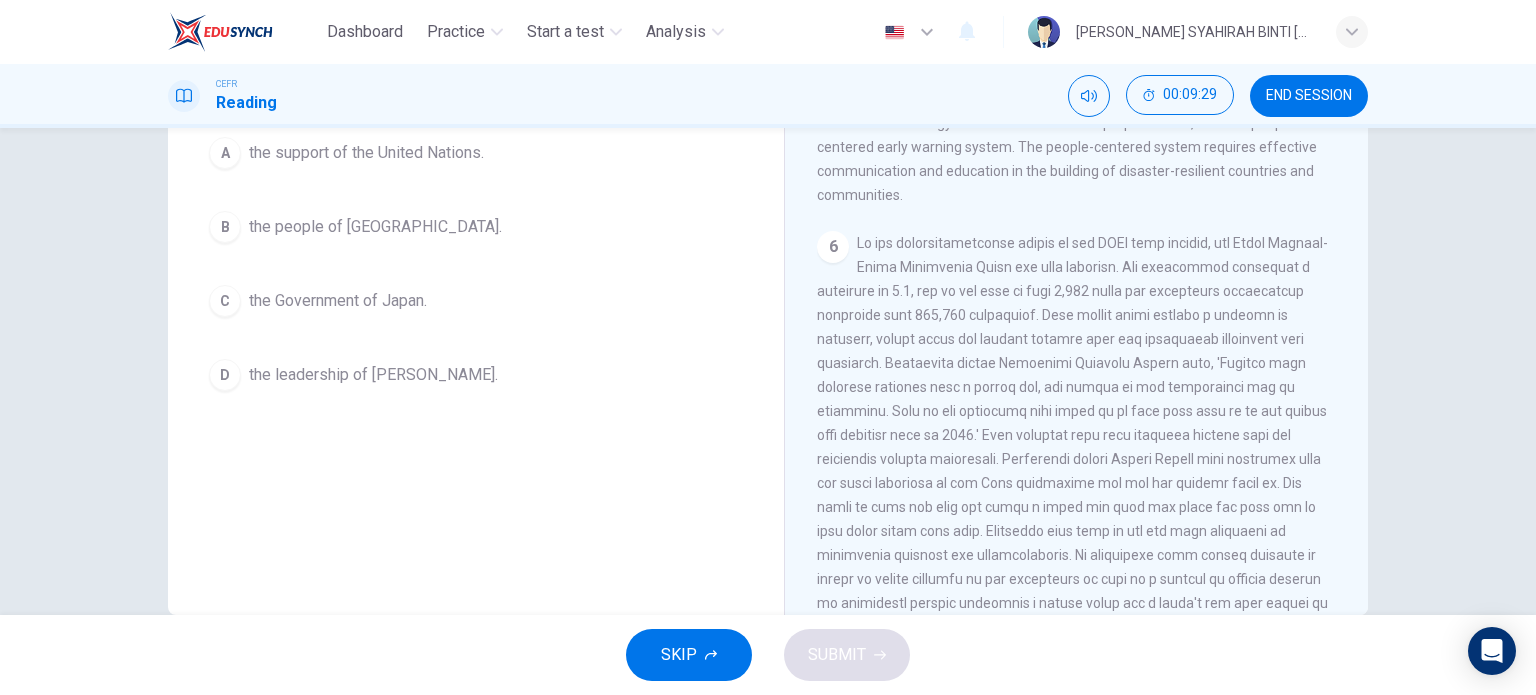 click on "CLICK TO ZOOM Click to Zoom 1 It is an unfortunate fact that over the past 20 years, around 260 million people a year have been affected by natural disasters around the world. Regrettably, a vast majority of the victims of this staggering number are from developing countries. Whether it be earthquakes, tornadoes, floods, volcanoes or tsunamis, over the past twenty years, natural disasters have been happening more frequently and affecting more people than ever before. It follows that the international community should address the issue of ‘disaster preparedness’ and establish a process by which natural disasters are dealt with. 2 3 4 5 6" at bounding box center [1090, 311] 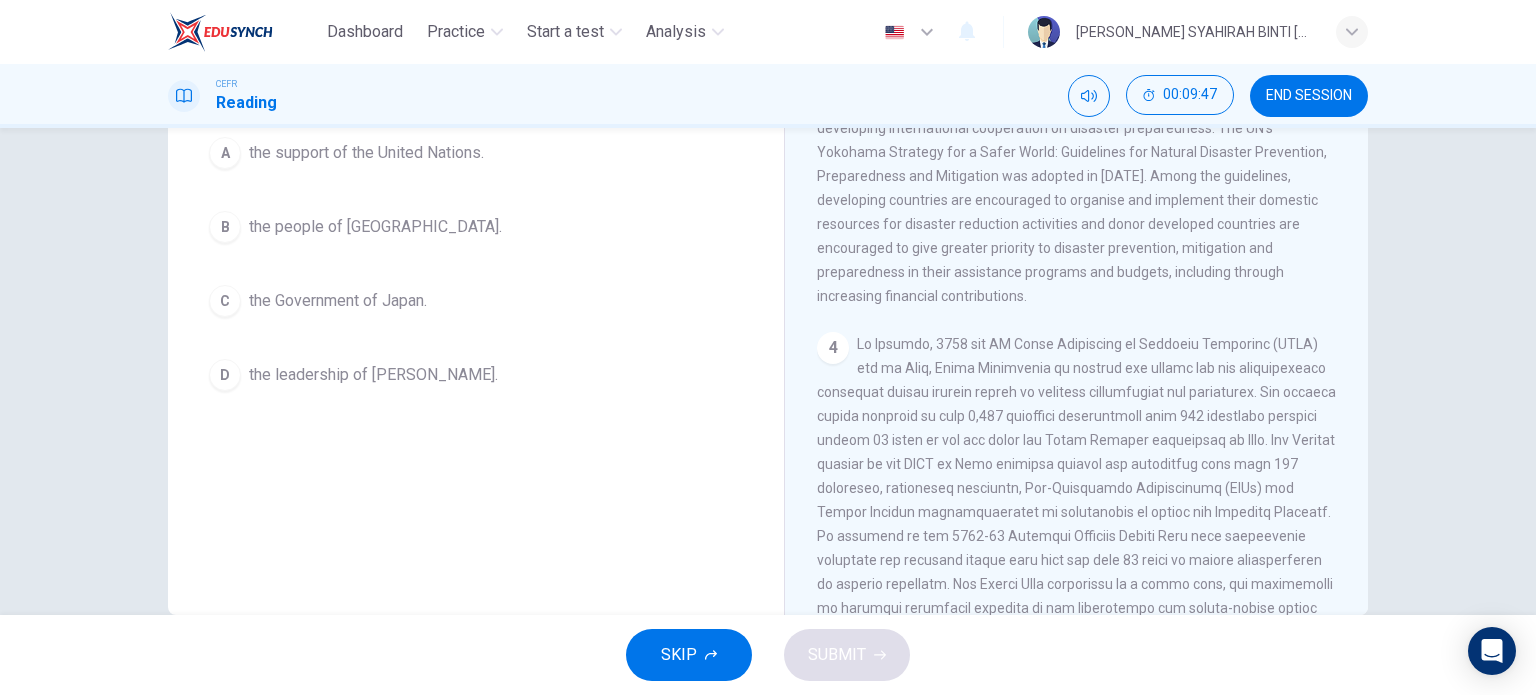 scroll, scrollTop: 758, scrollLeft: 0, axis: vertical 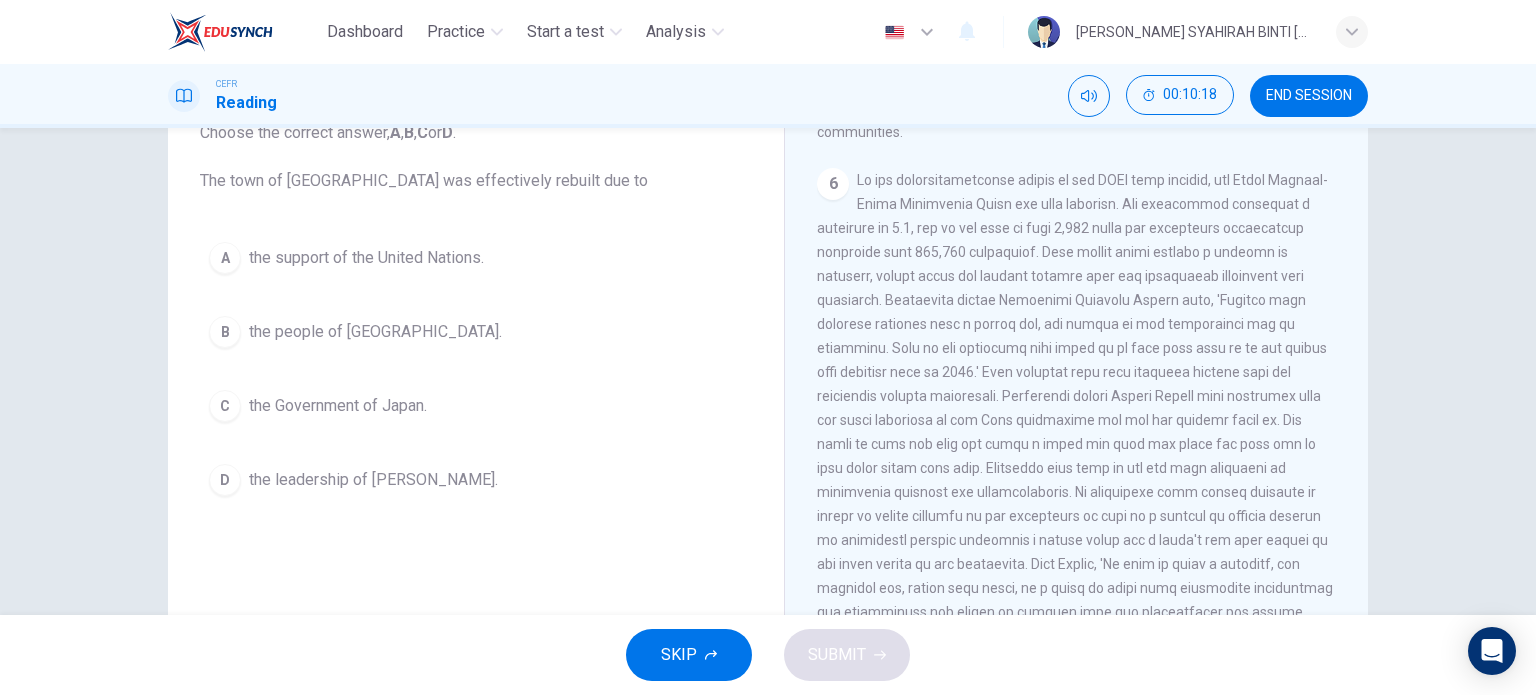 click on "Question 7 Choose the correct answer,  A ,  B ,  C  or  D .
The town of Kobe was effectively rebuilt due to A the support of the United Nations. B the people of Kobe. C the Government of Japan. D the leadership of Professor Kawata. Preparing for the Threat CLICK TO ZOOM Click to Zoom 1 It is an unfortunate fact that over the past 20 years, around 260 million people a year have been affected by natural disasters around the world. Regrettably, a vast majority of the victims of this staggering number are from developing countries. Whether it be earthquakes, tornadoes, floods, volcanoes or tsunamis, over the past twenty years, natural disasters have been happening more frequently and affecting more people than ever before. It follows that the international community should address the issue of ‘disaster preparedness’ and establish a process by which natural disasters are dealt with. 2 3 4 5 6" at bounding box center (768, 372) 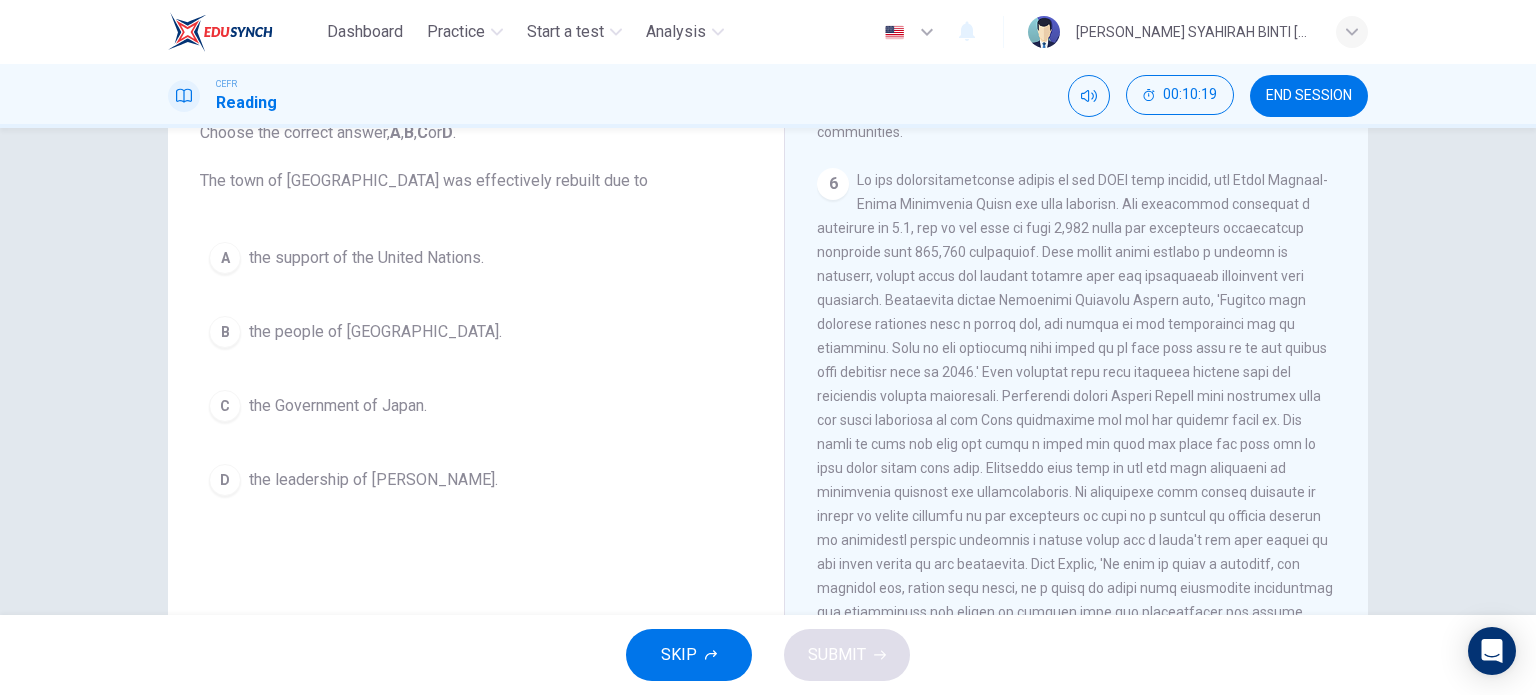 click on "Question 7 Choose the correct answer,  A ,  B ,  C  or  D .
The town of Kobe was effectively rebuilt due to A the support of the United Nations. B the people of Kobe. C the Government of Japan. D the leadership of Professor Kawata. Preparing for the Threat CLICK TO ZOOM Click to Zoom 1 It is an unfortunate fact that over the past 20 years, around 260 million people a year have been affected by natural disasters around the world. Regrettably, a vast majority of the victims of this staggering number are from developing countries. Whether it be earthquakes, tornadoes, floods, volcanoes or tsunamis, over the past twenty years, natural disasters have been happening more frequently and affecting more people than ever before. It follows that the international community should address the issue of ‘disaster preparedness’ and establish a process by which natural disasters are dealt with. 2 3 4 5 6" at bounding box center (768, 372) 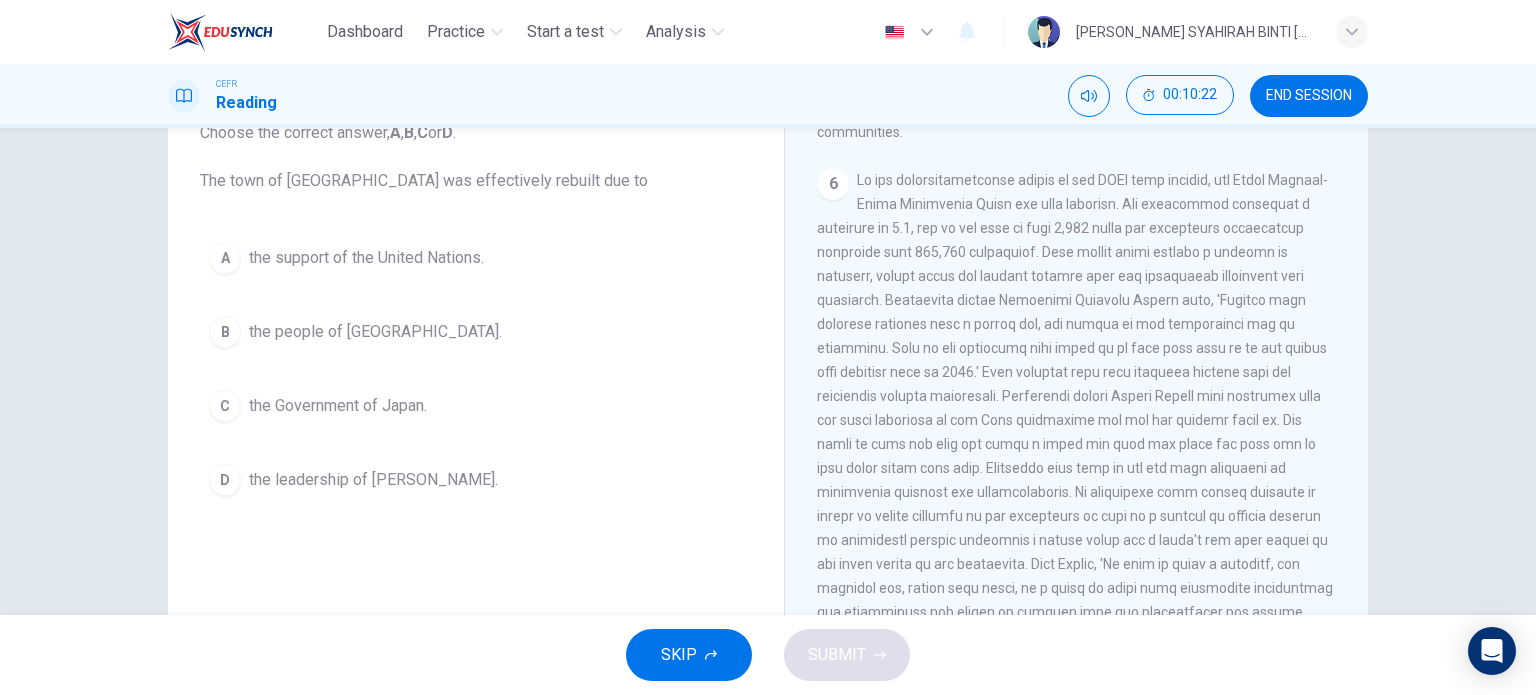drag, startPoint x: 1369, startPoint y: 576, endPoint x: 1352, endPoint y: 527, distance: 51.86521 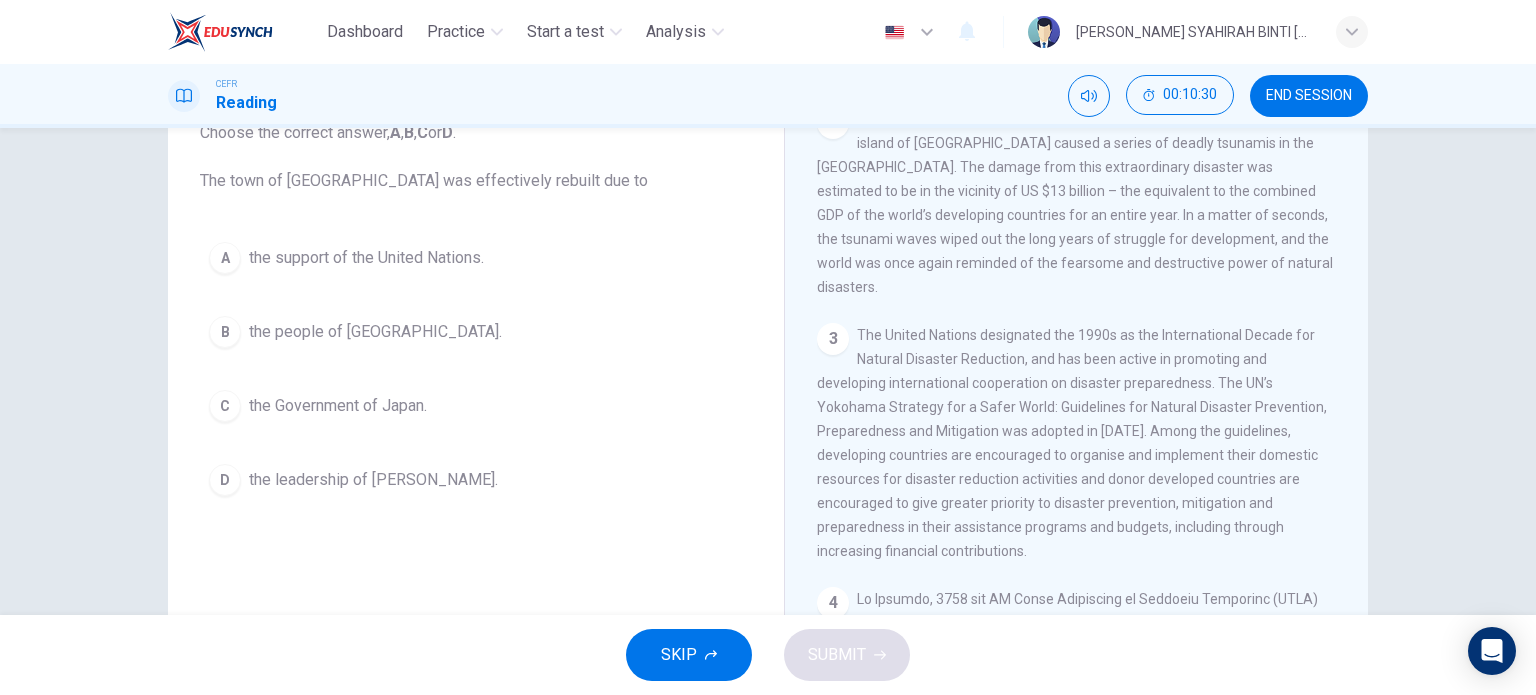 scroll, scrollTop: 627, scrollLeft: 0, axis: vertical 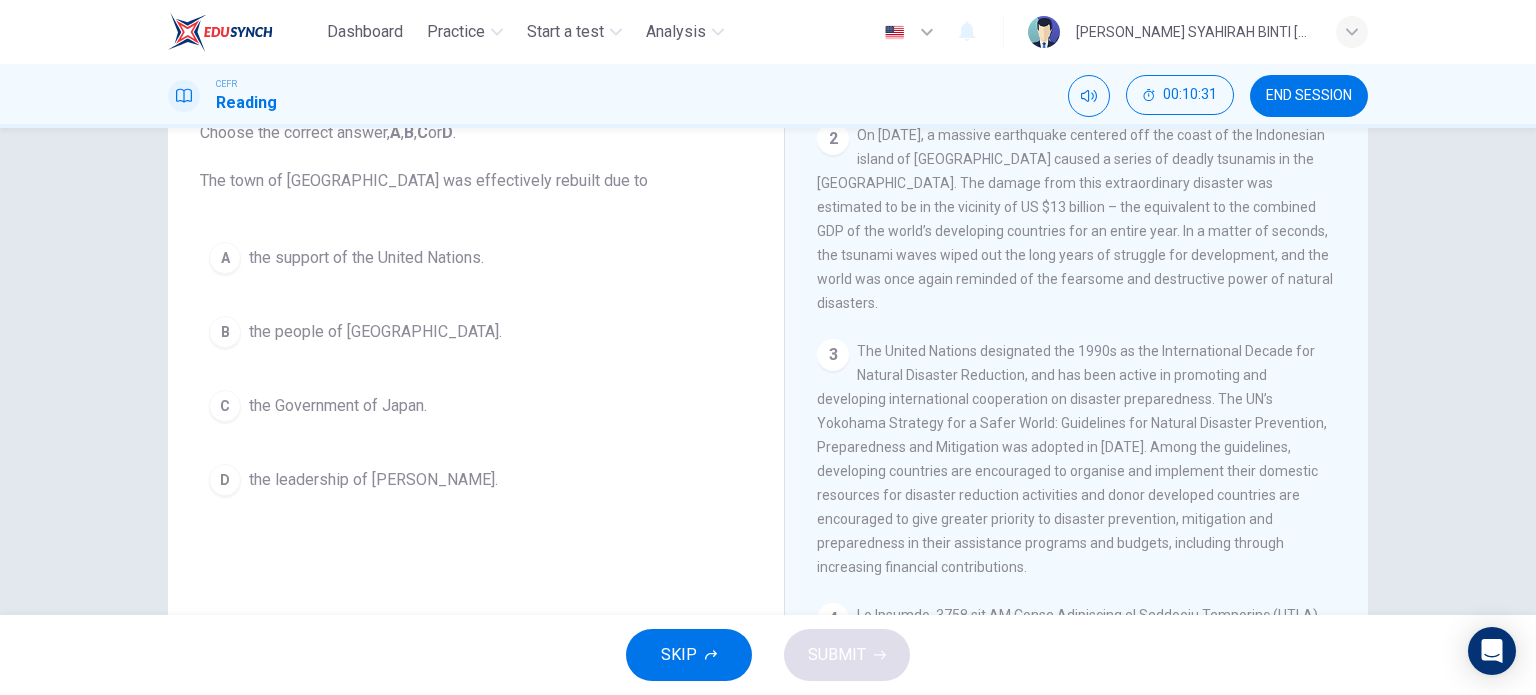 click on "the support of the United Nations." at bounding box center [366, 258] 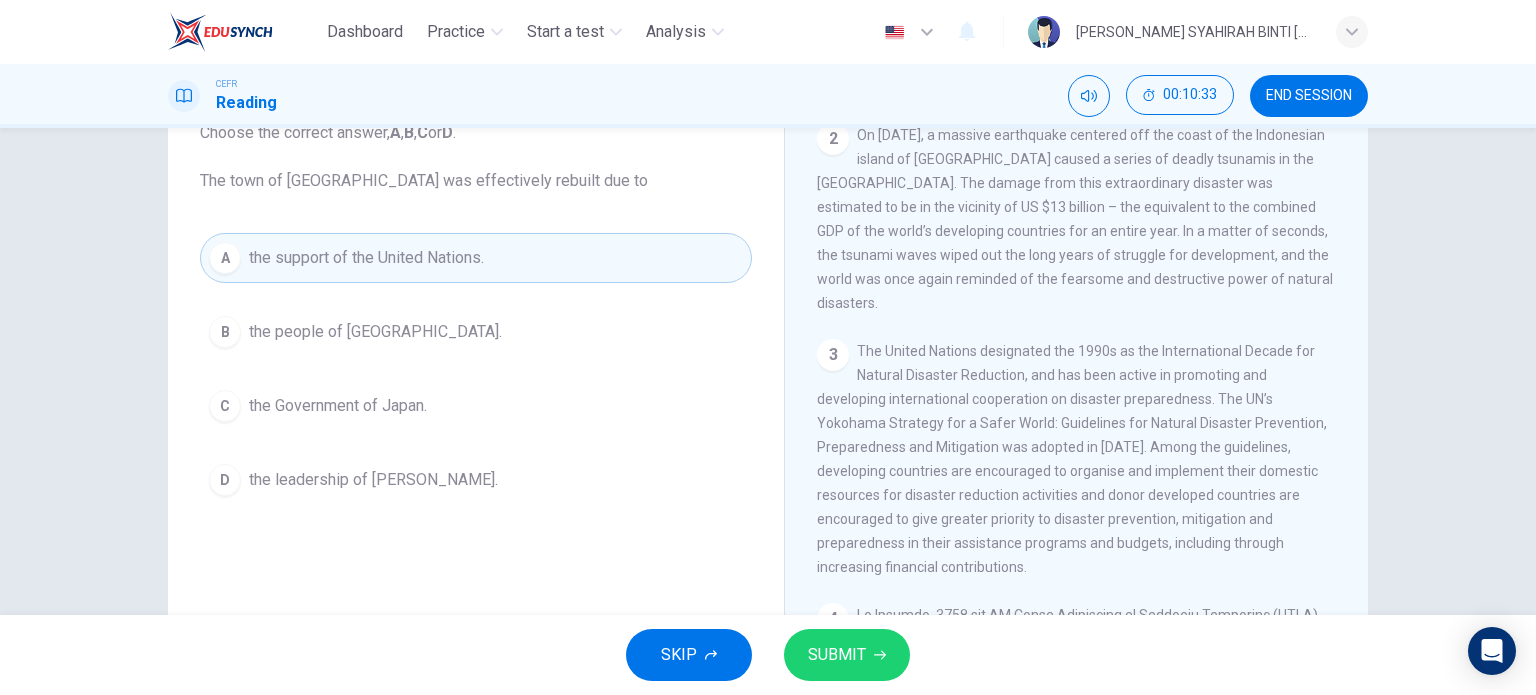 click on "SUBMIT" at bounding box center [847, 655] 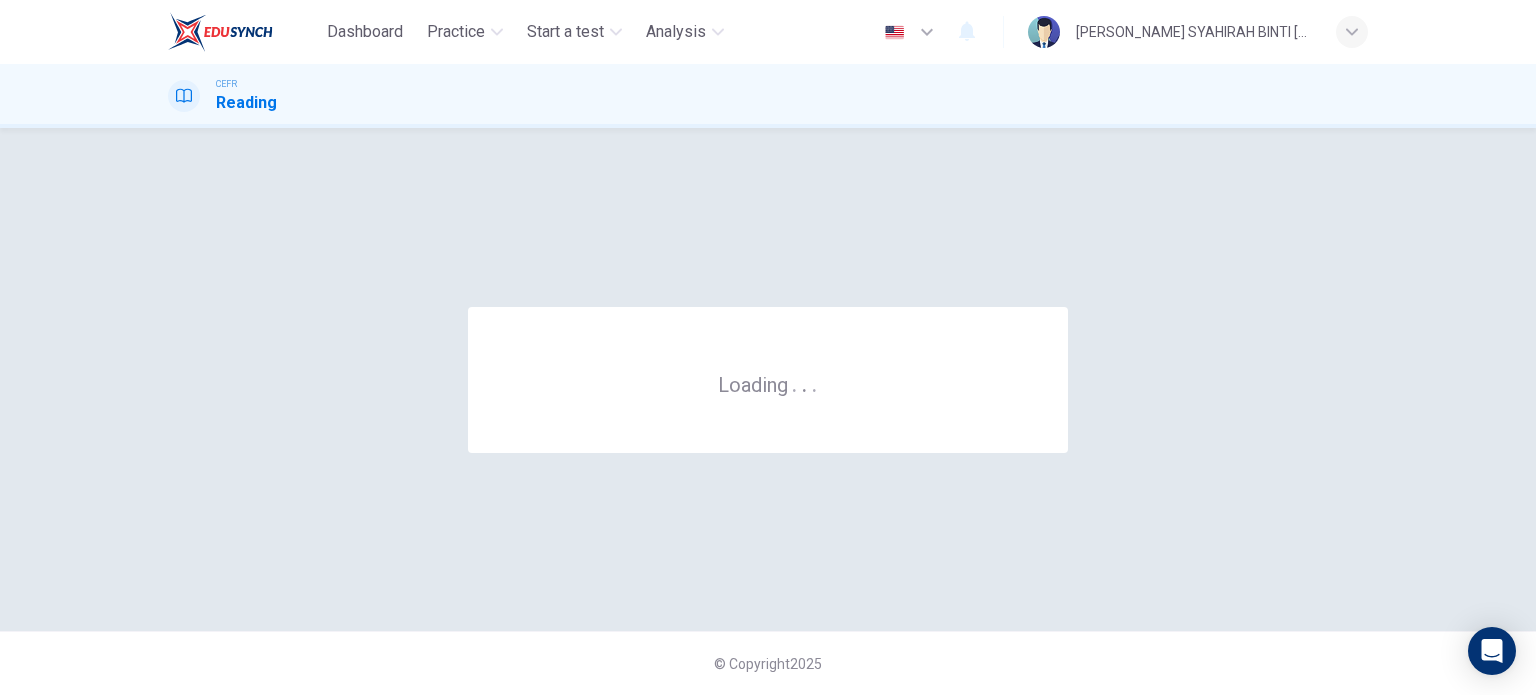 scroll, scrollTop: 0, scrollLeft: 0, axis: both 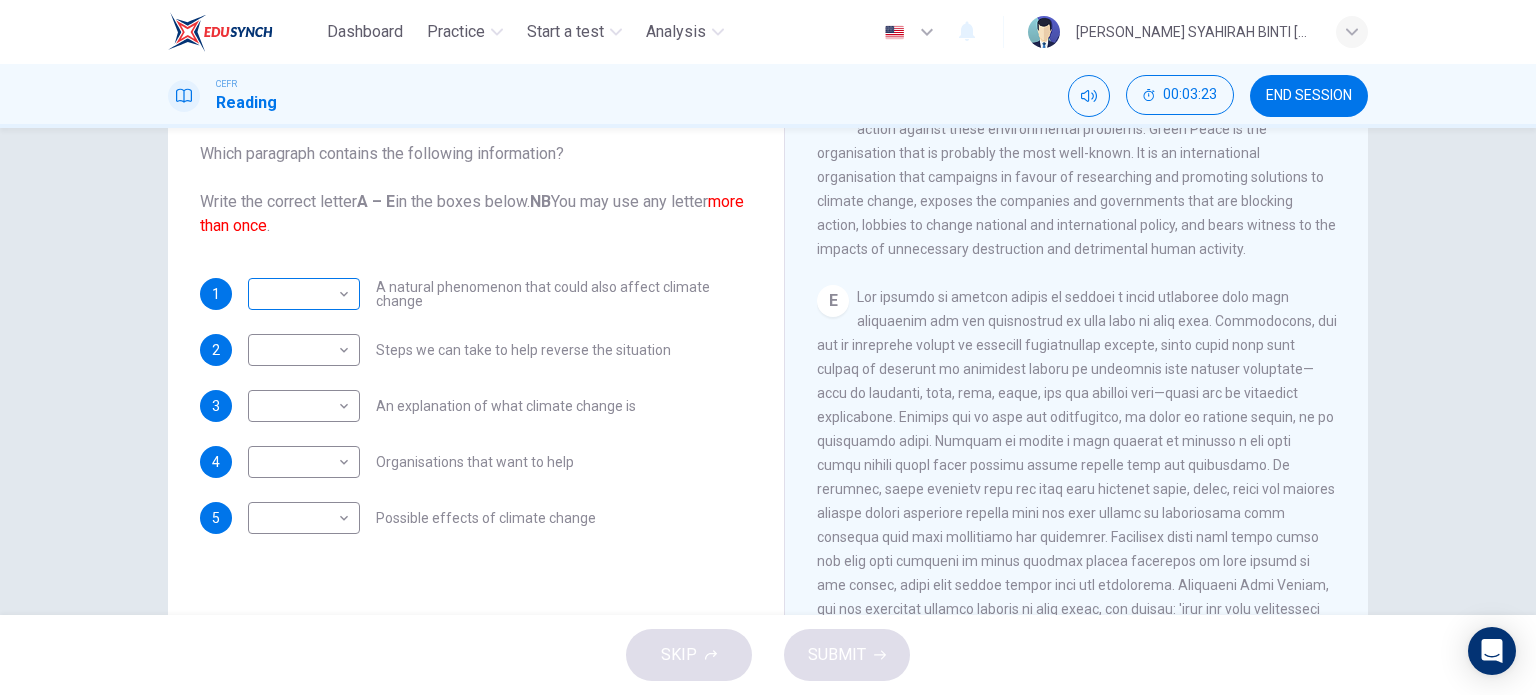 click on "Dashboard Practice Start a test Analysis English en ​ [PERSON_NAME] SYAHIRAH BINTI [PERSON_NAME] CEFR Reading 00:03:23 END SESSION Questions 1 - 5 The Reading Passage has 5 paragraphs,  A – E . Which paragraph contains the following information?  Write the correct letter  A – E  in the boxes below.
NB  You may use any letter  more than once . 1 ​ ​ A natural phenomenon that could also affect climate change 2 ​ ​ Steps we can take to help reverse the situation 3 ​ ​ An explanation of what climate change is 4 ​ ​ Organisations that want to help 5 ​ ​ Possible effects of climate change The Climate of the Earth CLICK TO ZOOM Click to Zoom A B C D E SKIP SUBMIT EduSynch - Online Language Proficiency Testing
Dashboard Practice Start a test Analysis Notifications © Copyright  2025" at bounding box center [768, 347] 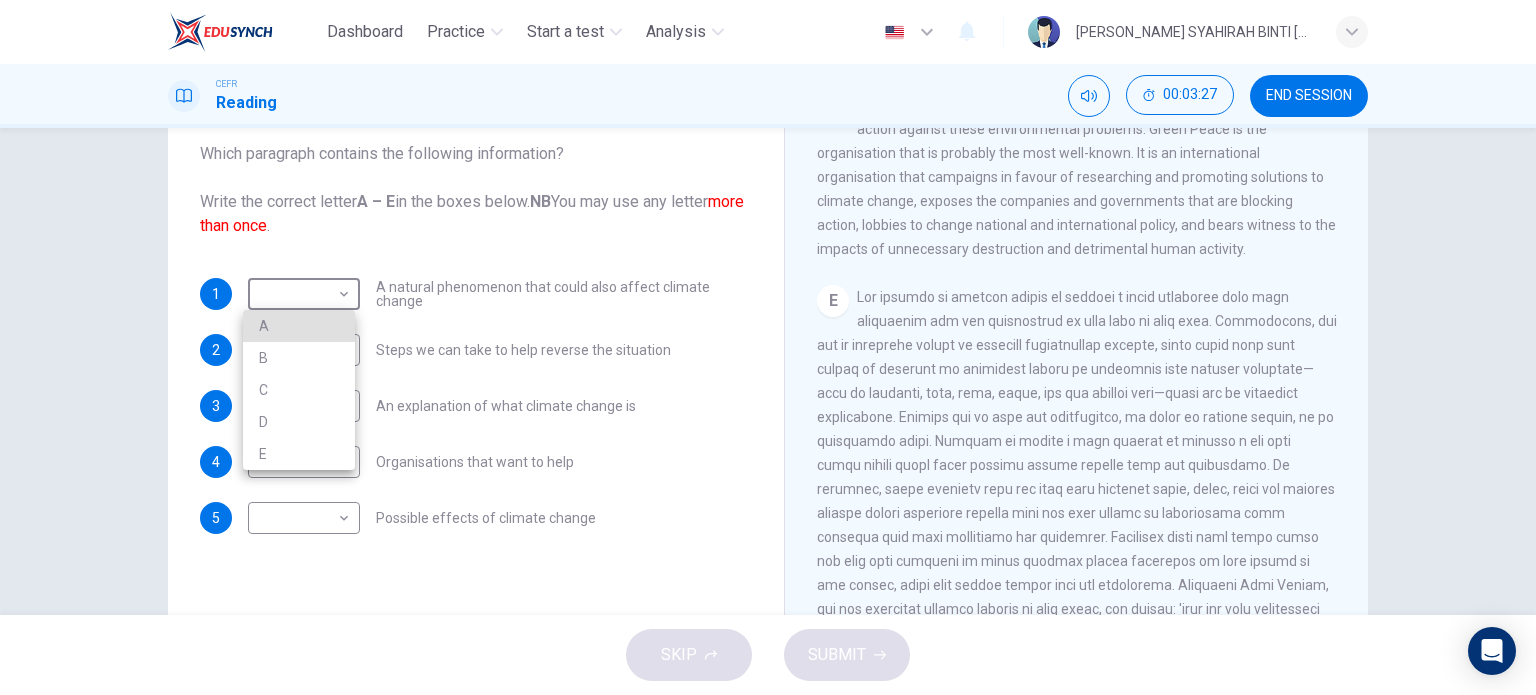 click at bounding box center (768, 347) 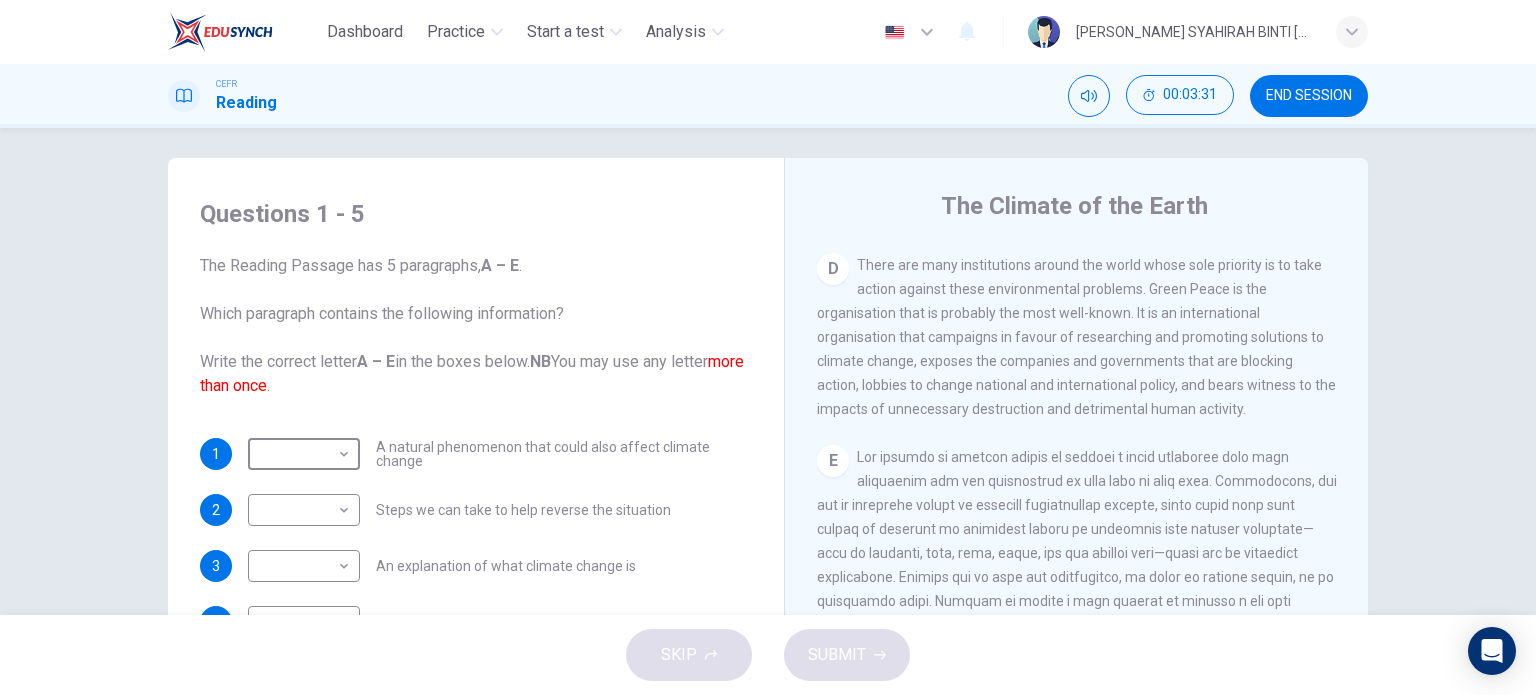 scroll, scrollTop: 3, scrollLeft: 0, axis: vertical 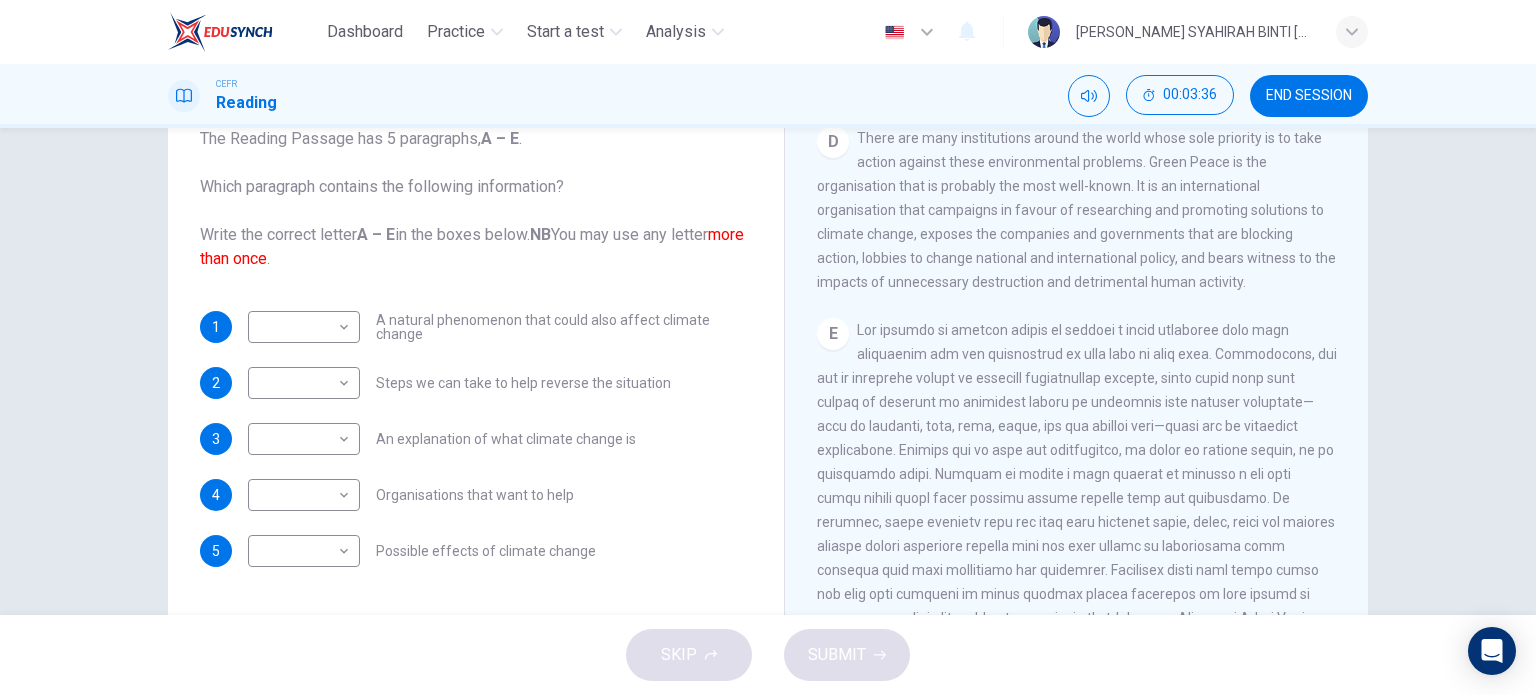 drag, startPoint x: 1357, startPoint y: 577, endPoint x: 1332, endPoint y: 310, distance: 268.16785 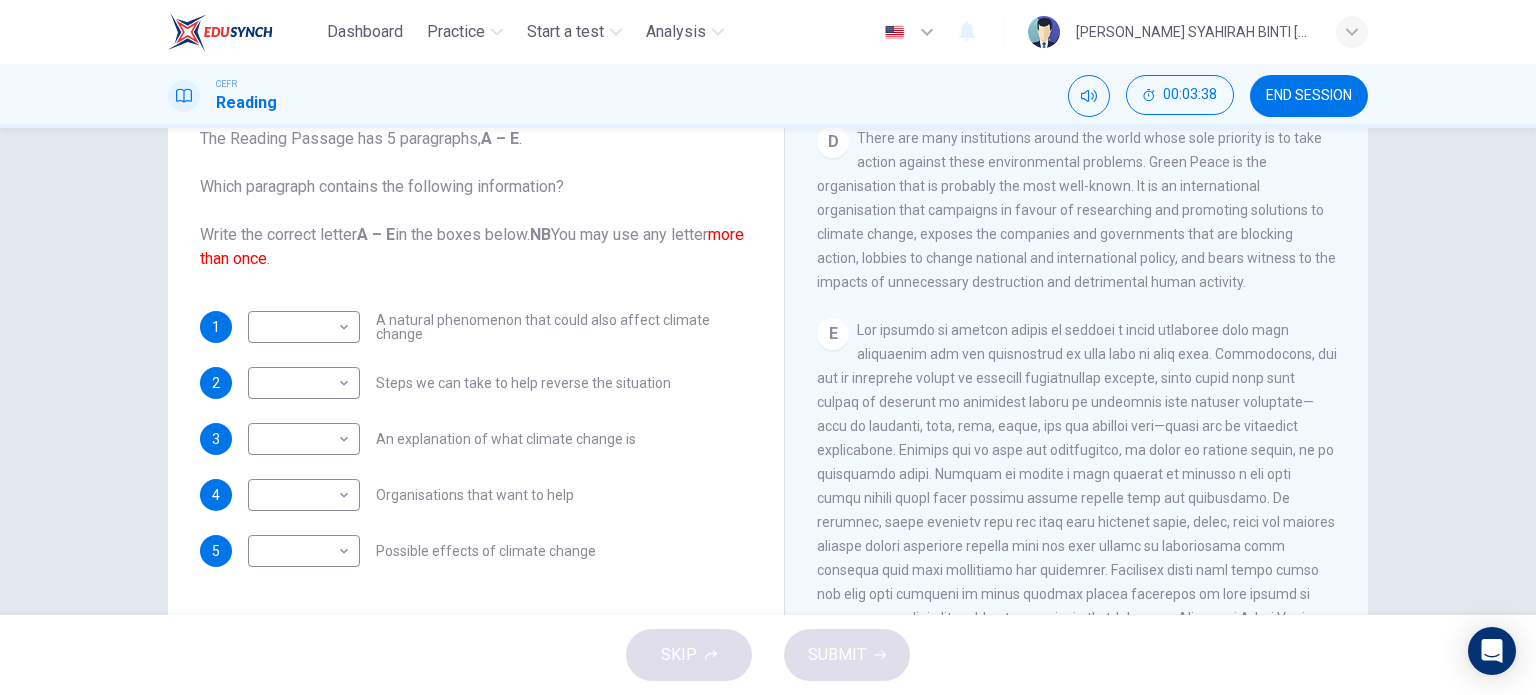 drag, startPoint x: 1360, startPoint y: 571, endPoint x: 1344, endPoint y: 452, distance: 120.070816 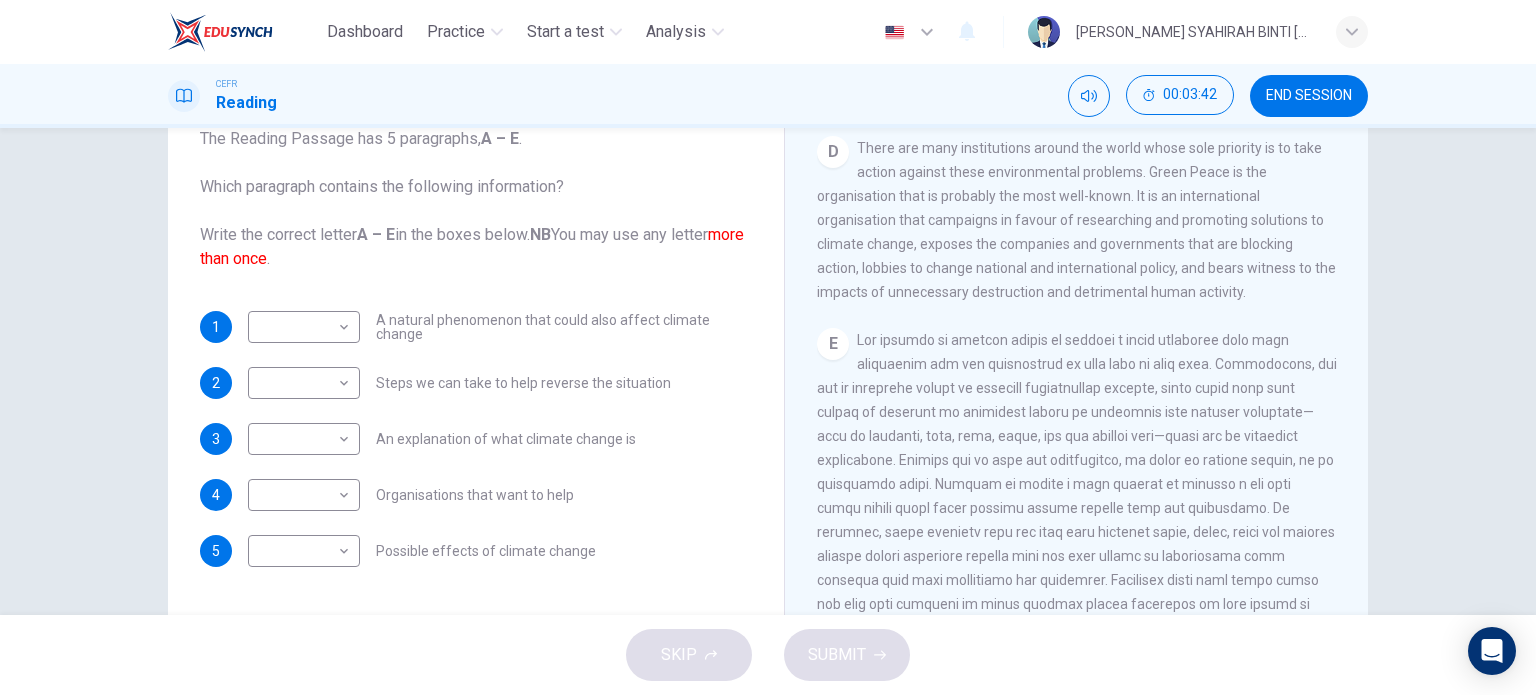 scroll, scrollTop: 1347, scrollLeft: 0, axis: vertical 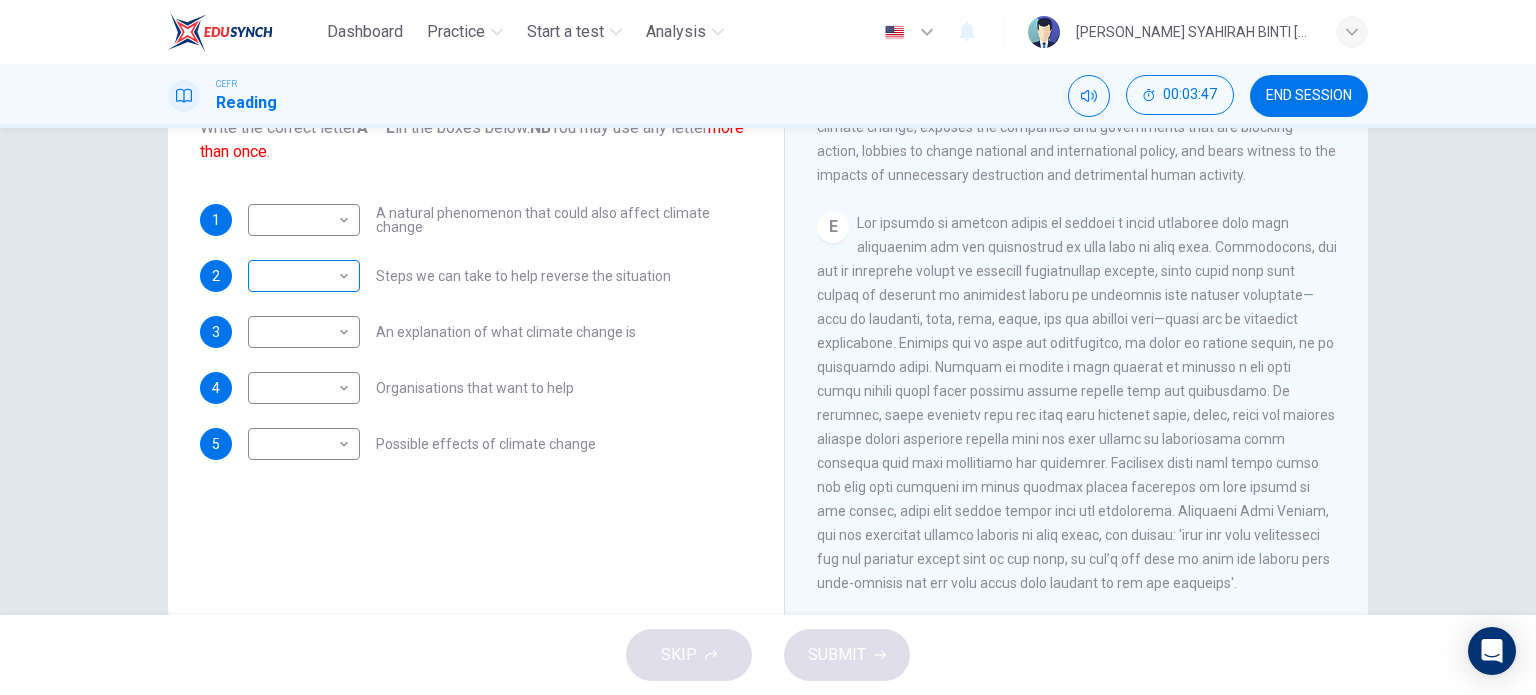 click on "Dashboard Practice Start a test Analysis English en ​ [PERSON_NAME] SYAHIRAH BINTI [PERSON_NAME] CEFR Reading 00:03:47 END SESSION Questions 1 - 5 The Reading Passage has 5 paragraphs,  A – E . Which paragraph contains the following information?  Write the correct letter  A – E  in the boxes below.
NB  You may use any letter  more than once . 1 ​ ​ A natural phenomenon that could also affect climate change 2 ​ ​ Steps we can take to help reverse the situation 3 ​ ​ An explanation of what climate change is 4 ​ ​ Organisations that want to help 5 ​ ​ Possible effects of climate change The Climate of the Earth CLICK TO ZOOM Click to Zoom A B C D E SKIP SUBMIT EduSynch - Online Language Proficiency Testing
Dashboard Practice Start a test Analysis Notifications © Copyright  2025" at bounding box center [768, 347] 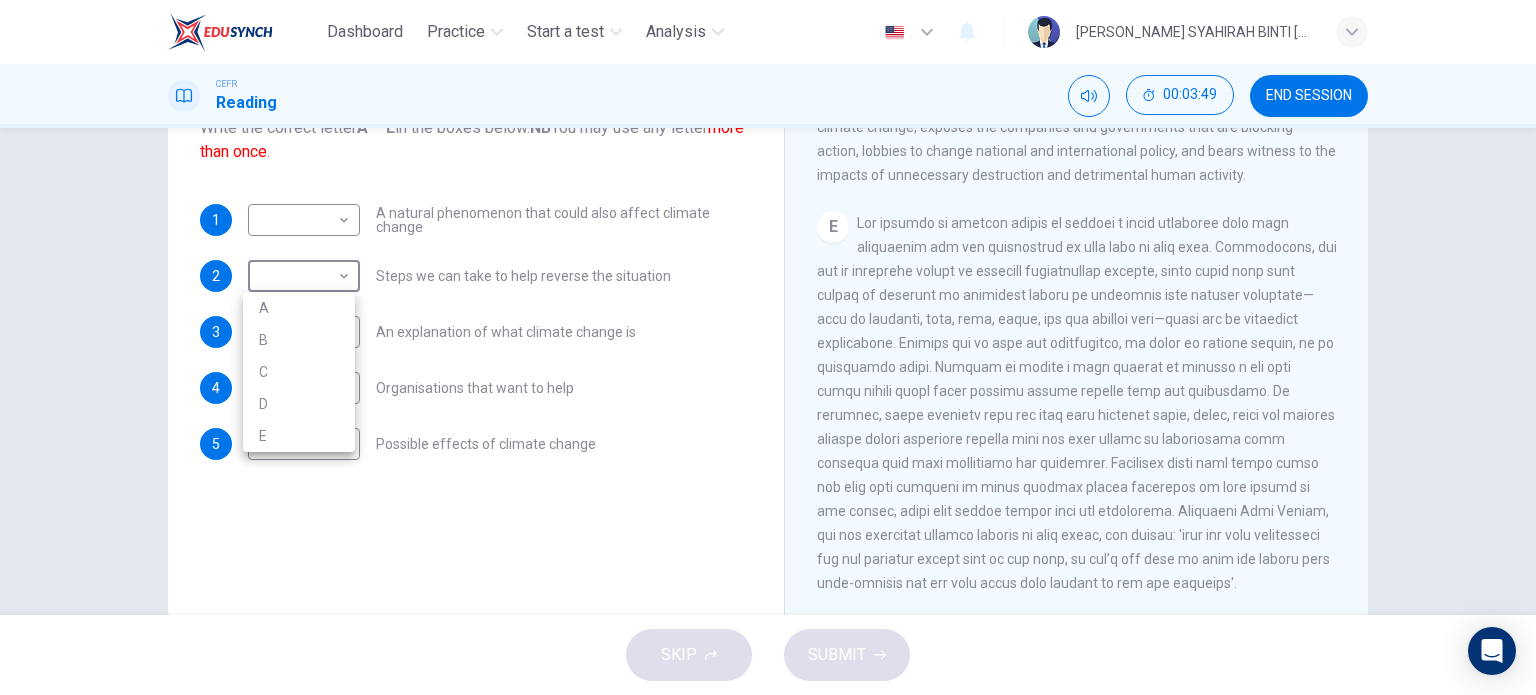 click on "E" at bounding box center (299, 436) 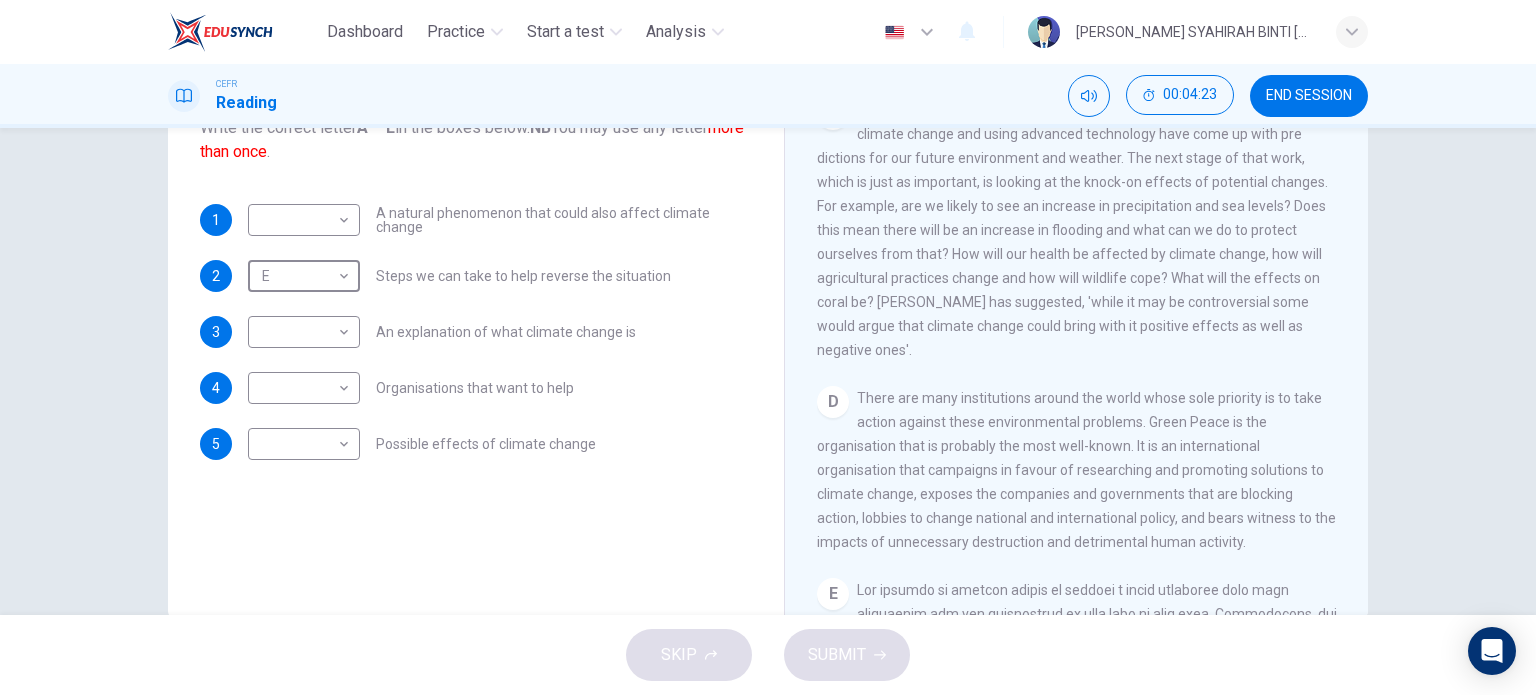 scroll, scrollTop: 938, scrollLeft: 0, axis: vertical 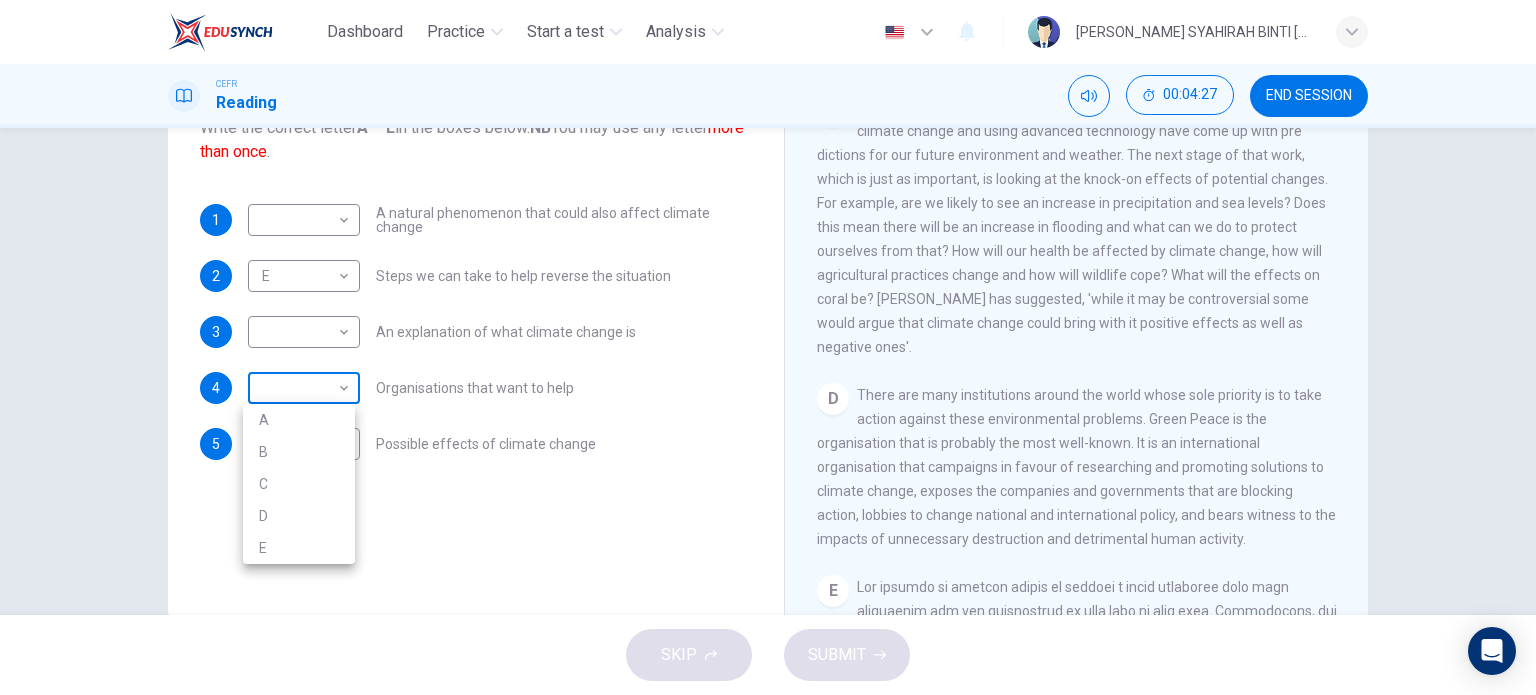 click on "Dashboard Practice Start a test Analysis English en ​ [PERSON_NAME] SYAHIRAH BINTI [PERSON_NAME] CEFR Reading 00:04:27 END SESSION Questions 1 - 5 The Reading Passage has 5 paragraphs,  A – E . Which paragraph contains the following information?  Write the correct letter  A – E  in the boxes below.
NB  You may use any letter  more than once . 1 ​ ​ A natural phenomenon that could also affect climate change 2 E E ​ Steps we can take to help reverse the situation 3 ​ ​ An explanation of what climate change is 4 ​ ​ Organisations that want to help 5 ​ ​ Possible effects of climate change The Climate of the Earth CLICK TO ZOOM Click to Zoom A B C D E SKIP SUBMIT EduSynch - Online Language Proficiency Testing
Dashboard Practice Start a test Analysis Notifications © Copyright  2025 A B C D E" at bounding box center [768, 347] 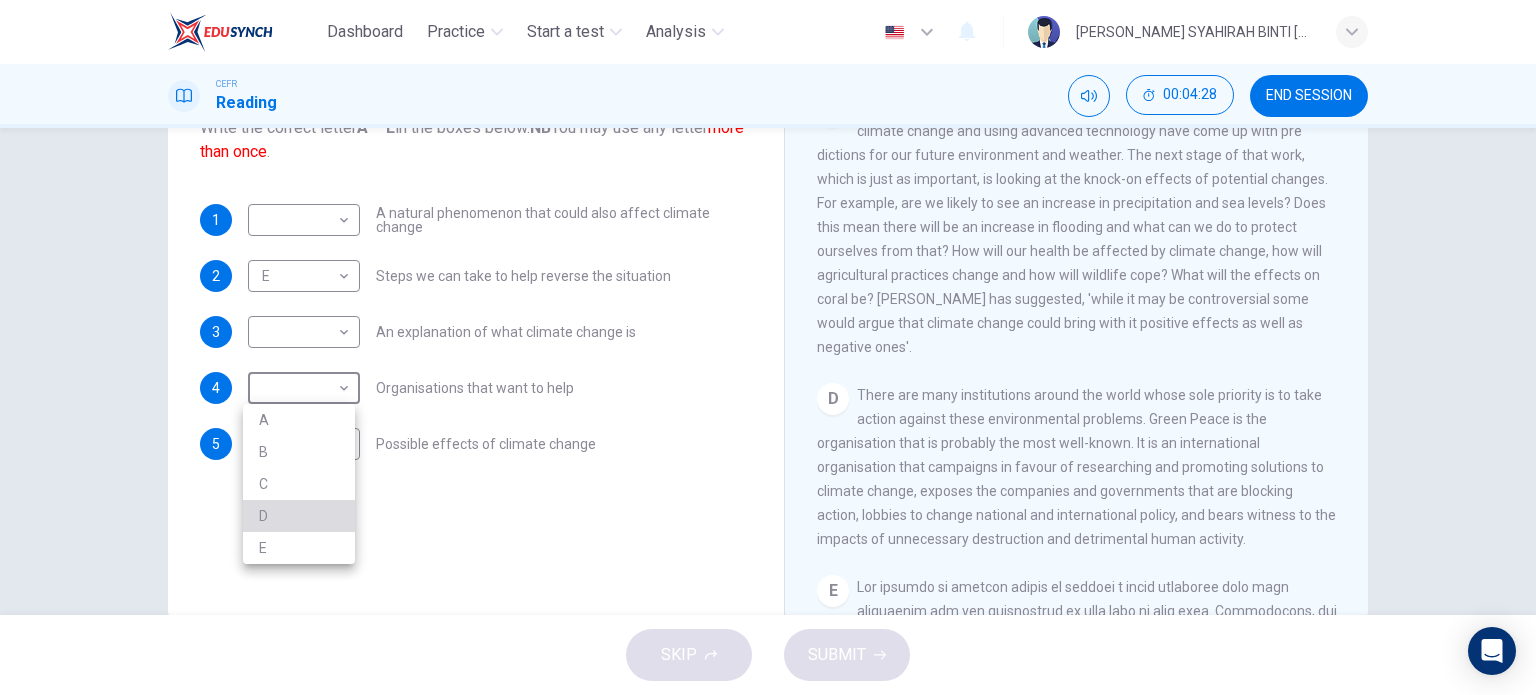 click on "D" at bounding box center [299, 516] 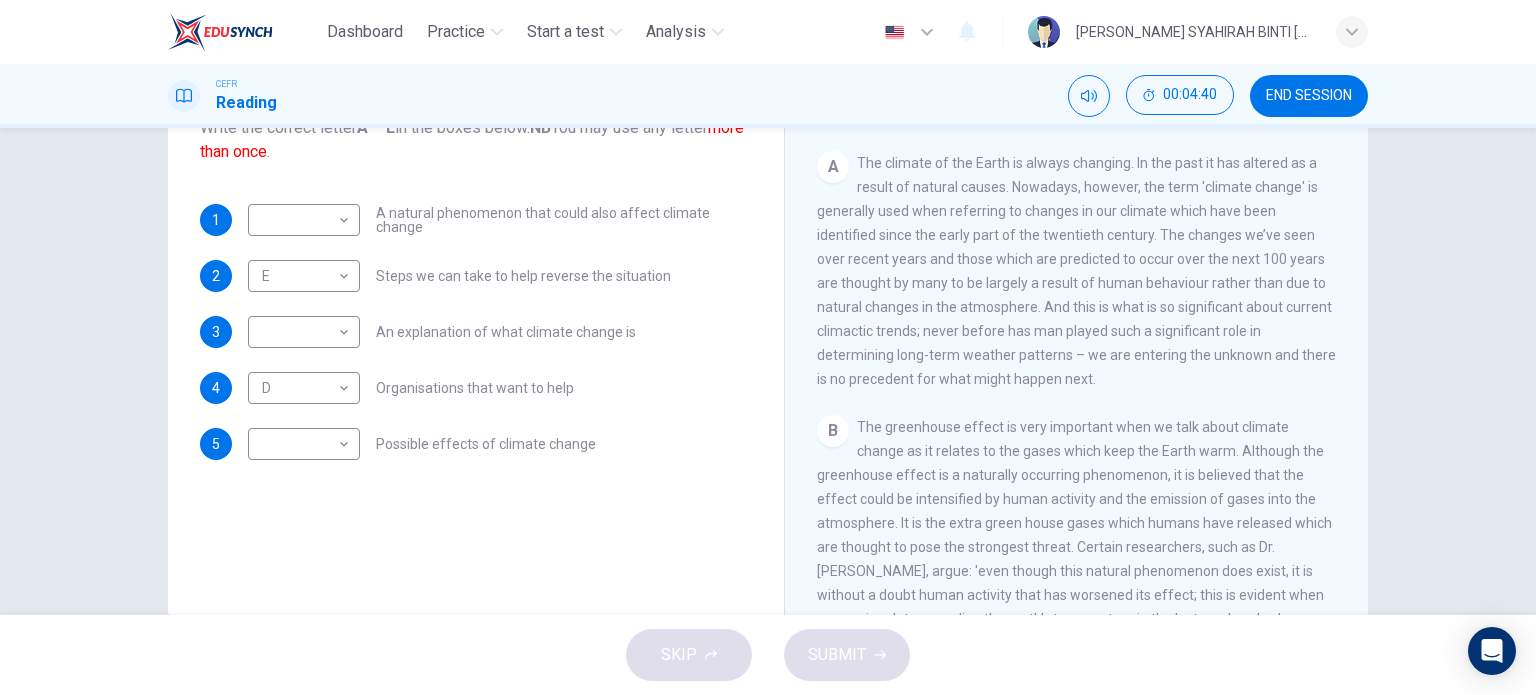 scroll, scrollTop: 256, scrollLeft: 0, axis: vertical 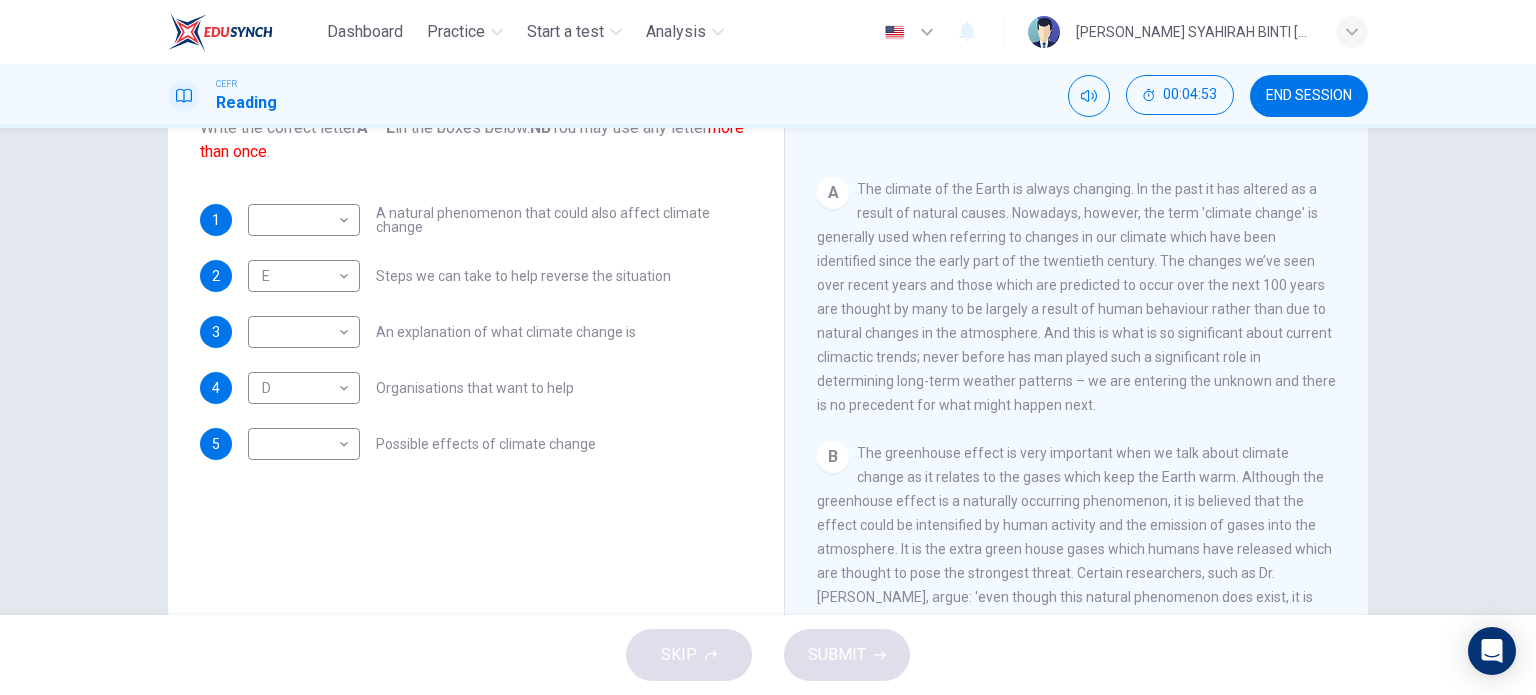 drag, startPoint x: 1356, startPoint y: 352, endPoint x: 1320, endPoint y: 150, distance: 205.18285 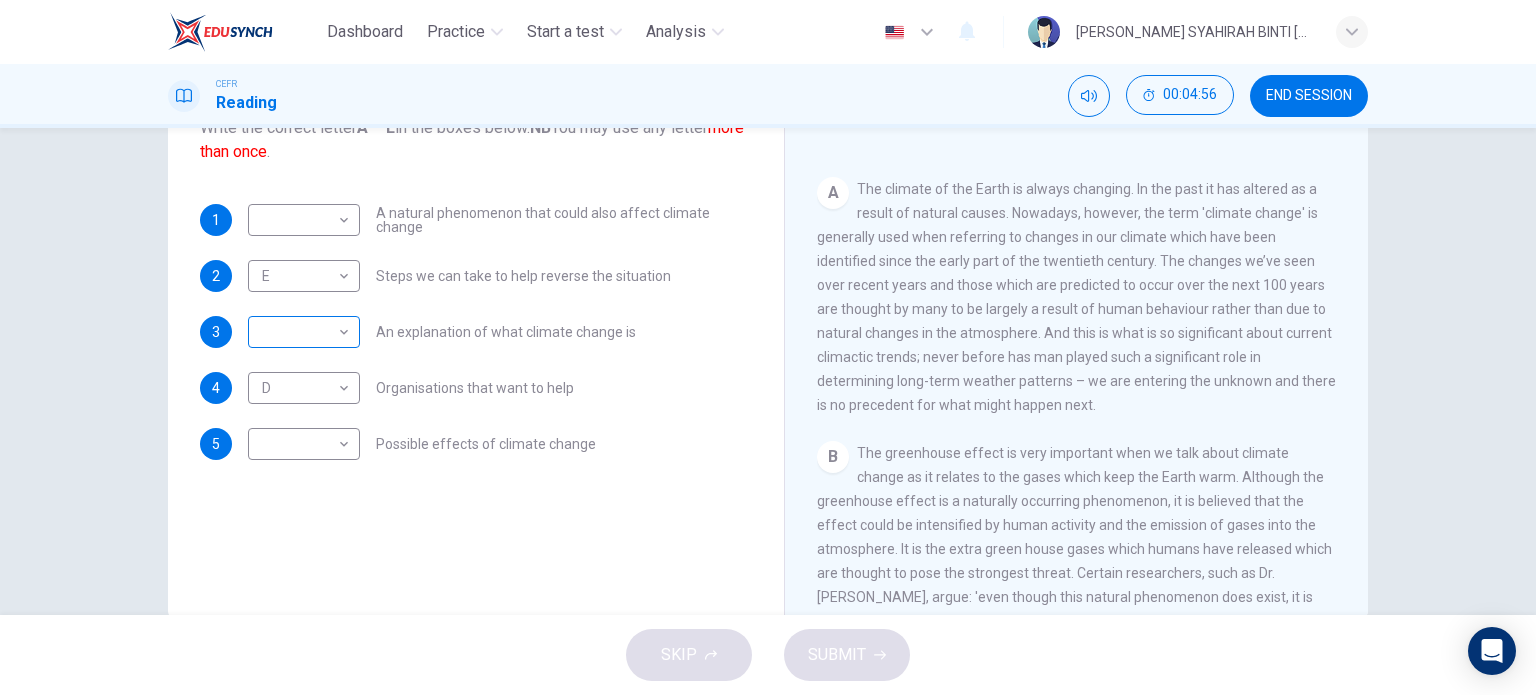 click on "Dashboard Practice Start a test Analysis English en ​ [PERSON_NAME] SYAHIRAH BINTI [PERSON_NAME] CEFR Reading 00:04:56 END SESSION Questions 1 - 5 The Reading Passage has 5 paragraphs,  A – E . Which paragraph contains the following information?  Write the correct letter  A – E  in the boxes below.
NB  You may use any letter  more than once . 1 ​ ​ A natural phenomenon that could also affect climate change 2 E E ​ Steps we can take to help reverse the situation 3 ​ ​ An explanation of what climate change is 4 D D ​ Organisations that want to help 5 ​ ​ Possible effects of climate change The Climate of the Earth CLICK TO ZOOM Click to Zoom A B C D E SKIP SUBMIT EduSynch - Online Language Proficiency Testing
Dashboard Practice Start a test Analysis Notifications © Copyright  2025" at bounding box center [768, 347] 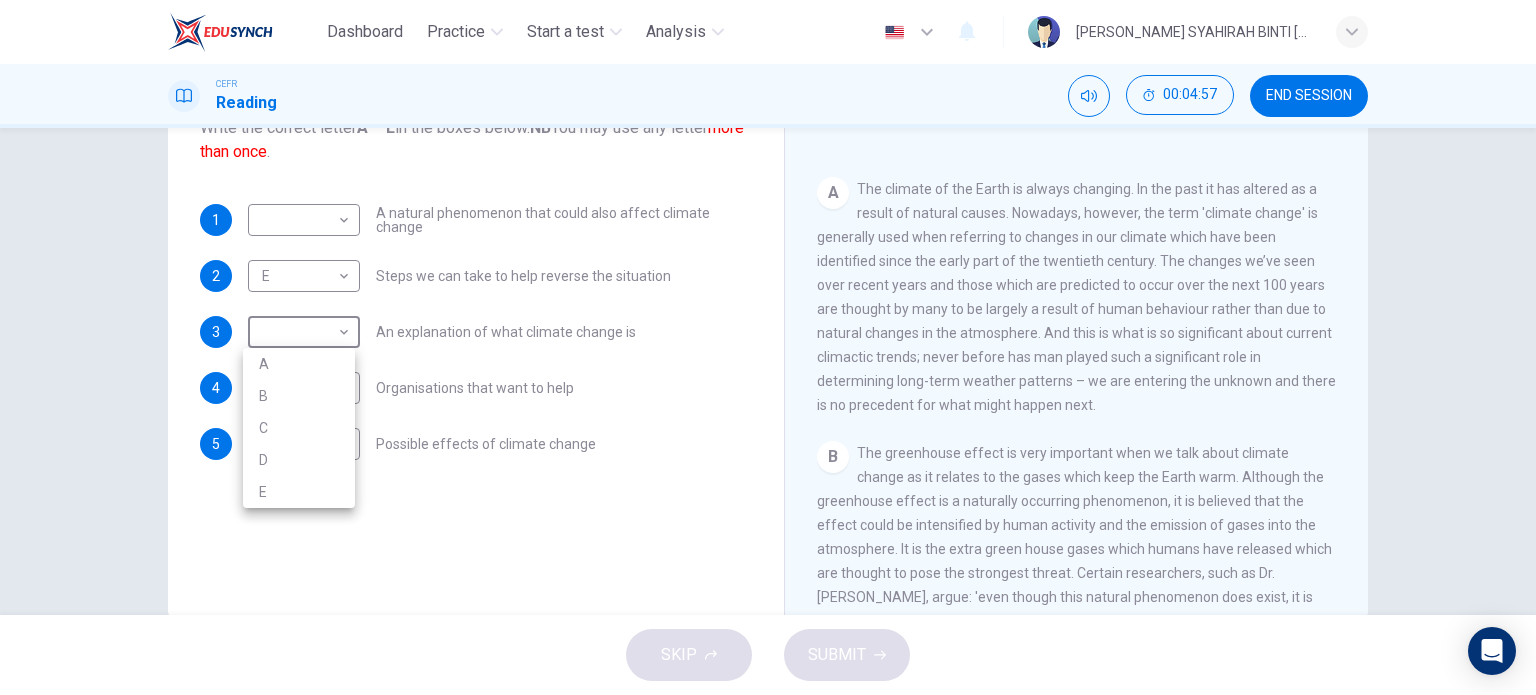 click on "A" at bounding box center (299, 364) 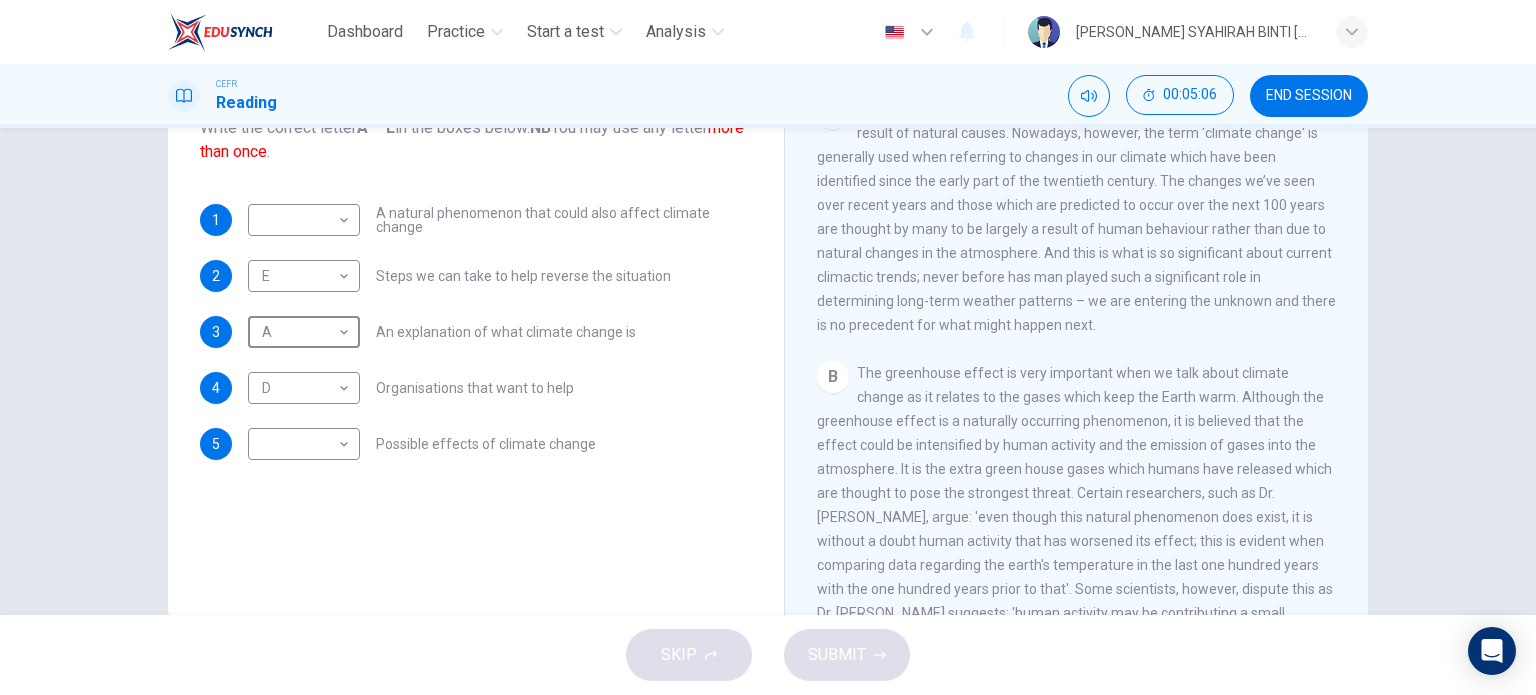 scroll, scrollTop: 347, scrollLeft: 0, axis: vertical 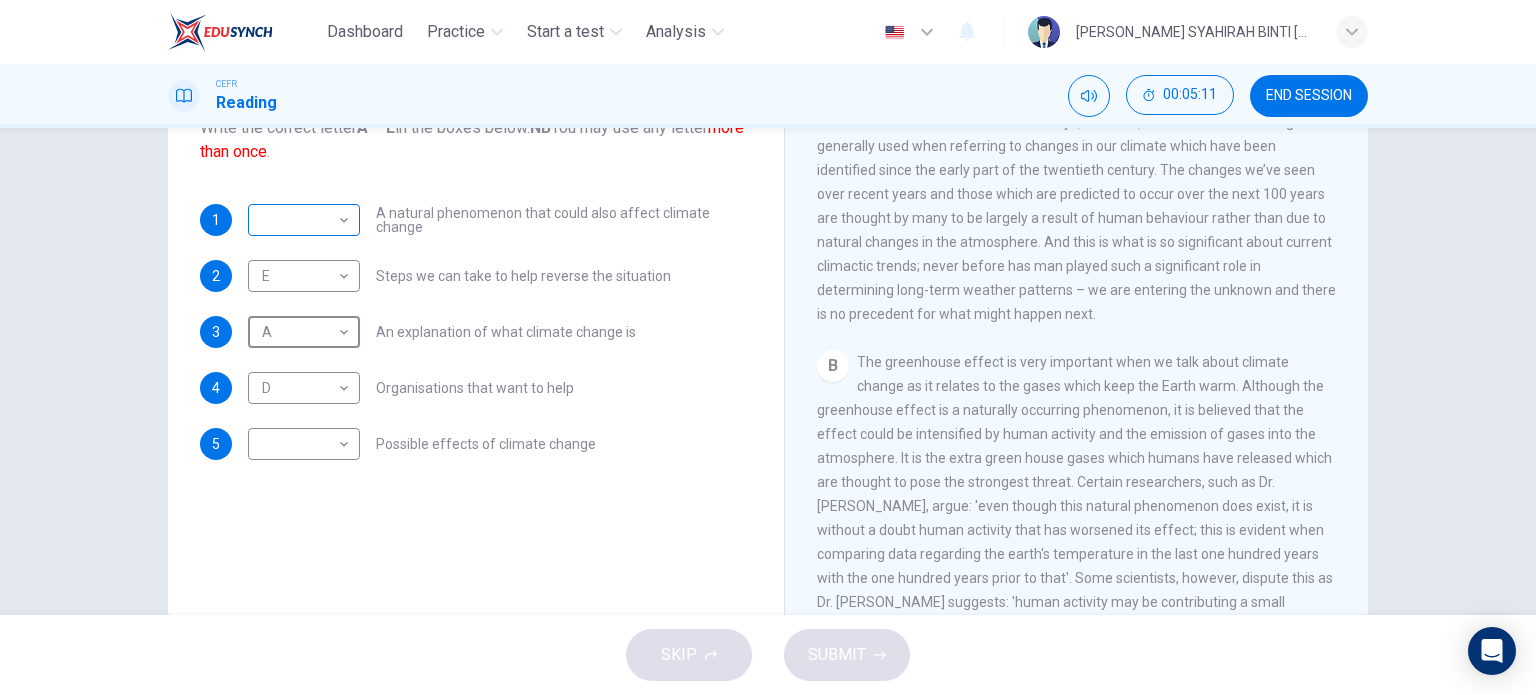 click on "Dashboard Practice Start a test Analysis English en ​ [PERSON_NAME] SYAHIRAH BINTI [PERSON_NAME] CEFR Reading 00:05:11 END SESSION Questions 1 - 5 The Reading Passage has 5 paragraphs,  A – E . Which paragraph contains the following information?  Write the correct letter  A – E  in the boxes below.
NB  You may use any letter  more than once . 1 ​ ​ A natural phenomenon that could also affect climate change 2 E E ​ Steps we can take to help reverse the situation 3 A A ​ An explanation of what climate change is 4 D D ​ Organisations that want to help 5 ​ ​ Possible effects of climate change The Climate of the Earth CLICK TO ZOOM Click to Zoom A B C D E SKIP SUBMIT EduSynch - Online Language Proficiency Testing
Dashboard Practice Start a test Analysis Notifications © Copyright  2025" at bounding box center (768, 347) 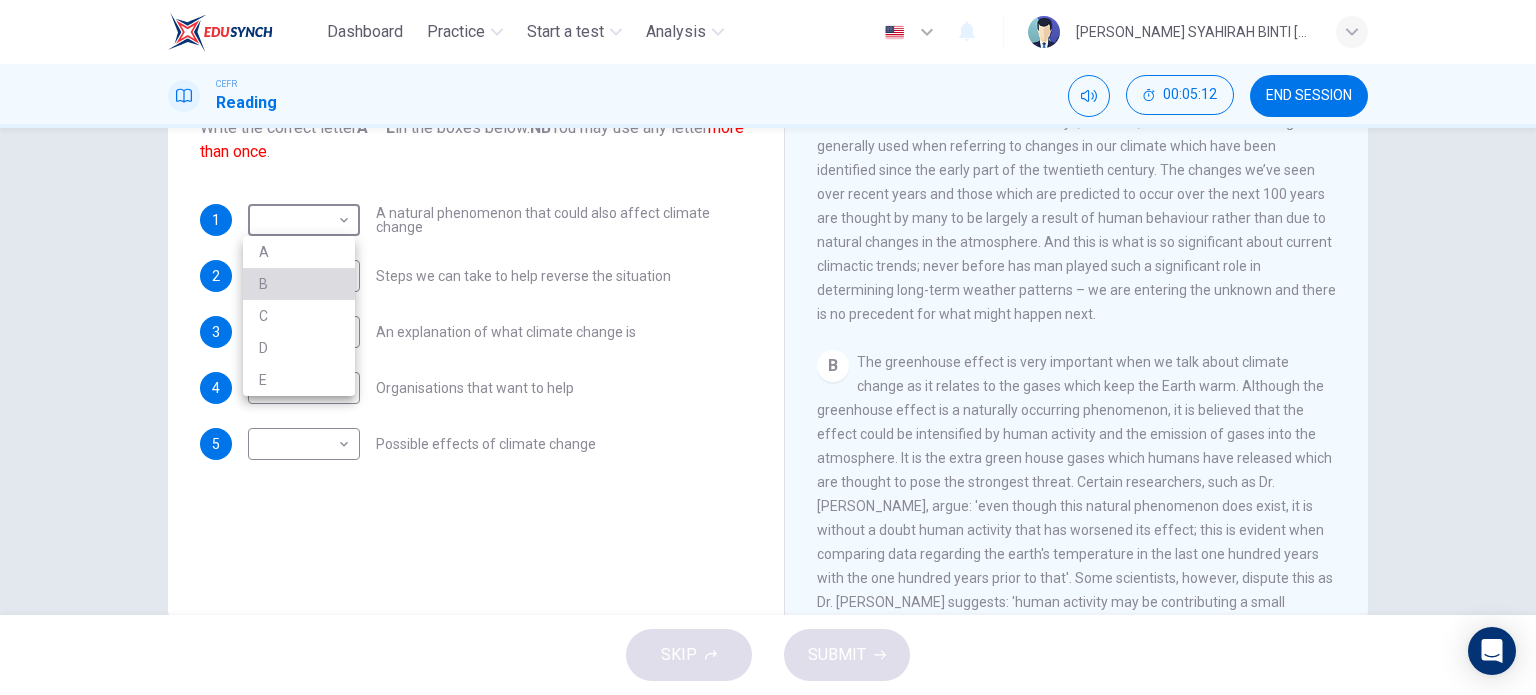click on "B" at bounding box center (299, 284) 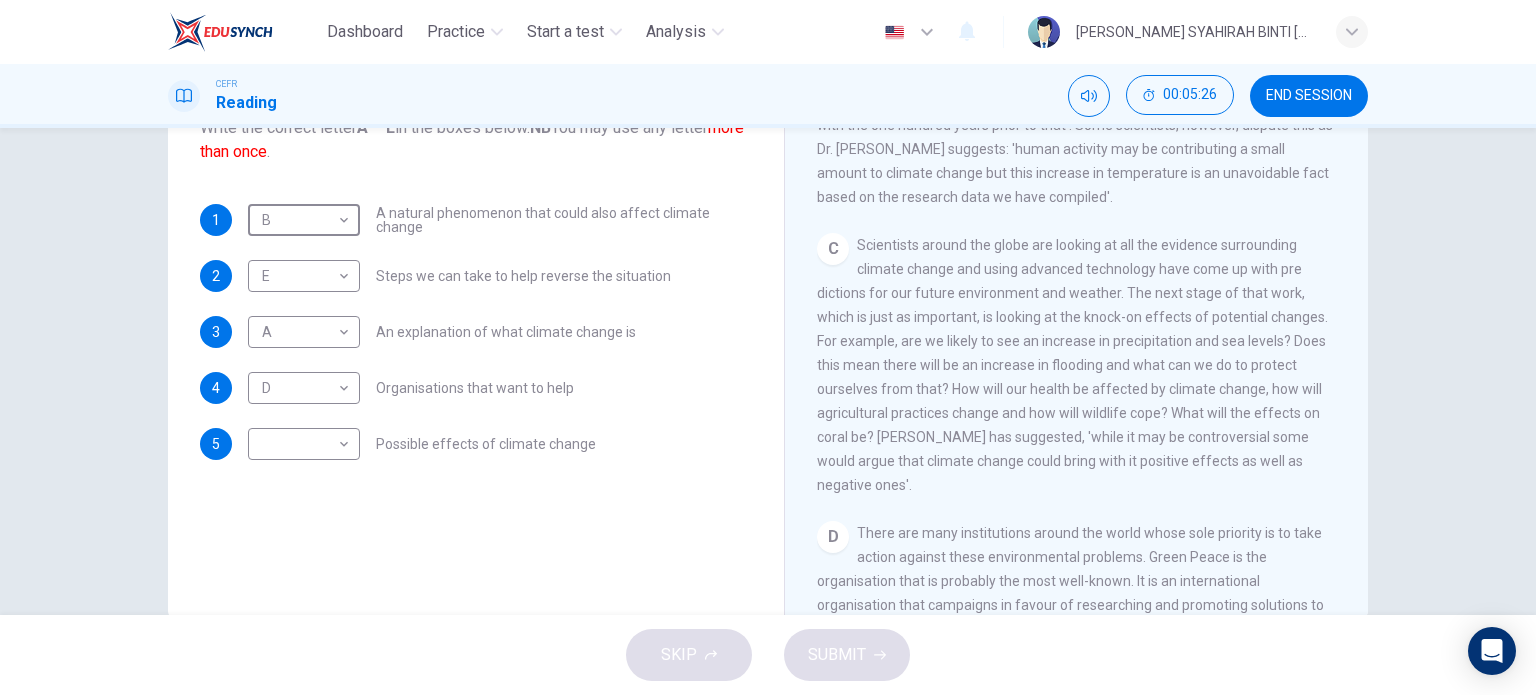 scroll, scrollTop: 803, scrollLeft: 0, axis: vertical 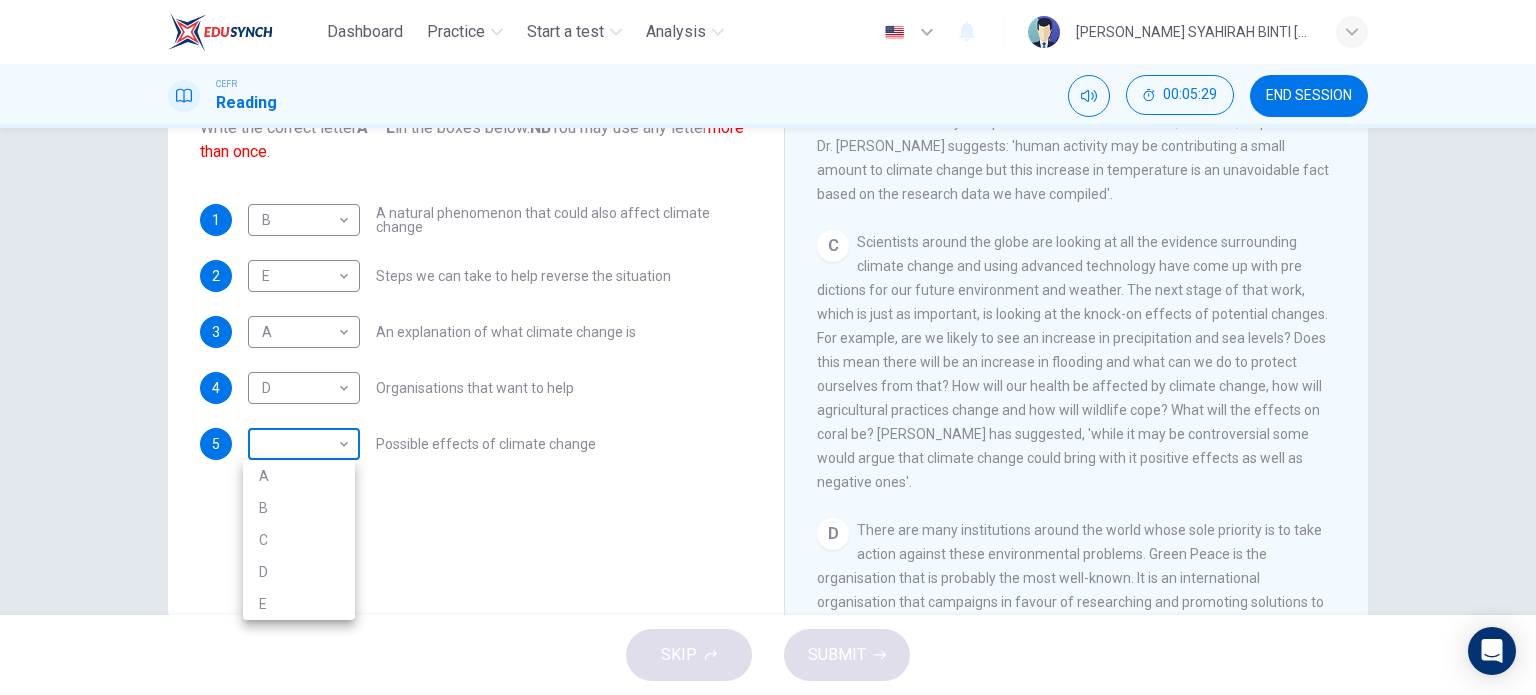 click on "Dashboard Practice Start a test Analysis English en ​ [PERSON_NAME] SYAHIRAH BINTI [PERSON_NAME] CEFR Reading 00:05:29 END SESSION Questions 1 - 5 The Reading Passage has 5 paragraphs,  A – E . Which paragraph contains the following information?  Write the correct letter  A – E  in the boxes below.
NB  You may use any letter  more than once . 1 B B ​ A natural phenomenon that could also affect climate change 2 E E ​ Steps we can take to help reverse the situation 3 A A ​ An explanation of what climate change is 4 D D ​ Organisations that want to help 5 ​ ​ Possible effects of climate change The Climate of the Earth CLICK TO ZOOM Click to Zoom A B C D E SKIP SUBMIT EduSynch - Online Language Proficiency Testing
Dashboard Practice Start a test Analysis Notifications © Copyright  2025 A B C D E" at bounding box center [768, 347] 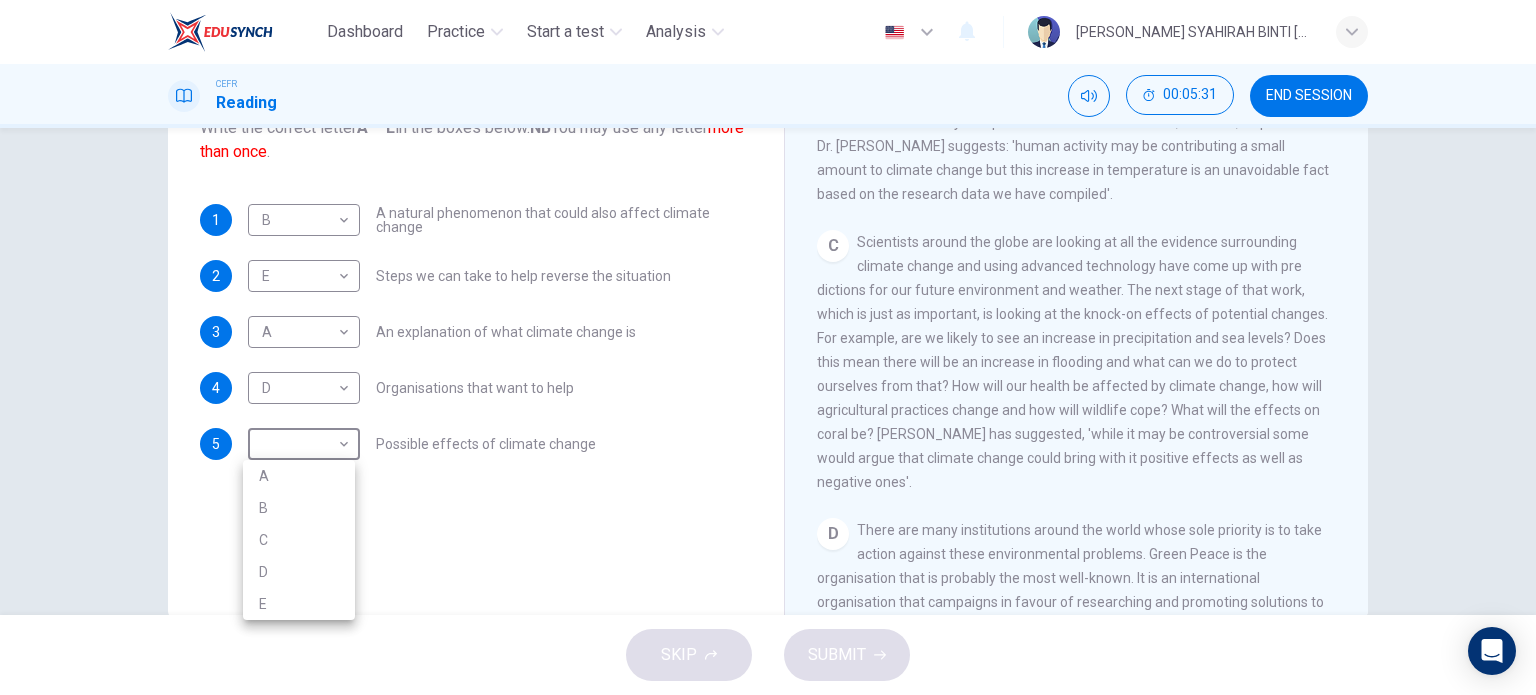 click on "C" at bounding box center (299, 540) 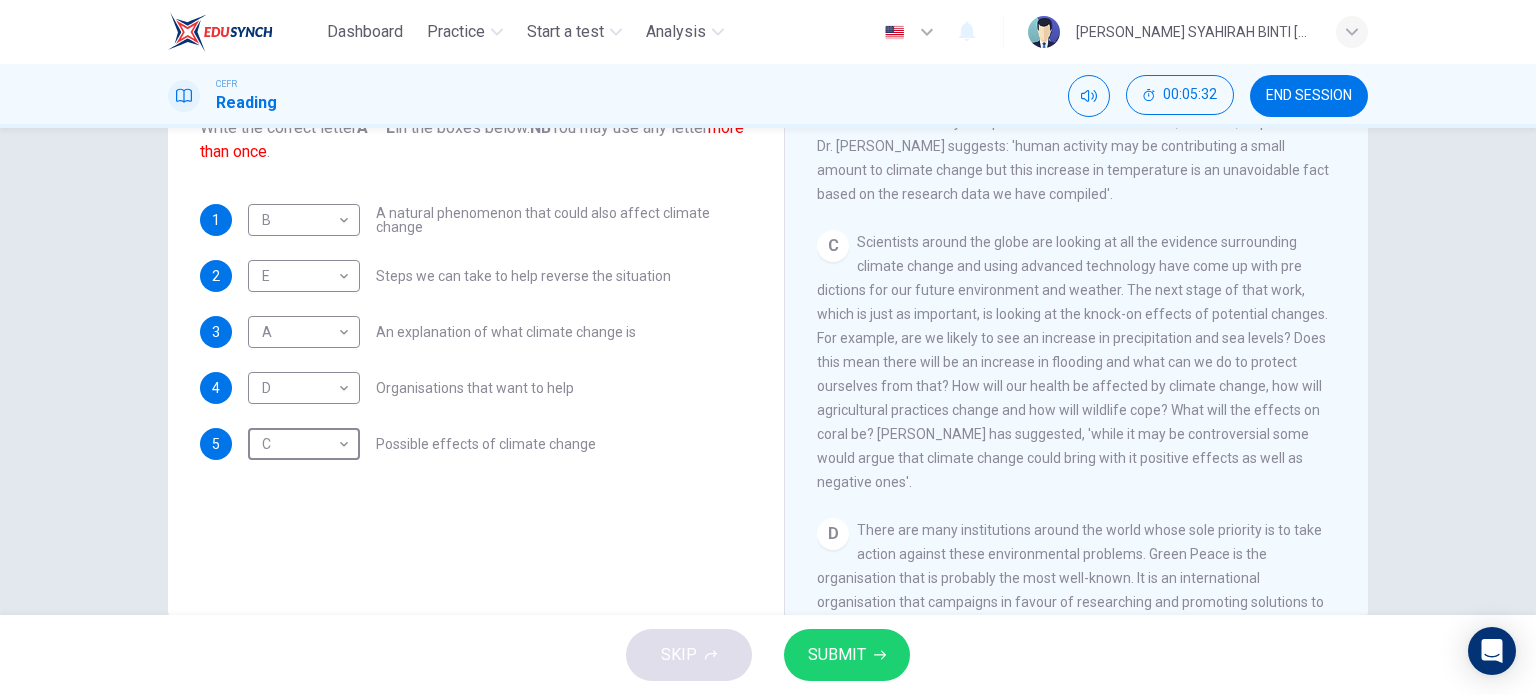 click on "SUBMIT" at bounding box center (837, 655) 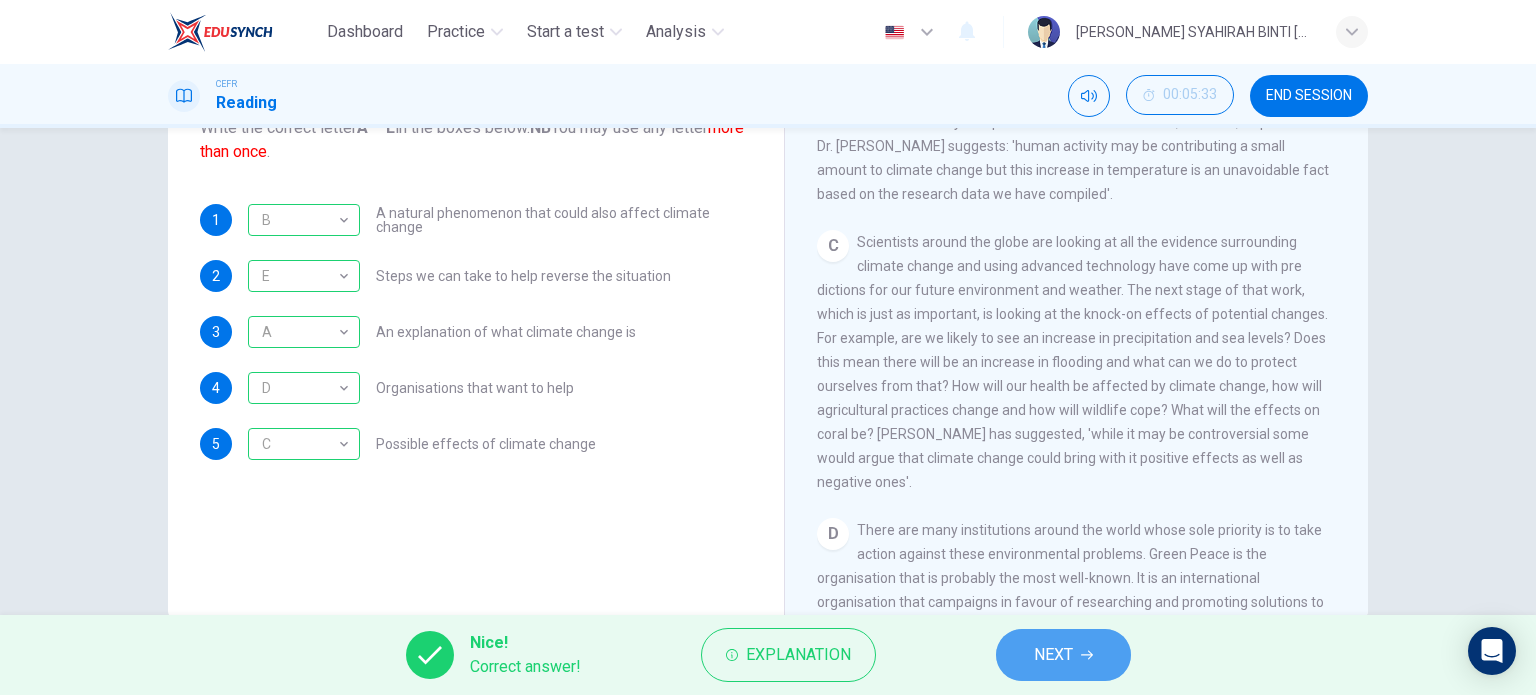 click on "NEXT" at bounding box center (1063, 655) 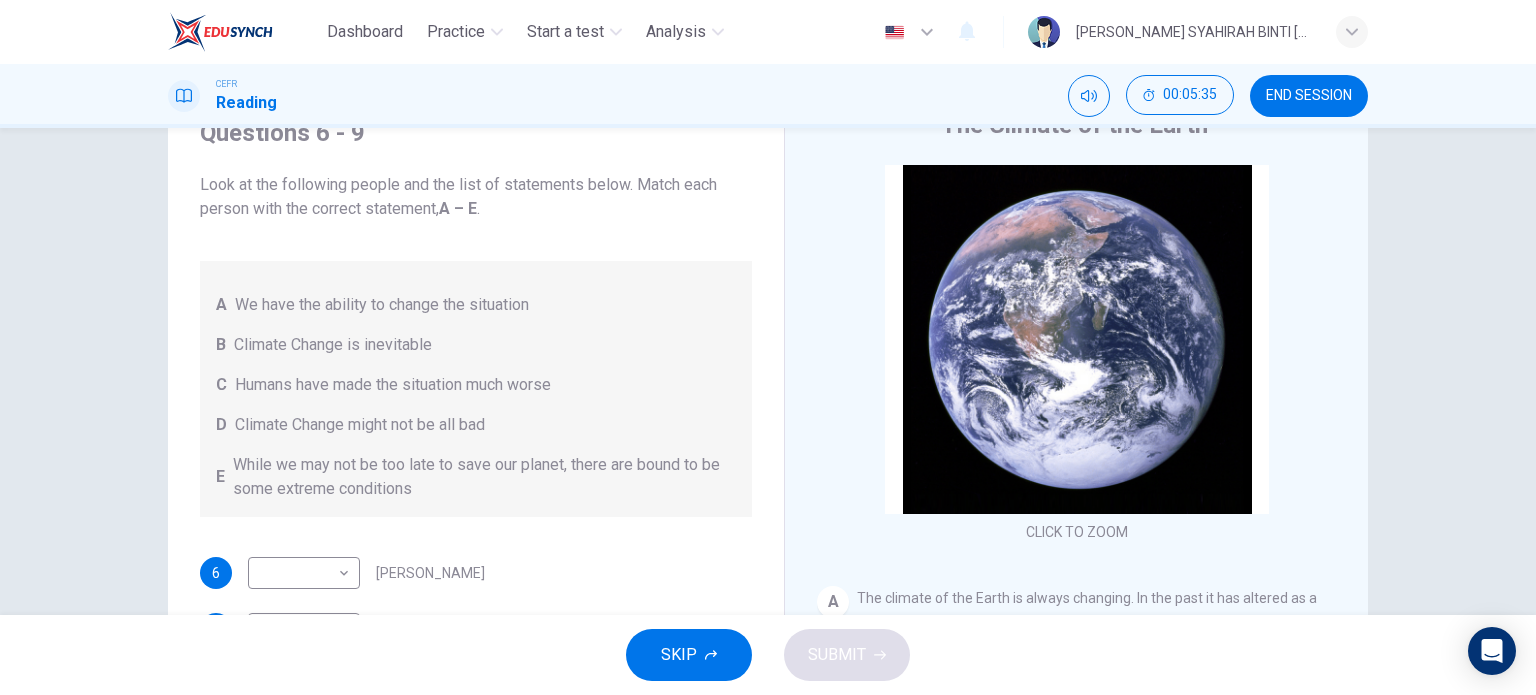 scroll, scrollTop: 86, scrollLeft: 0, axis: vertical 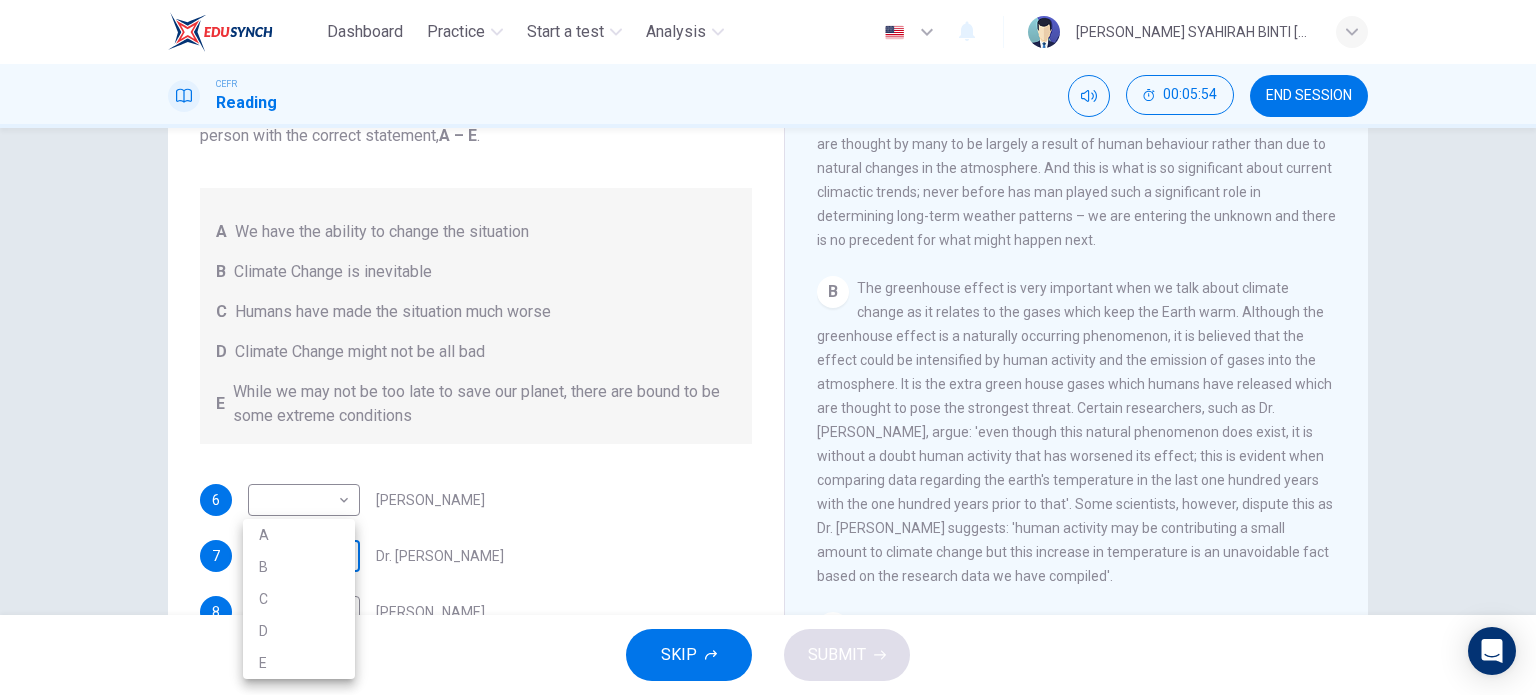 click on "Dashboard Practice Start a test Analysis English en ​ [PERSON_NAME] SYAHIRAH BINTI [PERSON_NAME] CEFR Reading 00:05:54 END SESSION Questions 6 - 9 Look at the following people and the list of statements below. Match each person with the correct statement,  A – E . A We have the ability to change the situation B Climate Change is inevitable C Humans have made the situation much worse D Climate Change might not be all bad E While we may not be too late to save our planet, there are bound to be some extreme conditions 6 ​ ​ [PERSON_NAME] 7 ​ ​ Dr. [PERSON_NAME] 8 ​ ​ [PERSON_NAME] 9 ​ ​ Dr. [PERSON_NAME] The Climate of the Earth CLICK TO ZOOM Click to Zoom A B C D E SKIP SUBMIT EduSynch - Online Language Proficiency Testing
Dashboard Practice Start a test Analysis Notifications © Copyright  2025 A B C D E" at bounding box center [768, 347] 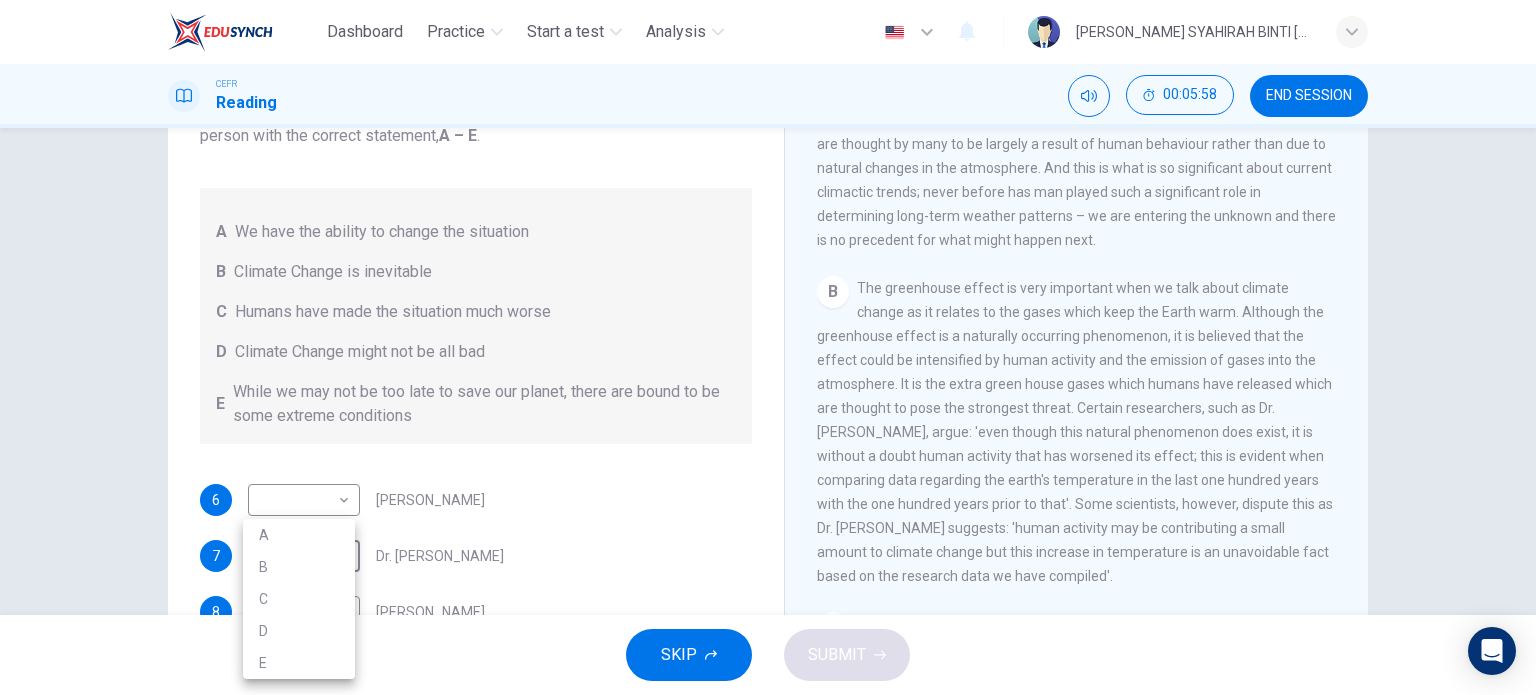 click on "C" at bounding box center [299, 599] 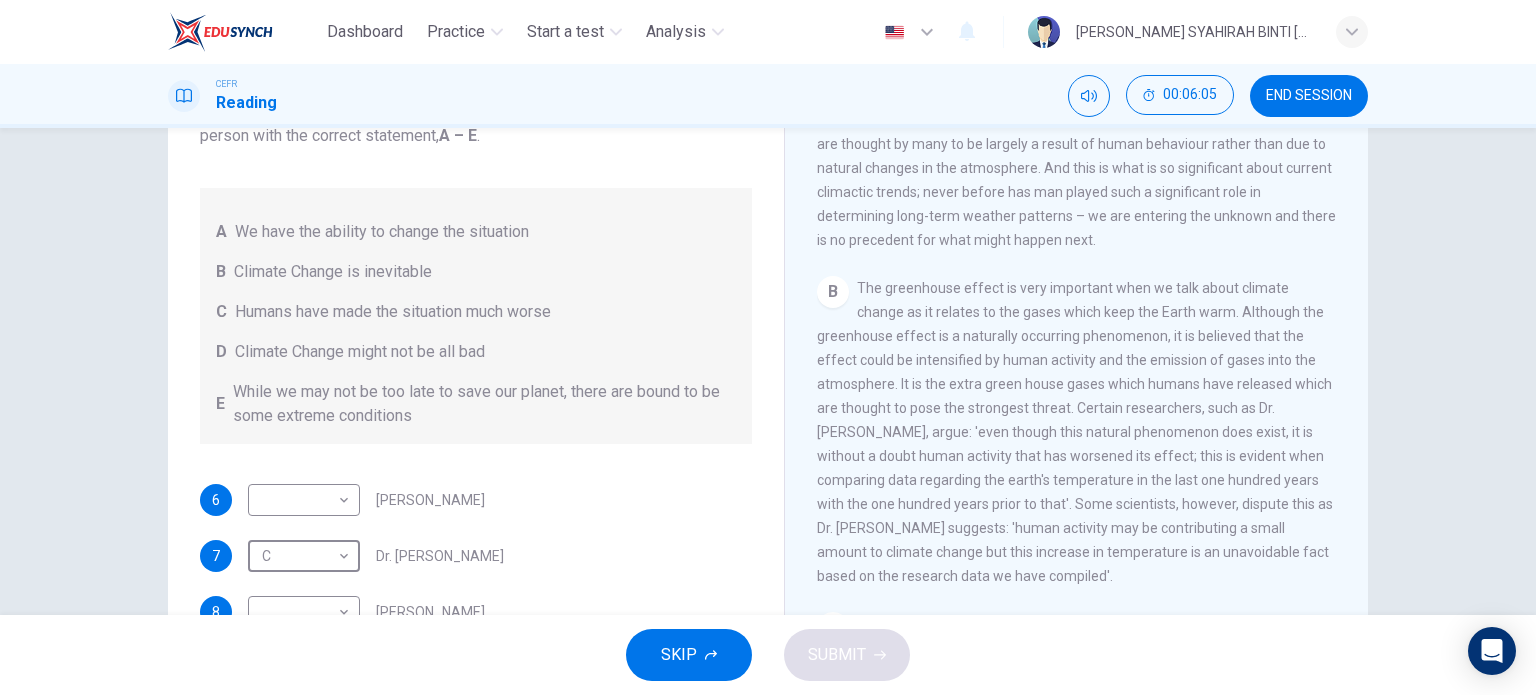 scroll, scrollTop: 24, scrollLeft: 0, axis: vertical 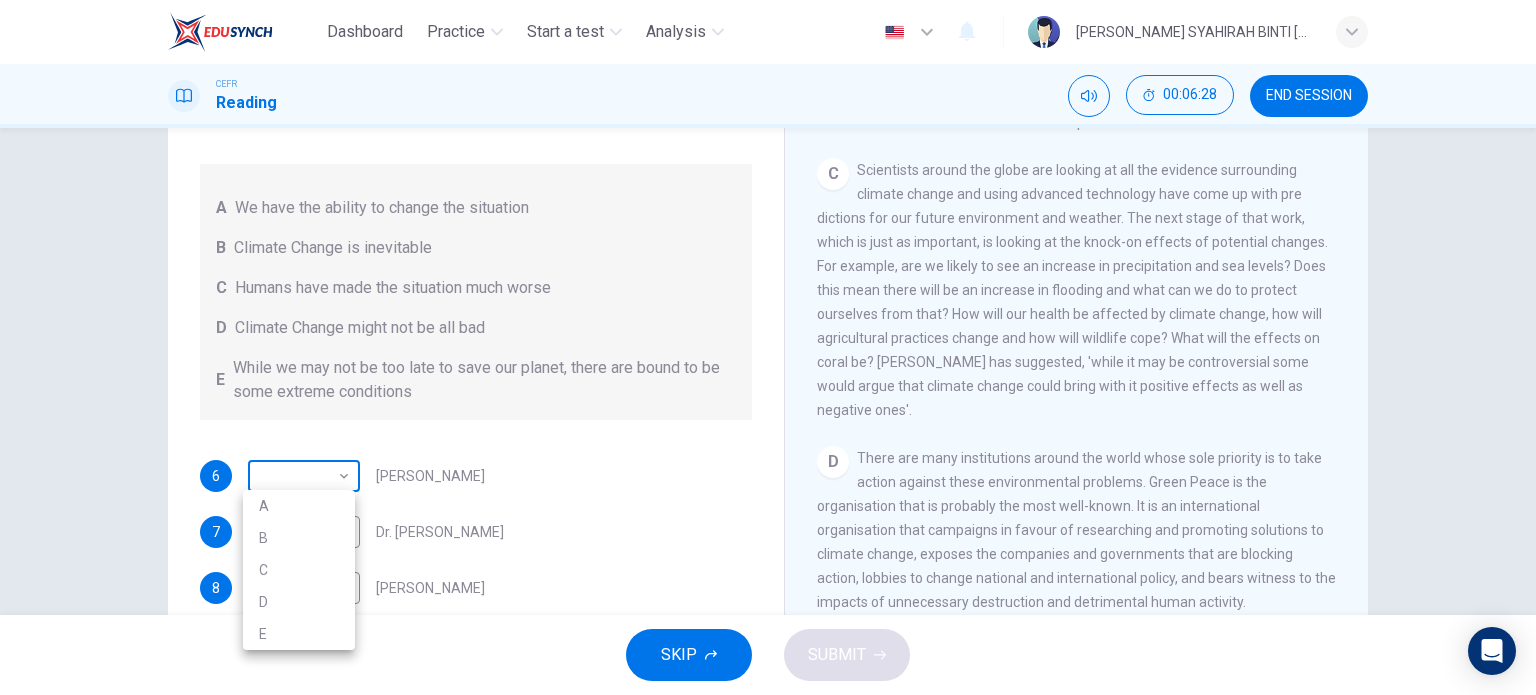 click on "Dashboard Practice Start a test Analysis English en ​ [PERSON_NAME] SYAHIRAH BINTI [PERSON_NAME] CEFR Reading 00:06:28 END SESSION Questions 6 - 9 Look at the following people and the list of statements below. Match each person with the correct statement,  A – E . A We have the ability to change the situation B Climate Change is inevitable C Humans have made the situation much worse D Climate Change might not be all bad E While we may not be too late to save our planet, there are bound to be some extreme conditions 6 ​ ​ [PERSON_NAME] 7 C C ​ Dr. [PERSON_NAME] 8 ​ ​ [PERSON_NAME] 9 ​ ​ Dr. [PERSON_NAME] The Climate of the Earth CLICK TO ZOOM Click to Zoom A B C D E SKIP SUBMIT EduSynch - Online Language Proficiency Testing
Dashboard Practice Start a test Analysis Notifications © Copyright  2025 A B C D E" at bounding box center [768, 347] 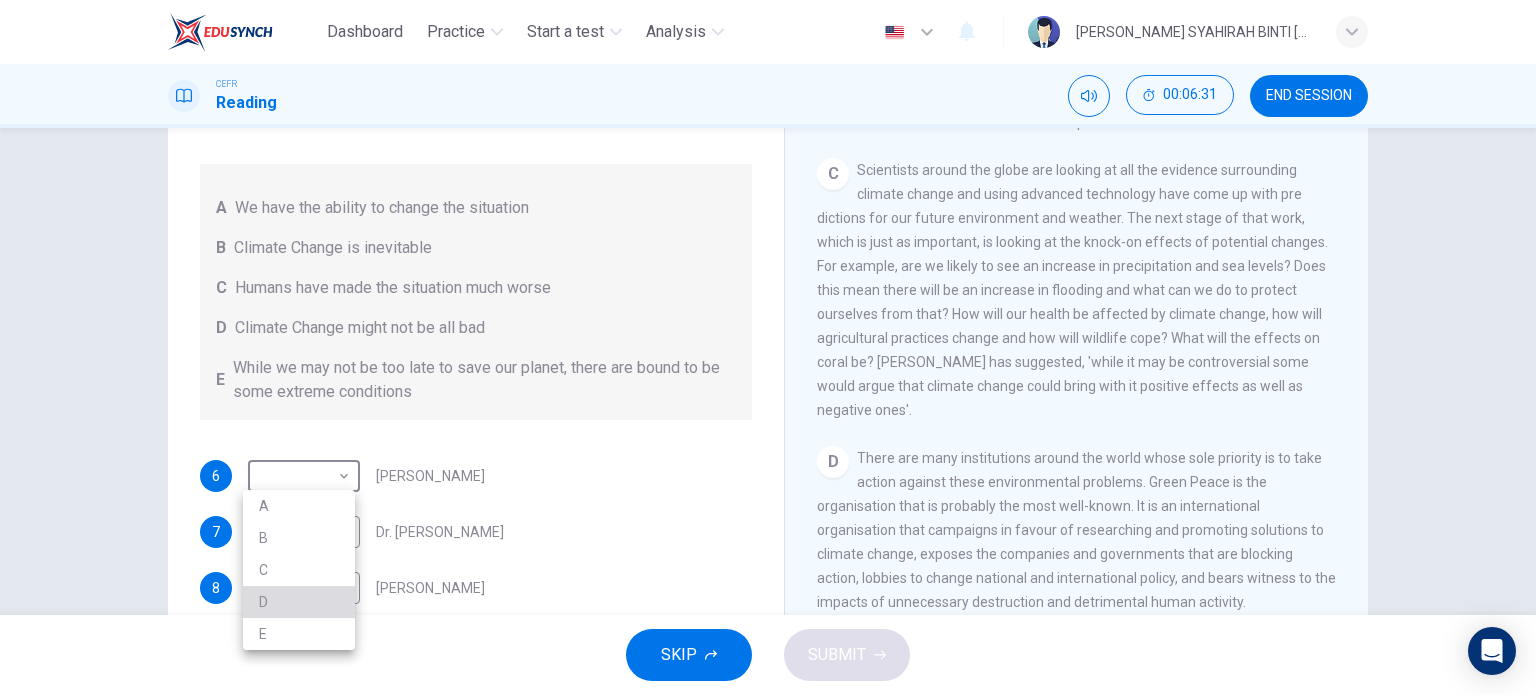 click on "D" at bounding box center (299, 602) 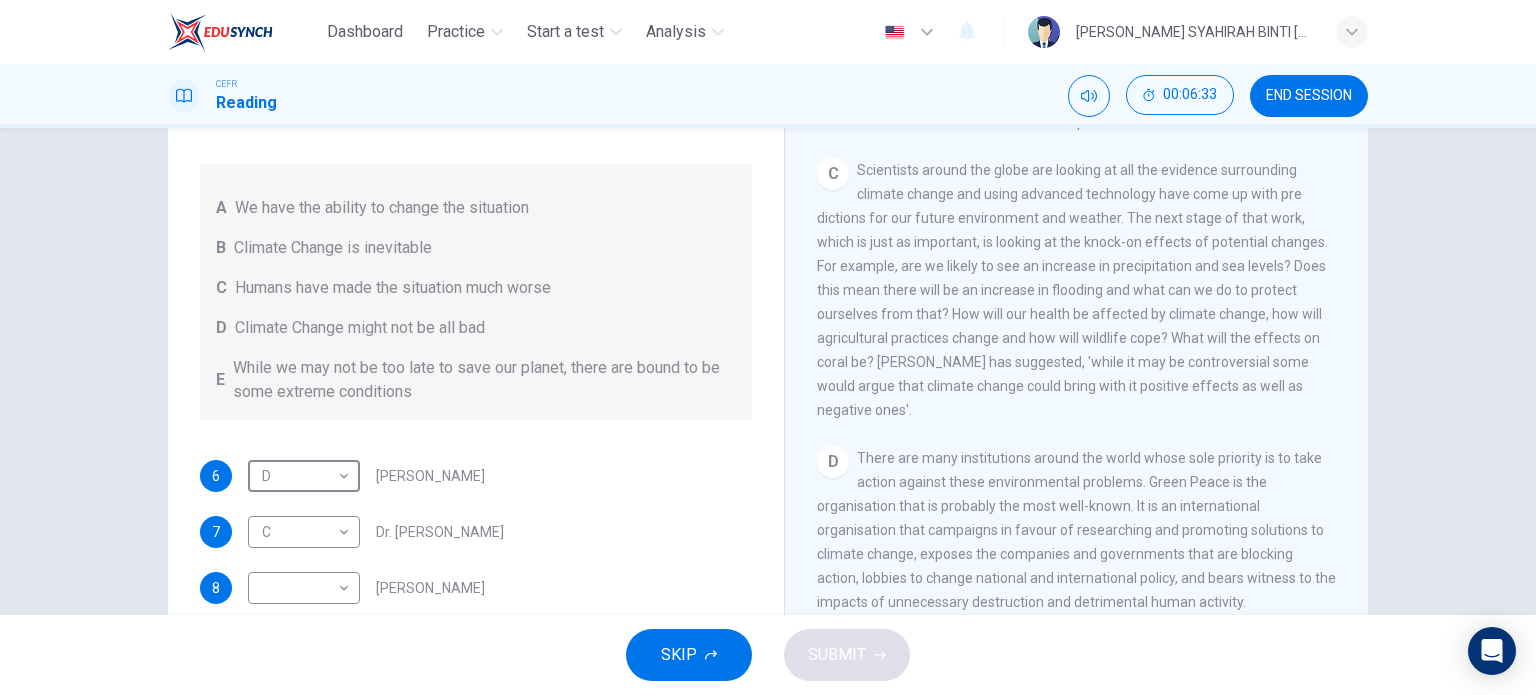 scroll, scrollTop: 1347, scrollLeft: 0, axis: vertical 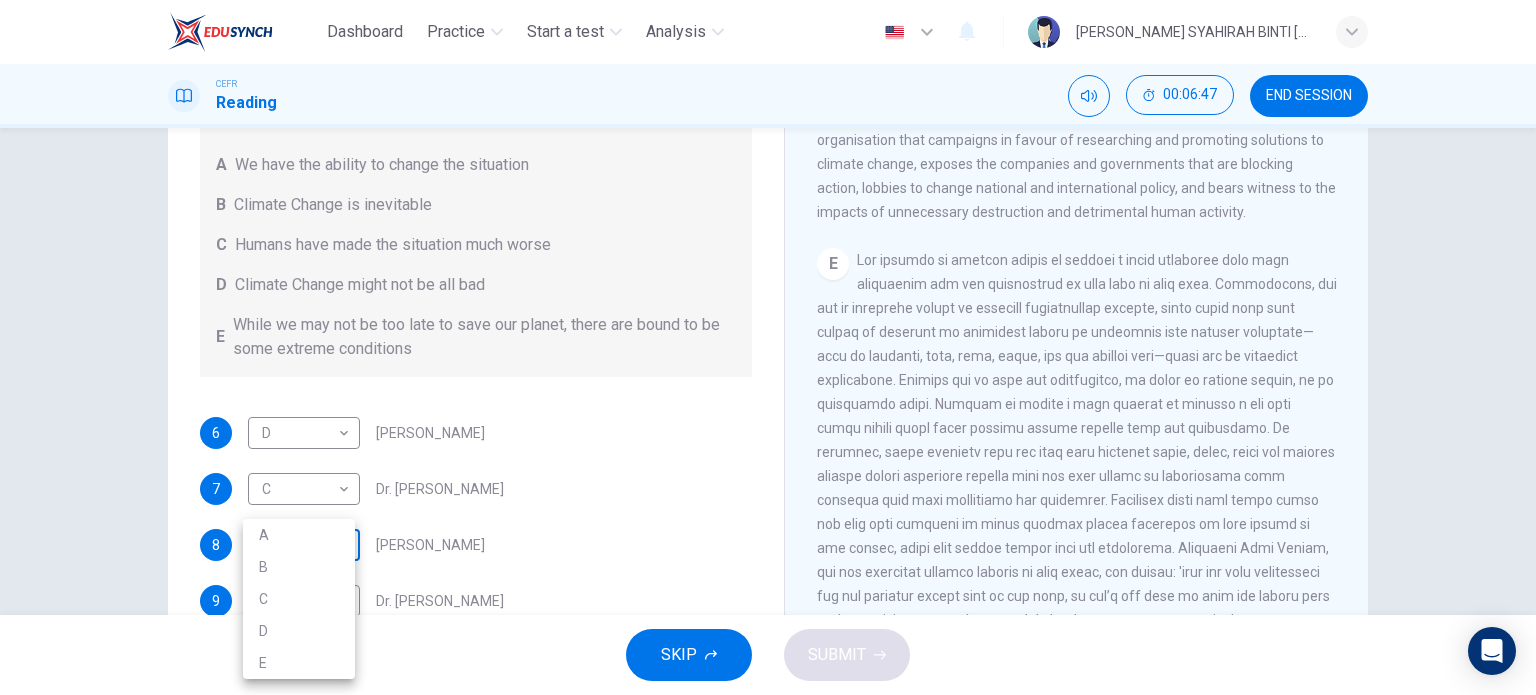 click on "Dashboard Practice Start a test Analysis English en ​ [PERSON_NAME] SYAHIRAH BINTI [PERSON_NAME] CEFR Reading 00:06:47 END SESSION Questions 6 - 9 Look at the following people and the list of statements below. Match each person with the correct statement,  A – E . A We have the ability to change the situation B Climate Change is inevitable C Humans have made the situation much worse D Climate Change might not be all bad E While we may not be too late to save our planet, there are bound to be some extreme conditions 6 D D ​ [PERSON_NAME] 7 C C ​ Dr. [PERSON_NAME] 8 ​ ​ [PERSON_NAME] 9 ​ ​ Dr. [PERSON_NAME] The Climate of the Earth CLICK TO ZOOM Click to Zoom A B C D E SKIP SUBMIT EduSynch - Online Language Proficiency Testing
Dashboard Practice Start a test Analysis Notifications © Copyright  2025 A B C D E" at bounding box center [768, 347] 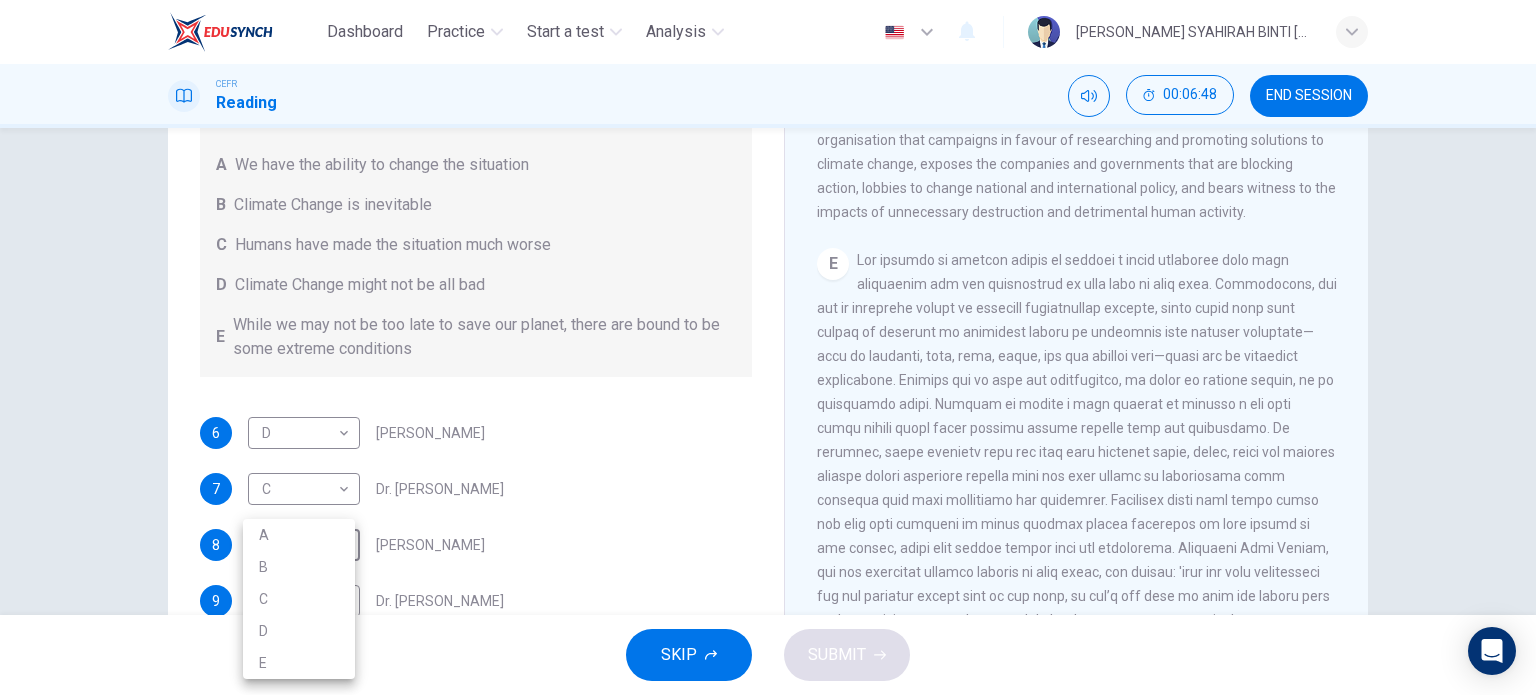 click on "A" at bounding box center [299, 535] 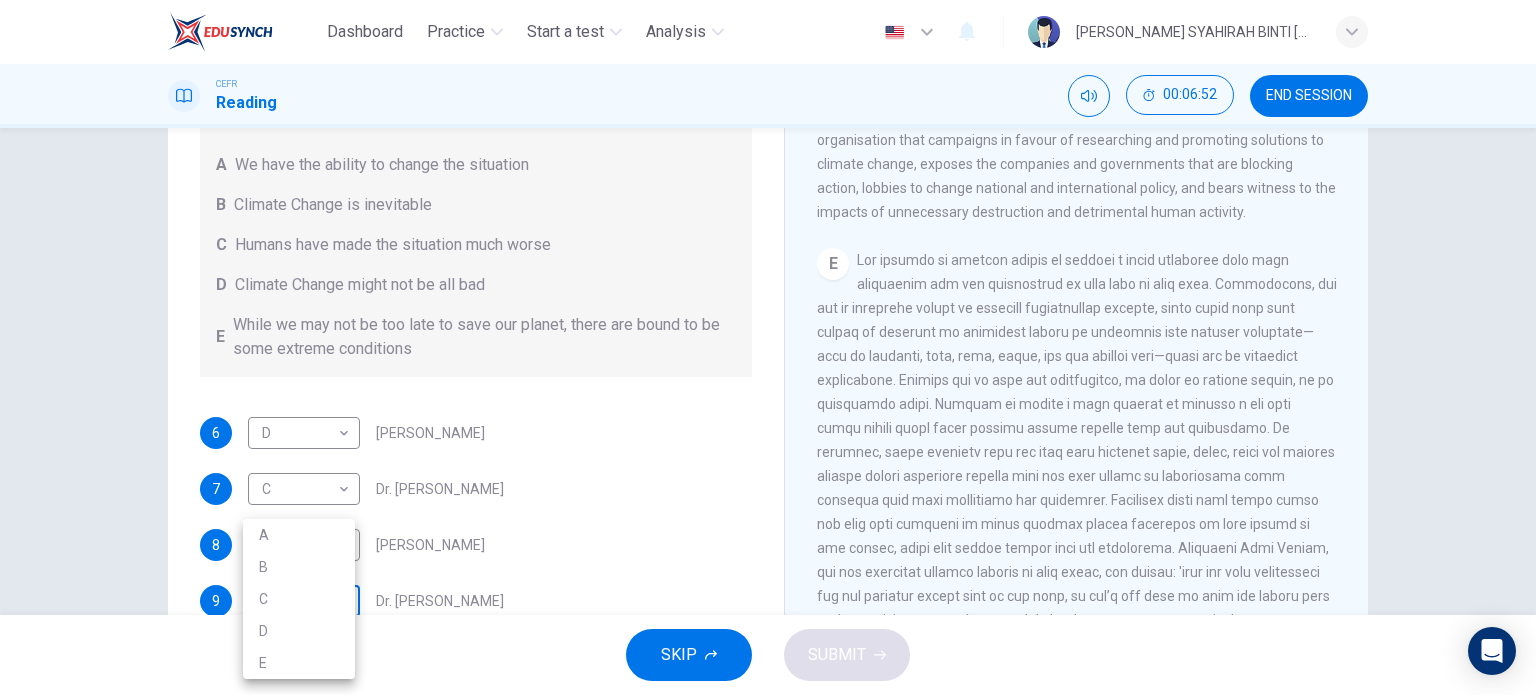 click on "Dashboard Practice Start a test Analysis English en ​ [PERSON_NAME] SYAHIRAH BINTI [PERSON_NAME] CEFR Reading 00:06:52 END SESSION Questions 6 - 9 Look at the following people and the list of statements below. Match each person with the correct statement,  A – E . A We have the ability to change the situation B Climate Change is inevitable C Humans have made the situation much worse D Climate Change might not be all bad E While we may not be too late to save our planet, there are bound to be some extreme conditions 6 D D ​ [PERSON_NAME] 7 C C ​ Dr. [PERSON_NAME] 8 A A ​ [PERSON_NAME] 9 ​ ​ Dr. [PERSON_NAME] The Climate of the Earth CLICK TO ZOOM Click to Zoom A B C D E SKIP SUBMIT EduSynch - Online Language Proficiency Testing
Dashboard Practice Start a test Analysis Notifications © Copyright  2025 A B C D E" at bounding box center [768, 347] 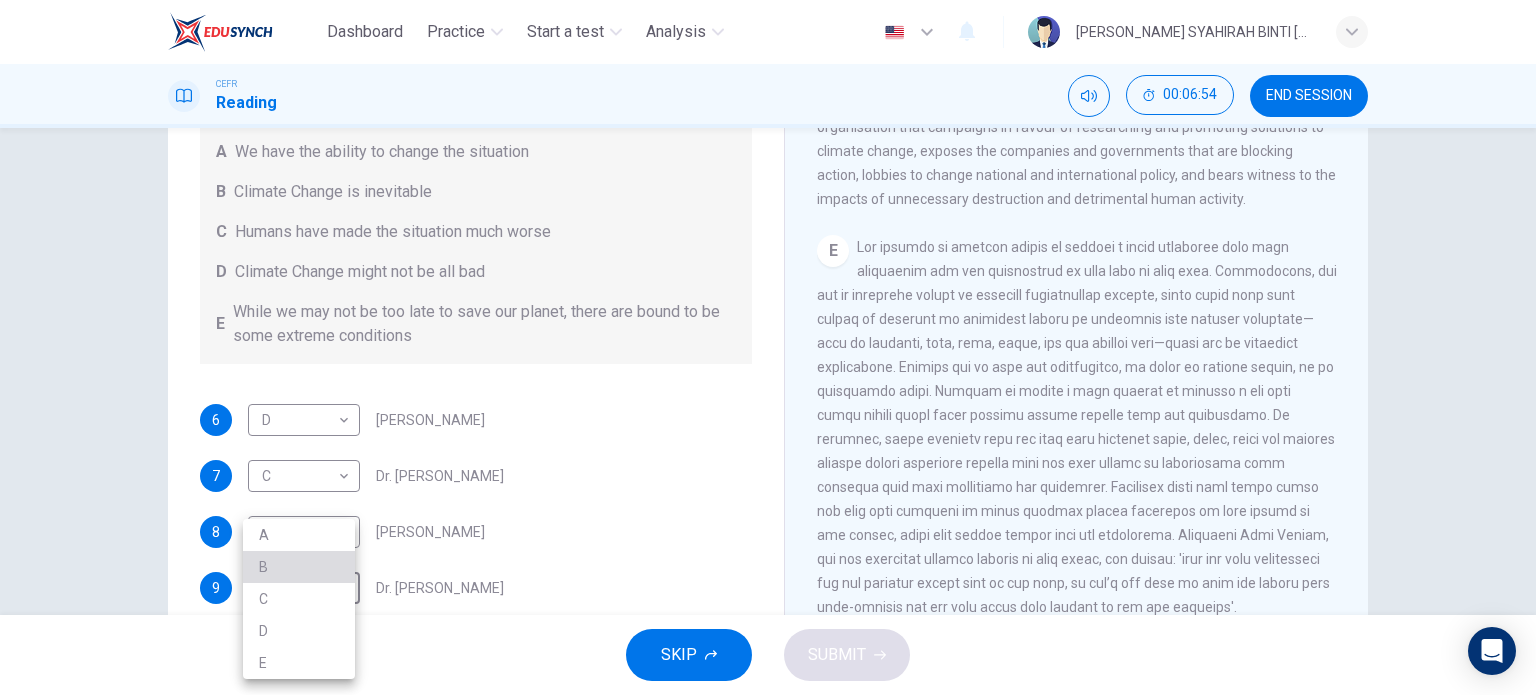 click on "B" at bounding box center [299, 567] 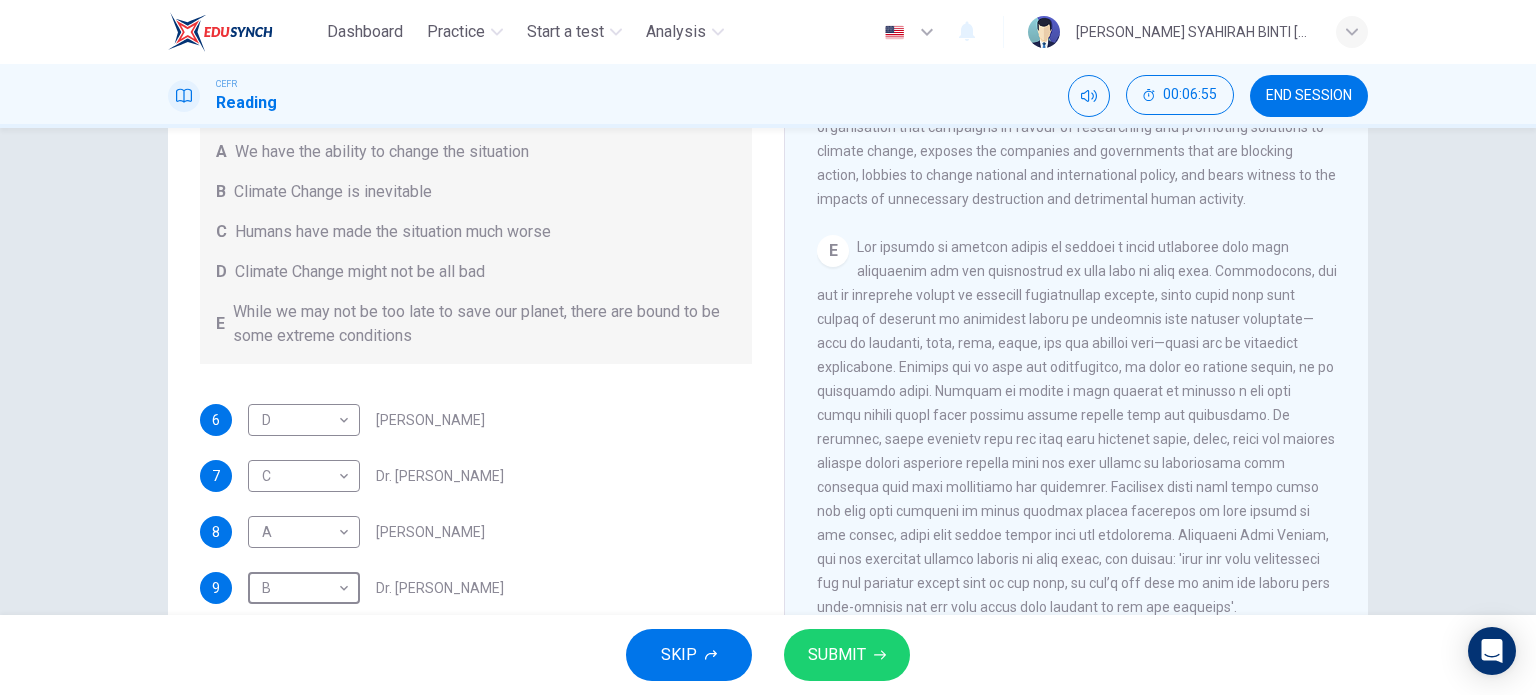click at bounding box center [1077, 427] 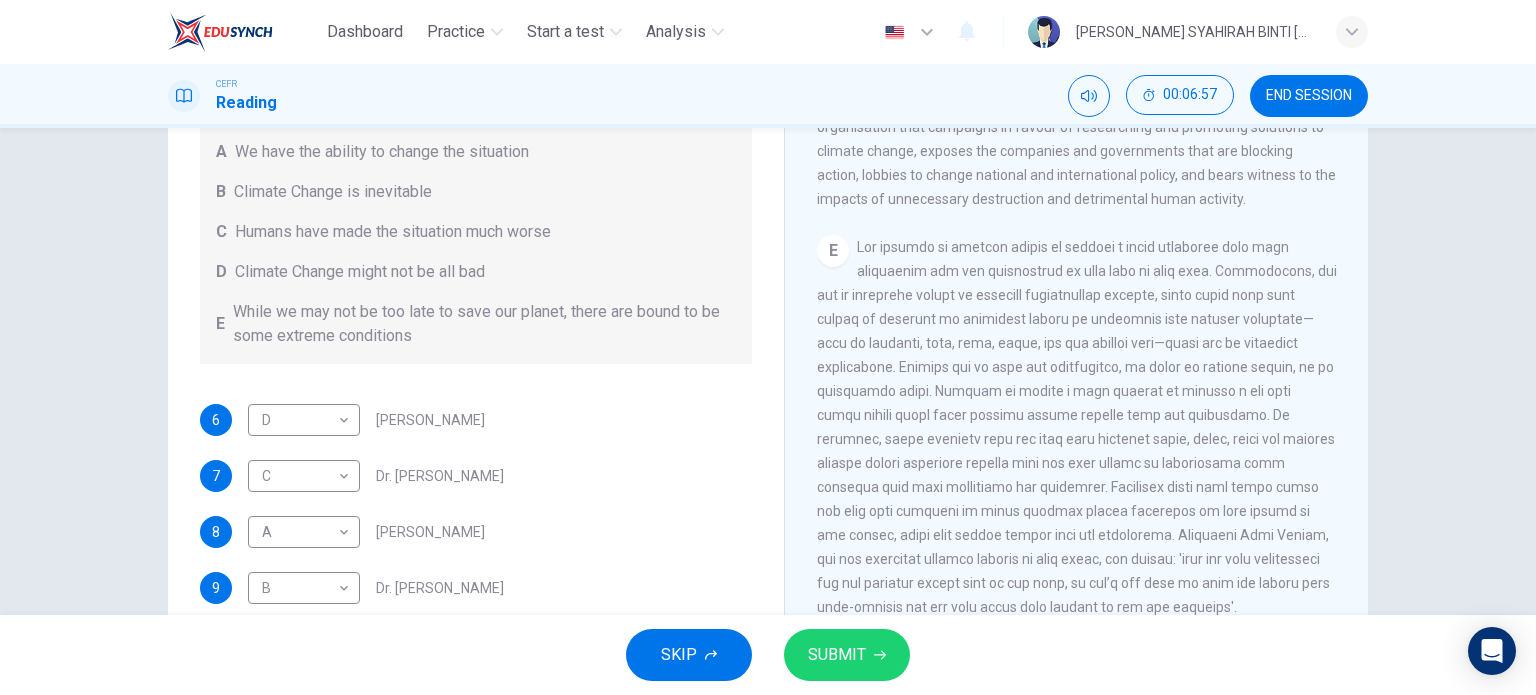 drag, startPoint x: 1345, startPoint y: 502, endPoint x: 1341, endPoint y: 414, distance: 88.09086 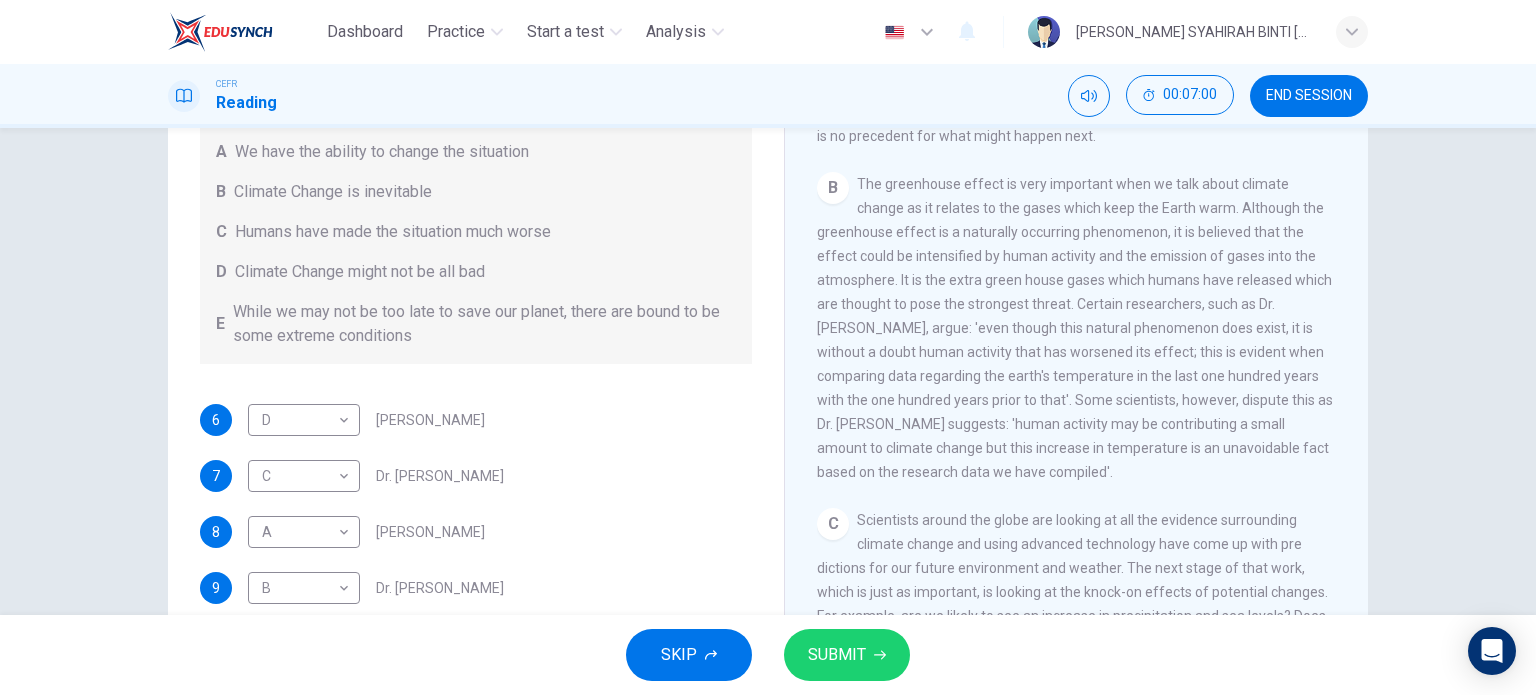 scroll, scrollTop: 557, scrollLeft: 0, axis: vertical 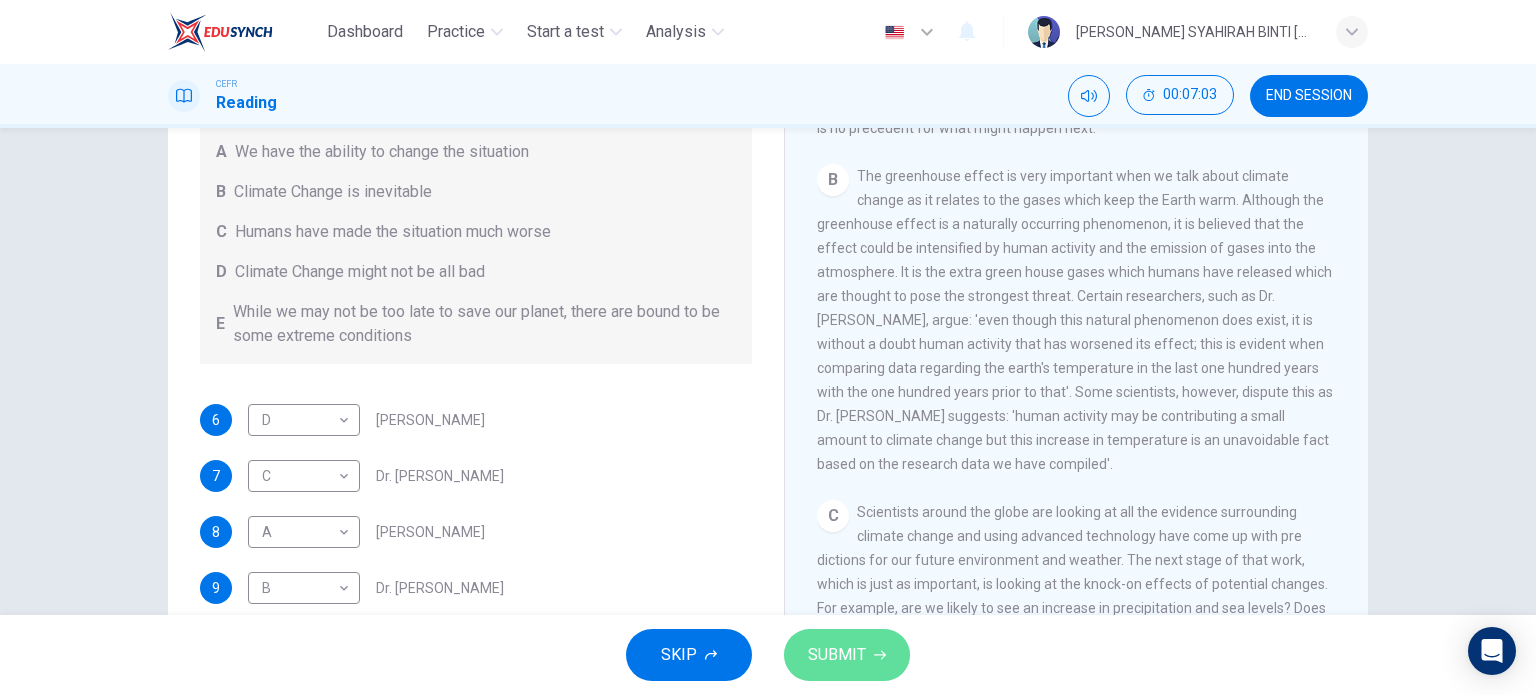 click on "SUBMIT" at bounding box center (837, 655) 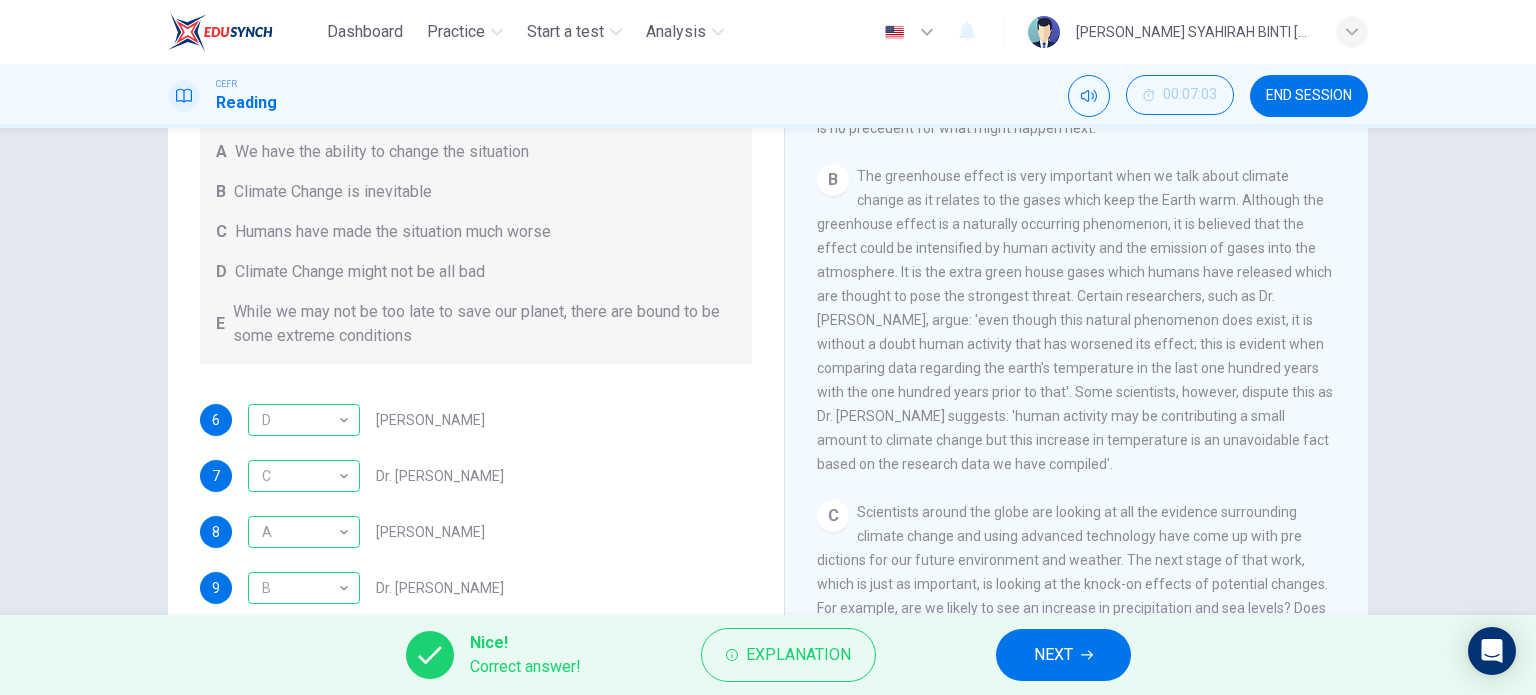 click on "NEXT" at bounding box center [1063, 655] 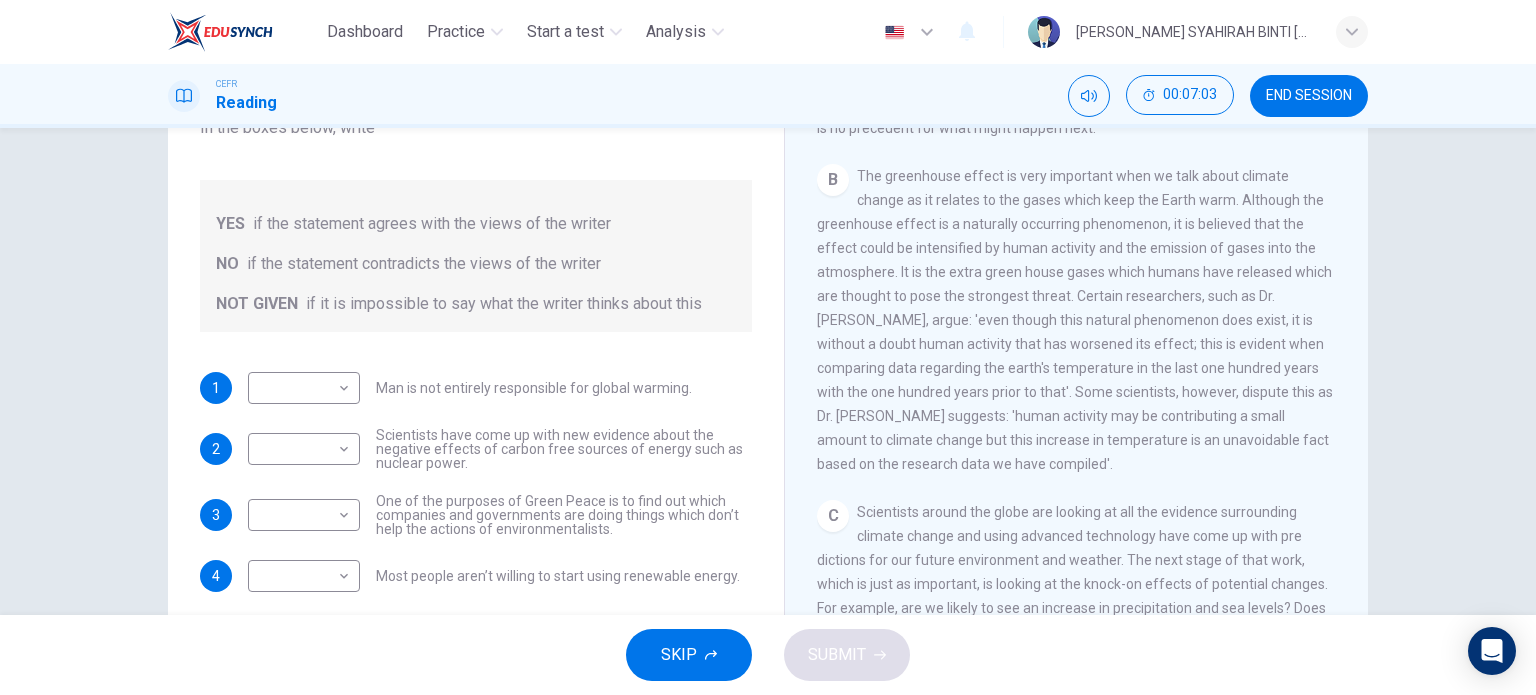 scroll, scrollTop: 0, scrollLeft: 0, axis: both 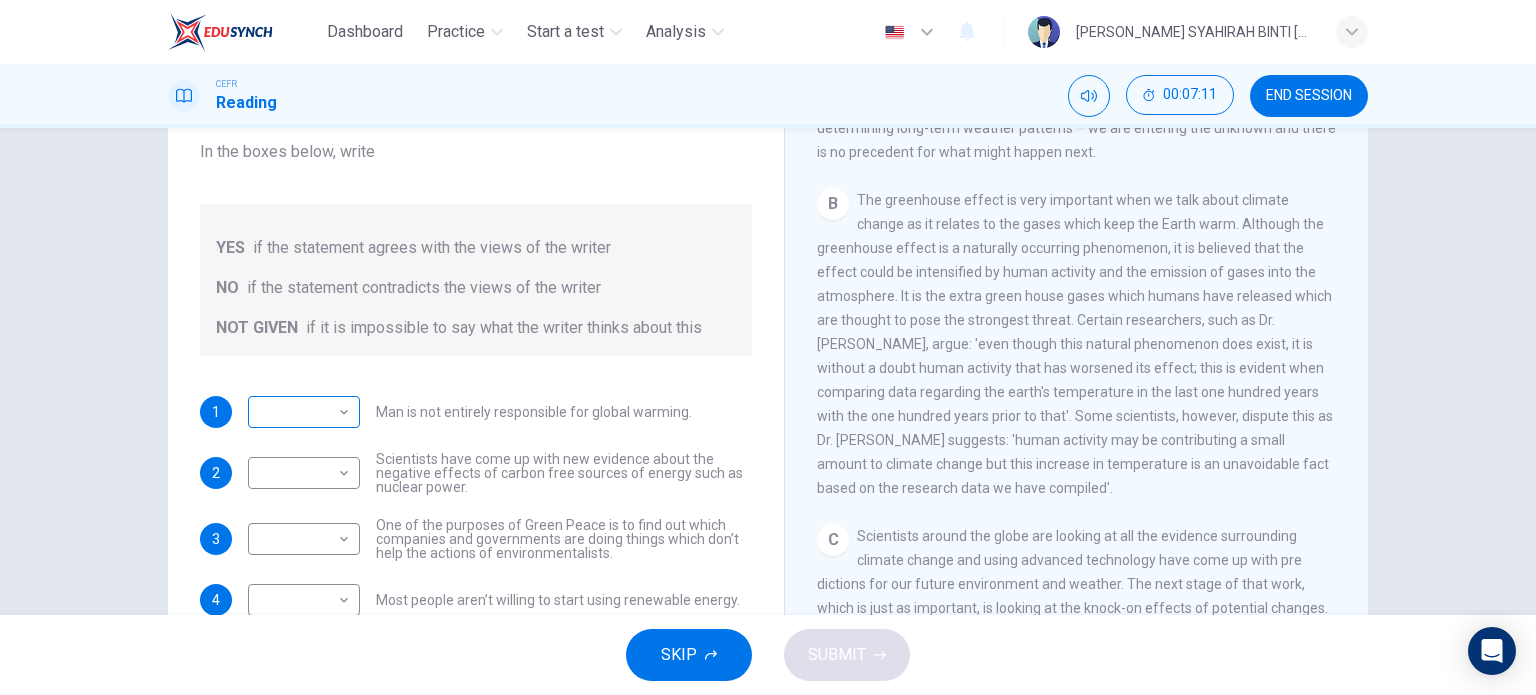 click on "Dashboard Practice Start a test Analysis English en ​ [PERSON_NAME] SYAHIRAH BINTI [PERSON_NAME] CEFR Reading 00:07:11 END SESSION Question 10 Do the following statements agree with the information given in the Reading Passage? In the boxes below, write YES if the statement agrees with the views of the writer NO if the statement contradicts the views of the writer NOT GIVEN if it is impossible to say what the writer thinks about this 1 ​ ​ Man is not entirely responsible for global warming. 2 ​ ​ Scientists have come up with new evidence about the negative effects of carbon free sources of energy such as nuclear power. 3 ​ ​ One of the purposes of Green Peace is to find out which companies and governments are doing things which don’t help the actions of environmentalists. 4 ​ ​ Most people aren’t willing to start using renewable energy. The Climate of the Earth CLICK TO ZOOM Click to Zoom A B C D E SKIP SUBMIT EduSynch - Online Language Proficiency Testing
Dashboard Practice Analysis" at bounding box center [768, 347] 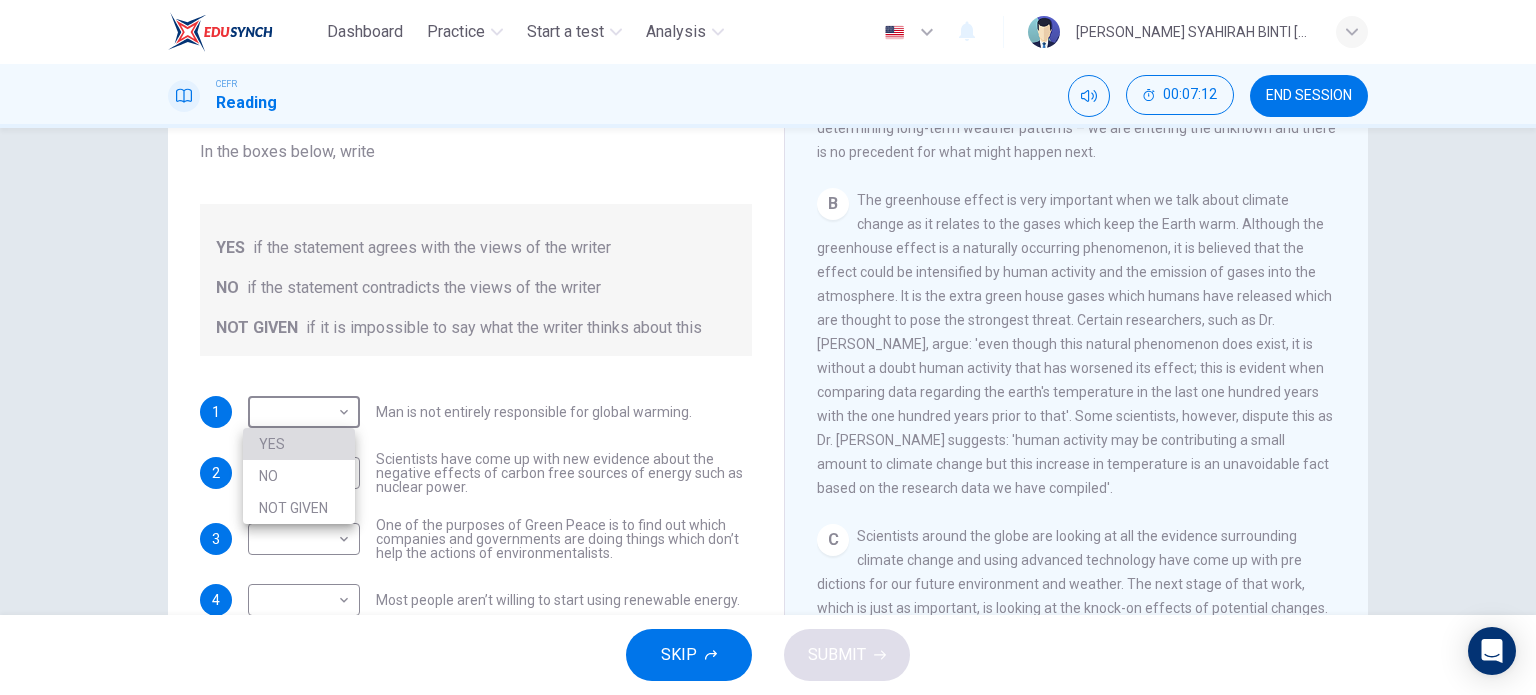click on "YES" at bounding box center (299, 444) 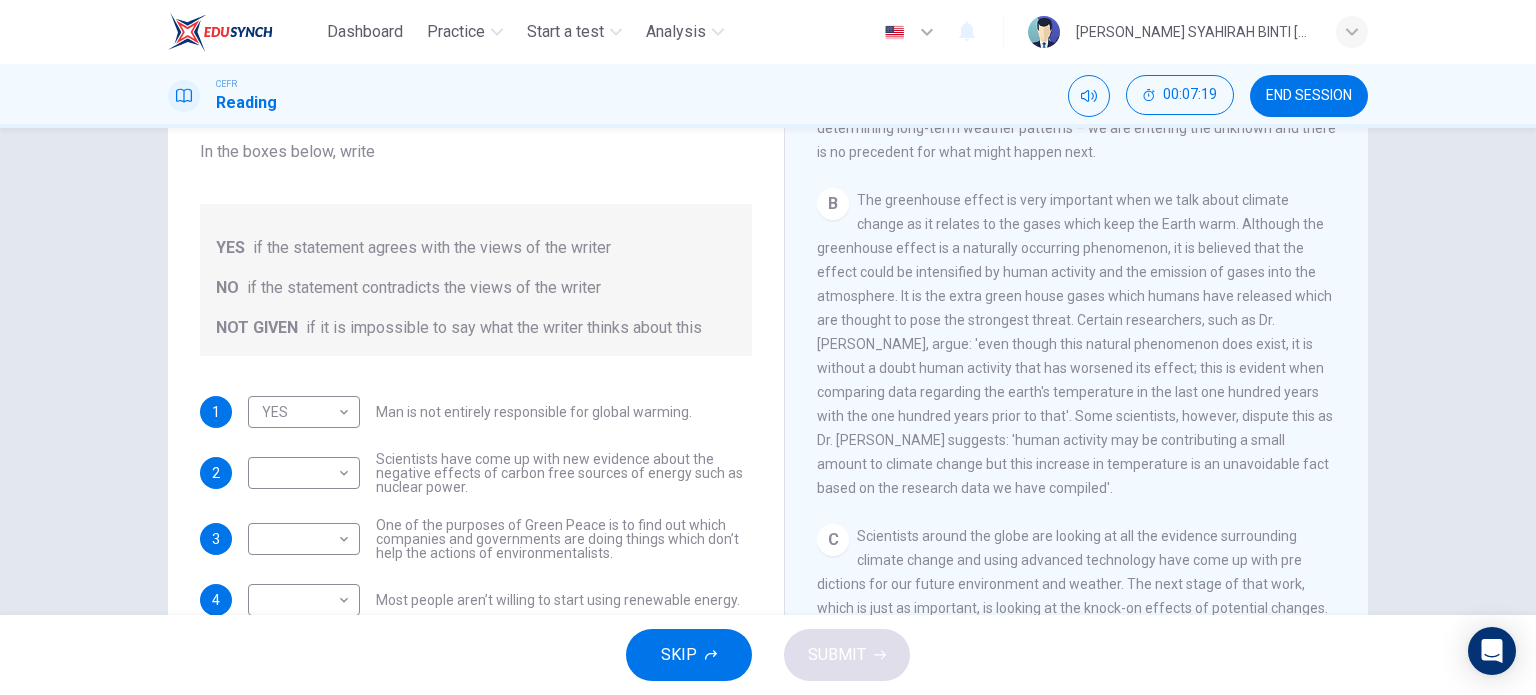 click on "The greenhouse effect is very important when we talk about climate change as it relates to the gases which keep the Earth warm. Although the greenhouse effect is a naturally occurring phenomenon, it is believed that the effect could be intensified by human activity and the emission of gases into the atmosphere. It is the extra green house gases which humans have released which are thought to pose the strongest threat. Certain researchers, such as Dr. [PERSON_NAME], argue: 'even though this natural phenomenon does exist, it is without a doubt human activity that has worsened its effect; this is evident when comparing data regarding the earth's temperature in the last one hundred years with the one hundred years prior to that'. Some scientists, however, dispute this as Dr. [PERSON_NAME] suggests: 'human activity may be contributing a small amount to climate change but this increase in temperature is an unavoidable fact based on the research data we have compiled'." at bounding box center [1075, 344] 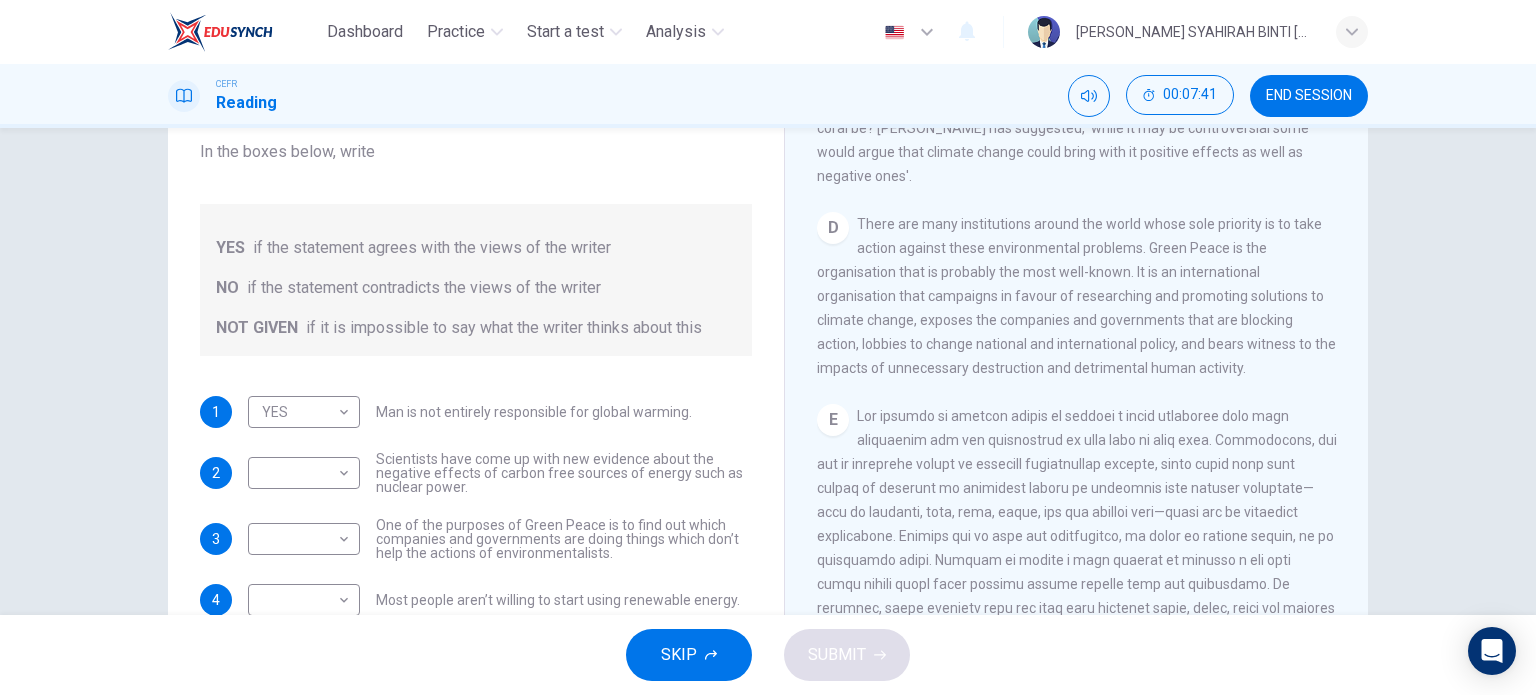 scroll, scrollTop: 1341, scrollLeft: 0, axis: vertical 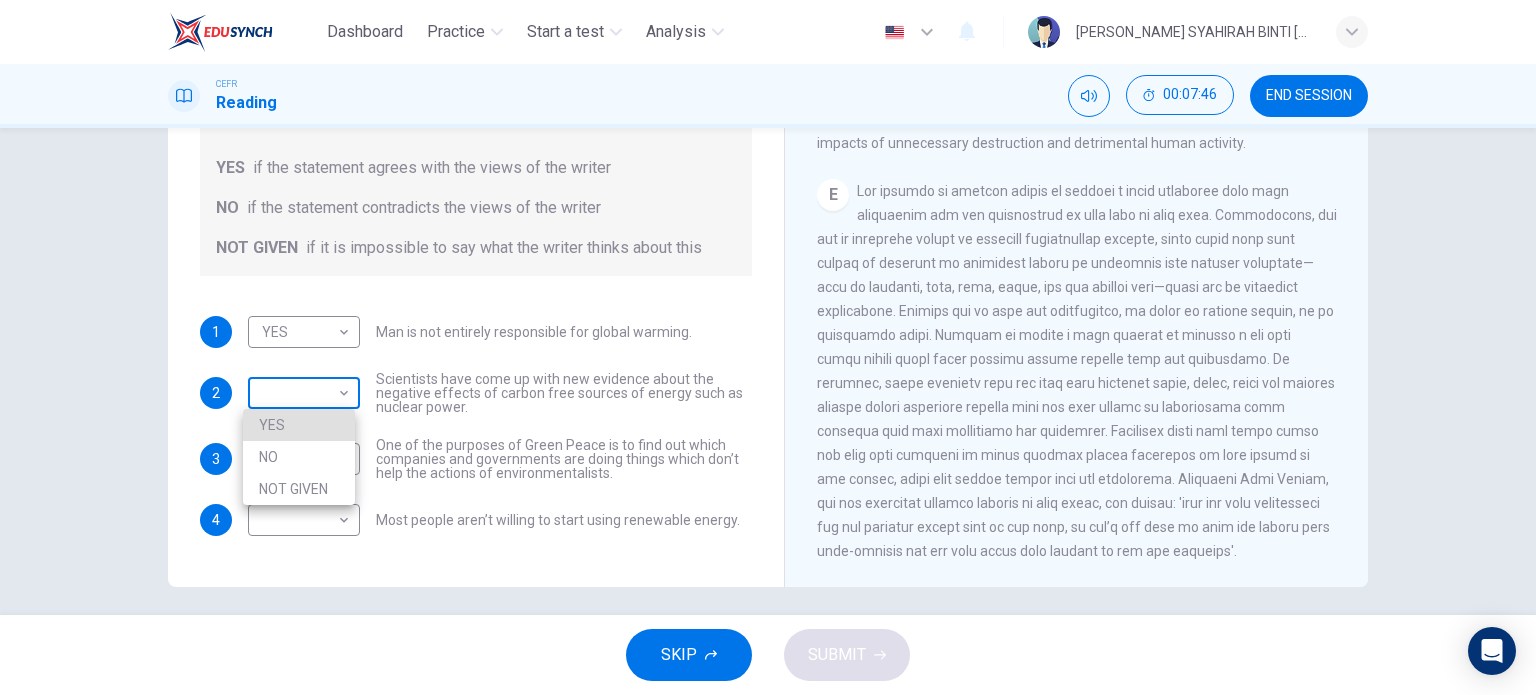 click on "Dashboard Practice Start a test Analysis English en ​ [PERSON_NAME] SYAHIRAH BINTI [PERSON_NAME] CEFR Reading 00:07:46 END SESSION Question 10 Do the following statements agree with the information given in the Reading Passage? In the boxes below, write YES if the statement agrees with the views of the writer NO if the statement contradicts the views of the writer NOT GIVEN if it is impossible to say what the writer thinks about this 1 YES YES ​ Man is not entirely responsible for global warming. 2 ​ ​ Scientists have come up with new evidence about the negative effects of carbon free sources of energy such as nuclear power. 3 ​ ​ One of the purposes of Green Peace is to find out which companies and governments are doing things which don’t help the actions of environmentalists. 4 ​ ​ Most people aren’t willing to start using renewable energy. The Climate of the Earth CLICK TO ZOOM Click to Zoom A B C D E SKIP SUBMIT EduSynch - Online Language Proficiency Testing
Dashboard Practice 2025" at bounding box center (768, 347) 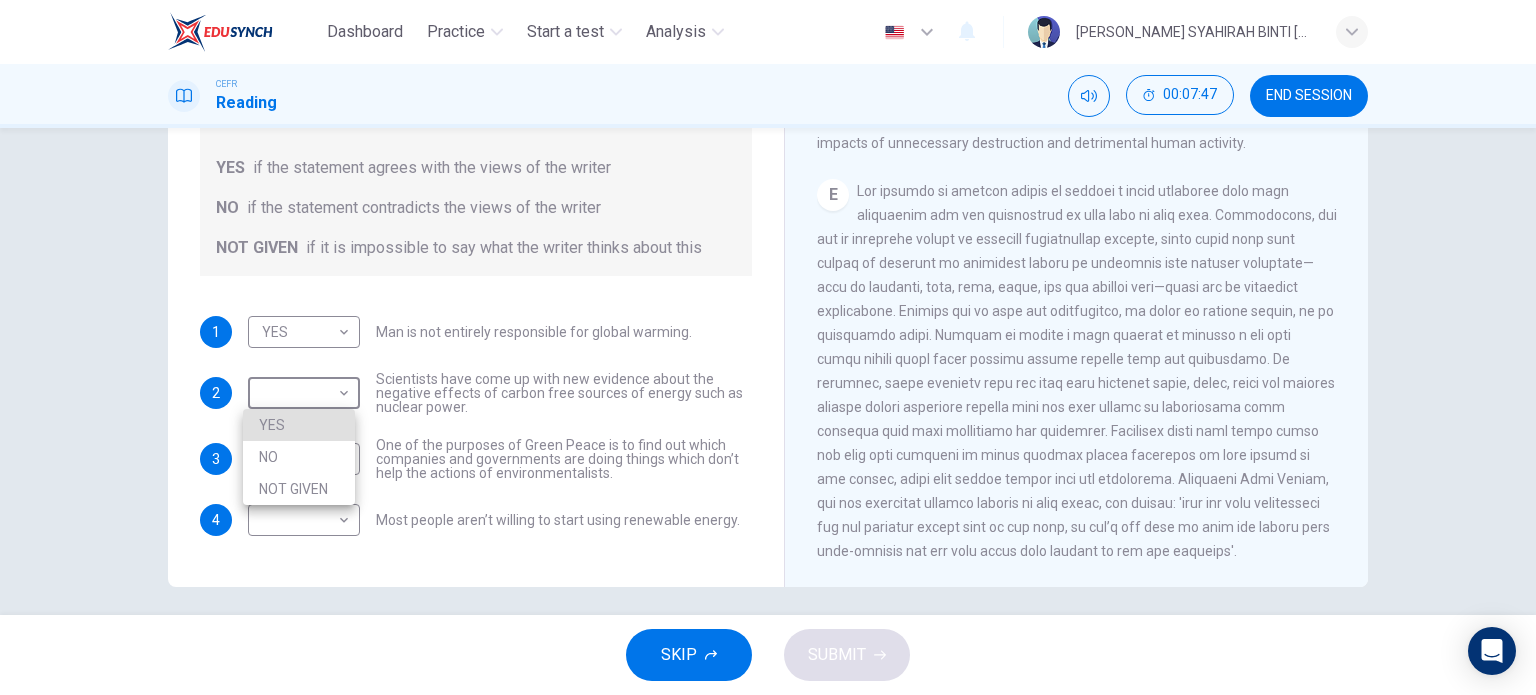 click on "NOT GIVEN" at bounding box center [299, 489] 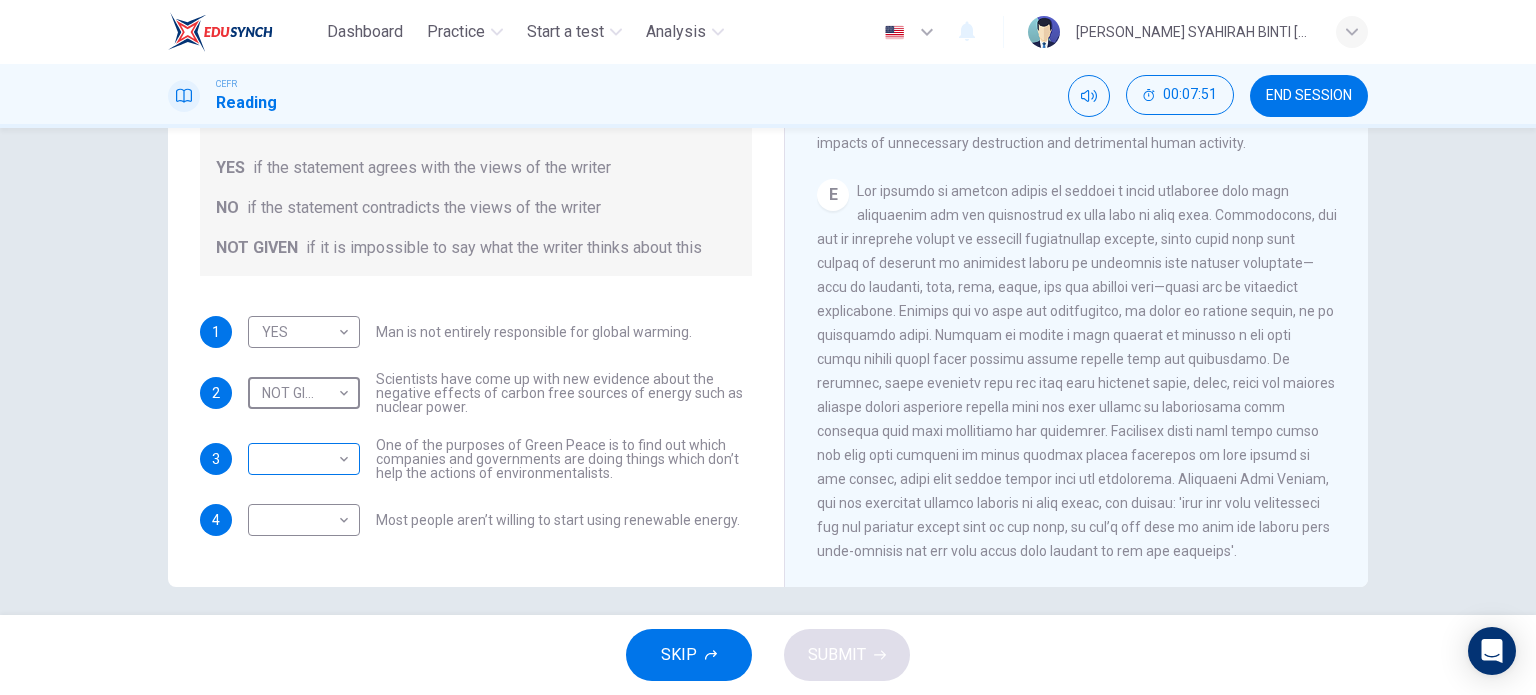 click on "Dashboard Practice Start a test Analysis English en ​ [PERSON_NAME] SYAHIRAH BINTI [PERSON_NAME] CEFR Reading 00:07:51 END SESSION Question 10 Do the following statements agree with the information given in the Reading Passage? In the boxes below, write YES if the statement agrees with the views of the writer NO if the statement contradicts the views of the writer NOT GIVEN if it is impossible to say what the writer thinks about this 1 YES YES ​ Man is not entirely responsible for global warming. 2 NOT GIVEN NOT GIVEN ​ Scientists have come up with new evidence about the negative effects of carbon free sources of energy such as nuclear power. 3 ​ ​ One of the purposes of Green Peace is to find out which companies and governments are doing things which don’t help the actions of environmentalists. 4 ​ ​ Most people aren’t willing to start using renewable energy. The Climate of the Earth CLICK TO ZOOM Click to Zoom A B C D E SKIP SUBMIT EduSynch - Online Language Proficiency Testing
Practice" at bounding box center [768, 347] 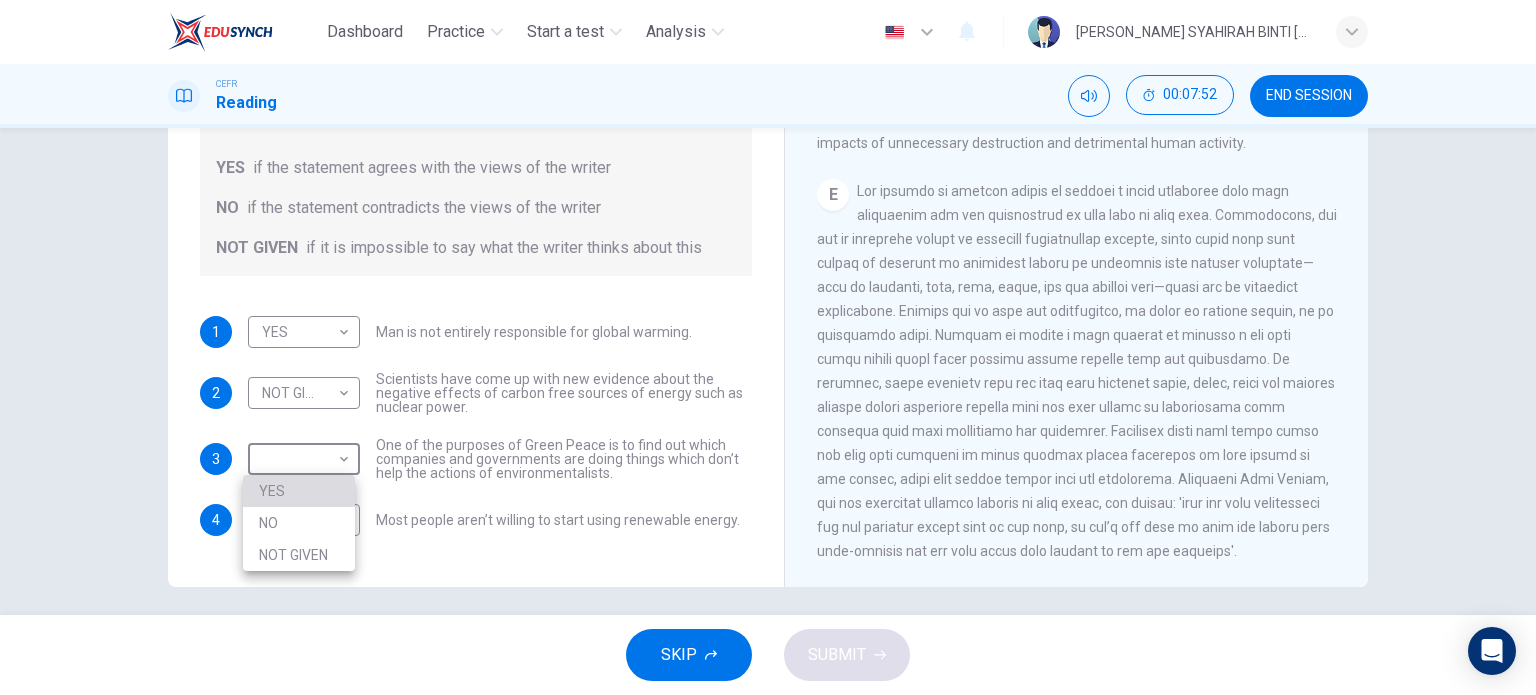 click on "YES" at bounding box center (299, 491) 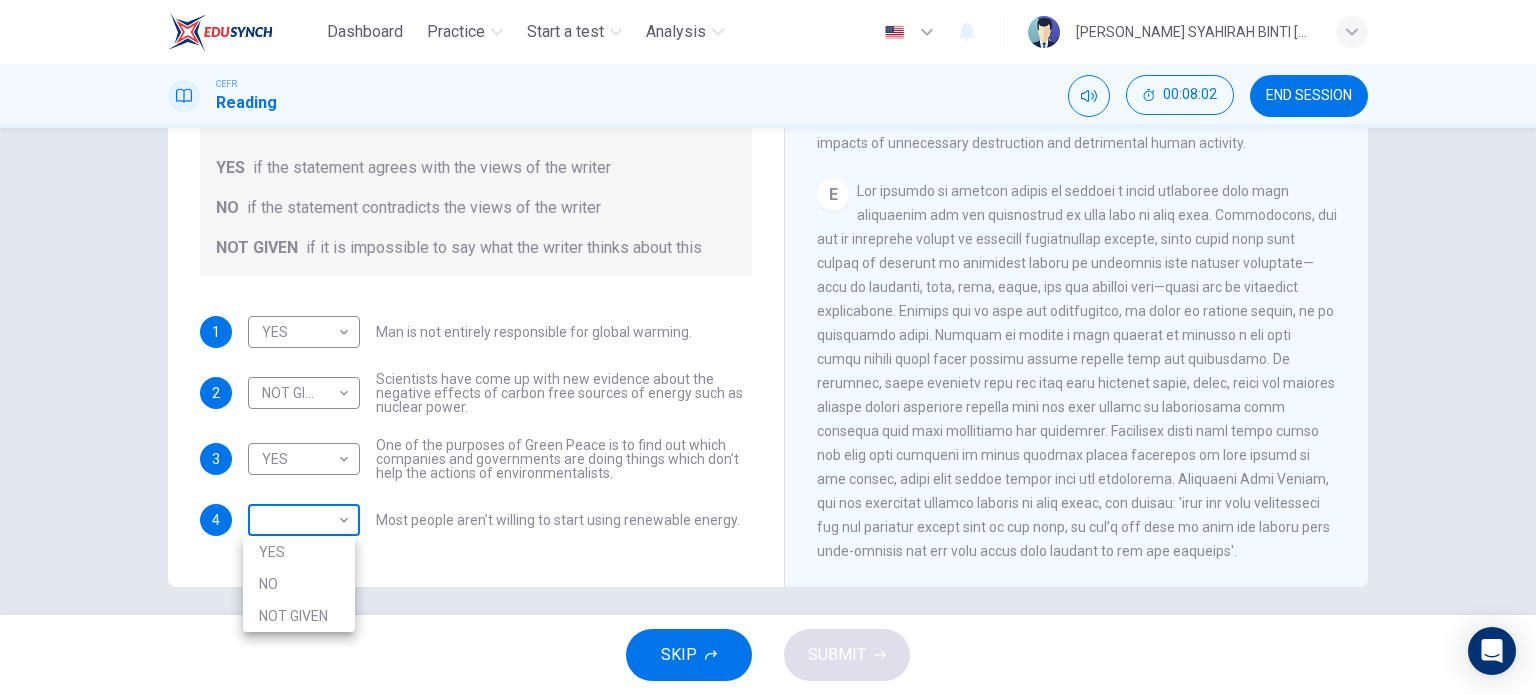 click on "Dashboard Practice Start a test Analysis English en ​ [PERSON_NAME] SYAHIRAH BINTI [PERSON_NAME] CEFR Reading 00:08:02 END SESSION Question 10 Do the following statements agree with the information given in the Reading Passage? In the boxes below, write YES if the statement agrees with the views of the writer NO if the statement contradicts the views of the writer NOT GIVEN if it is impossible to say what the writer thinks about this 1 YES YES ​ Man is not entirely responsible for global warming. 2 NOT GIVEN NOT GIVEN ​ Scientists have come up with new evidence about the negative effects of carbon free sources of energy such as nuclear power. 3 YES YES ​ One of the purposes of Green Peace is to find out which companies and governments are doing things which don’t help the actions of environmentalists. 4 ​ ​ Most people aren’t willing to start using renewable energy. The Climate of the Earth CLICK TO ZOOM Click to Zoom A B C D E SKIP SUBMIT EduSynch - Online Language Proficiency Testing
2025" at bounding box center [768, 347] 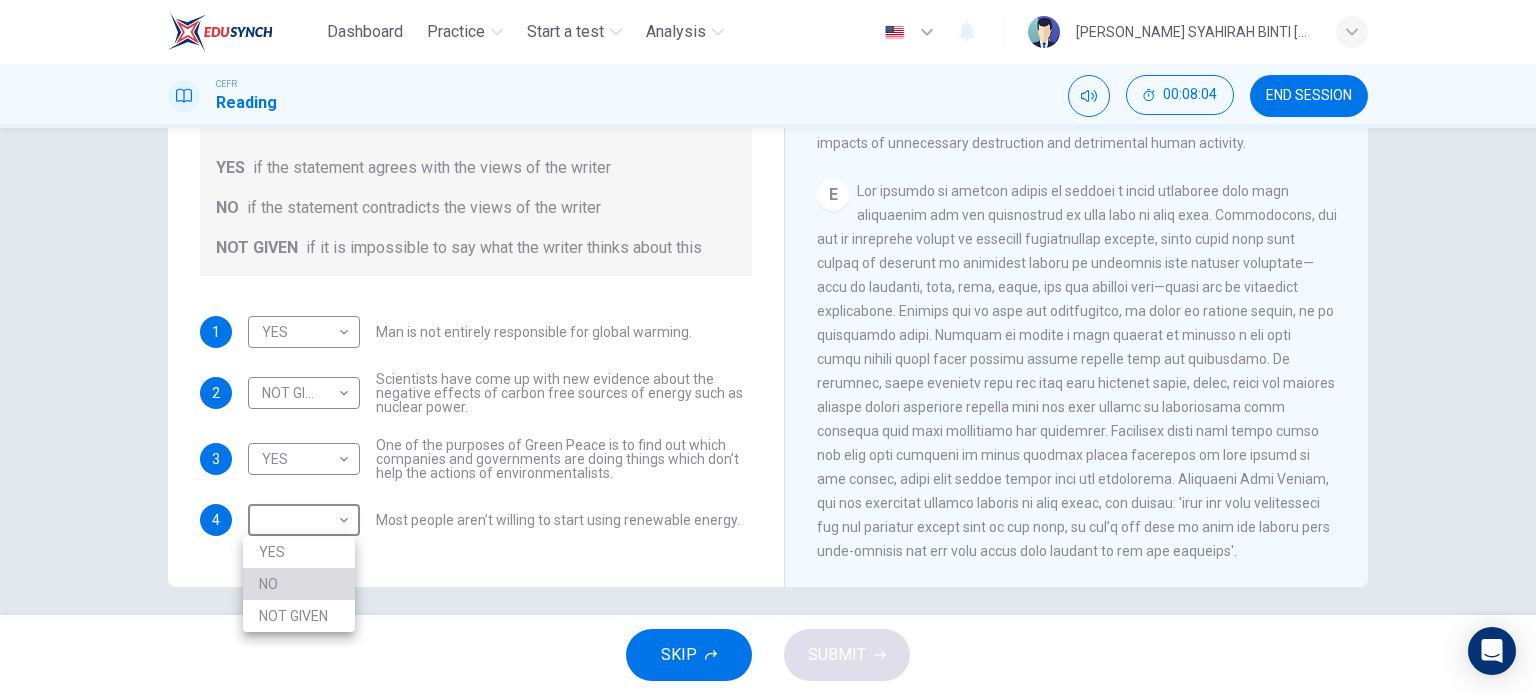 click on "NO" at bounding box center (299, 584) 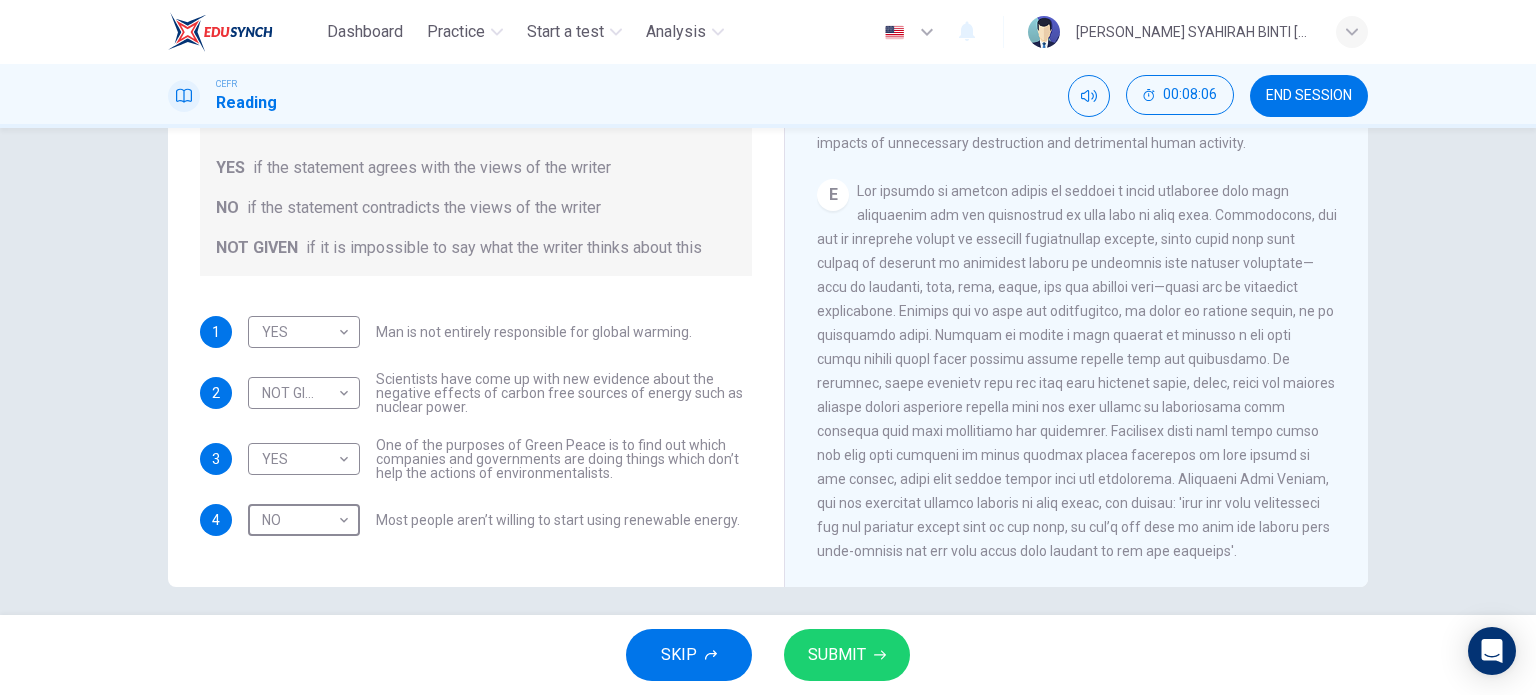 click on "SUBMIT" at bounding box center (837, 655) 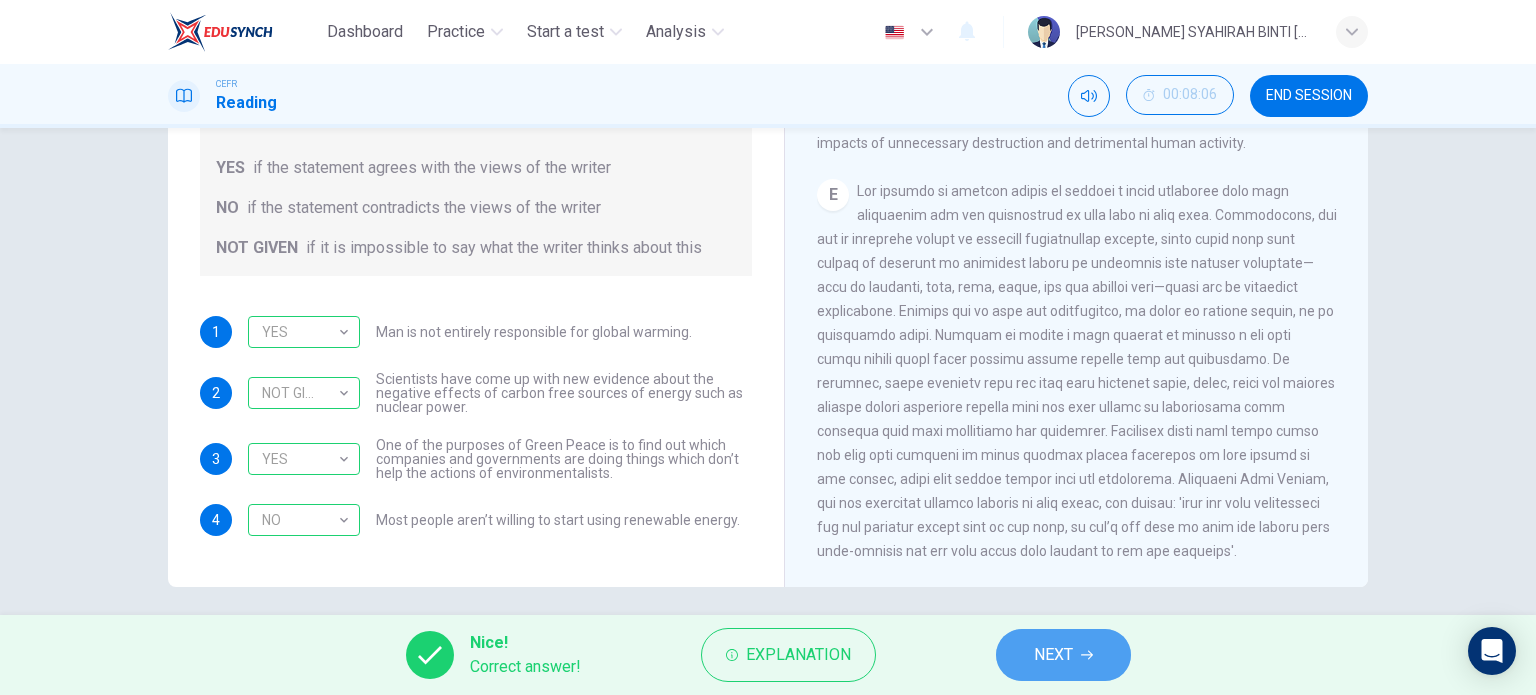 click on "NEXT" at bounding box center (1053, 655) 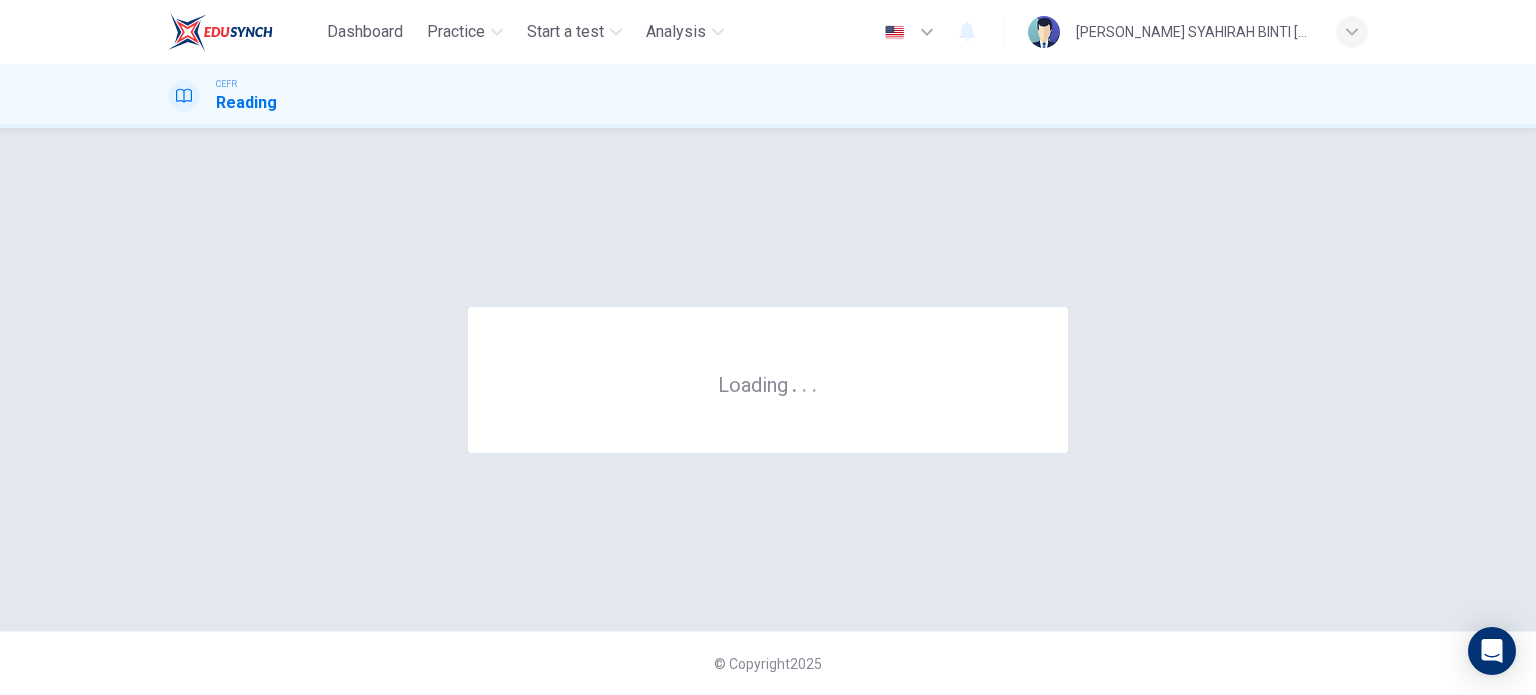scroll, scrollTop: 0, scrollLeft: 0, axis: both 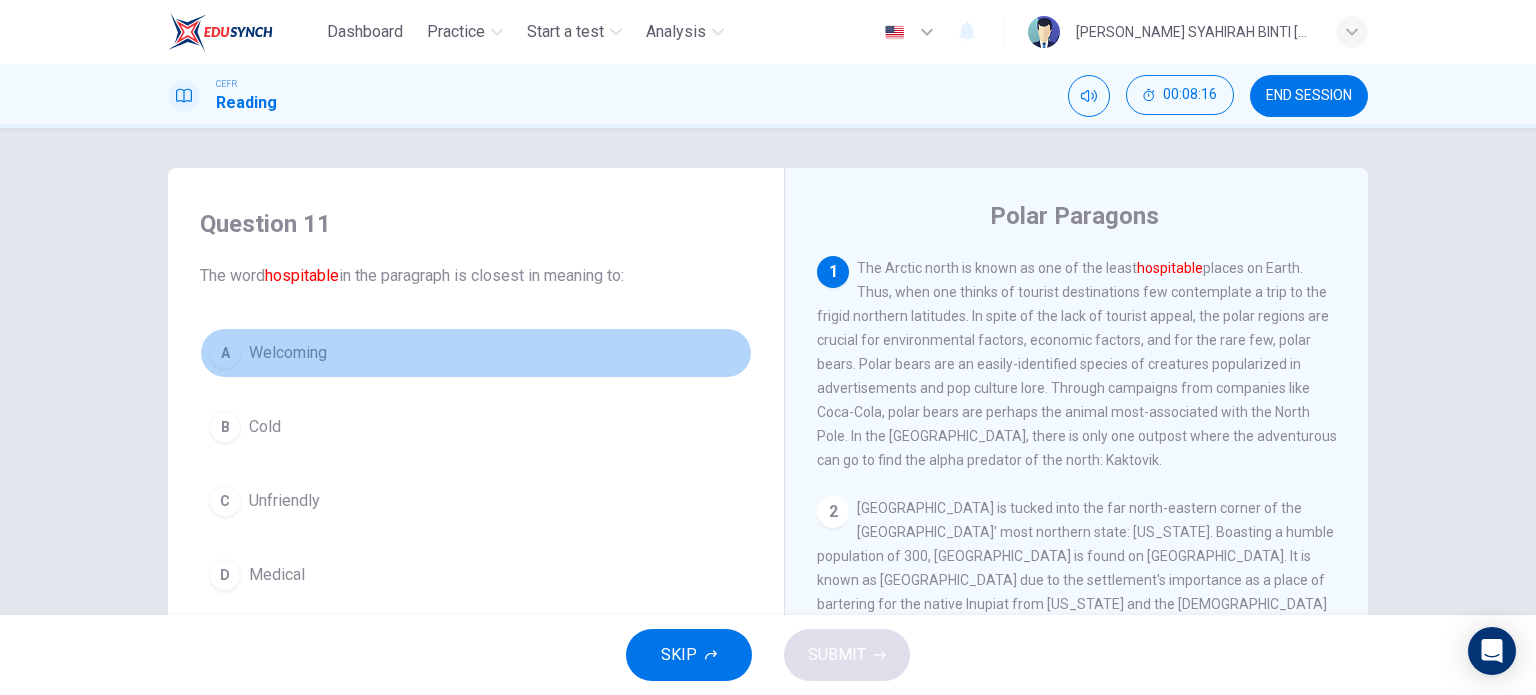 click on "Welcoming" at bounding box center [288, 353] 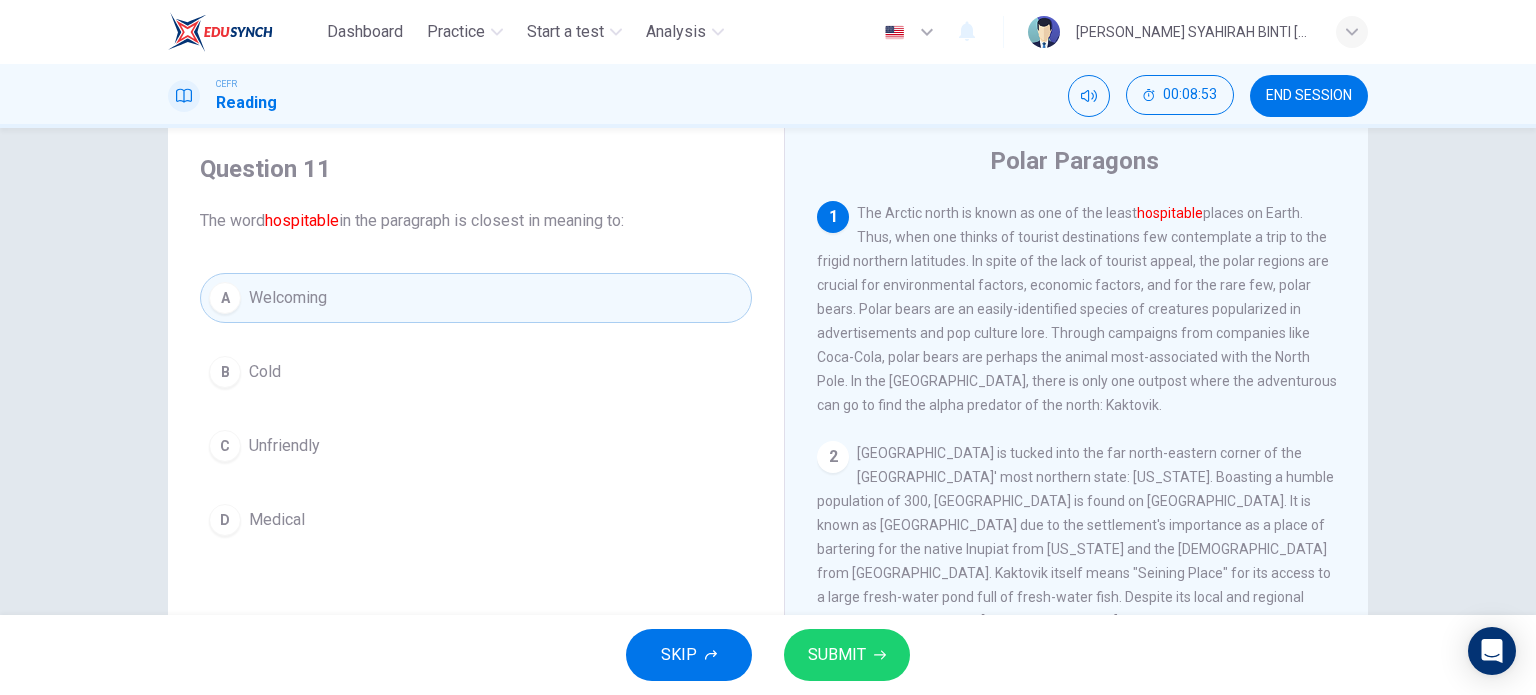 scroll, scrollTop: 65, scrollLeft: 0, axis: vertical 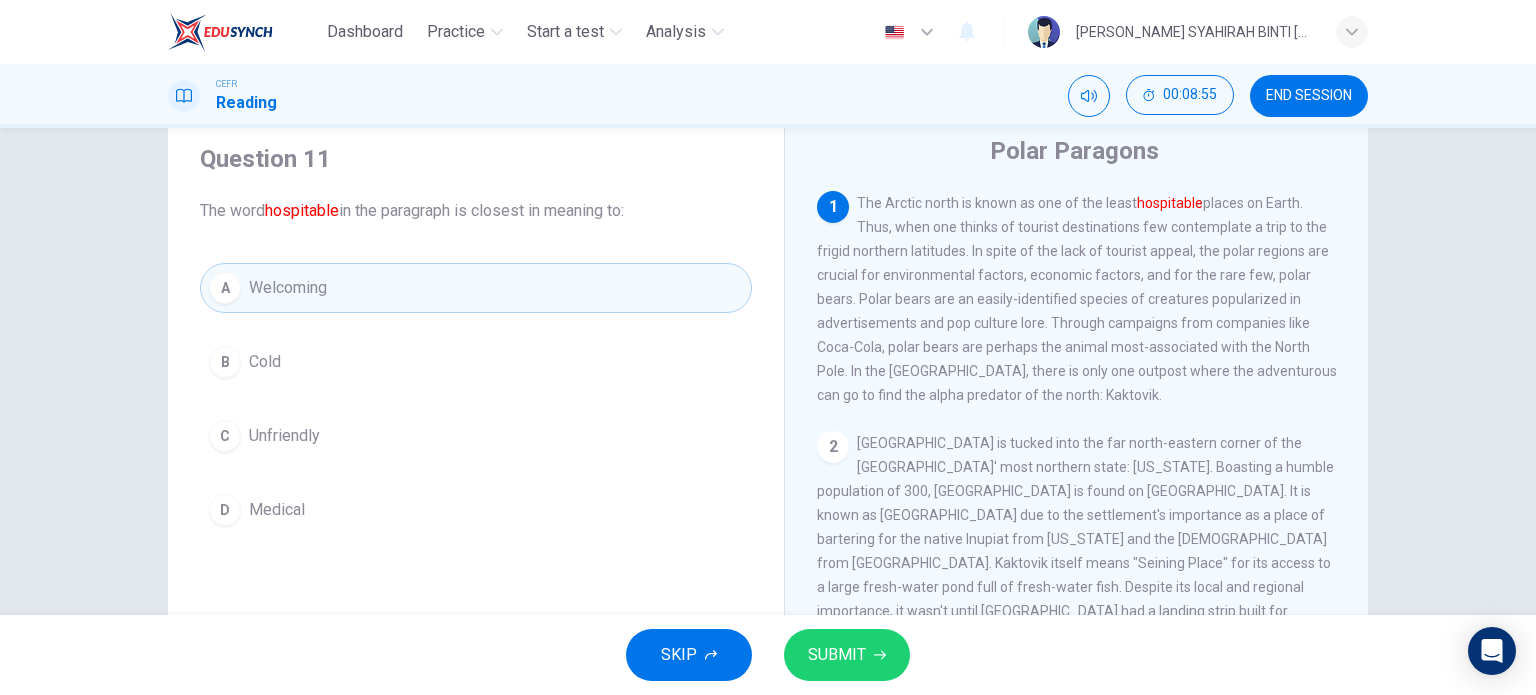 click on "1 The Arctic north is known as one of the least  hospitable  places on Earth. Thus, when one thinks of tourist destinations few contemplate a trip to the frigid northern latitudes. In spite of the lack of tourist appeal, the polar regions are crucial for environmental factors, economic factors, and for the rare few, polar bears. Polar bears are an easily-identified species of creatures popularized in advertisements and pop culture lore. Through campaigns from companies like Coca-Cola, polar bears are perhaps the animal most-associated with the North Pole. In the [GEOGRAPHIC_DATA], there is only one outpost where the adventurous can go to find the alpha predator of the north: Kaktovik. 2 3 4 5" at bounding box center [1090, 494] 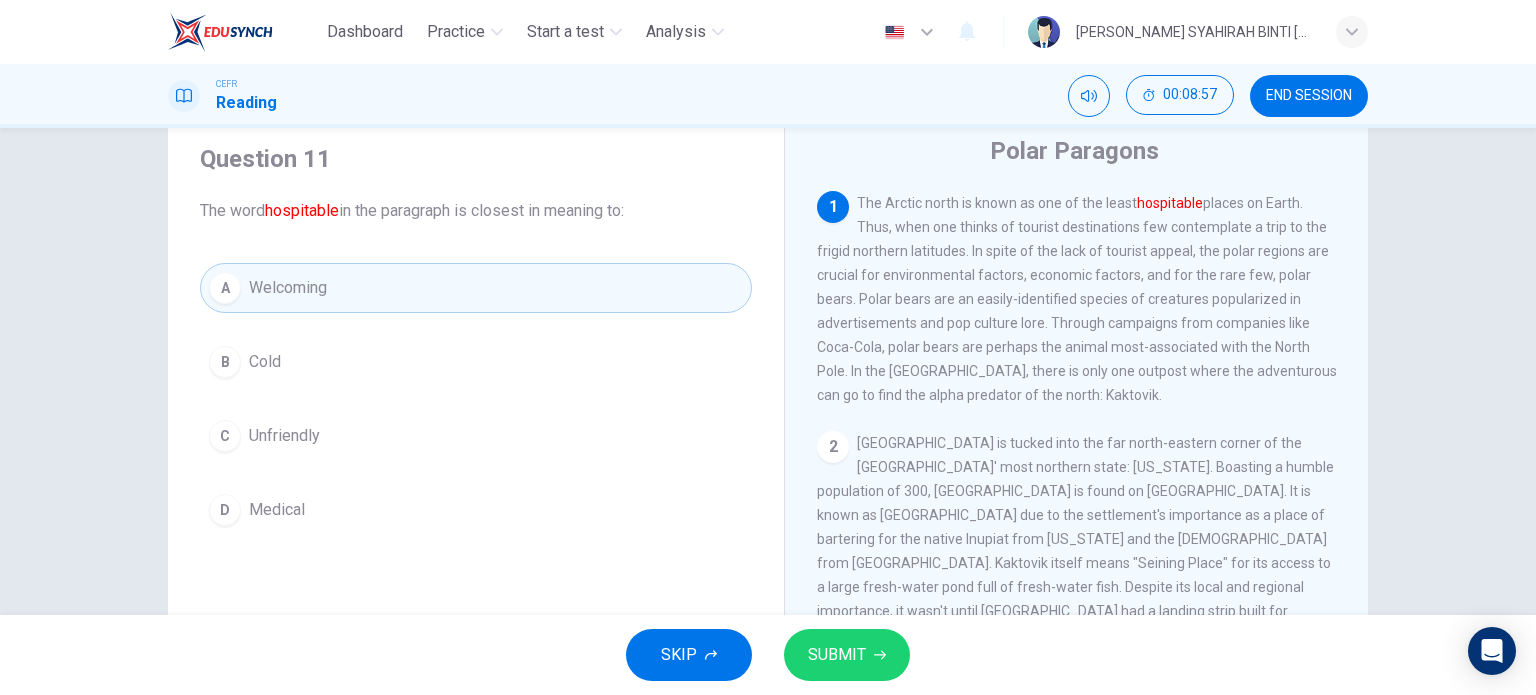 click on "Question 11 The word  hospitable  in the paragraph is closest in meaning to: A Welcoming B Cold C Unfriendly D Medical Polar Paragons 1 The Arctic north is known as one of the least  hospitable  places on Earth. Thus, when one thinks of tourist destinations few contemplate a trip to the frigid northern latitudes. In spite of the lack of tourist appeal, the polar regions are crucial for environmental factors, economic factors, and for the rare few, polar bears. Polar bears are an easily-identified species of creatures popularized in advertisements and pop culture lore. Through campaigns from companies like Coca-Cola, polar bears are perhaps the animal most-associated with the North Pole. In the [GEOGRAPHIC_DATA], there is only one outpost where the adventurous can go to find the alpha predator of the north: Kaktovik. 2 3 4 5" at bounding box center (768, 450) 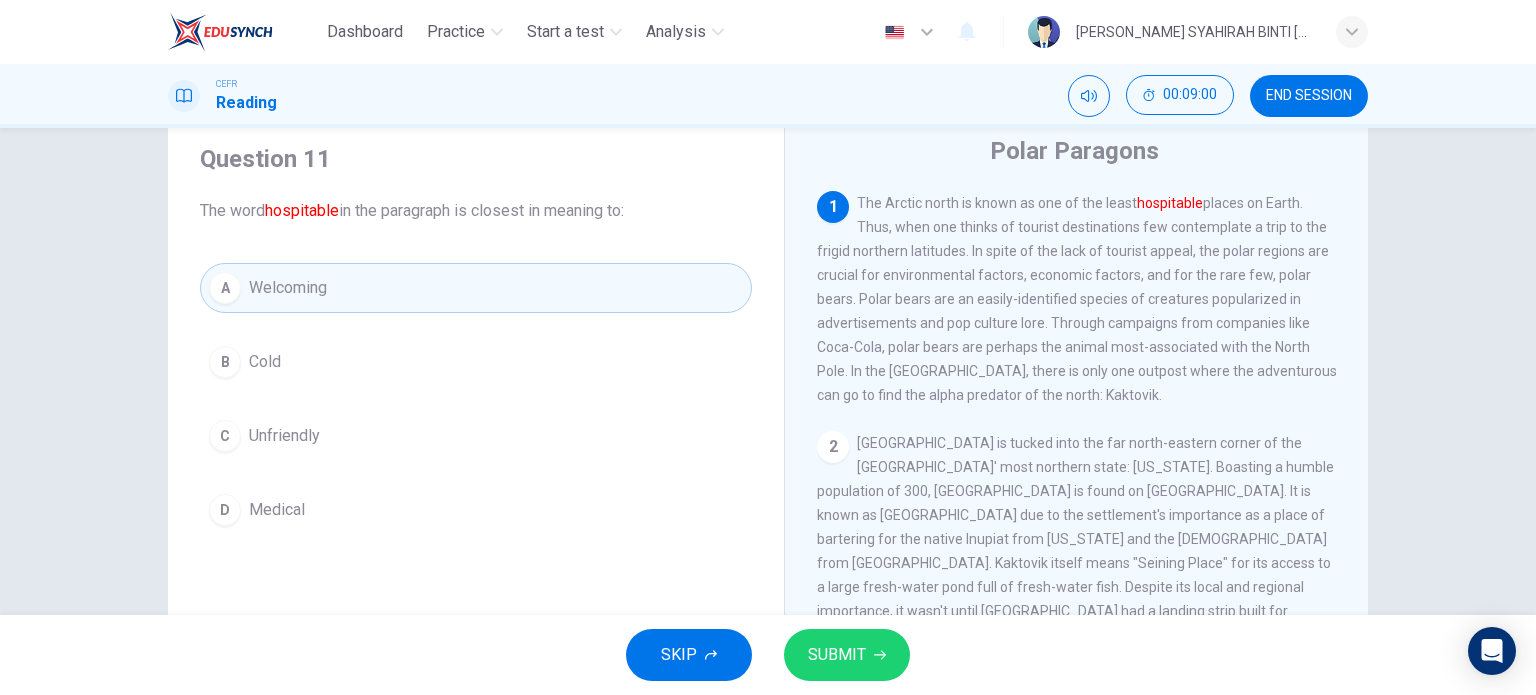 click on "SUBMIT" at bounding box center [837, 655] 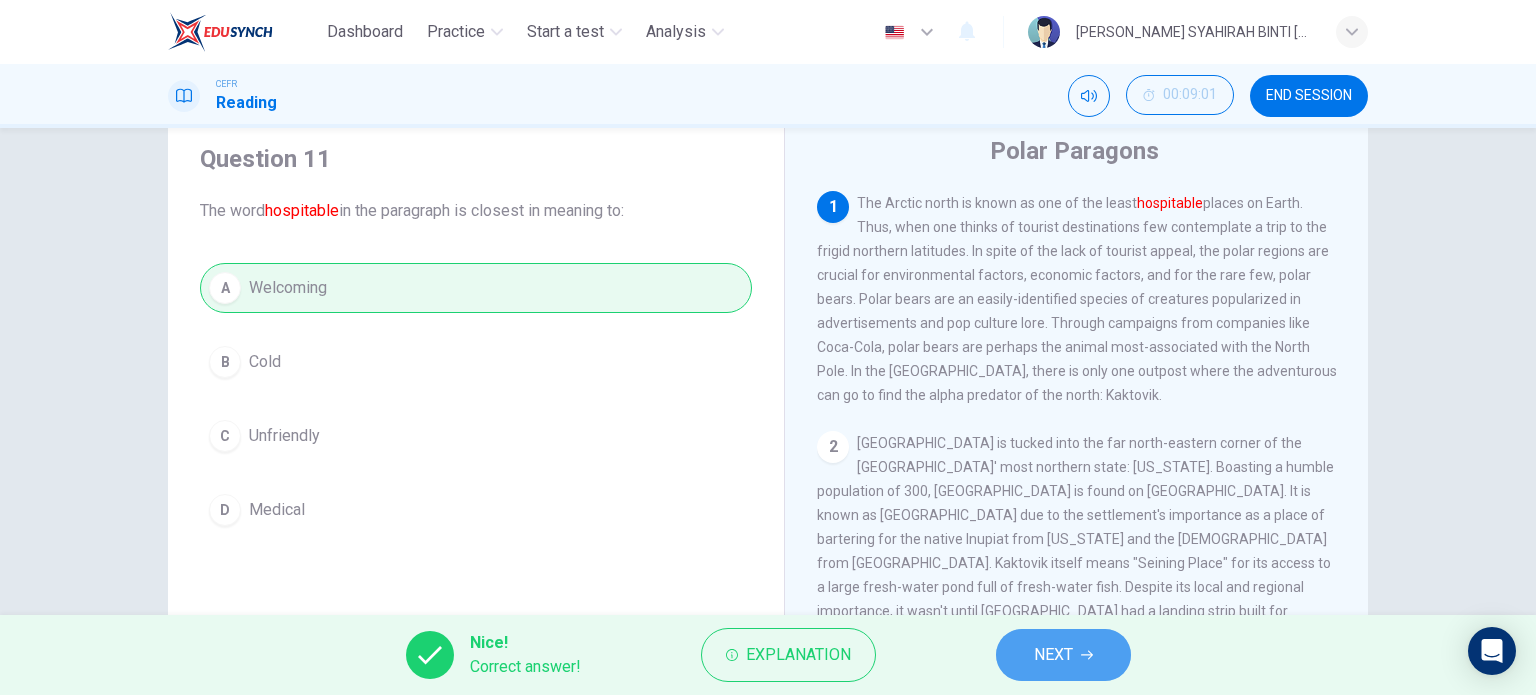 click on "NEXT" at bounding box center (1053, 655) 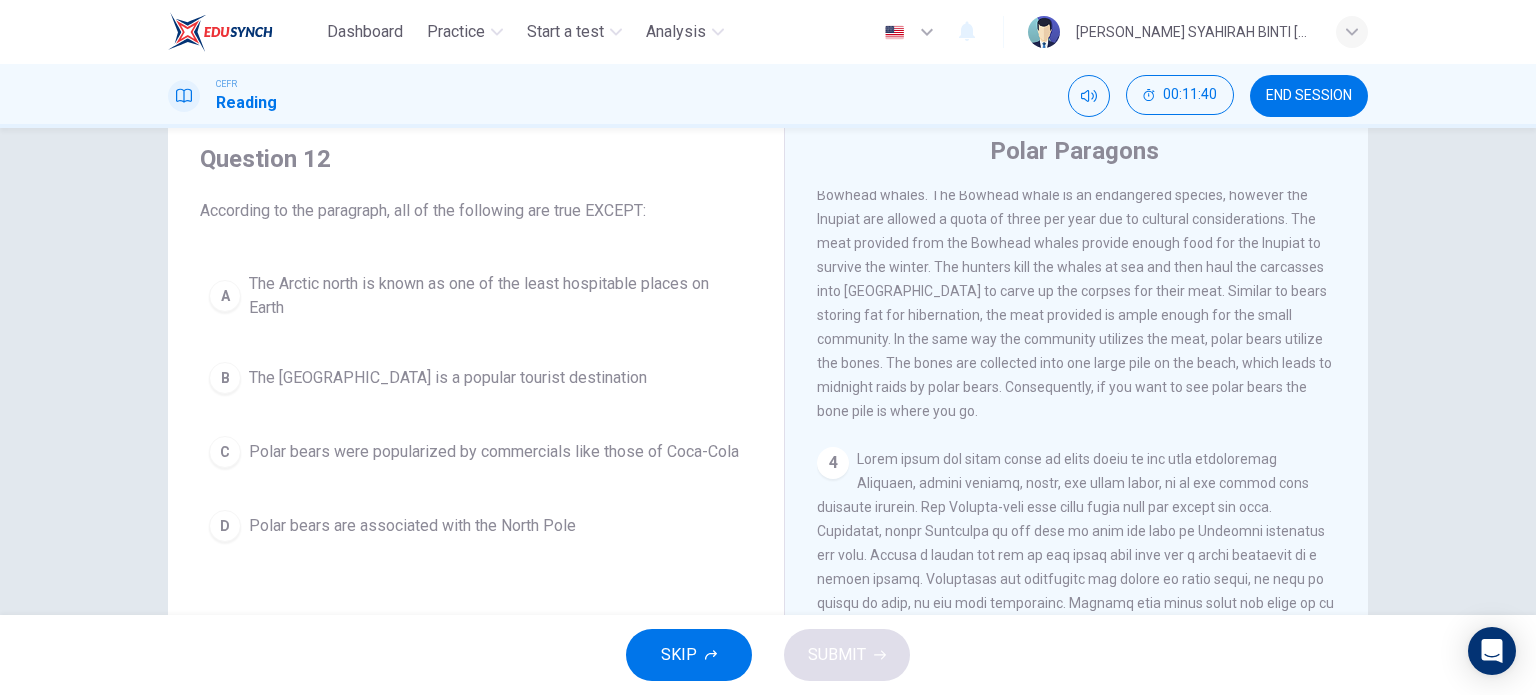 scroll, scrollTop: 682, scrollLeft: 0, axis: vertical 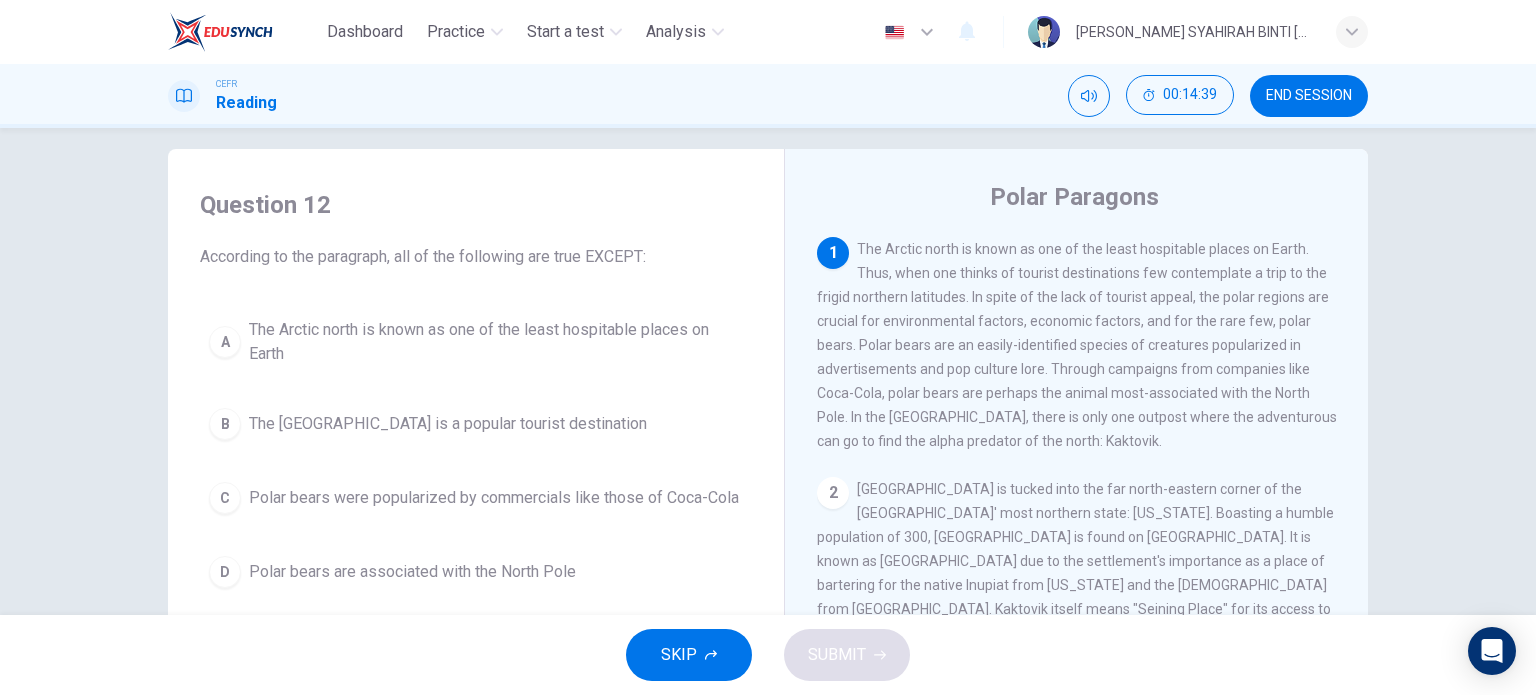 drag, startPoint x: 1339, startPoint y: 257, endPoint x: 1352, endPoint y: 319, distance: 63.348244 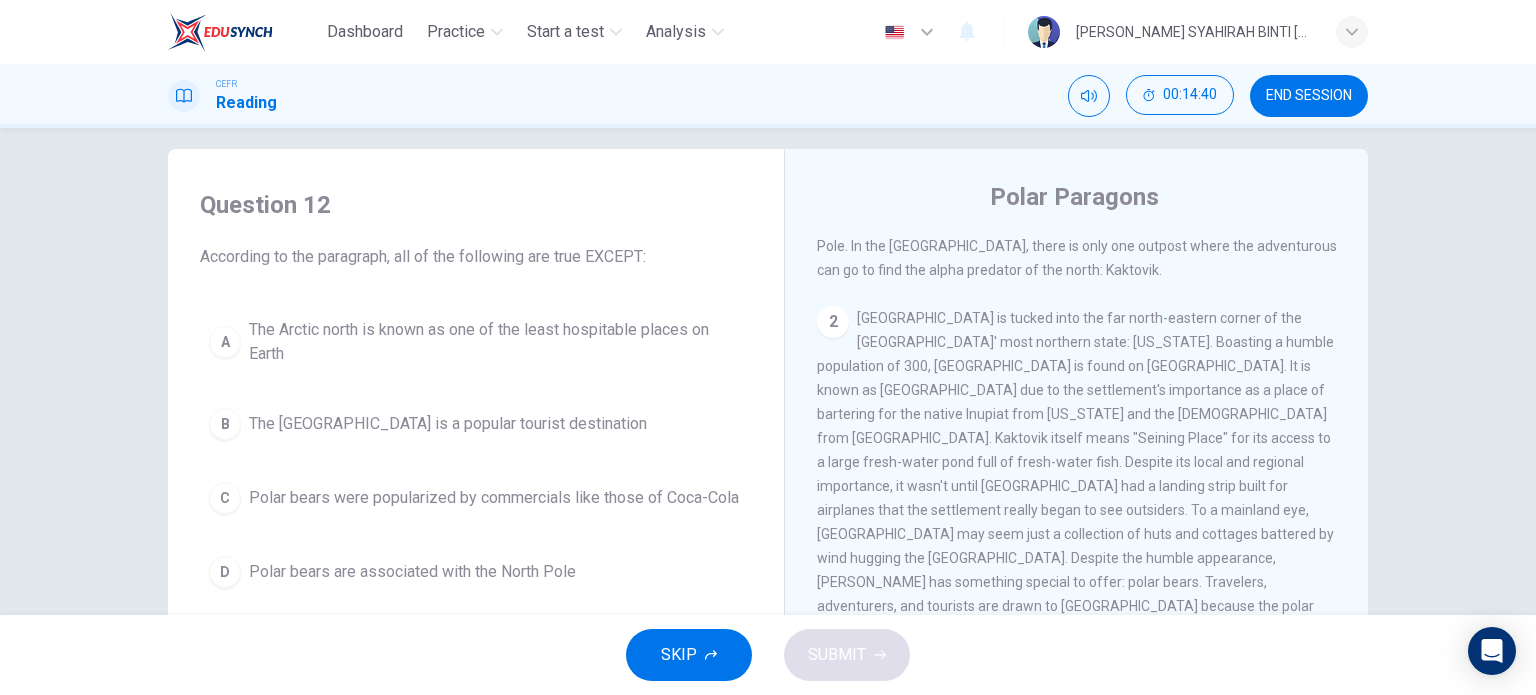 scroll, scrollTop: 180, scrollLeft: 0, axis: vertical 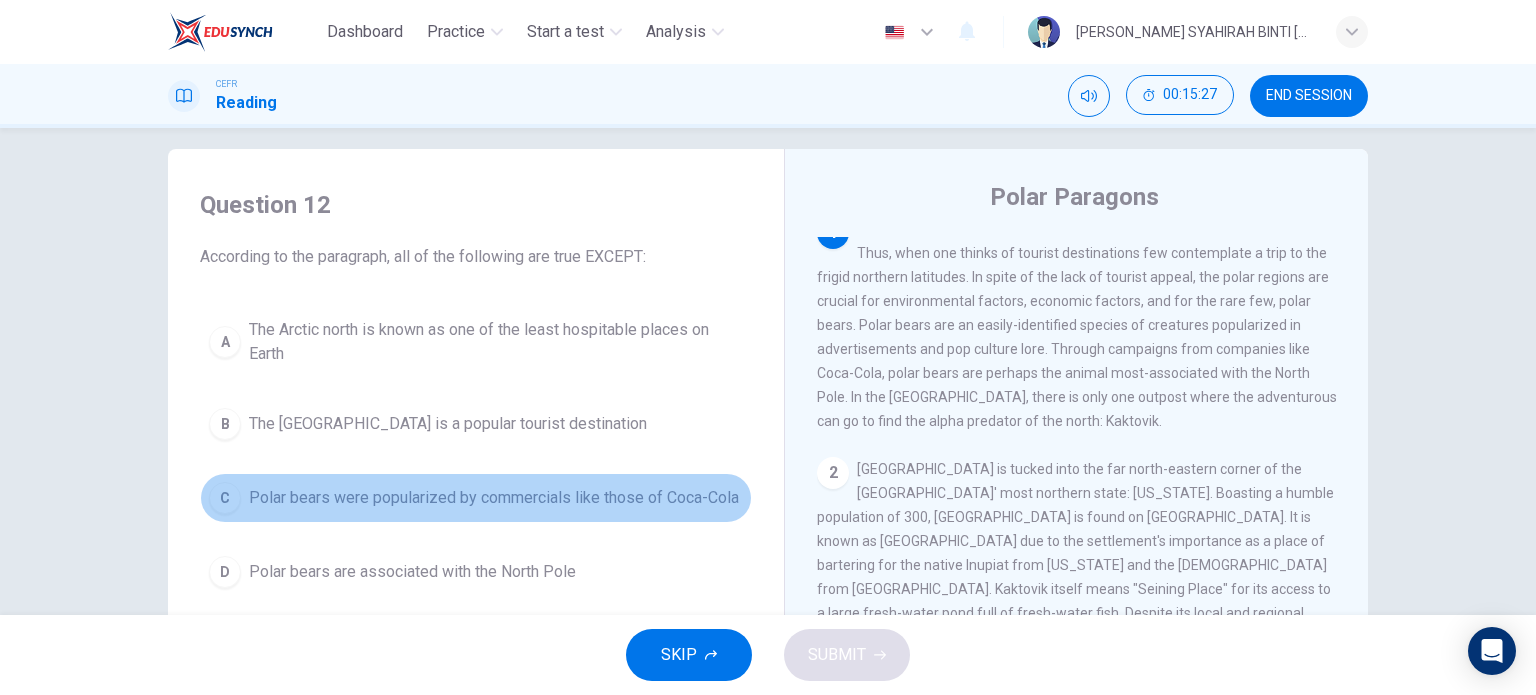 click on "C" at bounding box center [225, 498] 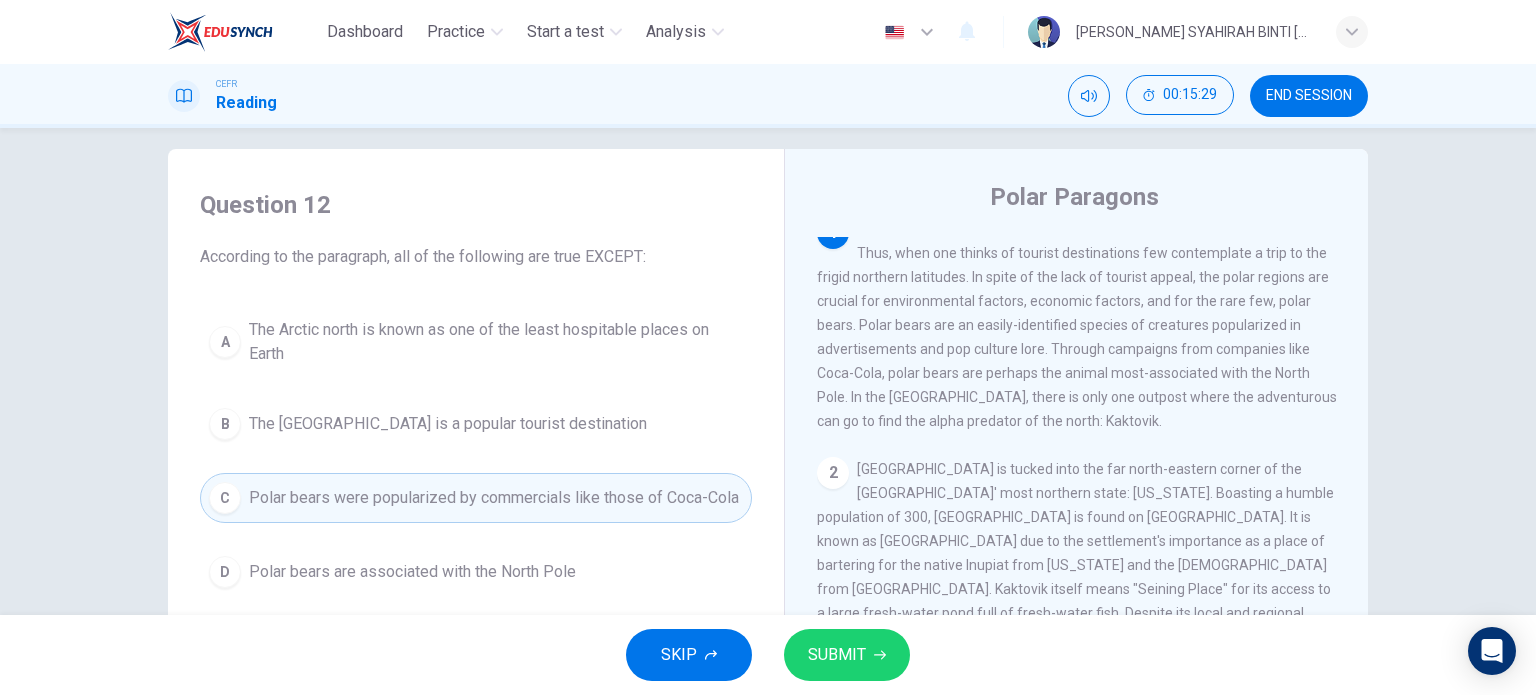 click on "SUBMIT" at bounding box center [837, 655] 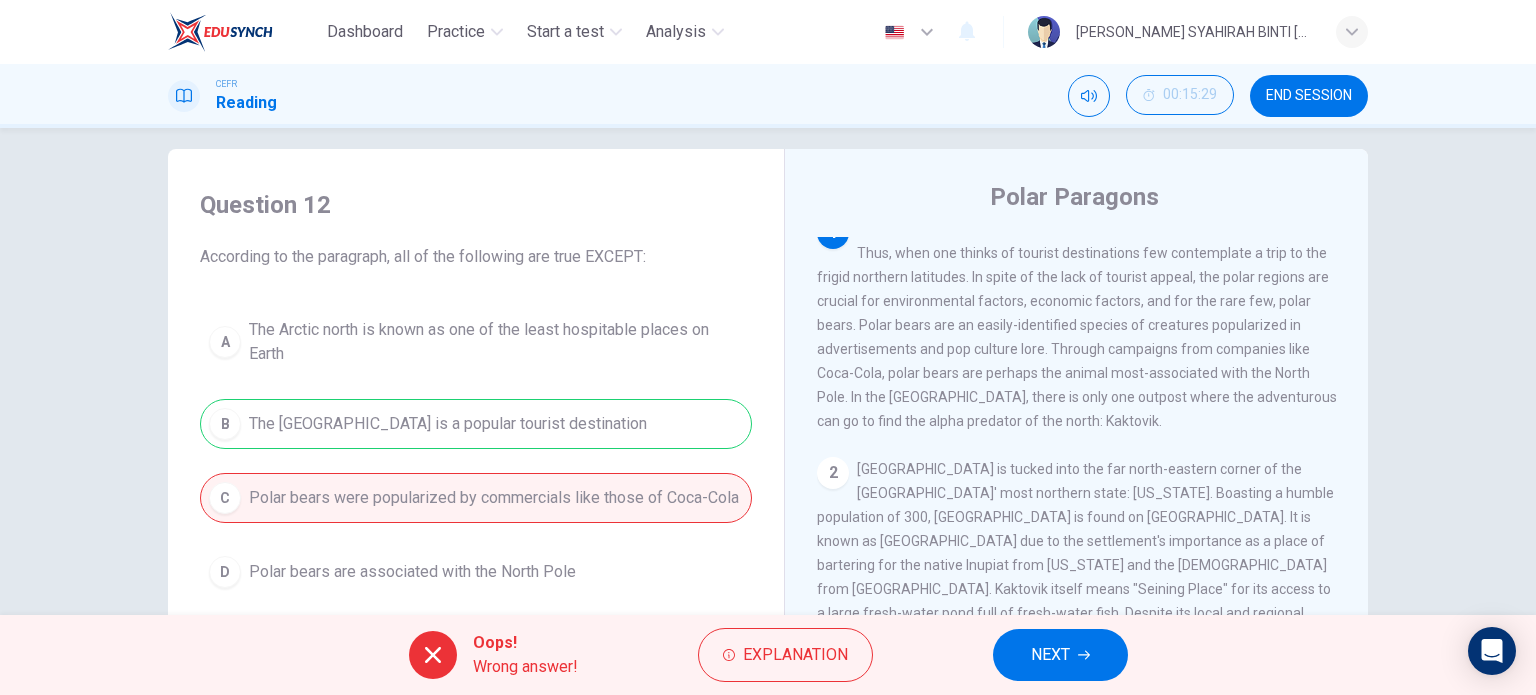 click on "NEXT" at bounding box center (1050, 655) 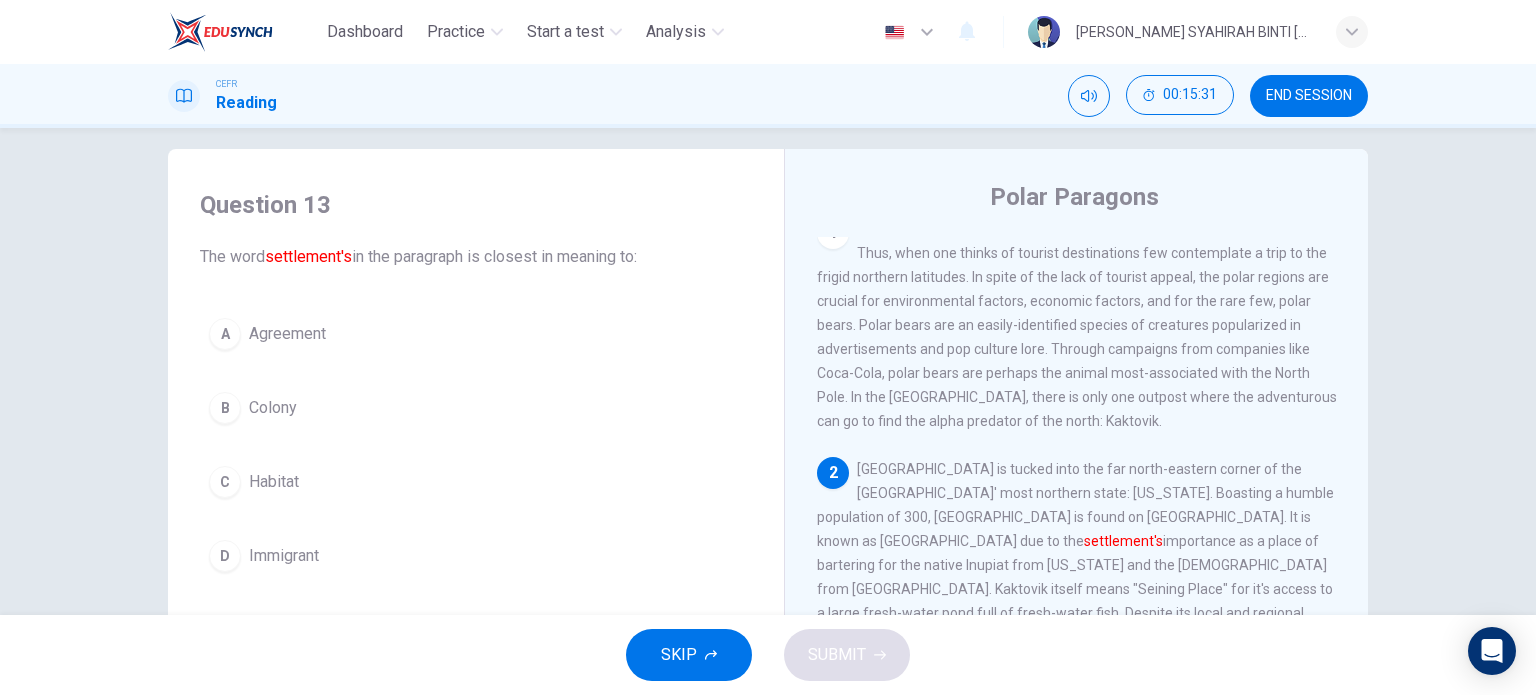 click on "Colony" at bounding box center [273, 408] 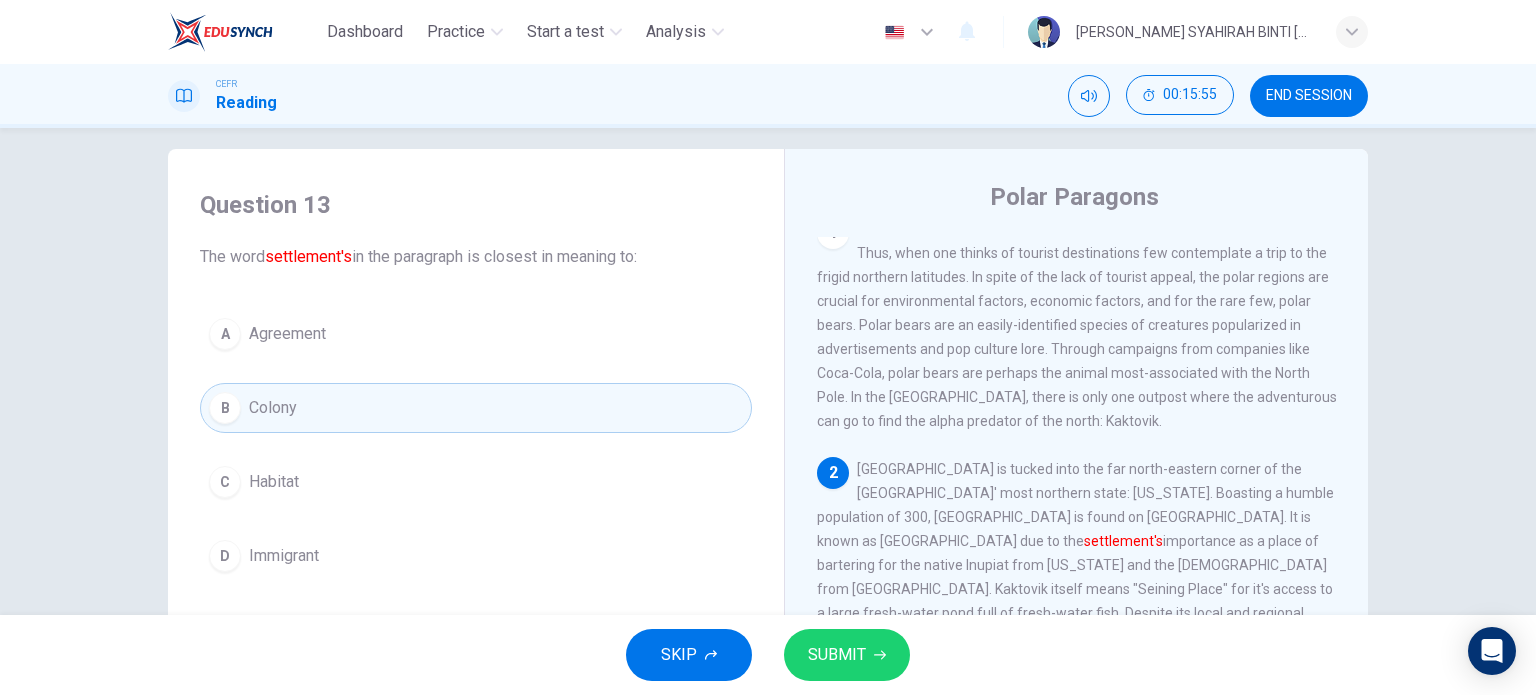 click on "C Habitat" at bounding box center (476, 482) 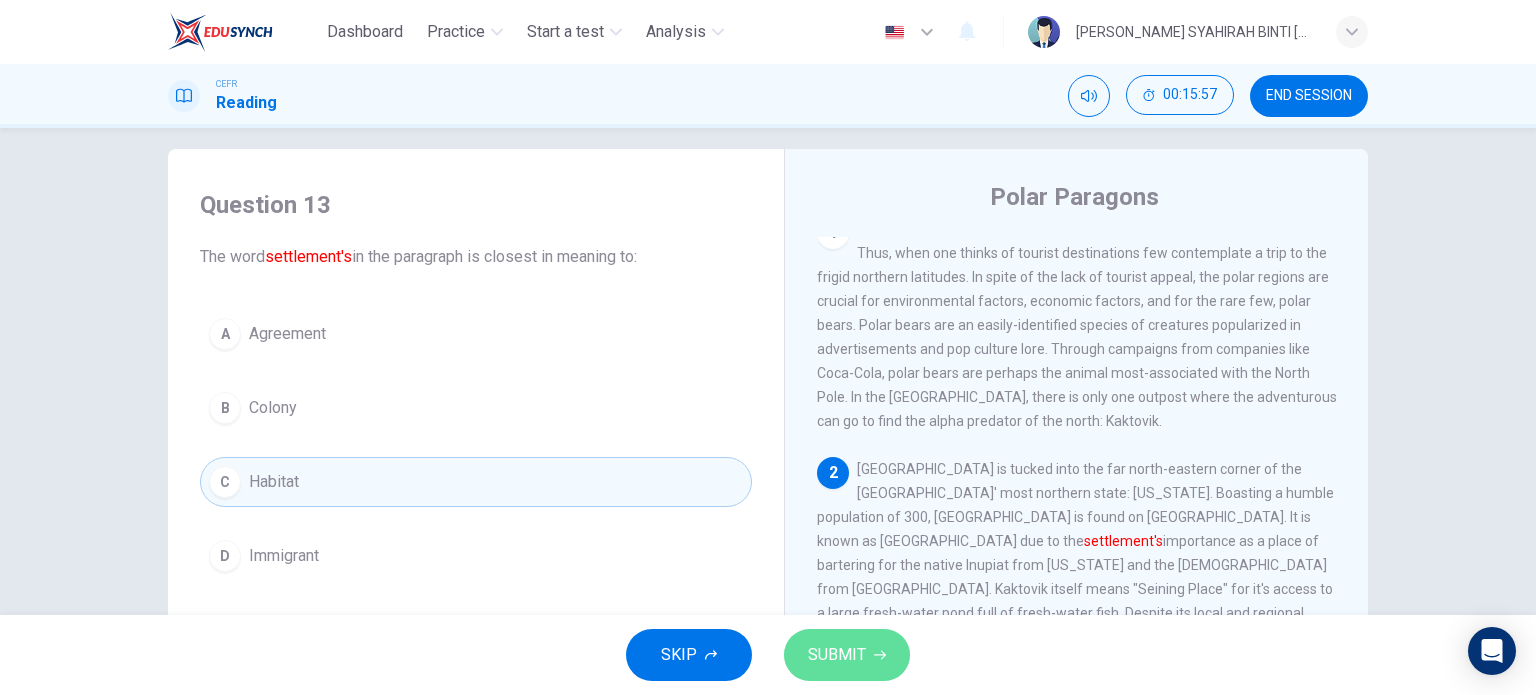 click 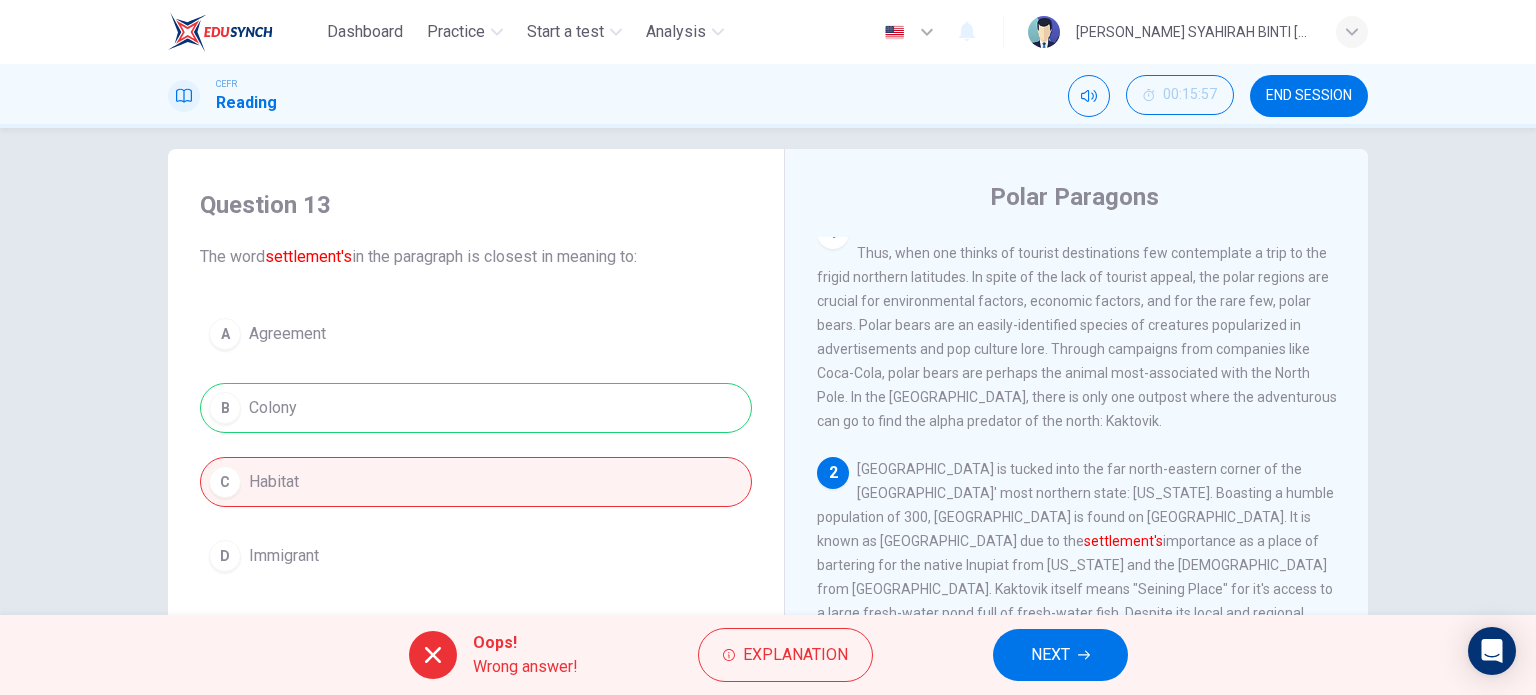 click on "NEXT" at bounding box center (1060, 655) 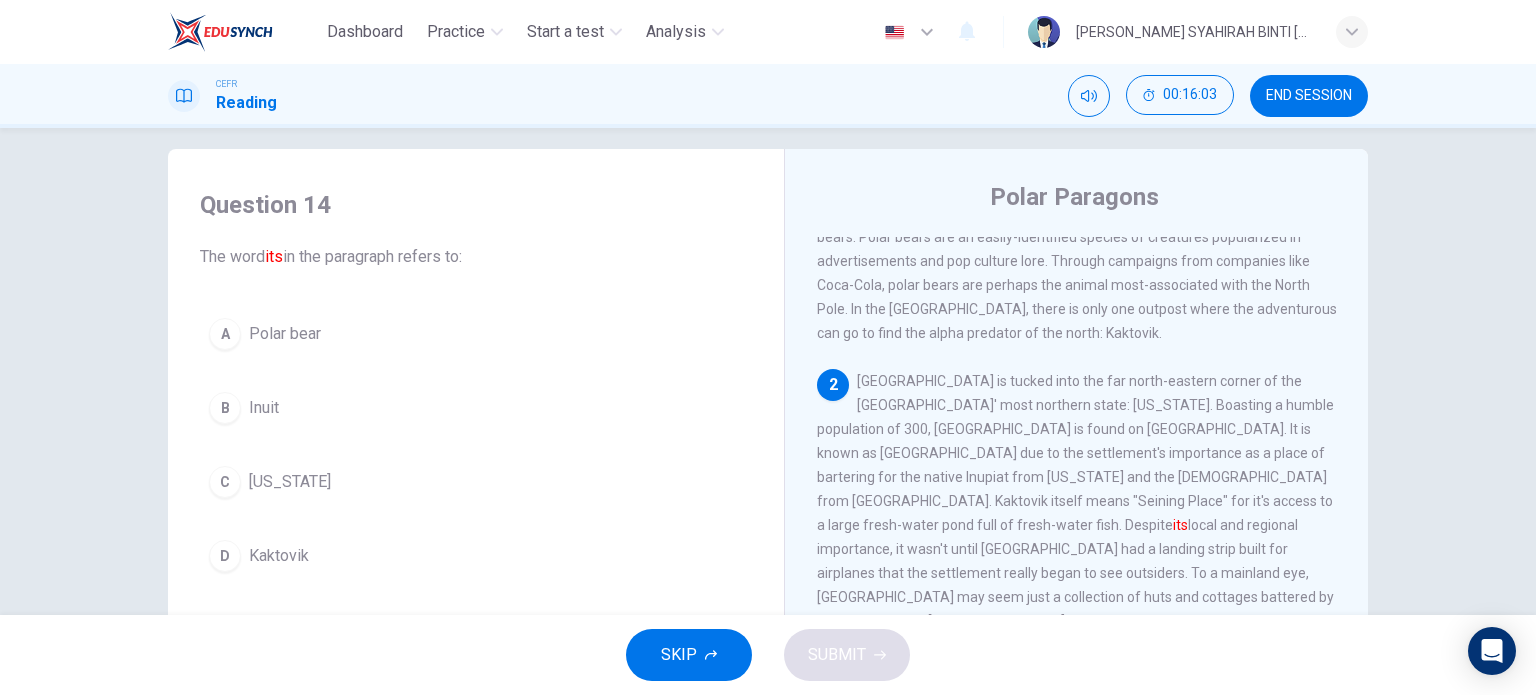 scroll, scrollTop: 106, scrollLeft: 0, axis: vertical 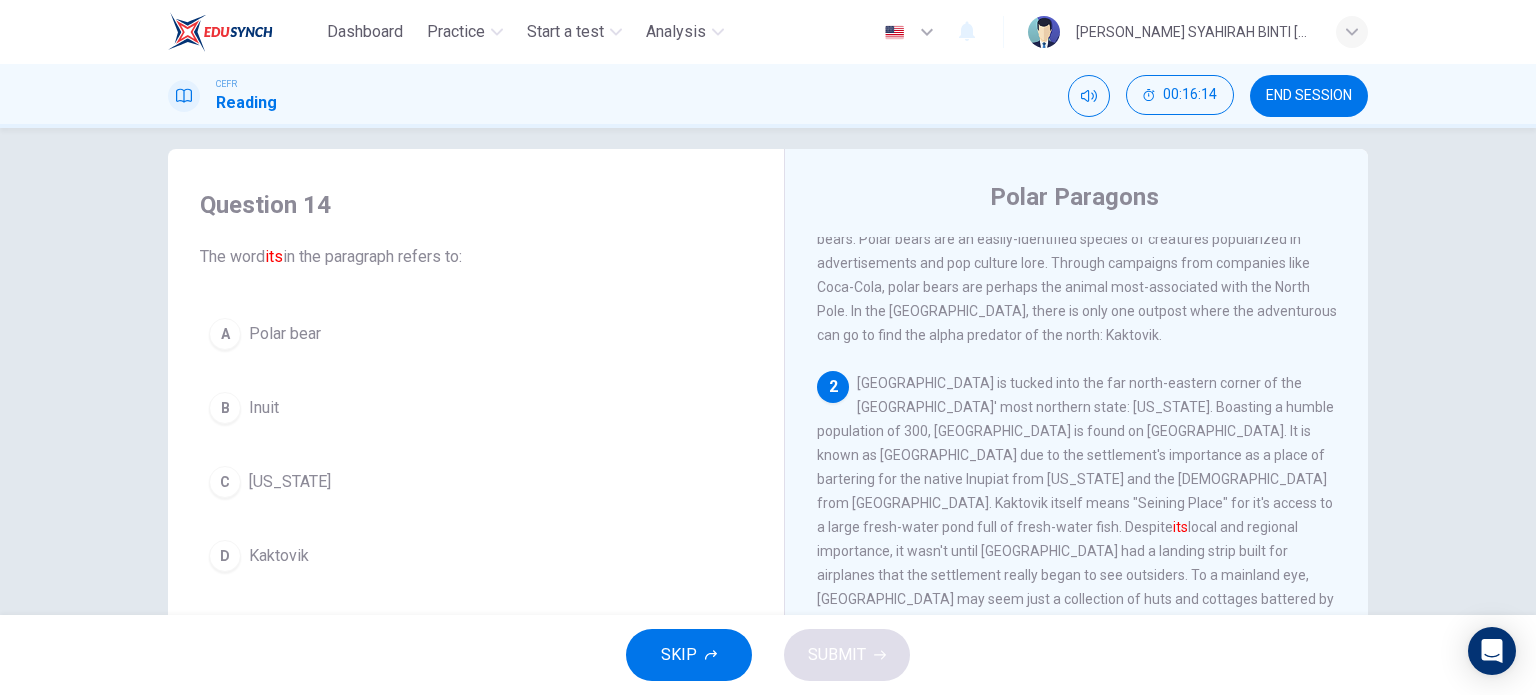 click on "D" at bounding box center [225, 556] 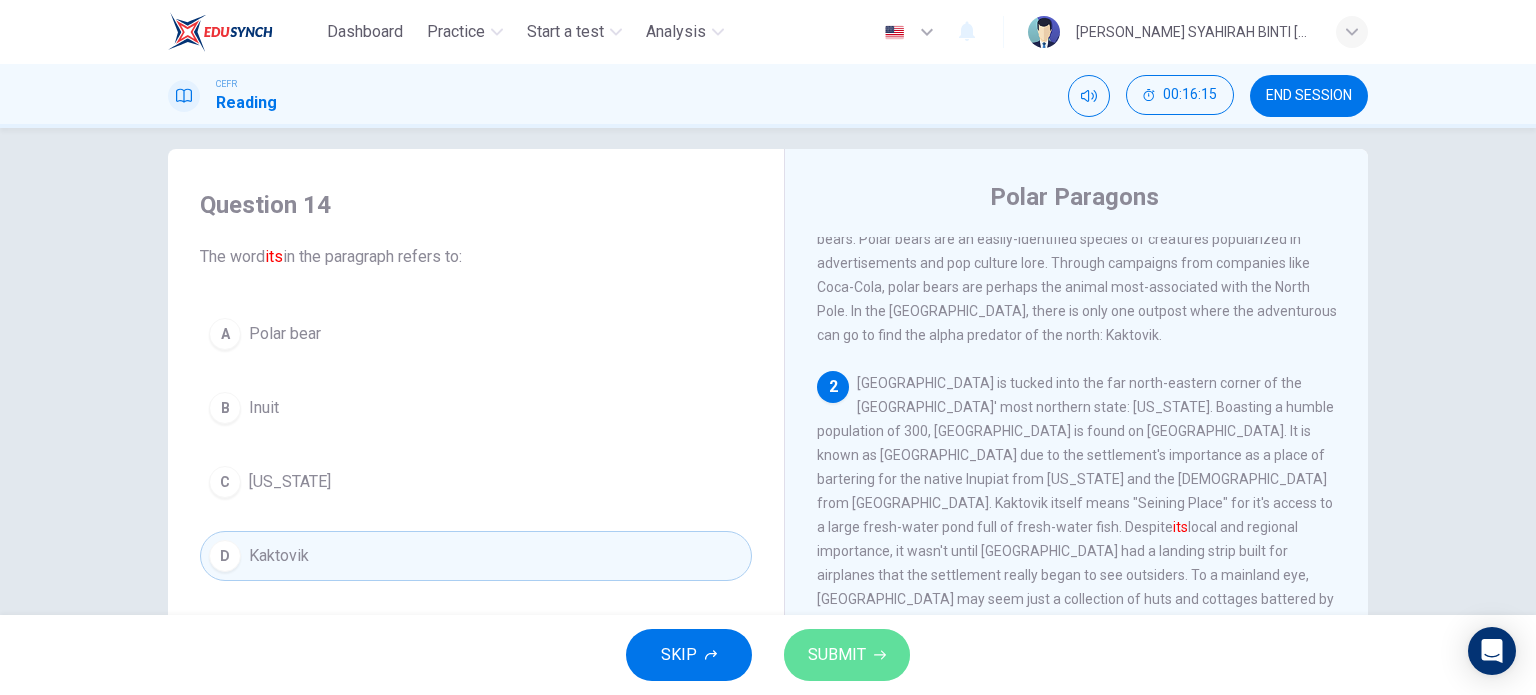 click on "SUBMIT" at bounding box center [847, 655] 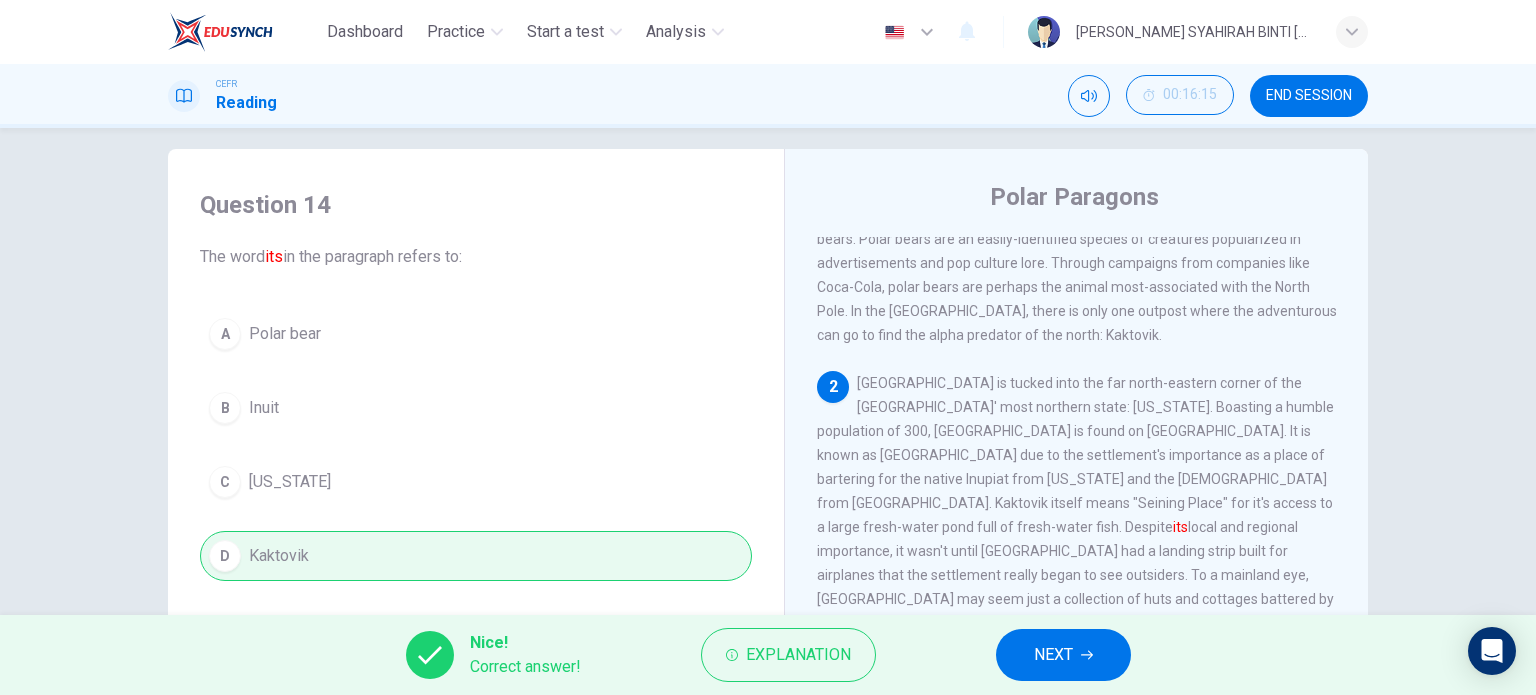 click on "NEXT" at bounding box center [1053, 655] 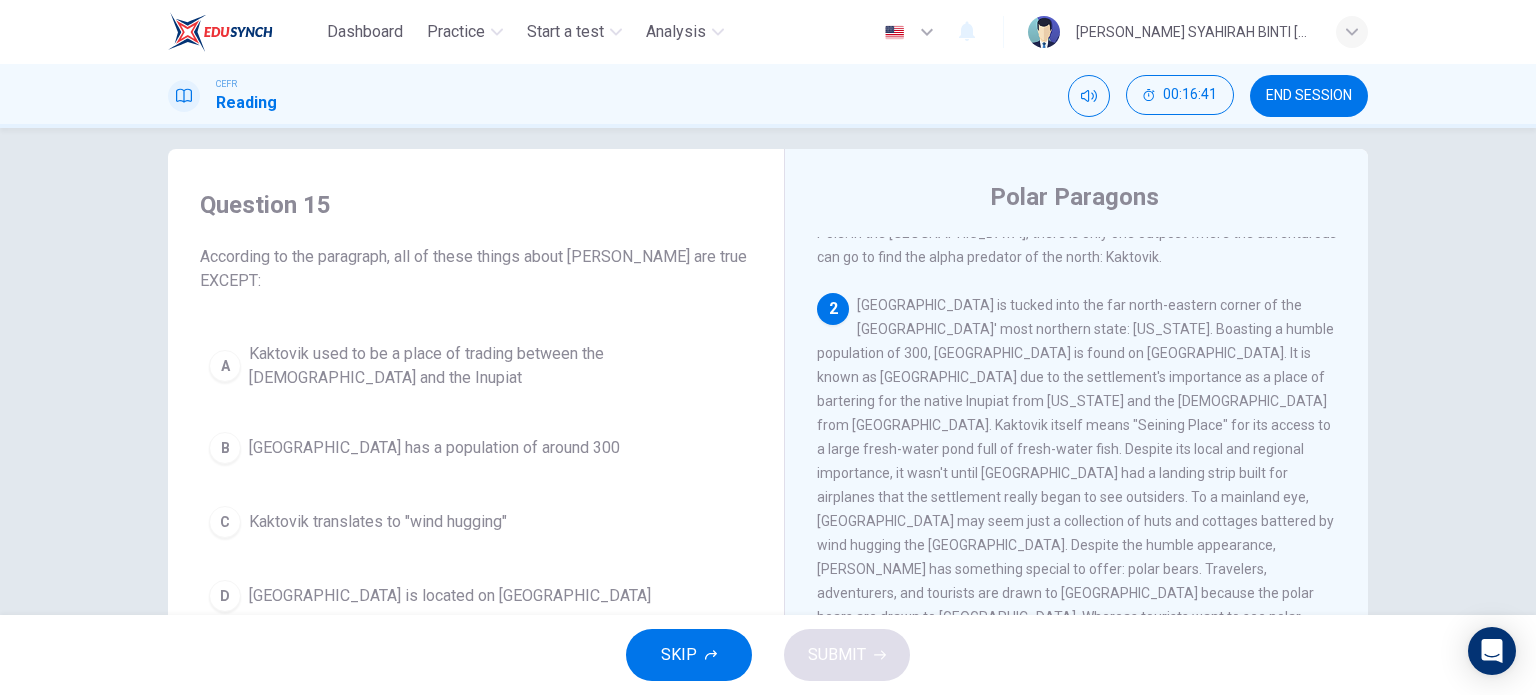 scroll, scrollTop: 205, scrollLeft: 0, axis: vertical 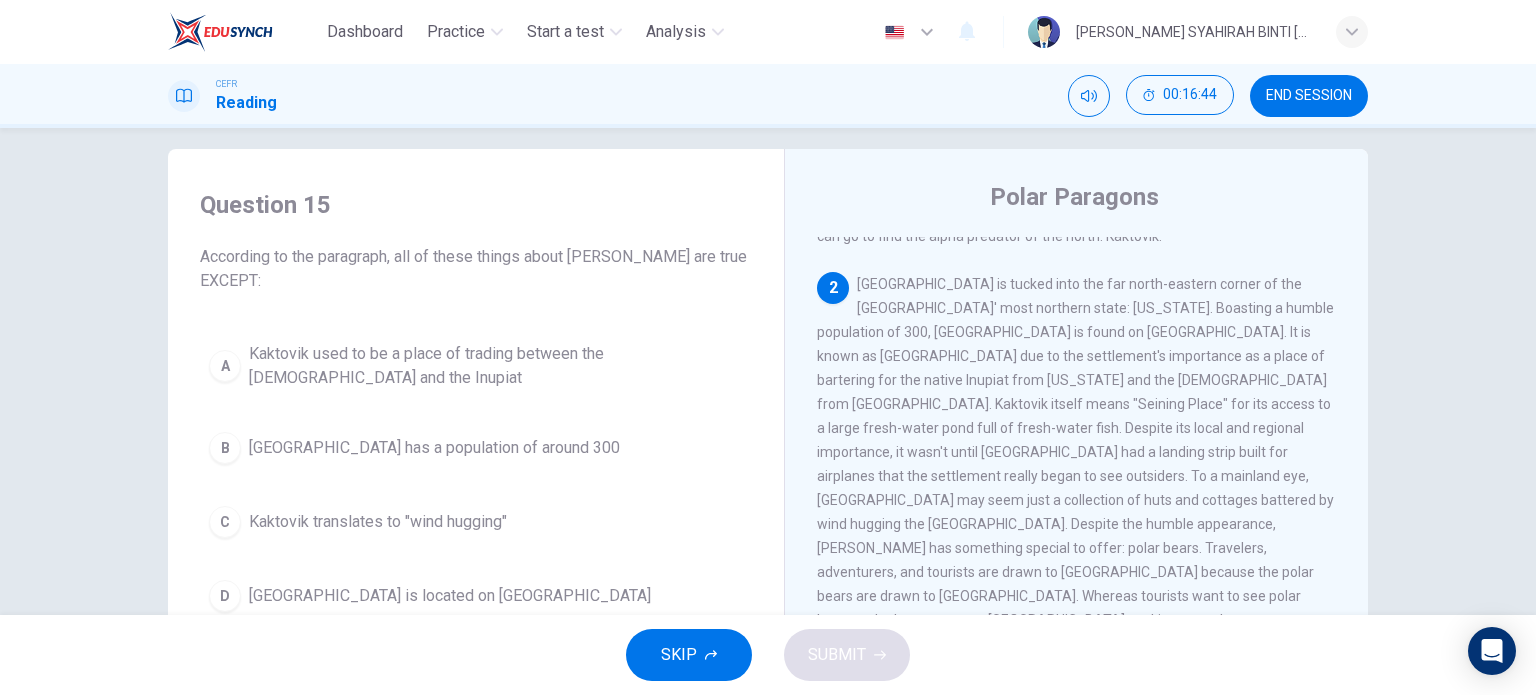 click on "A Kaktovik used to be a place of trading between the [DEMOGRAPHIC_DATA] and the Inupiat" at bounding box center (476, 366) 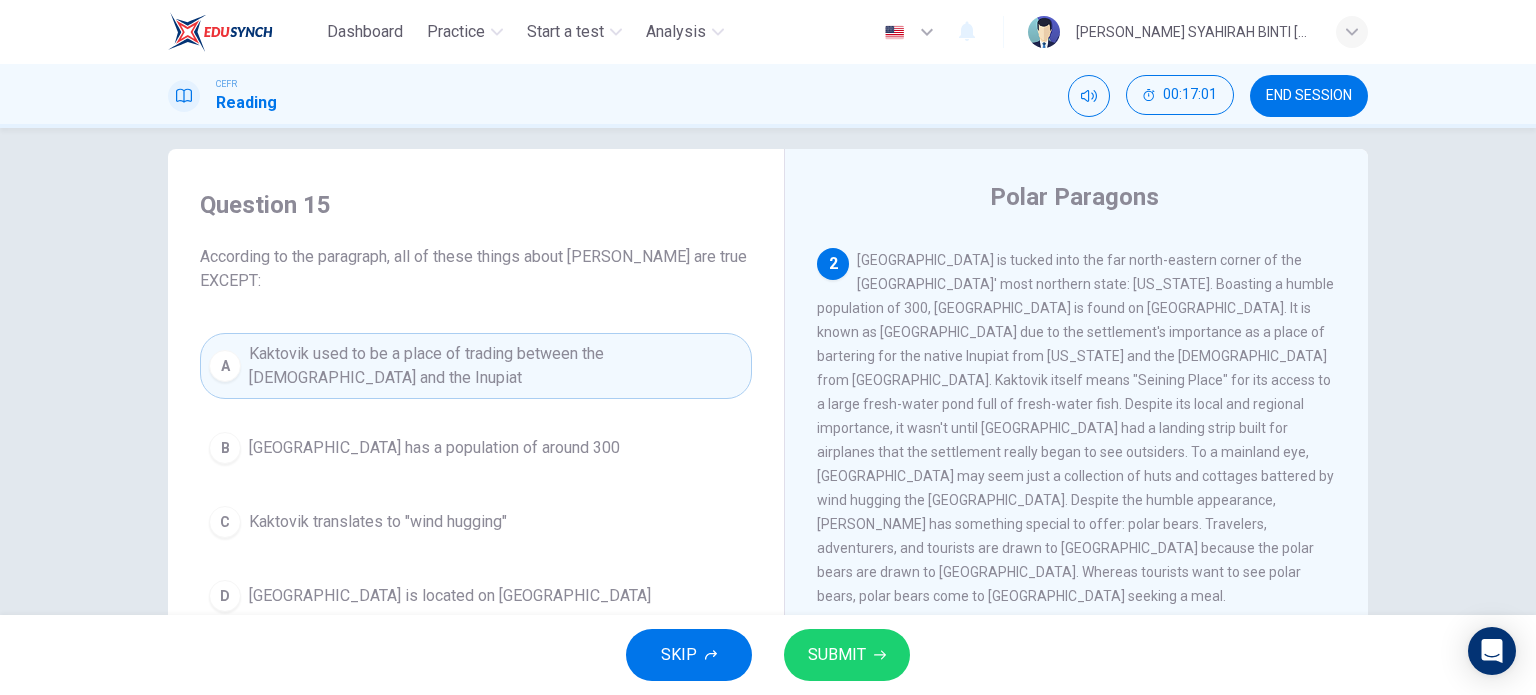 scroll, scrollTop: 227, scrollLeft: 0, axis: vertical 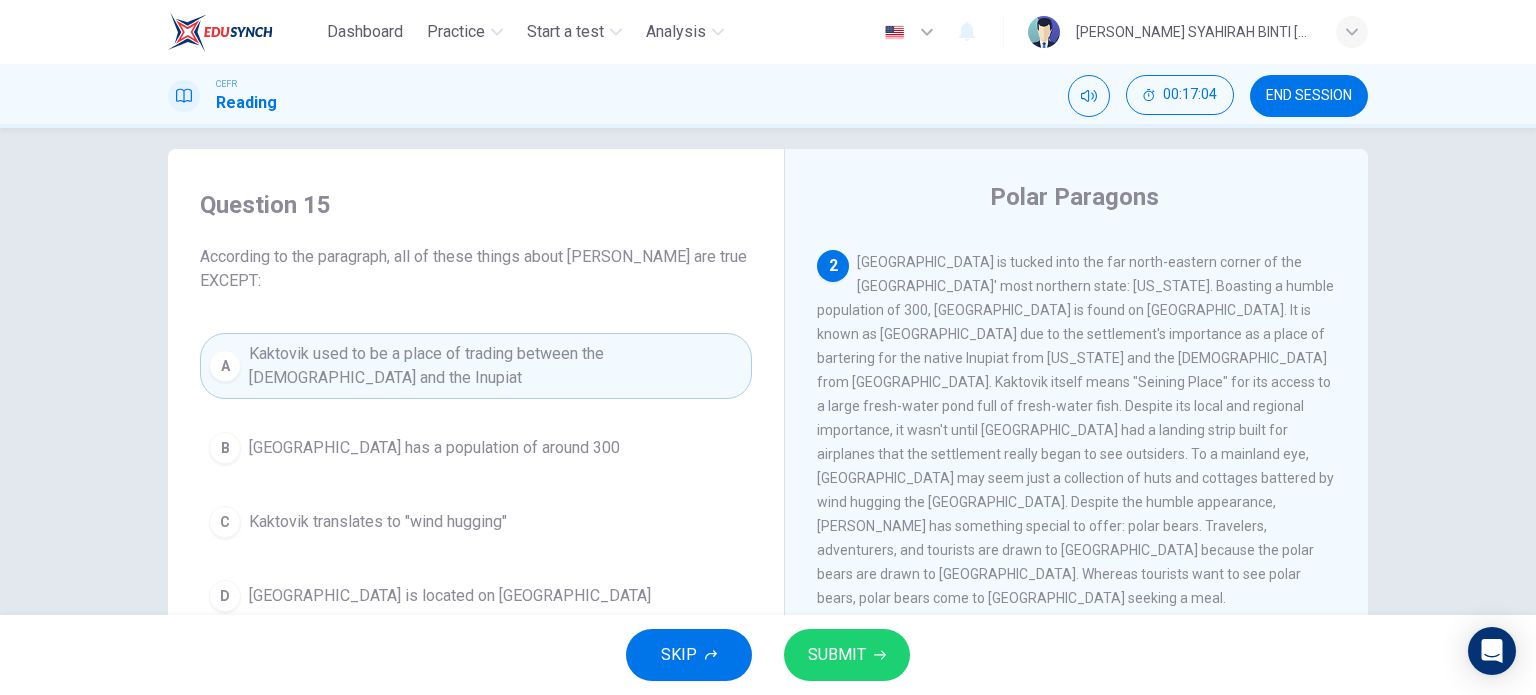 click on "[GEOGRAPHIC_DATA] is located on [GEOGRAPHIC_DATA]" at bounding box center [450, 596] 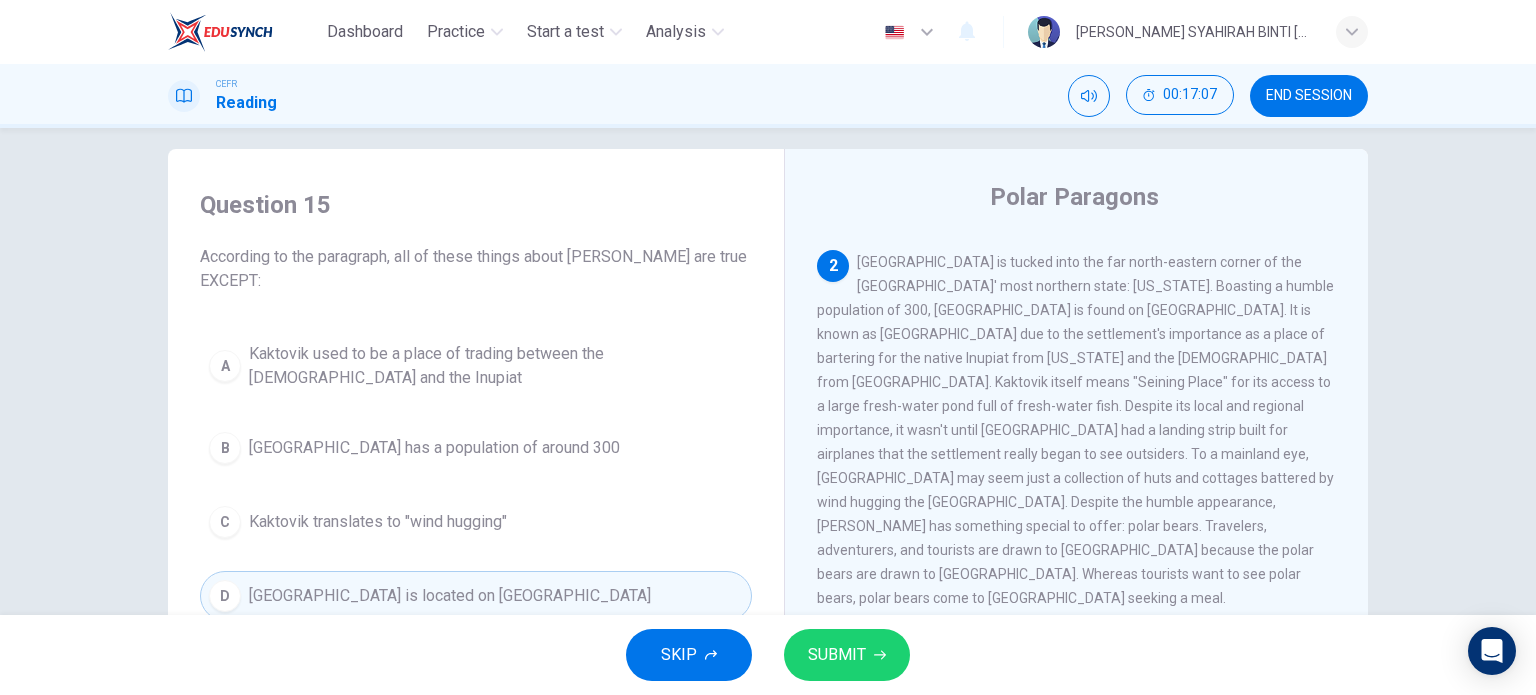 click on "SUBMIT" at bounding box center (837, 655) 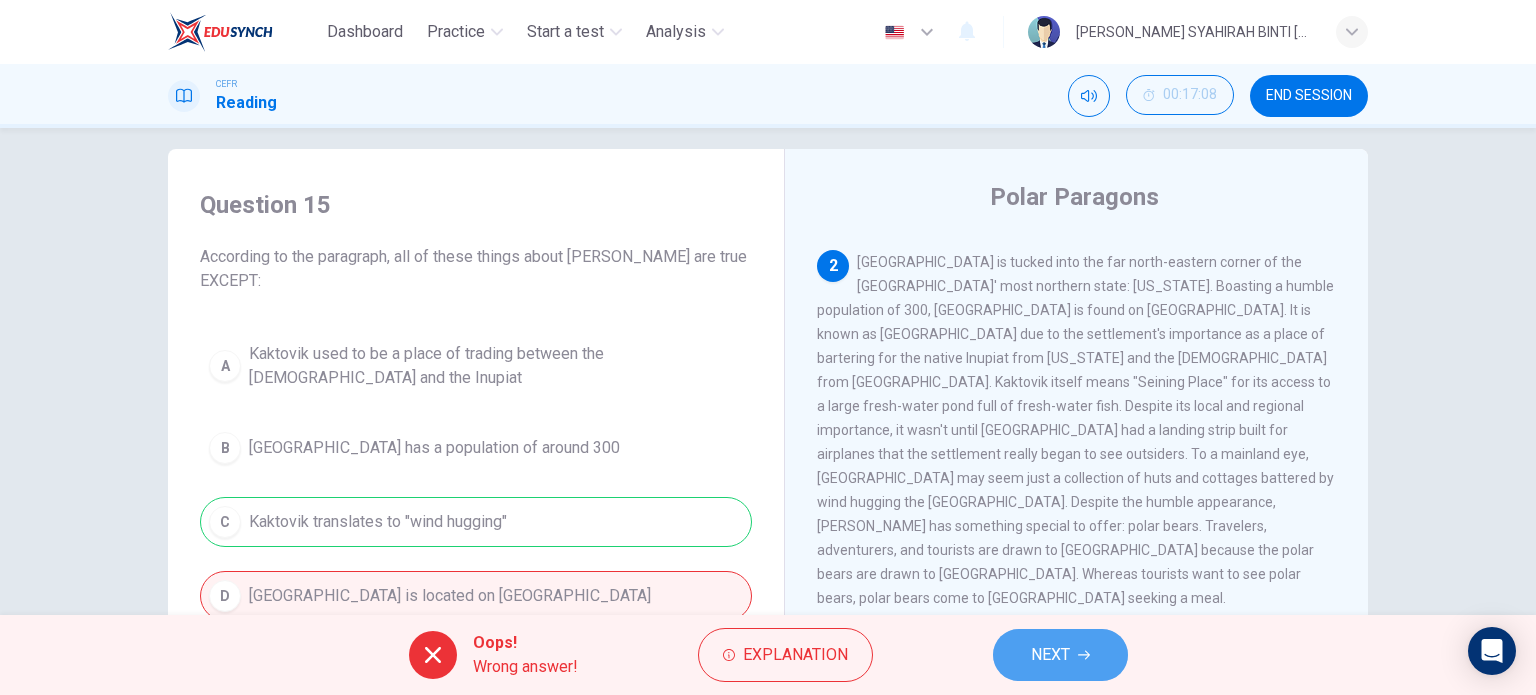 click on "NEXT" at bounding box center [1050, 655] 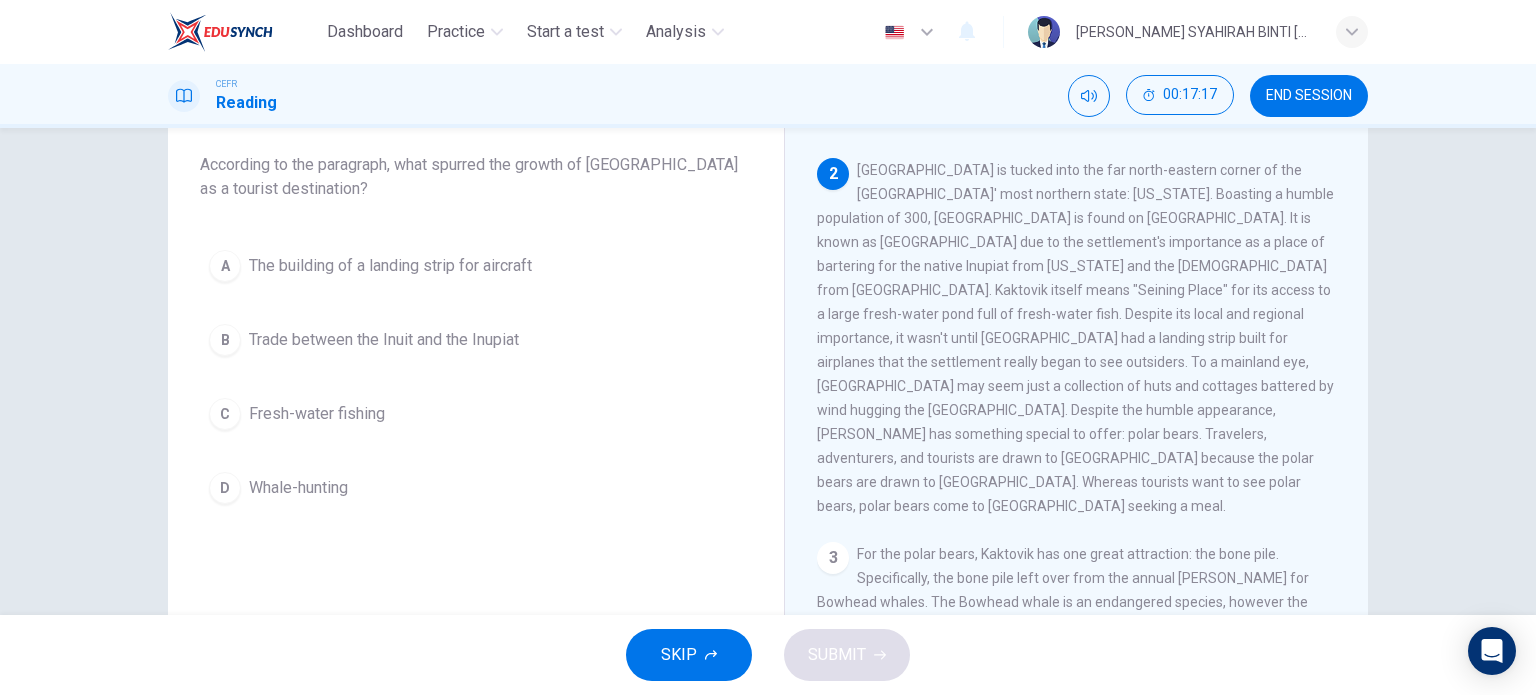 scroll, scrollTop: 115, scrollLeft: 0, axis: vertical 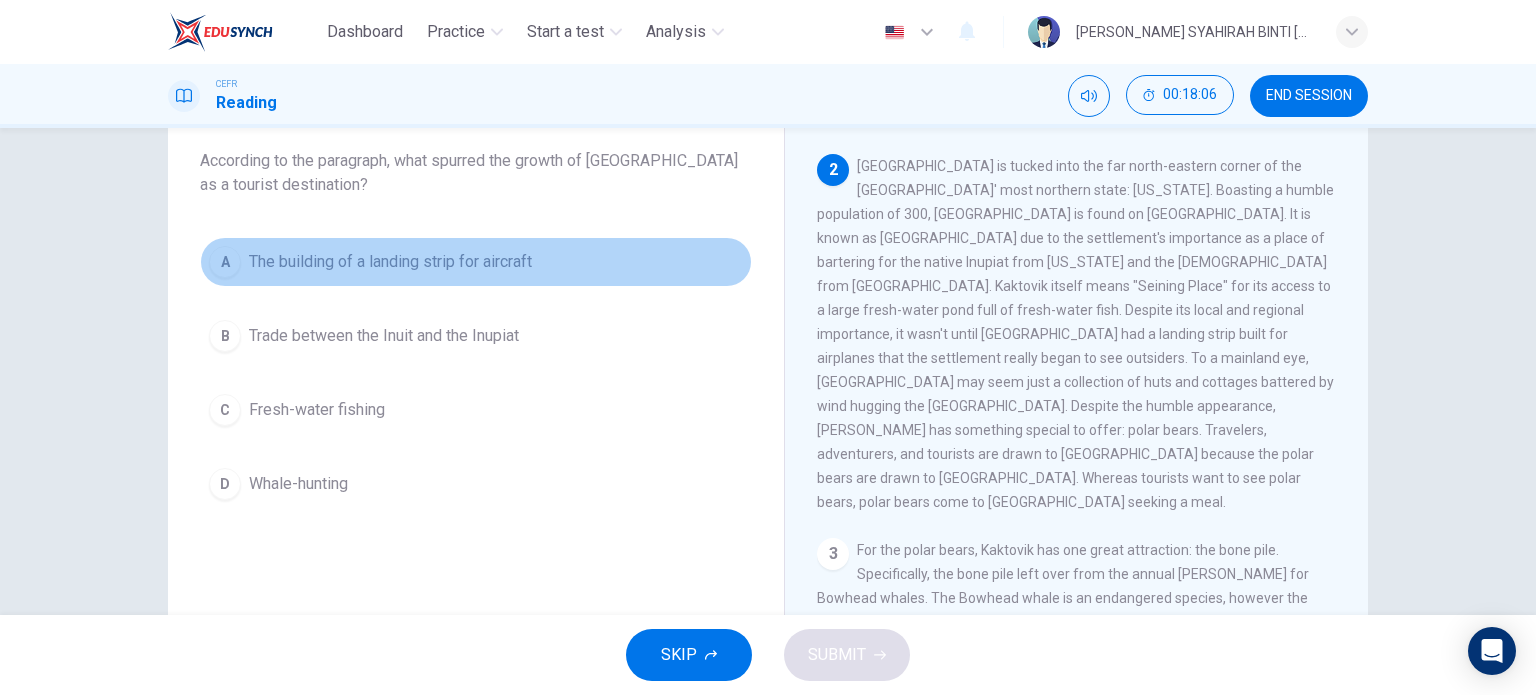 click on "The building of a landing strip for aircraft" at bounding box center (390, 262) 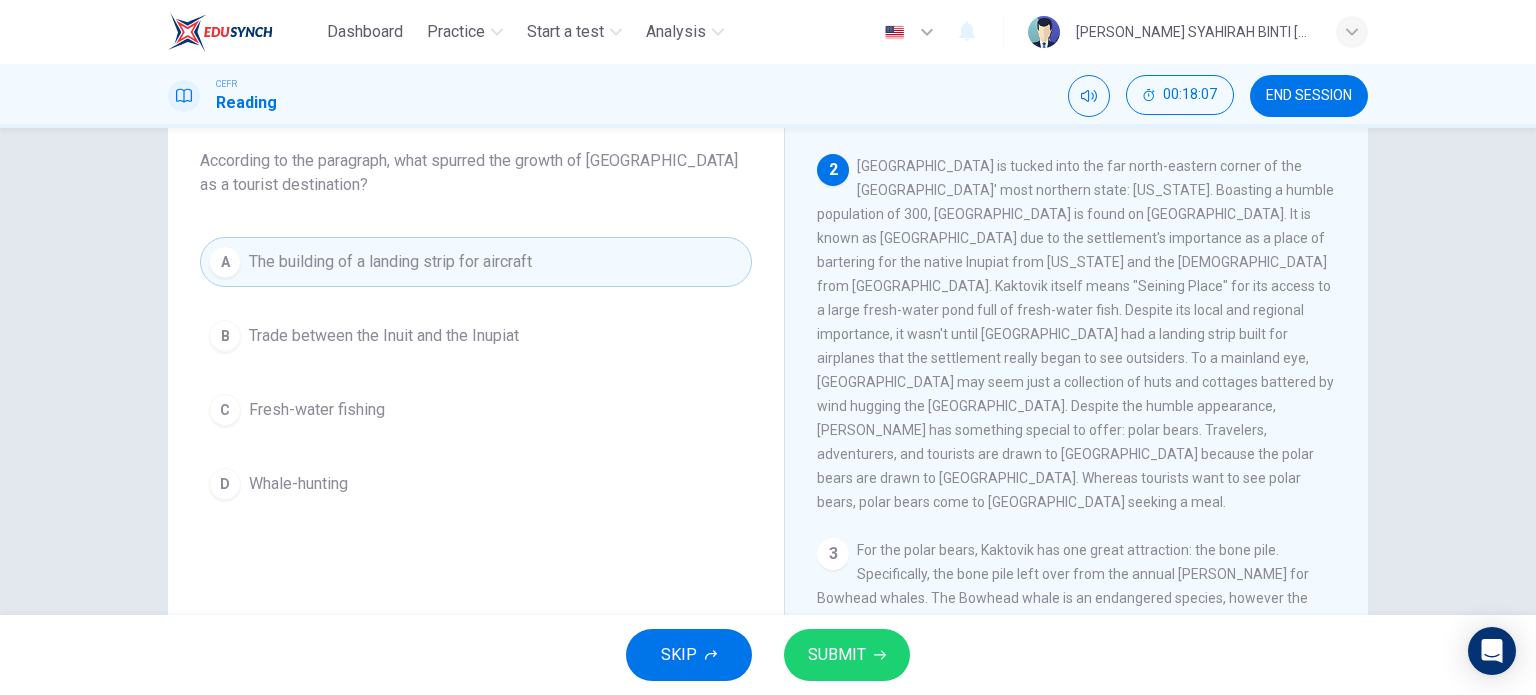 click on "SUBMIT" at bounding box center [847, 655] 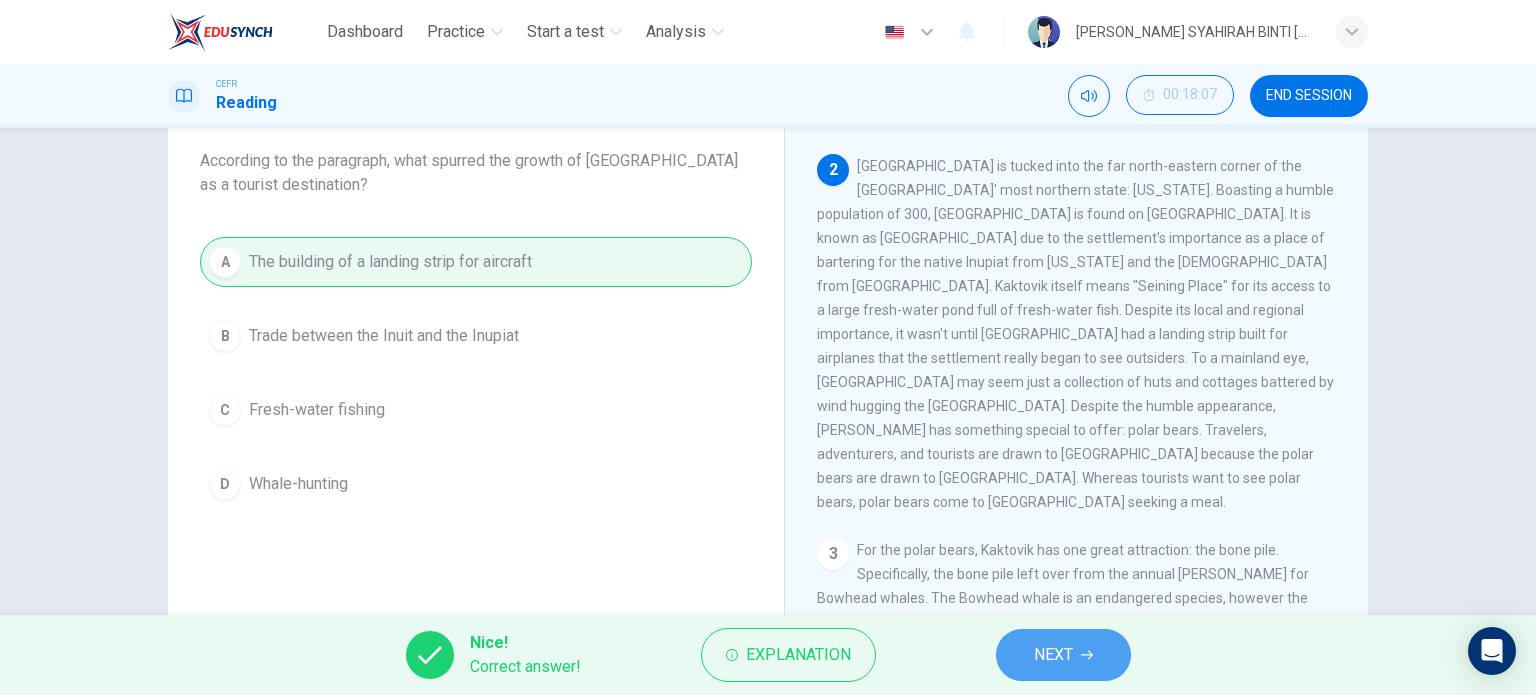 click on "NEXT" at bounding box center (1063, 655) 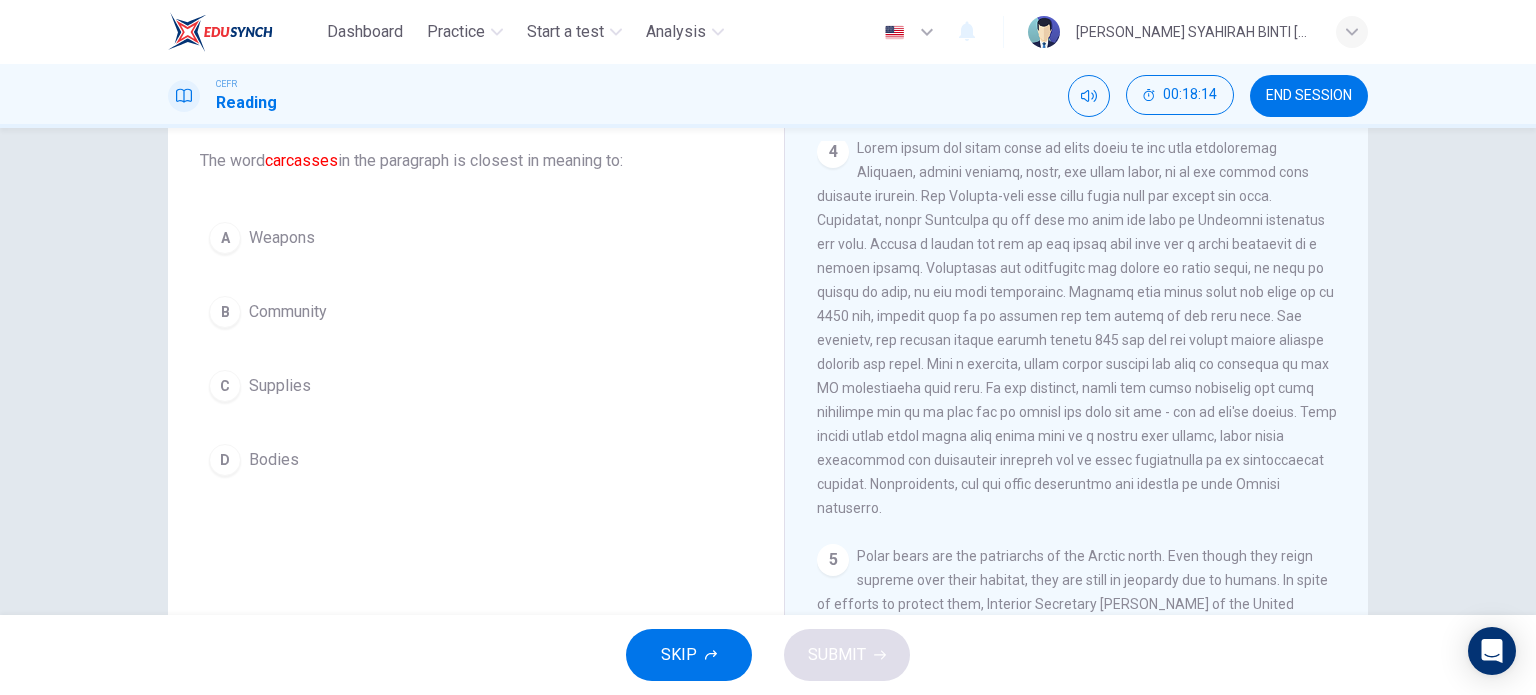 scroll, scrollTop: 951, scrollLeft: 0, axis: vertical 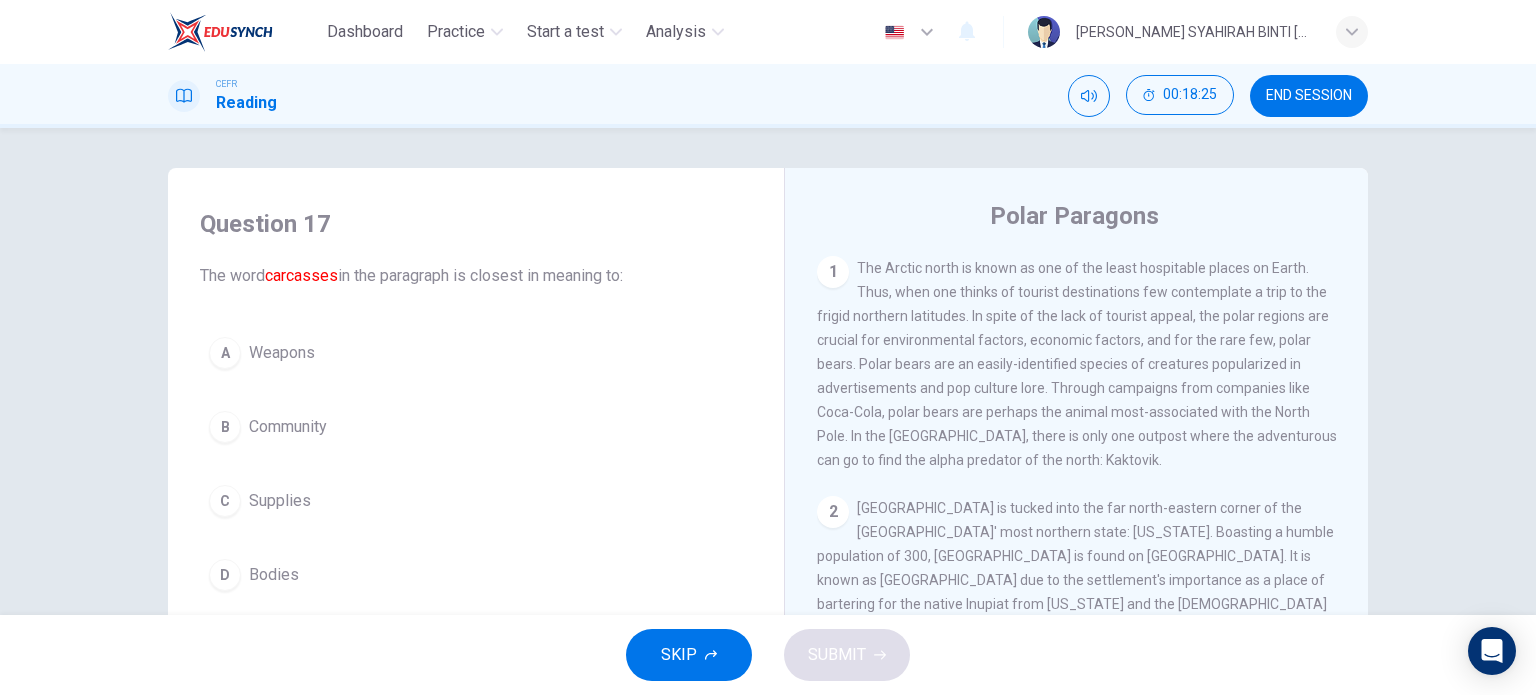 drag, startPoint x: 1344, startPoint y: 391, endPoint x: 1360, endPoint y: 456, distance: 66.94027 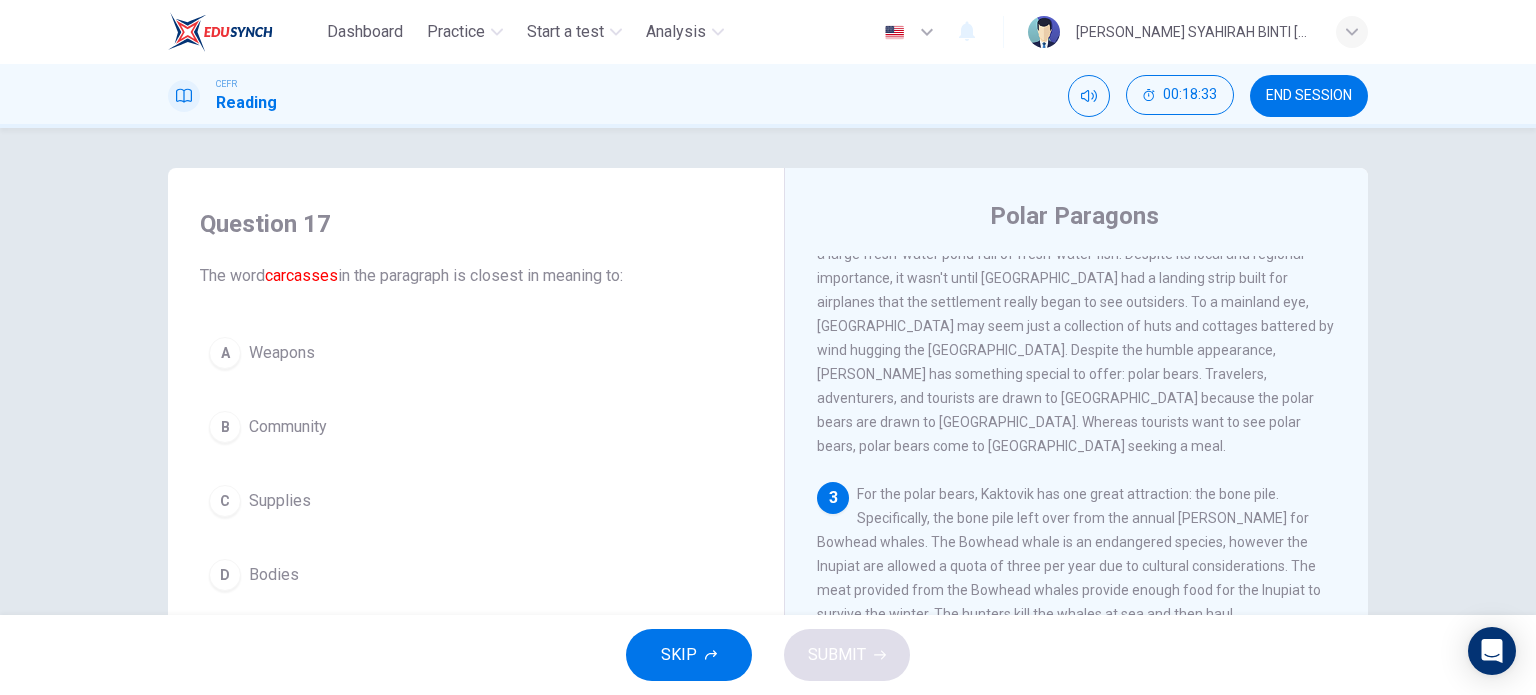scroll, scrollTop: 406, scrollLeft: 0, axis: vertical 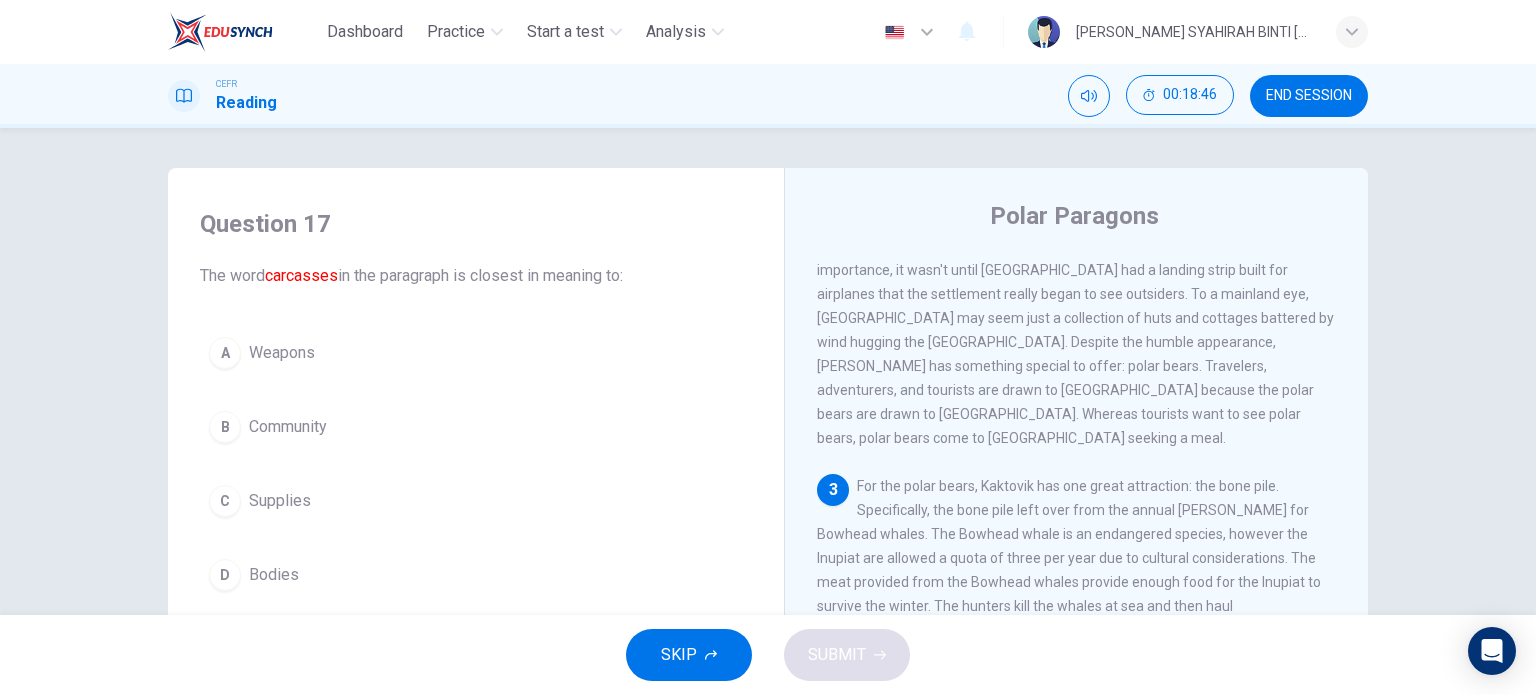 click on "D Bodies" at bounding box center (476, 575) 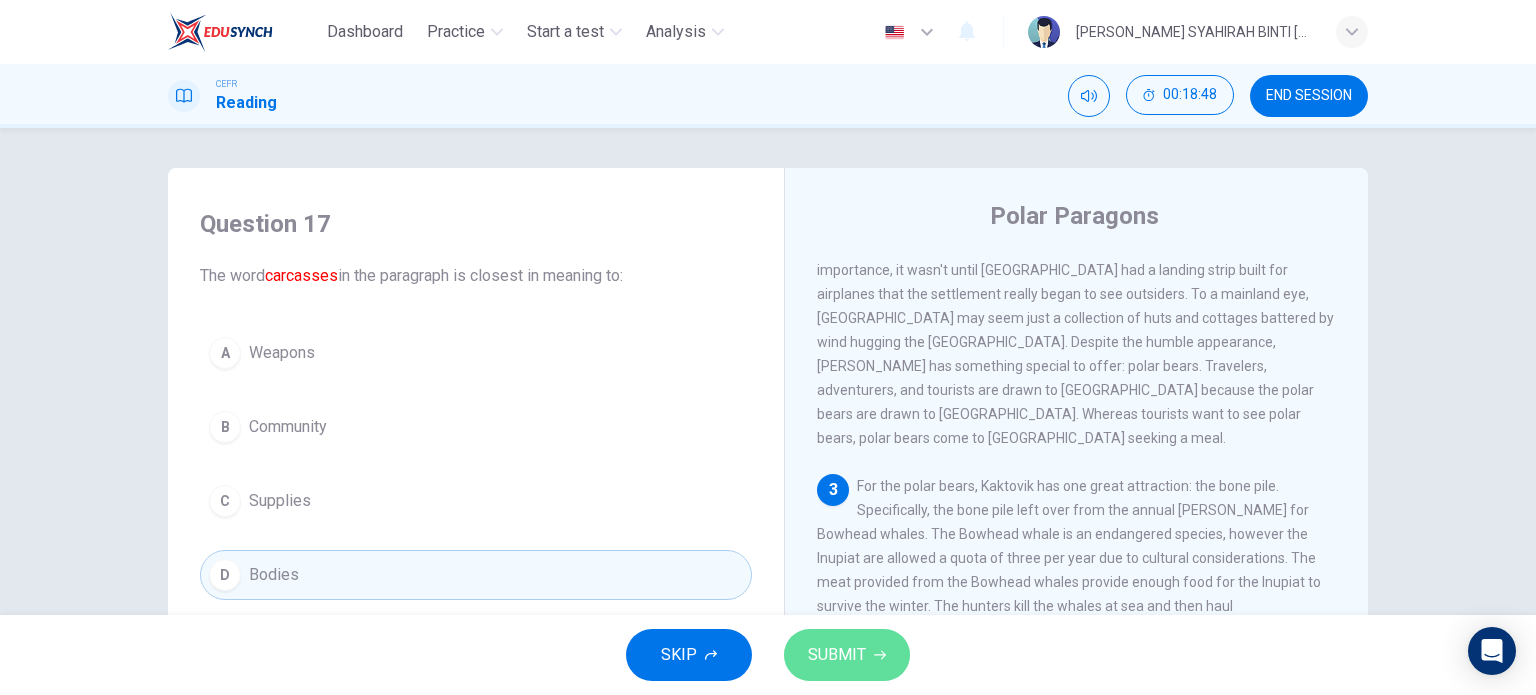 click 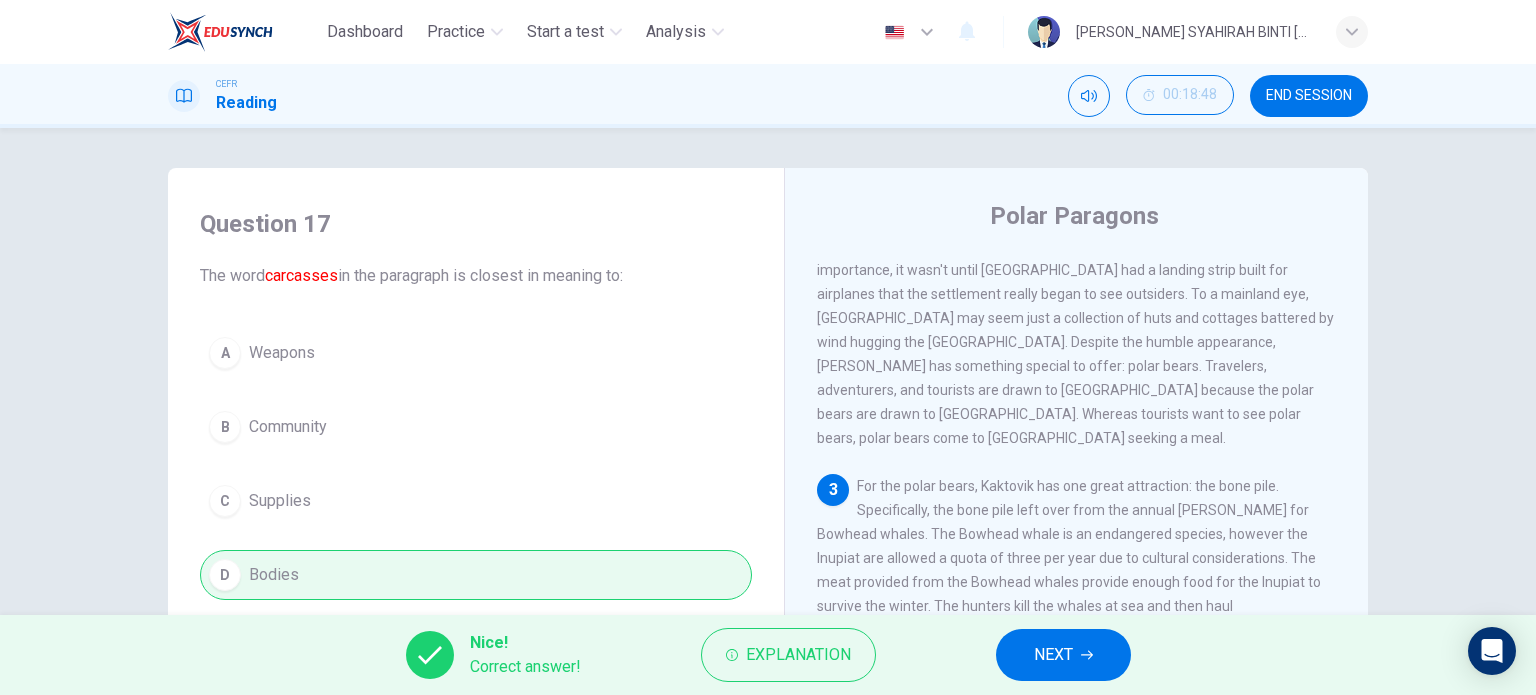 click on "NEXT" at bounding box center (1053, 655) 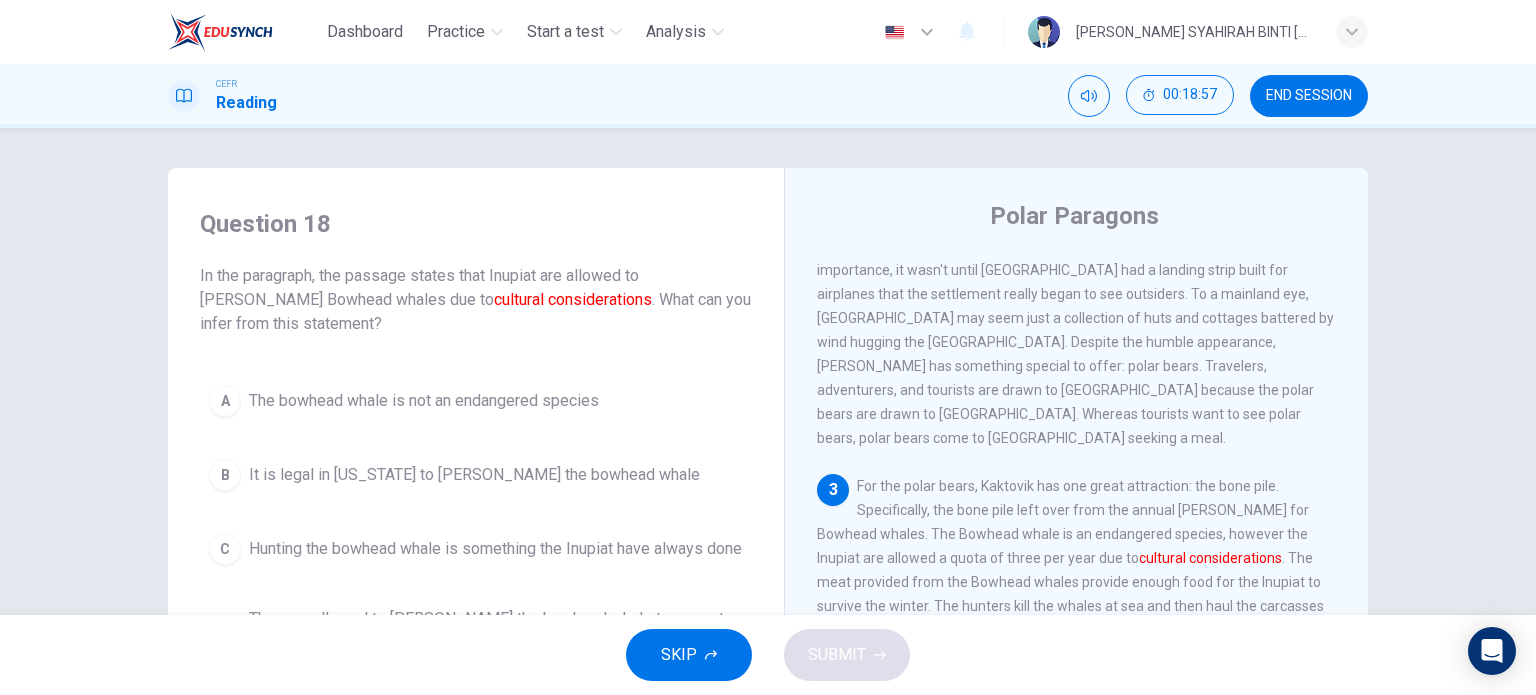 click on "It is legal in [US_STATE] to [PERSON_NAME] the bowhead whale" at bounding box center [474, 475] 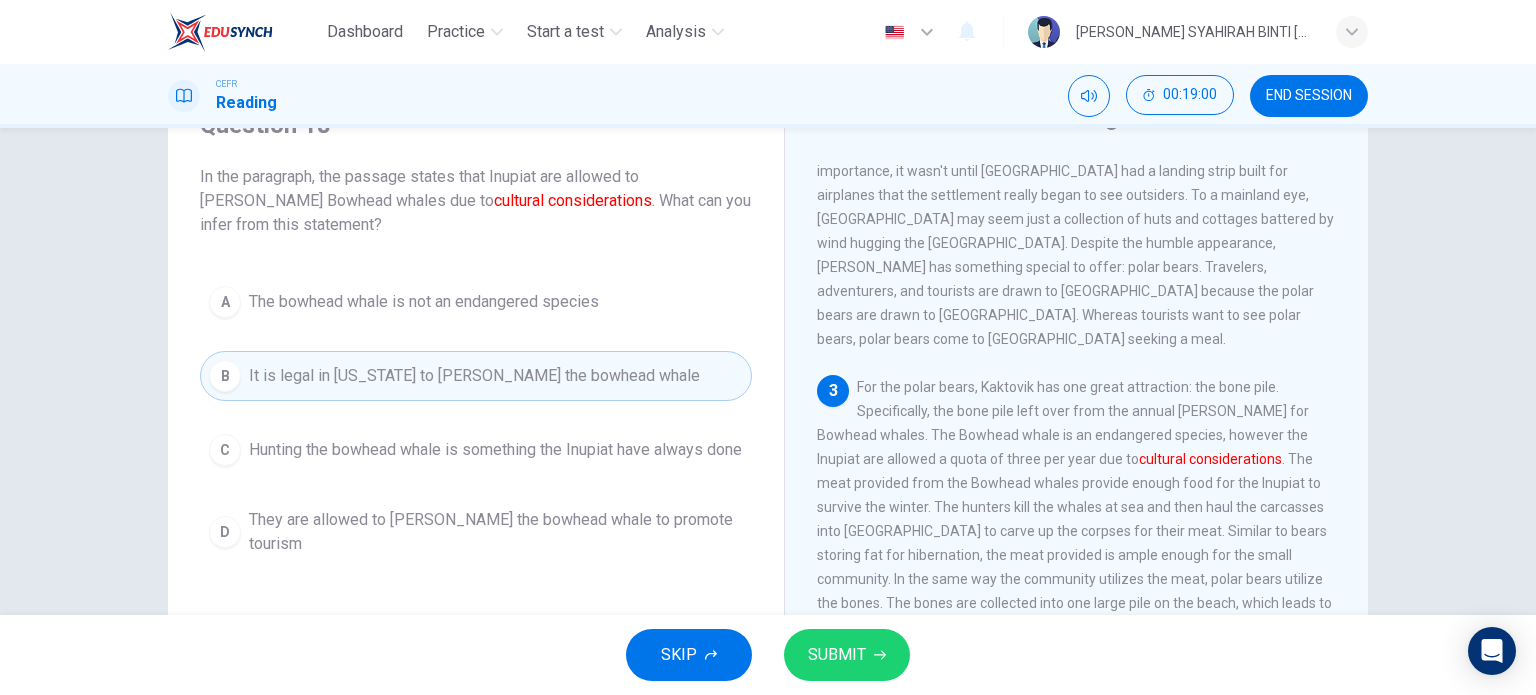 scroll, scrollTop: 102, scrollLeft: 0, axis: vertical 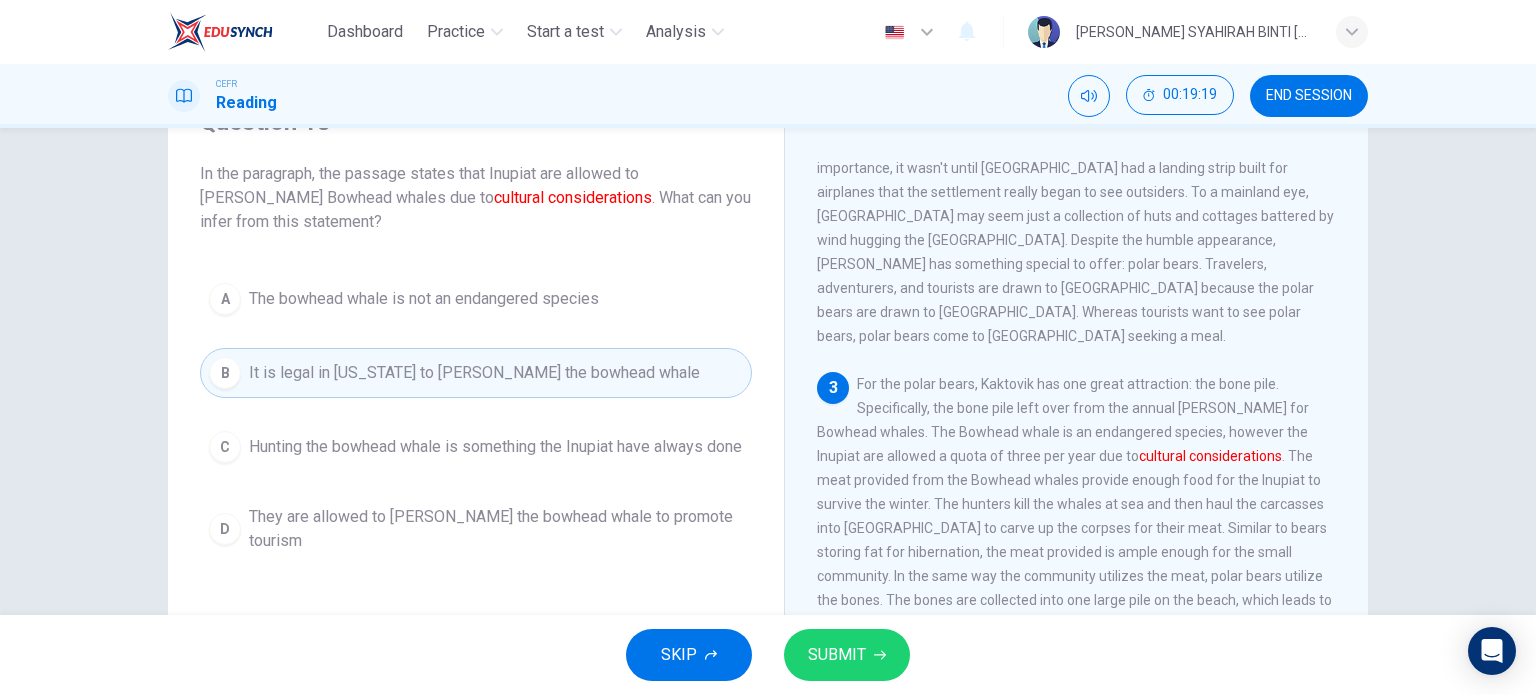 click on "SUBMIT" at bounding box center [847, 655] 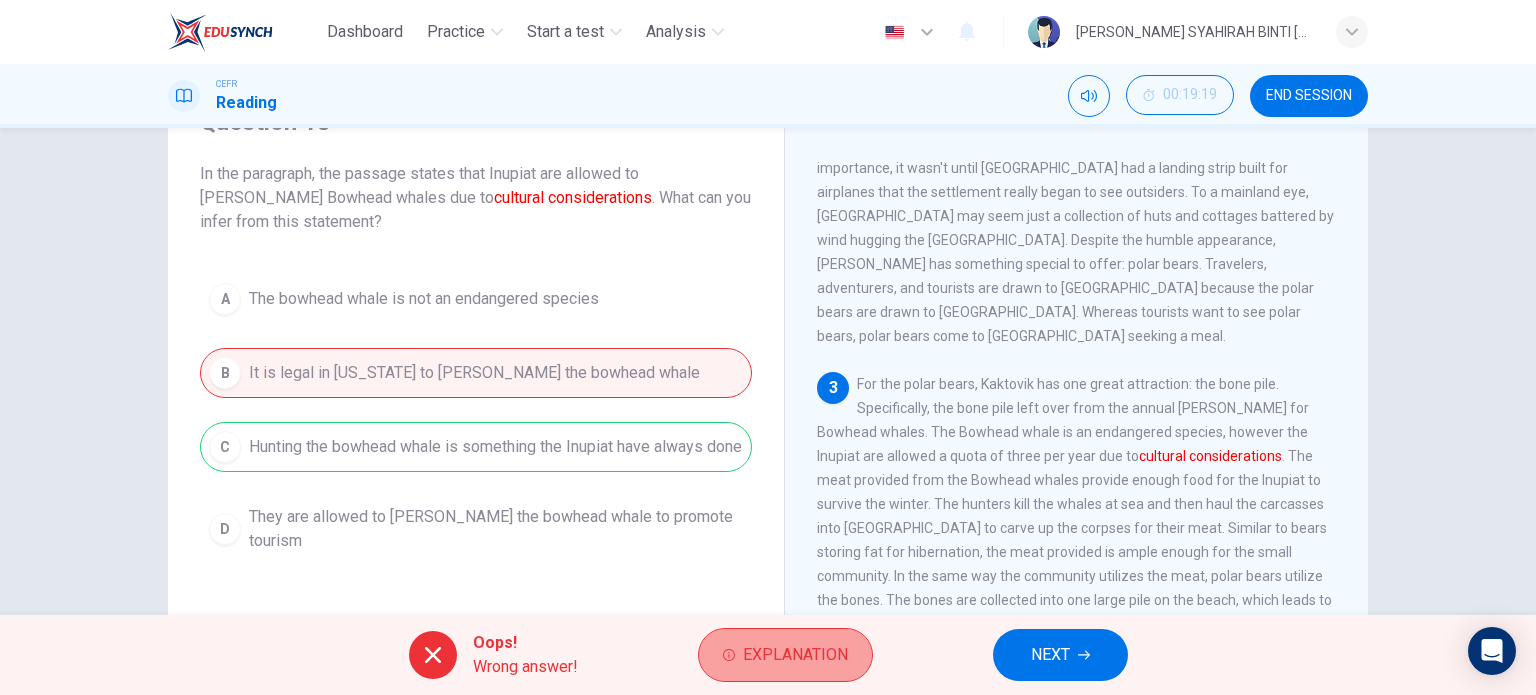 click on "Explanation" at bounding box center [795, 655] 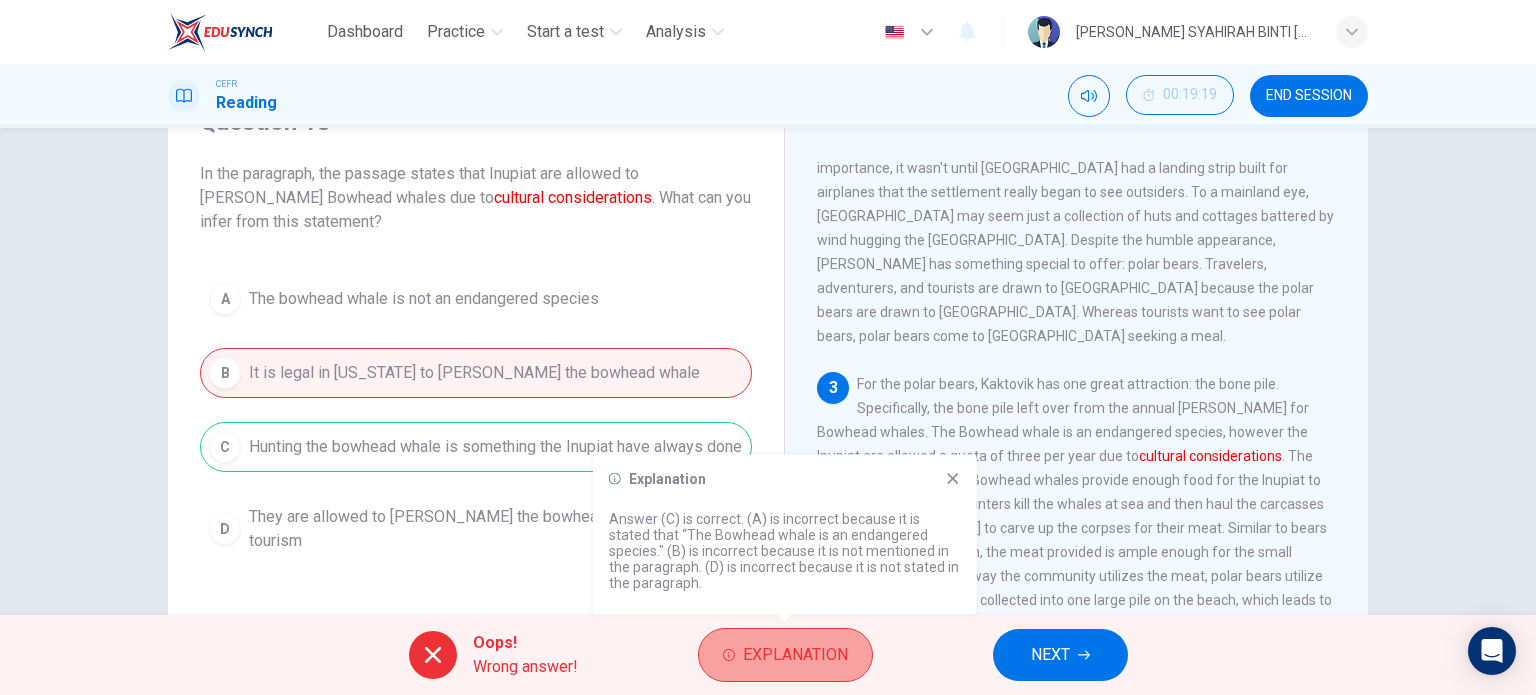 click on "Explanation" at bounding box center [795, 655] 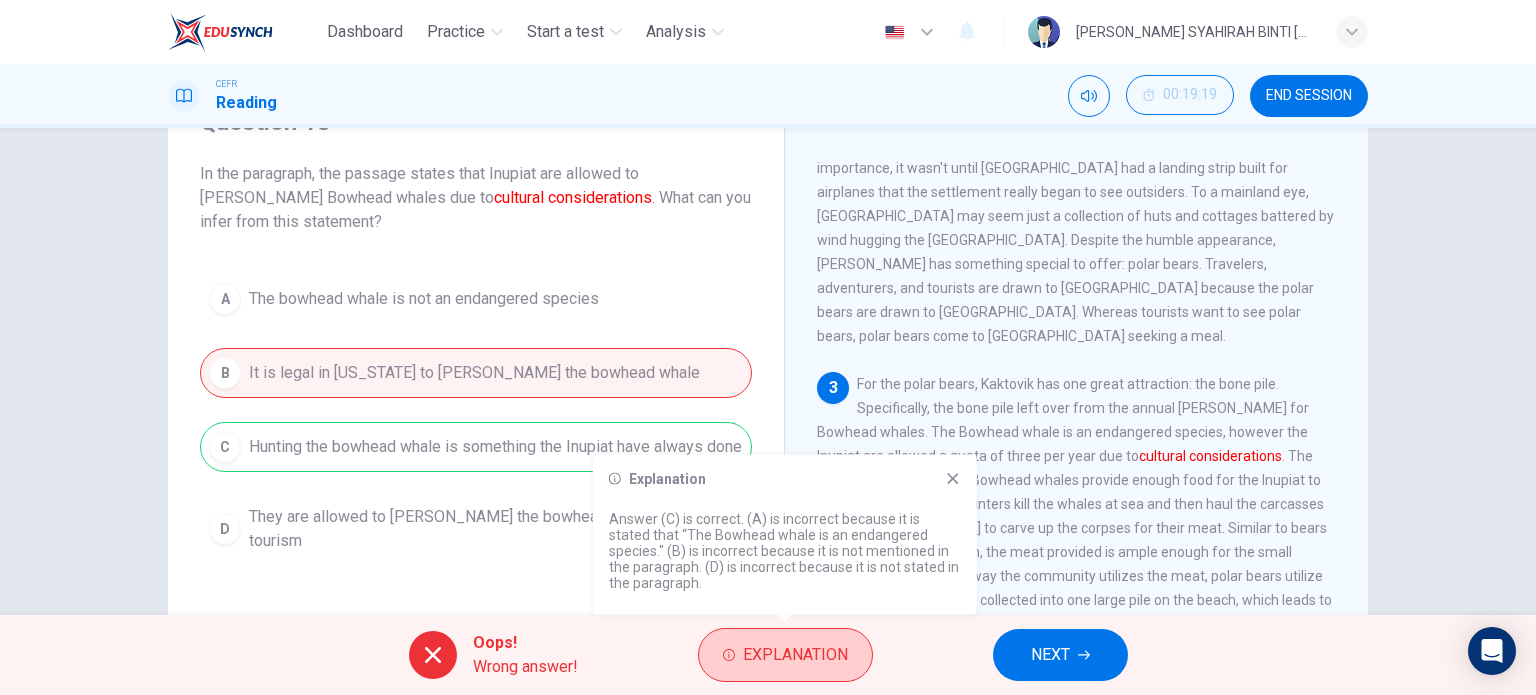 drag, startPoint x: 788, startPoint y: 654, endPoint x: 855, endPoint y: 667, distance: 68.24954 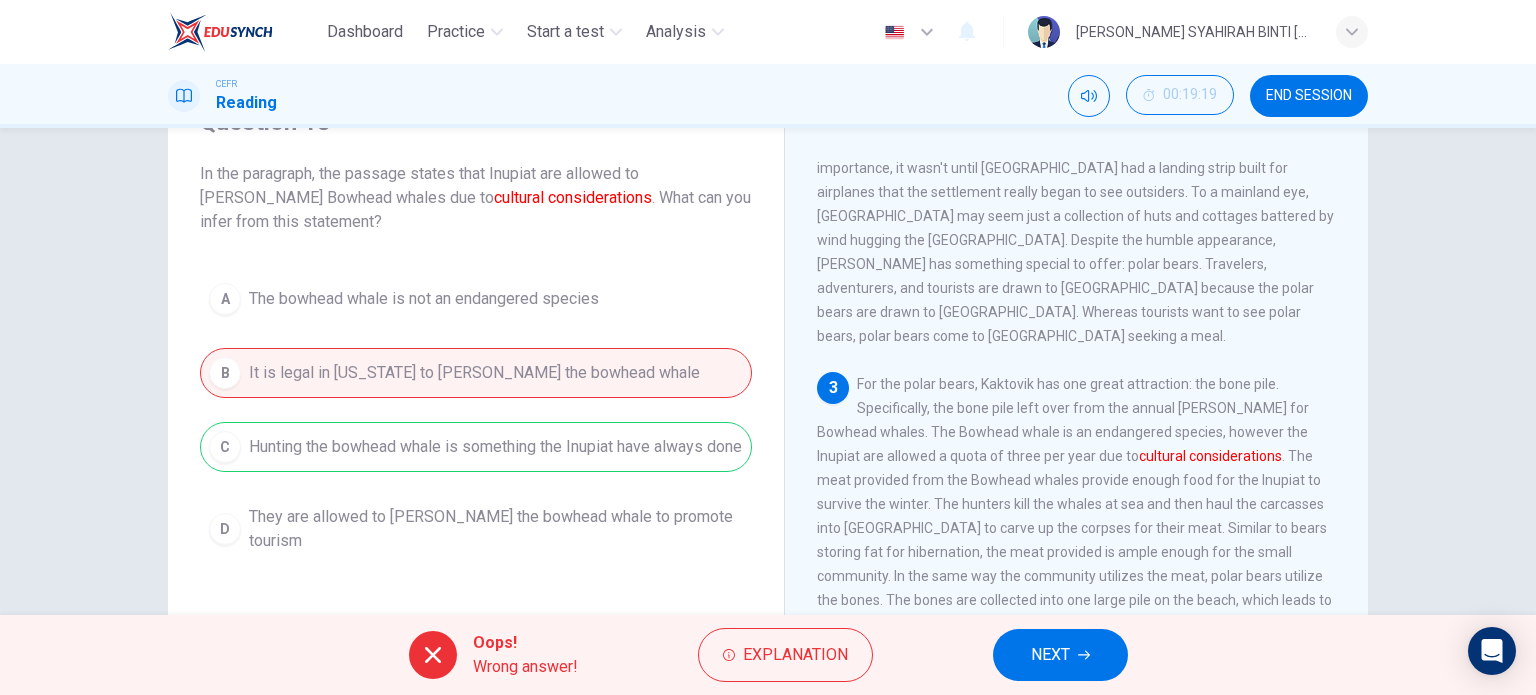 click on "NEXT" at bounding box center [1060, 655] 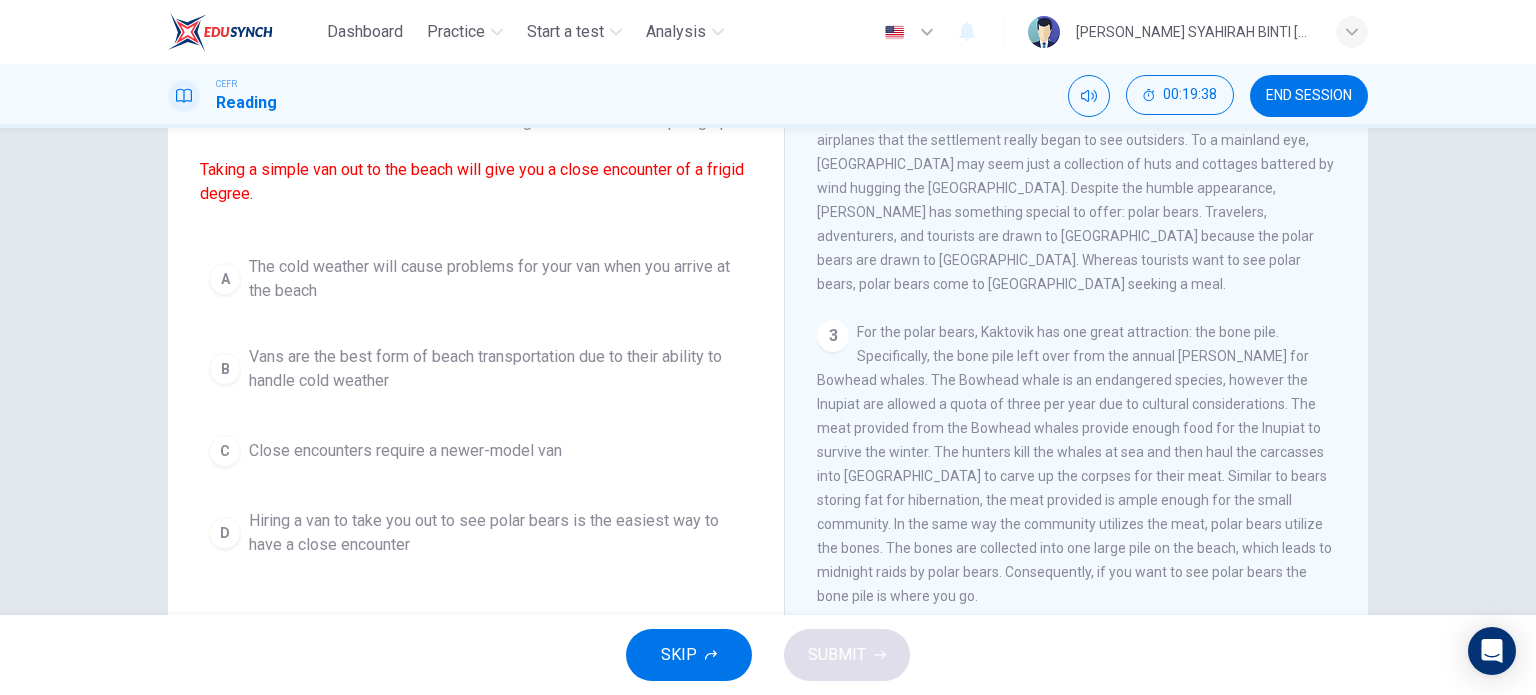 scroll, scrollTop: 189, scrollLeft: 0, axis: vertical 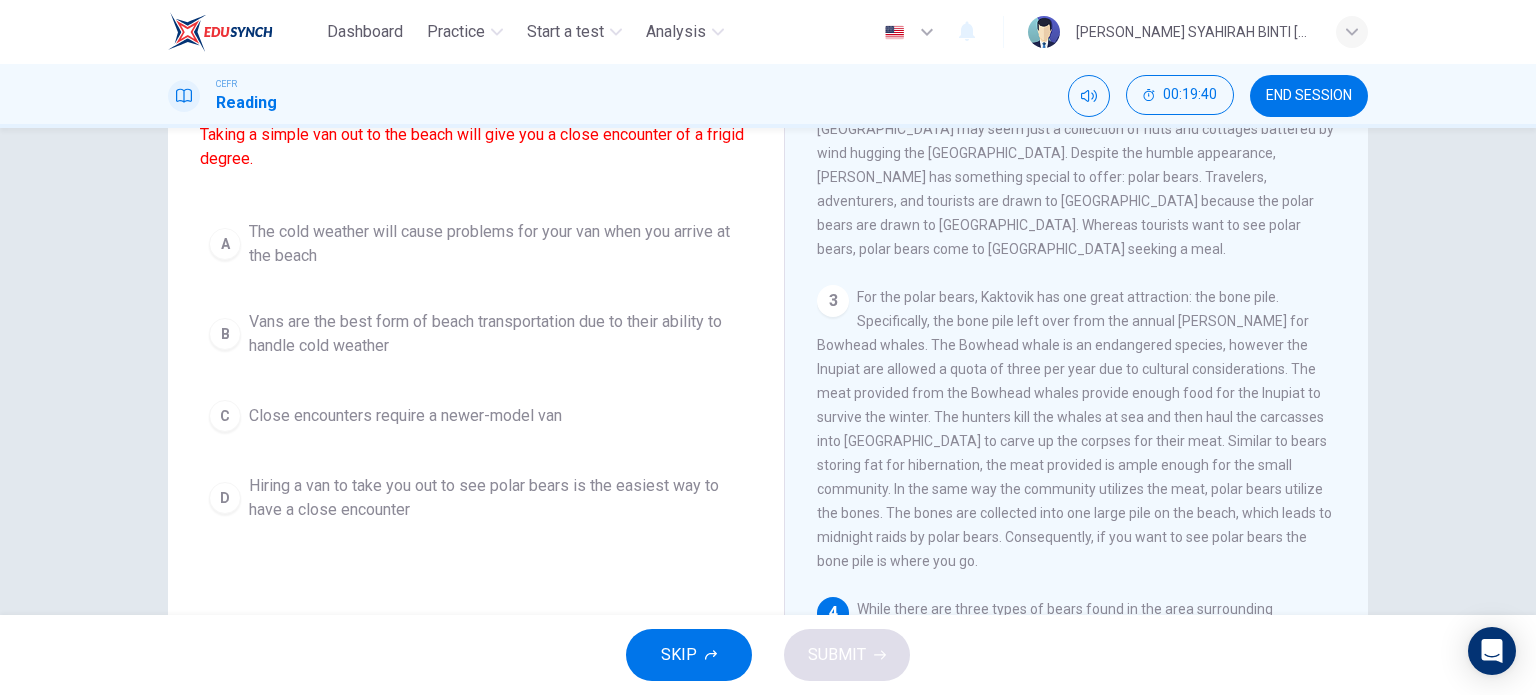 click on "Hiring a van to take you out to see polar bears is the easiest way to have a close encounter" at bounding box center (496, 498) 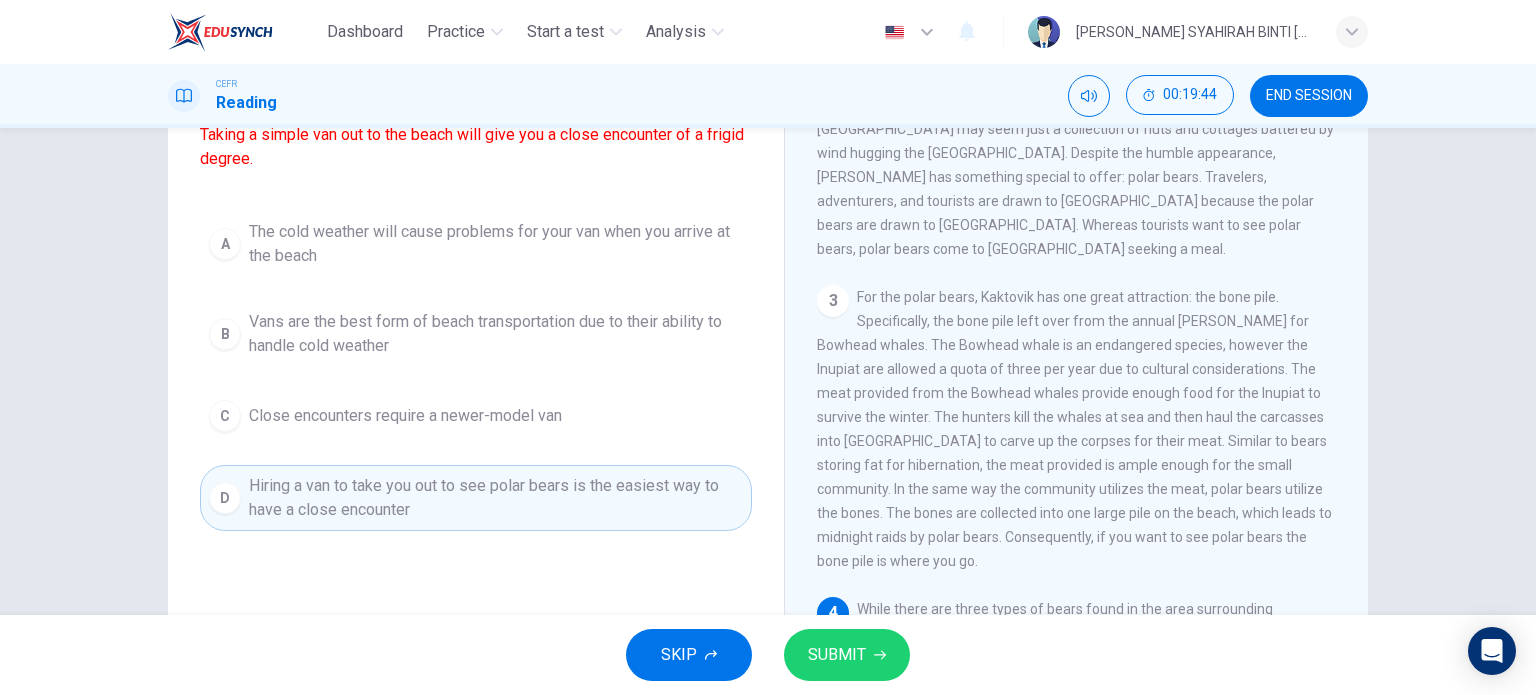 click on "SUBMIT" at bounding box center [847, 655] 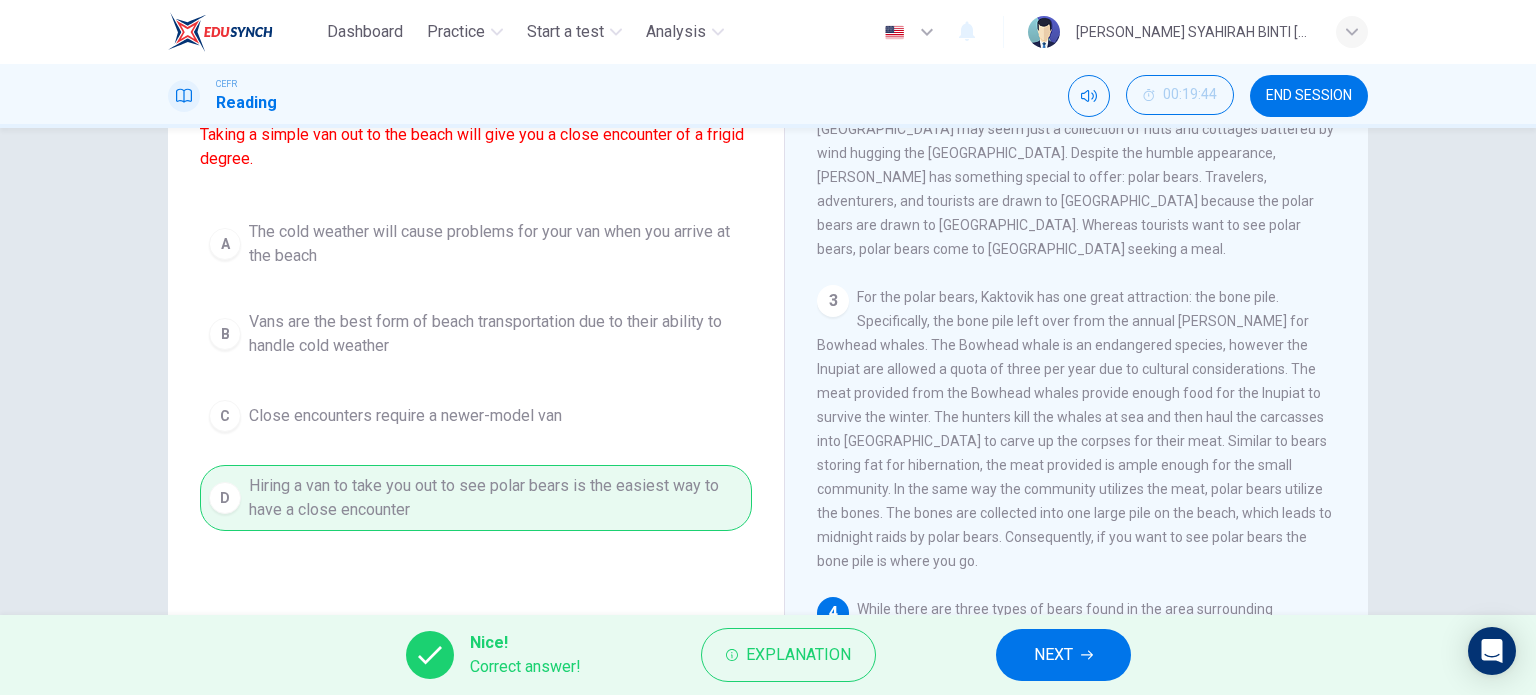 click on "NEXT" at bounding box center [1063, 655] 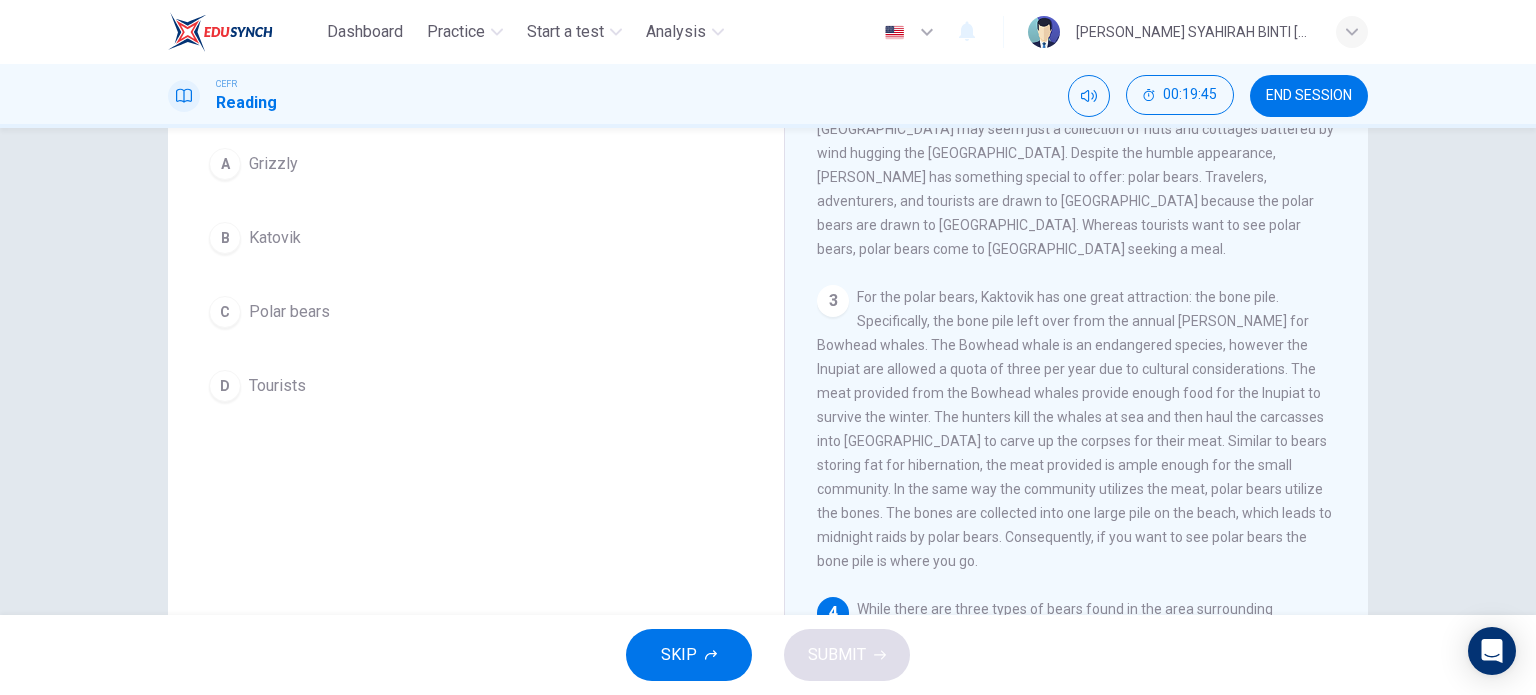 scroll, scrollTop: 0, scrollLeft: 0, axis: both 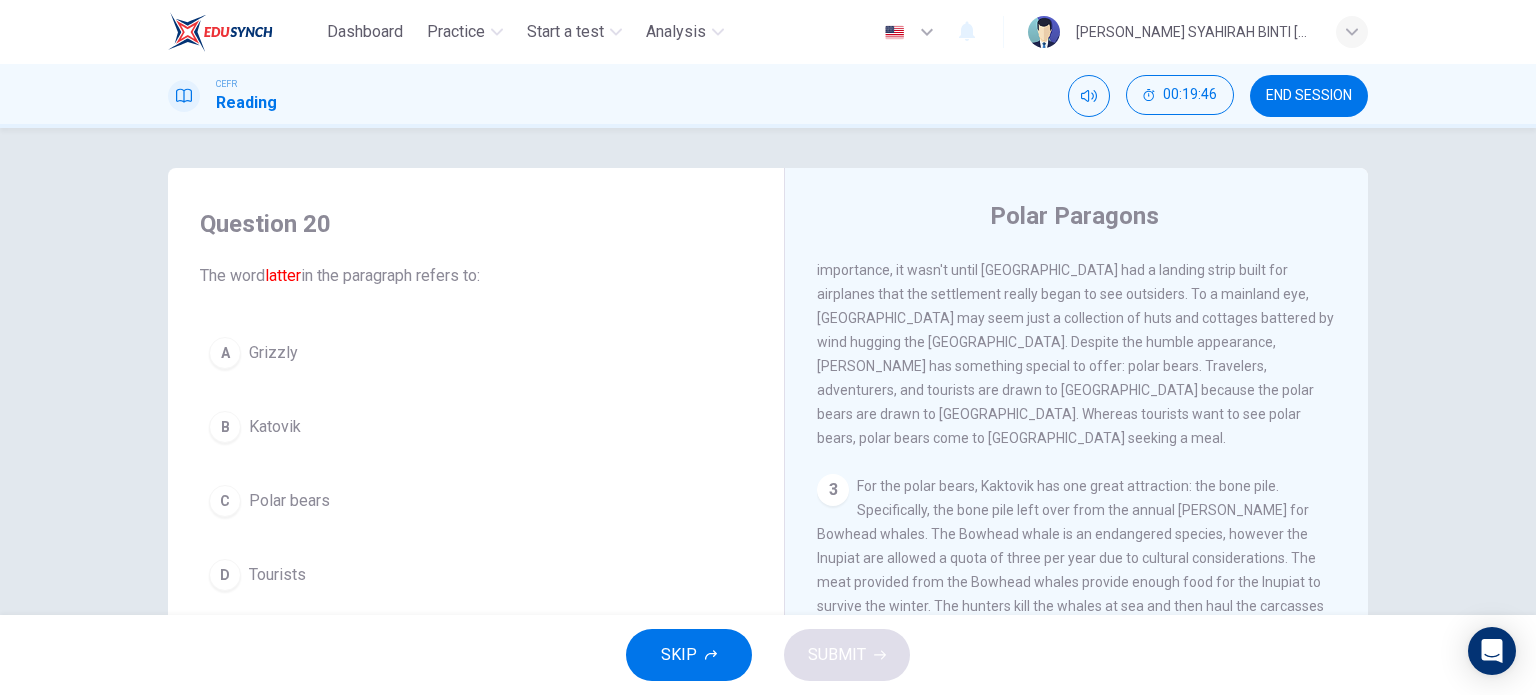 drag, startPoint x: 1524, startPoint y: 206, endPoint x: 1535, endPoint y: 236, distance: 31.95309 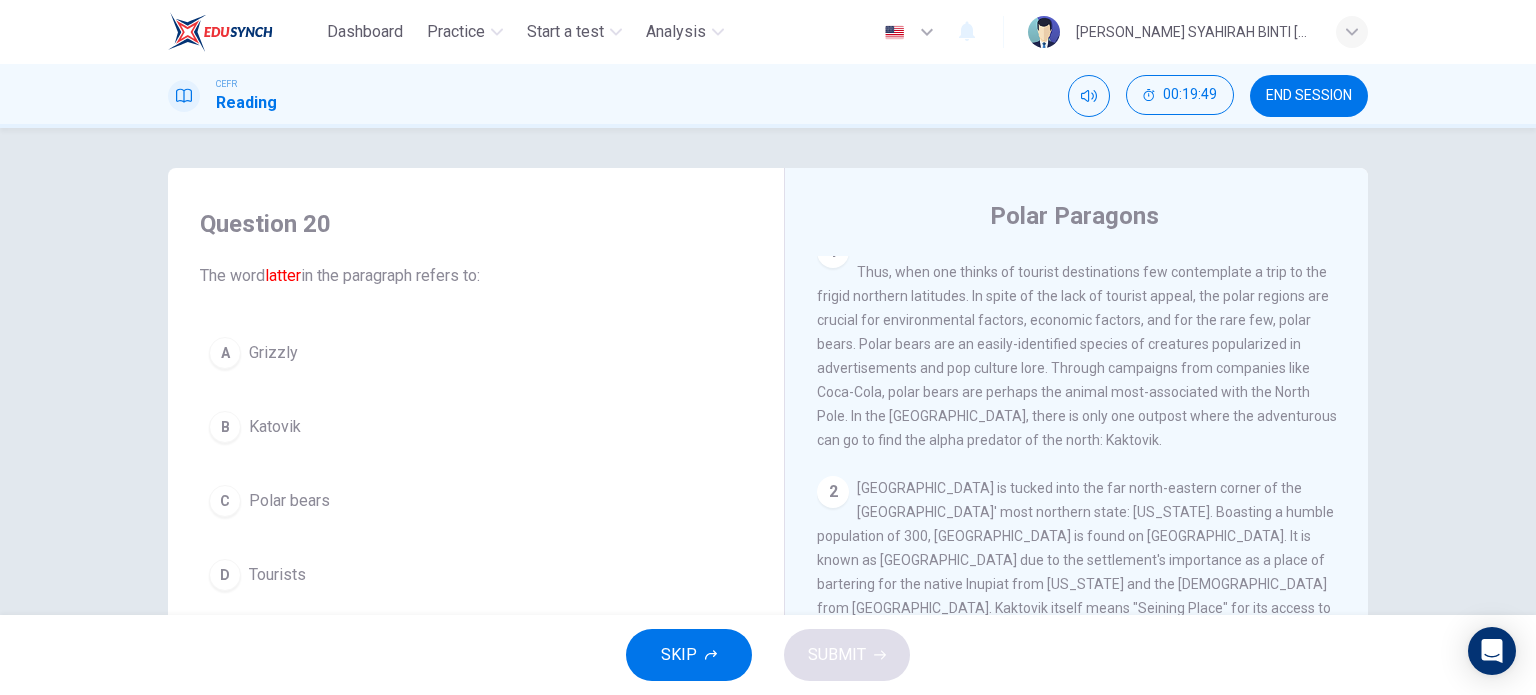 scroll, scrollTop: 0, scrollLeft: 0, axis: both 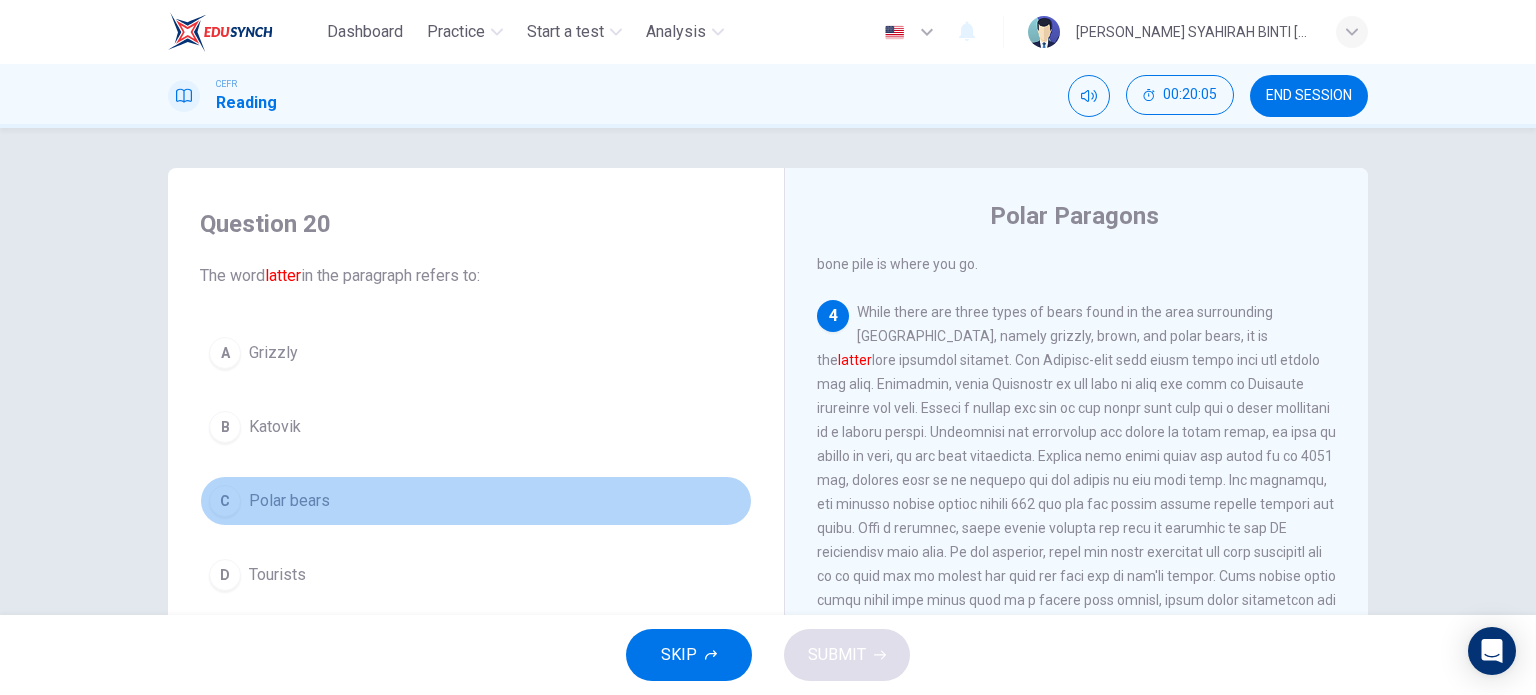 click on "Polar bears" at bounding box center [289, 501] 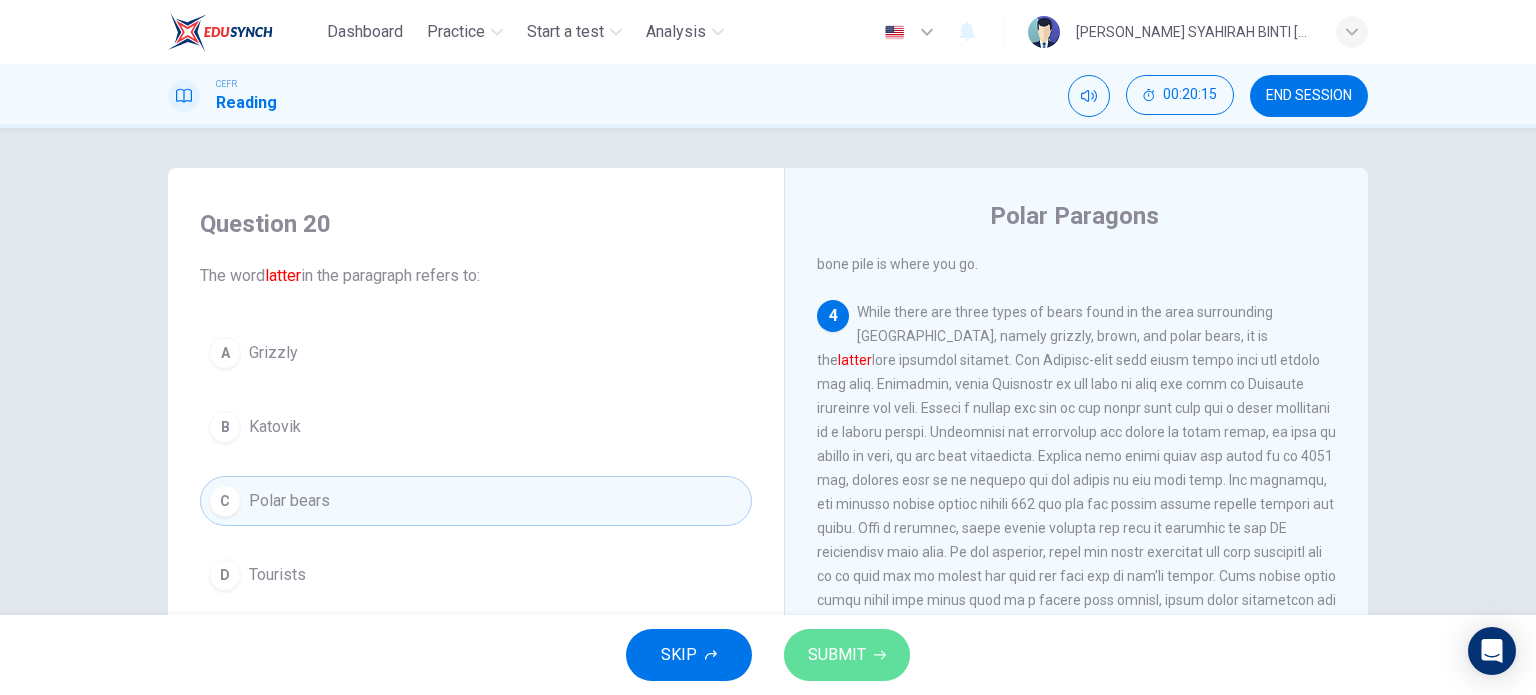 click on "SUBMIT" at bounding box center (837, 655) 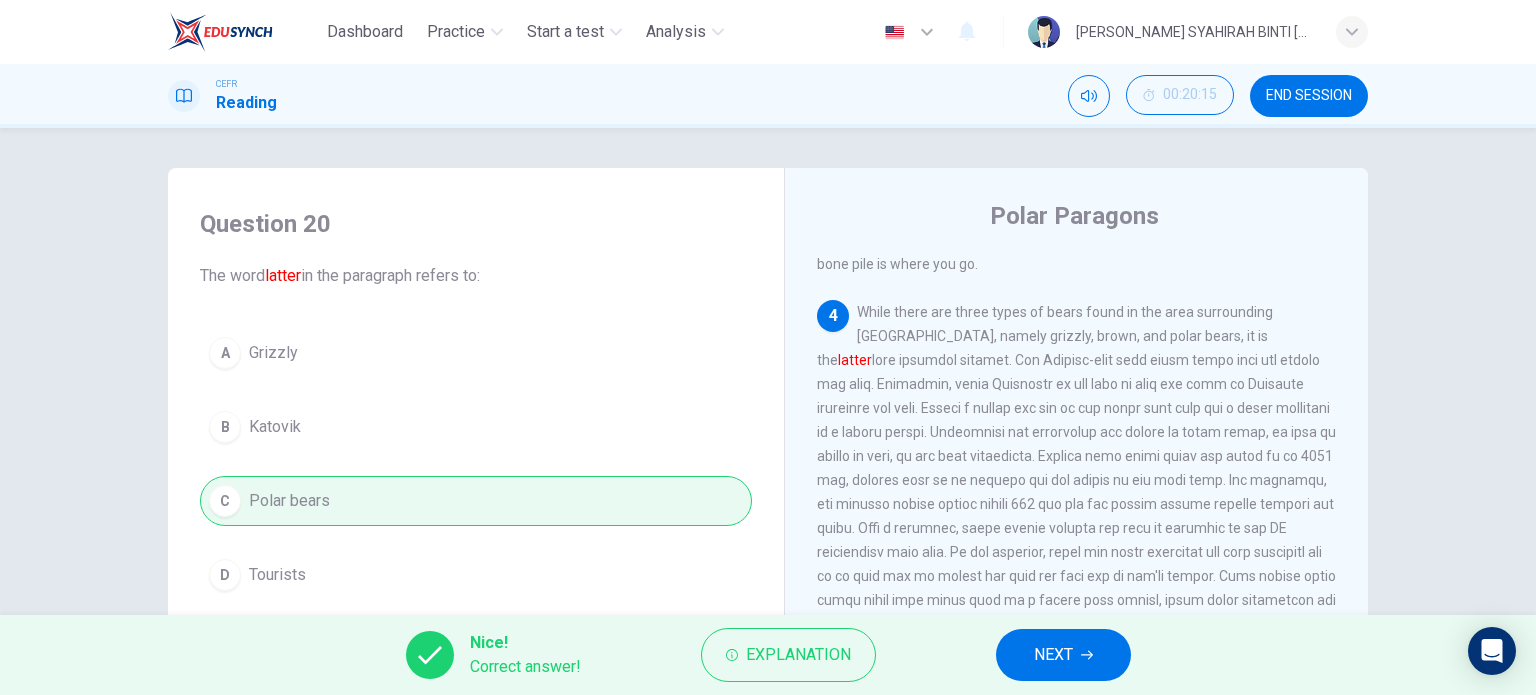 click on "NEXT" at bounding box center (1063, 655) 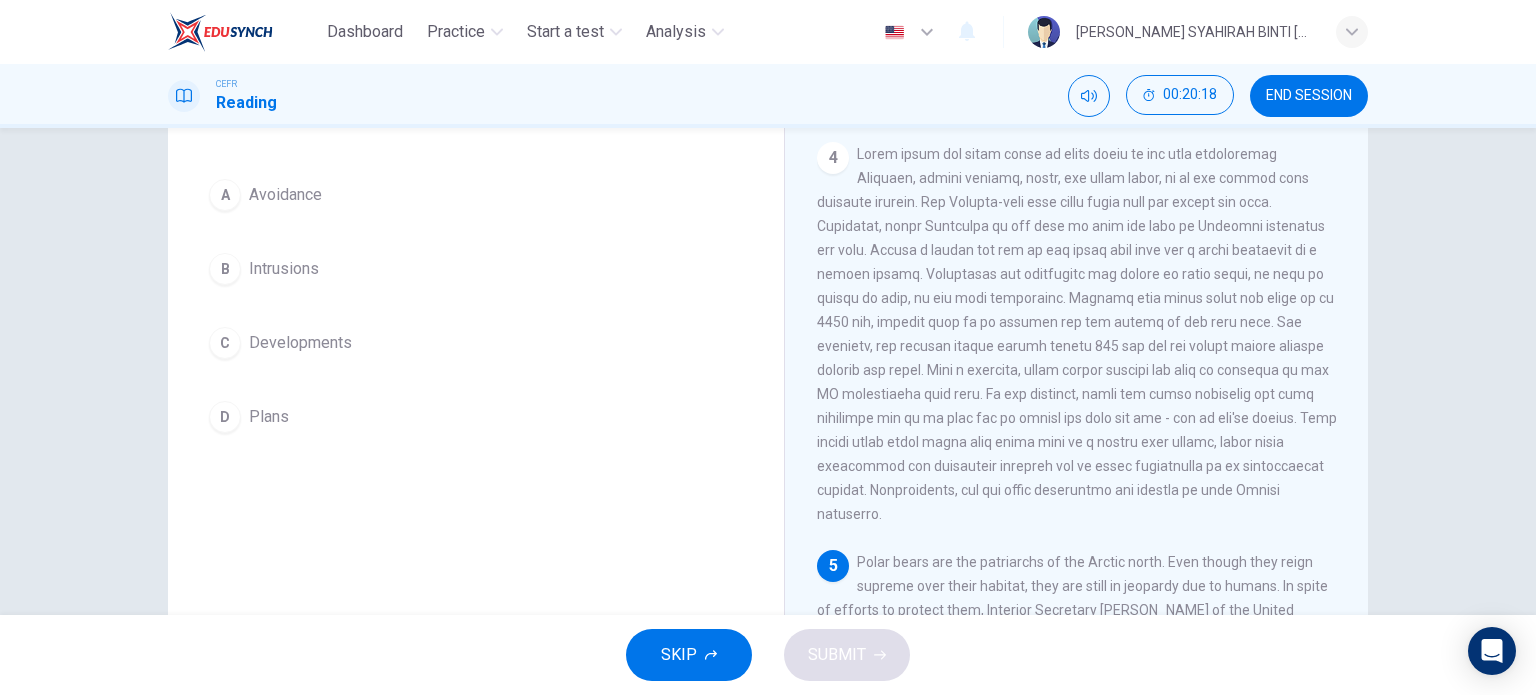 scroll, scrollTop: 184, scrollLeft: 0, axis: vertical 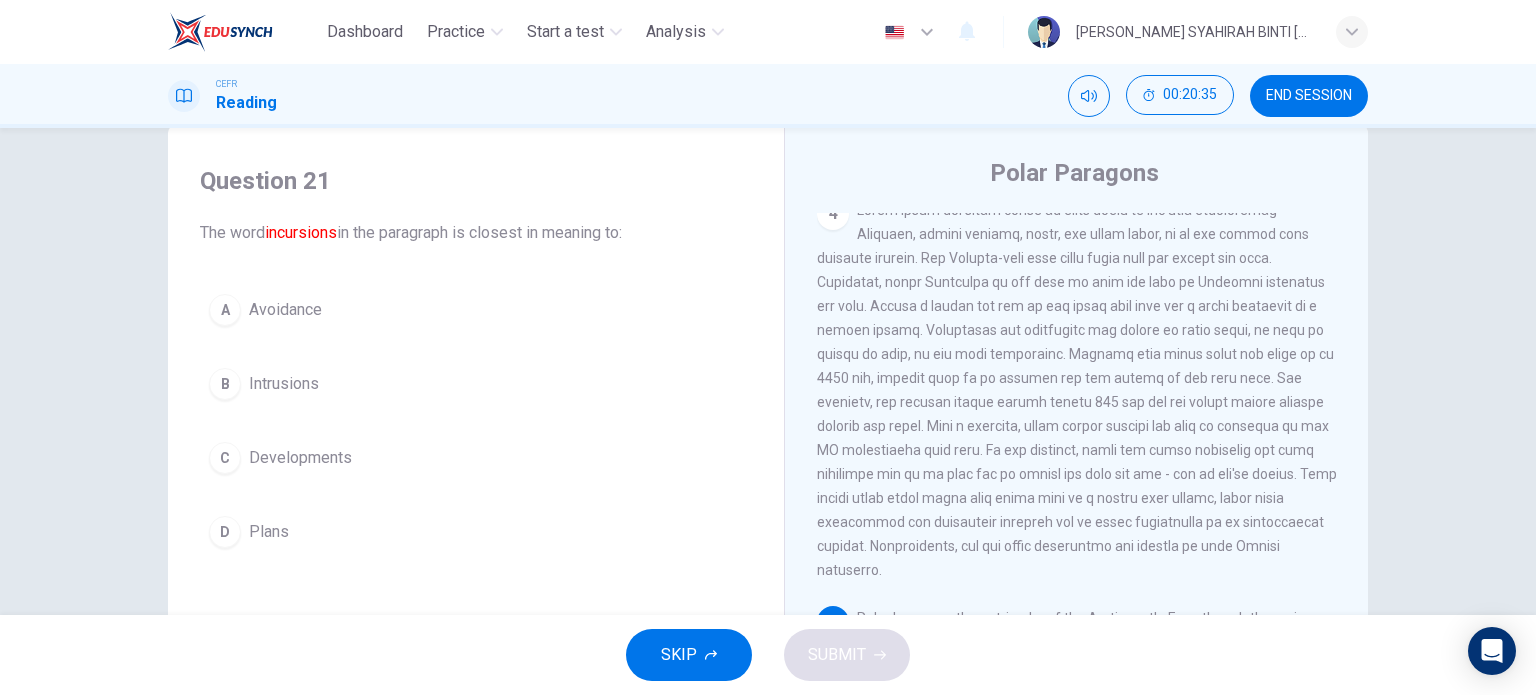 click on "Developments" at bounding box center [300, 458] 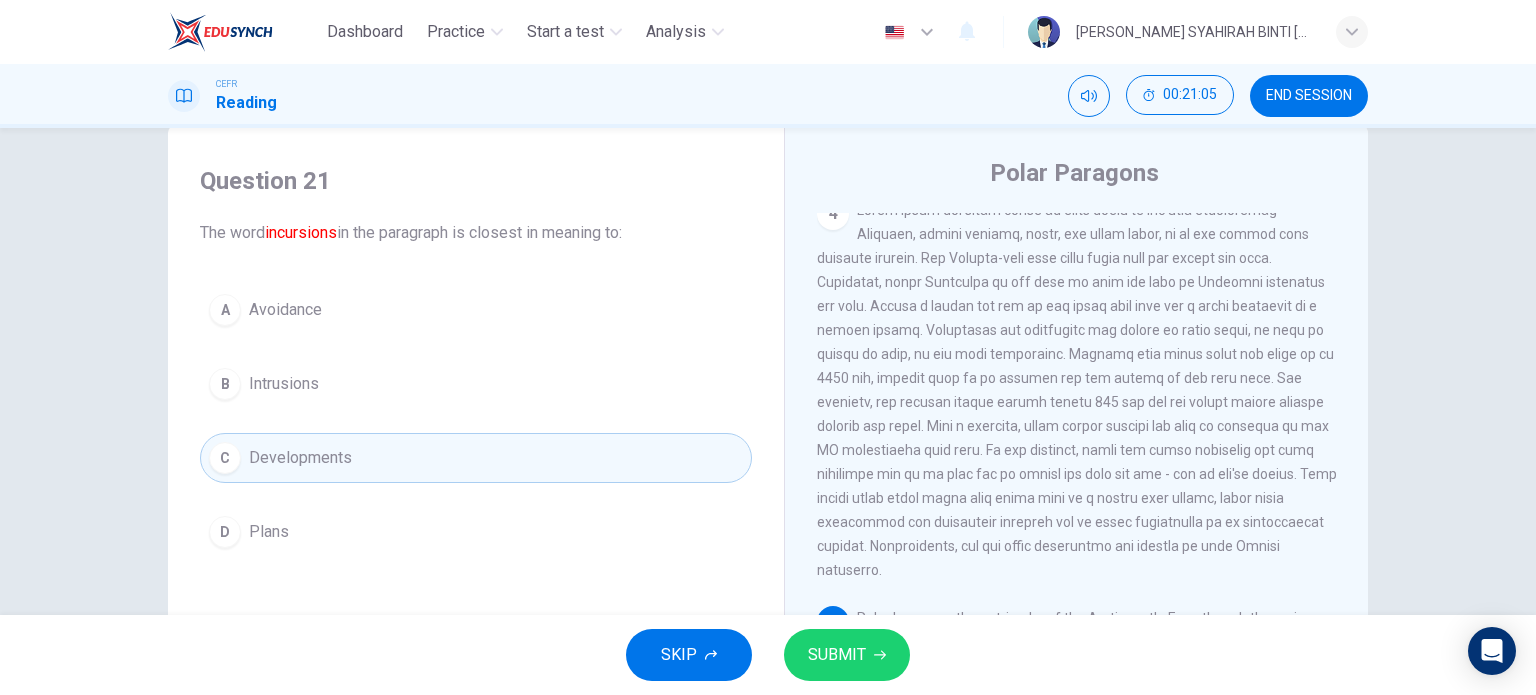 click at bounding box center [1077, 390] 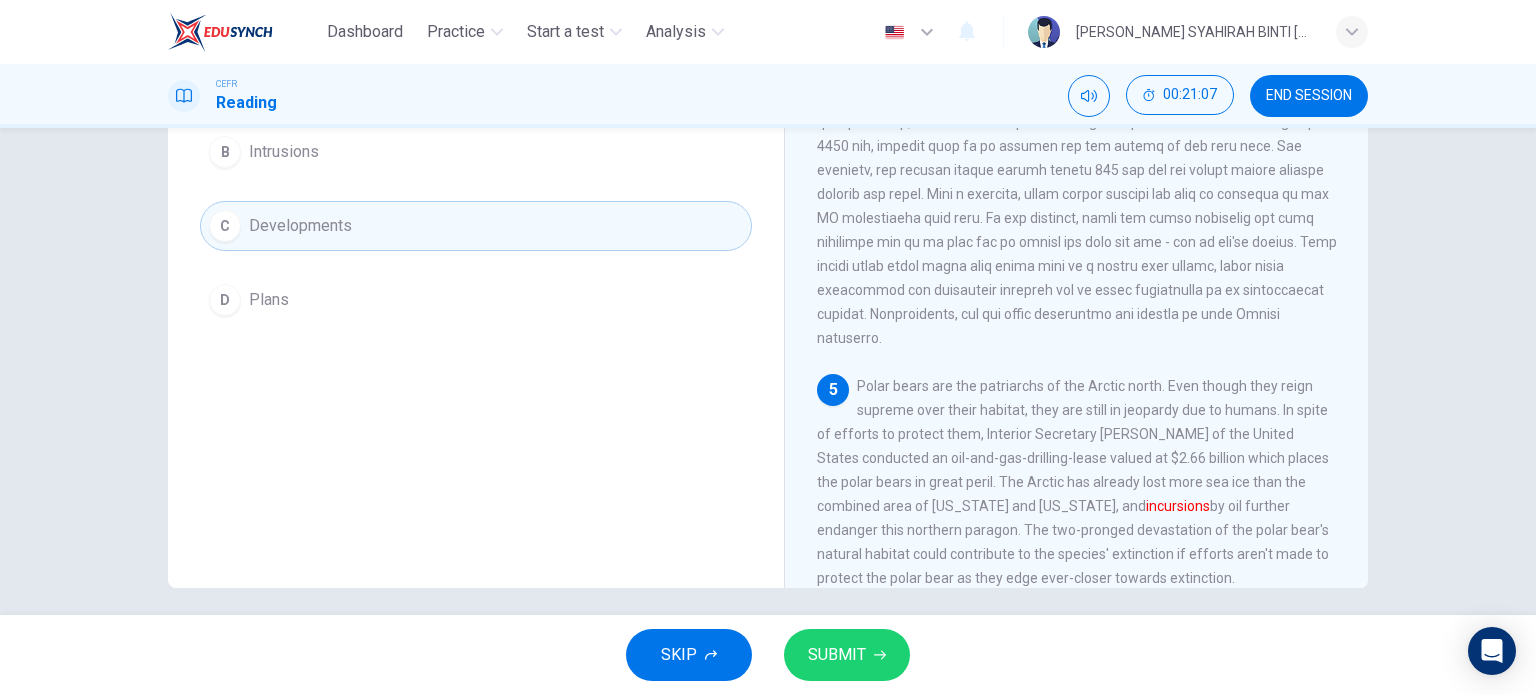scroll, scrollTop: 288, scrollLeft: 0, axis: vertical 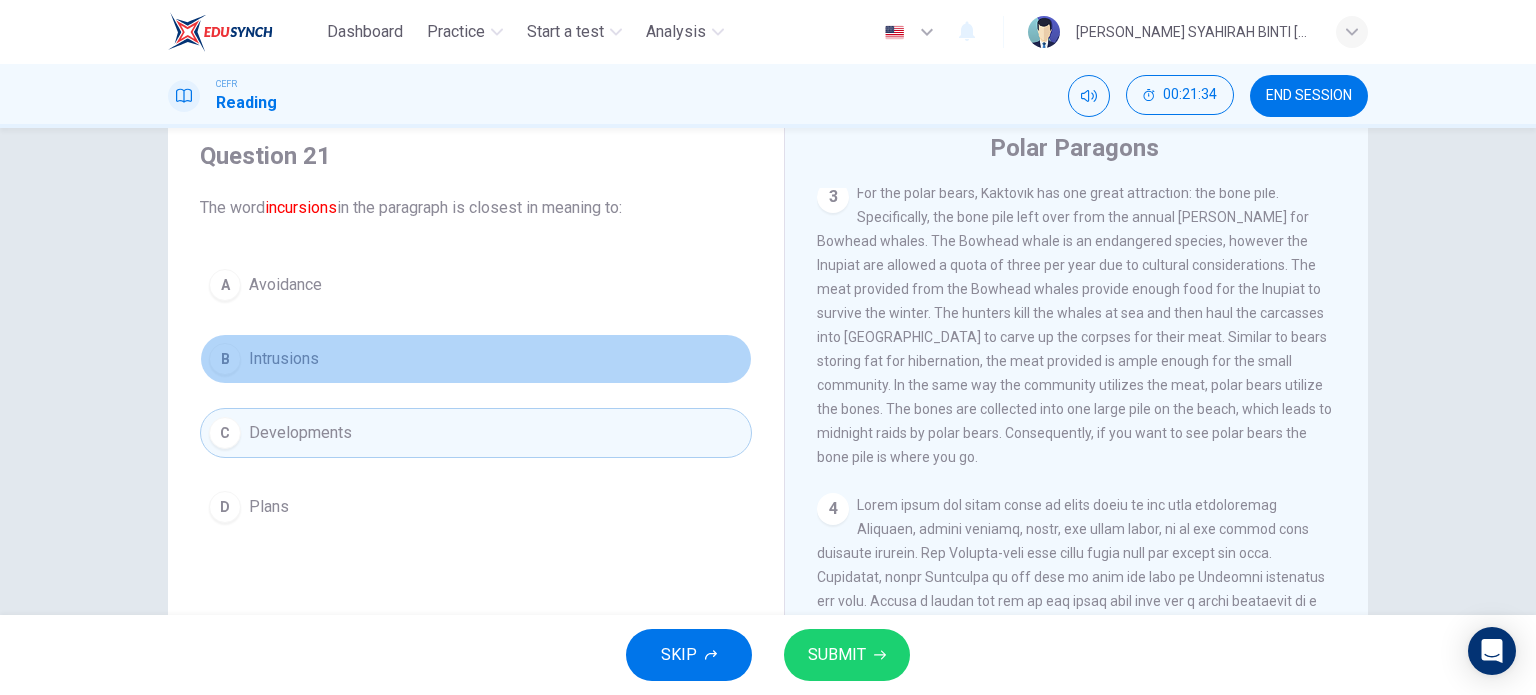 click on "Intrusions" at bounding box center [284, 359] 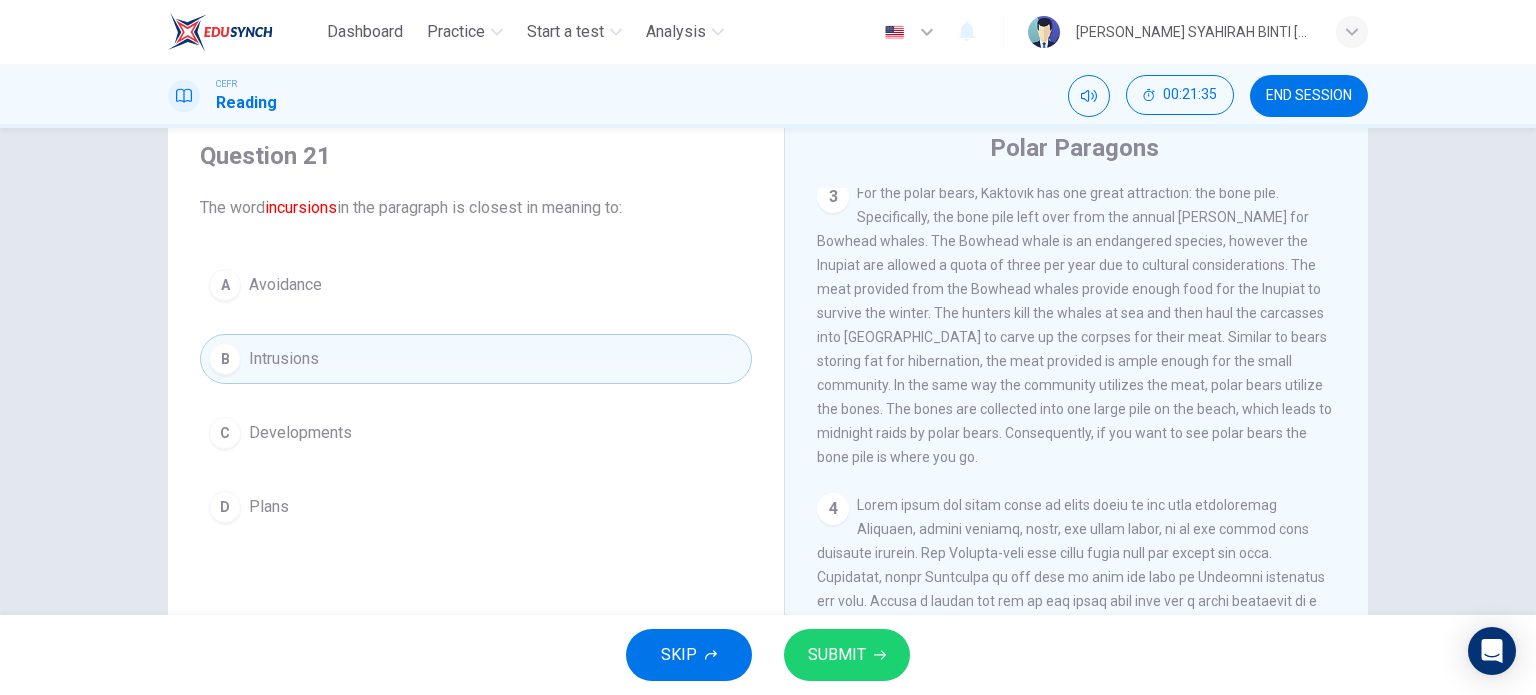 click on "SUBMIT" at bounding box center (837, 655) 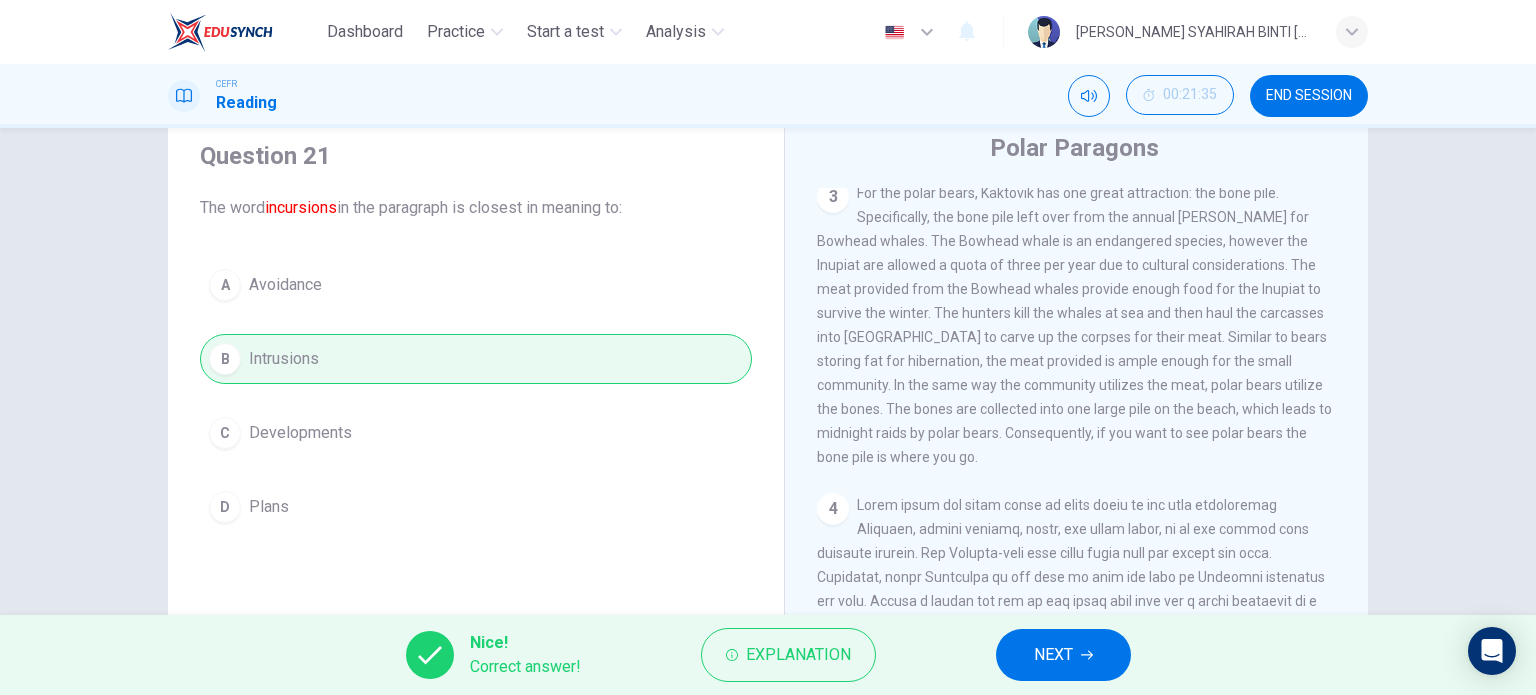 click on "NEXT" at bounding box center (1063, 655) 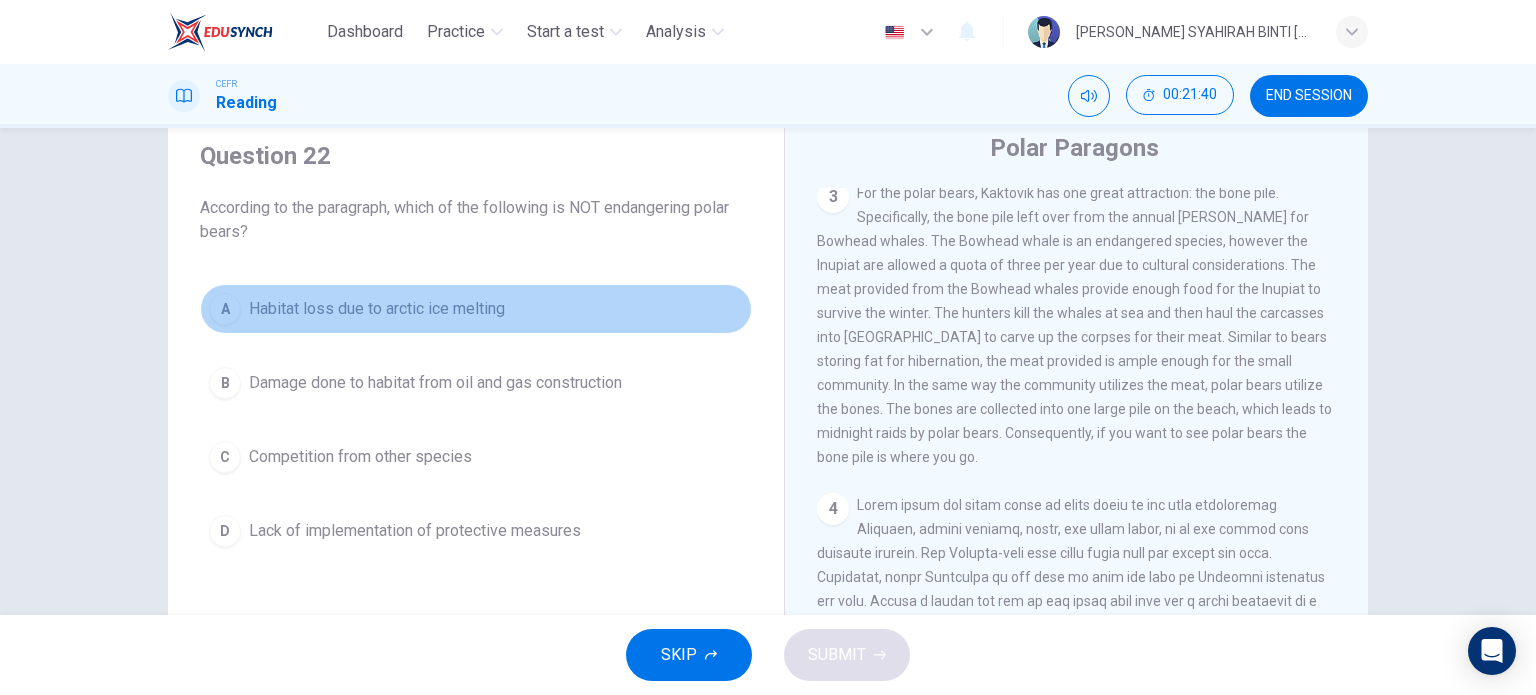 click on "Habitat loss due to arctic ice melting" at bounding box center (377, 309) 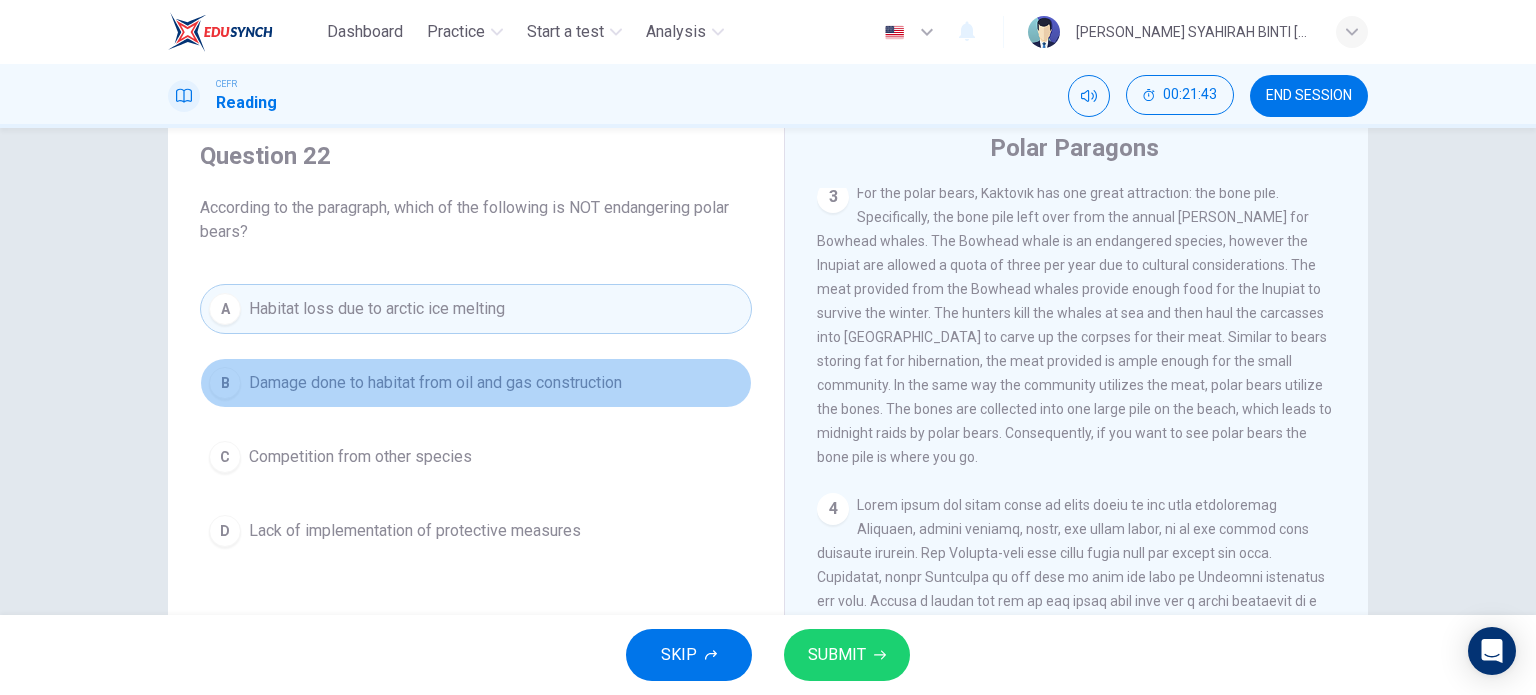 click on "Damage done to habitat from oil and gas construction" at bounding box center (435, 383) 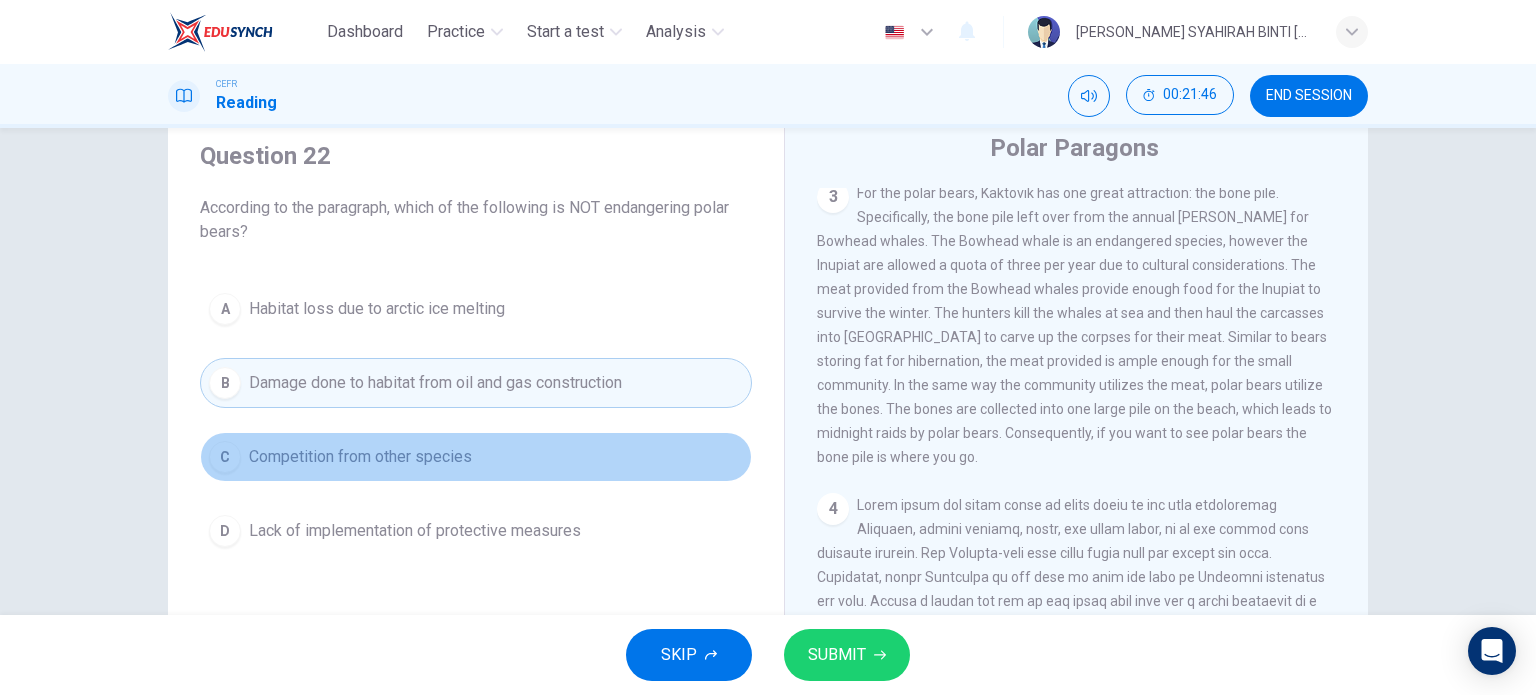 click on "C Competition from other species" at bounding box center [476, 457] 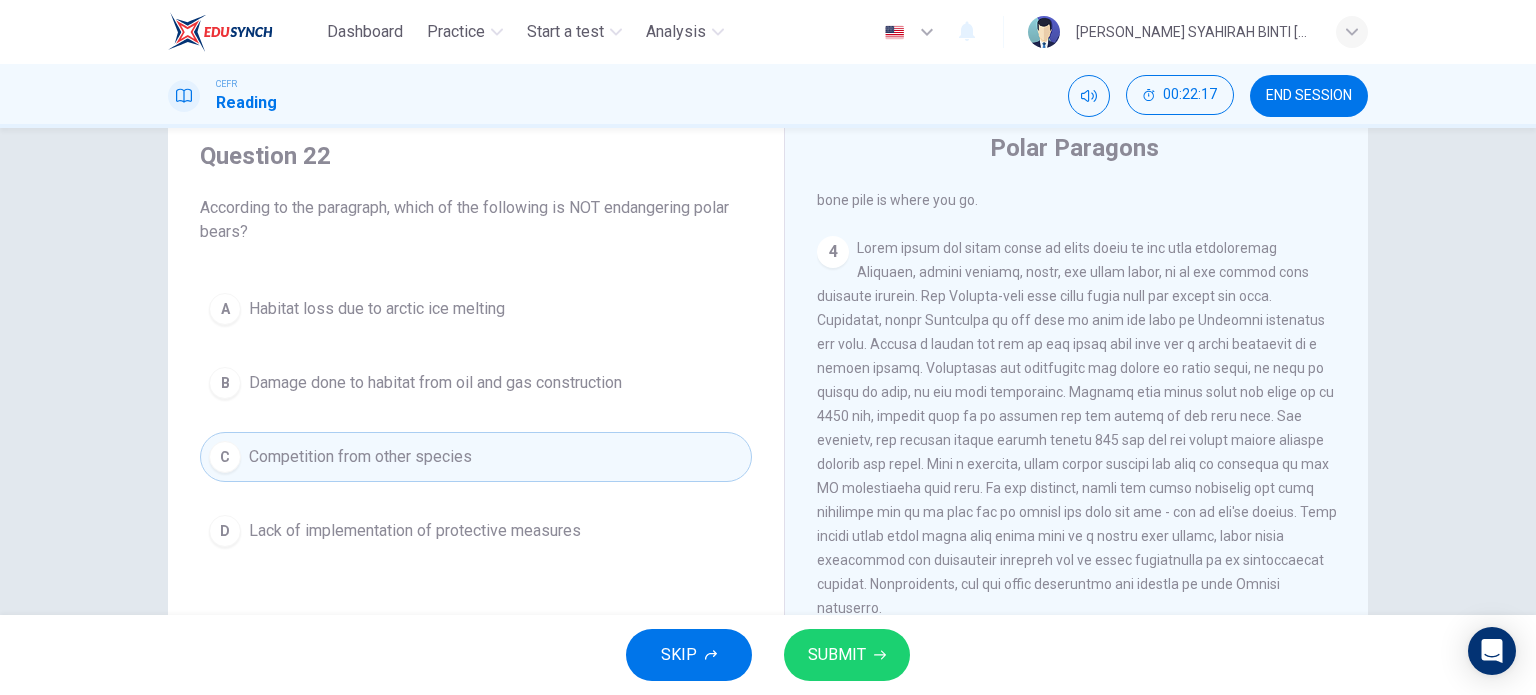 scroll, scrollTop: 890, scrollLeft: 0, axis: vertical 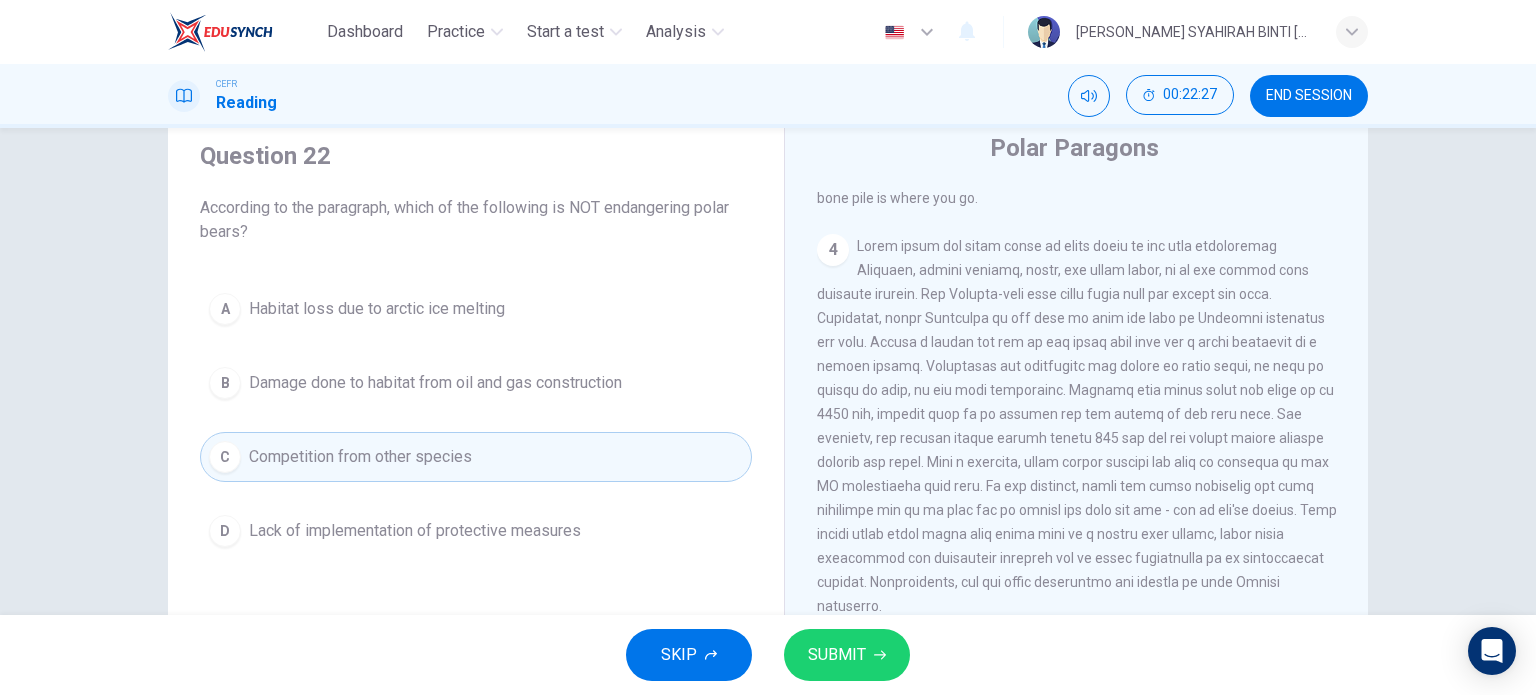 click on "SUBMIT" at bounding box center (847, 655) 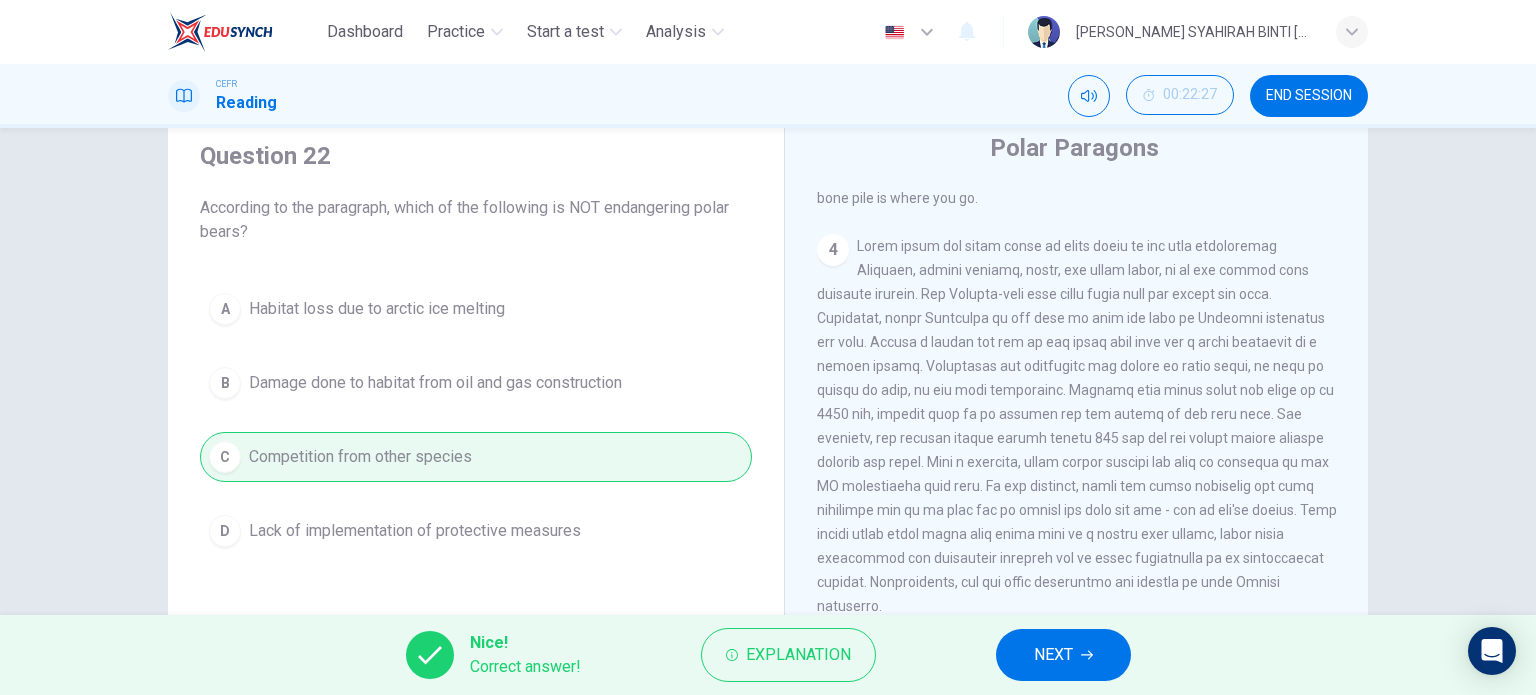 click on "NEXT" at bounding box center [1063, 655] 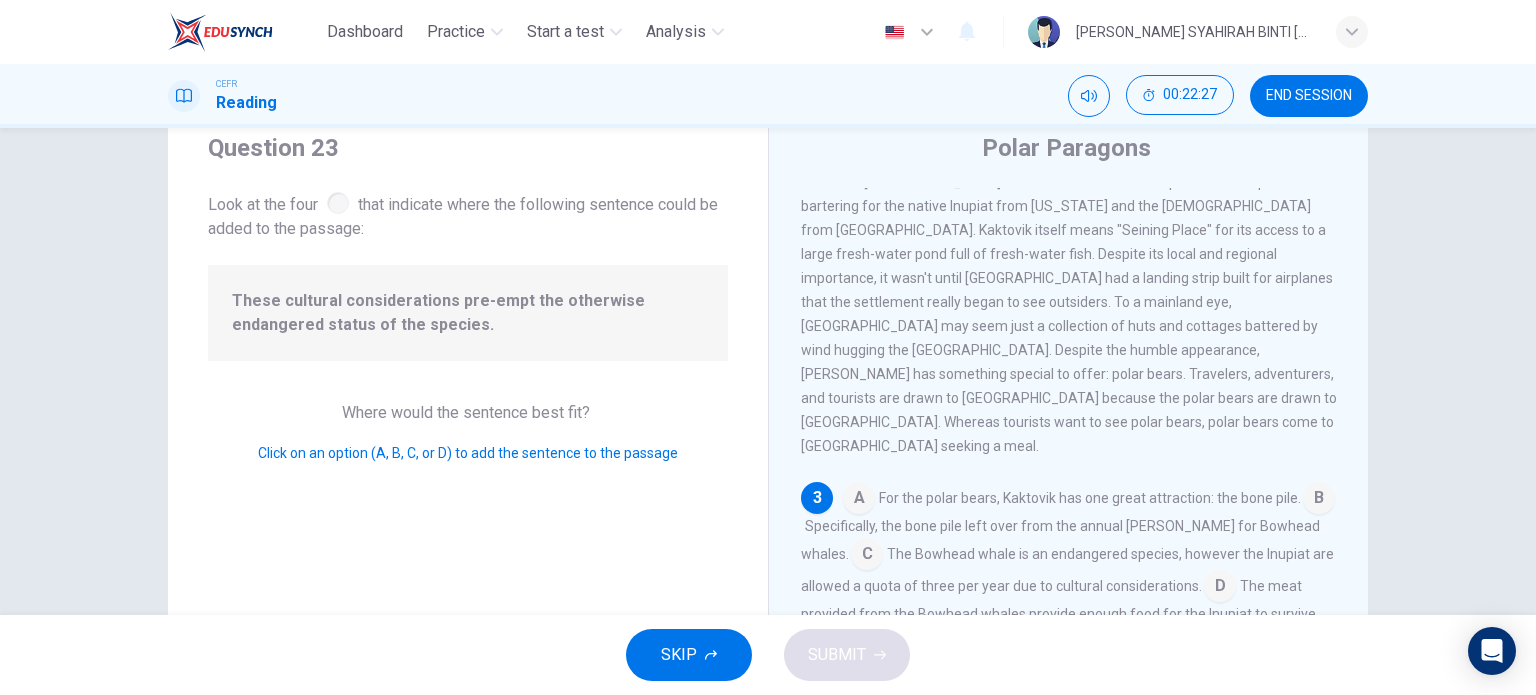 scroll, scrollTop: 394, scrollLeft: 0, axis: vertical 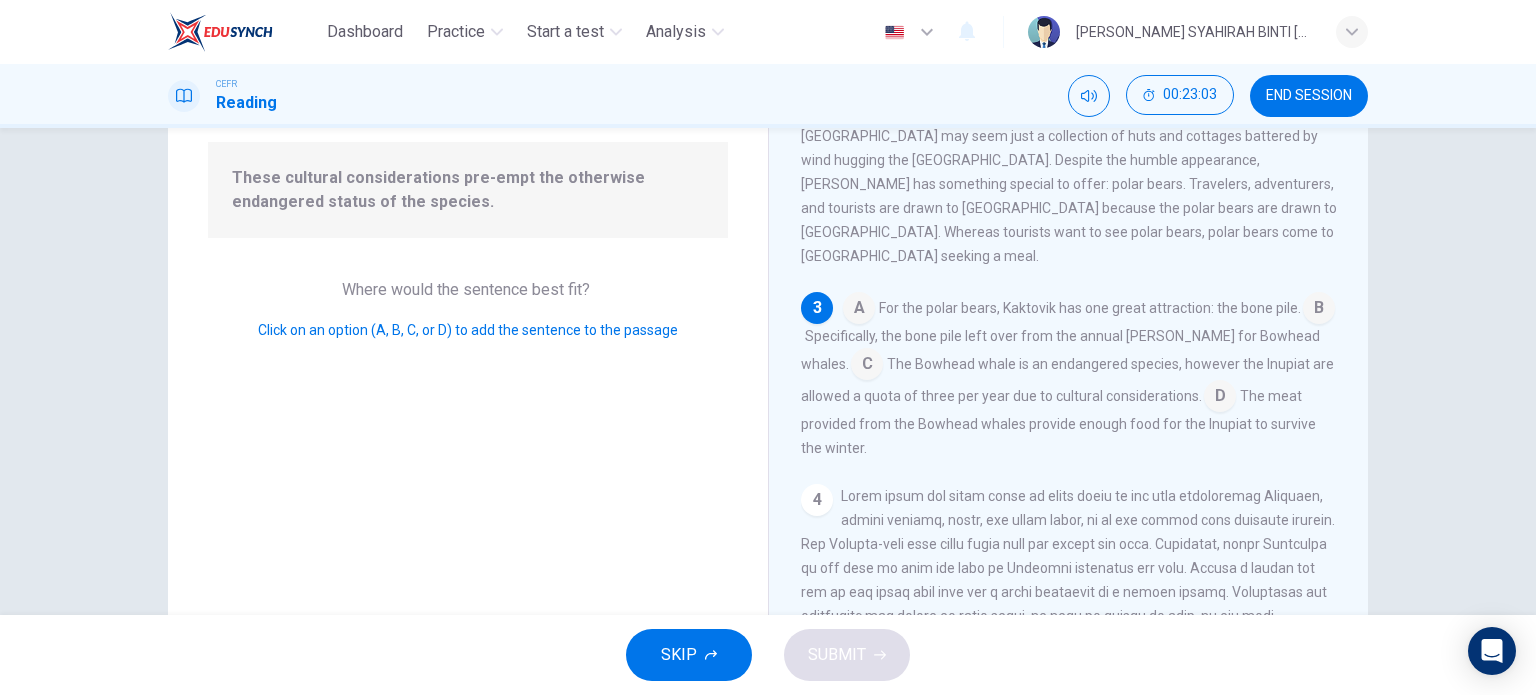 click at bounding box center [867, 366] 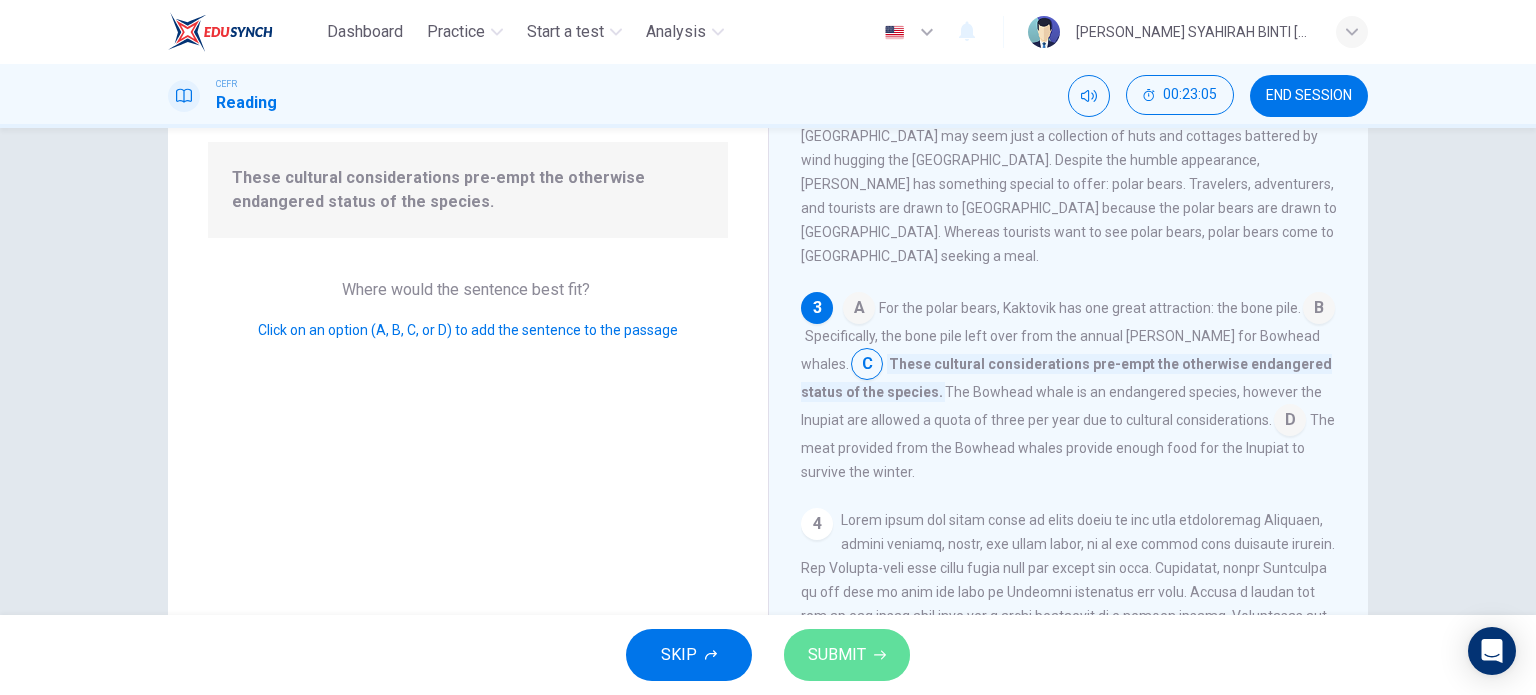 click on "SUBMIT" at bounding box center (837, 655) 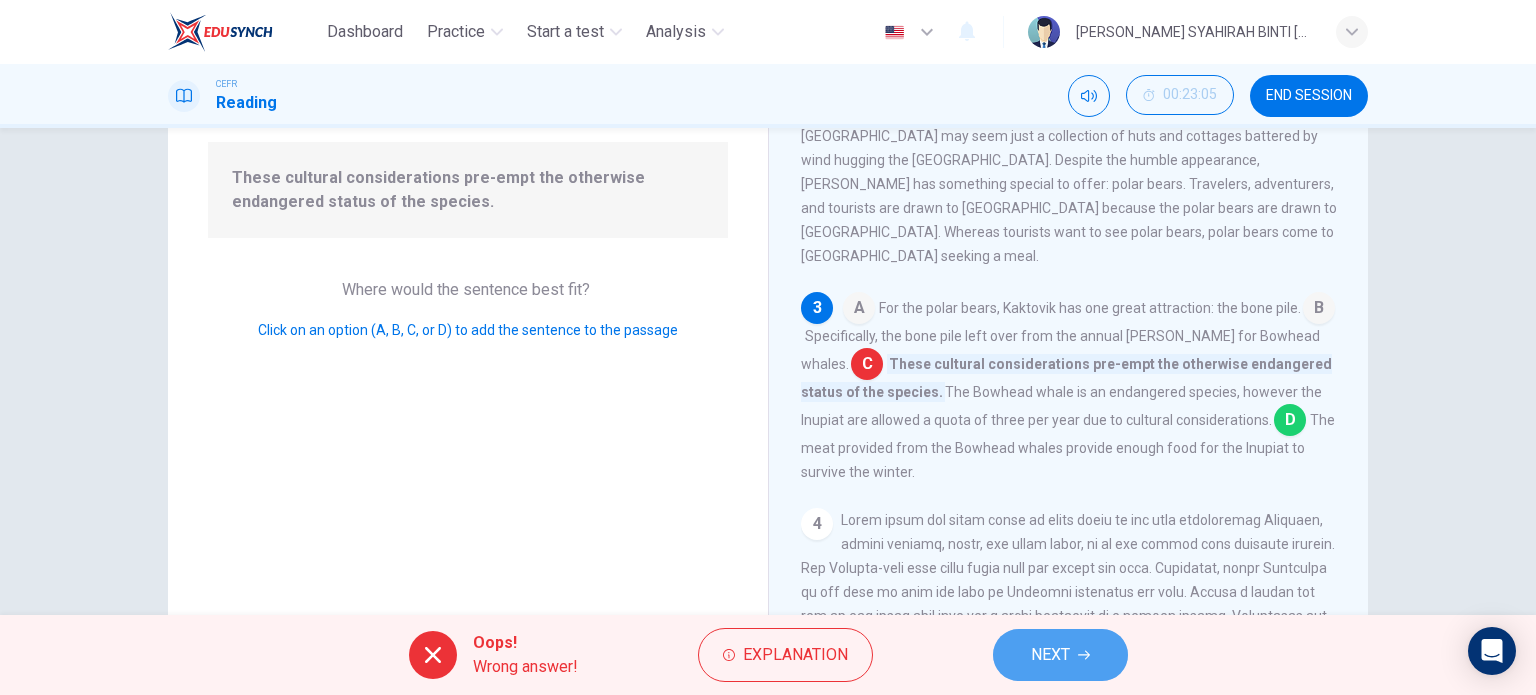 click on "NEXT" at bounding box center [1050, 655] 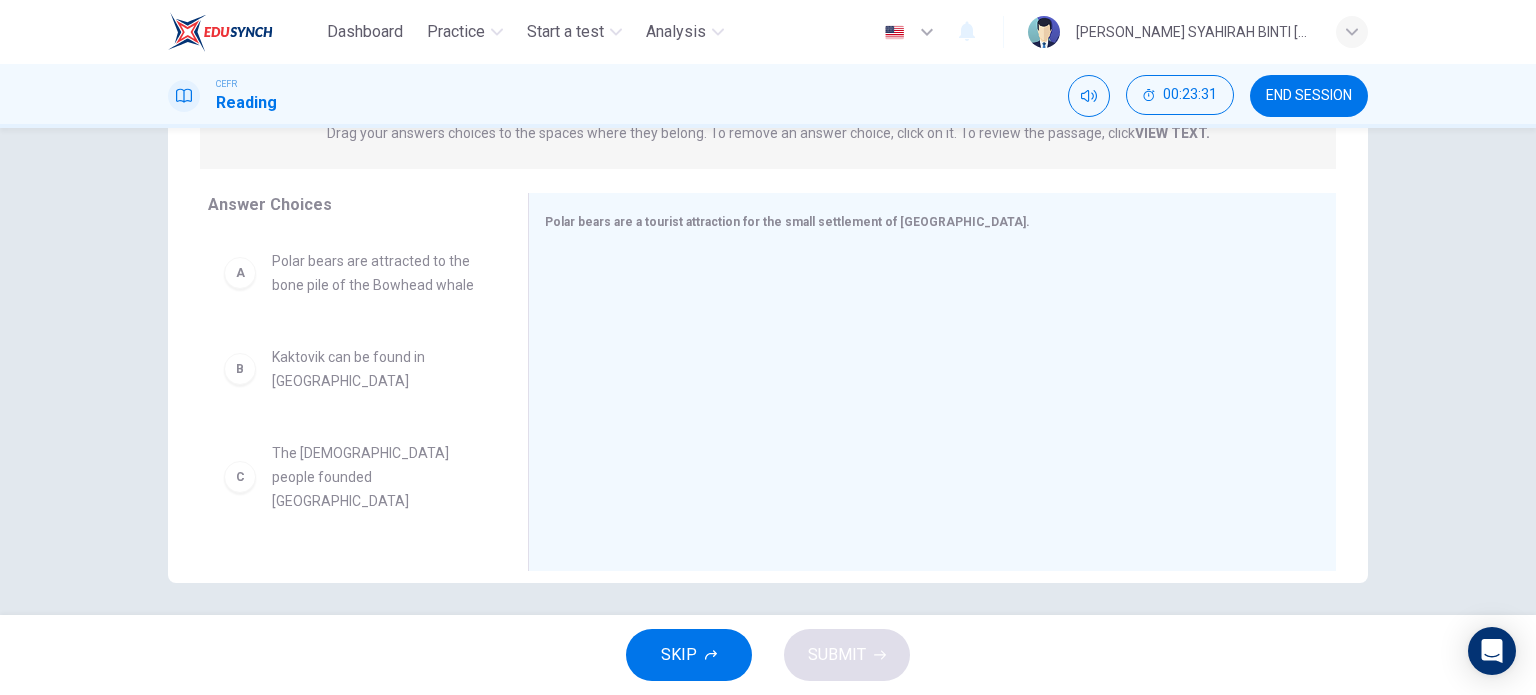 scroll, scrollTop: 280, scrollLeft: 0, axis: vertical 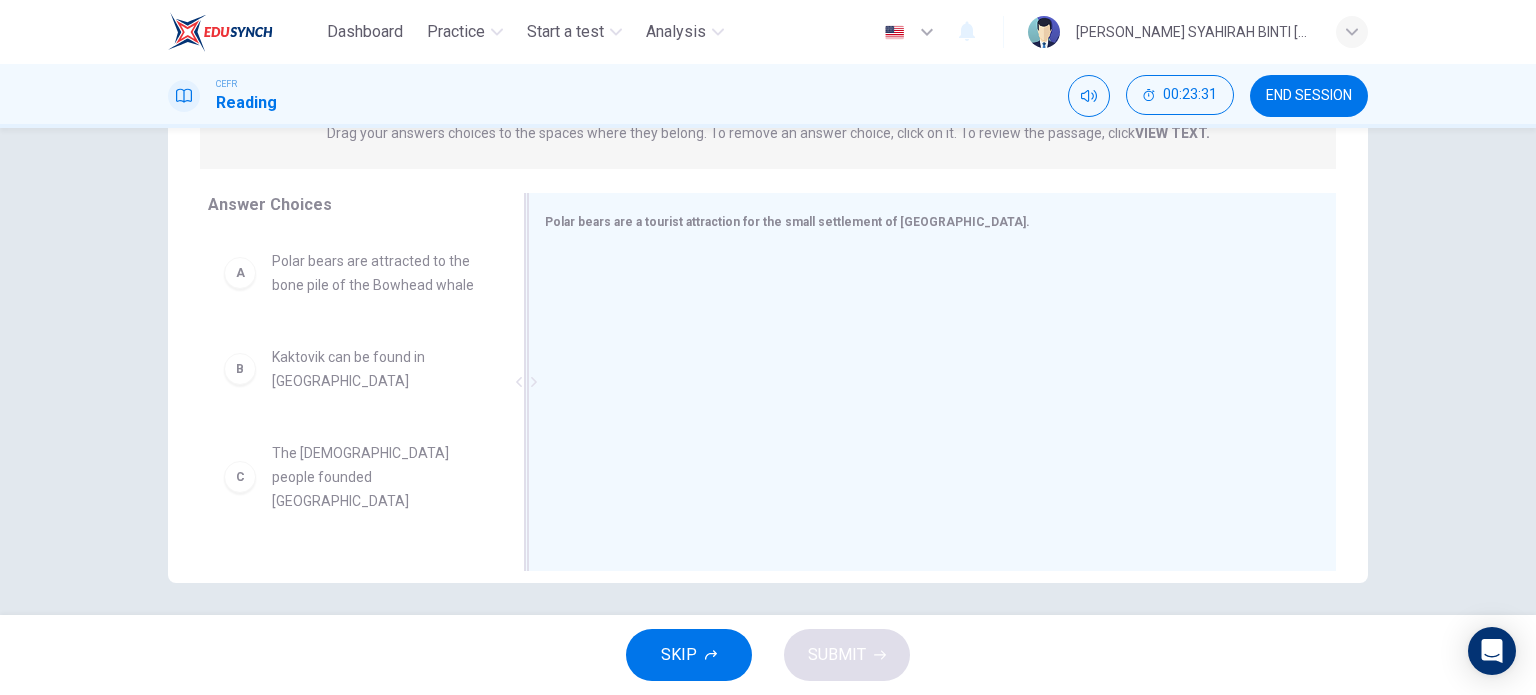 drag, startPoint x: 856, startPoint y: 440, endPoint x: 842, endPoint y: 434, distance: 15.231546 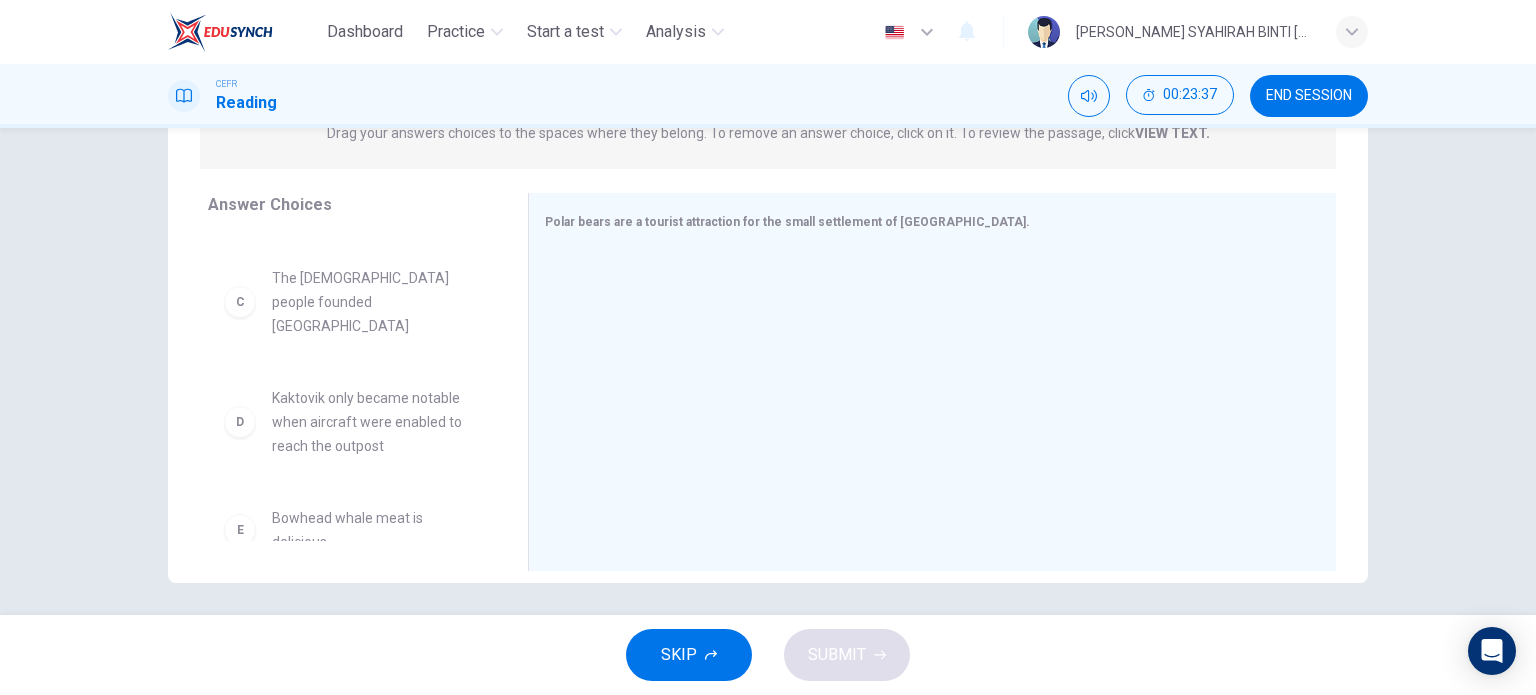 scroll, scrollTop: 300, scrollLeft: 0, axis: vertical 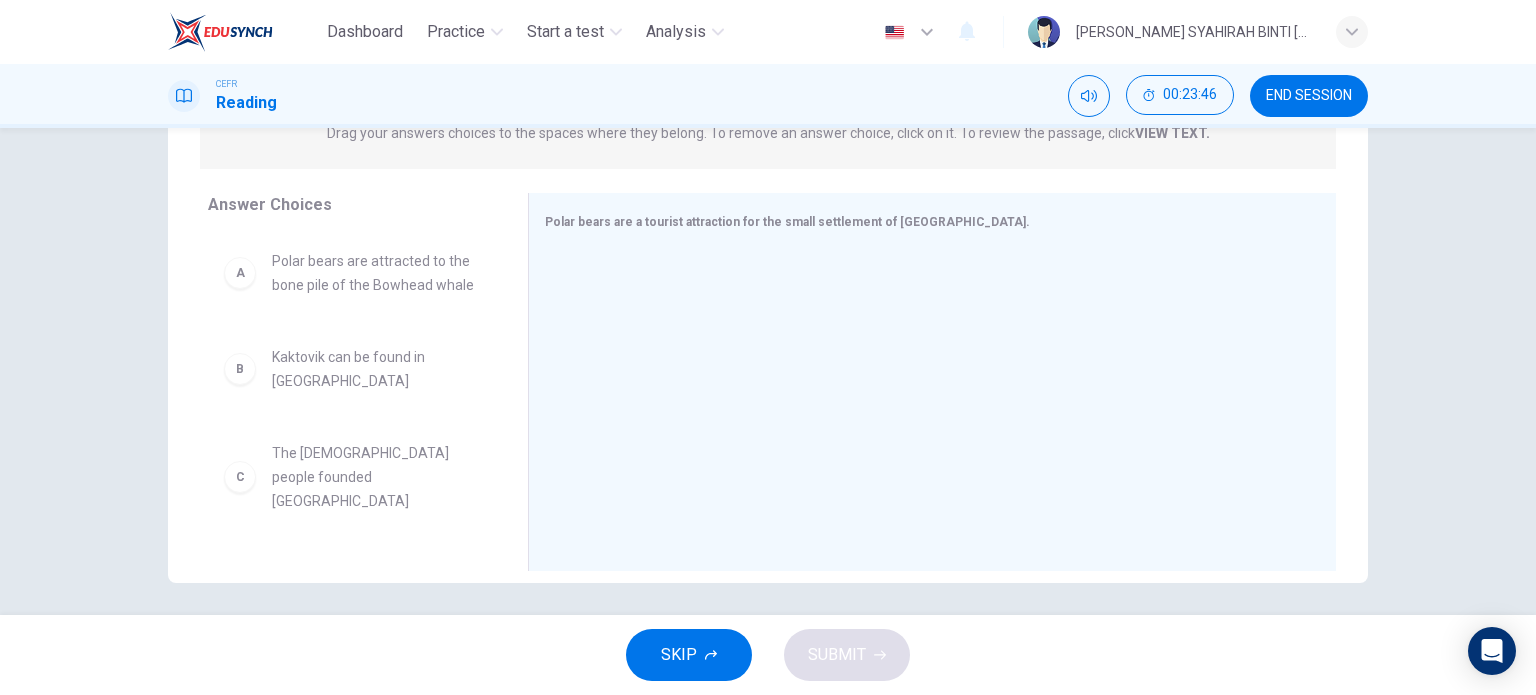 click on "Polar bears are attracted to the bone pile of the Bowhead whale" at bounding box center [376, 273] 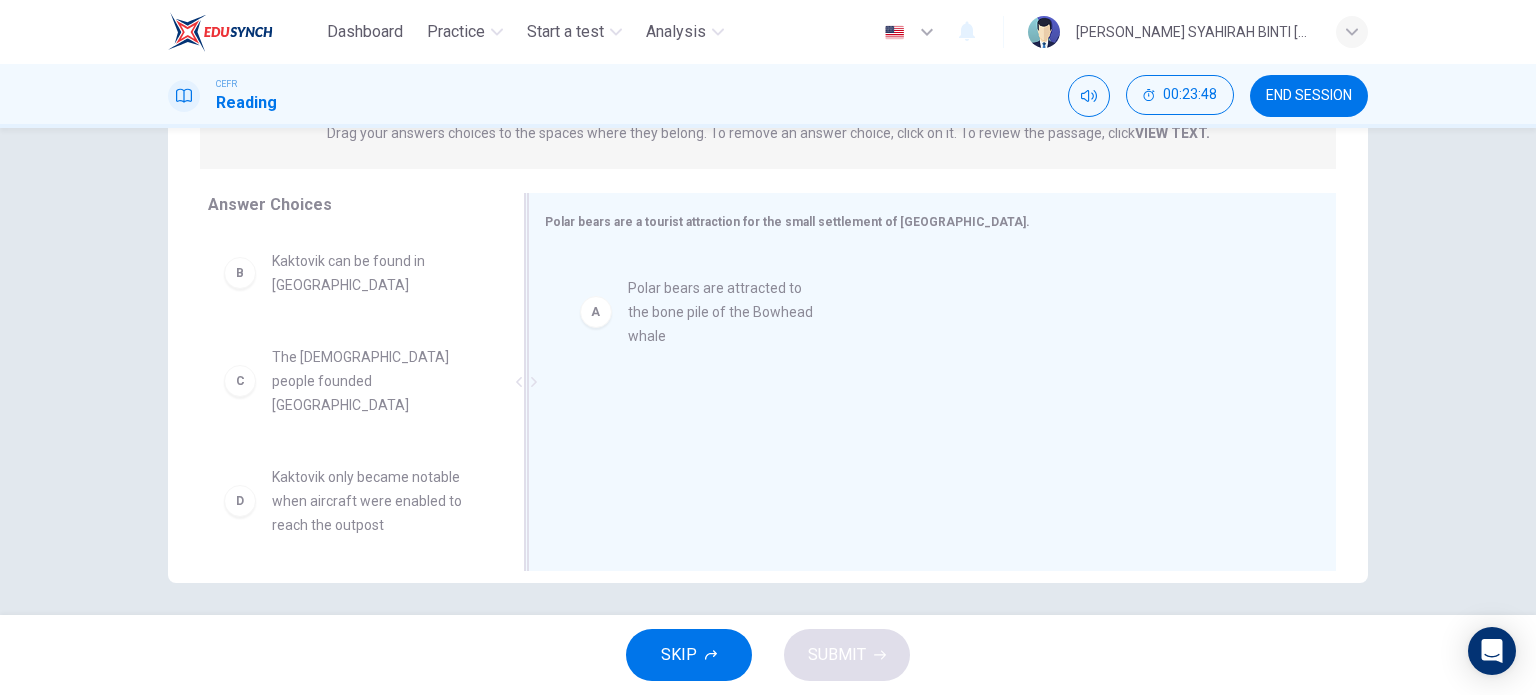 drag, startPoint x: 246, startPoint y: 283, endPoint x: 619, endPoint y: 309, distance: 373.90506 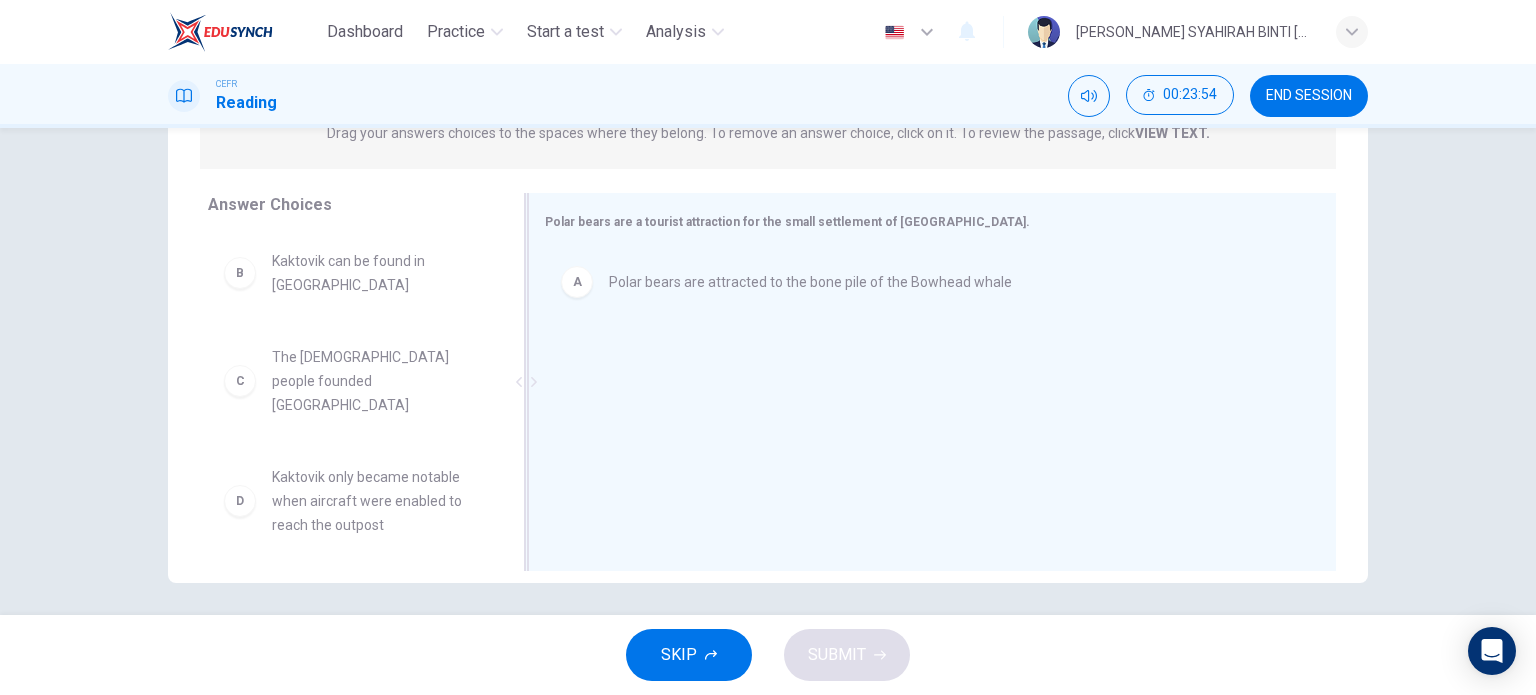 drag, startPoint x: 508, startPoint y: 265, endPoint x: 508, endPoint y: 238, distance: 27 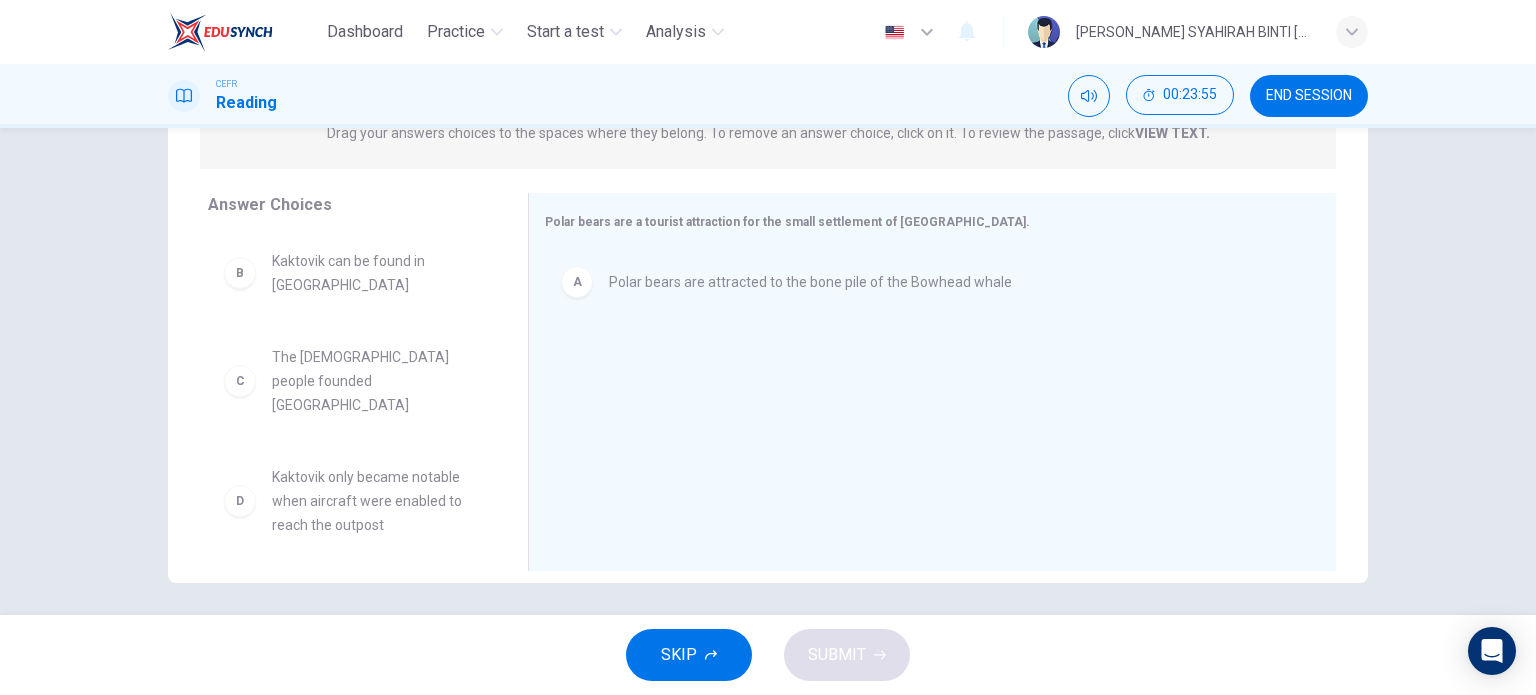 click on "B Kaktovik can be found in [GEOGRAPHIC_DATA] C The [DEMOGRAPHIC_DATA] people founded Kaktovik D [GEOGRAPHIC_DATA] only became notable when aircraft were enabled to reach the outpost E Bowhead whale meat is delicious F Kaktovik has the closest proximity to the North Pole of any US settlement" at bounding box center (360, 387) 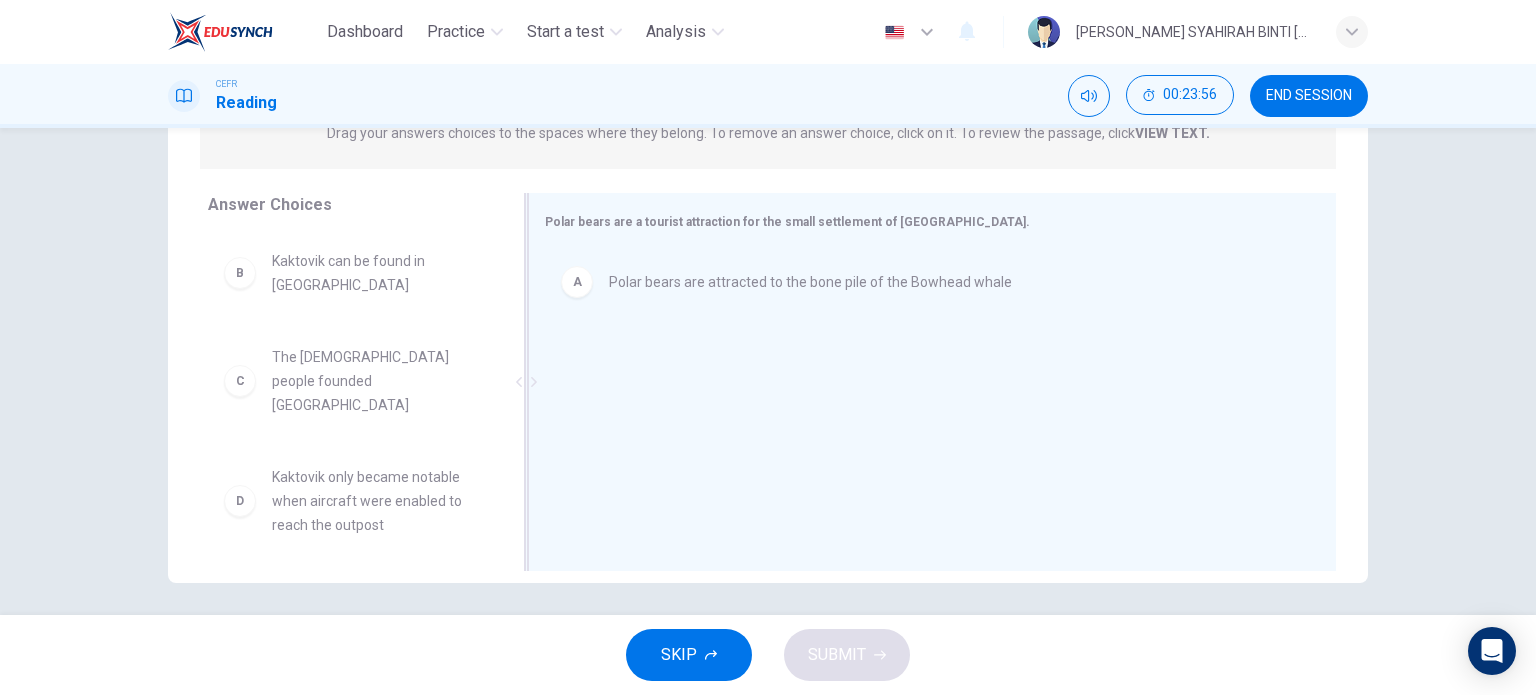 click at bounding box center (526, 382) 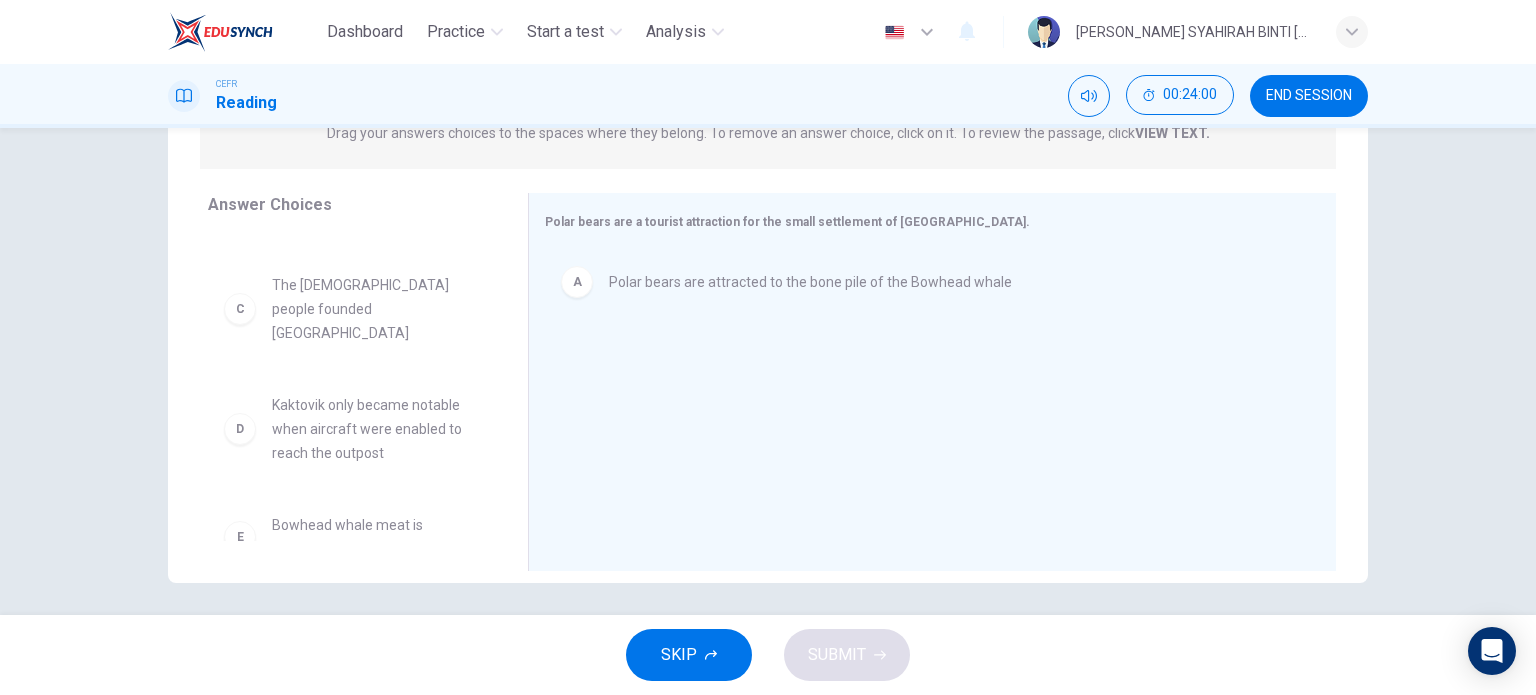 scroll, scrollTop: 114, scrollLeft: 0, axis: vertical 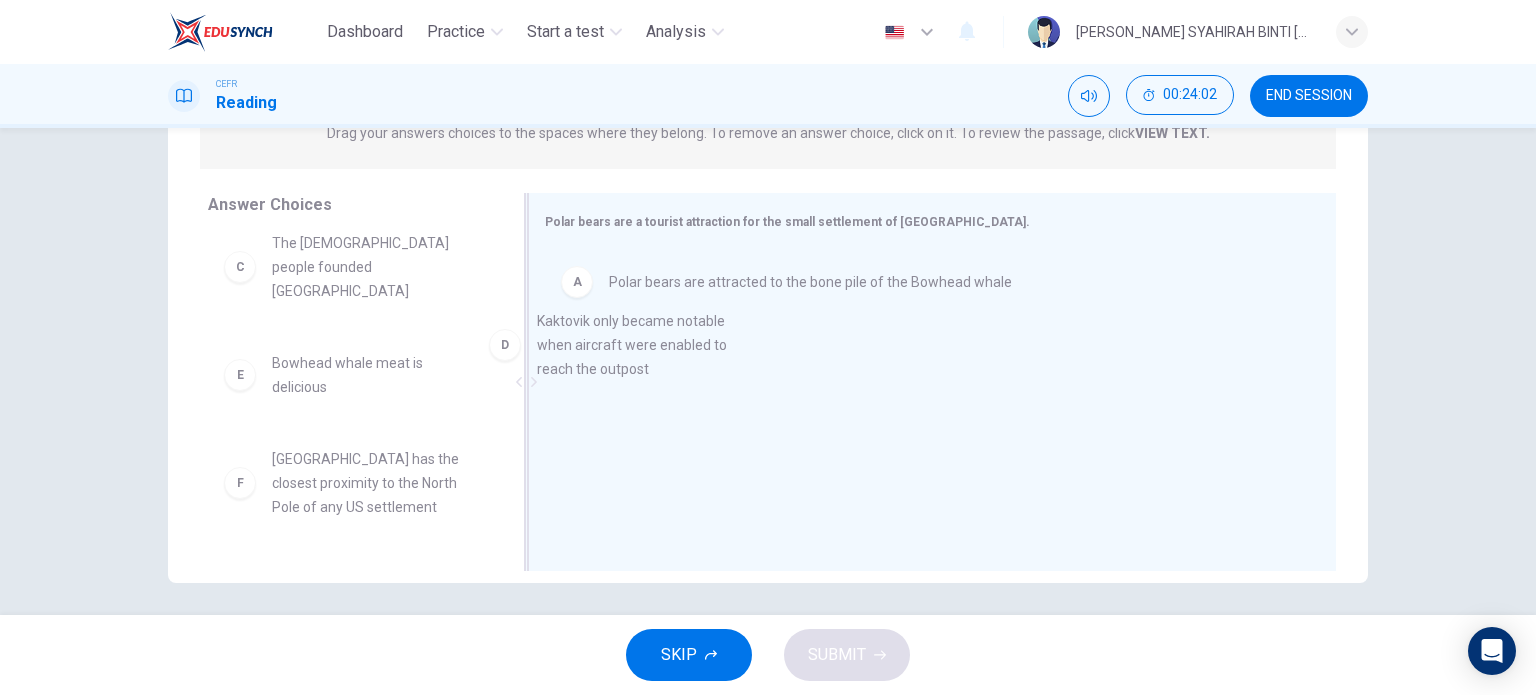 drag, startPoint x: 408, startPoint y: 367, endPoint x: 721, endPoint y: 325, distance: 315.80533 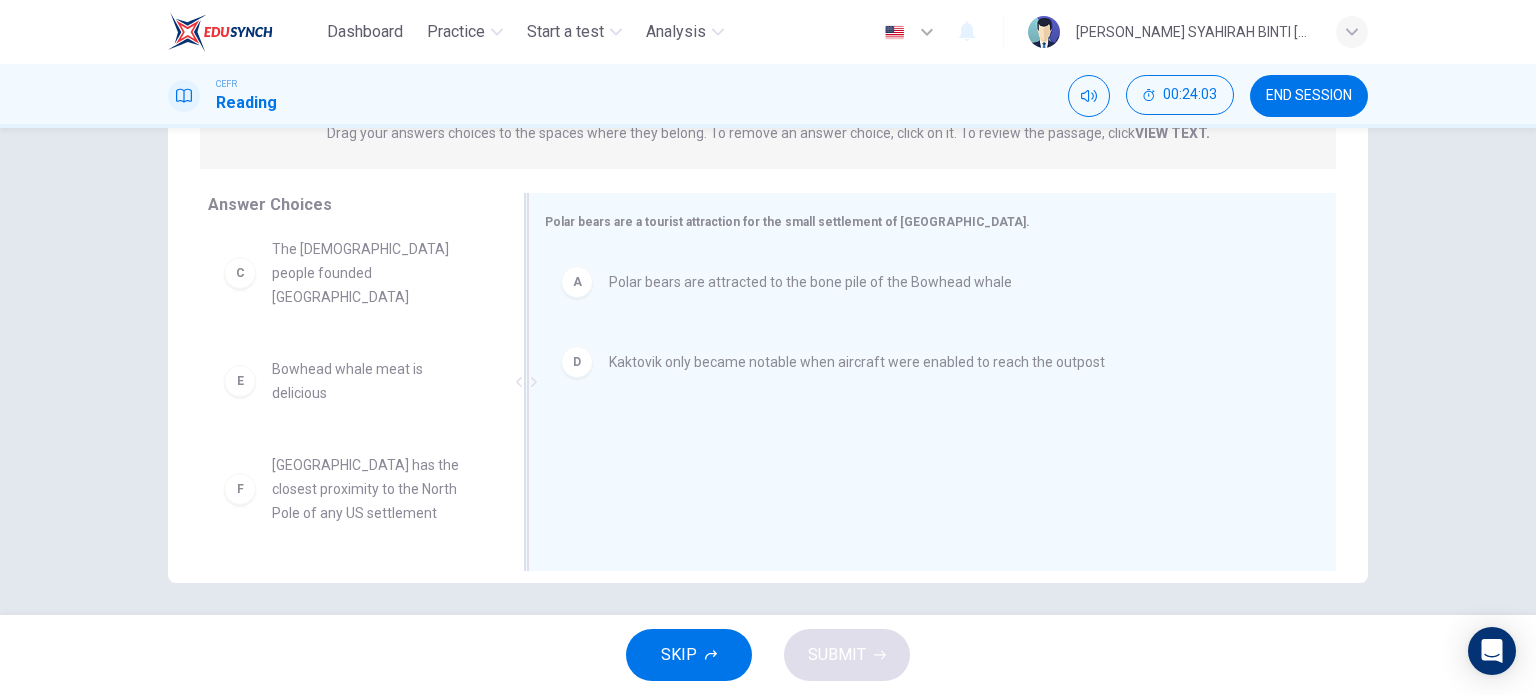 scroll, scrollTop: 84, scrollLeft: 0, axis: vertical 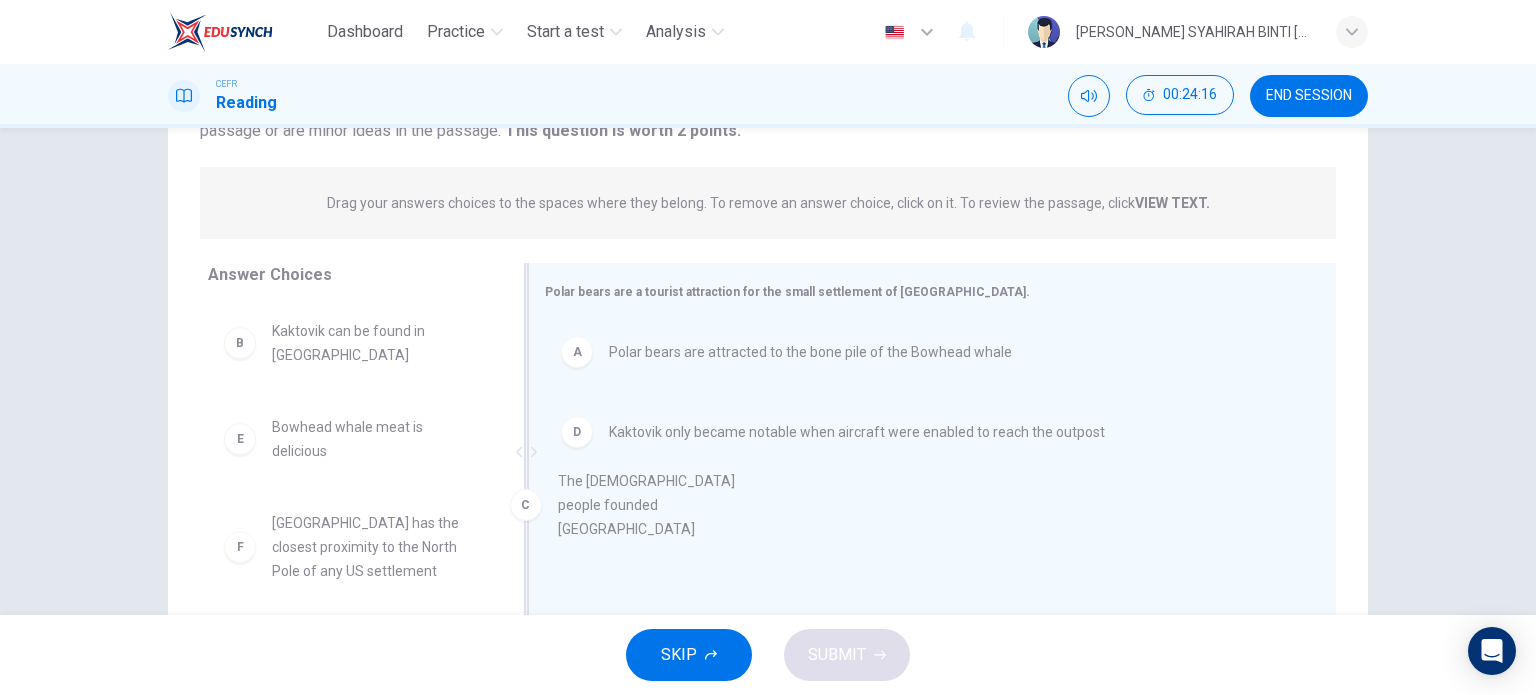 drag, startPoint x: 432, startPoint y: 466, endPoint x: 735, endPoint y: 526, distance: 308.88348 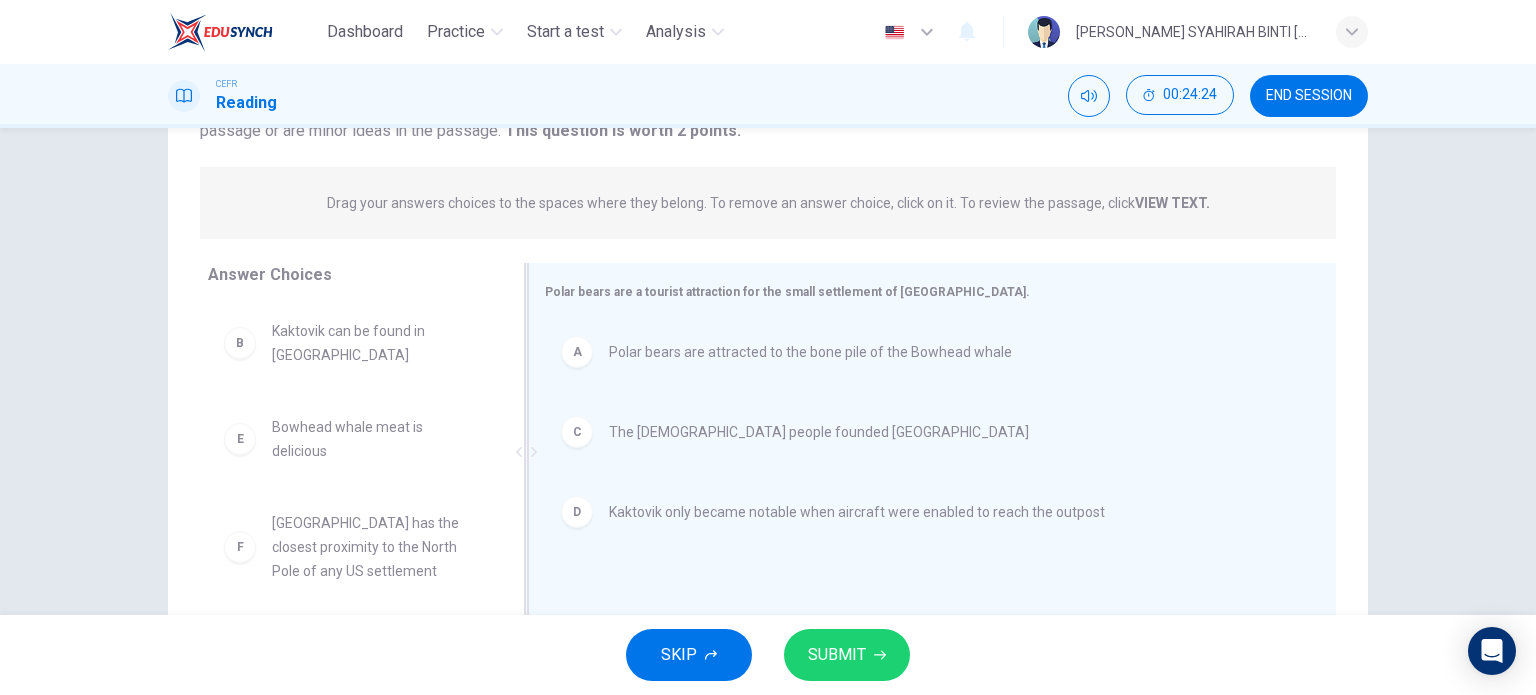 click on "D Kaktovik only became notable when aircraft were enabled to reach the outpost" at bounding box center [924, 512] 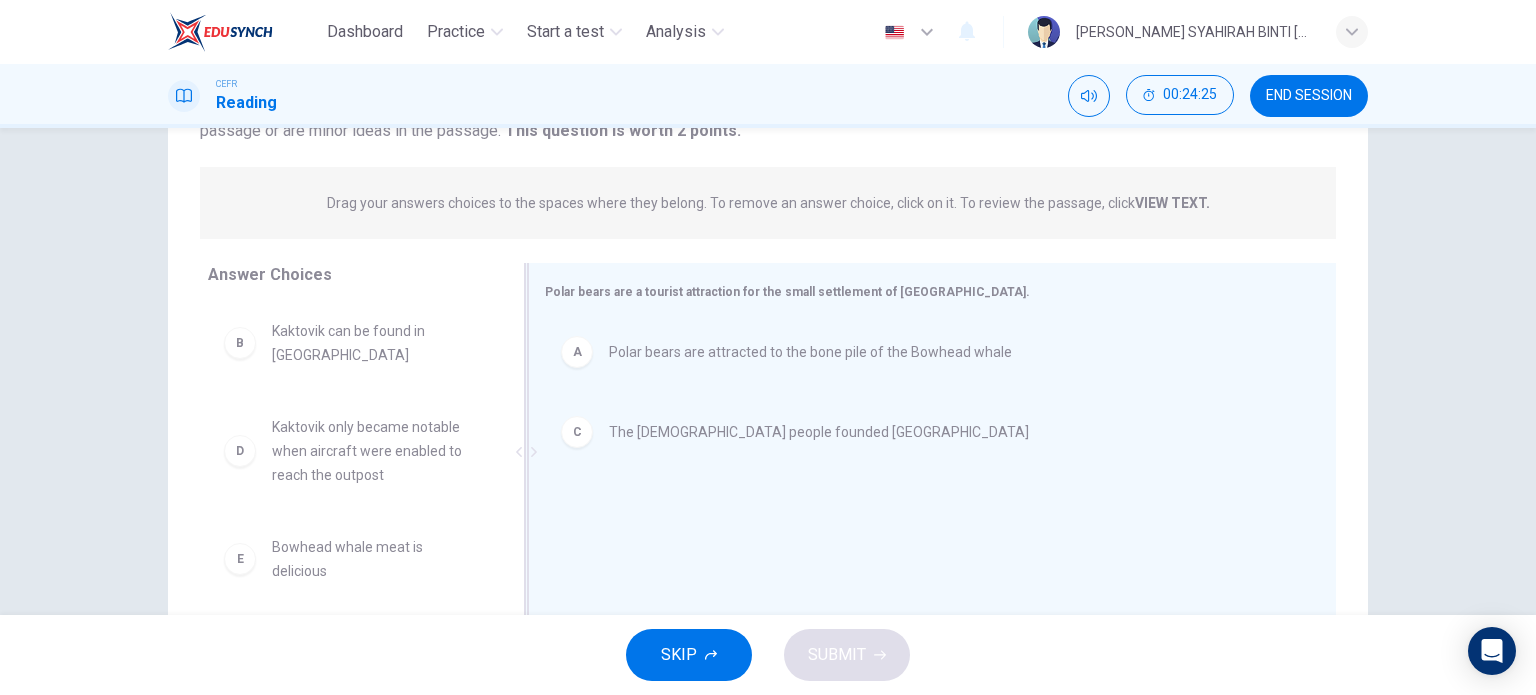 click on "The [DEMOGRAPHIC_DATA] people founded [GEOGRAPHIC_DATA]" at bounding box center [819, 432] 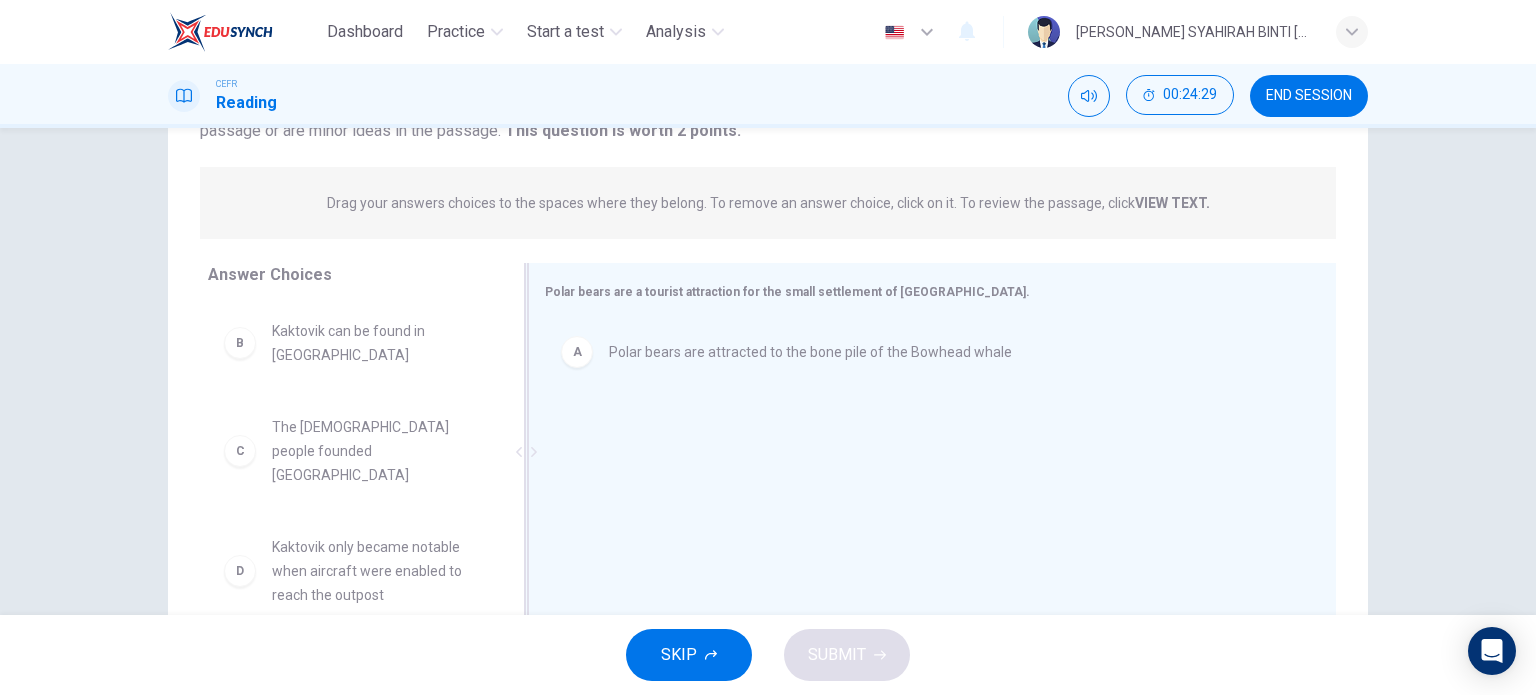 drag, startPoint x: 492, startPoint y: 445, endPoint x: 499, endPoint y: 558, distance: 113.216606 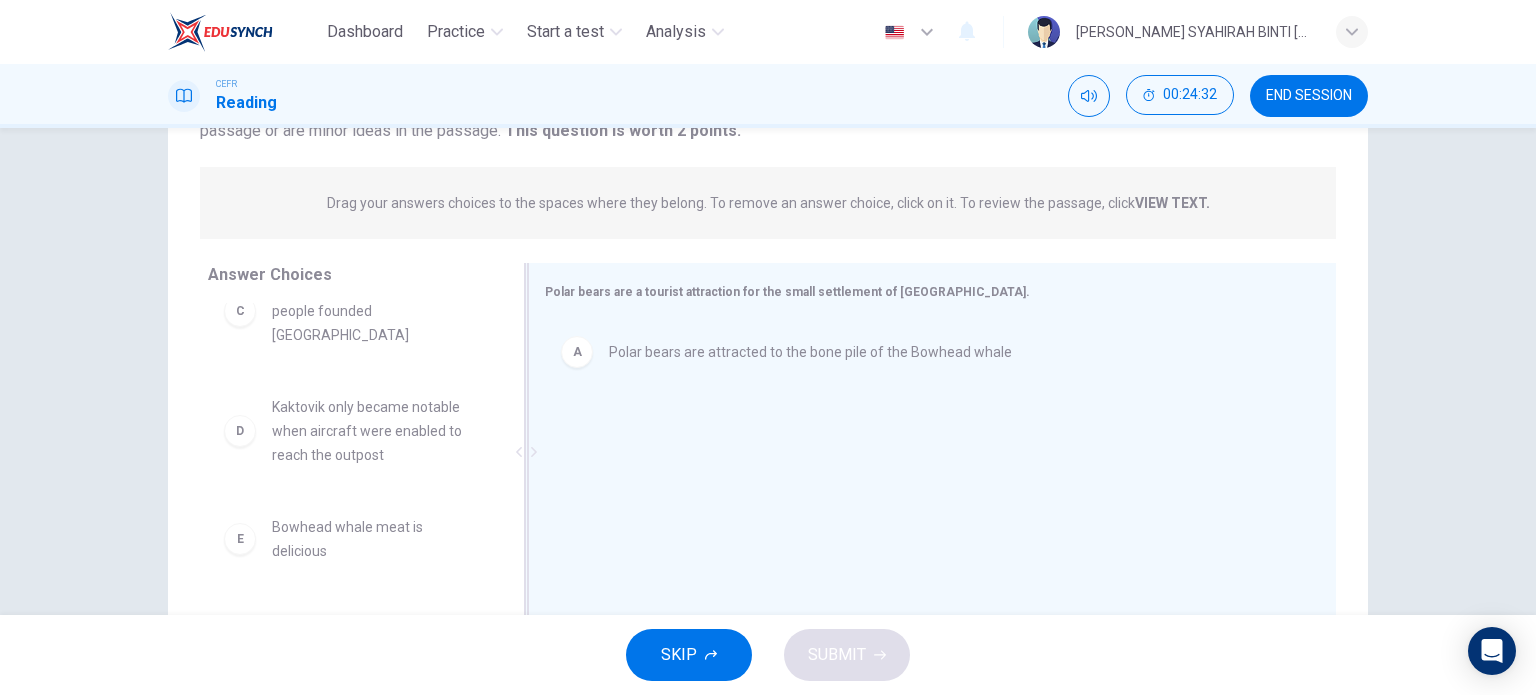 scroll, scrollTop: 142, scrollLeft: 0, axis: vertical 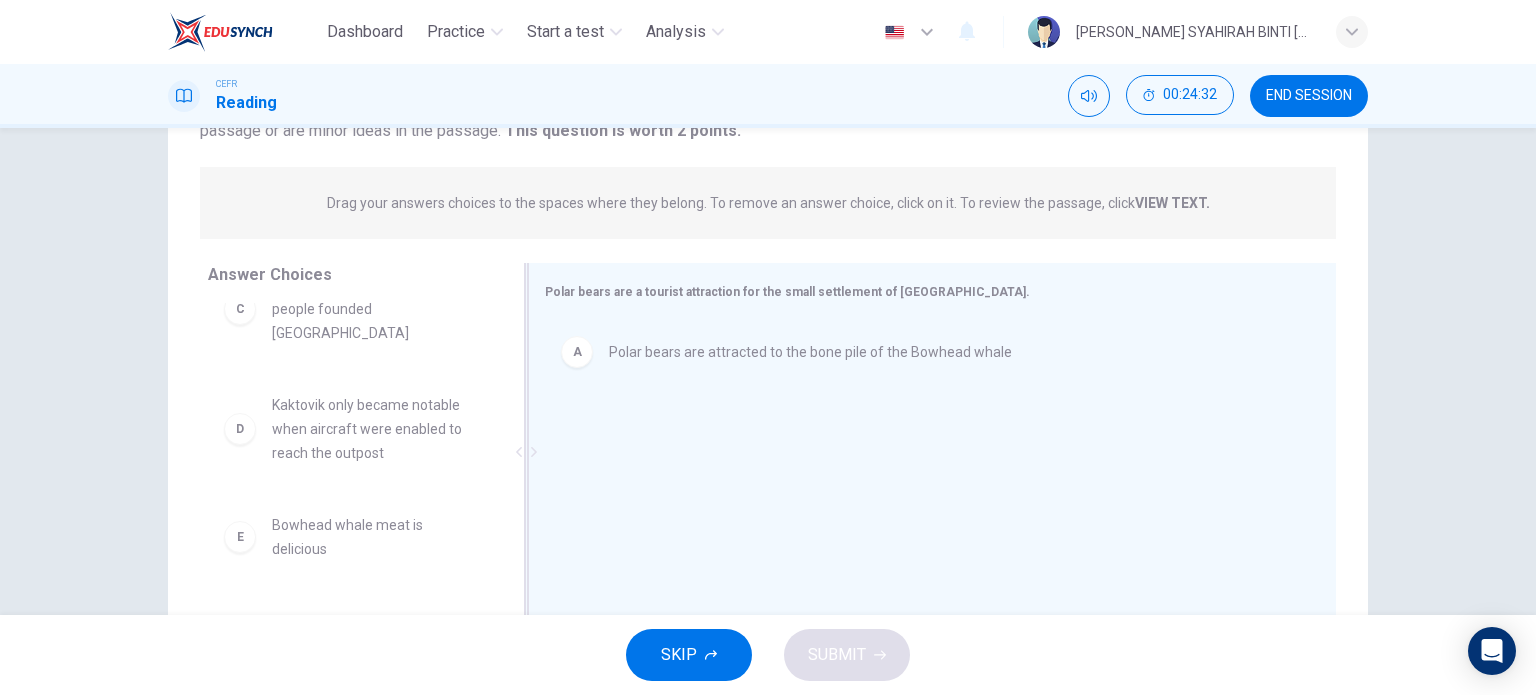 click on "Kaktovik only became notable when aircraft were enabled to reach the outpost" at bounding box center [376, 429] 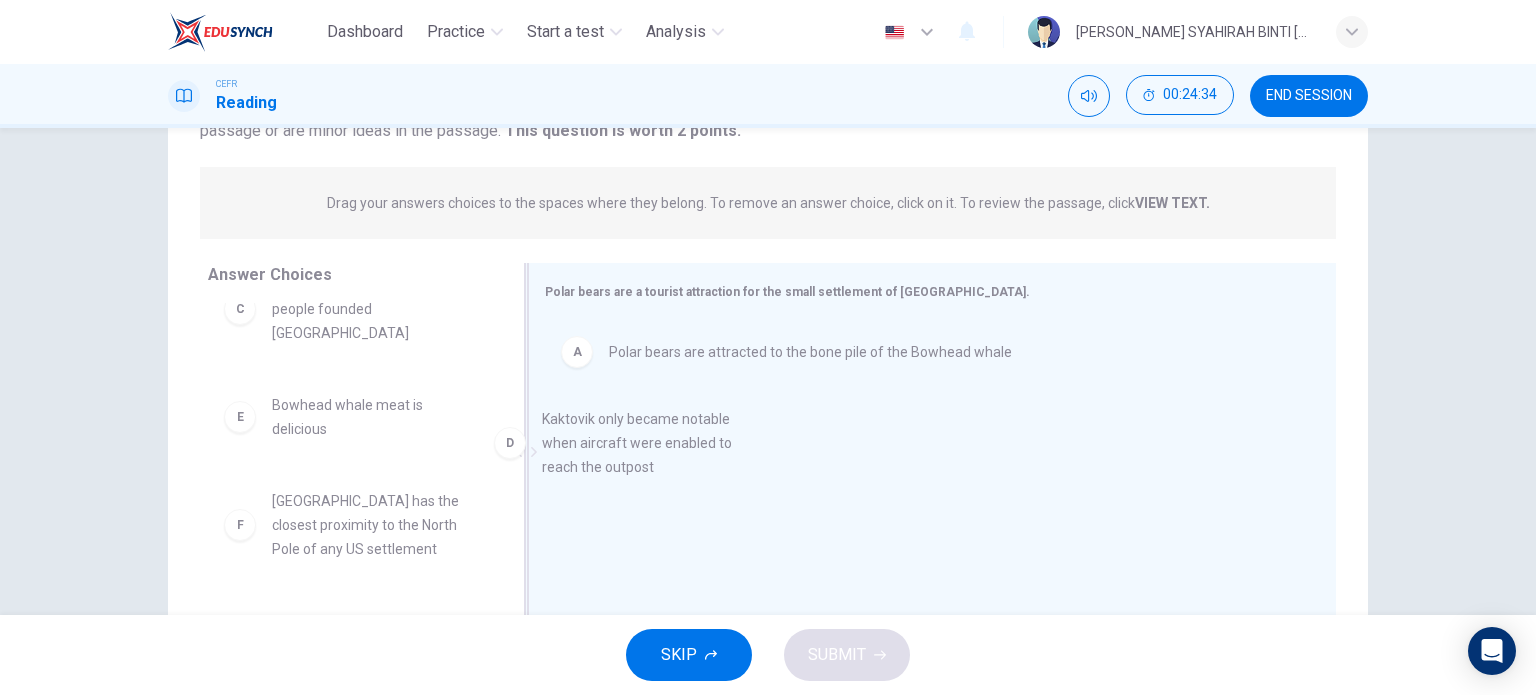 drag, startPoint x: 380, startPoint y: 419, endPoint x: 669, endPoint y: 456, distance: 291.3589 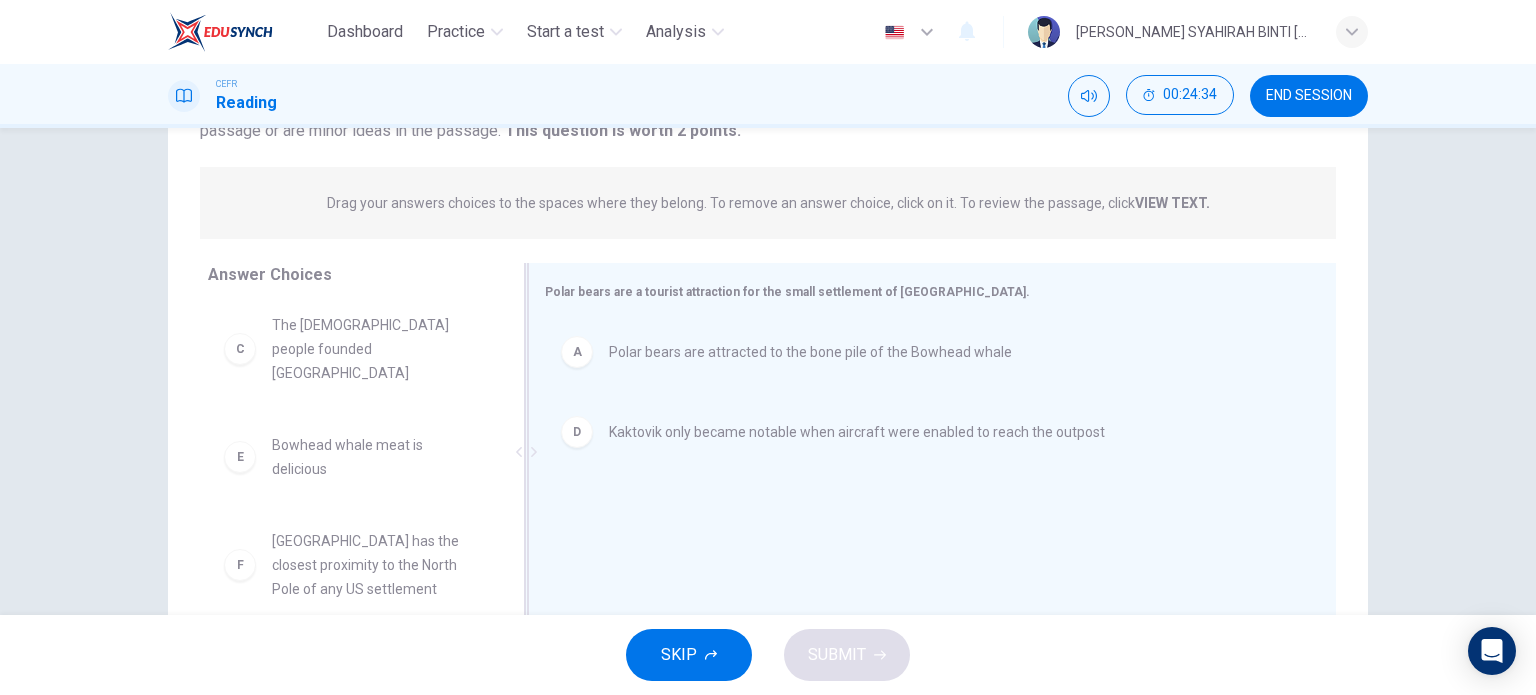 scroll, scrollTop: 84, scrollLeft: 0, axis: vertical 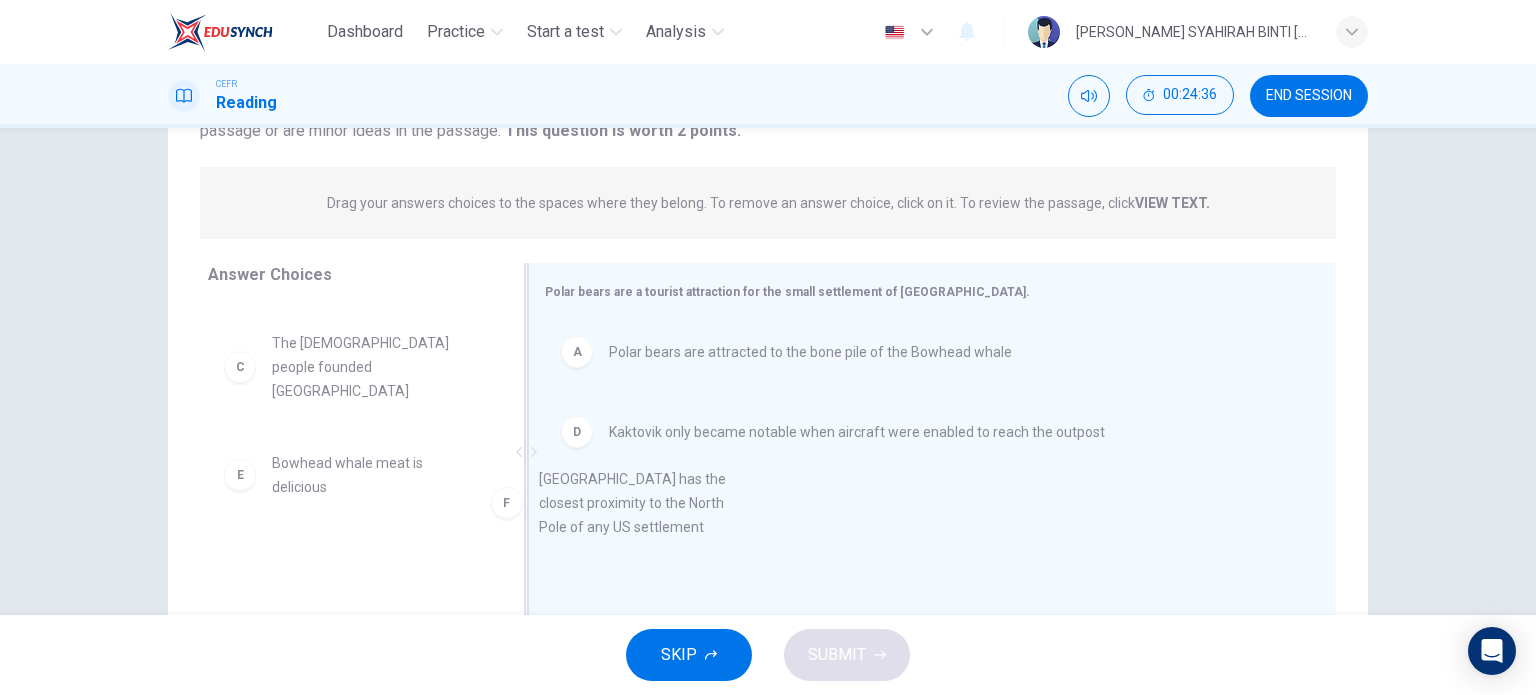 drag, startPoint x: 412, startPoint y: 555, endPoint x: 700, endPoint y: 495, distance: 294.18362 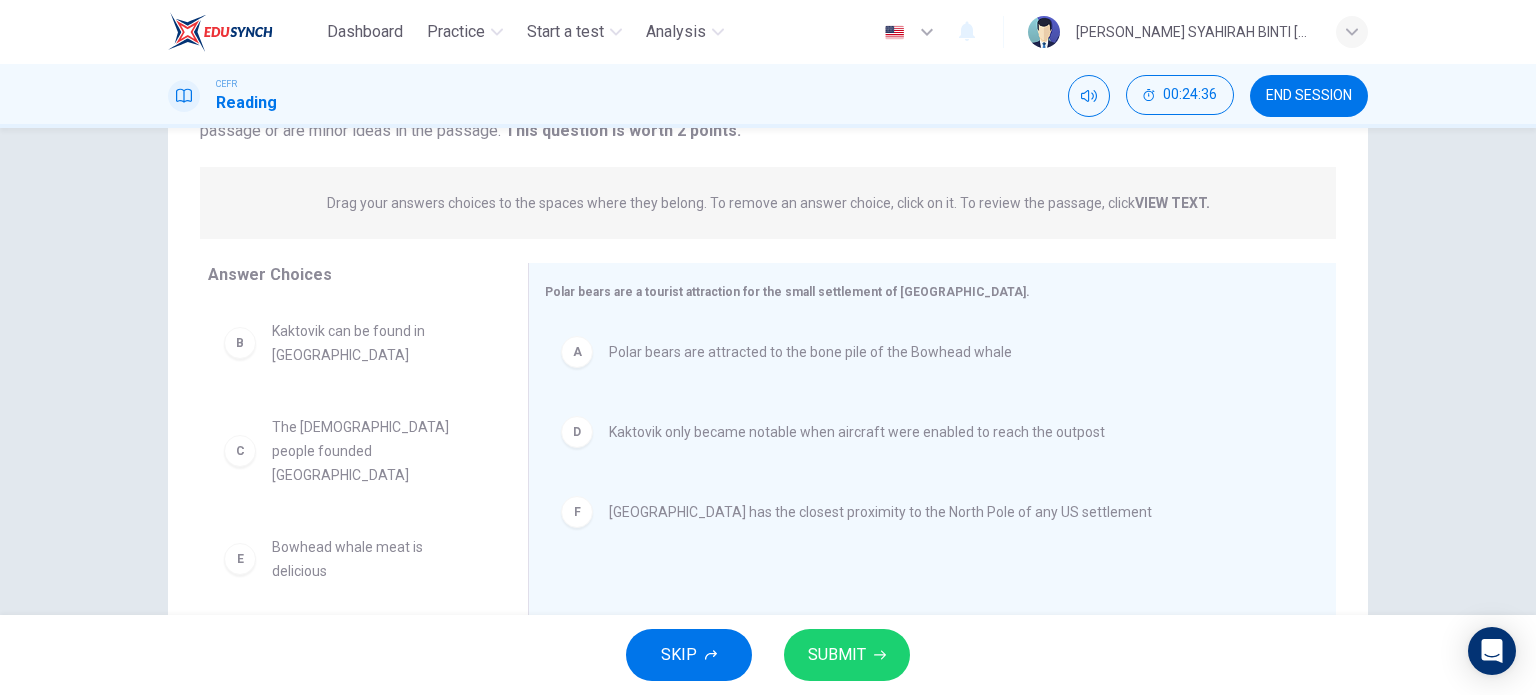 scroll, scrollTop: 0, scrollLeft: 0, axis: both 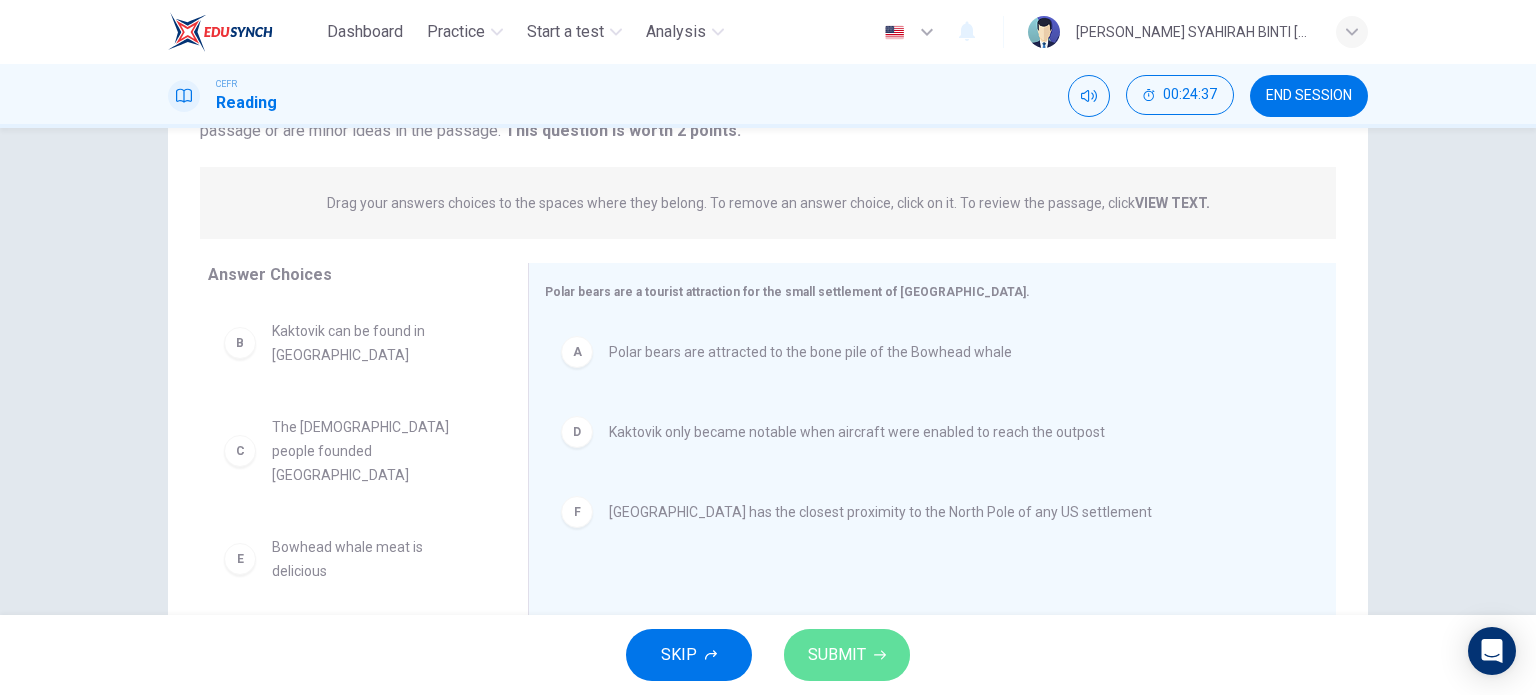 click on "SUBMIT" at bounding box center (847, 655) 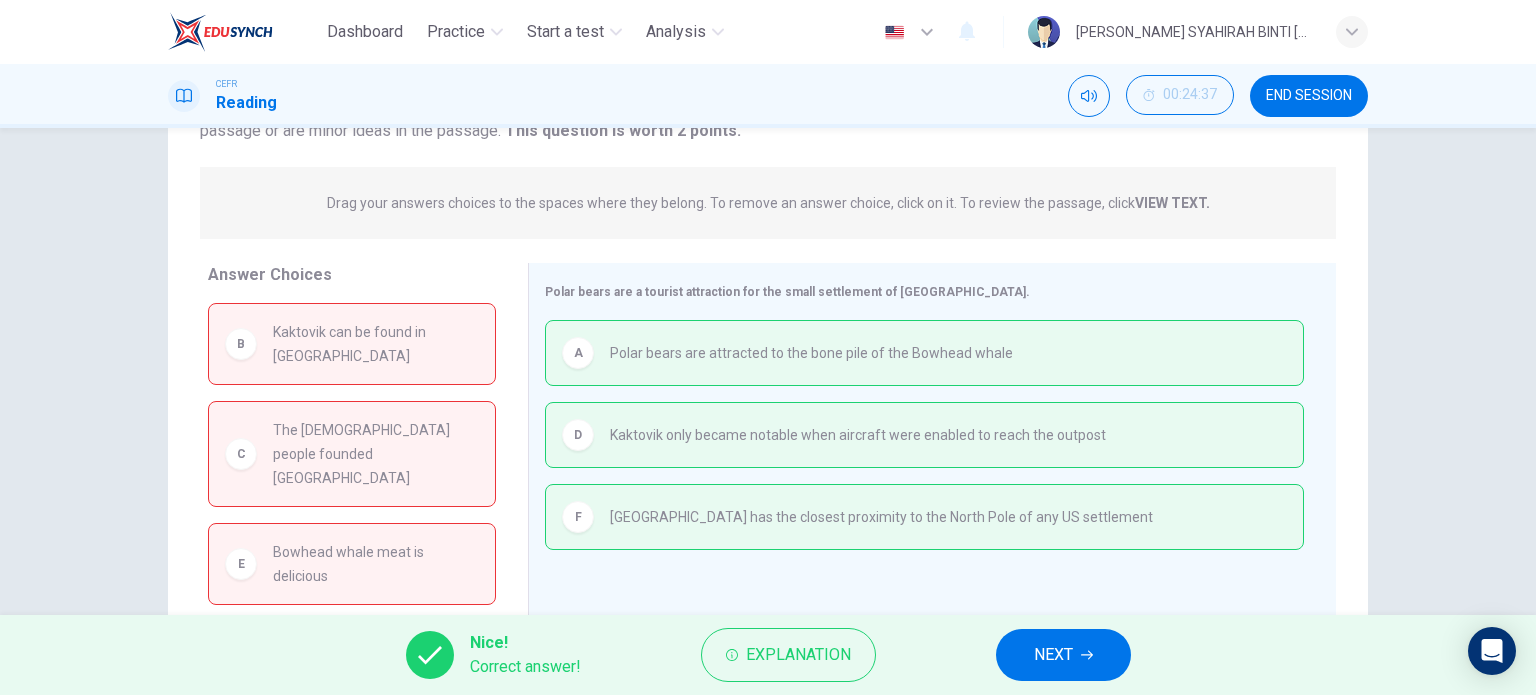 click on "NEXT" at bounding box center [1053, 655] 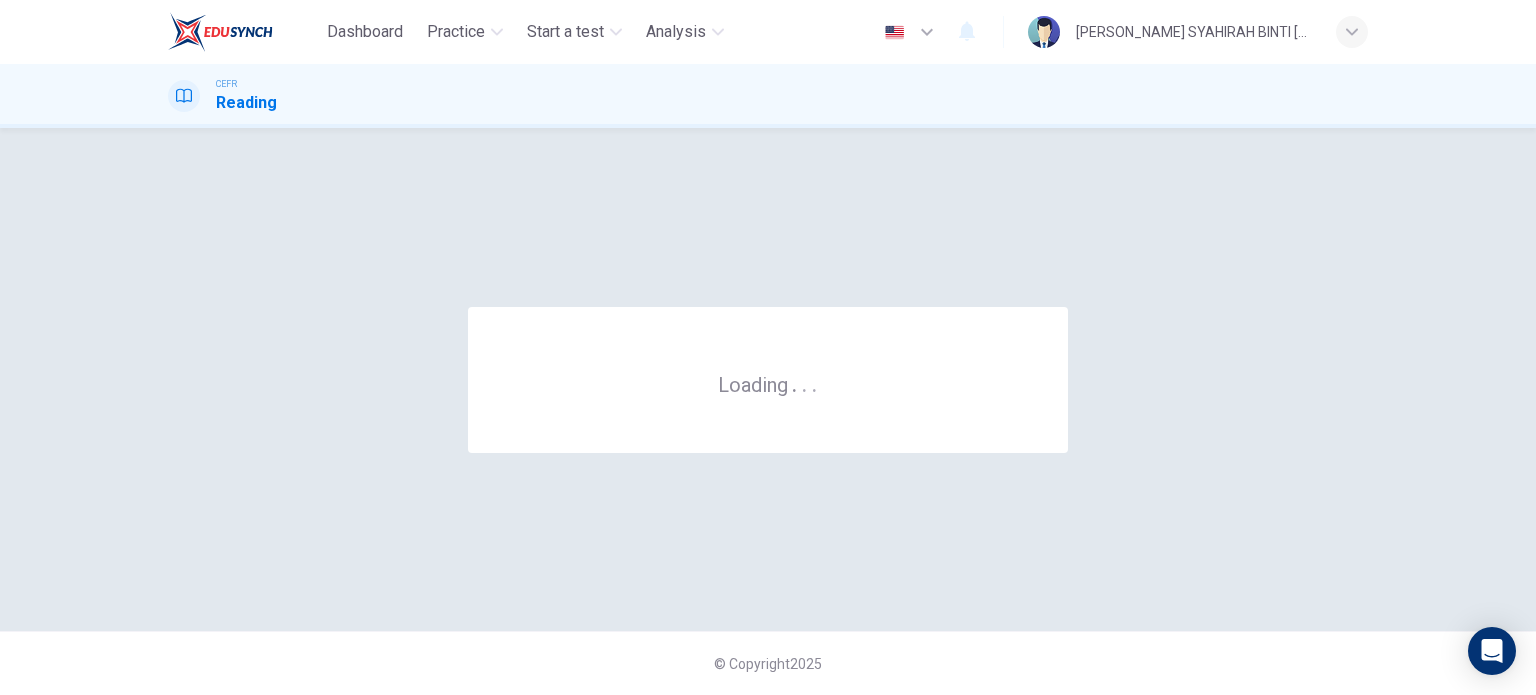 scroll, scrollTop: 0, scrollLeft: 0, axis: both 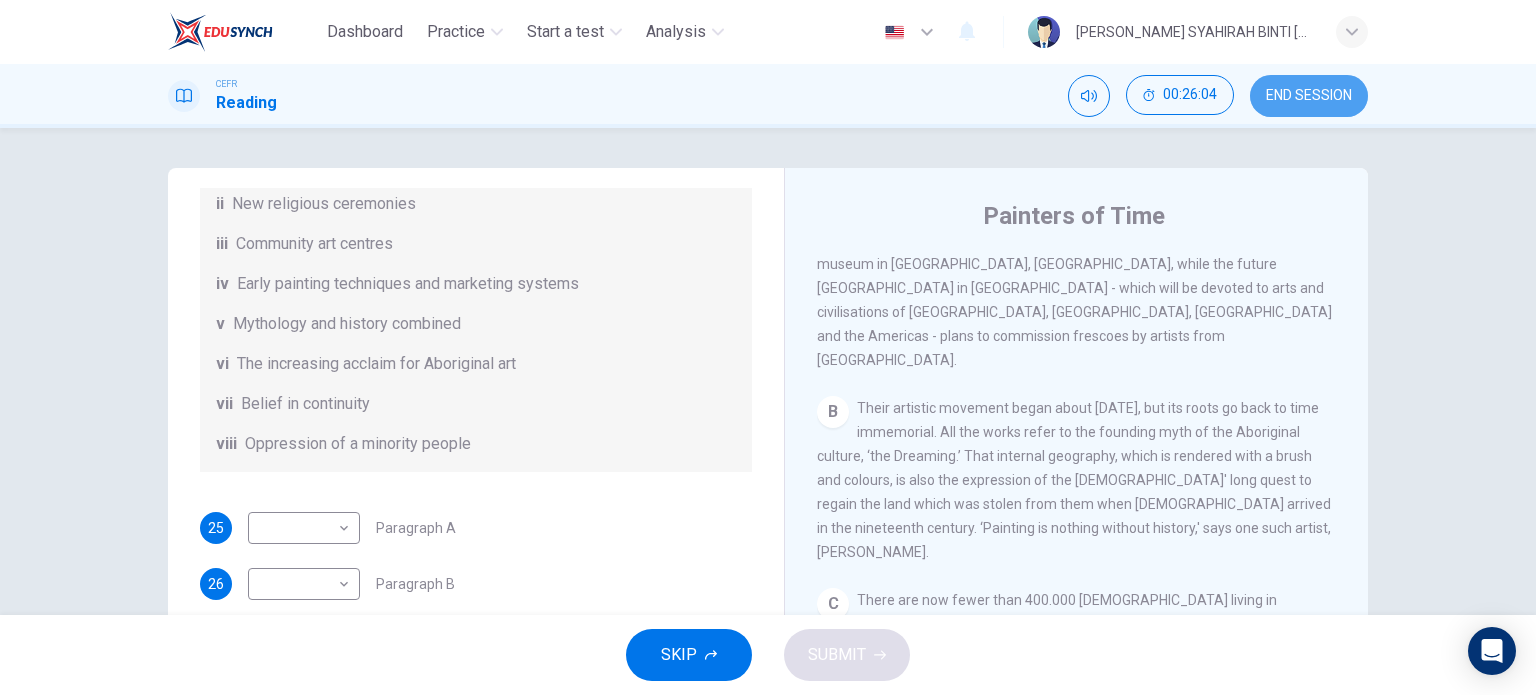 click on "END SESSION" at bounding box center [1309, 96] 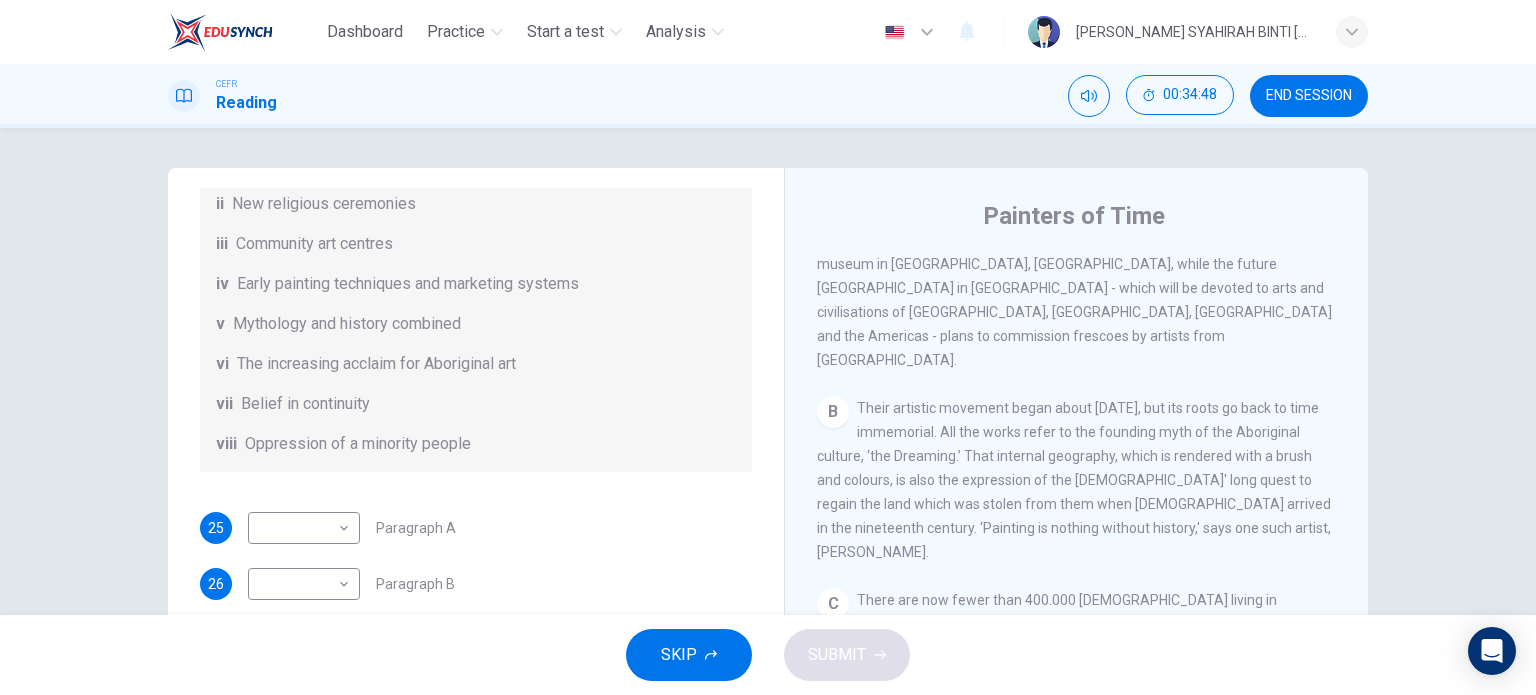 type 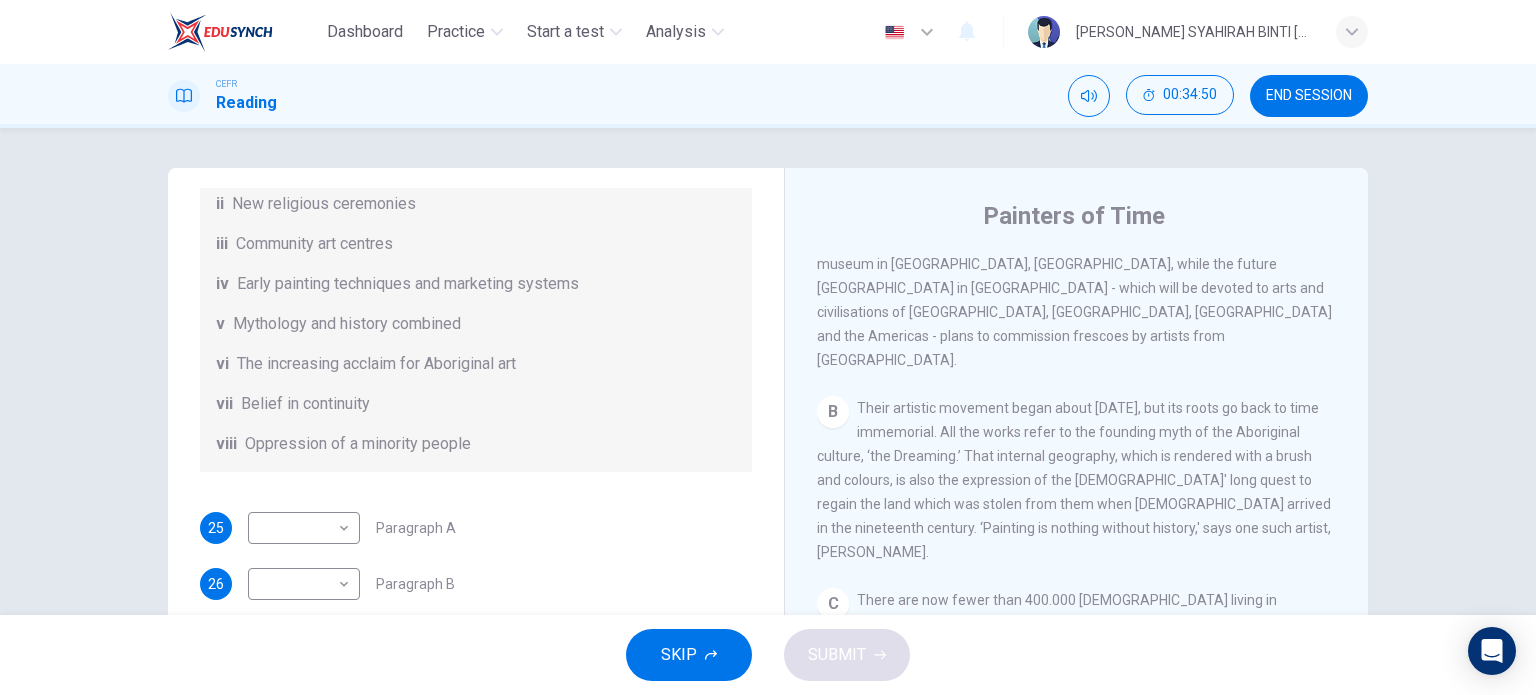 click on "Their artistic movement began about [DATE], but its roots go back to time immemorial. All the works refer to the founding myth of the Aboriginal culture, ‘the Dreaming.’ That internal geography, which is rendered with a brush and colours, is also the expression of the [DEMOGRAPHIC_DATA]' long quest to regain the land which was stolen from them when [DEMOGRAPHIC_DATA] arrived in the nineteenth century. ‘Painting is nothing without history,' says one such artist, [PERSON_NAME]." at bounding box center (1074, 480) 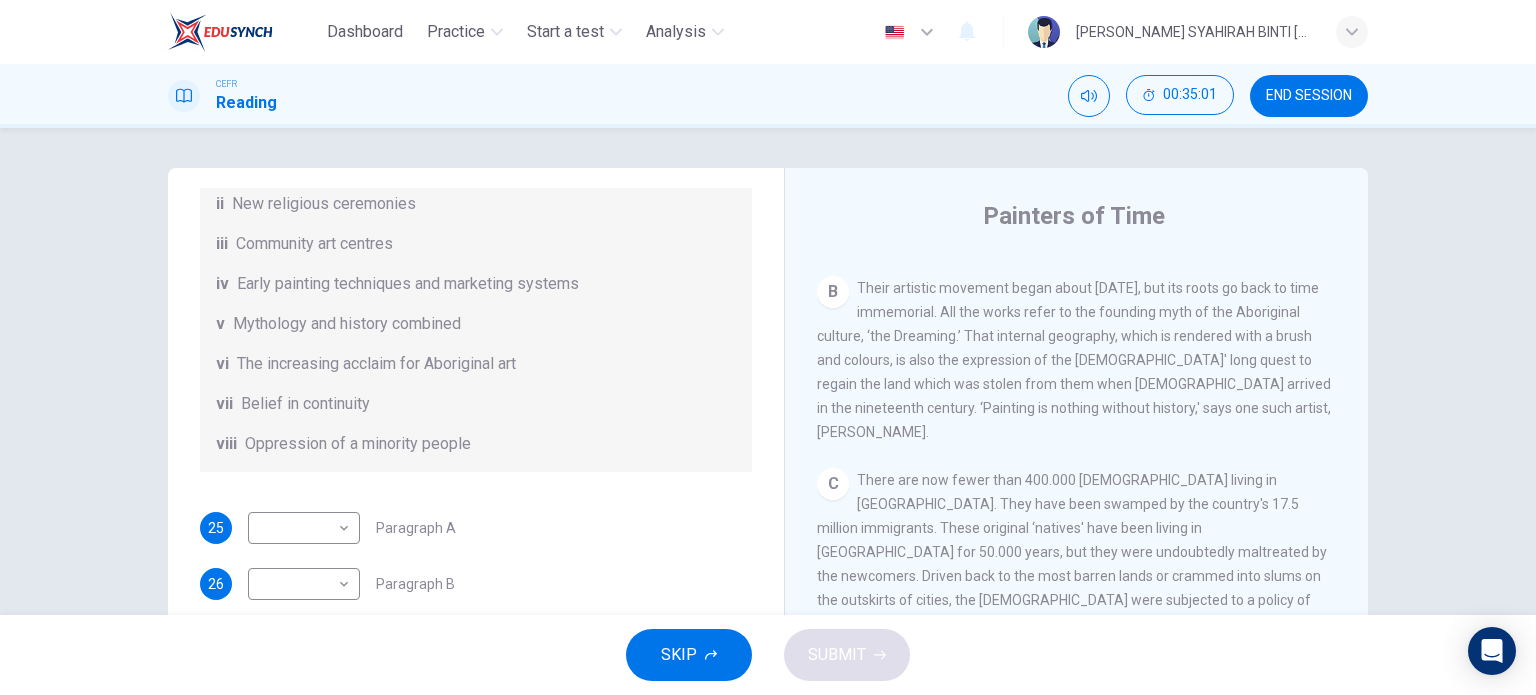 scroll, scrollTop: 705, scrollLeft: 0, axis: vertical 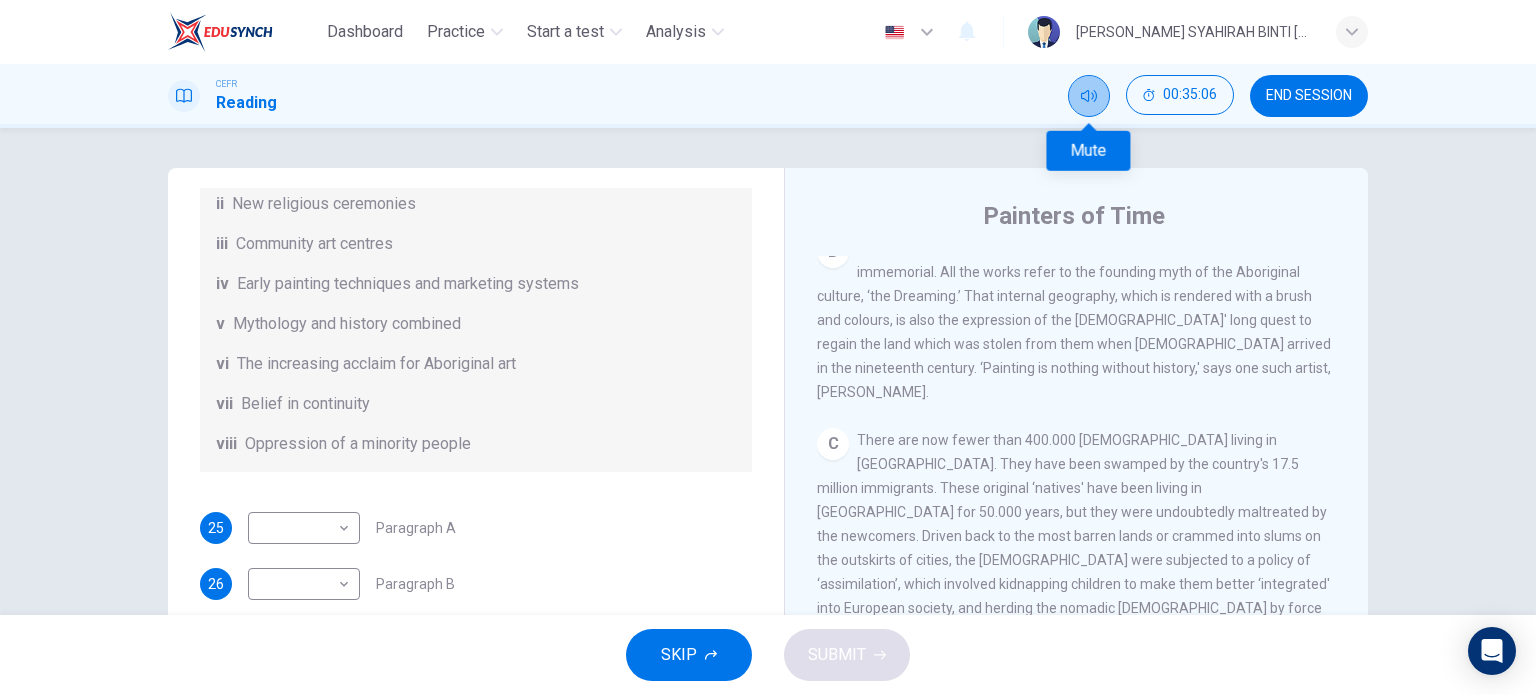 click at bounding box center (1089, 96) 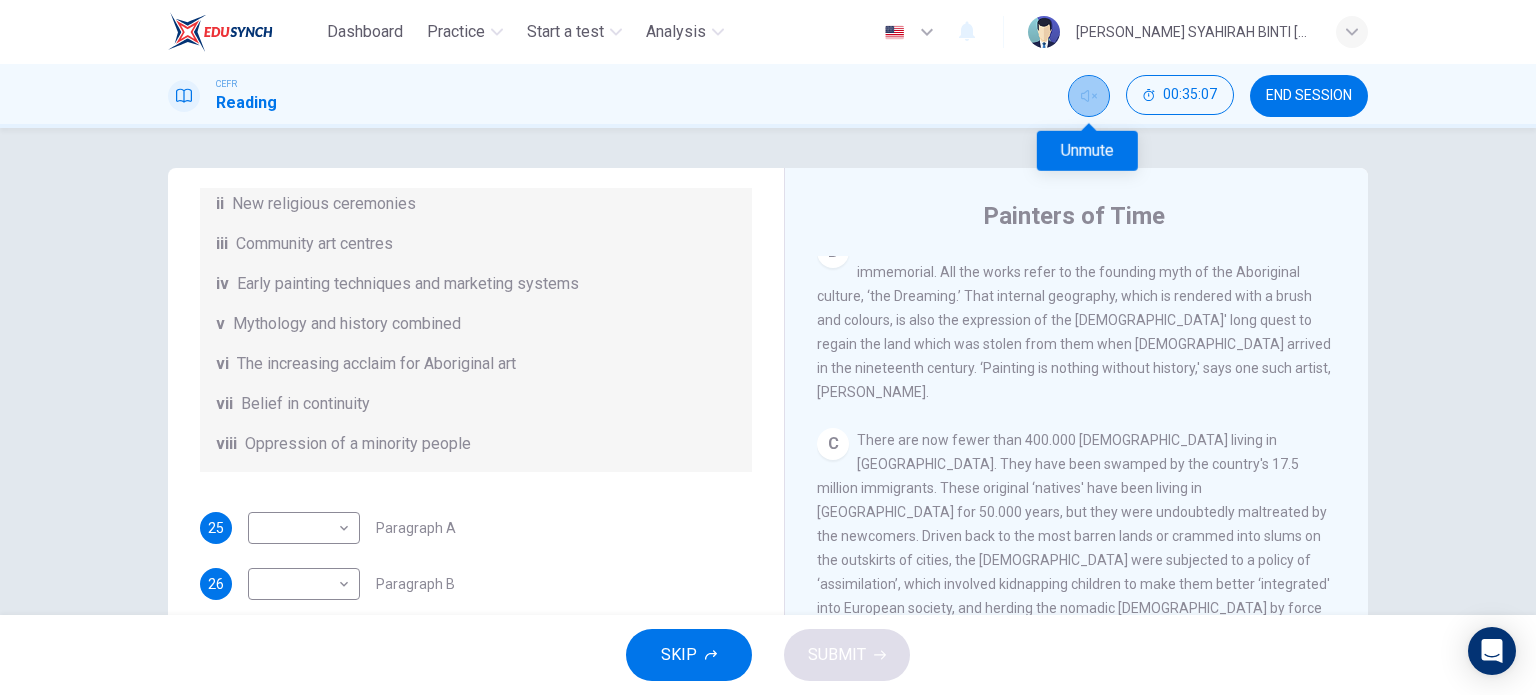 click at bounding box center (1089, 96) 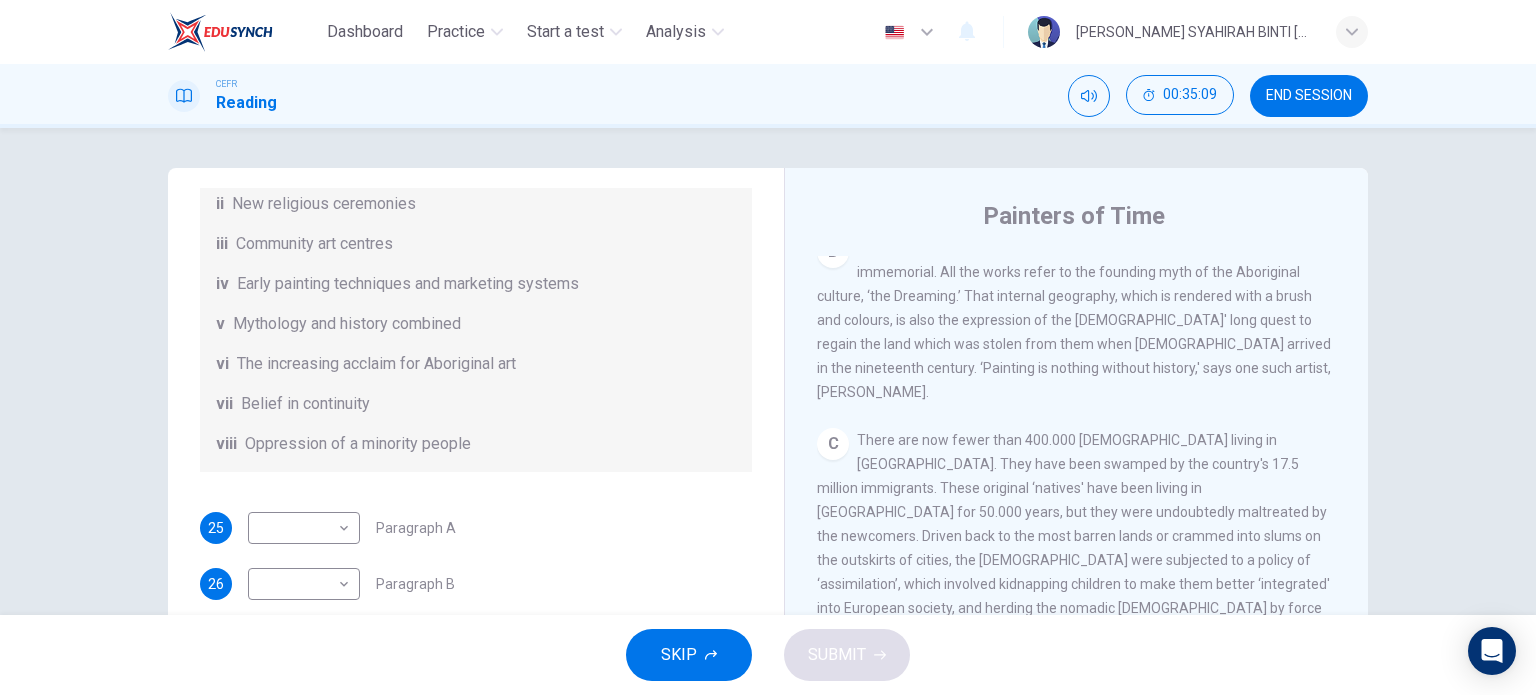 type 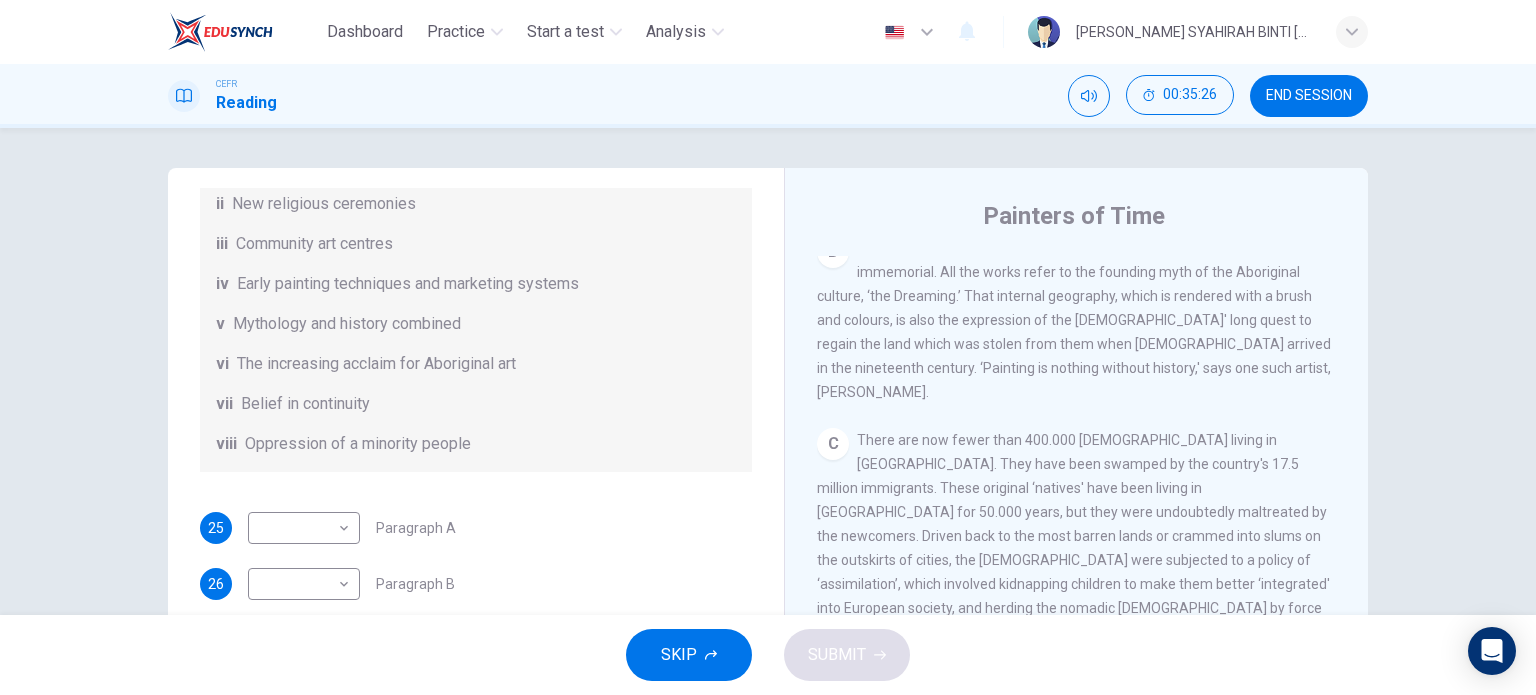 click on "There are now fewer than 400.000 [DEMOGRAPHIC_DATA] living in [GEOGRAPHIC_DATA]. They have been swamped by the country's 17.5 million immigrants. These original ‘natives' have been living in [GEOGRAPHIC_DATA] for 50.000 years, but they were undoubtedly maltreated by the newcomers. Driven back to the most barren lands or crammed into slums on the outskirts of cities, the [DEMOGRAPHIC_DATA] were subjected to a policy of ‘assimilation’, which involved kidnapping children to make them better ‘integrated' into European society, and herding the nomadic [DEMOGRAPHIC_DATA] by force into settled communities." at bounding box center [1073, 536] 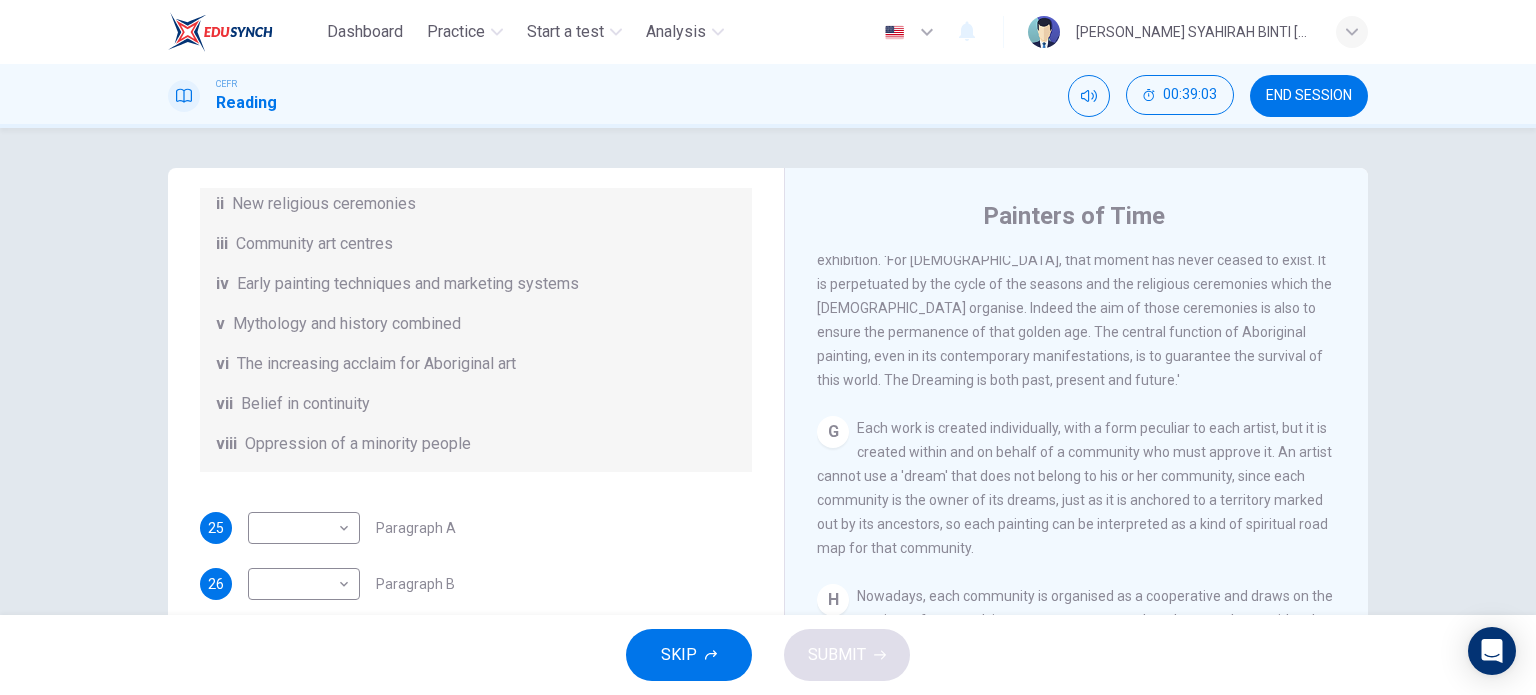 scroll, scrollTop: 1840, scrollLeft: 0, axis: vertical 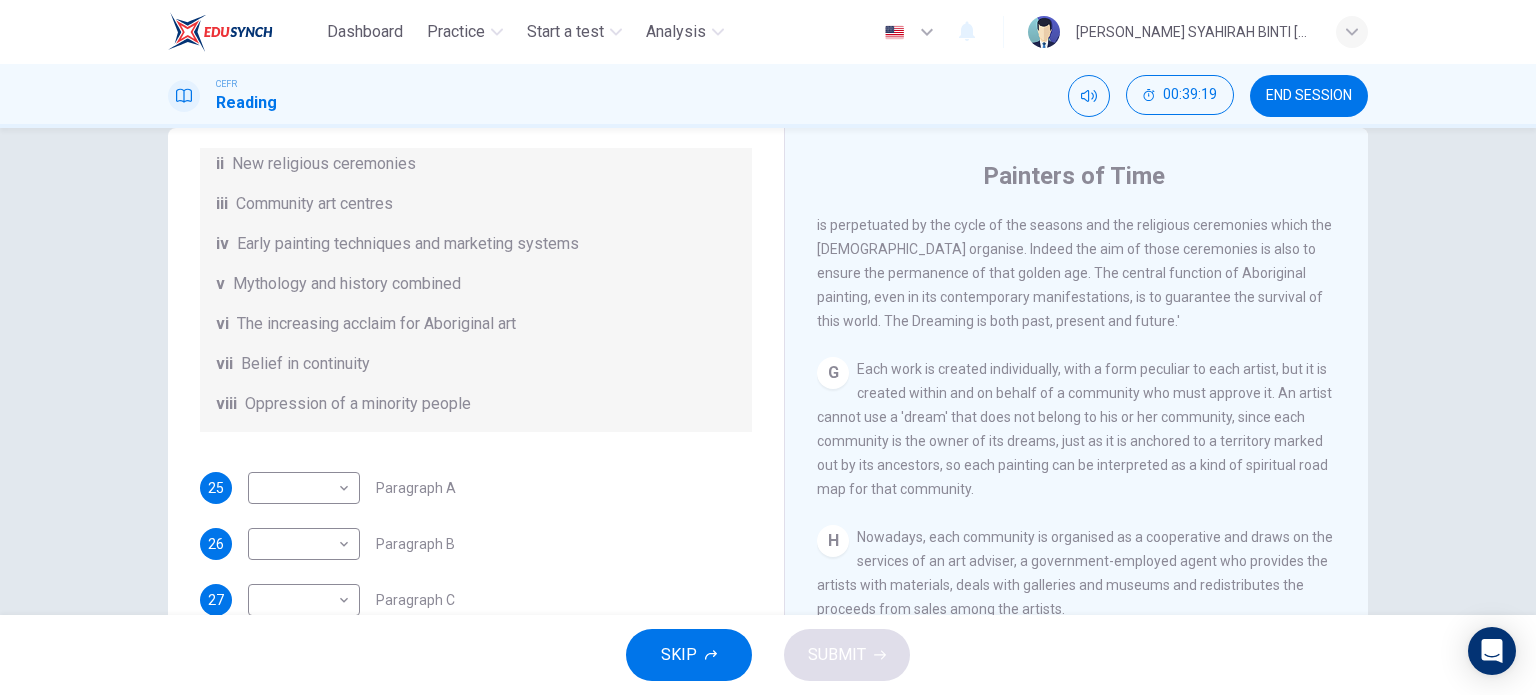 click on "G Each work is created individually, with a form peculiar to each artist, but it is created within and on behalf of a community who must approve it. An artist cannot use a 'dream' that does not belong to his or her community, since each community is the owner of its dreams, just as it is anchored to a territory marked out by its ancestors, so each painting can be interpreted as a kind of spiritual road map for that community." at bounding box center (1077, 429) 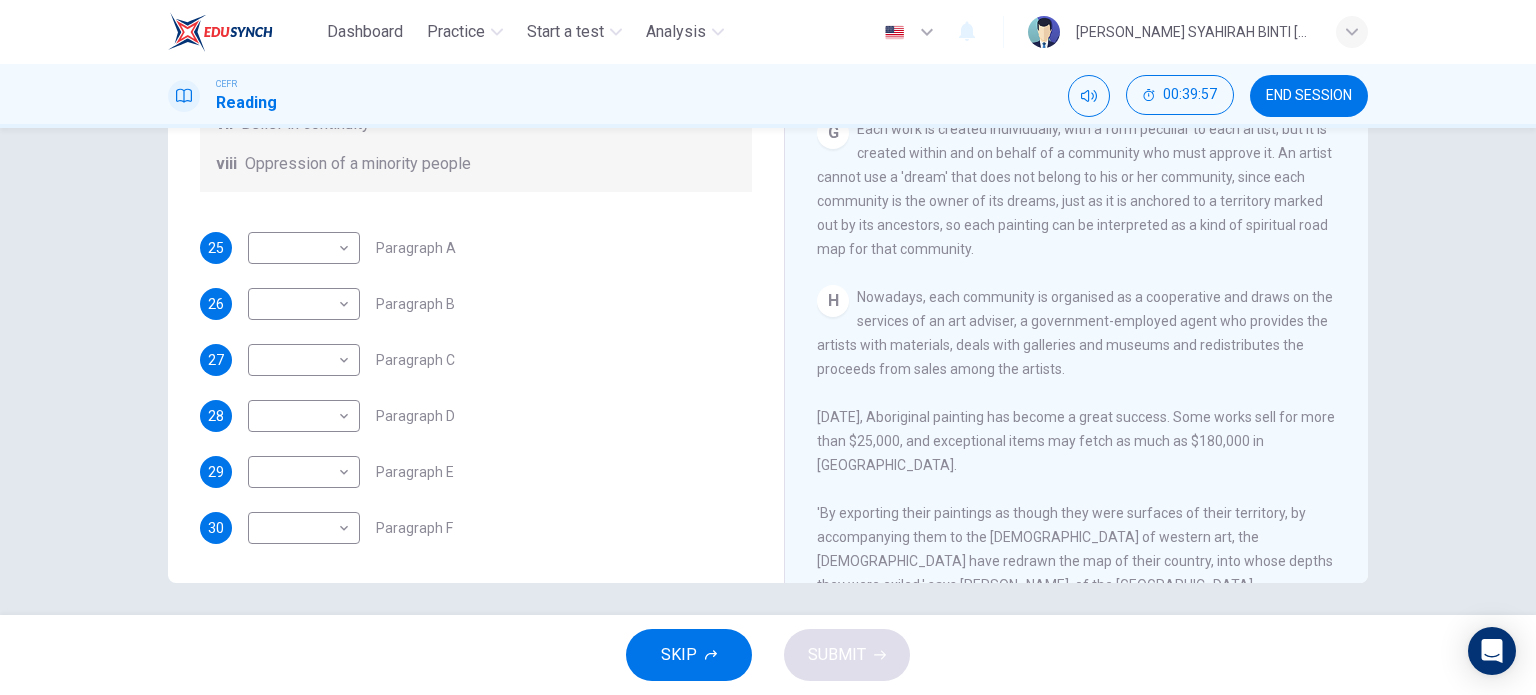 scroll, scrollTop: 288, scrollLeft: 0, axis: vertical 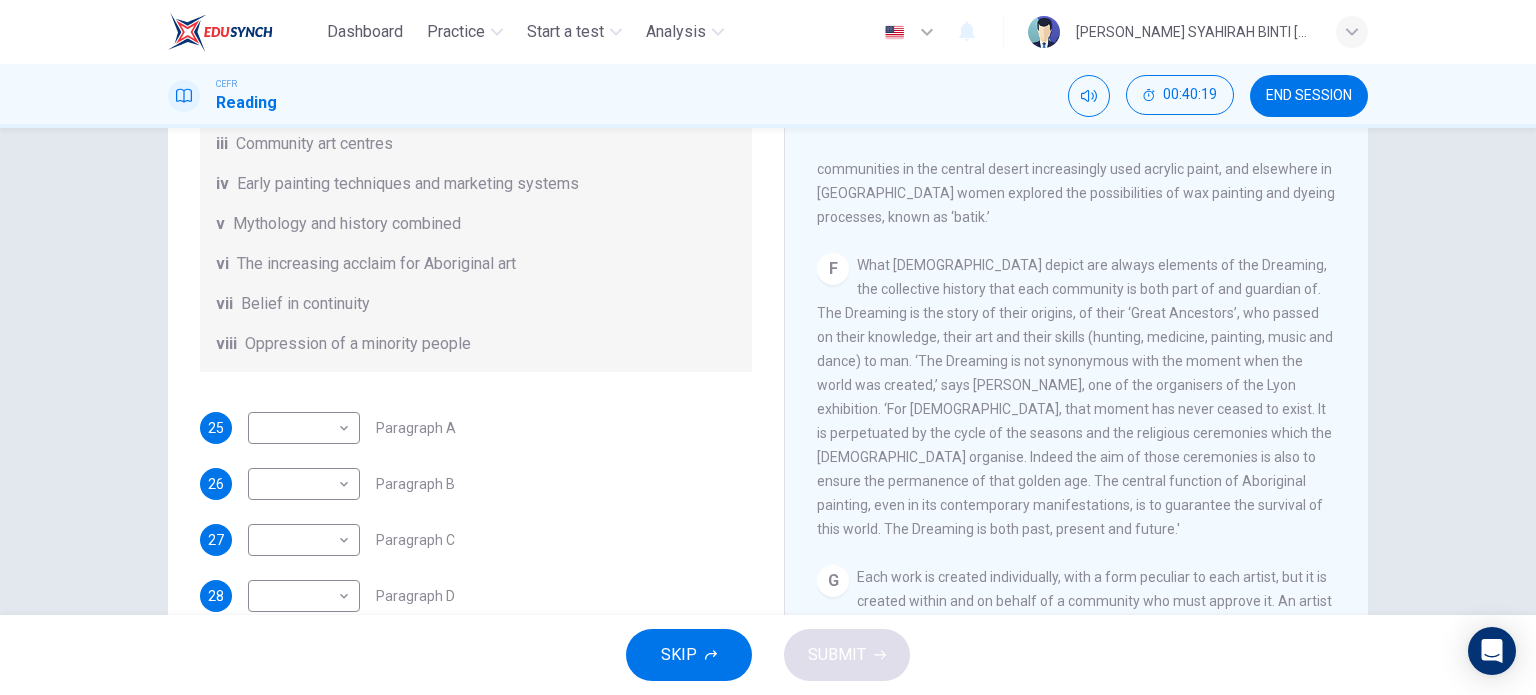 drag, startPoint x: 1357, startPoint y: 559, endPoint x: 1355, endPoint y: 206, distance: 353.00568 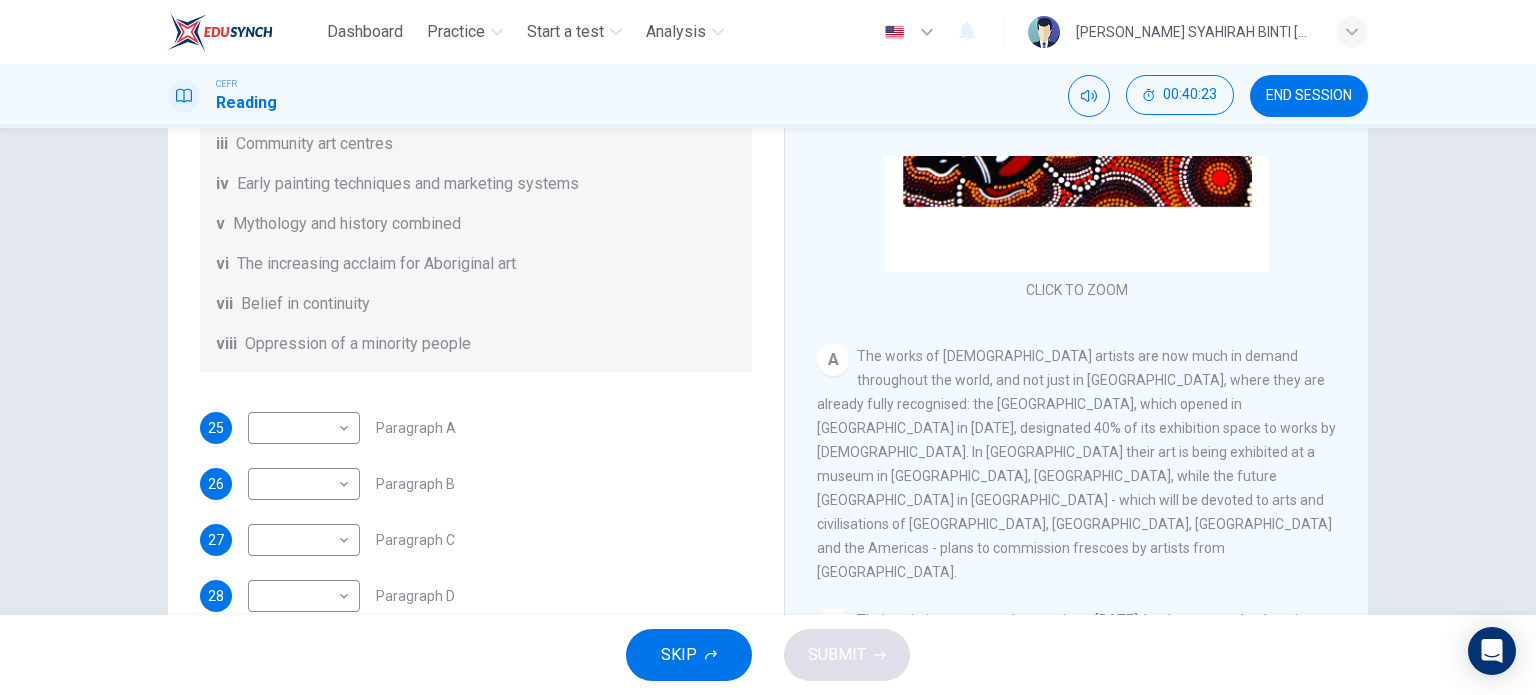 scroll, scrollTop: 260, scrollLeft: 0, axis: vertical 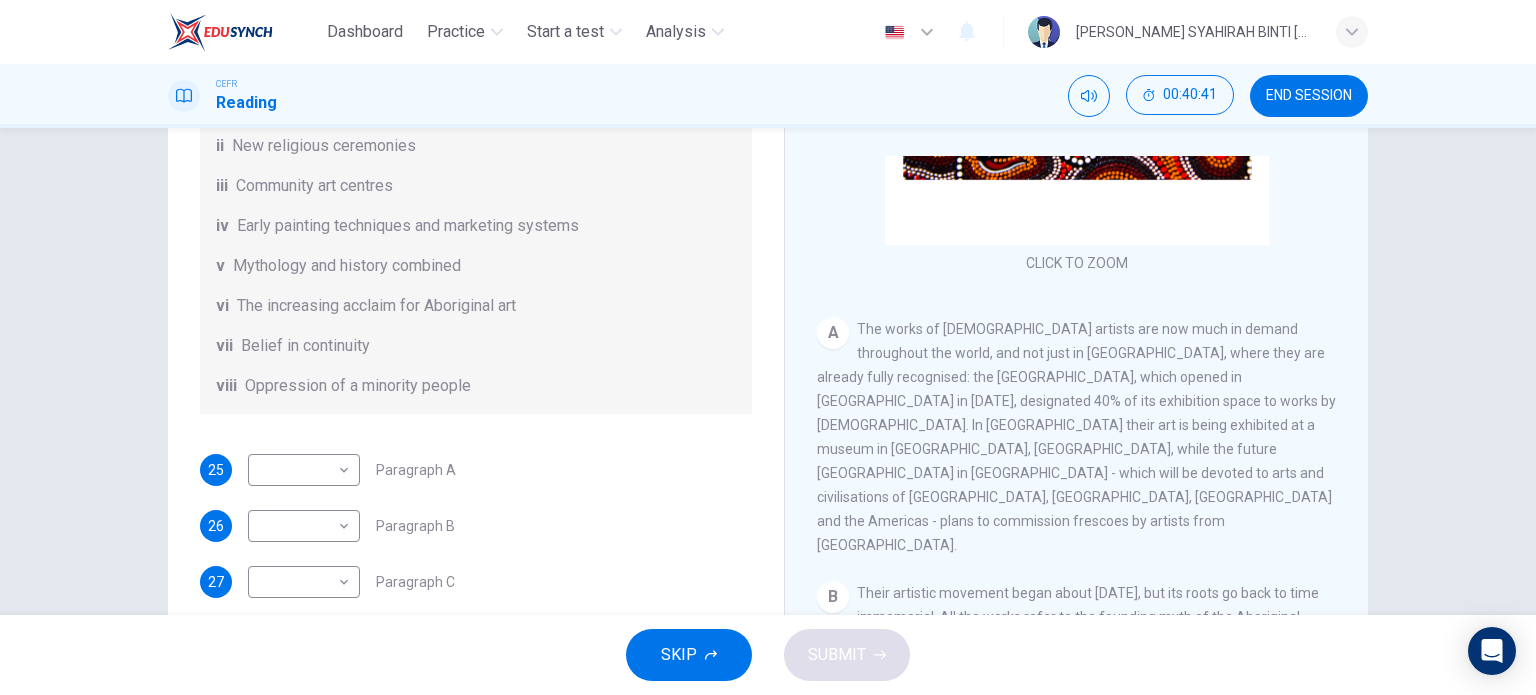 drag, startPoint x: 1377, startPoint y: 295, endPoint x: 1380, endPoint y: 323, distance: 28.160255 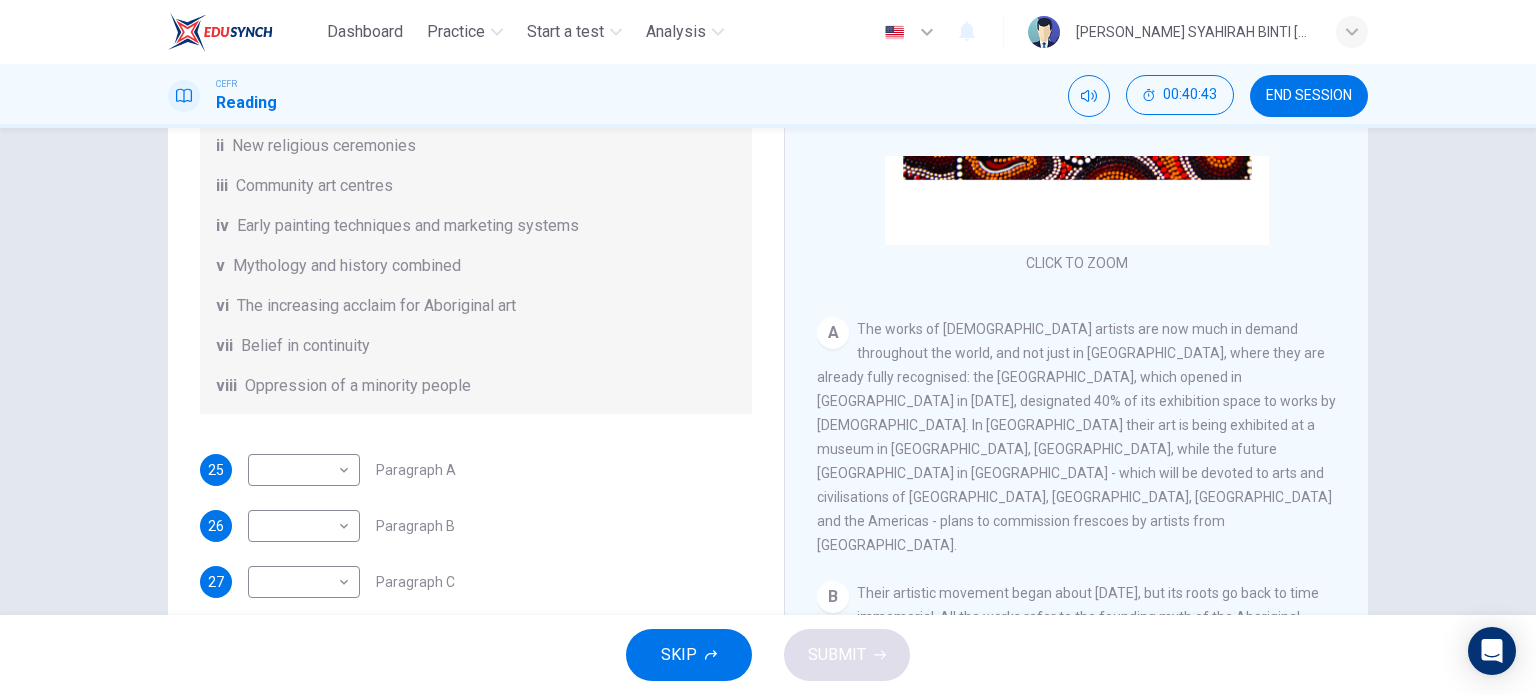 drag, startPoint x: 1384, startPoint y: 291, endPoint x: 1384, endPoint y: 329, distance: 38 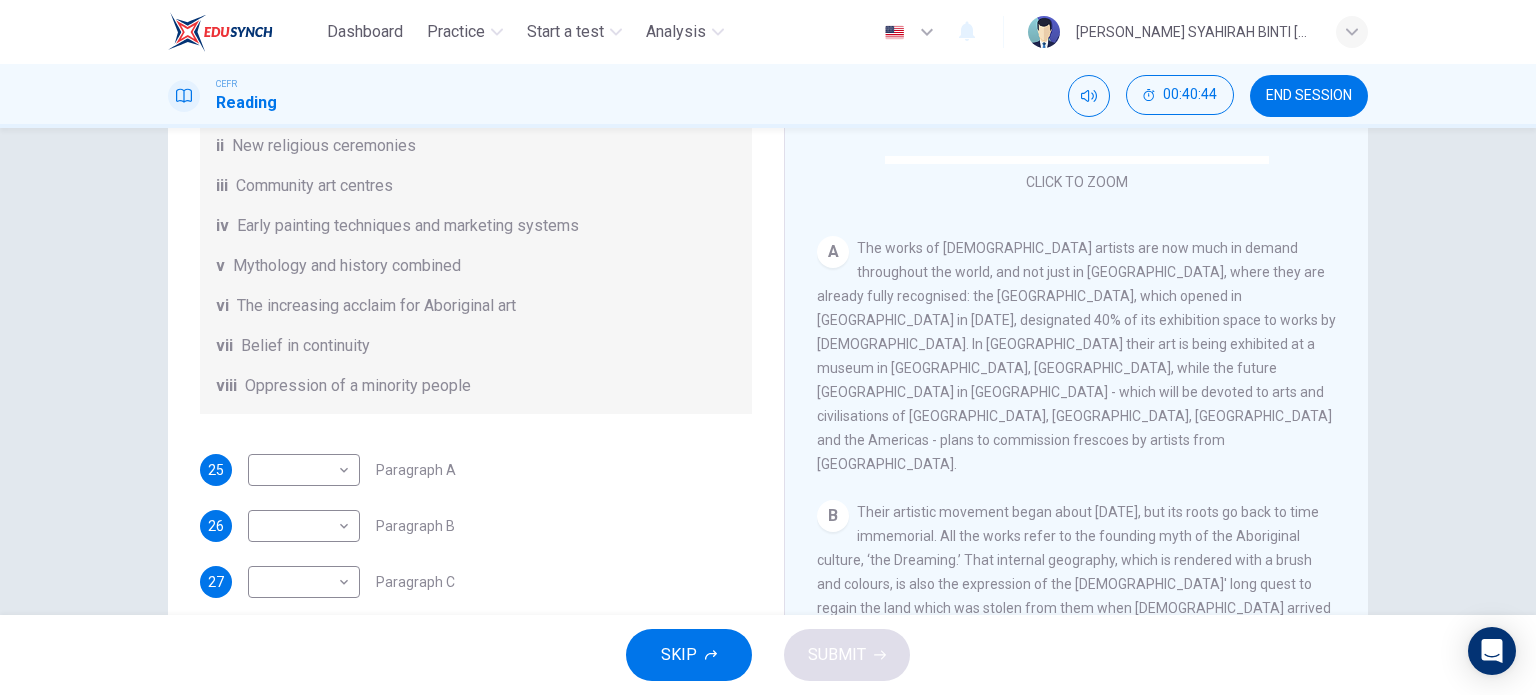 scroll, scrollTop: 344, scrollLeft: 0, axis: vertical 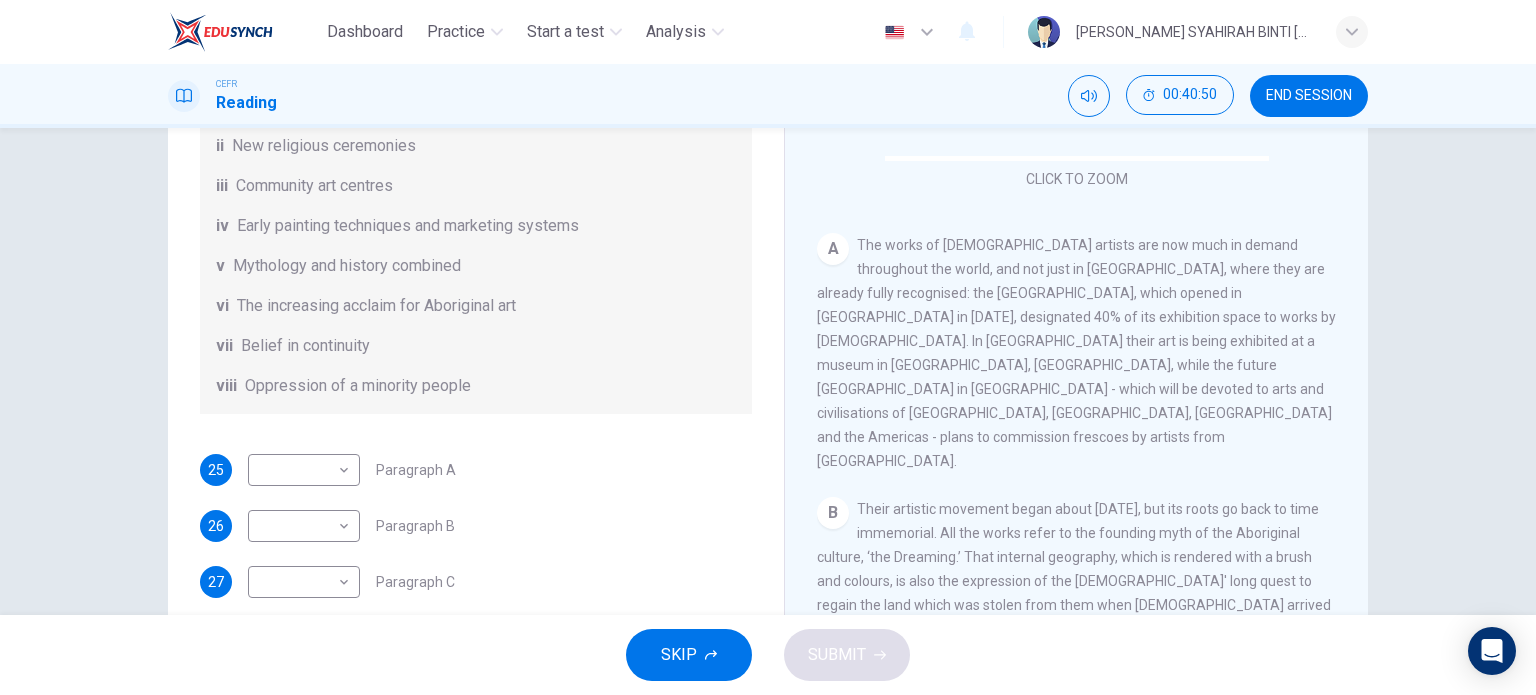 click on "Questions 25 - 30 The Reading Passage has eight paragraphs  A-H .
Choose the most suitable heading for paragraphs  A-F  from the list of headings below.
Write the correct number (i-viii) in the boxes below. List of Headings i Amazing results from a project ii New religious ceremonies iii Community art centres iv Early painting techniques and marketing systems v Mythology and history combined vi The increasing acclaim for Aboriginal art vii Belief in continuity viii Oppression of a minority people 25 ​ ​ Paragraph A 26 ​ ​ Paragraph B 27 ​ ​ Paragraph C 28 ​ ​ Paragraph D 29 ​ ​ Paragraph E 30 ​ ​ Paragraph F" at bounding box center (476, 282) 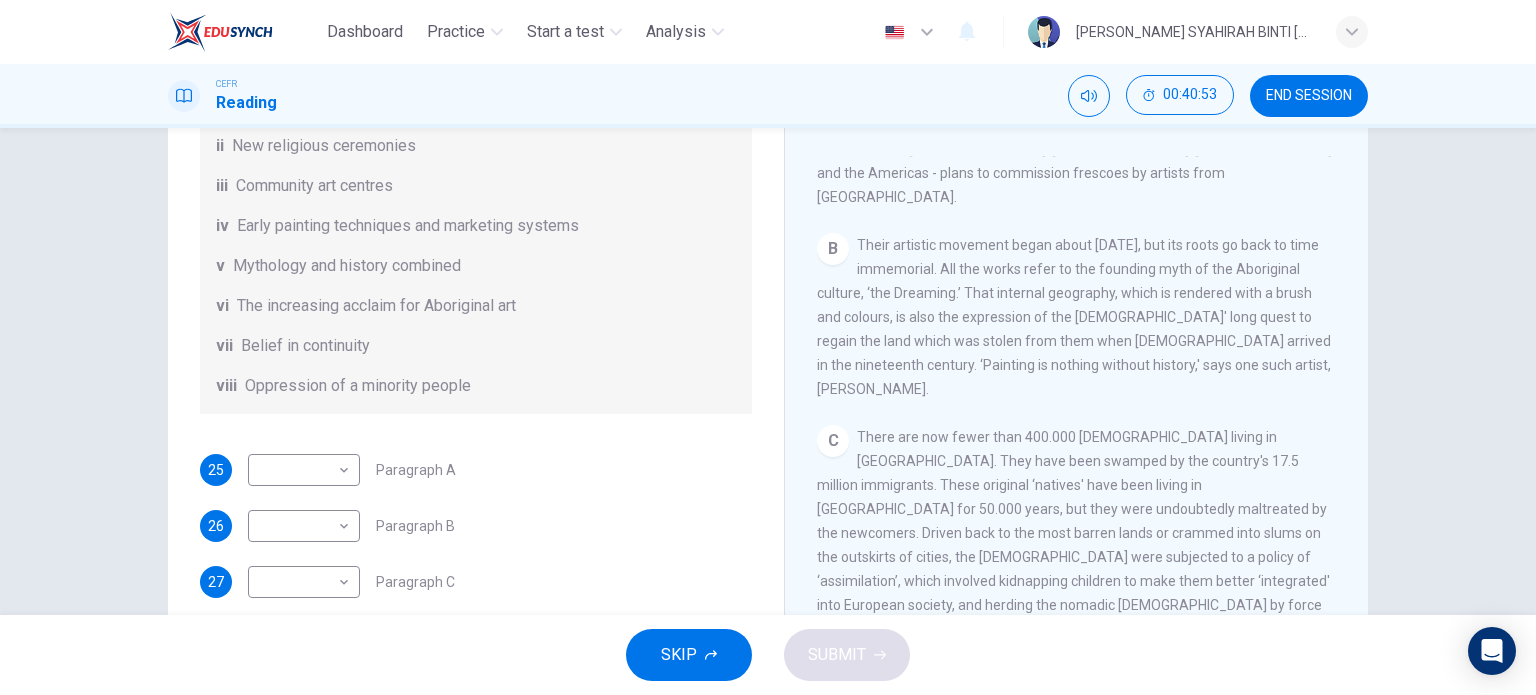 scroll, scrollTop: 604, scrollLeft: 0, axis: vertical 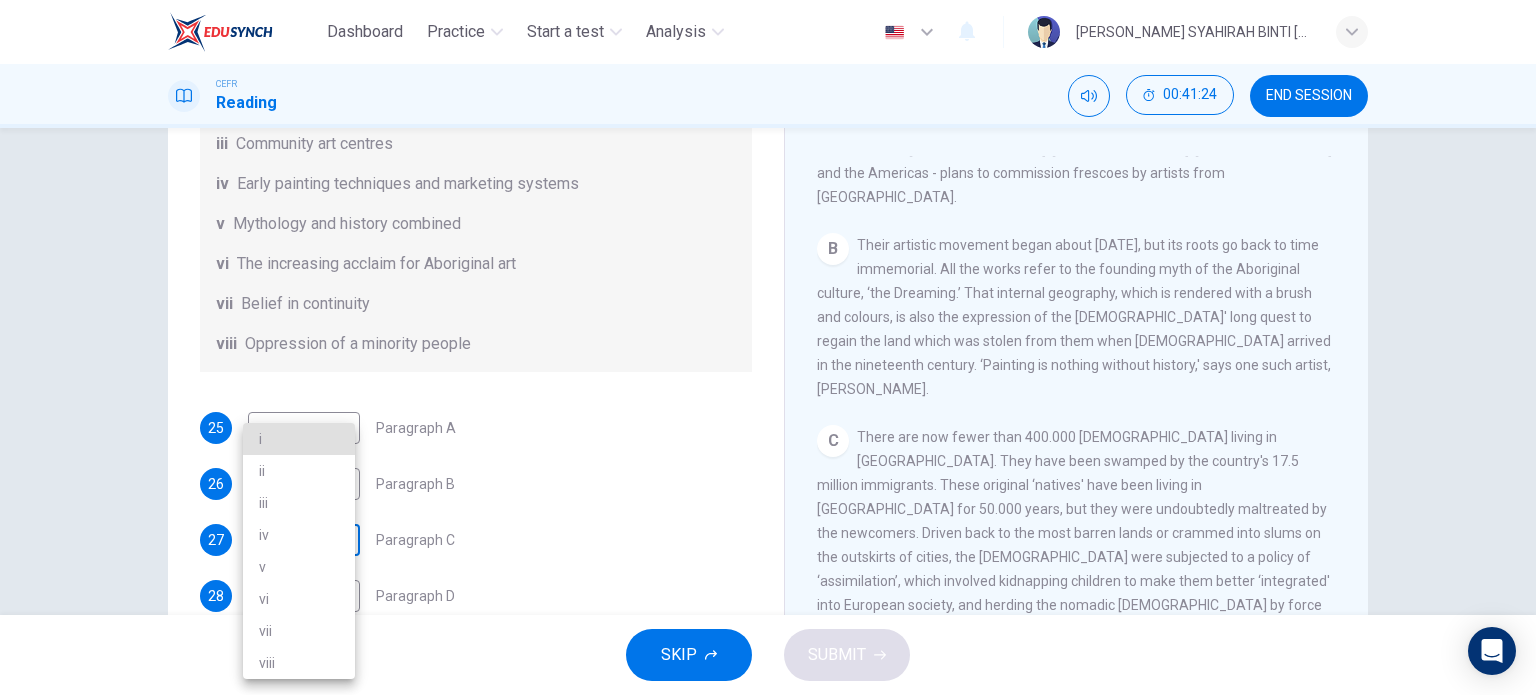 click on "Dashboard Practice Start a test Analysis English en ​ [PERSON_NAME] SYAHIRAH BINTI [PERSON_NAME] CEFR Reading 00:41:24 END SESSION Questions 25 - 30 The Reading Passage has eight paragraphs  A-H .
Choose the most suitable heading for paragraphs  A-F  from the list of headings below.
Write the correct number (i-viii) in the boxes below. List of Headings i Amazing results from a project ii New religious ceremonies iii Community art centres iv Early painting techniques and marketing systems v Mythology and history combined vi The increasing acclaim for Aboriginal art vii Belief in continuity viii Oppression of a minority people 25 ​ ​ Paragraph A 26 ​ ​ Paragraph B 27 ​ ​ Paragraph C 28 ​ ​ Paragraph D 29 ​ ​ Paragraph E 30 ​ ​ Paragraph F Painters of Time CLICK TO ZOOM Click to Zoom A B C D E F G H  [DATE], Aboriginal painting has become a great success. Some works sell for more than $25,000, and exceptional items may fetch as much as $180,000 in [GEOGRAPHIC_DATA]. SKIP SUBMIT
Dashboard i" at bounding box center (768, 347) 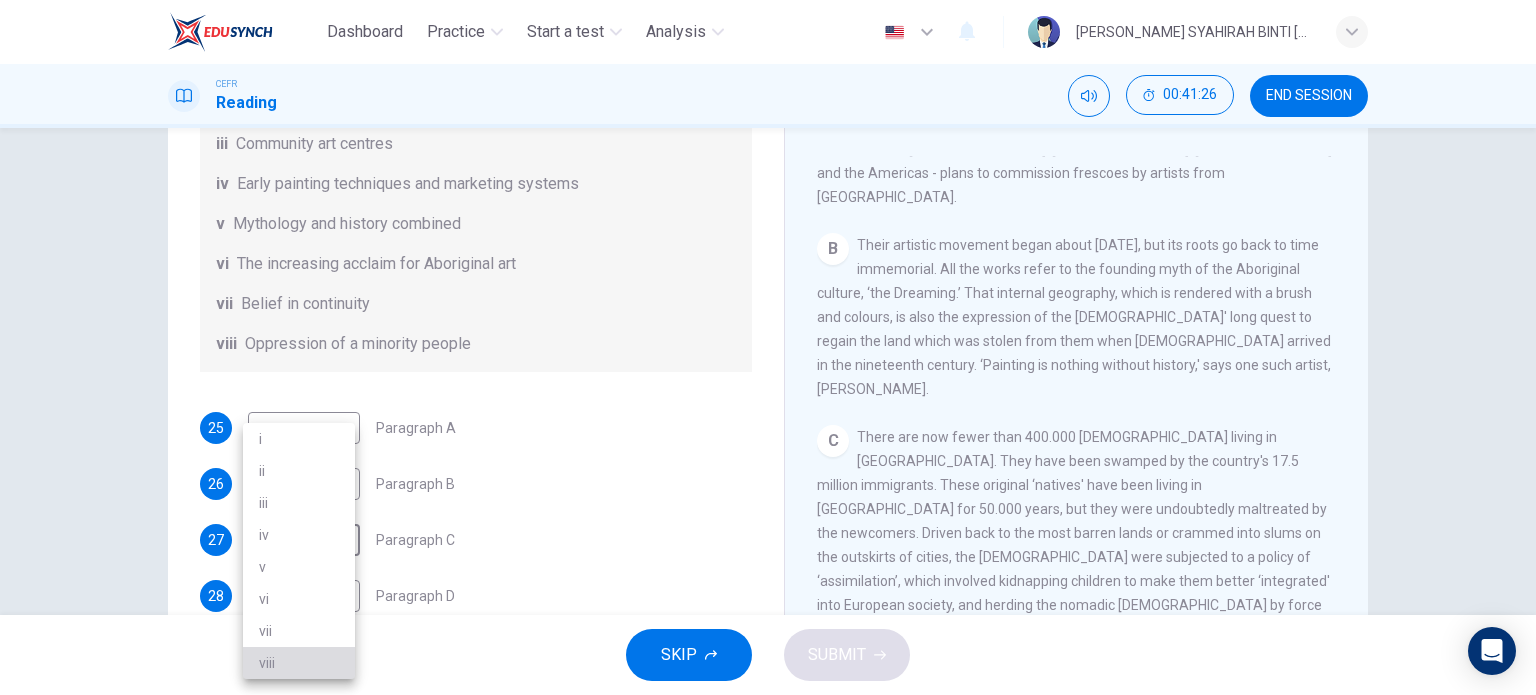 click on "viii" at bounding box center (299, 663) 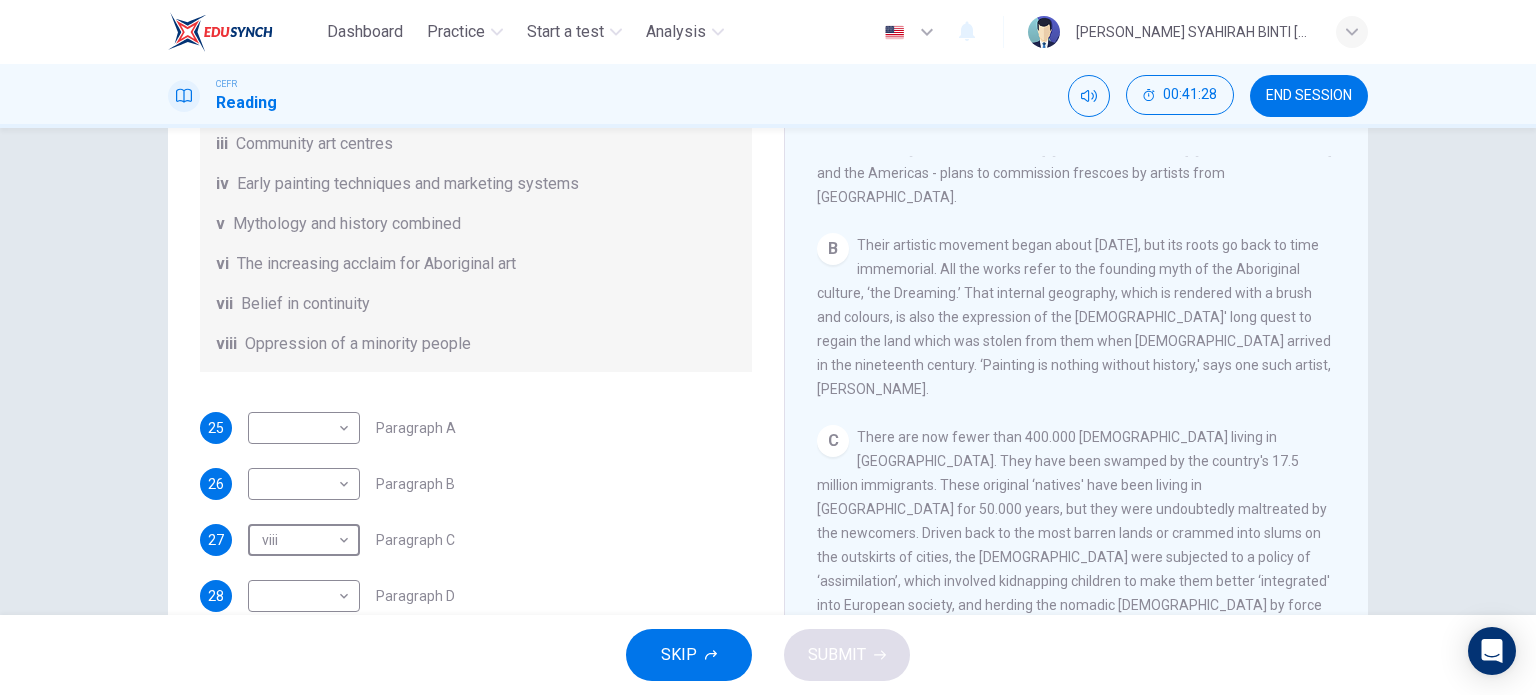 click on "There are now fewer than 400.000 [DEMOGRAPHIC_DATA] living in [GEOGRAPHIC_DATA]. They have been swamped by the country's 17.5 million immigrants. These original ‘natives' have been living in [GEOGRAPHIC_DATA] for 50.000 years, but they were undoubtedly maltreated by the newcomers. Driven back to the most barren lands or crammed into slums on the outskirts of cities, the [DEMOGRAPHIC_DATA] were subjected to a policy of ‘assimilation’, which involved kidnapping children to make them better ‘integrated' into European society, and herding the nomadic [DEMOGRAPHIC_DATA] by force into settled communities." at bounding box center (1073, 533) 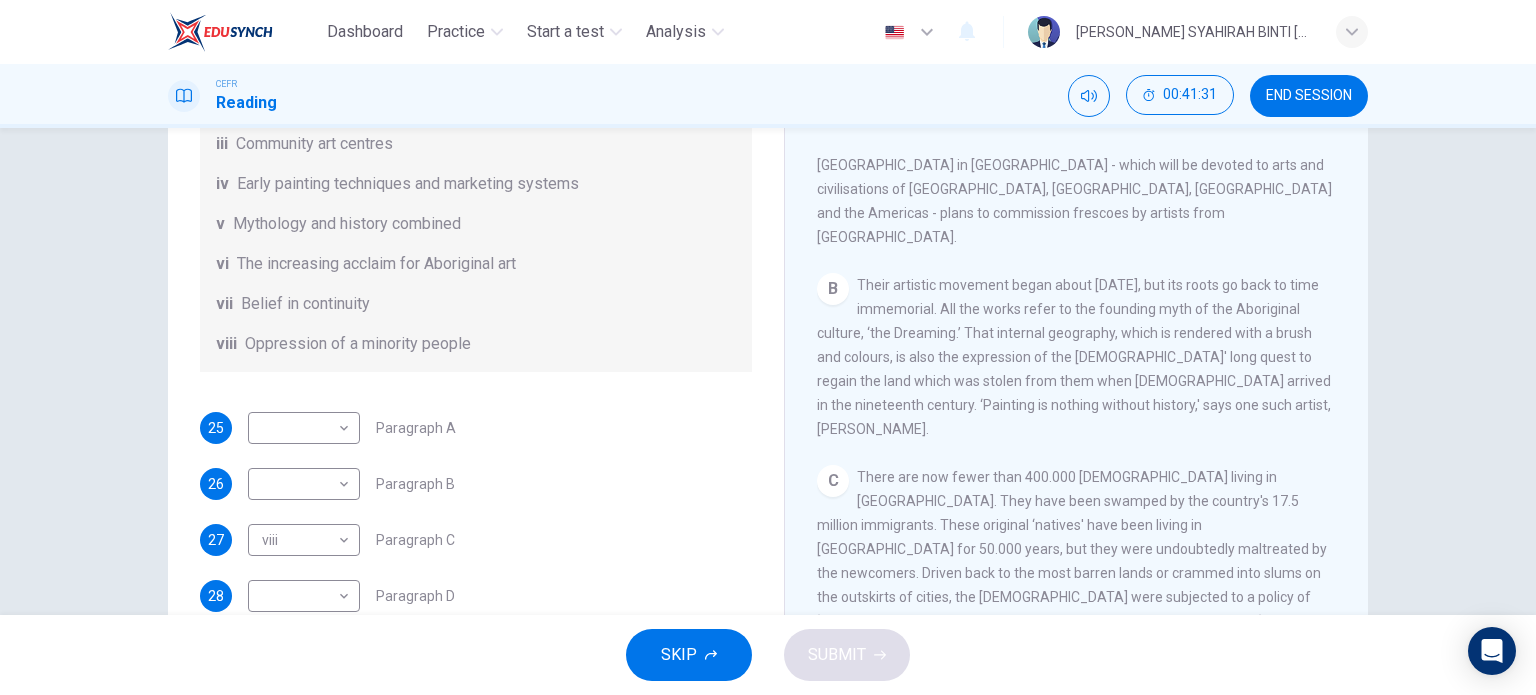 scroll, scrollTop: 528, scrollLeft: 0, axis: vertical 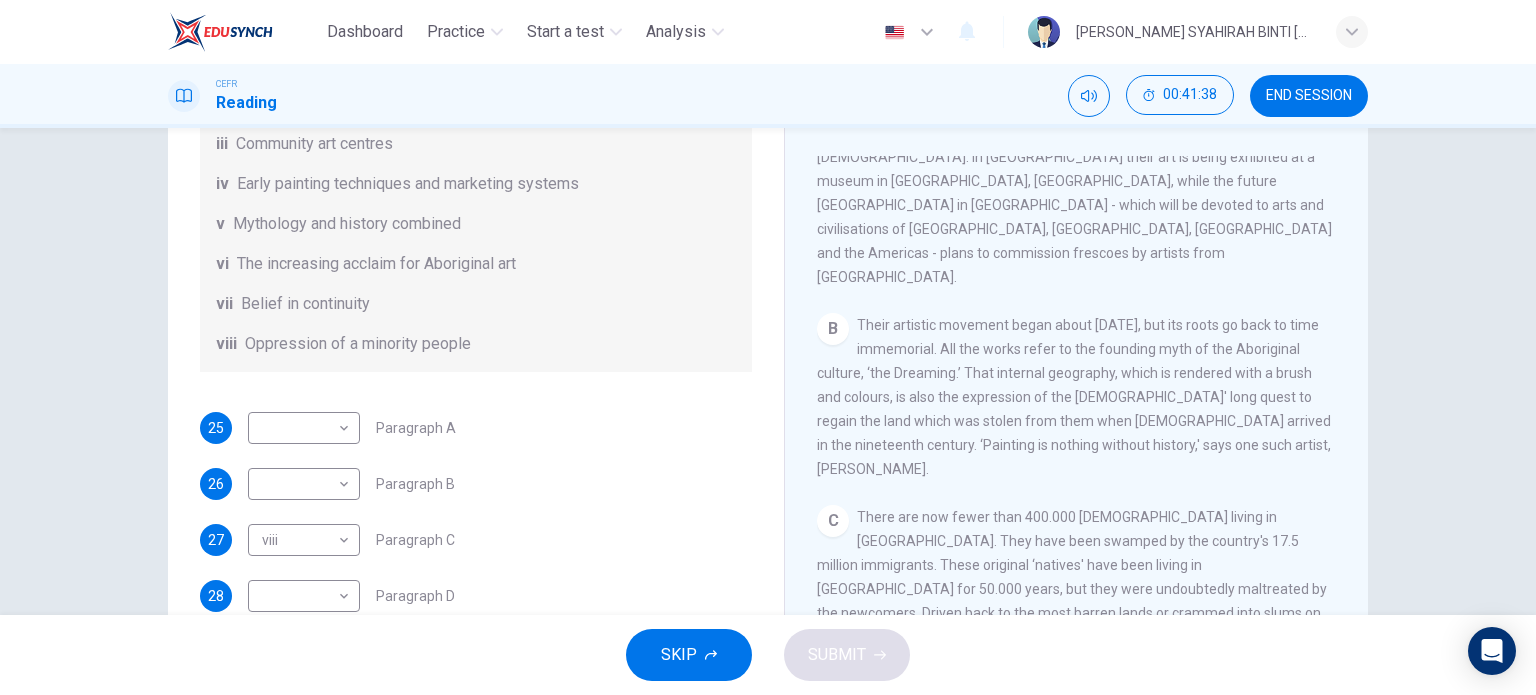 click on "B Their artistic movement began about [DATE], but its roots go back to time immemorial. All the works refer to the founding myth of the Aboriginal culture, ‘the Dreaming.’ That internal geography, which is rendered with a brush and colours, is also the expression of the [DEMOGRAPHIC_DATA]' long quest to regain the land which was stolen from them when [DEMOGRAPHIC_DATA] arrived in the nineteenth century. ‘Painting is nothing without history,' says one such artist, [PERSON_NAME]." at bounding box center [1077, 397] 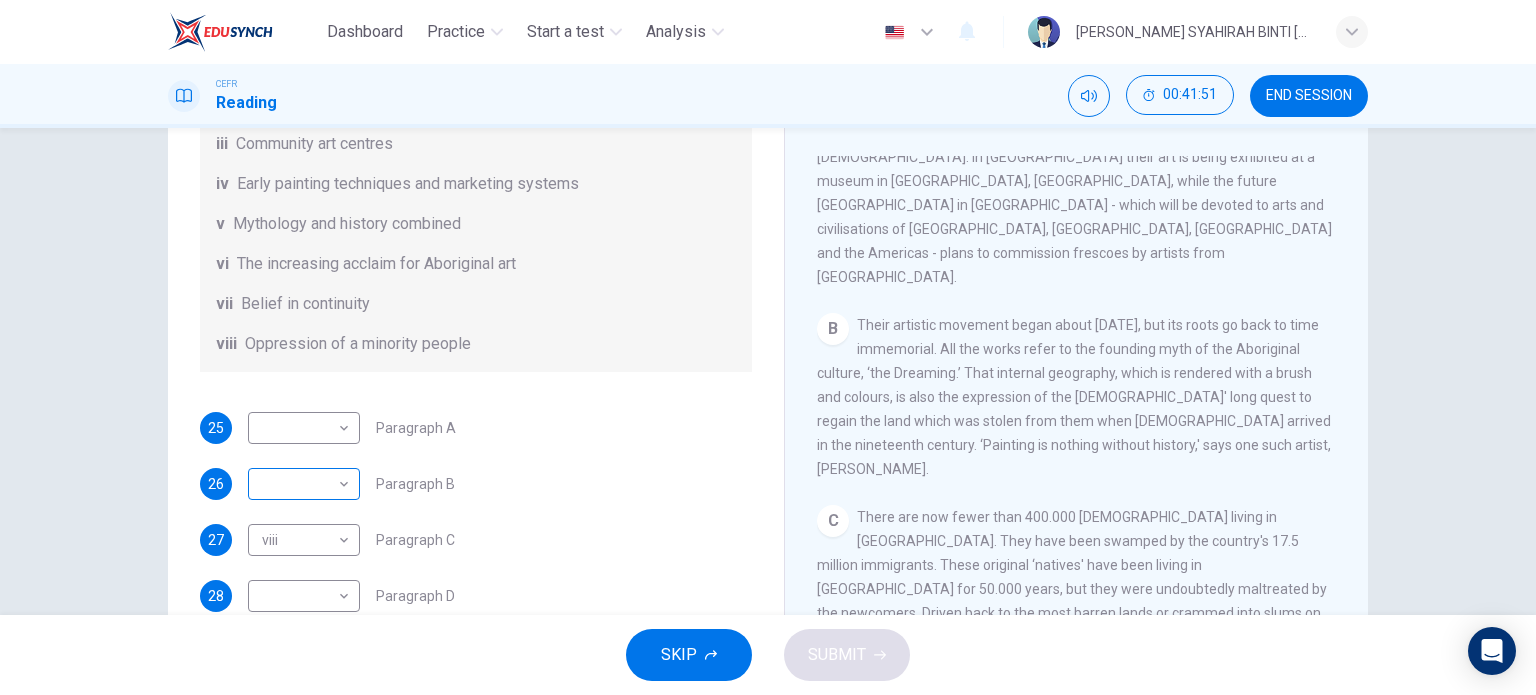click on "Dashboard Practice Start a test Analysis English en ​ [PERSON_NAME] SYAHIRAH BINTI [PERSON_NAME] CEFR Reading 00:41:51 END SESSION Questions 25 - 30 The Reading Passage has eight paragraphs  A-H .
Choose the most suitable heading for paragraphs  A-F  from the list of headings below.
Write the correct number (i-viii) in the boxes below. List of Headings i Amazing results from a project ii New religious ceremonies iii Community art centres iv Early painting techniques and marketing systems v Mythology and history combined vi The increasing acclaim for Aboriginal art vii Belief in continuity viii Oppression of a minority people 25 ​ ​ Paragraph A 26 ​ ​ Paragraph B 27 viii viii ​ Paragraph C 28 ​ ​ Paragraph D 29 ​ ​ Paragraph E 30 ​ ​ Paragraph F Painters of Time CLICK TO ZOOM Click to Zoom A B C D E F G H  [DATE], Aboriginal painting has become a great success. Some works sell for more than $25,000, and exceptional items may fetch as much as $180,000 in [GEOGRAPHIC_DATA]. SKIP SUBMIT
2025" at bounding box center [768, 347] 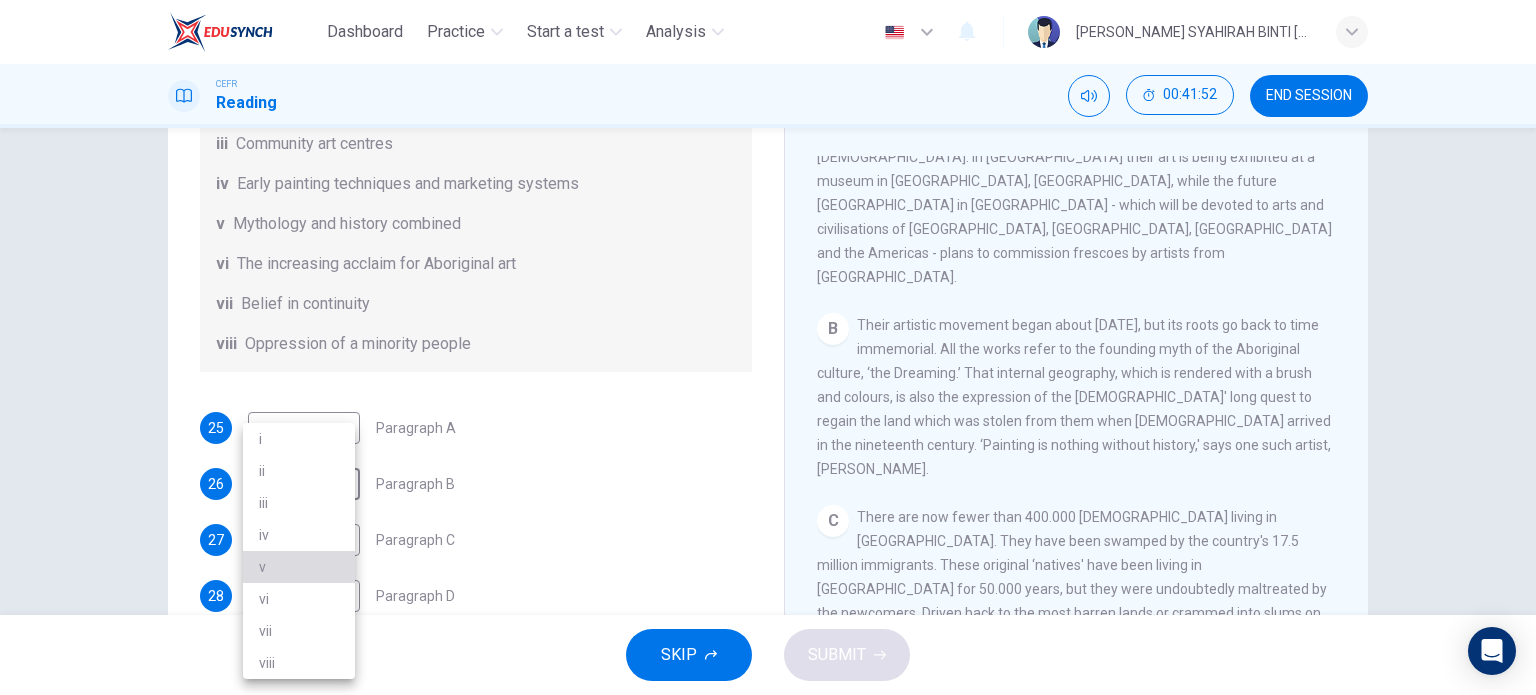 click on "v" at bounding box center (299, 567) 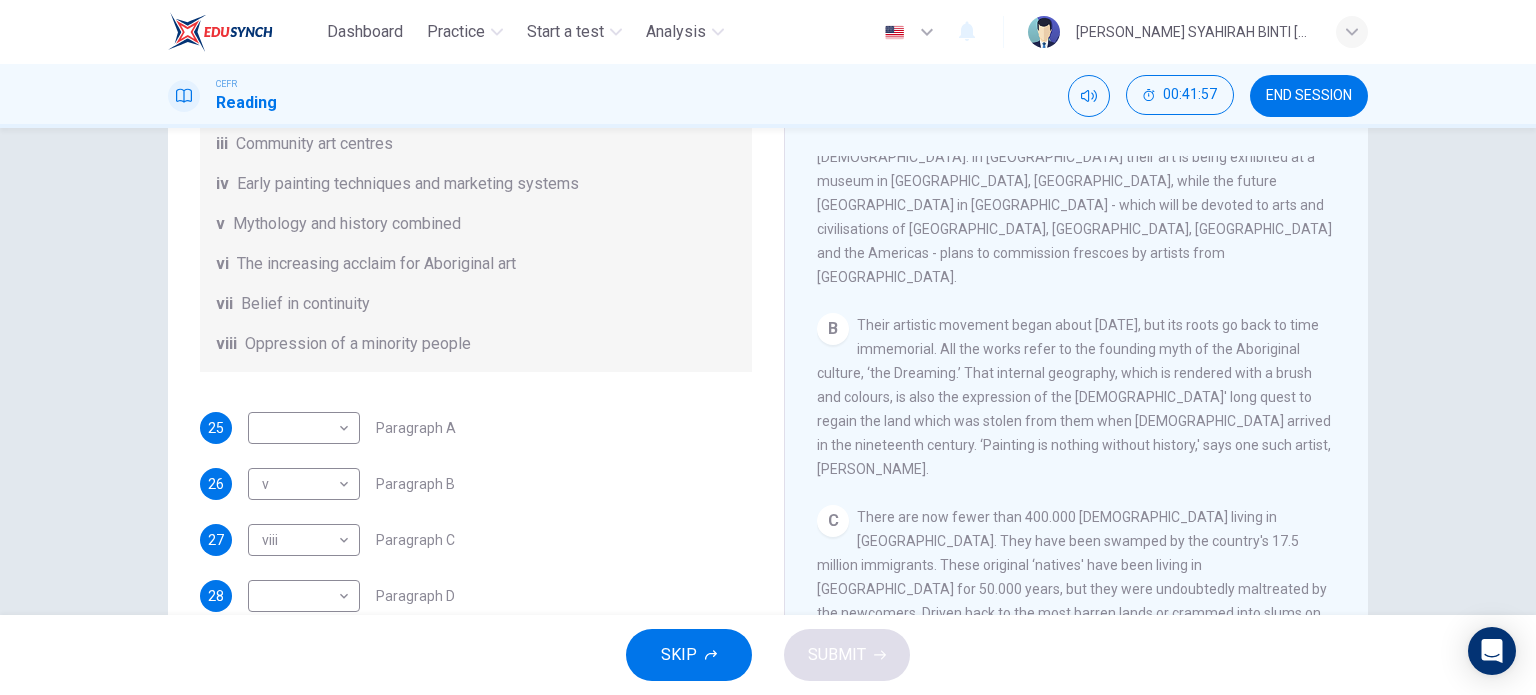 click on "CLICK TO ZOOM Click to Zoom A The works of [DEMOGRAPHIC_DATA] artists are now much in demand throughout the world, and not just in [GEOGRAPHIC_DATA], where they are already fully recognised: the [GEOGRAPHIC_DATA], which opened in [GEOGRAPHIC_DATA] in [DATE], designated 40% of its exhibition space to works by [DEMOGRAPHIC_DATA]. In [GEOGRAPHIC_DATA] their art is being exhibited at a museum in [GEOGRAPHIC_DATA], [GEOGRAPHIC_DATA], while the future [GEOGRAPHIC_DATA] in [GEOGRAPHIC_DATA] - which will be devoted to arts and civilisations of [GEOGRAPHIC_DATA], [GEOGRAPHIC_DATA], [GEOGRAPHIC_DATA] and the Americas - plans to commission frescoes by artists from [GEOGRAPHIC_DATA]. B C D E F G Each work is created individually, with a form peculiar to each artist, but it is created within and on behalf of a community who must approve it. An artist cannot use a 'dream' that does not belong to his or her community, since each community is the owner of its dreams, just as it is anchored to a territory marked out by its ancestors, so each painting can be interpreted as a kind of spiritual road map for that community. H" at bounding box center [1090, 459] 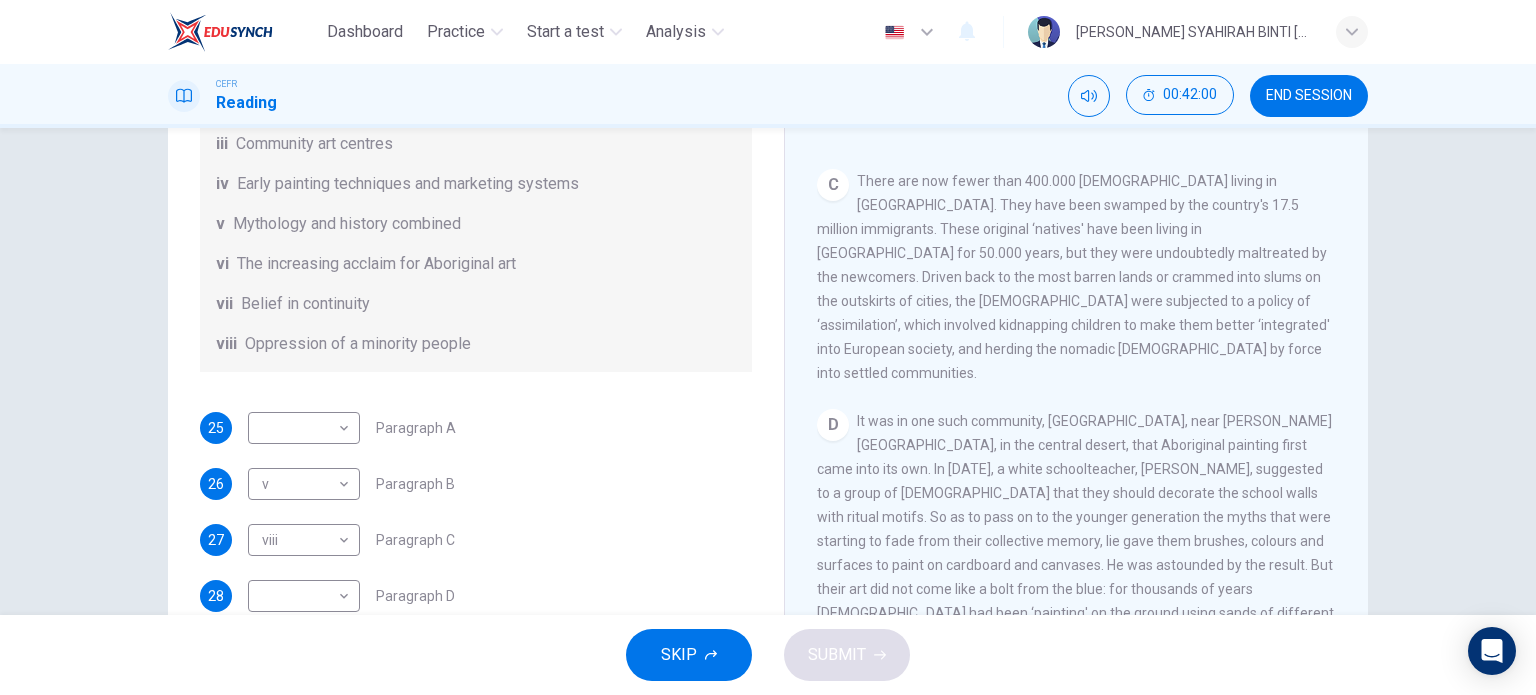 scroll, scrollTop: 888, scrollLeft: 0, axis: vertical 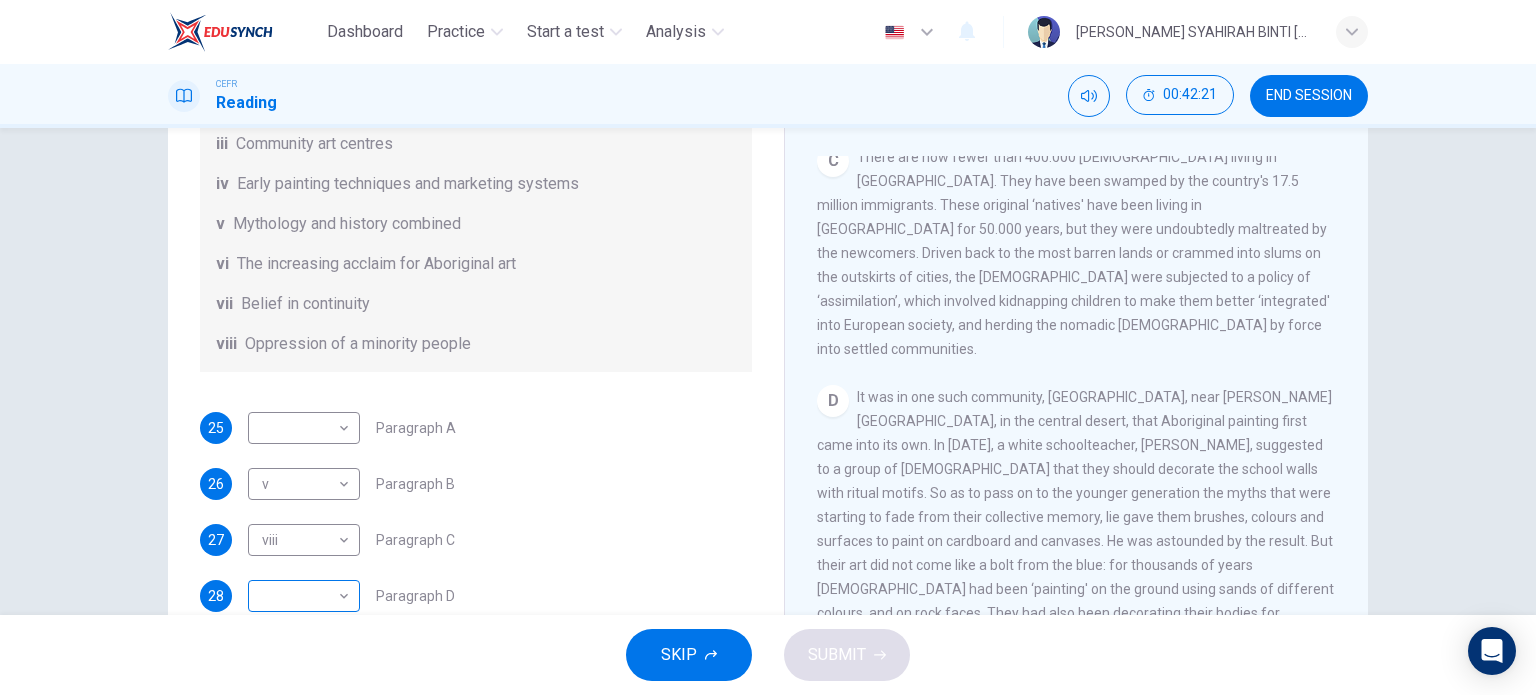 click on "Dashboard Practice Start a test Analysis English en ​ [PERSON_NAME] SYAHIRAH BINTI [PERSON_NAME] CEFR Reading 00:42:21 END SESSION Questions 25 - 30 The Reading Passage has eight paragraphs  A-H .
Choose the most suitable heading for paragraphs  A-F  from the list of headings below.
Write the correct number (i-viii) in the boxes below. List of Headings i Amazing results from a project ii New religious ceremonies iii Community art centres iv Early painting techniques and marketing systems v Mythology and history combined vi The increasing acclaim for Aboriginal art vii Belief in continuity viii Oppression of a minority people 25 ​ ​ Paragraph A 26 v v ​ Paragraph B 27 viii viii ​ Paragraph C 28 ​ ​ Paragraph D 29 ​ ​ Paragraph E 30 ​ ​ Paragraph F Painters of Time CLICK TO ZOOM Click to Zoom A B C D E F G H  [DATE], Aboriginal painting has become a great success. Some works sell for more than $25,000, and exceptional items may fetch as much as $180,000 in [GEOGRAPHIC_DATA]. SKIP SUBMIT
2025" at bounding box center (768, 347) 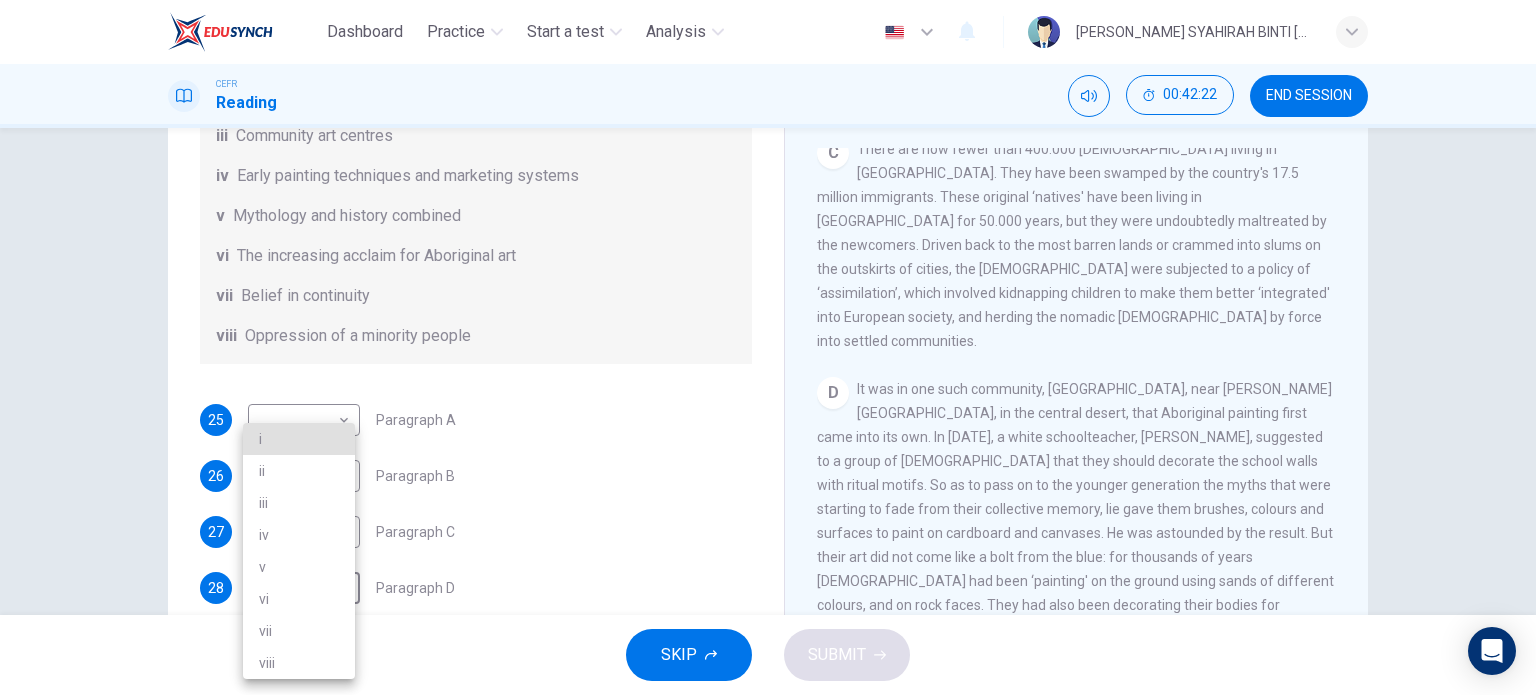 click on "i" at bounding box center [299, 439] 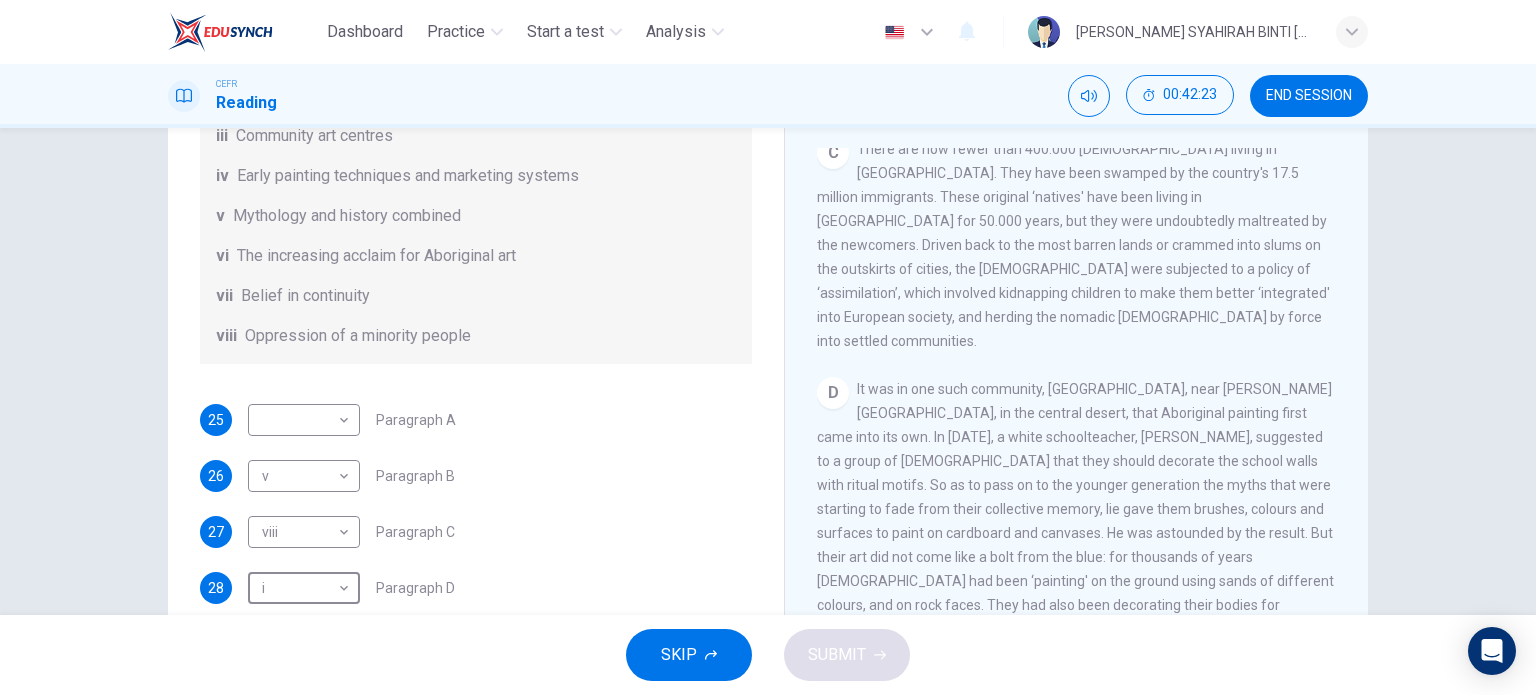 click on "D It was in one such community, [GEOGRAPHIC_DATA], near [PERSON_NAME][GEOGRAPHIC_DATA], in the [GEOGRAPHIC_DATA], that Aboriginal painting first came into its own. In [DATE], a white schoolteacher, [PERSON_NAME], suggested to a group of [DEMOGRAPHIC_DATA] that they should decorate the school walls with ritual motifs. So as to pass on to the younger generation the myths that were starting to fade from their collective memory, lie gave them brushes, colours and surfaces to paint on cardboard and canvases. He was astounded by the result. But their art did not come like a bolt from the blue: for thousands of years [DEMOGRAPHIC_DATA] had been ‘painting' on the ground using sands of different colours, and on rock faces. They had also been decorating their bodies for ceremonial purposes. So there existed a formal vocabulary." at bounding box center [1077, 509] 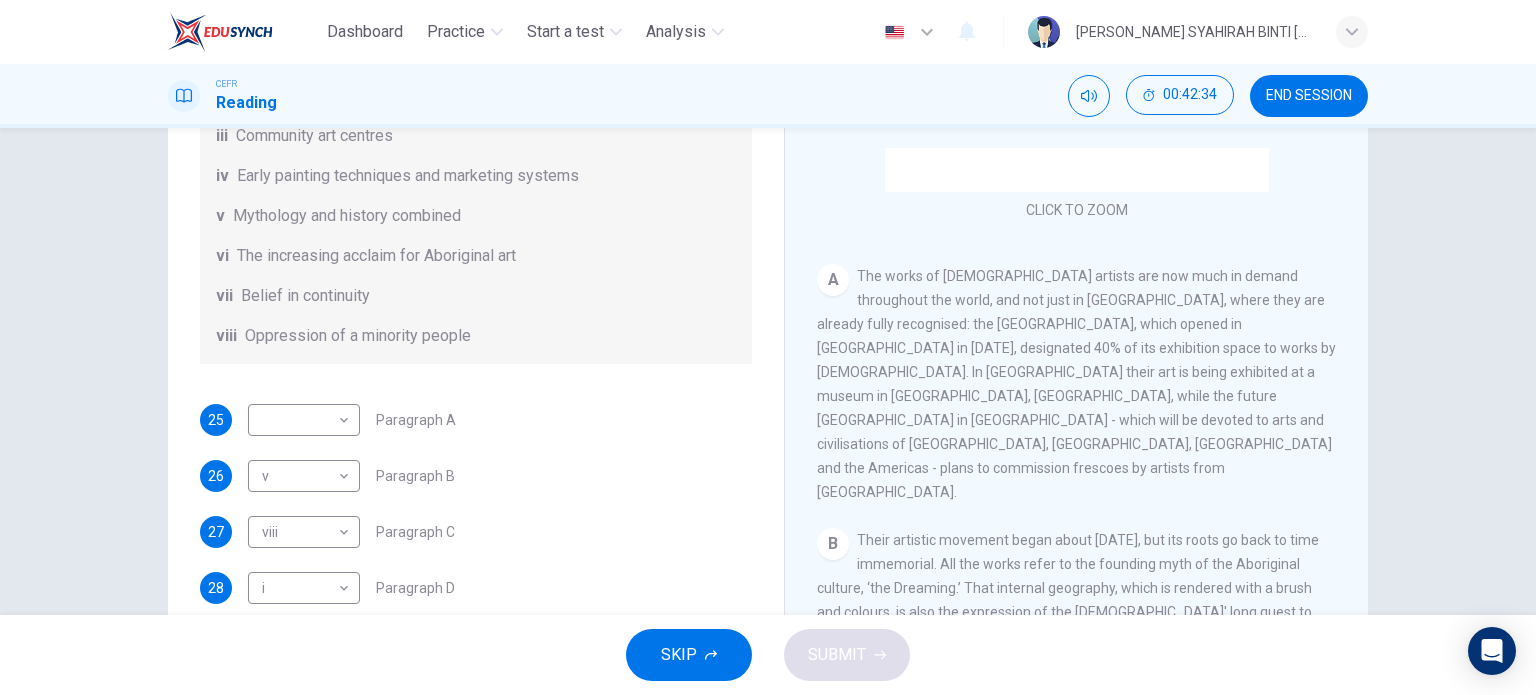 scroll, scrollTop: 208, scrollLeft: 0, axis: vertical 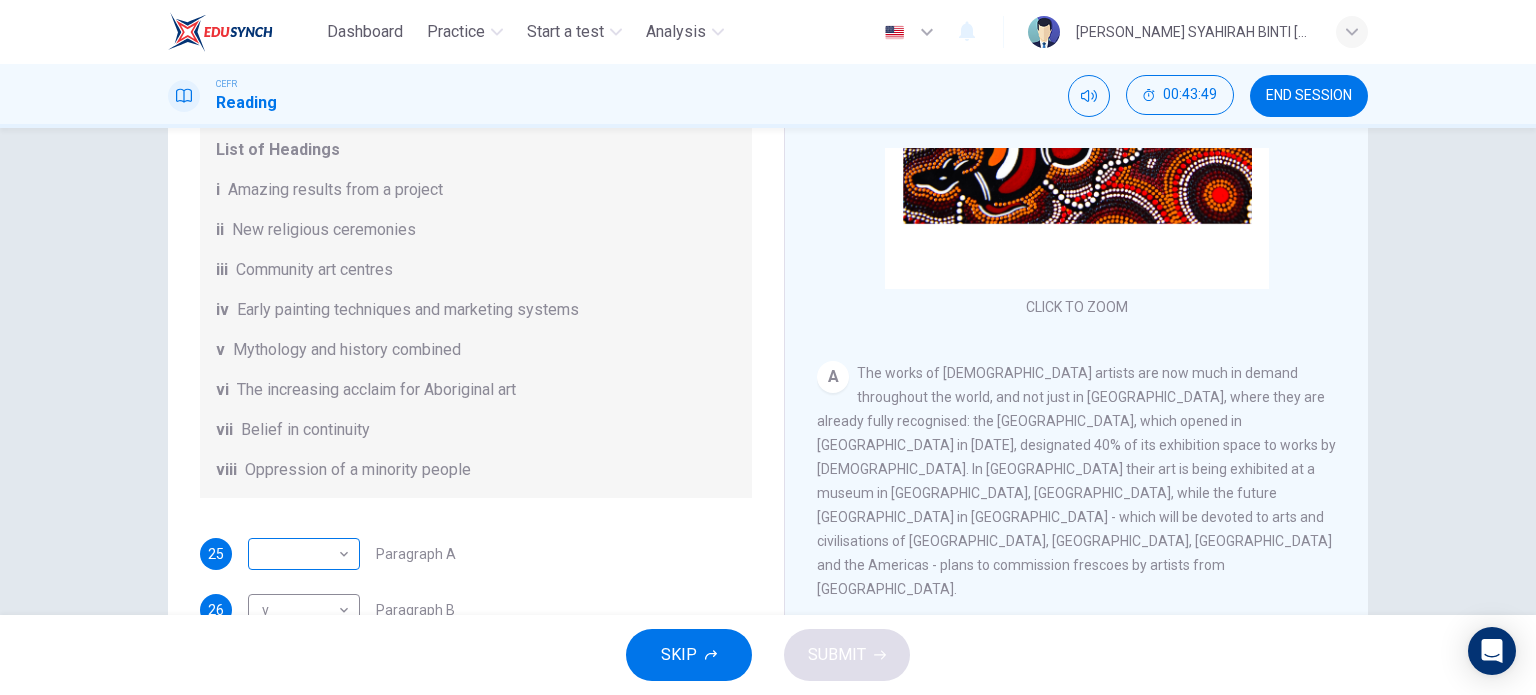click on "Dashboard Practice Start a test Analysis English en ​ [PERSON_NAME] SYAHIRAH BINTI [PERSON_NAME] CEFR Reading 00:43:49 END SESSION Questions 25 - 30 The Reading Passage has eight paragraphs  A-H .
Choose the most suitable heading for paragraphs  A-F  from the list of headings below.
Write the correct number (i-viii) in the boxes below. List of Headings i Amazing results from a project ii New religious ceremonies iii Community art centres iv Early painting techniques and marketing systems v Mythology and history combined vi The increasing acclaim for Aboriginal art vii Belief in continuity viii Oppression of a minority people 25 ​ ​ Paragraph A 26 v v ​ Paragraph B 27 viii viii ​ Paragraph C 28 i i ​ Paragraph D 29 ​ ​ Paragraph E 30 ​ ​ Paragraph F Painters of Time CLICK TO ZOOM Click to Zoom A B C D E F G H  [DATE], Aboriginal painting has become a great success. Some works sell for more than $25,000, and exceptional items may fetch as much as $180,000 in [GEOGRAPHIC_DATA]. SKIP SUBMIT
2025" at bounding box center [768, 347] 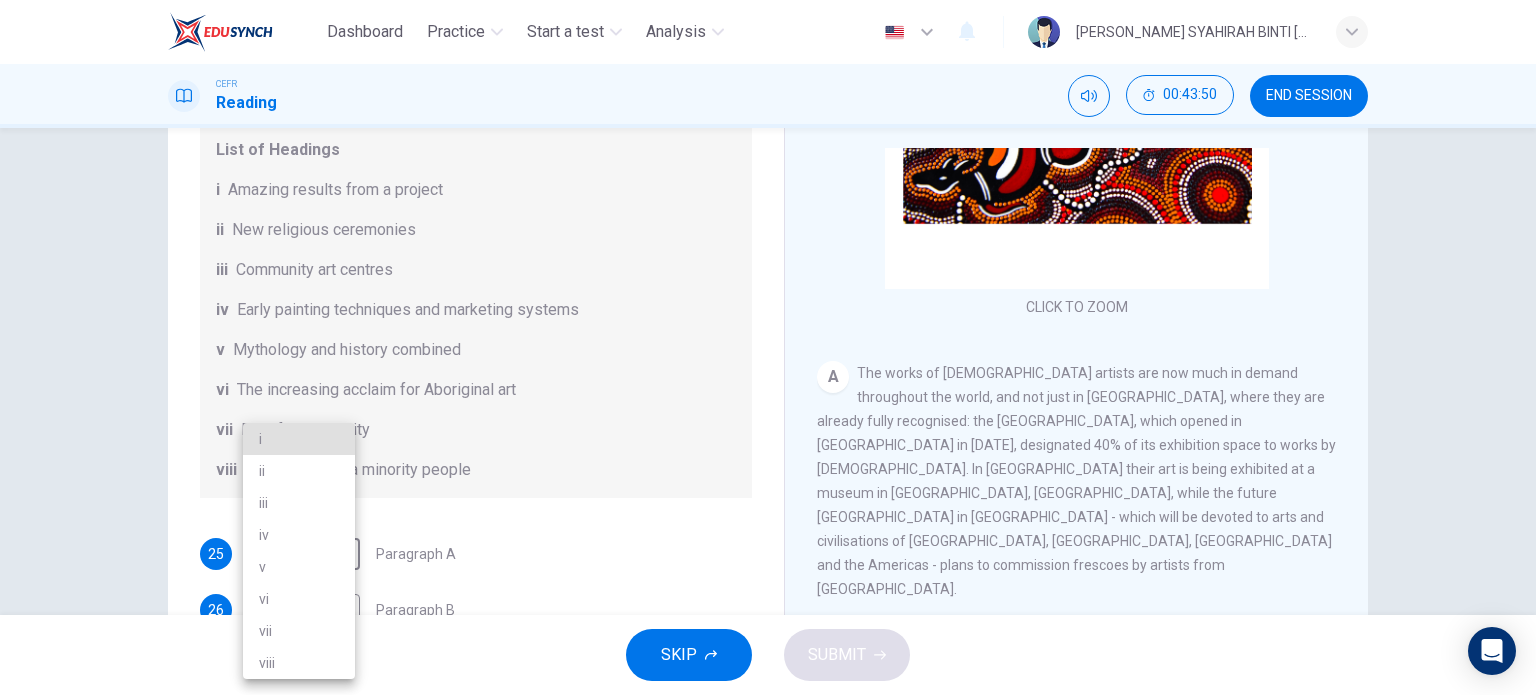 click on "iv" at bounding box center [299, 535] 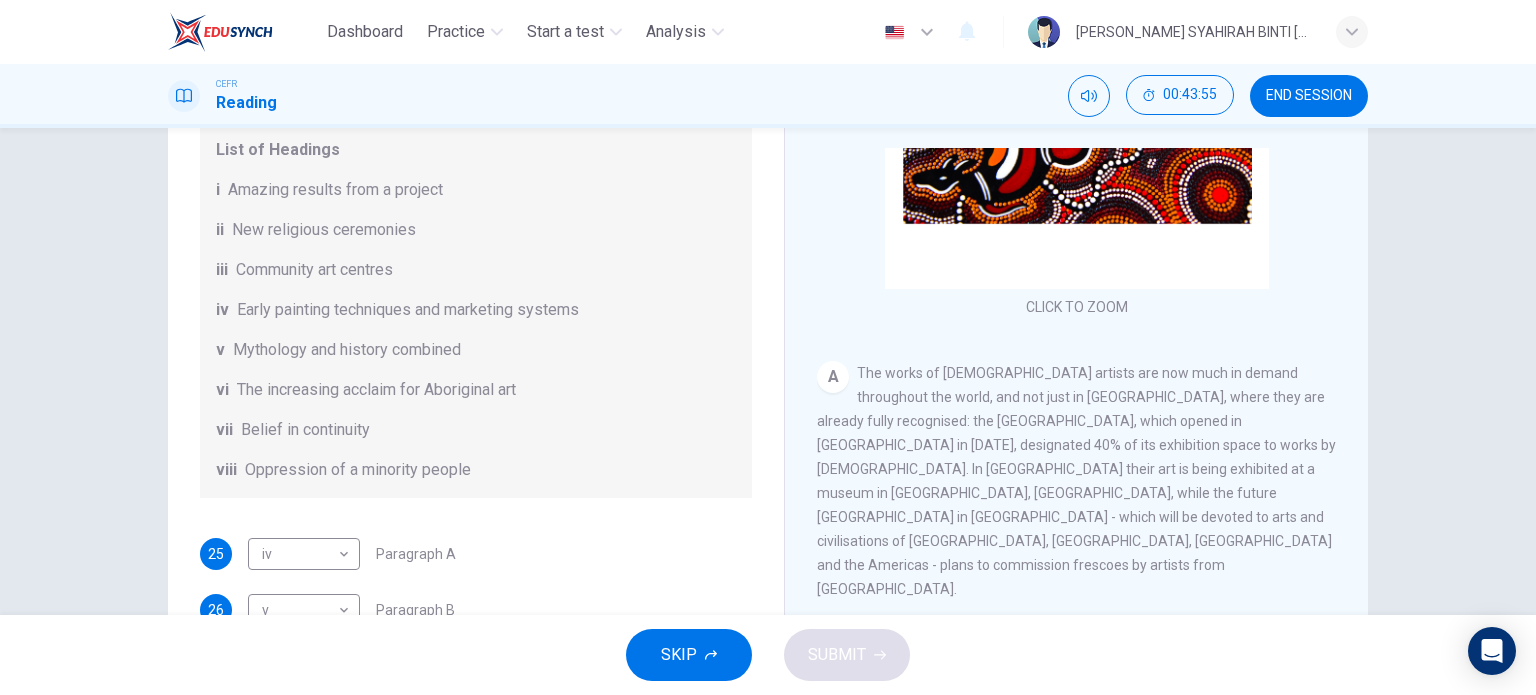 drag, startPoint x: 1344, startPoint y: 219, endPoint x: 1359, endPoint y: 301, distance: 83.360664 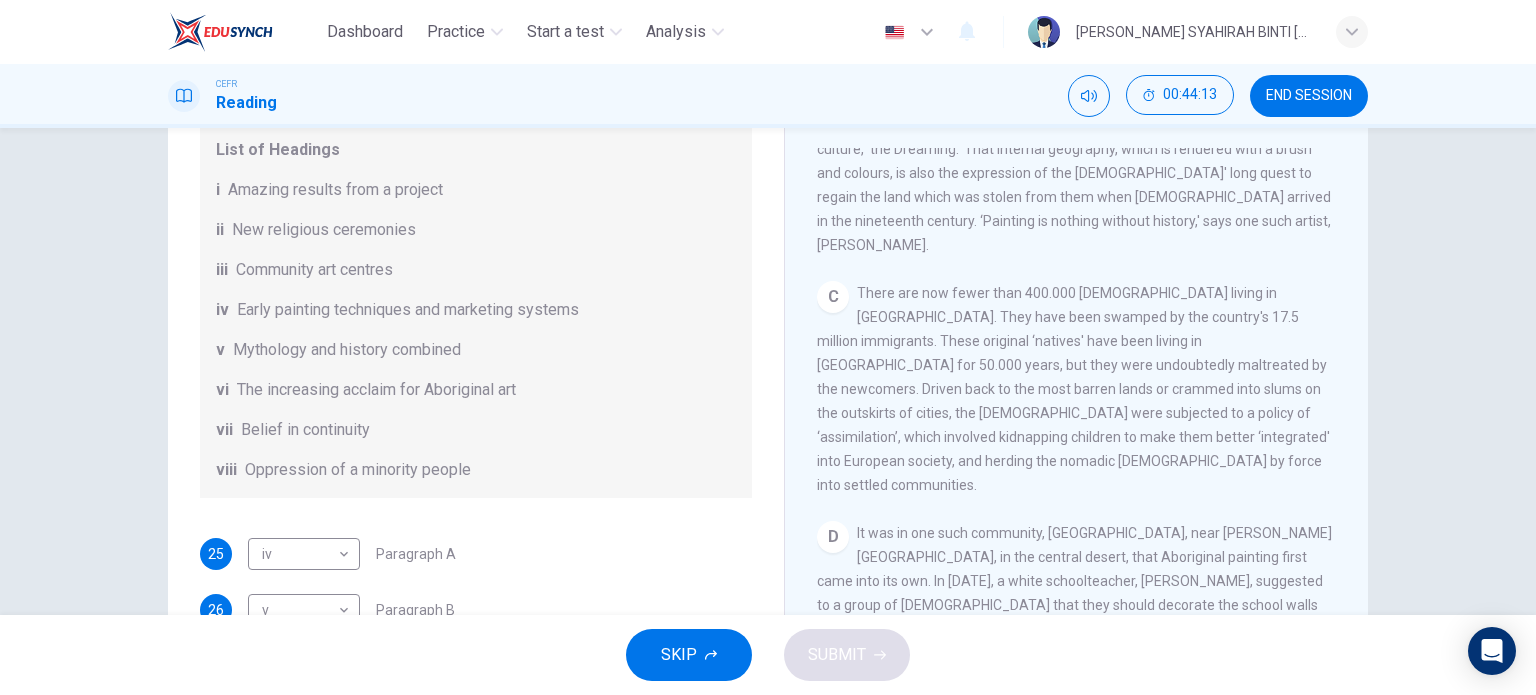 scroll, scrollTop: 723, scrollLeft: 0, axis: vertical 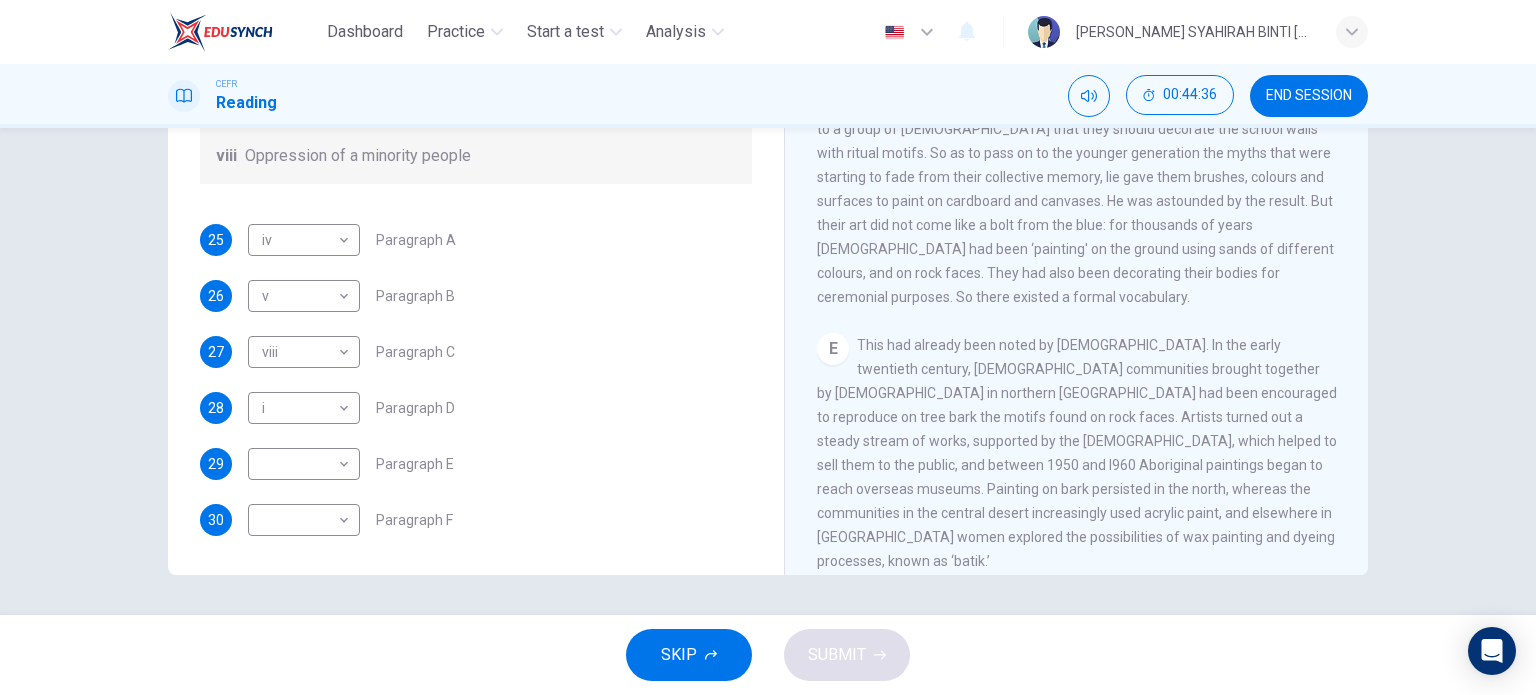 drag, startPoint x: 1359, startPoint y: 342, endPoint x: 1342, endPoint y: 293, distance: 51.86521 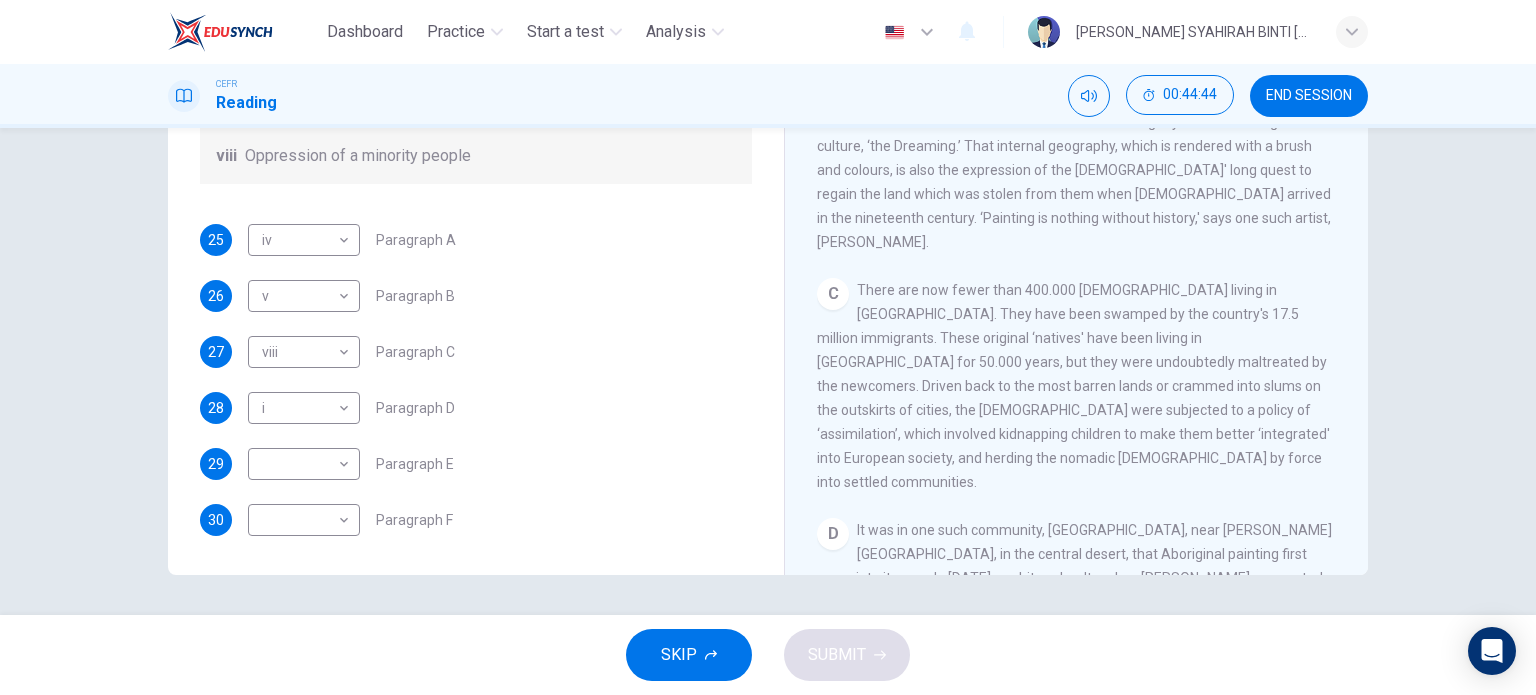 scroll, scrollTop: 557, scrollLeft: 0, axis: vertical 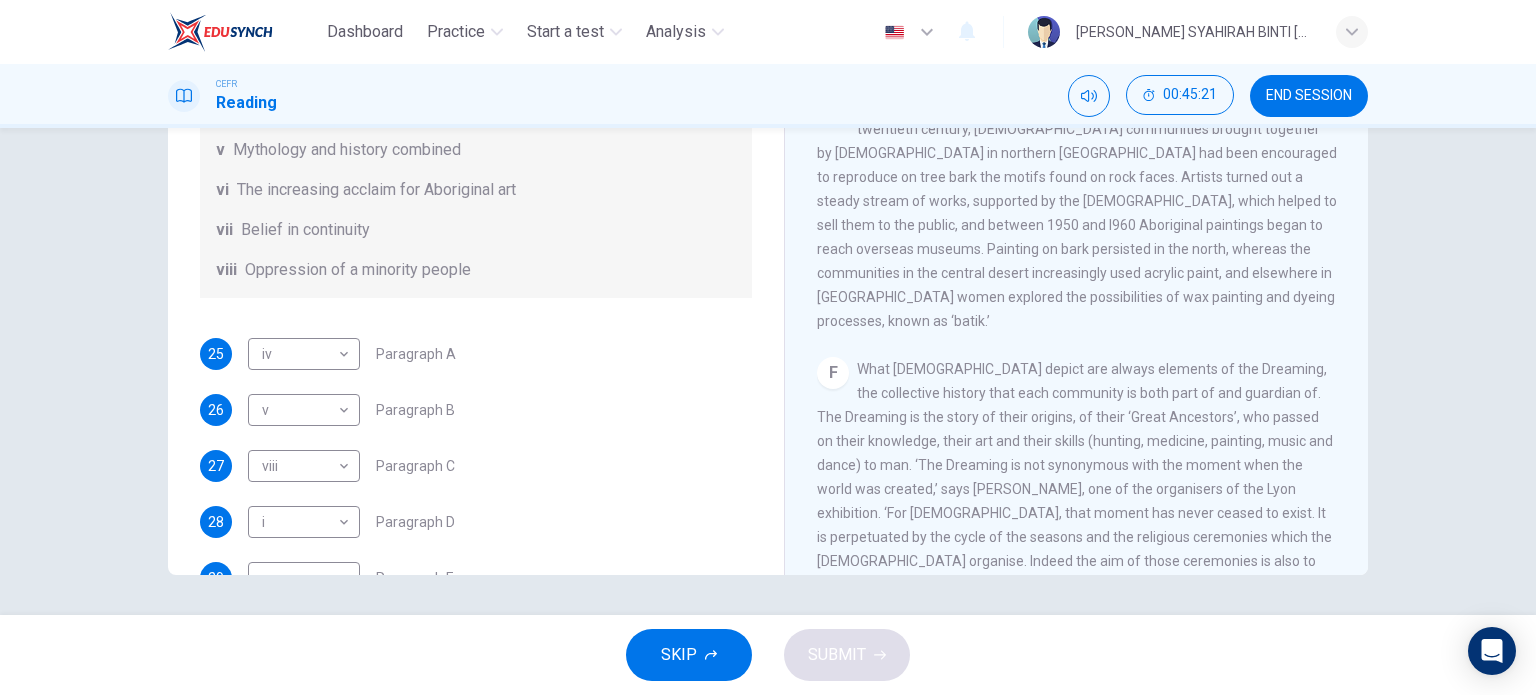 drag, startPoint x: 744, startPoint y: 386, endPoint x: 740, endPoint y: 287, distance: 99.08077 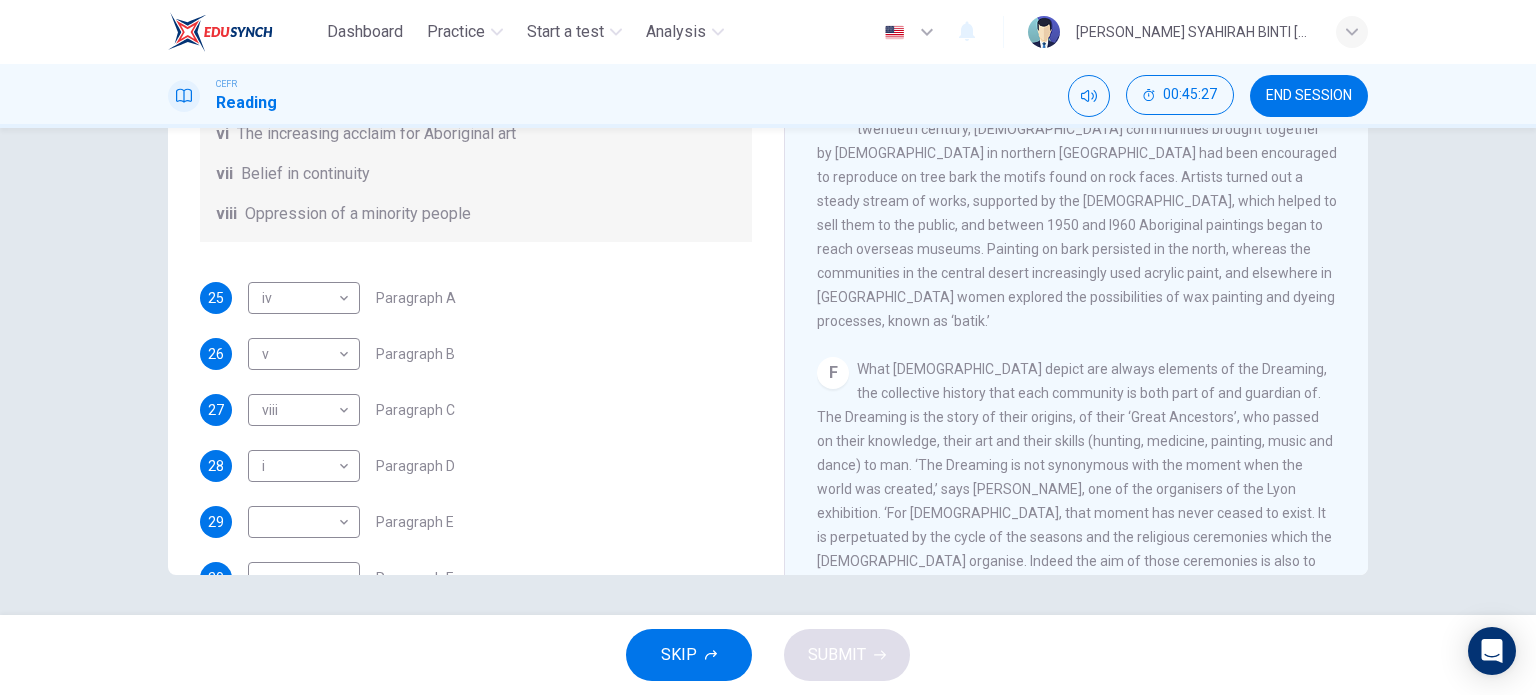 scroll, scrollTop: 352, scrollLeft: 0, axis: vertical 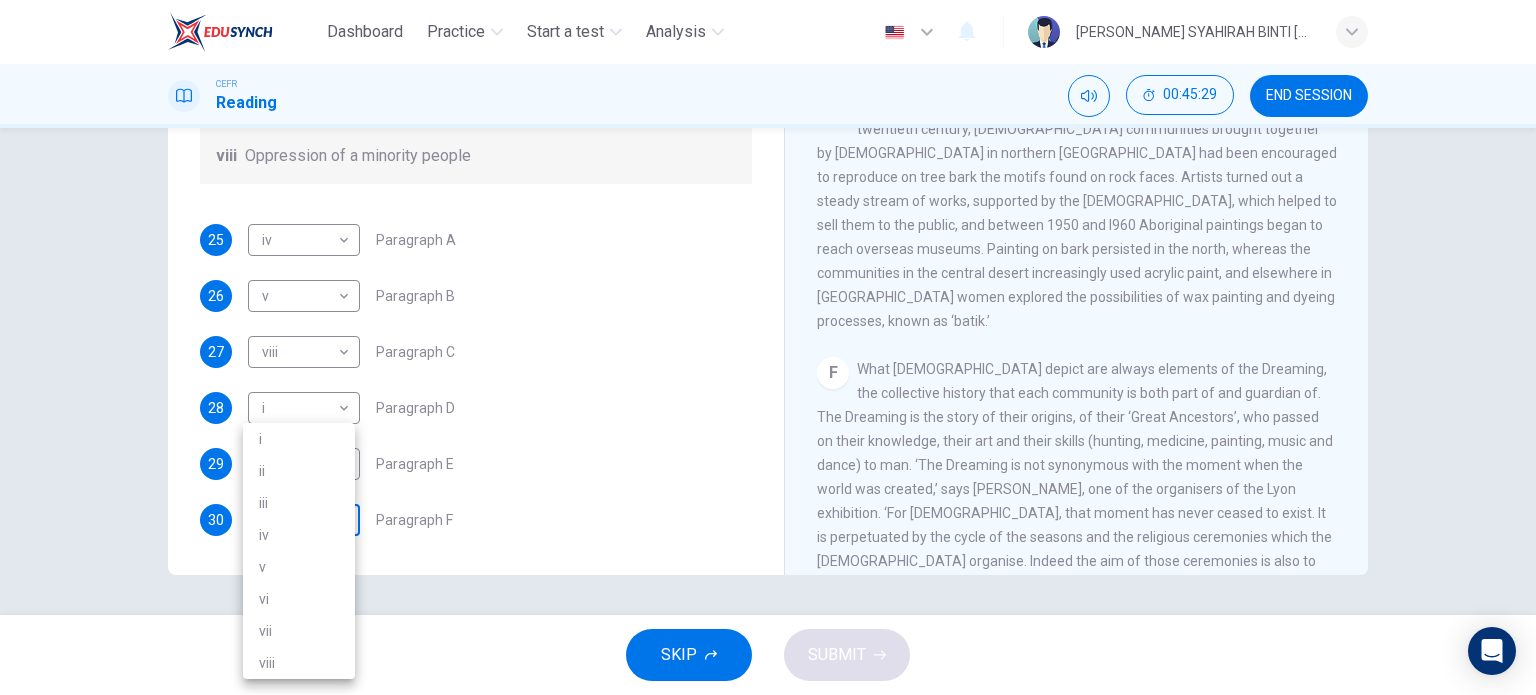 click on "Dashboard Practice Start a test Analysis English en ​ [PERSON_NAME] SYAHIRAH BINTI [PERSON_NAME] CEFR Reading 00:45:29 END SESSION Questions 25 - 30 The Reading Passage has eight paragraphs  A-H .
Choose the most suitable heading for paragraphs  A-F  from the list of headings below.
Write the correct number (i-viii) in the boxes below. List of Headings i Amazing results from a project ii New religious ceremonies iii Community art centres iv Early painting techniques and marketing systems v Mythology and history combined vi The increasing acclaim for Aboriginal art vii Belief in continuity viii Oppression of a minority people 25 iv iv ​ Paragraph A 26 v v ​ Paragraph B 27 viii viii ​ Paragraph C 28 i i ​ Paragraph D 29 ​ ​ Paragraph E 30 ​ ​ Paragraph F Painters of Time CLICK TO ZOOM Click to Zoom A B C D E F G H  [DATE], Aboriginal painting has become a great success. Some works sell for more than $25,000, and exceptional items may fetch as much as $180,000 in [GEOGRAPHIC_DATA]. SKIP SUBMIT
2025" at bounding box center [768, 347] 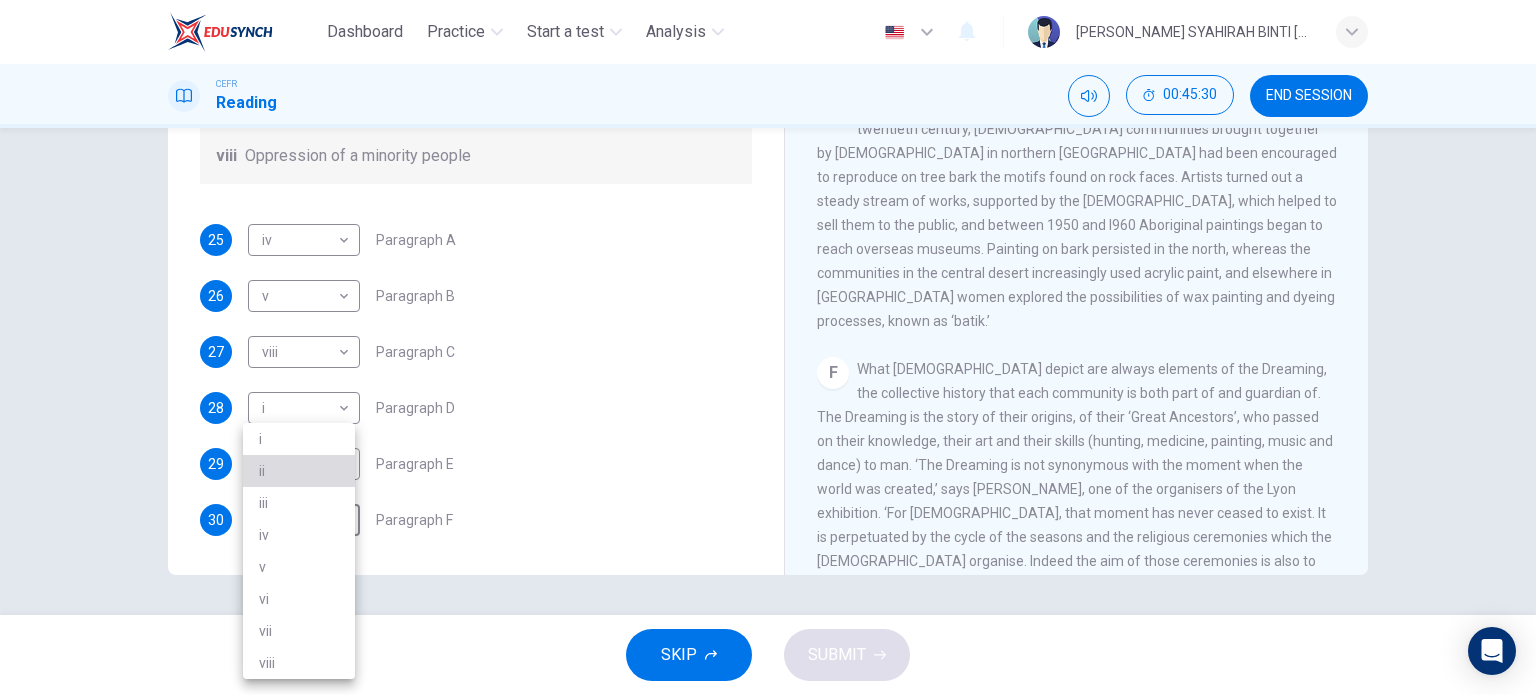 click on "ii" at bounding box center (299, 471) 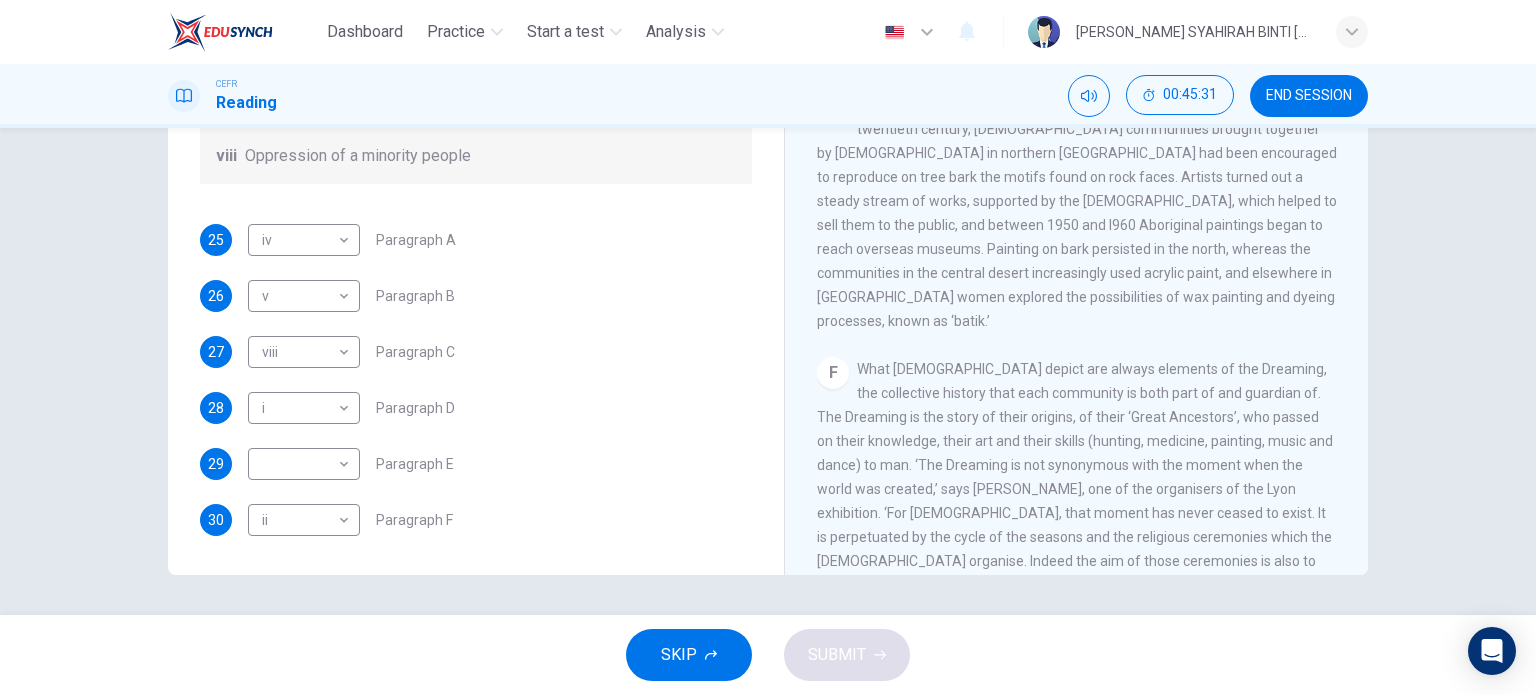 click on "F What Aborigines depict are always elements of the Dreaming, the collective history that each community is both part of and guardian of. The Dreaming is the story of their origins, of their ‘Great Ancestors’, who passed on their knowledge, their art and their skills (hunting, medicine, painting, music and dance) to man. ‘The Dreaming is not synonymous with the moment when the world was created,’ says [PERSON_NAME], one of the organisers of the Lyon exhibition. ‘For [DEMOGRAPHIC_DATA], that moment has never ceased to exist. It is perpetuated by the cycle of the seasons and the religious ceremonies which the [DEMOGRAPHIC_DATA] organise. Indeed the aim of those ceremonies is also to ensure the permanence of that golden age. The central function of Aboriginal painting, even in its contemporary manifestations, is to guarantee the survival of this world. The Dreaming is both past, present and future.'" at bounding box center [1077, 501] 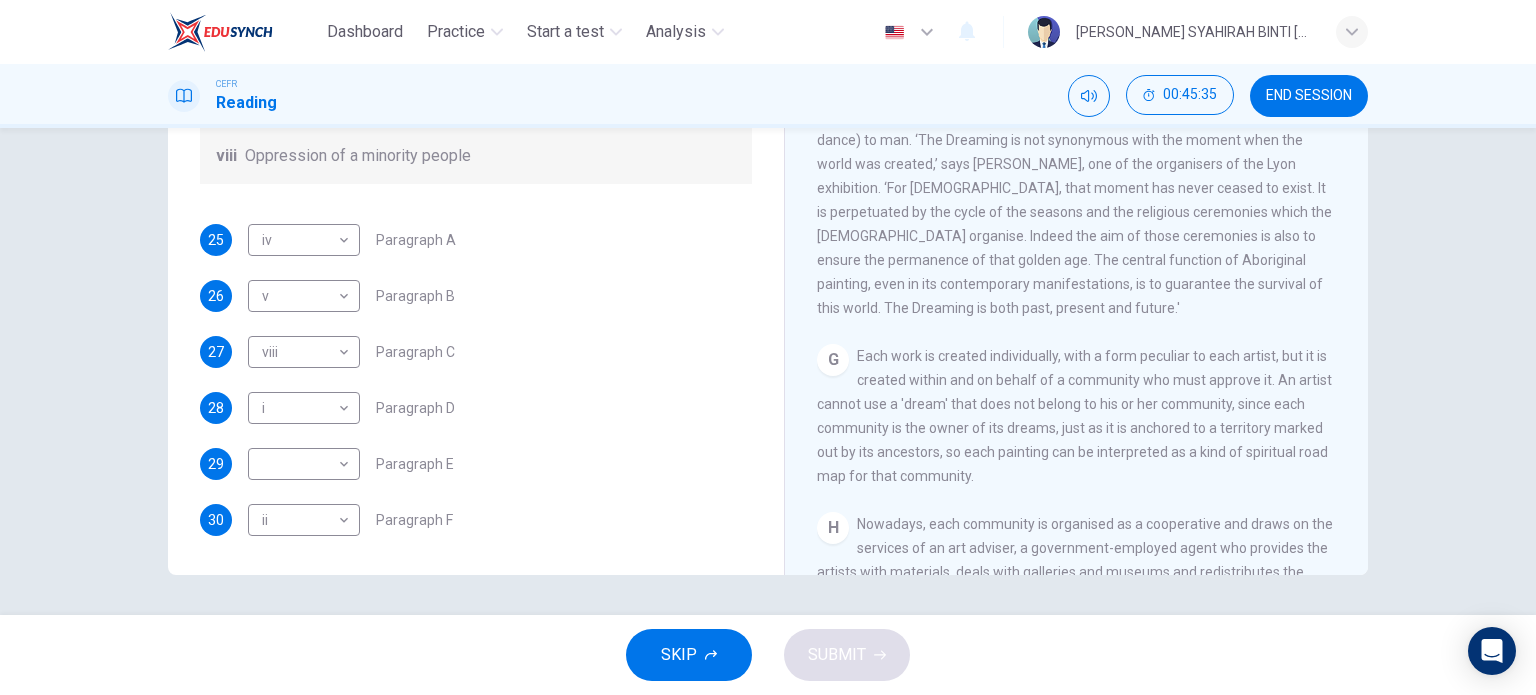 scroll, scrollTop: 1600, scrollLeft: 0, axis: vertical 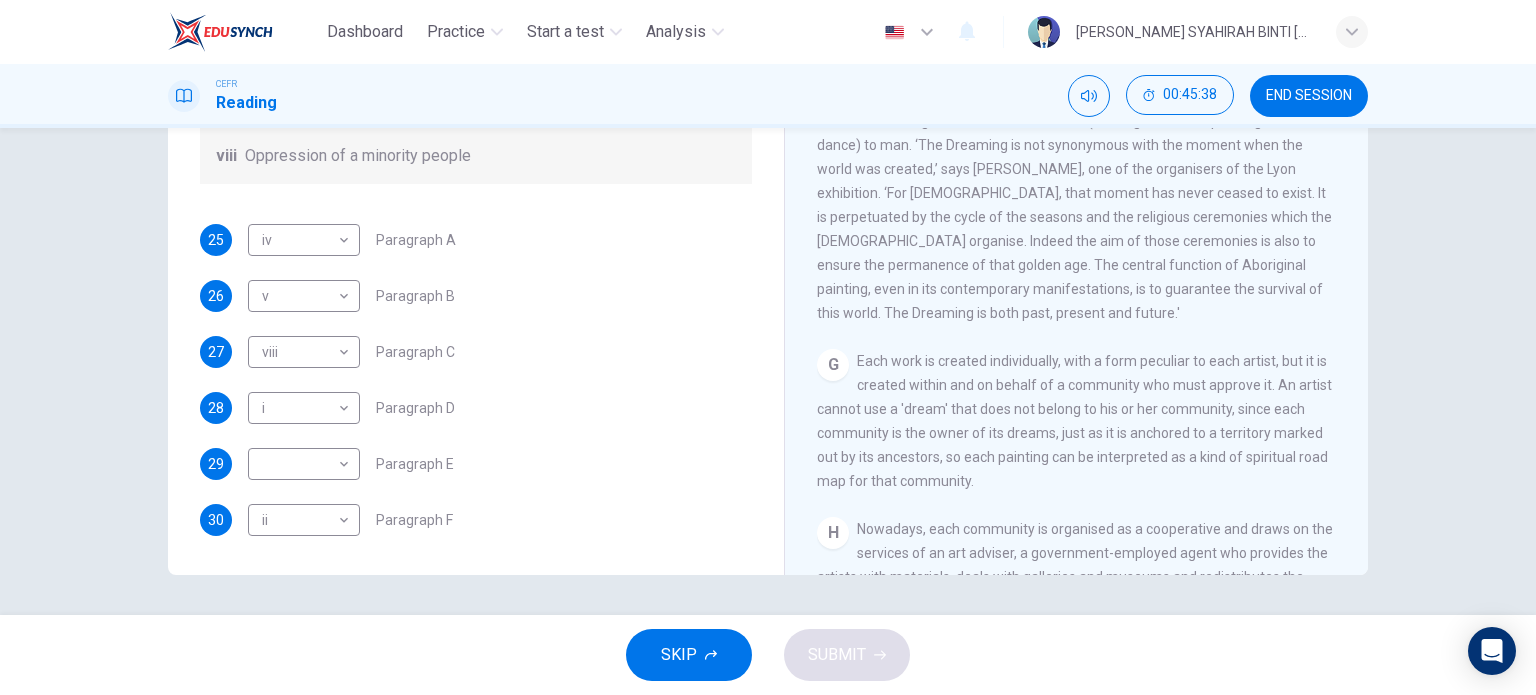 drag, startPoint x: 764, startPoint y: 405, endPoint x: 756, endPoint y: 291, distance: 114.28036 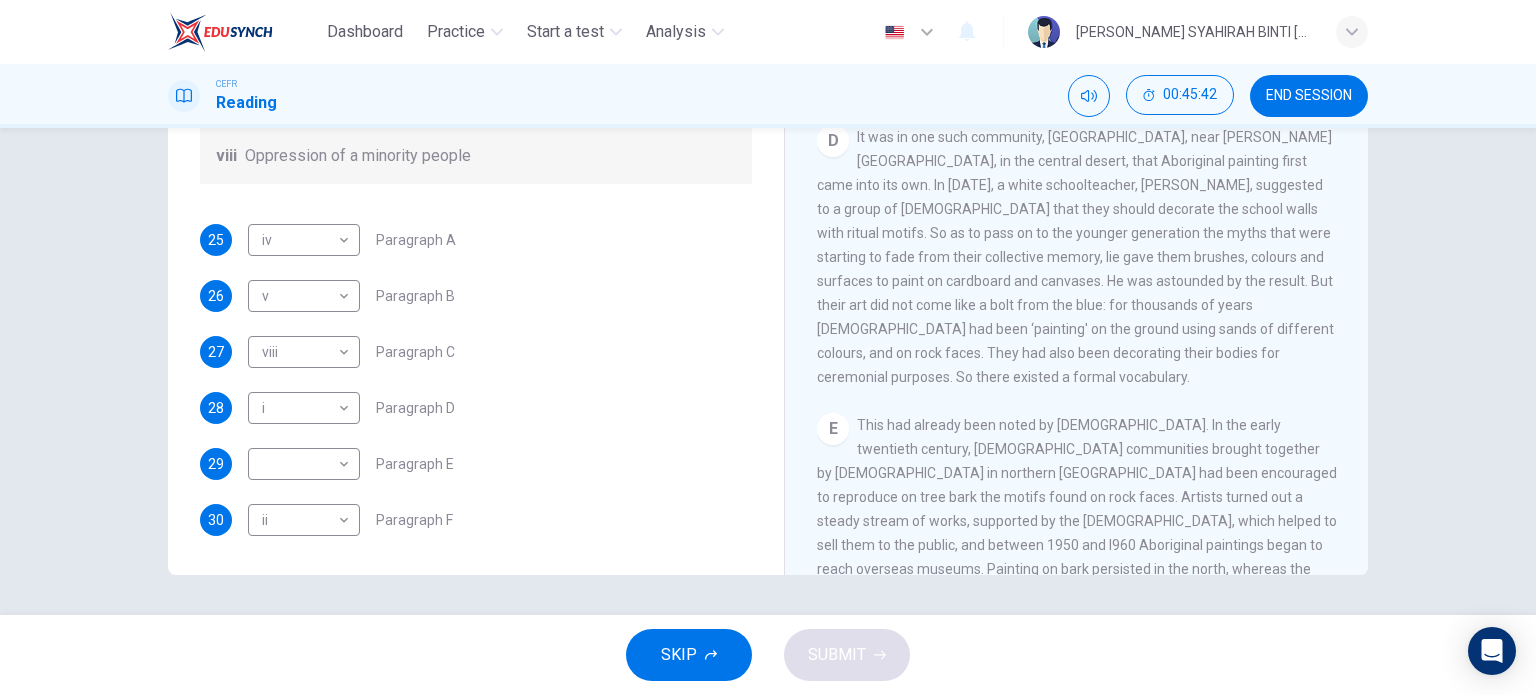 scroll, scrollTop: 1000, scrollLeft: 0, axis: vertical 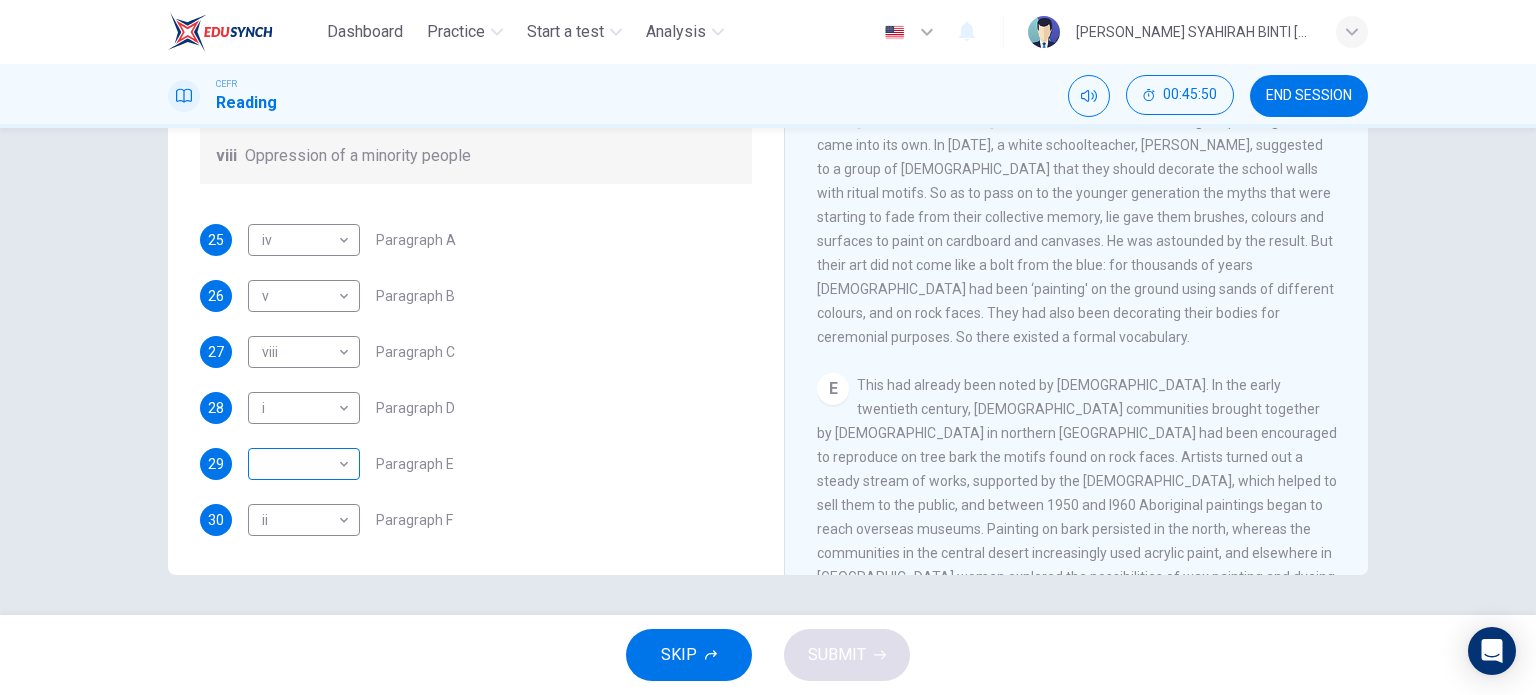 click on "Dashboard Practice Start a test Analysis English en ​ [PERSON_NAME] SYAHIRAH BINTI [PERSON_NAME] CEFR Reading 00:45:50 END SESSION Questions 25 - 30 The Reading Passage has eight paragraphs  A-H .
Choose the most suitable heading for paragraphs  A-F  from the list of headings below.
Write the correct number (i-viii) in the boxes below. List of Headings i Amazing results from a project ii New religious ceremonies iii Community art centres iv Early painting techniques and marketing systems v Mythology and history combined vi The increasing acclaim for Aboriginal art vii Belief in continuity viii Oppression of a minority people 25 iv iv ​ Paragraph A 26 v v ​ Paragraph B 27 viii viii ​ Paragraph C 28 i i ​ Paragraph D 29 ​ ​ Paragraph E 30 ii ii ​ Paragraph F Painters of Time CLICK TO ZOOM Click to Zoom A B C D E F G H  [DATE], Aboriginal painting has become a great success. Some works sell for more than $25,000, and exceptional items may fetch as much as $180,000 in [GEOGRAPHIC_DATA]. SKIP SUBMIT" at bounding box center [768, 347] 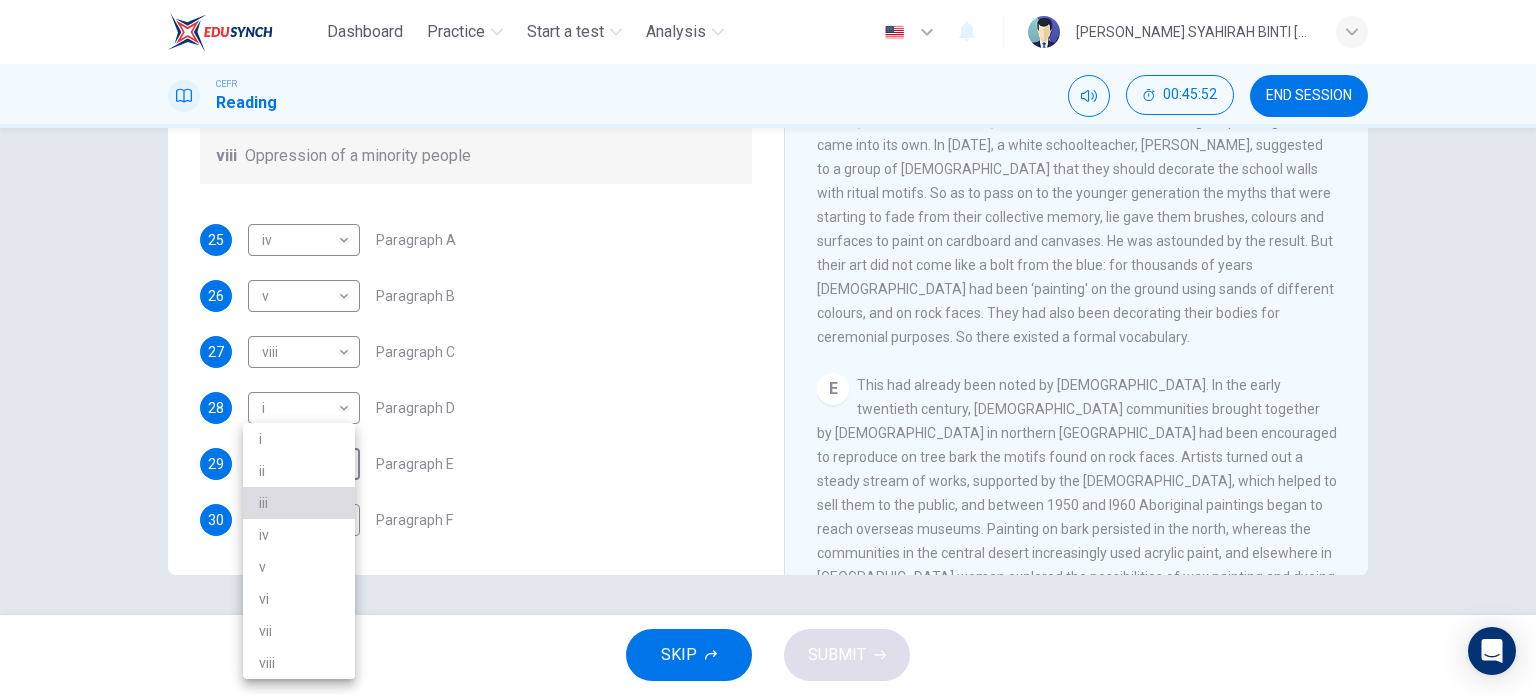 click on "iii" at bounding box center [299, 503] 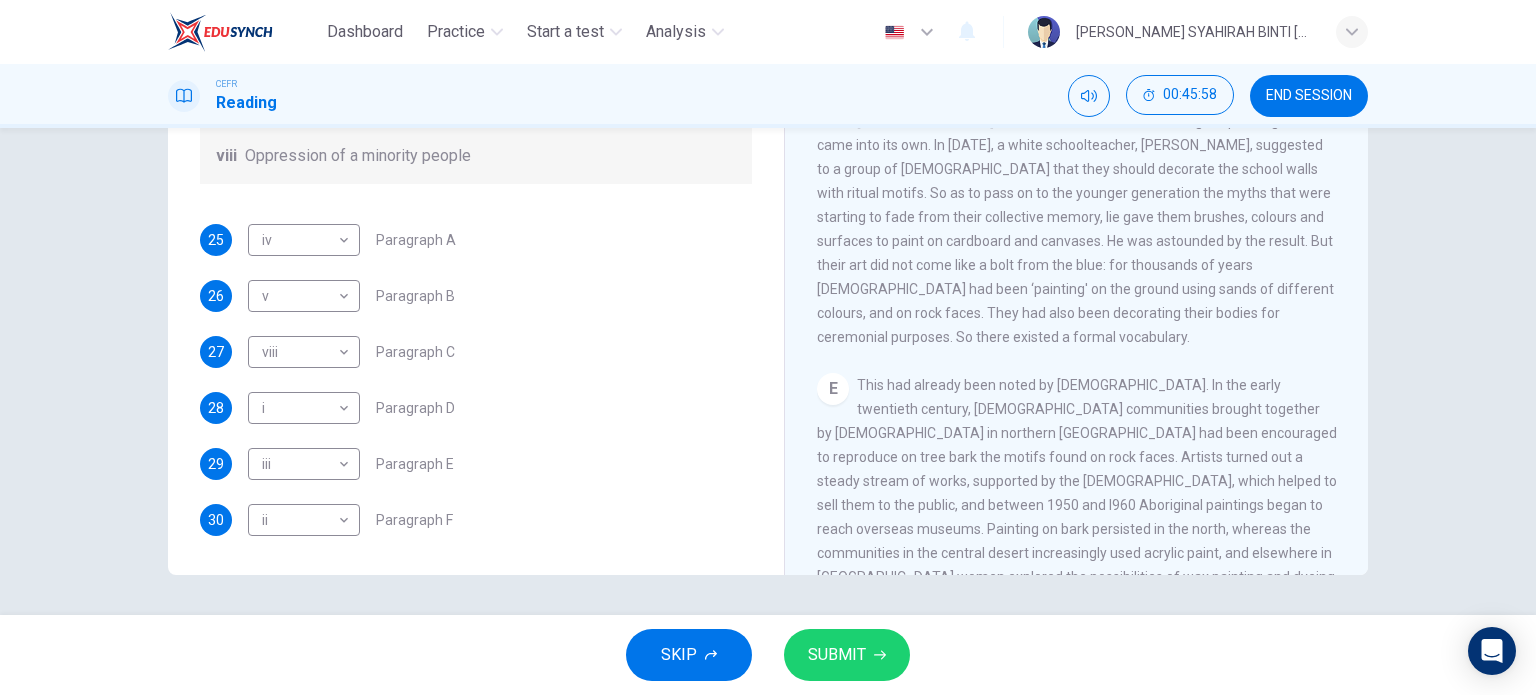 click on "25 iv iv ​ Paragraph A 26 v v ​ Paragraph B 27 viii viii ​ Paragraph C 28 i i ​ Paragraph D 29 iii iii ​ Paragraph E 30 ii ii ​ Paragraph F" at bounding box center [476, 380] 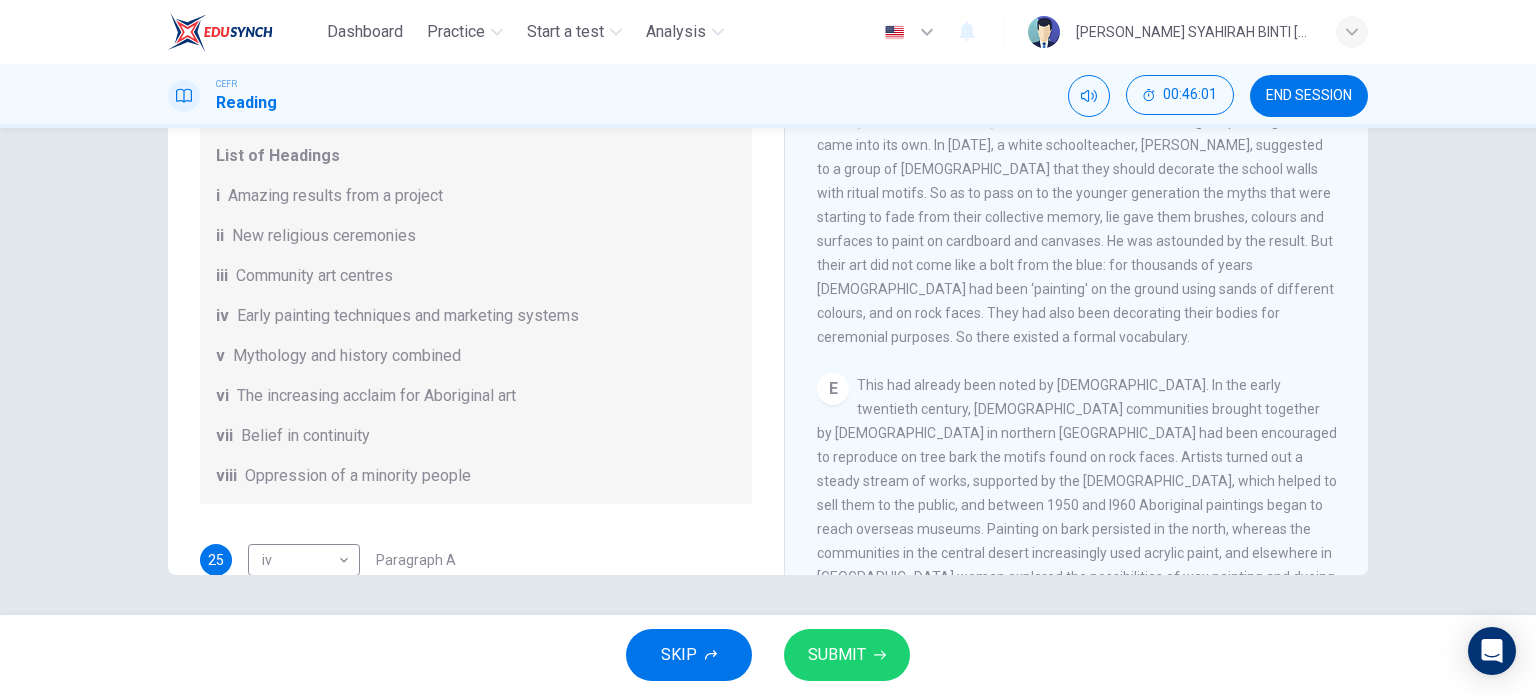 scroll, scrollTop: 0, scrollLeft: 0, axis: both 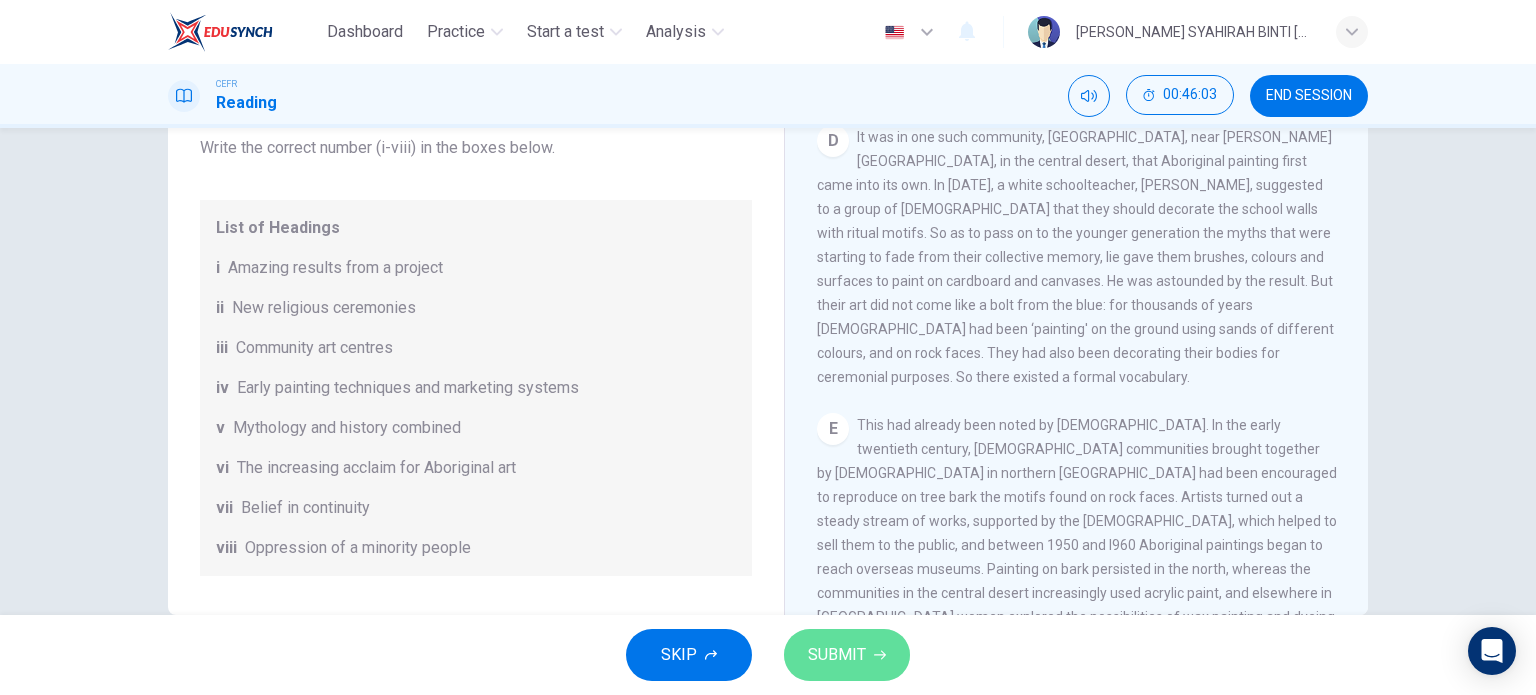 click on "SUBMIT" at bounding box center (837, 655) 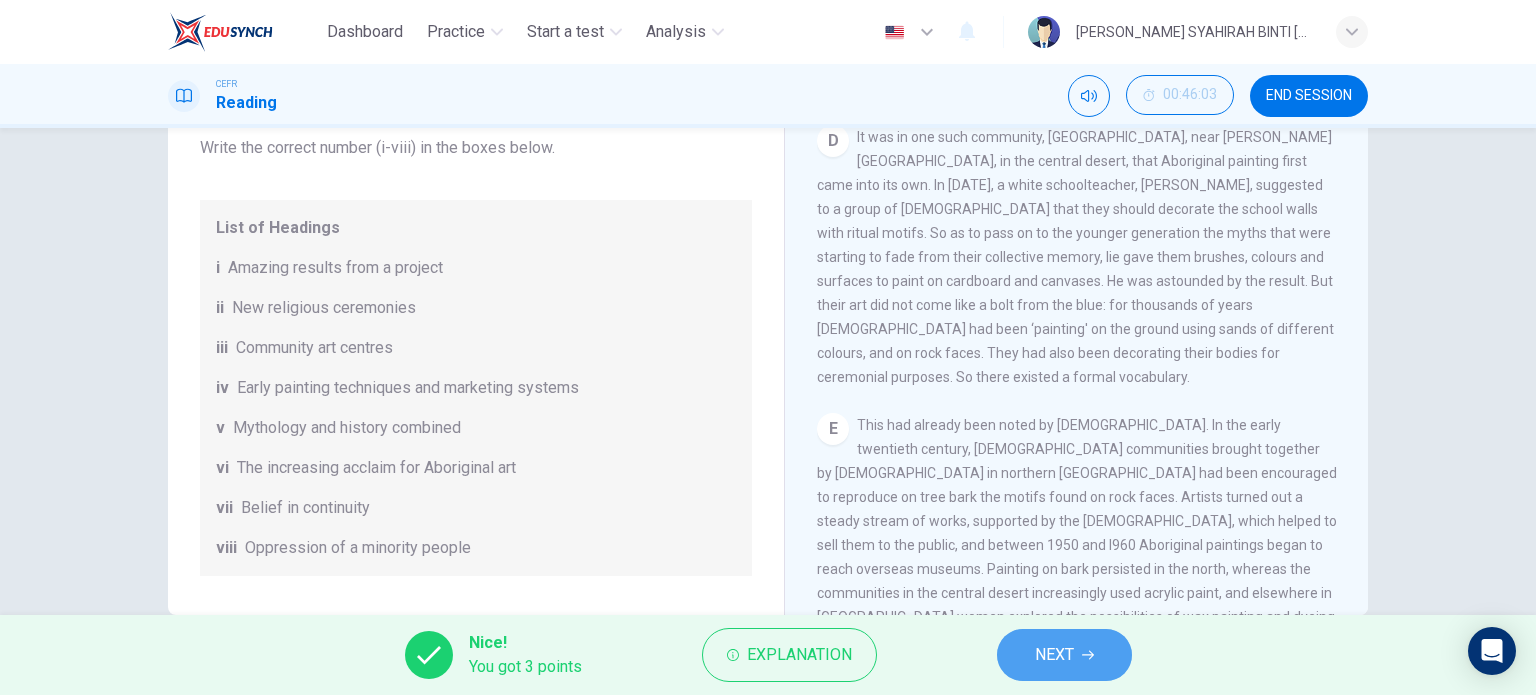 click on "NEXT" at bounding box center (1054, 655) 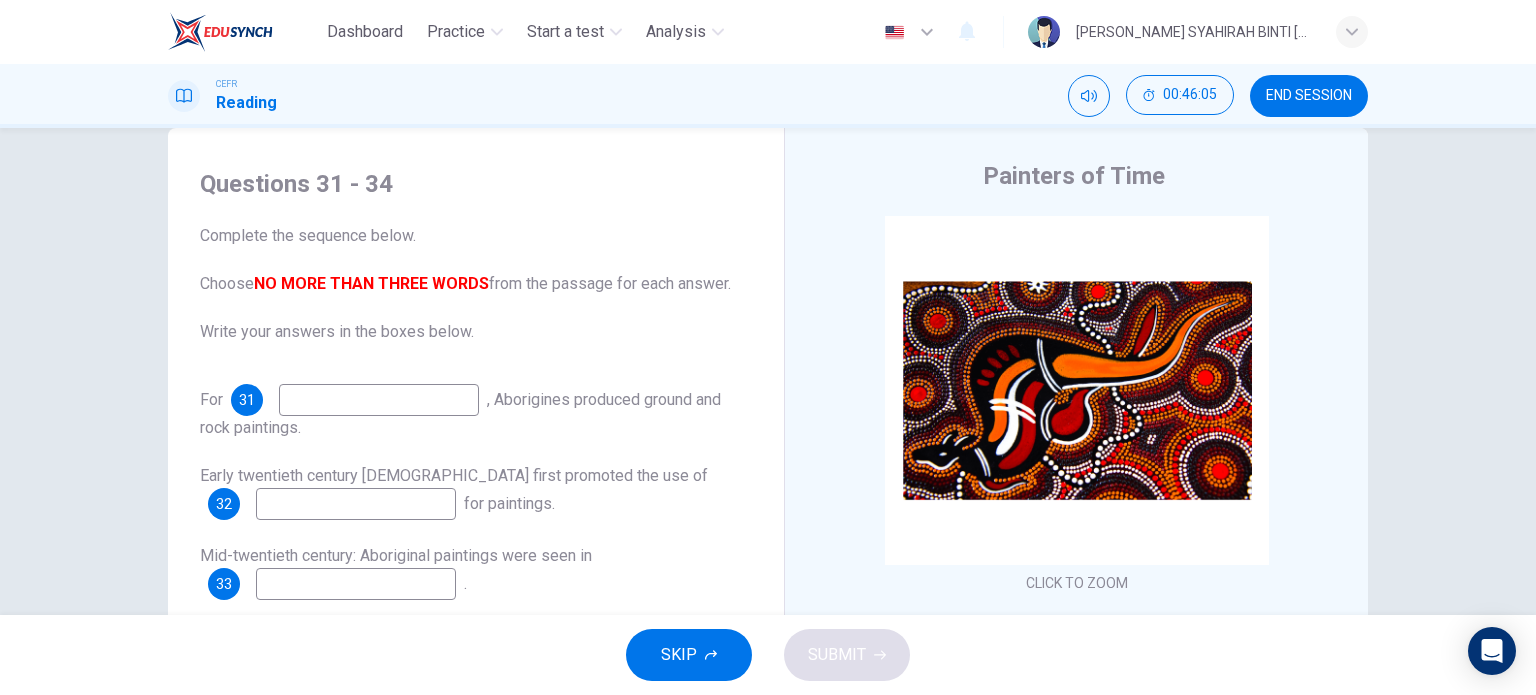 scroll, scrollTop: 0, scrollLeft: 0, axis: both 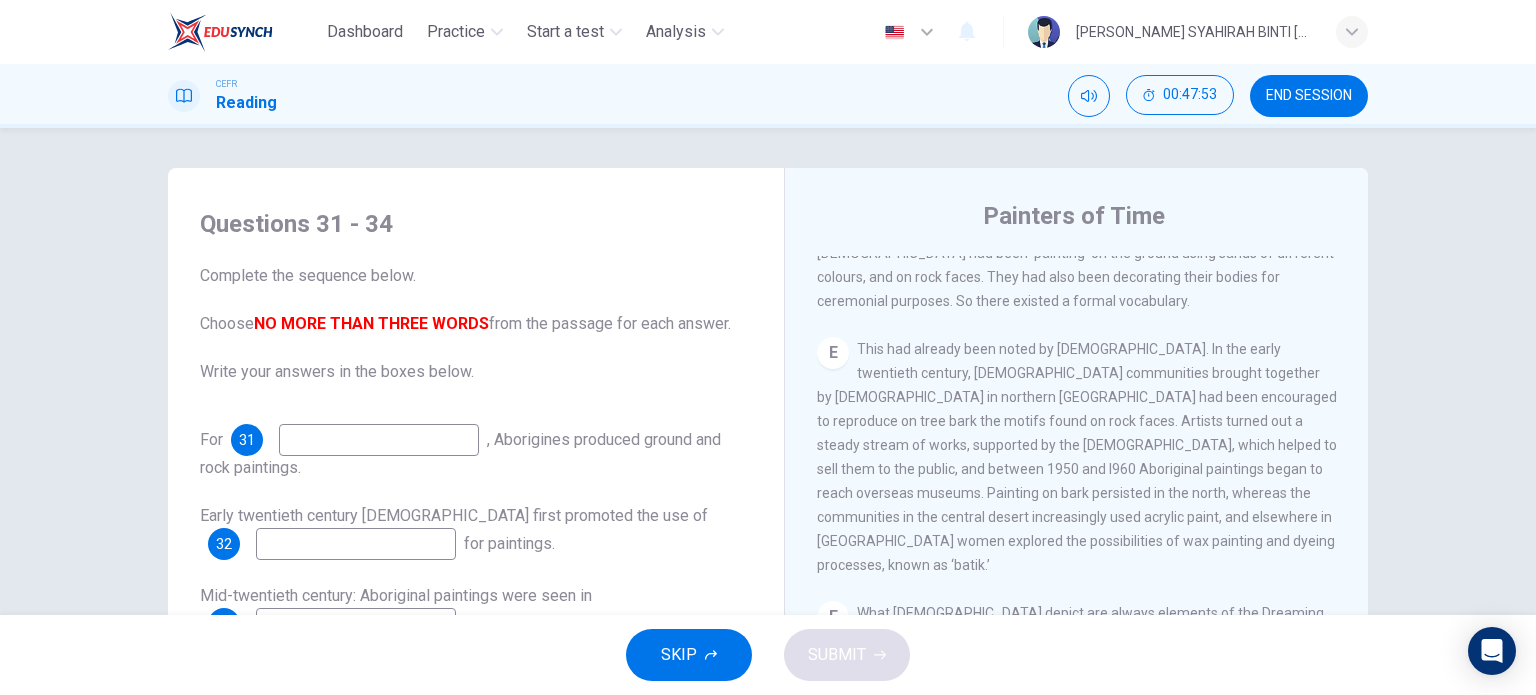 click at bounding box center [356, 544] 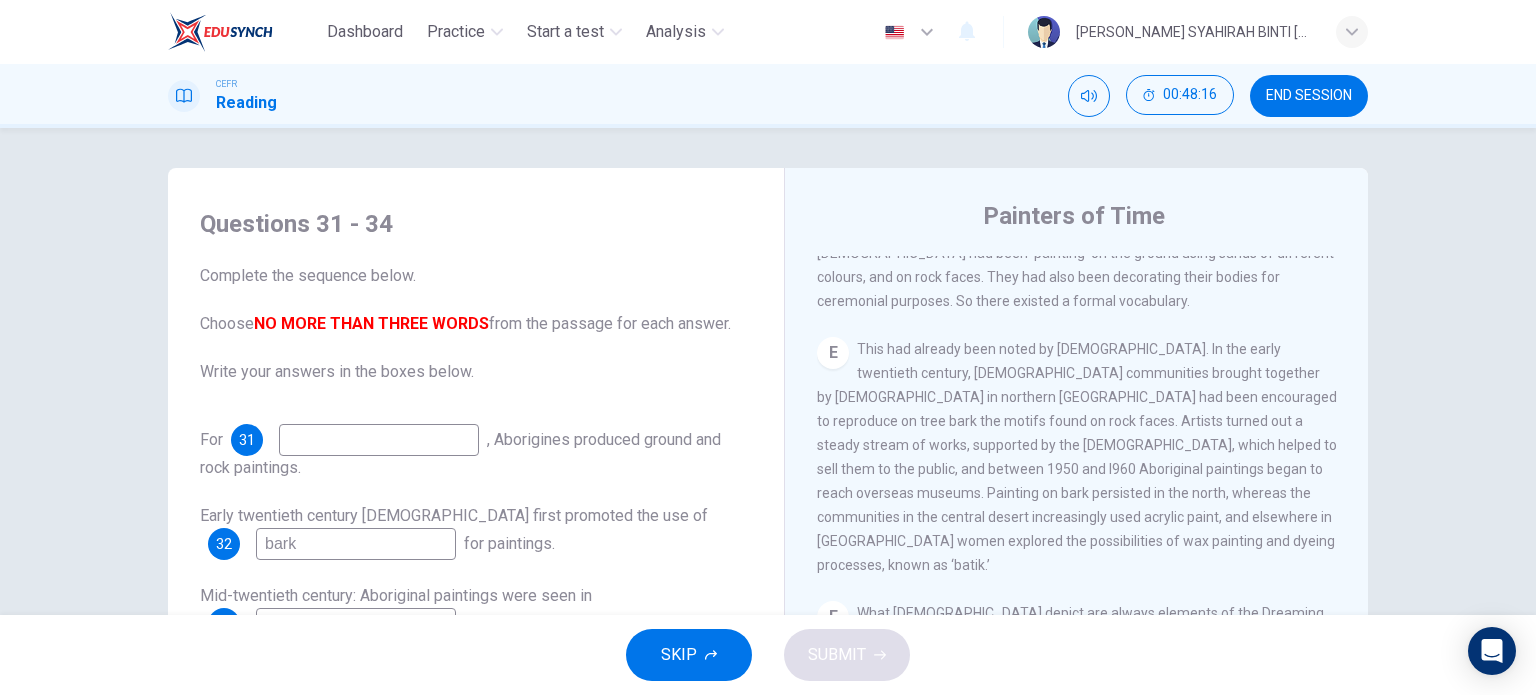 click on "bark" at bounding box center (356, 544) 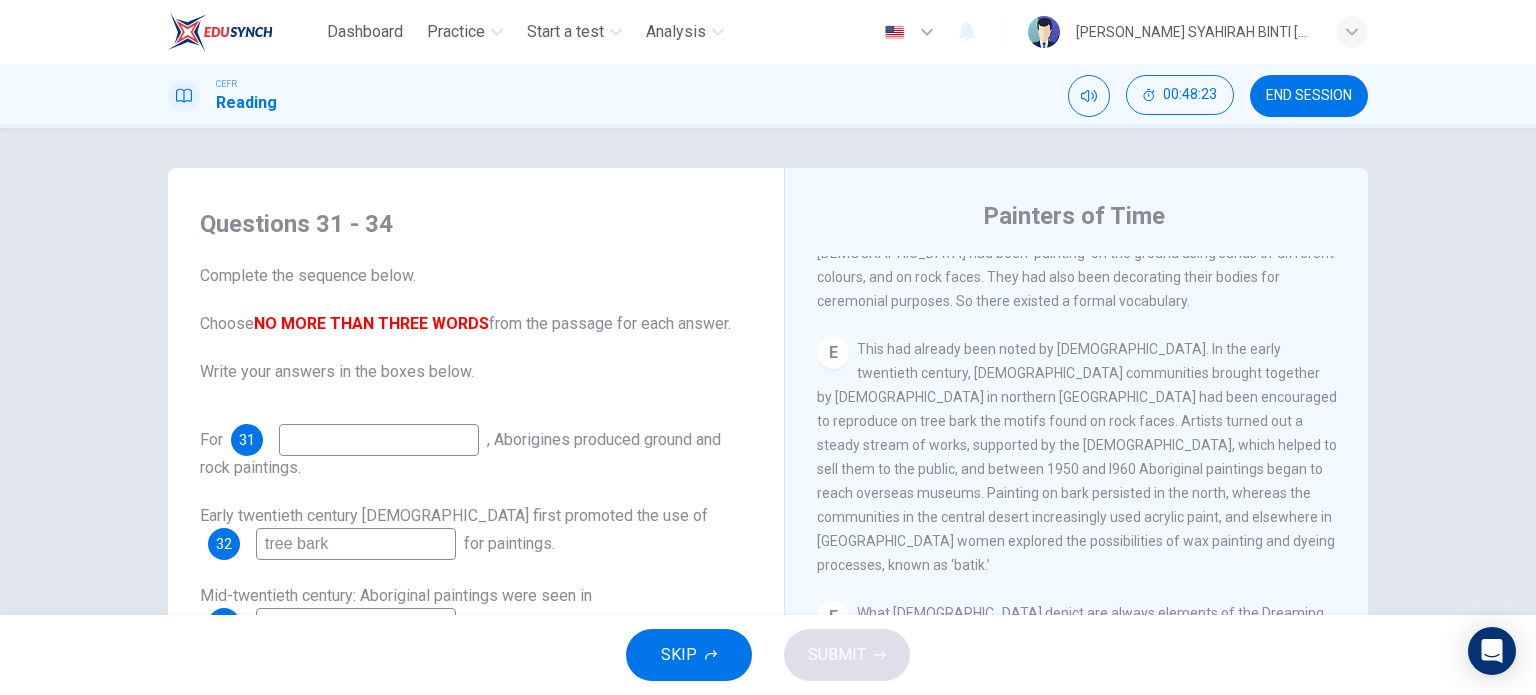 type on "tree bark" 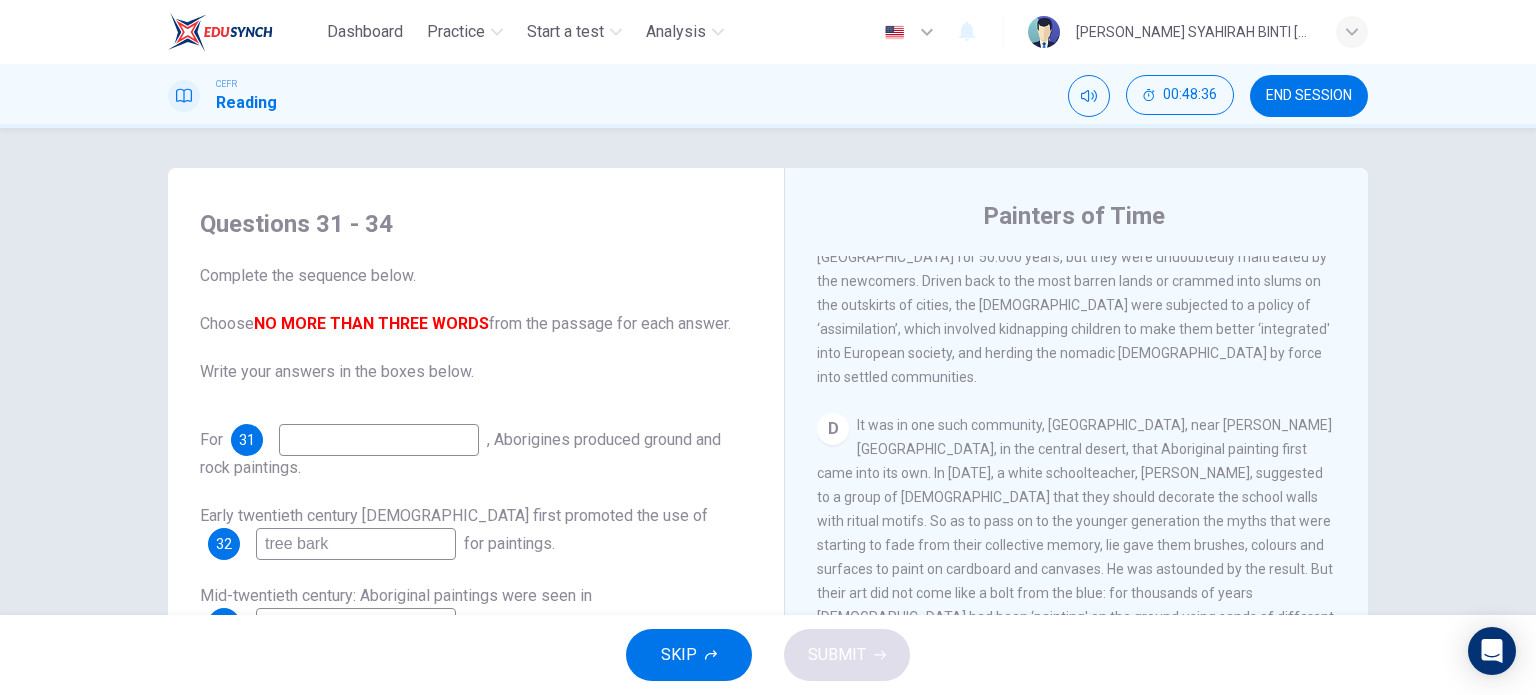 scroll, scrollTop: 964, scrollLeft: 0, axis: vertical 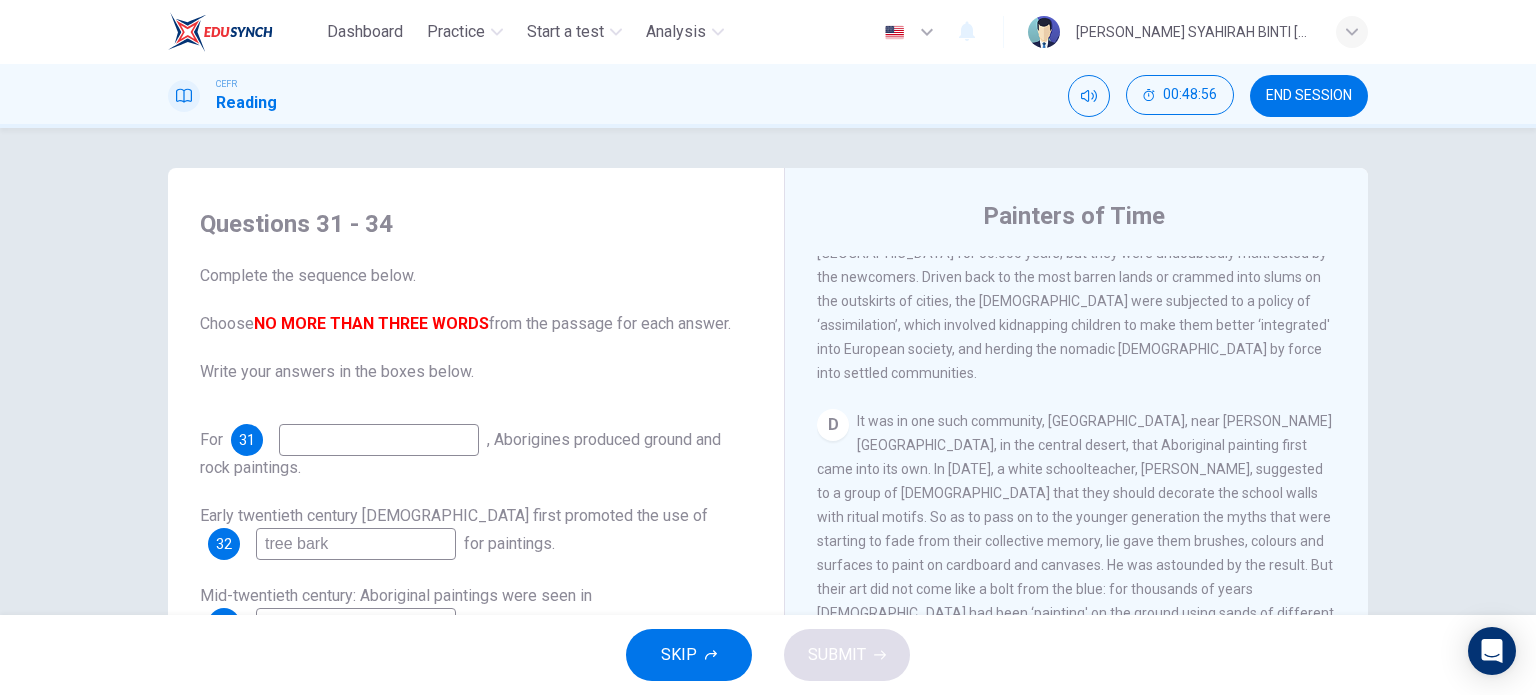 click at bounding box center (379, 440) 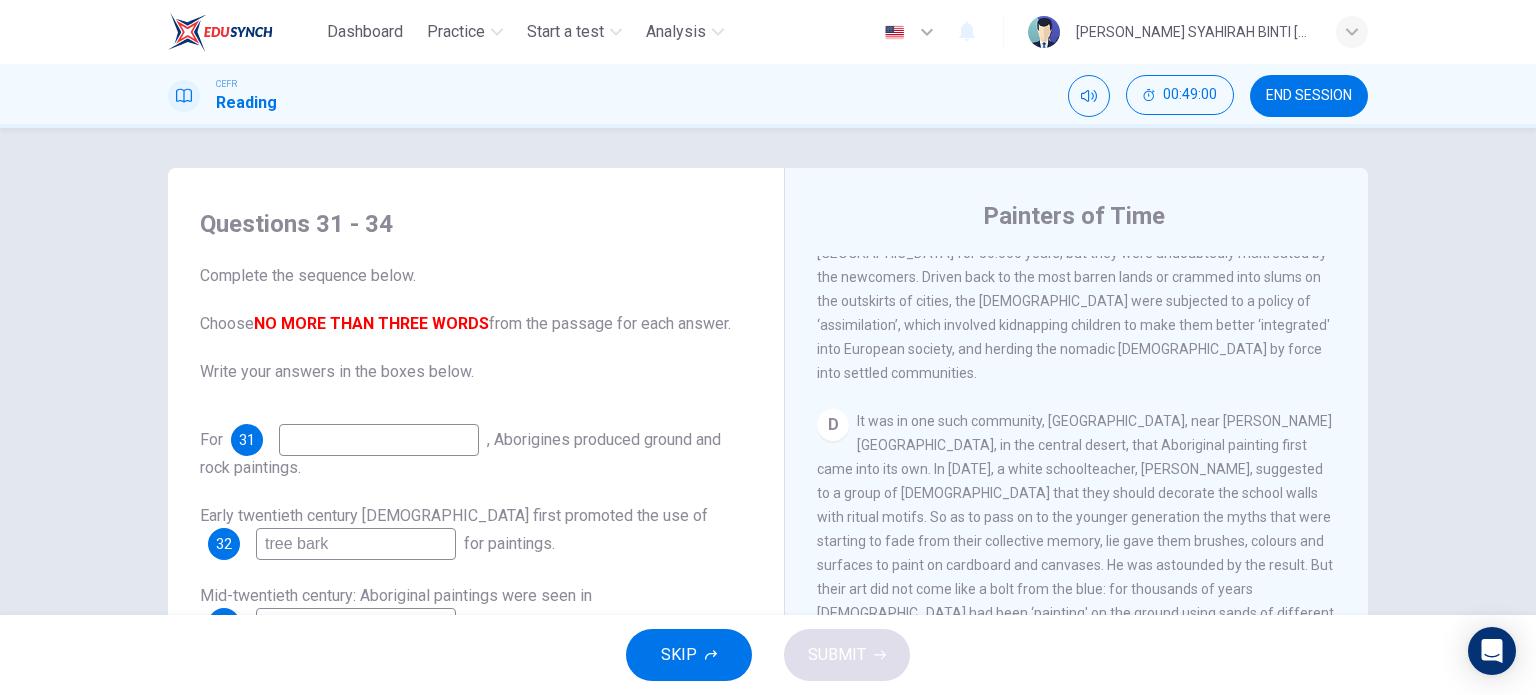 click at bounding box center (379, 440) 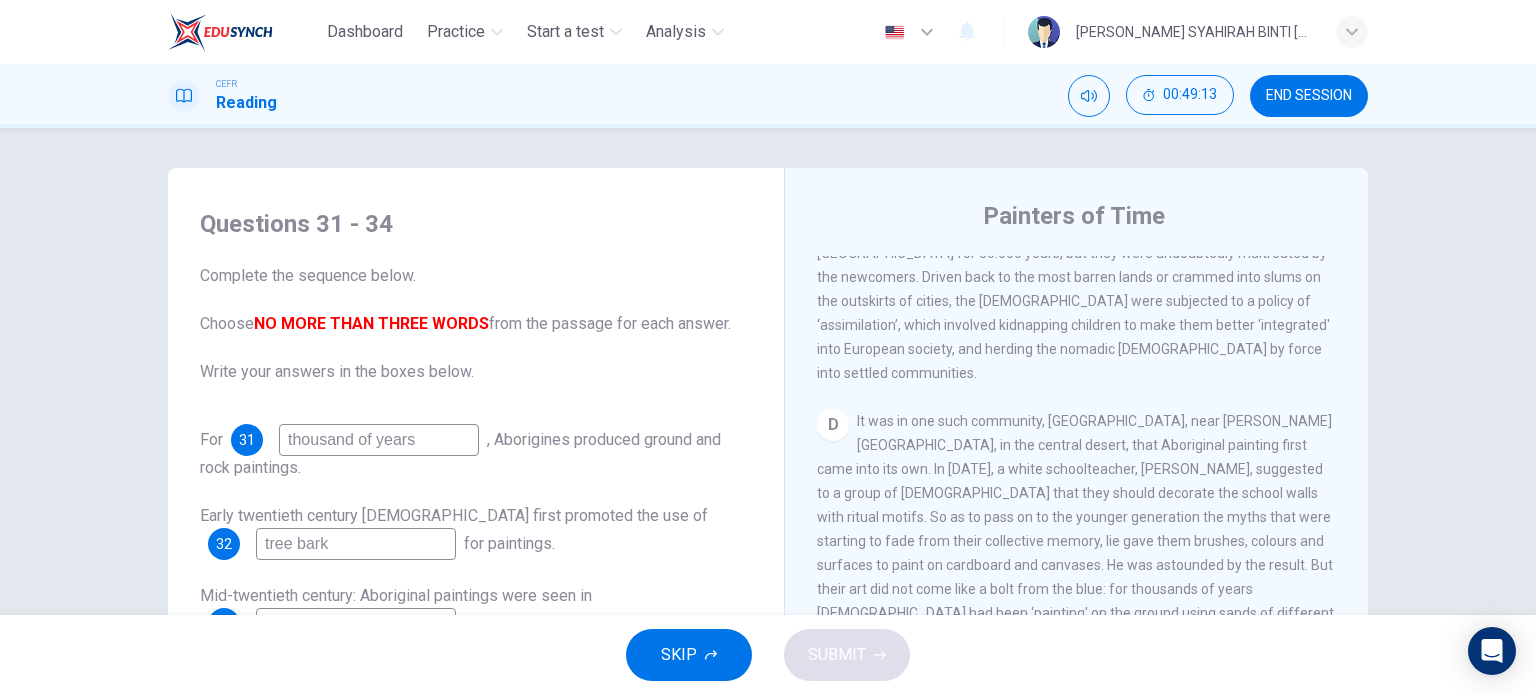 click on "thousand of years" at bounding box center [379, 440] 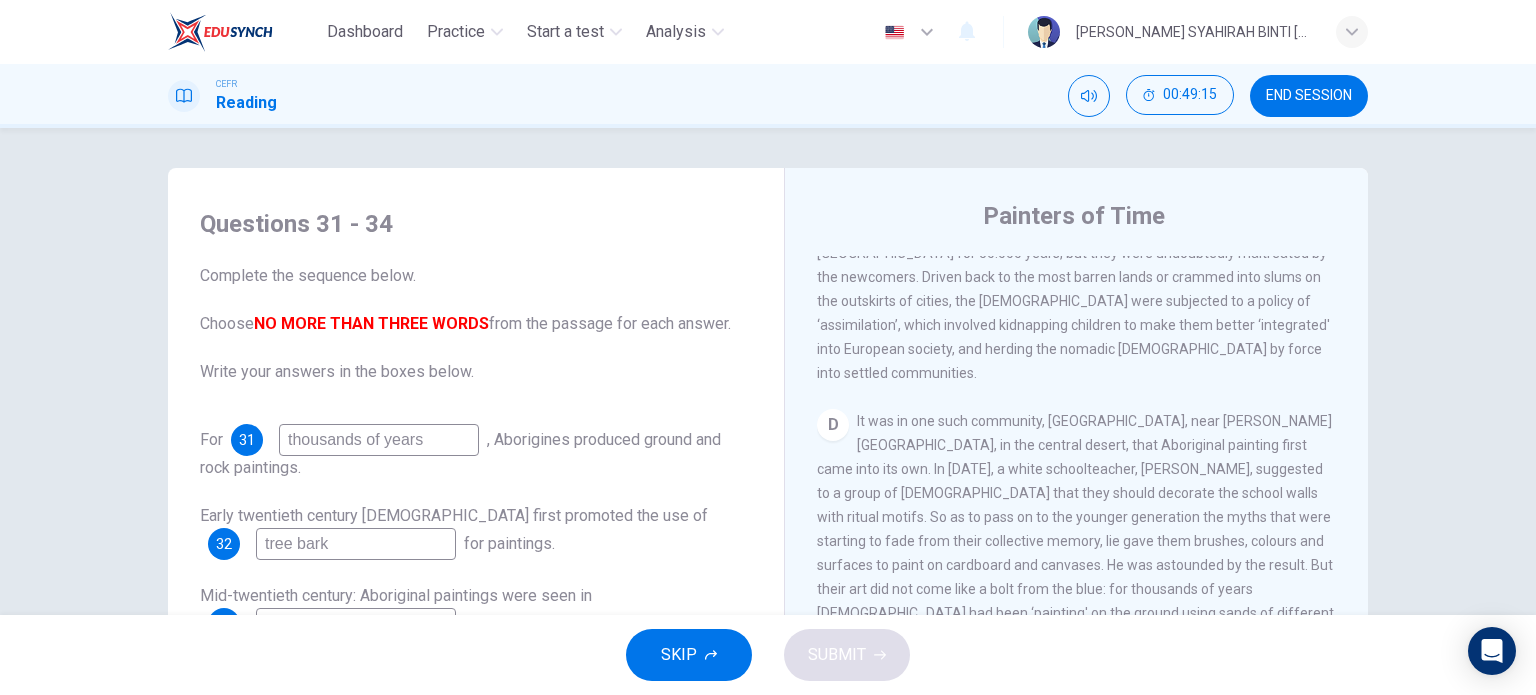 type on "thousands of years" 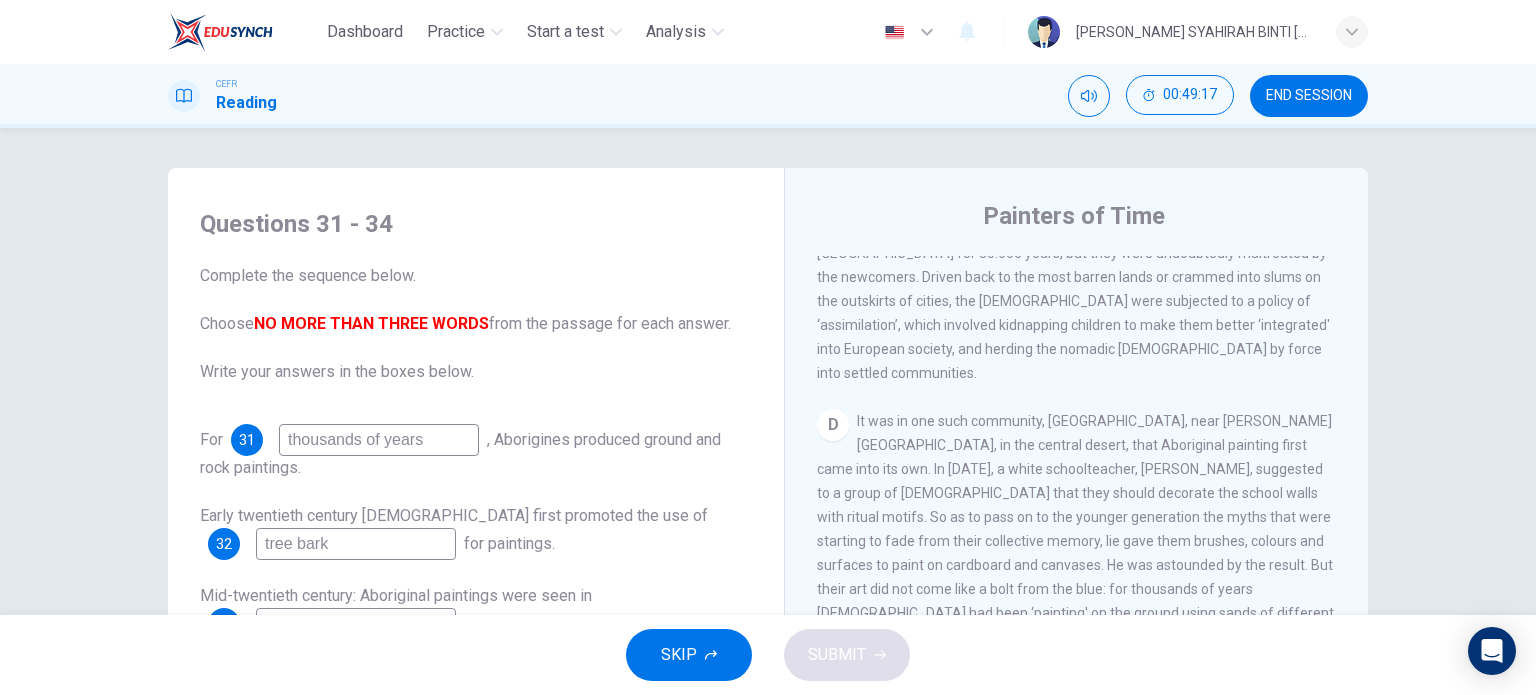 click on "Early twentieth century [DEMOGRAPHIC_DATA] first promoted the use of  32 tree bark  for paintings." at bounding box center [476, 532] 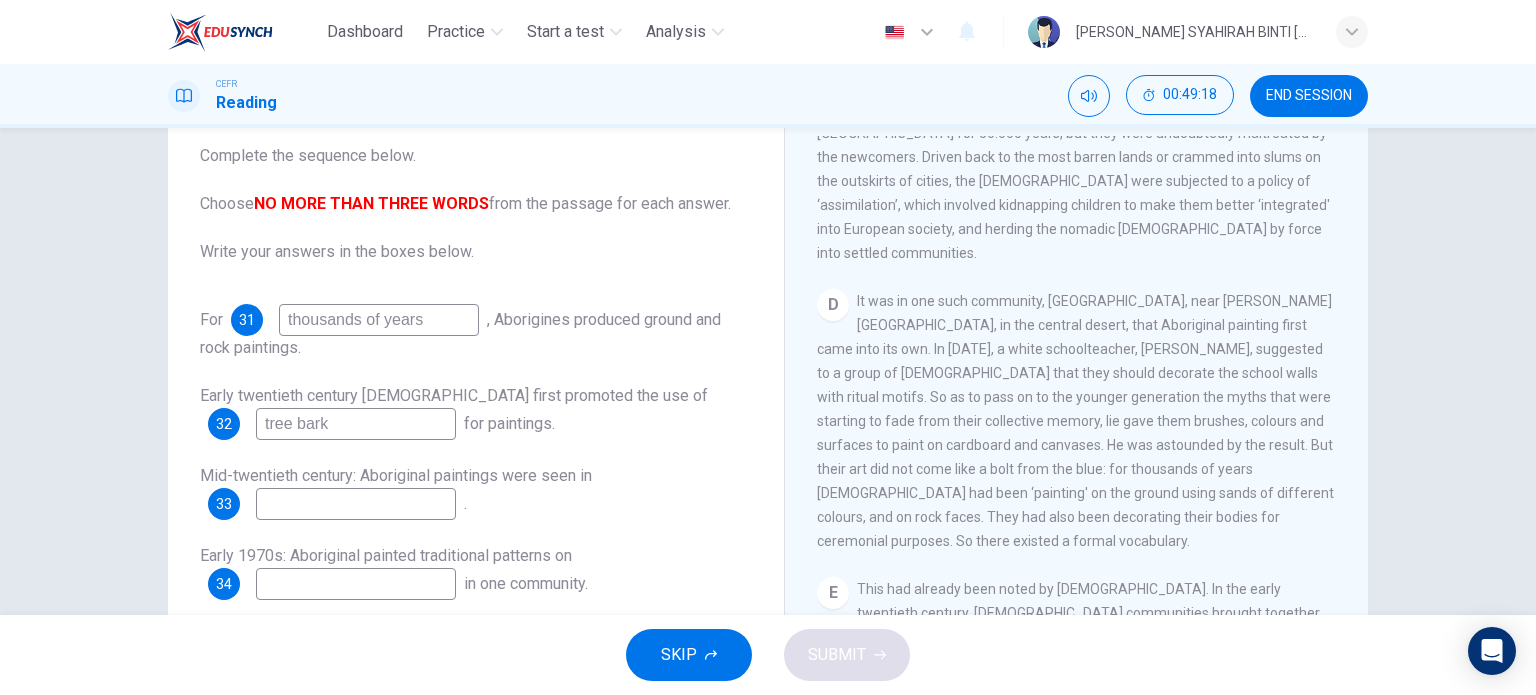 scroll, scrollTop: 160, scrollLeft: 0, axis: vertical 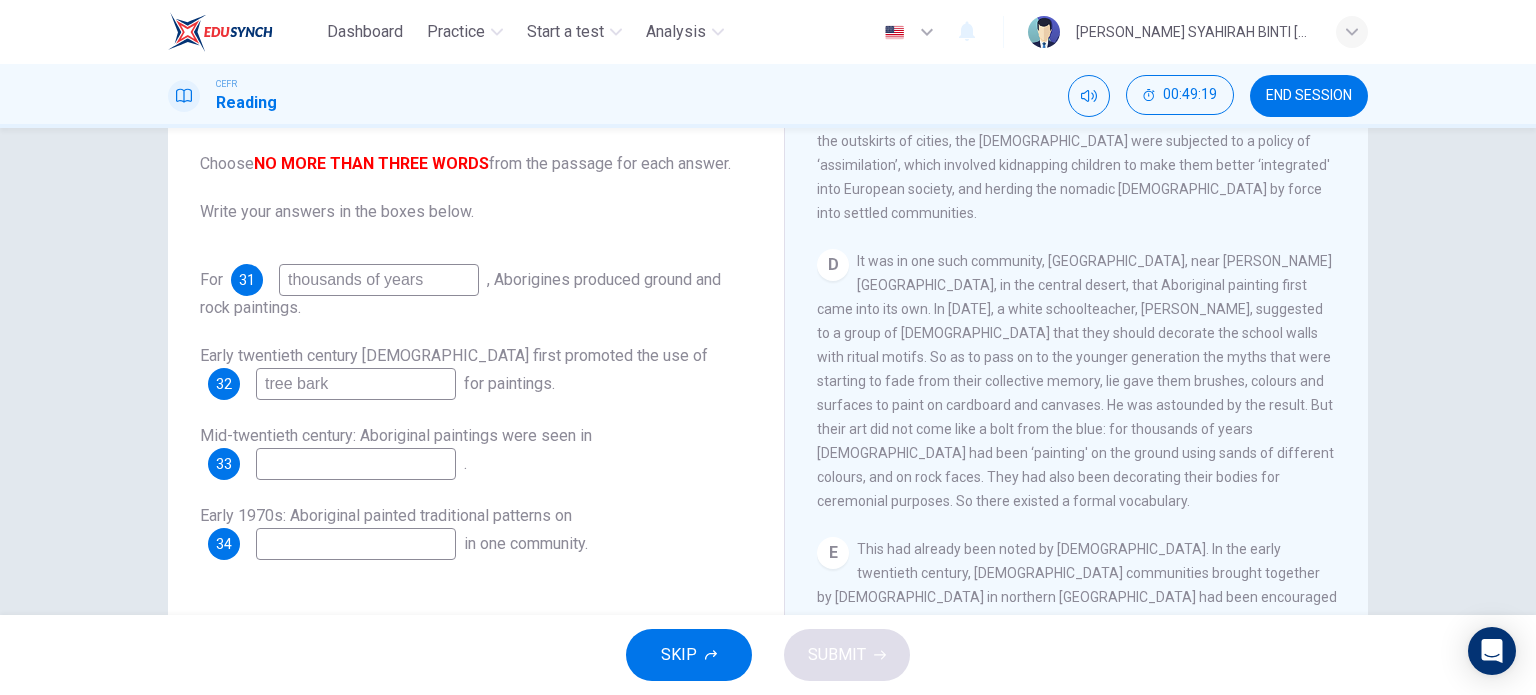 click on "D It was in one such community, [GEOGRAPHIC_DATA], near [PERSON_NAME][GEOGRAPHIC_DATA], in the [GEOGRAPHIC_DATA], that Aboriginal painting first came into its own. In [DATE], a white schoolteacher, [PERSON_NAME], suggested to a group of [DEMOGRAPHIC_DATA] that they should decorate the school walls with ritual motifs. So as to pass on to the younger generation the myths that were starting to fade from their collective memory, lie gave them brushes, colours and surfaces to paint on cardboard and canvases. He was astounded by the result. But their art did not come like a bolt from the blue: for thousands of years [DEMOGRAPHIC_DATA] had been ‘painting' on the ground using sands of different colours, and on rock faces. They had also been decorating their bodies for ceremonial purposes. So there existed a formal vocabulary." at bounding box center (1077, 381) 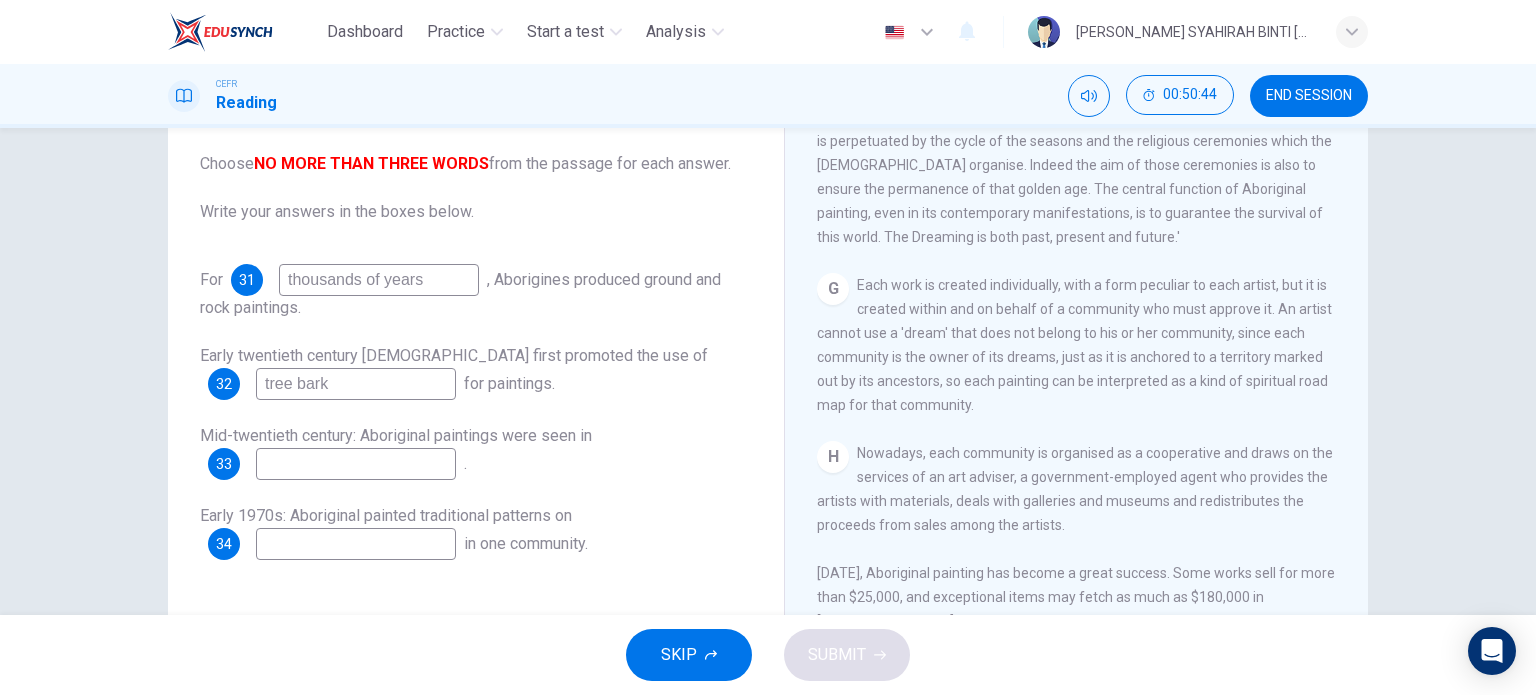 scroll, scrollTop: 1840, scrollLeft: 0, axis: vertical 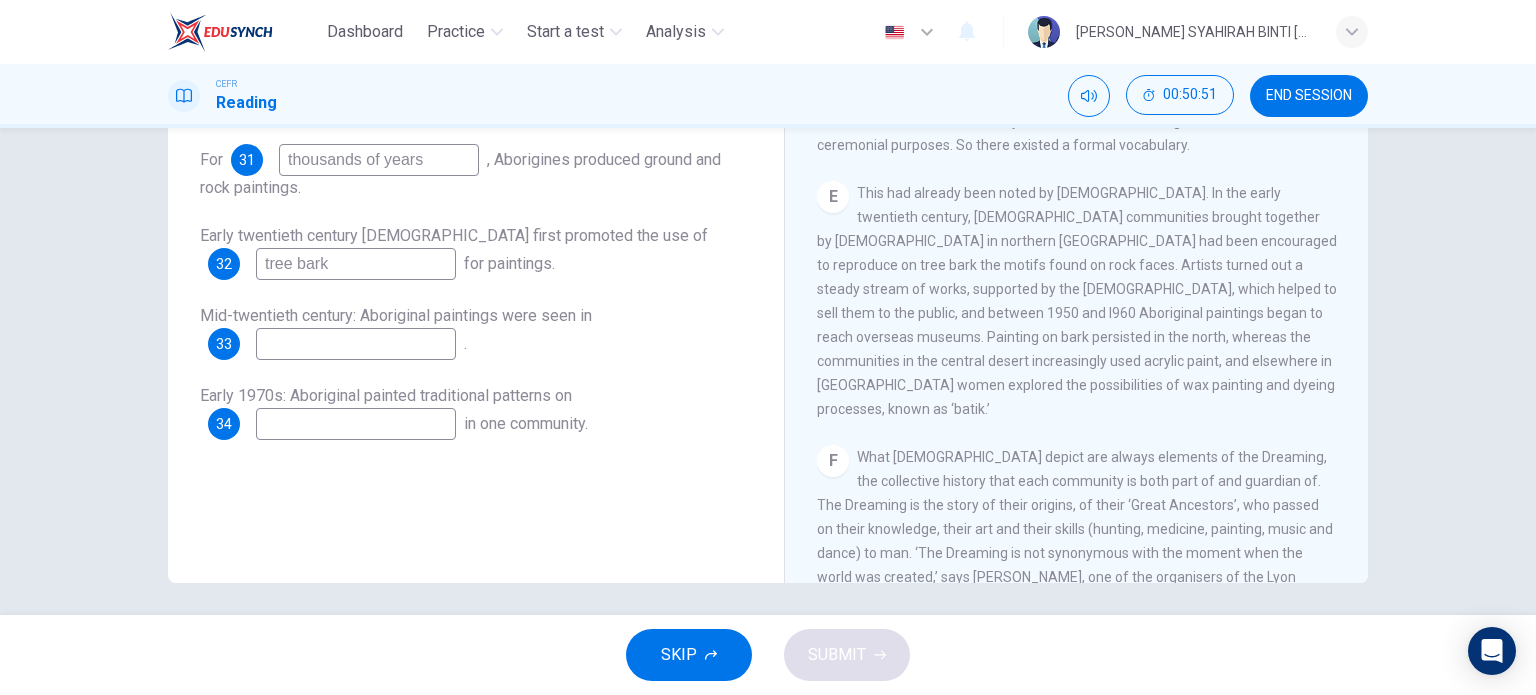 click on "Early 1970s: Aboriginal painted traditional patterns on  34  in one community." at bounding box center [476, 412] 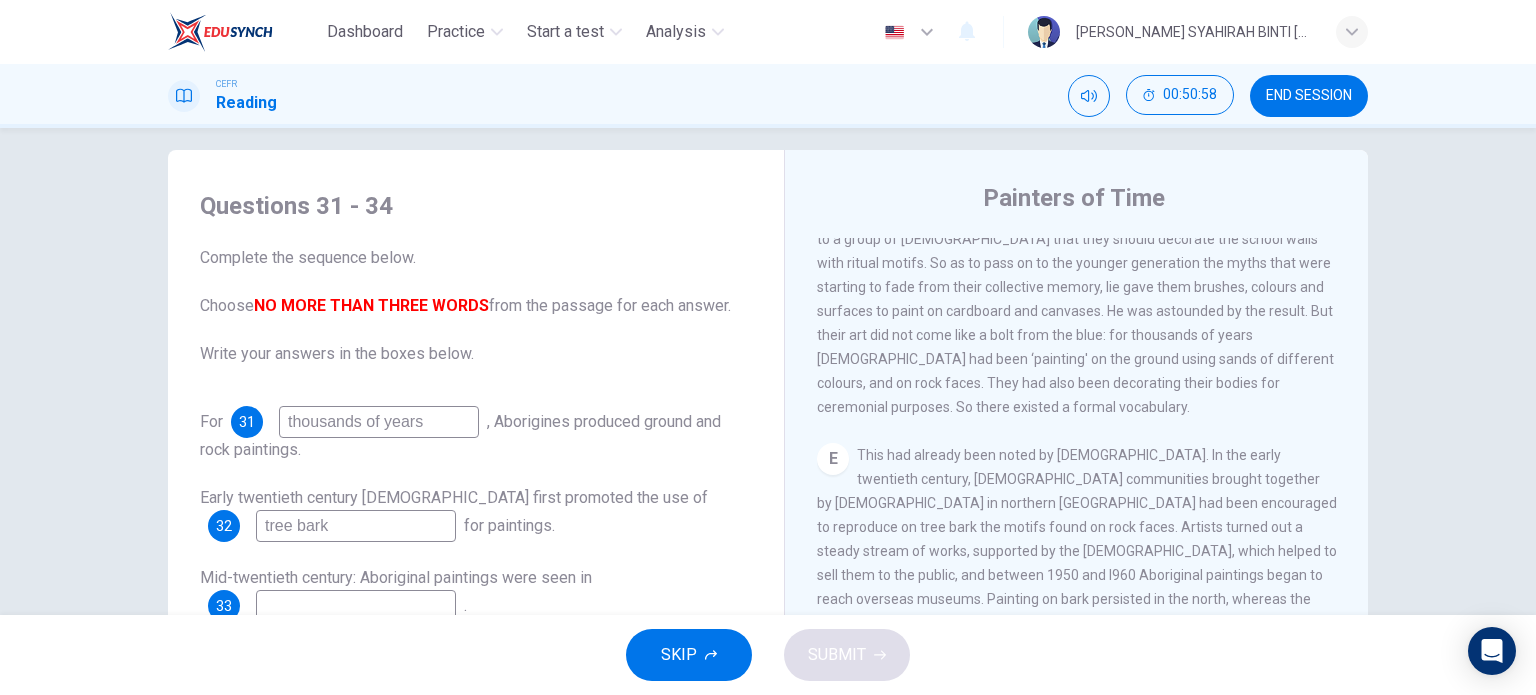 scroll, scrollTop: 0, scrollLeft: 0, axis: both 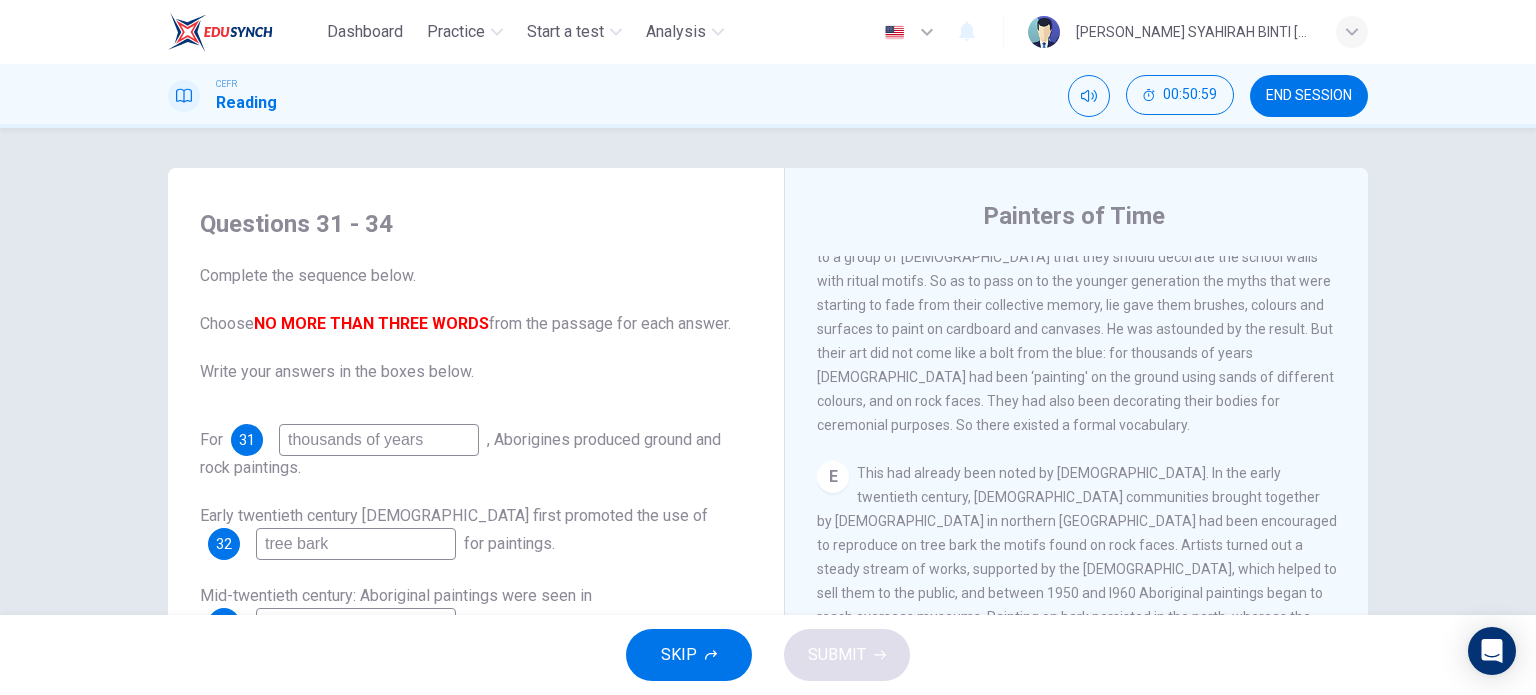 click on "CLICK TO ZOOM Click to Zoom A The works of [DEMOGRAPHIC_DATA] artists are now much in demand throughout the world, and not just in [GEOGRAPHIC_DATA], where they are already fully recognised: the [GEOGRAPHIC_DATA], which opened in [GEOGRAPHIC_DATA] in [DATE], designated 40% of its exhibition space to works by [DEMOGRAPHIC_DATA]. In [GEOGRAPHIC_DATA] their art is being exhibited at a museum in [GEOGRAPHIC_DATA], [GEOGRAPHIC_DATA], while the future [GEOGRAPHIC_DATA] in [GEOGRAPHIC_DATA] - which will be devoted to arts and civilisations of [GEOGRAPHIC_DATA], [GEOGRAPHIC_DATA], [GEOGRAPHIC_DATA] and the Americas - plans to commission frescoes by artists from [GEOGRAPHIC_DATA]. B C D E F G Each work is created individually, with a form peculiar to each artist, but it is created within and on behalf of a community who must approve it. An artist cannot use a 'dream' that does not belong to his or her community, since each community is the owner of its dreams, just as it is anchored to a territory marked out by its ancestors, so each painting can be interpreted as a kind of spiritual road map for that community. H" at bounding box center [1090, 559] 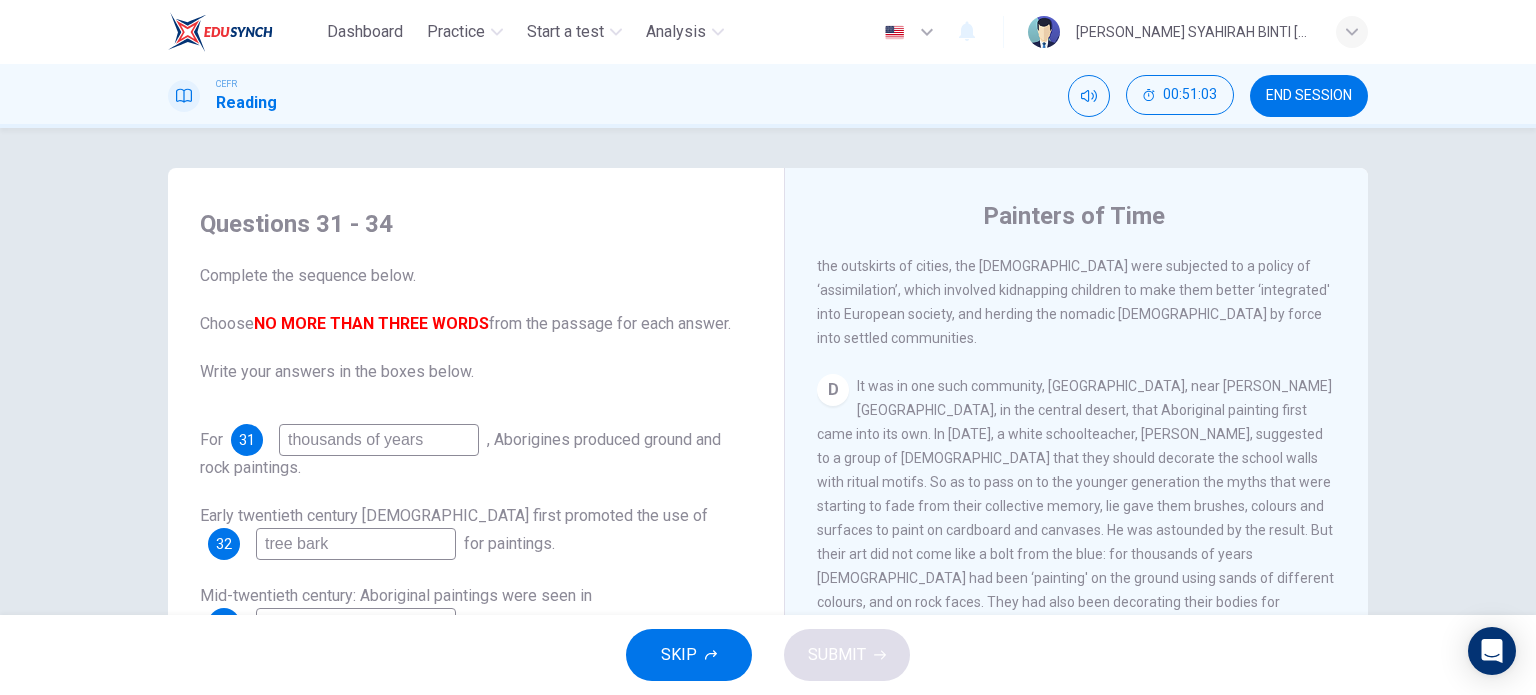scroll, scrollTop: 1000, scrollLeft: 0, axis: vertical 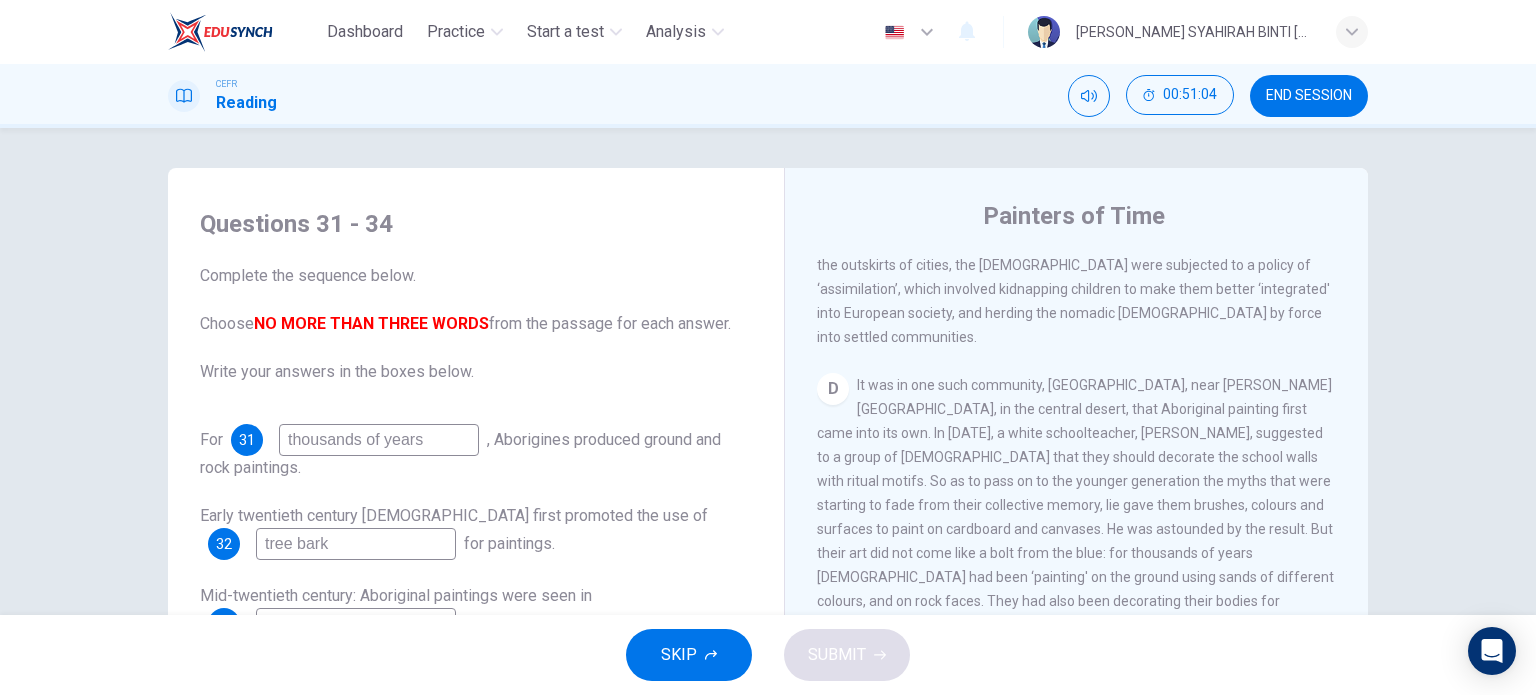 click on "Questions 31 - 34 Complete the sequence below.
Choose  NO MORE THAN THREE WORDS  from the passage for each answer.
Write your answers in the boxes below.  For  31 thousands of years , [DEMOGRAPHIC_DATA] produced ground and rock
paintings. Early twentieth century [DEMOGRAPHIC_DATA] first promoted the use of  32 tree bark  for paintings. Mid-twentieth century: Aboriginal paintings were seen in  33 . Early 1970s: Aboriginal painted traditional patterns on  34  in one community." at bounding box center [476, 464] 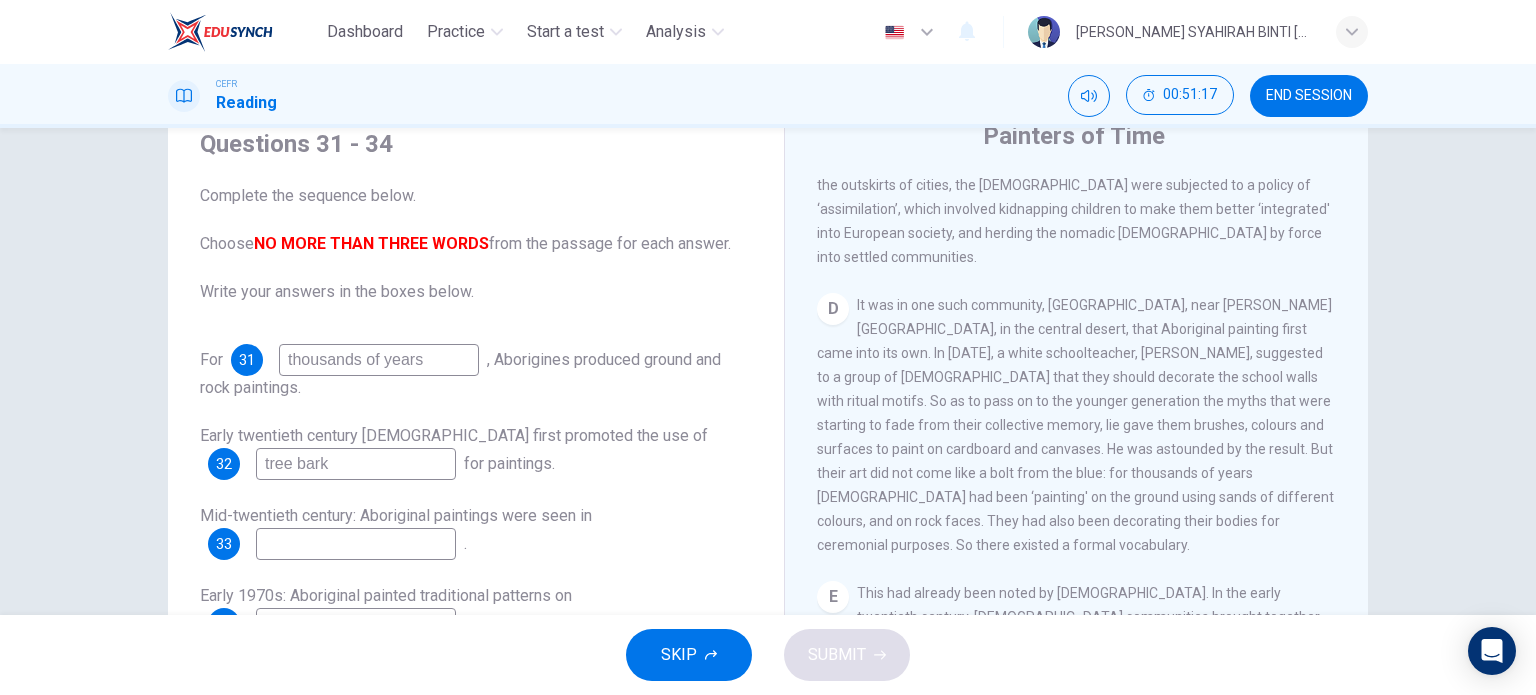 scroll, scrollTop: 0, scrollLeft: 0, axis: both 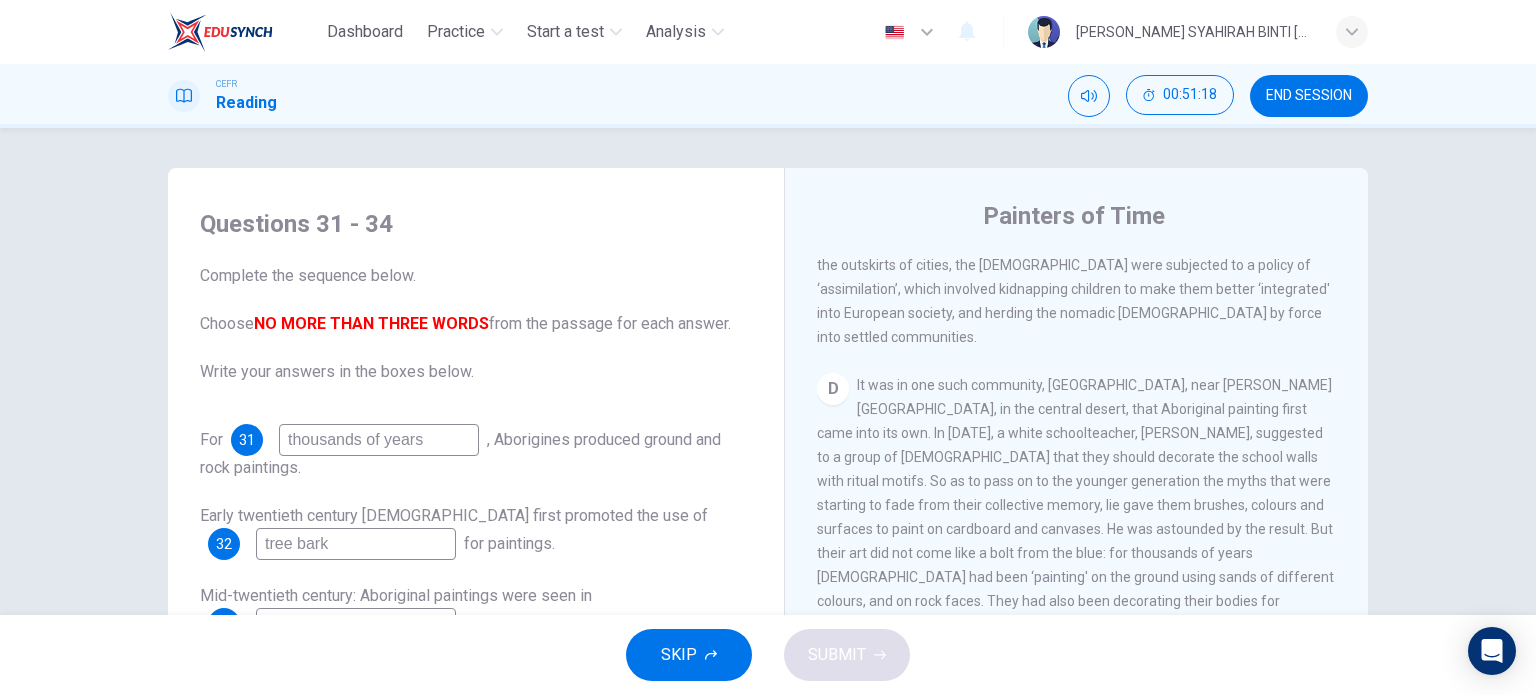 click on "D It was in one such community, [GEOGRAPHIC_DATA], near [PERSON_NAME][GEOGRAPHIC_DATA], in the [GEOGRAPHIC_DATA], that Aboriginal painting first came into its own. In [DATE], a white schoolteacher, [PERSON_NAME], suggested to a group of [DEMOGRAPHIC_DATA] that they should decorate the school walls with ritual motifs. So as to pass on to the younger generation the myths that were starting to fade from their collective memory, lie gave them brushes, colours and surfaces to paint on cardboard and canvases. He was astounded by the result. But their art did not come like a bolt from the blue: for thousands of years [DEMOGRAPHIC_DATA] had been ‘painting' on the ground using sands of different colours, and on rock faces. They had also been decorating their bodies for ceremonial purposes. So there existed a formal vocabulary." at bounding box center [1077, 505] 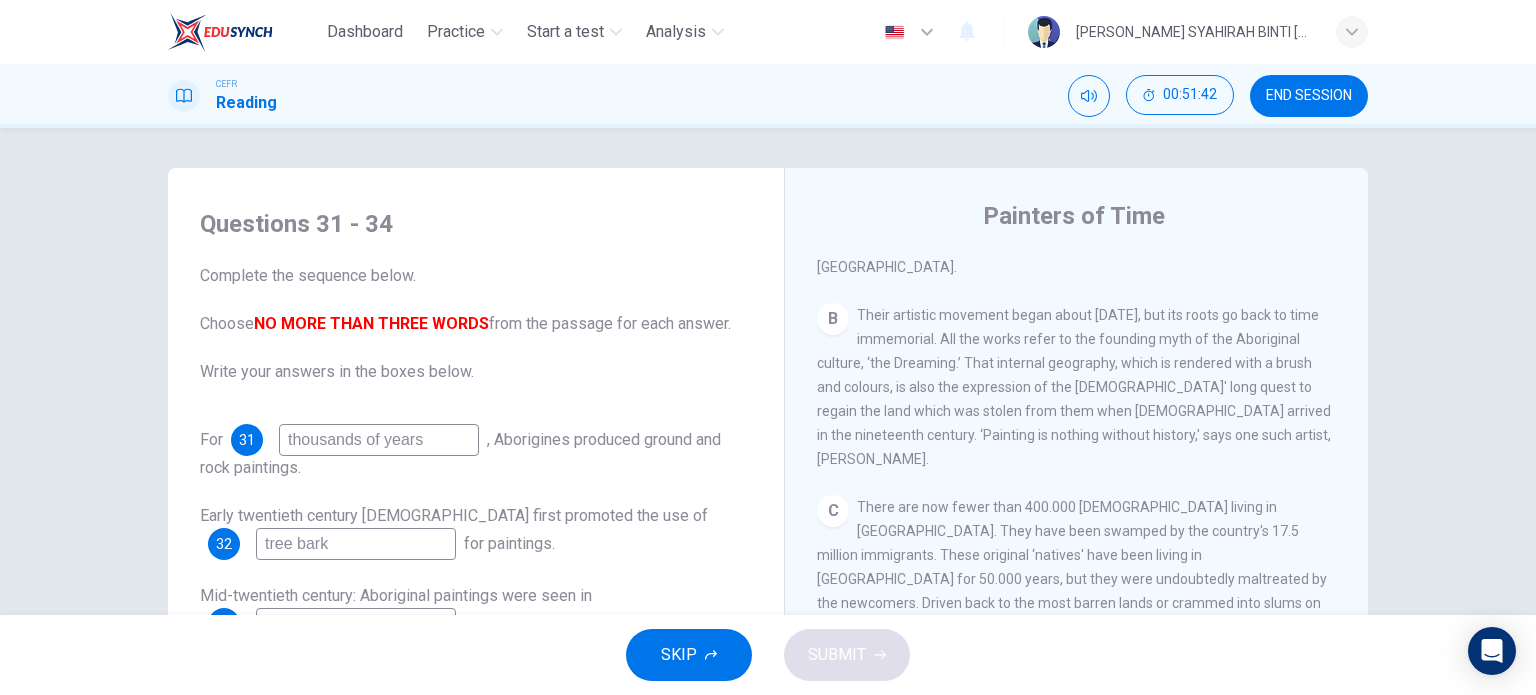 scroll, scrollTop: 640, scrollLeft: 0, axis: vertical 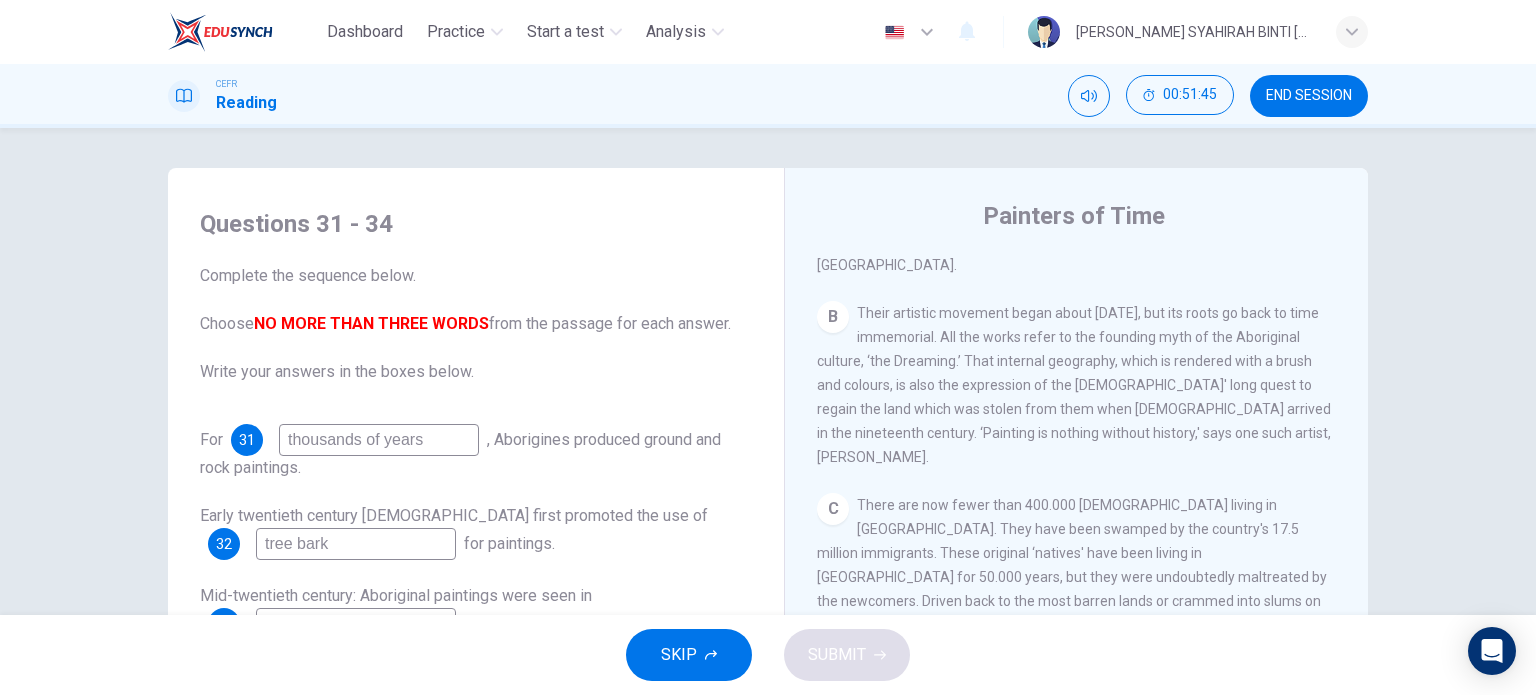 click on "For  31 thousands of years , [DEMOGRAPHIC_DATA] produced ground and rock
paintings." at bounding box center (476, 452) 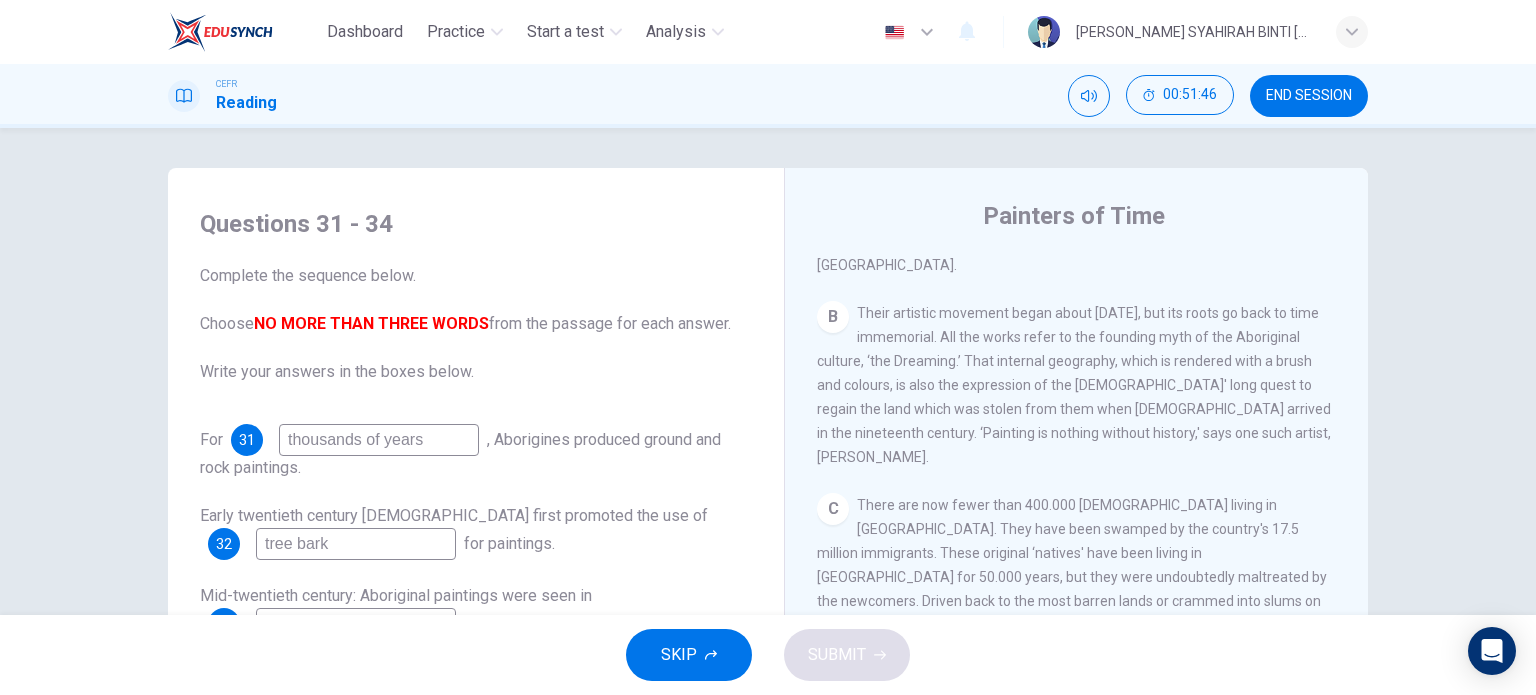 click on "Their artistic movement began about [DATE], but its roots go back to time immemorial. All the works refer to the founding myth of the Aboriginal culture, ‘the Dreaming.’ That internal geography, which is rendered with a brush and colours, is also the expression of the [DEMOGRAPHIC_DATA]' long quest to regain the land which was stolen from them when [DEMOGRAPHIC_DATA] arrived in the nineteenth century. ‘Painting is nothing without history,' says one such artist, [PERSON_NAME]." at bounding box center (1074, 385) 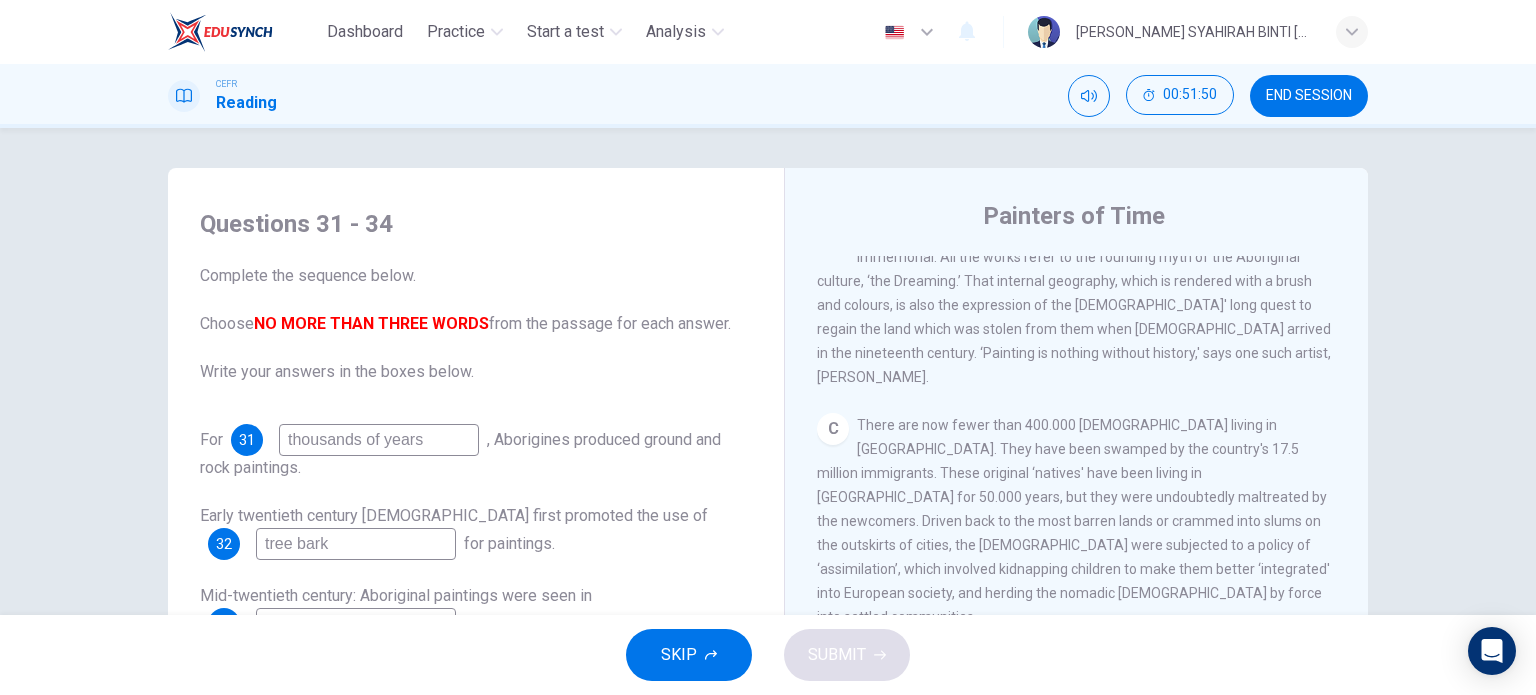 scroll, scrollTop: 760, scrollLeft: 0, axis: vertical 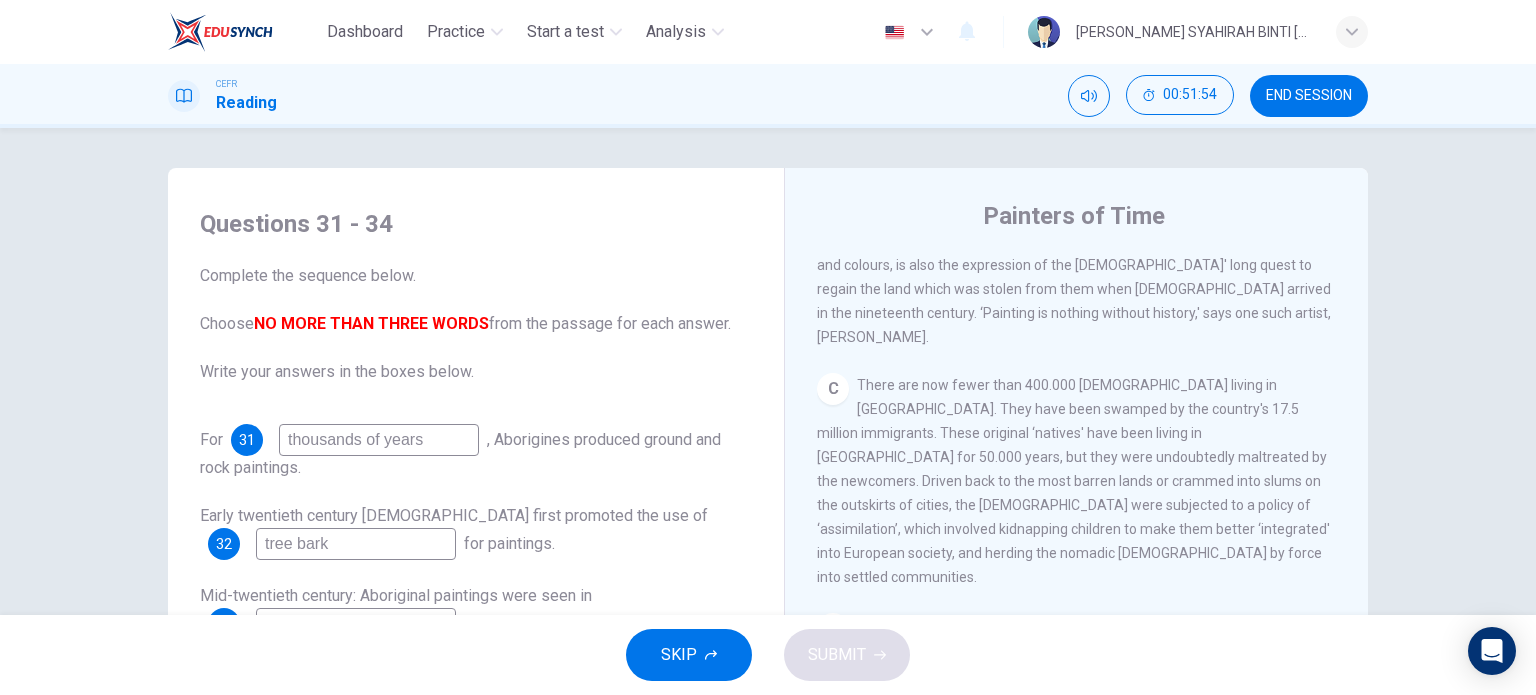 click on "There are now fewer than 400.000 [DEMOGRAPHIC_DATA] living in [GEOGRAPHIC_DATA]. They have been swamped by the country's 17.5 million immigrants. These original ‘natives' have been living in [GEOGRAPHIC_DATA] for 50.000 years, but they were undoubtedly maltreated by the newcomers. Driven back to the most barren lands or crammed into slums on the outskirts of cities, the [DEMOGRAPHIC_DATA] were subjected to a policy of ‘assimilation’, which involved kidnapping children to make them better ‘integrated' into European society, and herding the nomadic [DEMOGRAPHIC_DATA] by force into settled communities." at bounding box center [1073, 481] 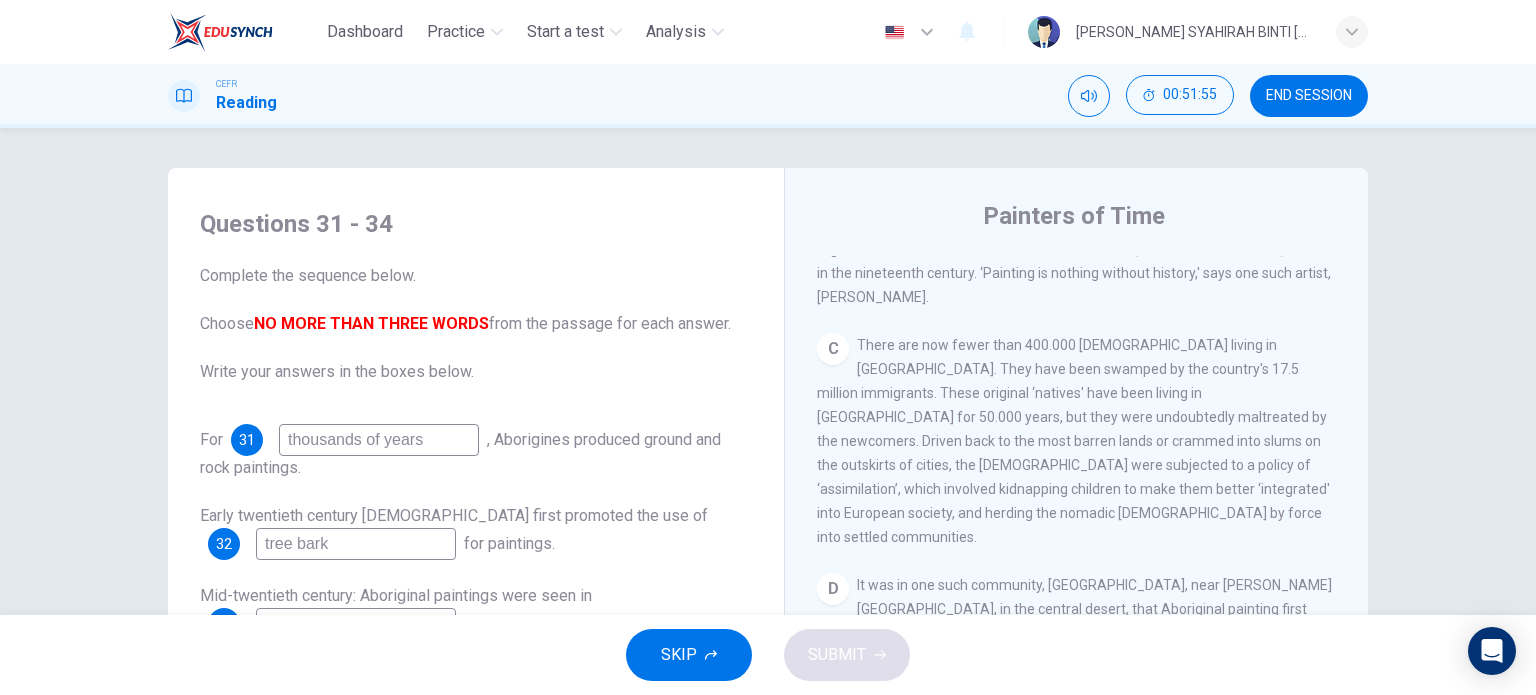 scroll, scrollTop: 920, scrollLeft: 0, axis: vertical 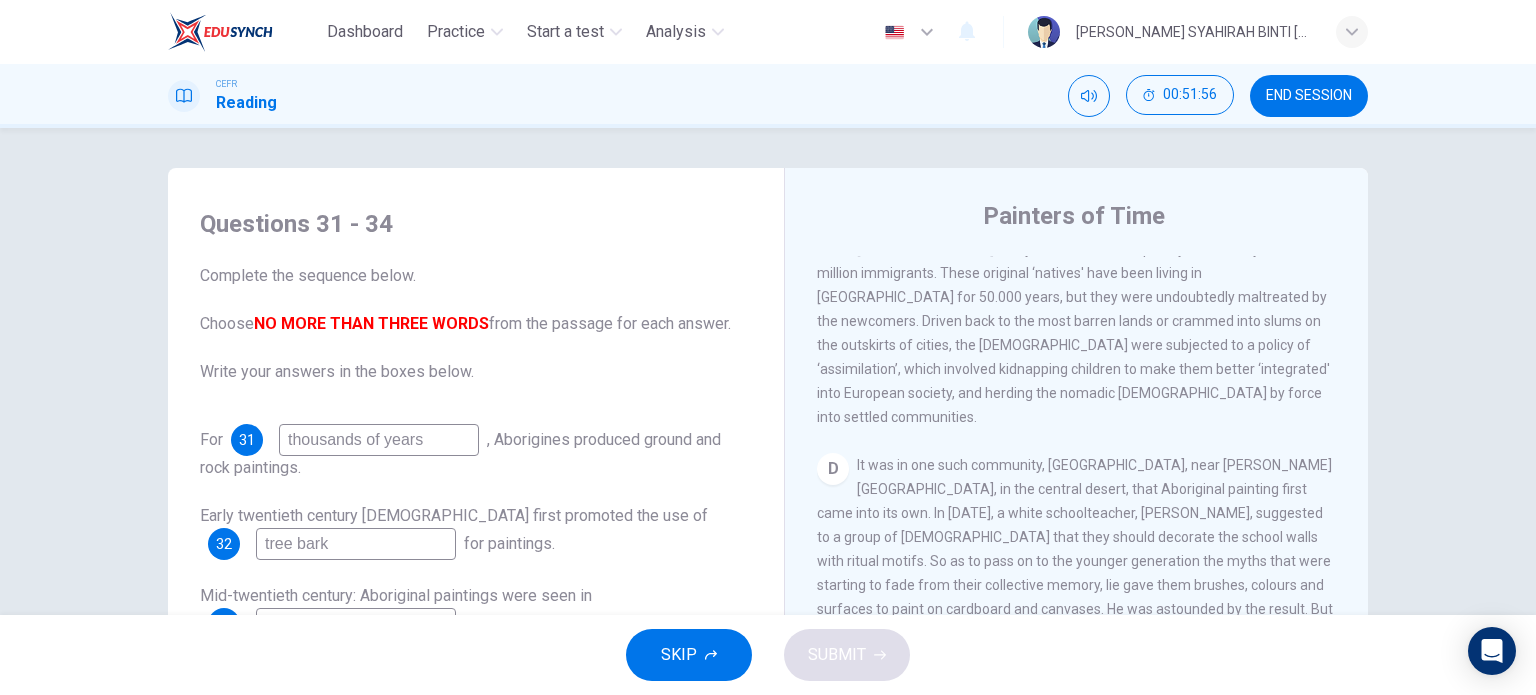 click on "For  31 thousands of years , [DEMOGRAPHIC_DATA] produced ground and rock
paintings. Early twentieth century [DEMOGRAPHIC_DATA] first promoted the use of  32 tree bark  for paintings. Mid-twentieth century: Aboriginal paintings were seen in  33 . Early 1970s: Aboriginal painted traditional patterns on  34  in one community." at bounding box center [476, 572] 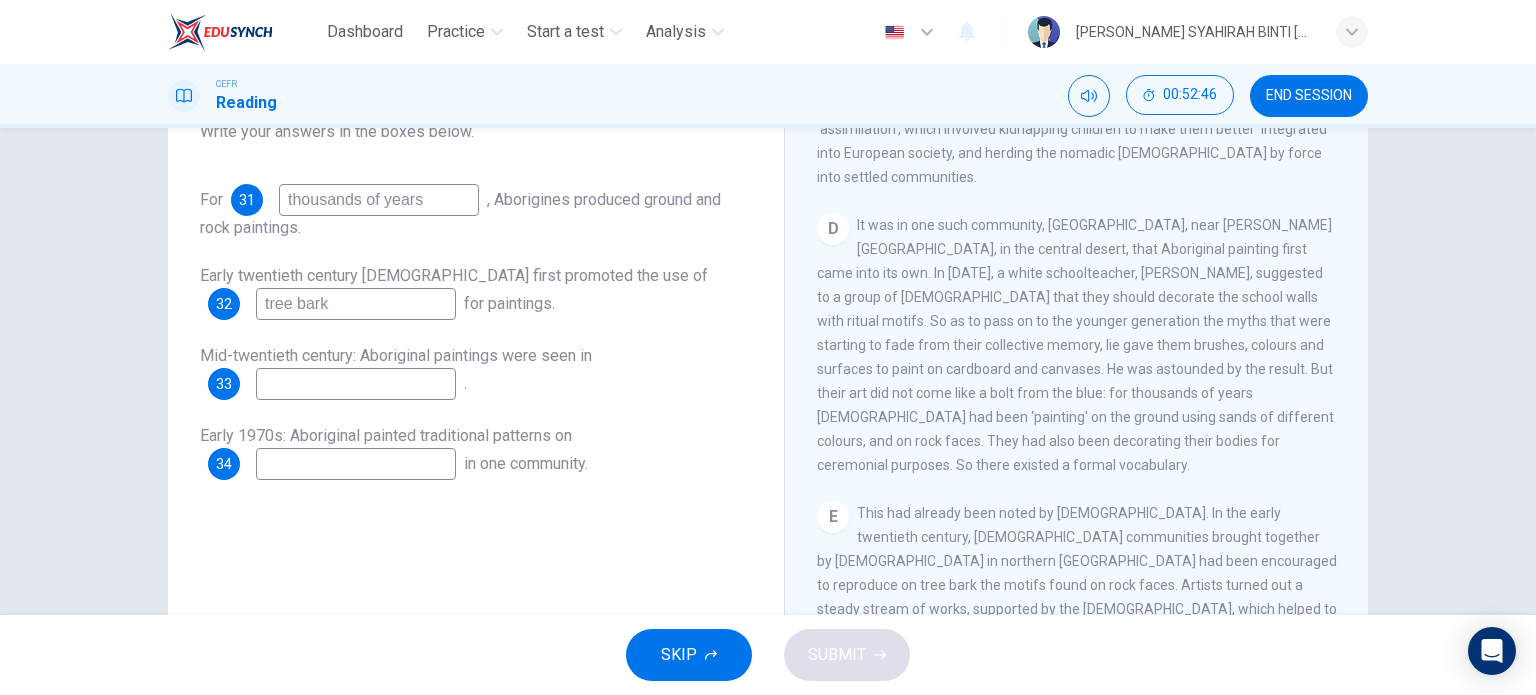 scroll, scrollTop: 280, scrollLeft: 0, axis: vertical 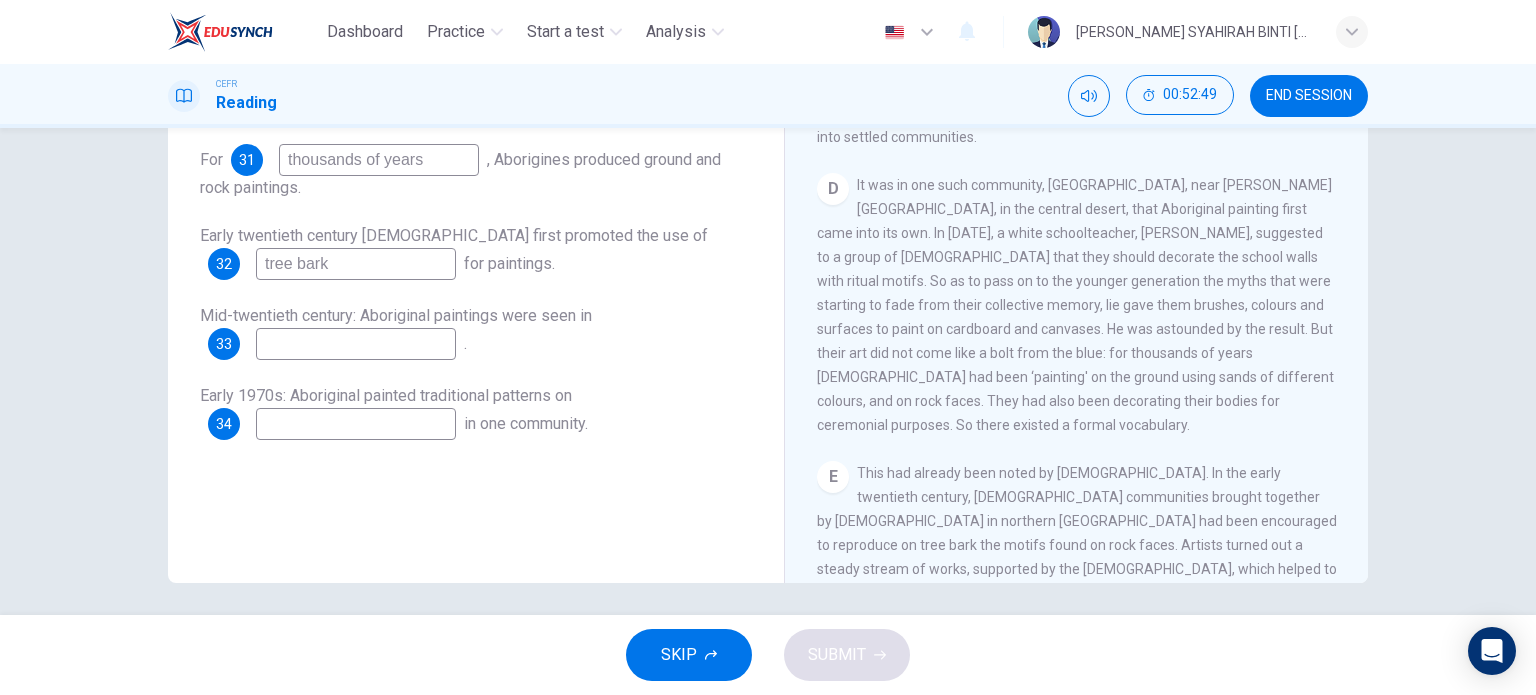 click at bounding box center [356, 344] 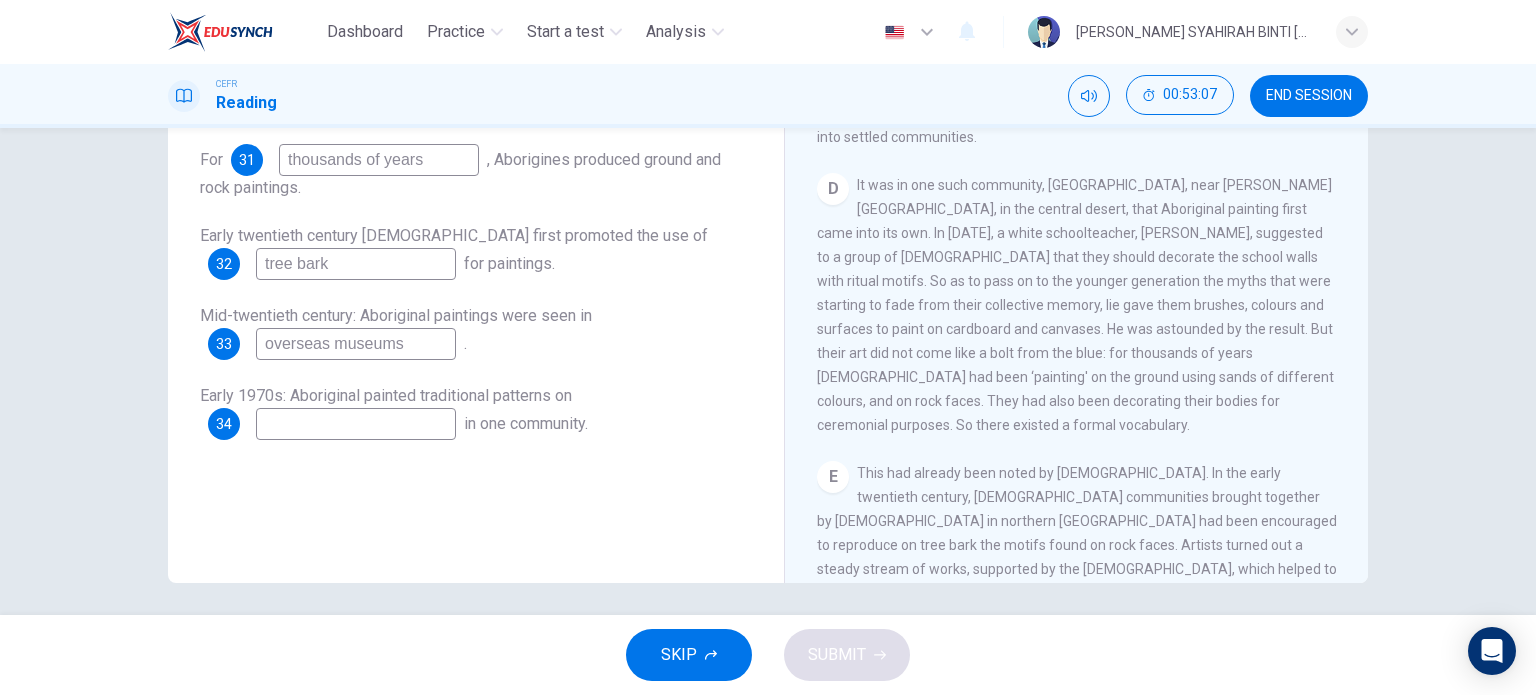 type on "overseas museums" 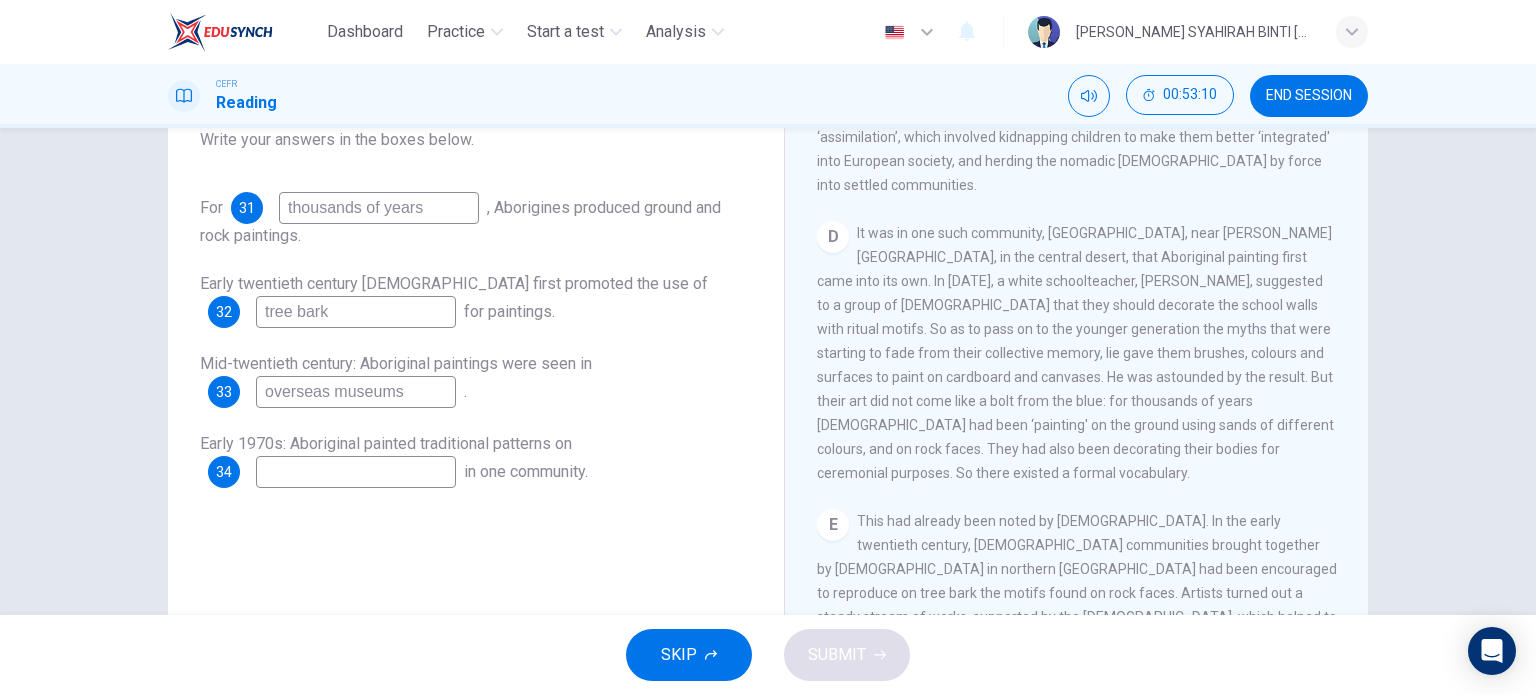 scroll, scrollTop: 288, scrollLeft: 0, axis: vertical 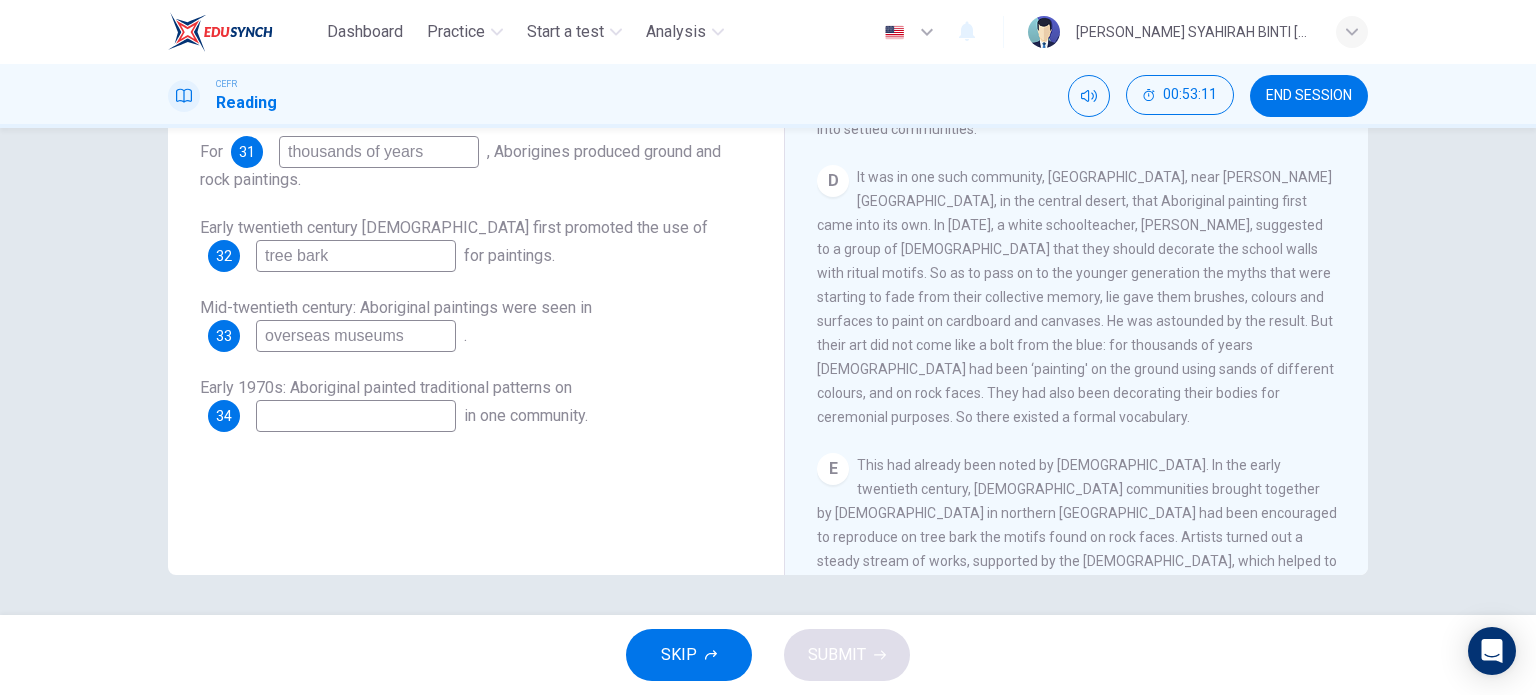click on "CLICK TO ZOOM Click to Zoom A The works of [DEMOGRAPHIC_DATA] artists are now much in demand throughout the world, and not just in [GEOGRAPHIC_DATA], where they are already fully recognised: the [GEOGRAPHIC_DATA], which opened in [GEOGRAPHIC_DATA] in [DATE], designated 40% of its exhibition space to works by [DEMOGRAPHIC_DATA]. In [GEOGRAPHIC_DATA] their art is being exhibited at a museum in [GEOGRAPHIC_DATA], [GEOGRAPHIC_DATA], while the future [GEOGRAPHIC_DATA] in [GEOGRAPHIC_DATA] - which will be devoted to arts and civilisations of [GEOGRAPHIC_DATA], [GEOGRAPHIC_DATA], [GEOGRAPHIC_DATA] and the Americas - plans to commission frescoes by artists from [GEOGRAPHIC_DATA]. B C D E F G Each work is created individually, with a form peculiar to each artist, but it is created within and on behalf of a community who must approve it. An artist cannot use a 'dream' that does not belong to his or her community, since each community is the owner of its dreams, just as it is anchored to a territory marked out by its ancestors, so each painting can be interpreted as a kind of spiritual road map for that community. H" at bounding box center (1090, 271) 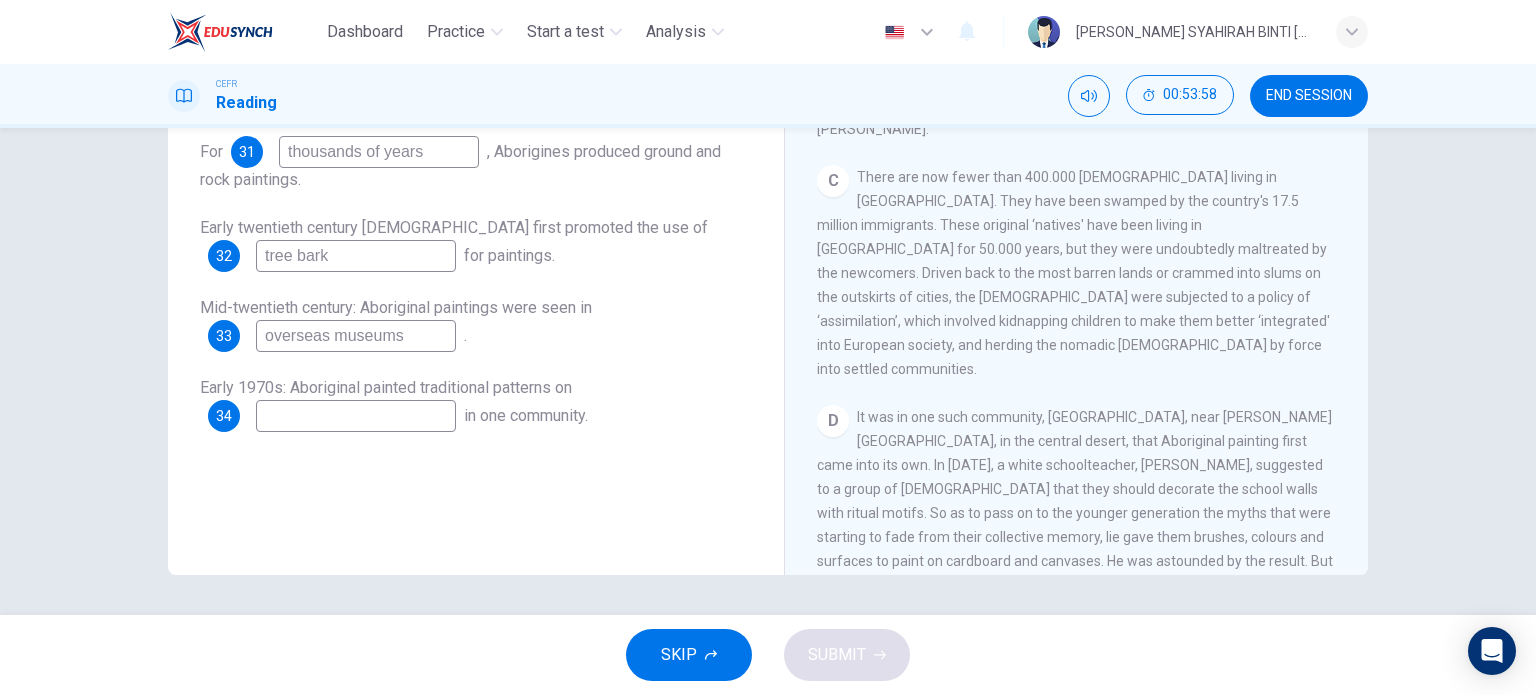 scroll, scrollTop: 640, scrollLeft: 0, axis: vertical 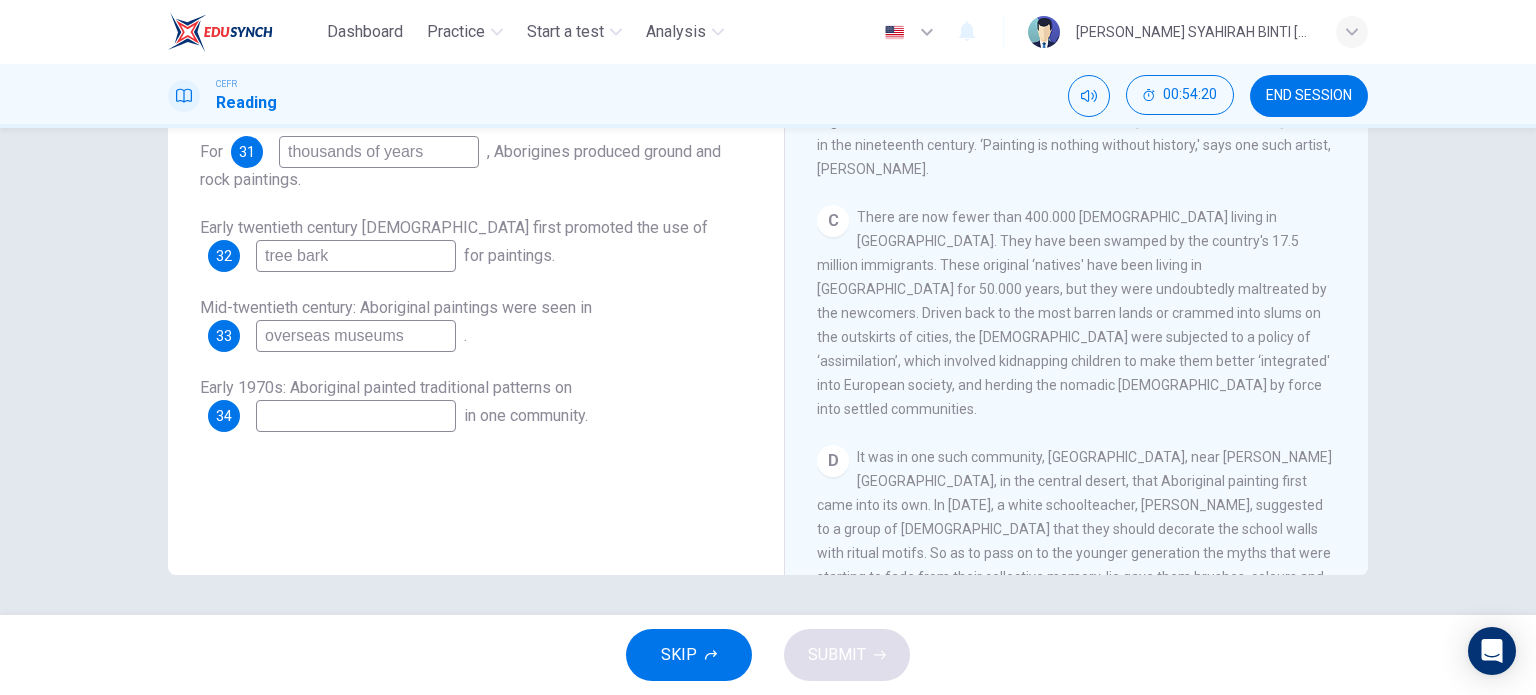 click at bounding box center [356, 416] 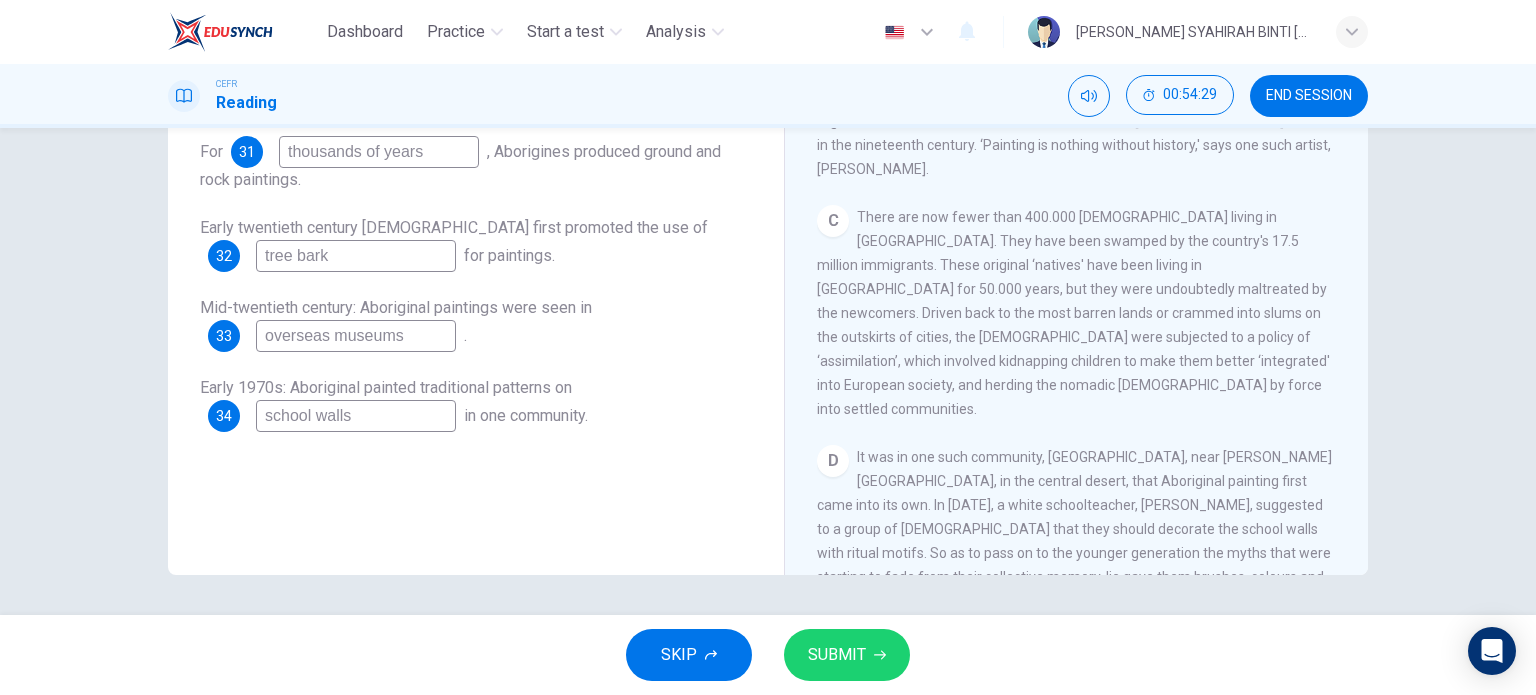 type on "school walls" 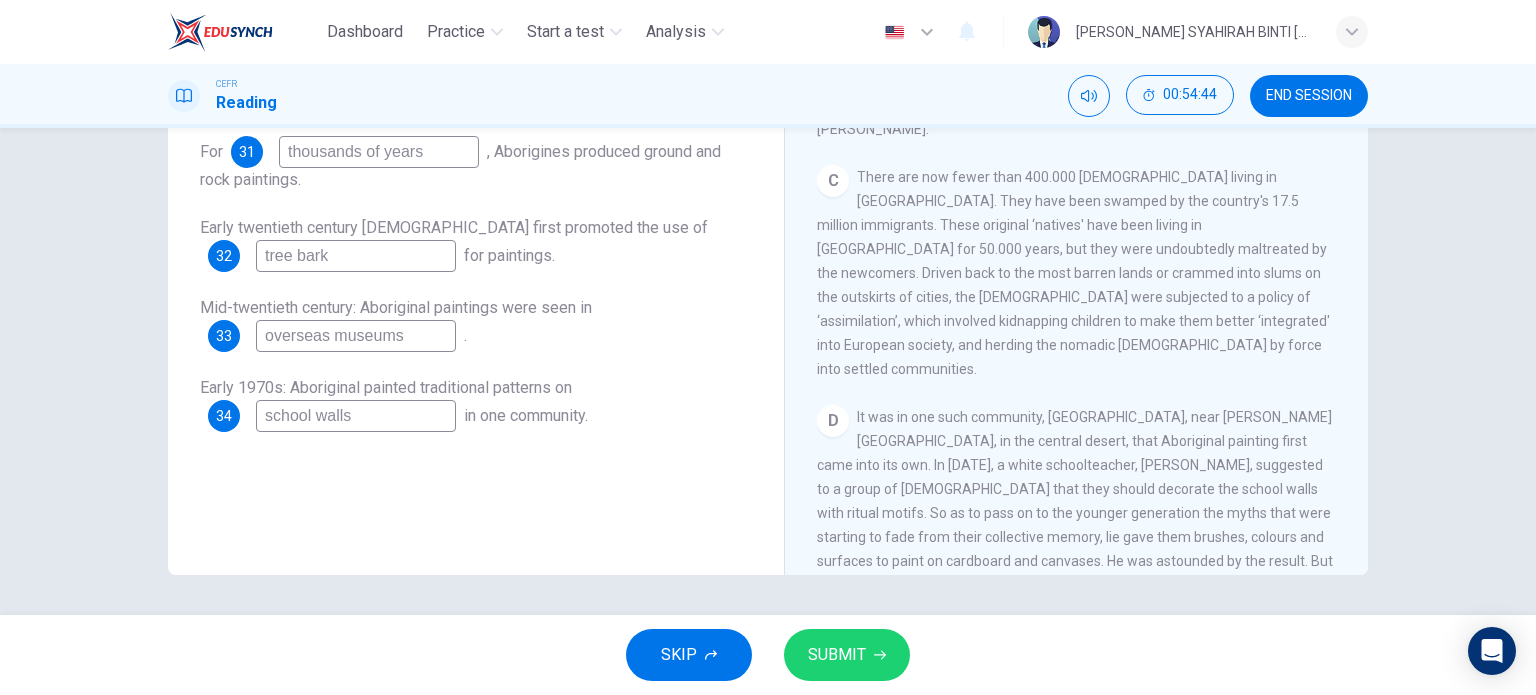 scroll, scrollTop: 720, scrollLeft: 0, axis: vertical 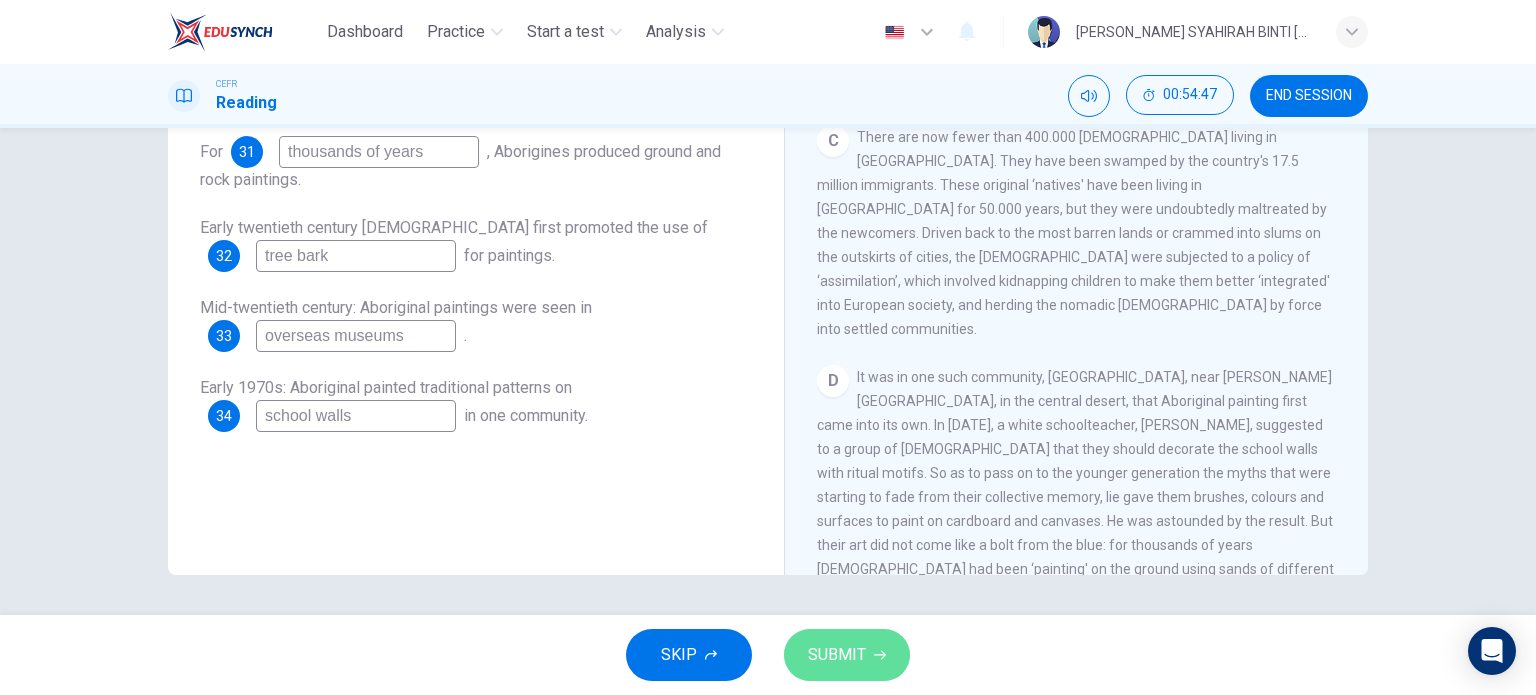 click on "SUBMIT" at bounding box center (837, 655) 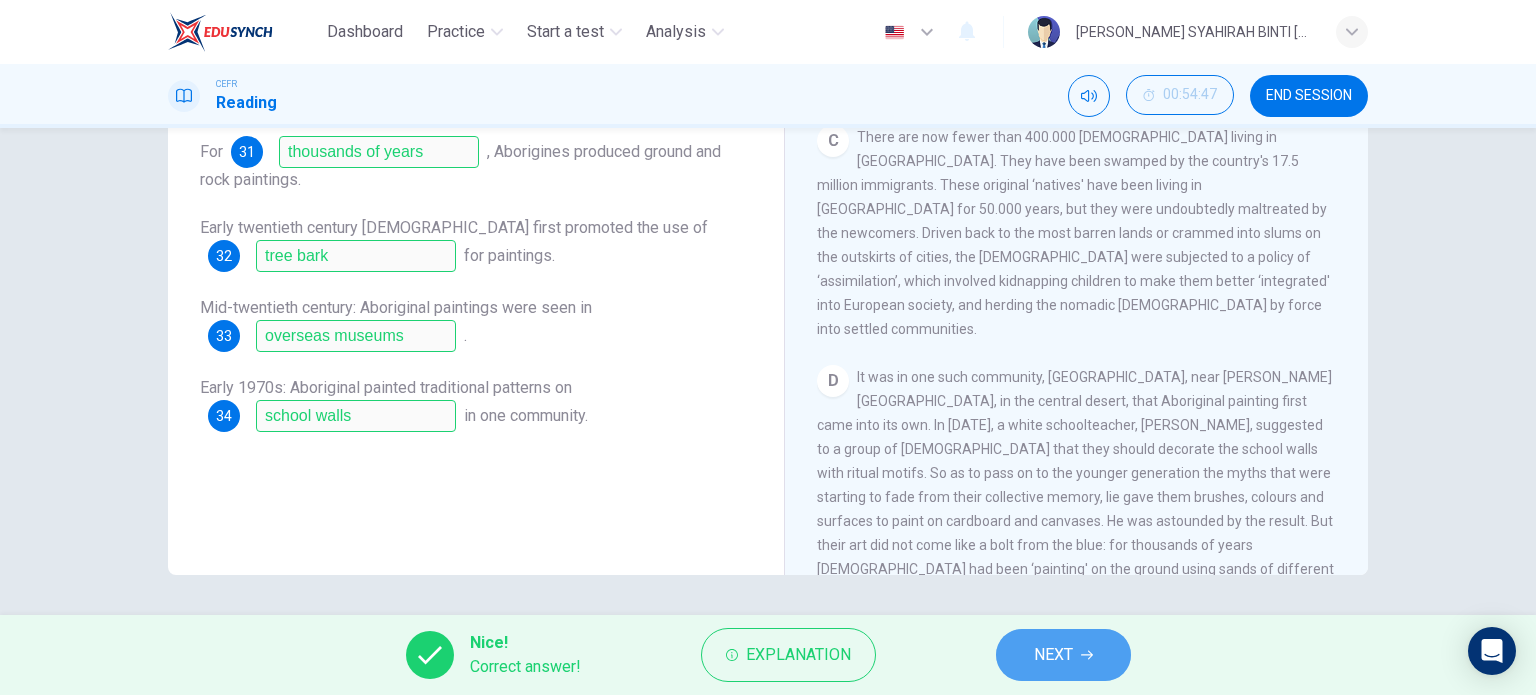 click on "NEXT" at bounding box center [1053, 655] 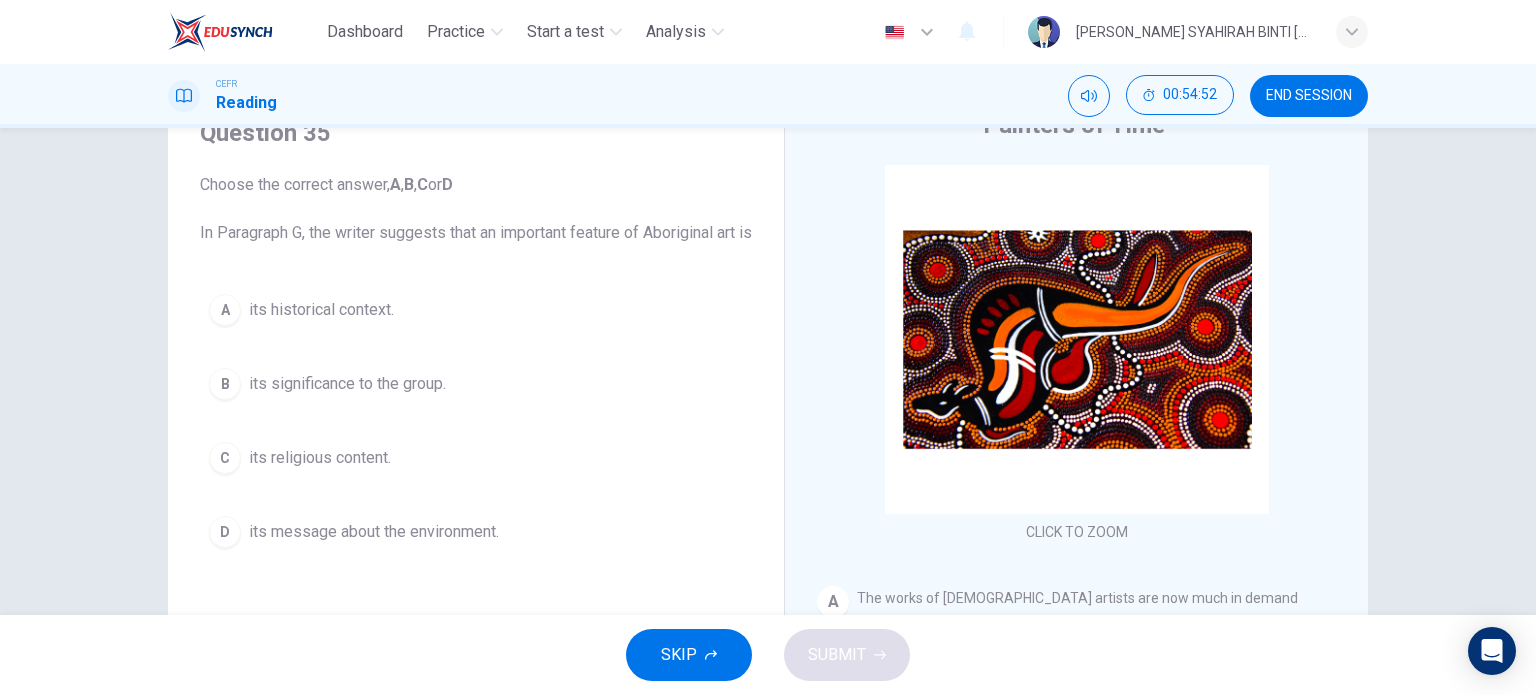 scroll, scrollTop: 98, scrollLeft: 0, axis: vertical 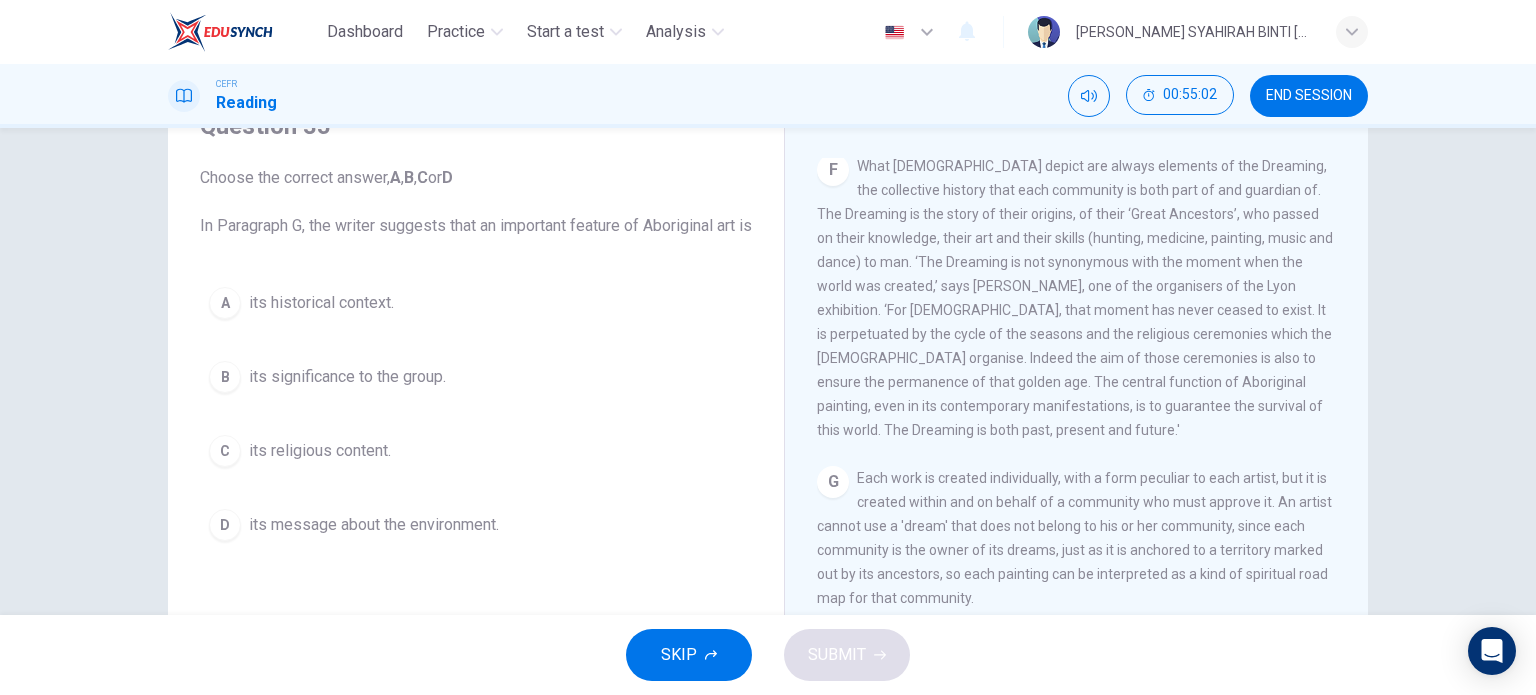 click on "its significance to the group." at bounding box center (347, 377) 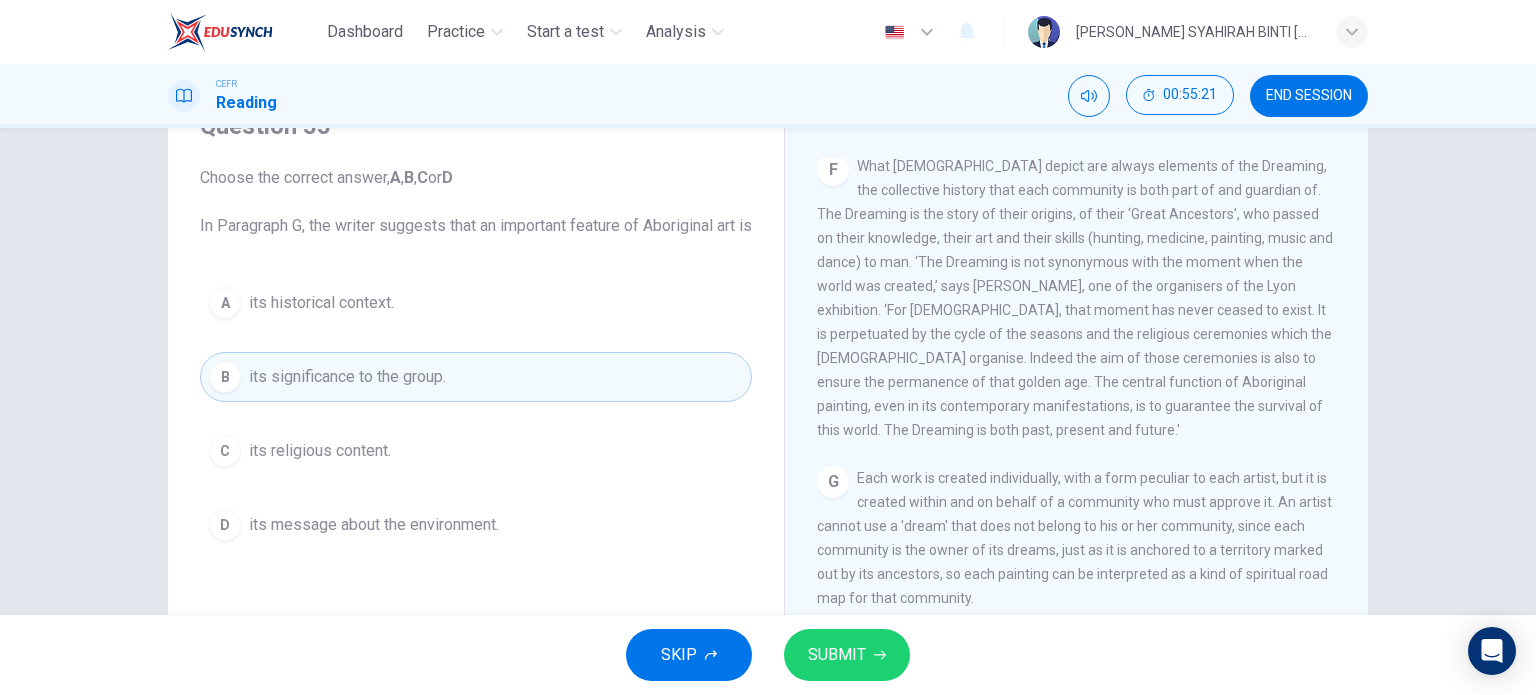 click on "SUBMIT" at bounding box center [837, 655] 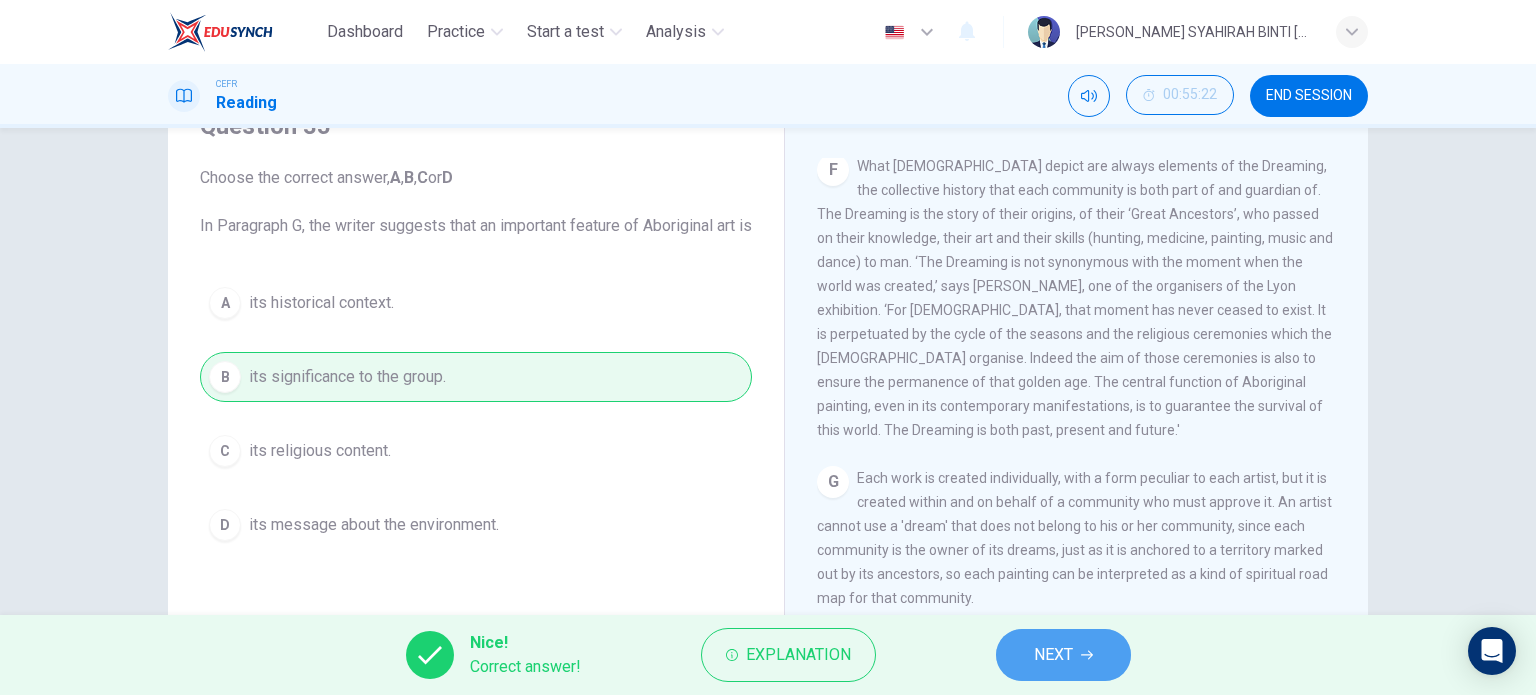click on "NEXT" at bounding box center (1063, 655) 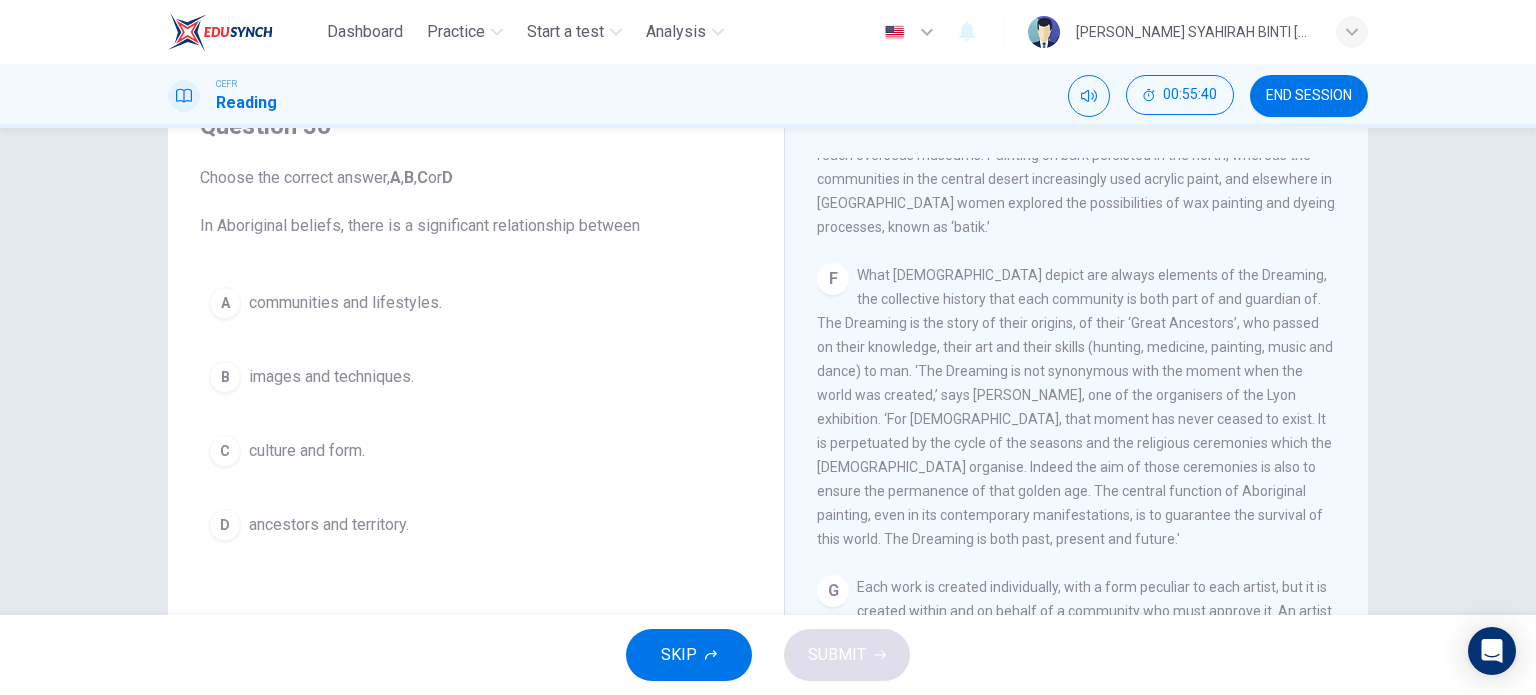 scroll, scrollTop: 1567, scrollLeft: 0, axis: vertical 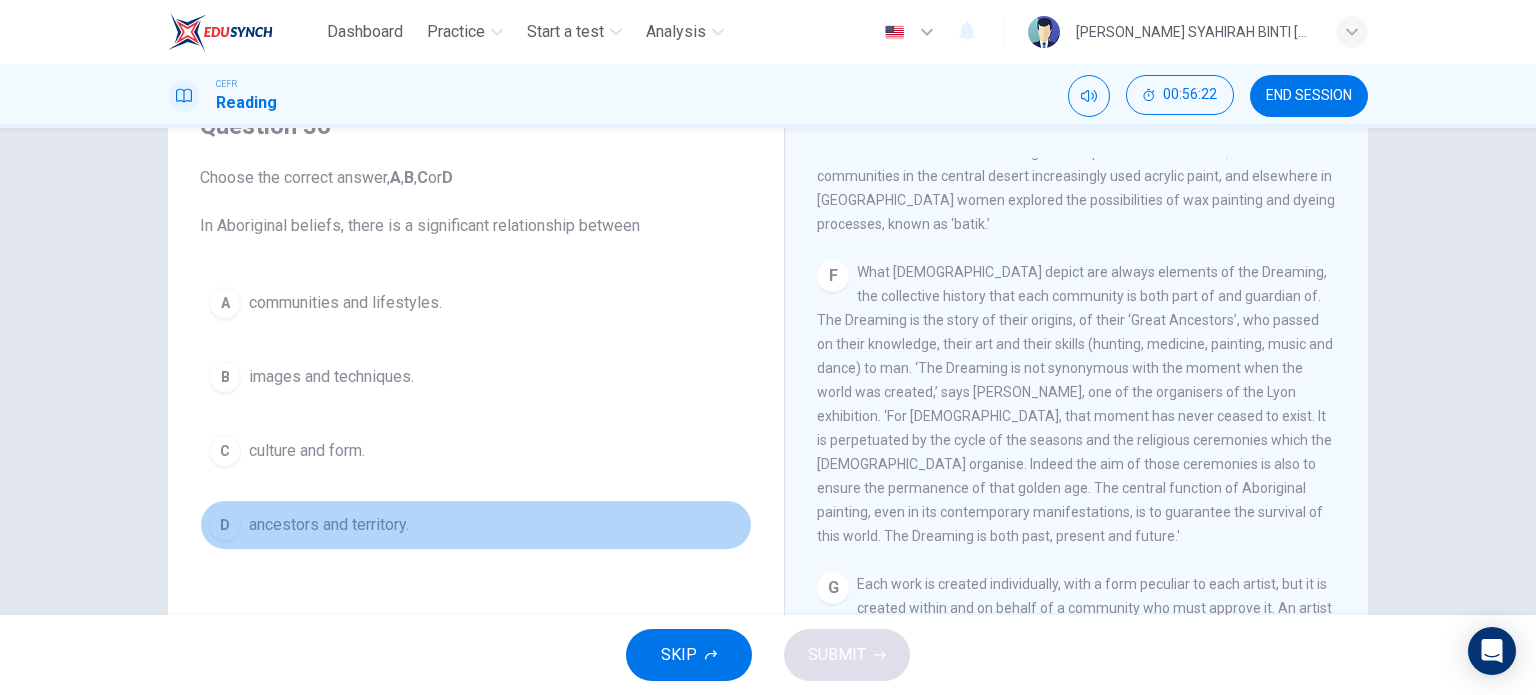 click on "ancestors and territory." at bounding box center [329, 525] 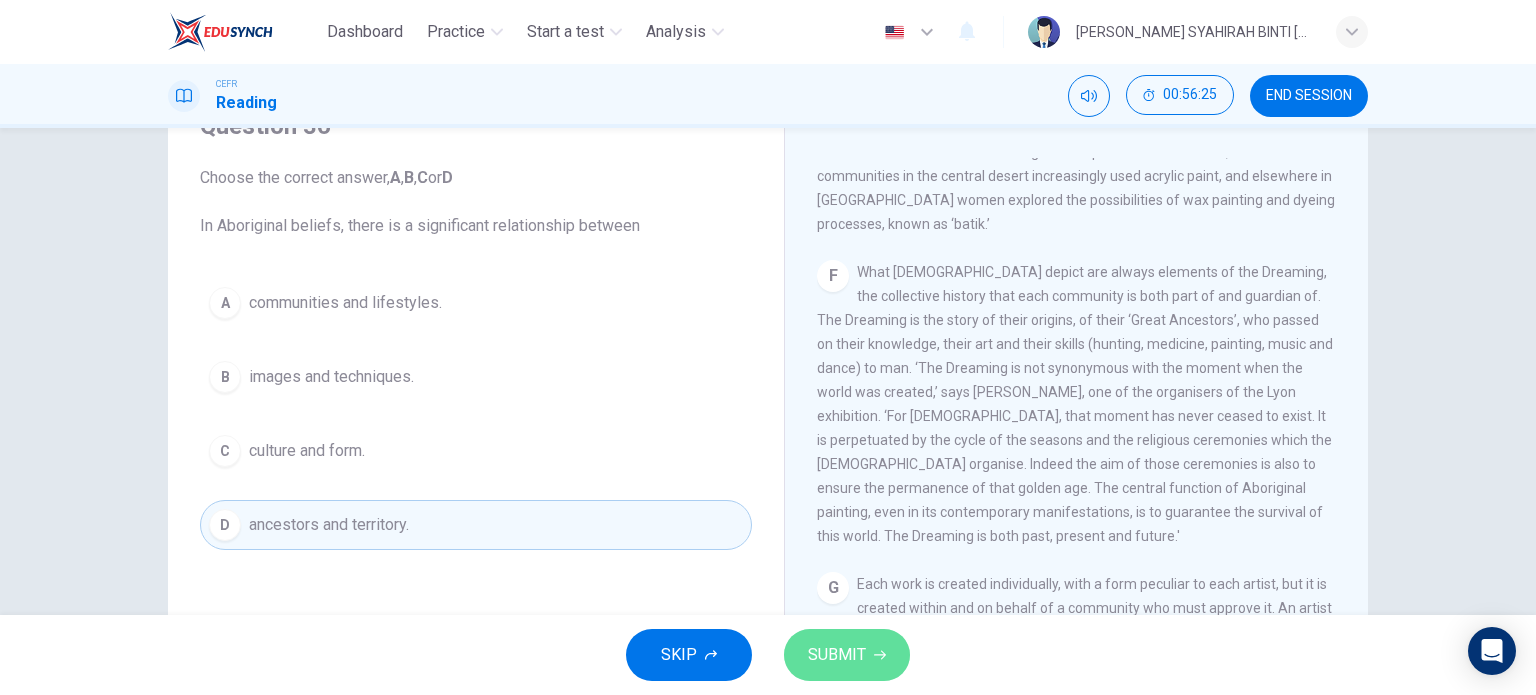 click on "SUBMIT" at bounding box center [847, 655] 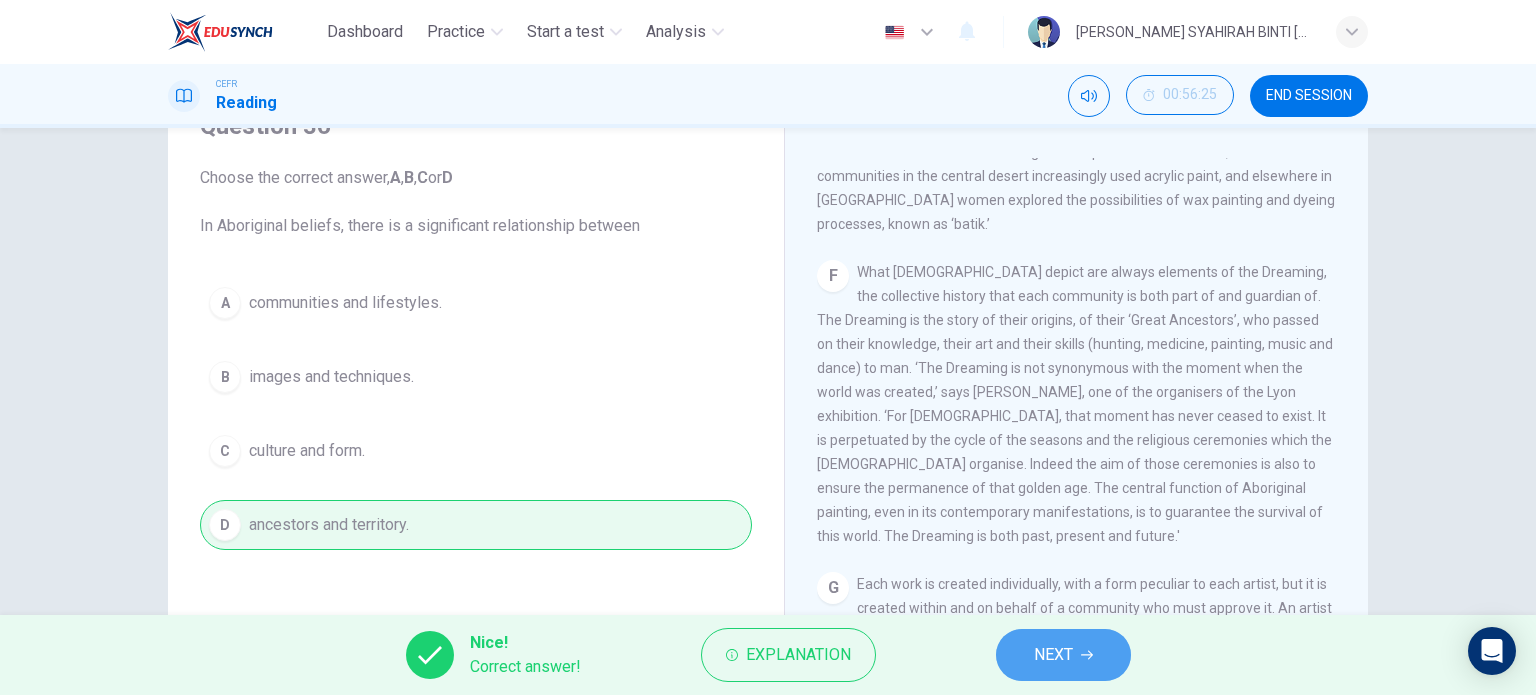 click on "NEXT" at bounding box center (1063, 655) 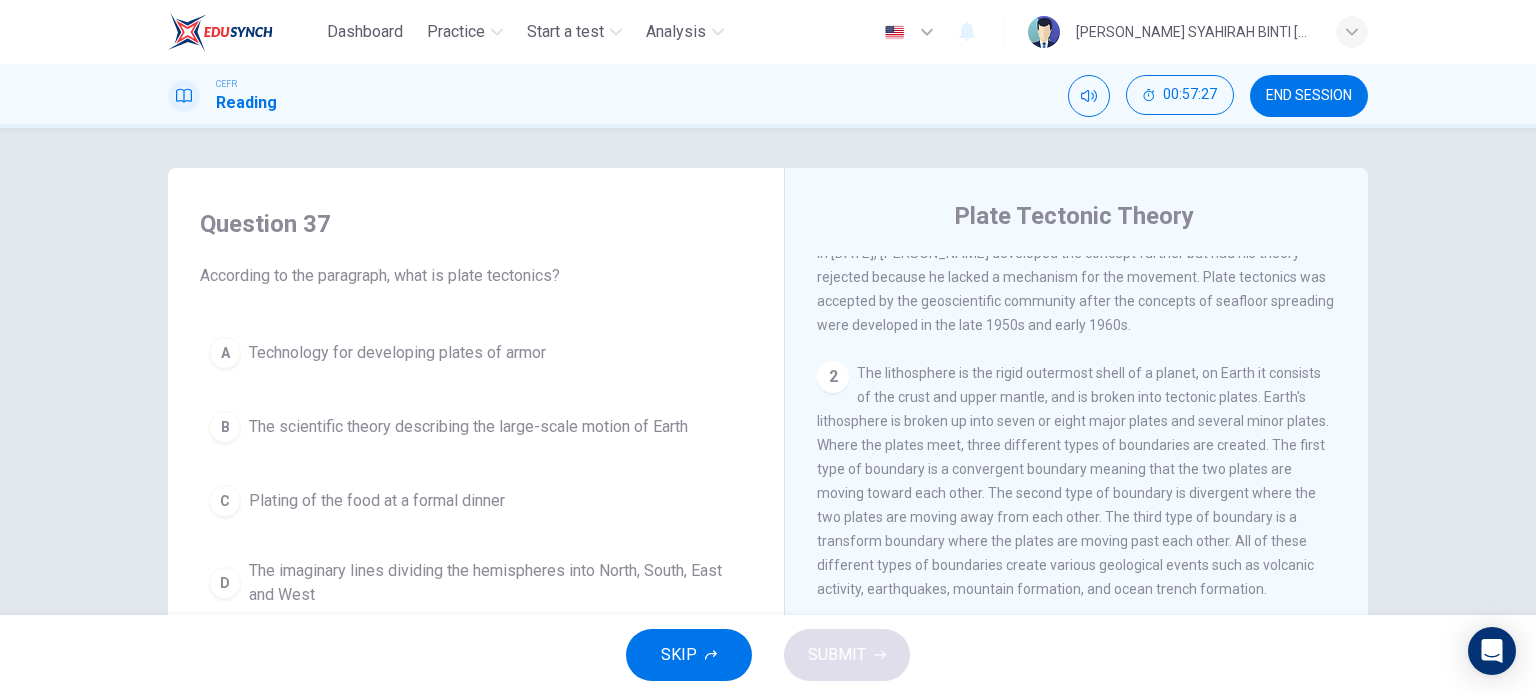 scroll, scrollTop: 110, scrollLeft: 0, axis: vertical 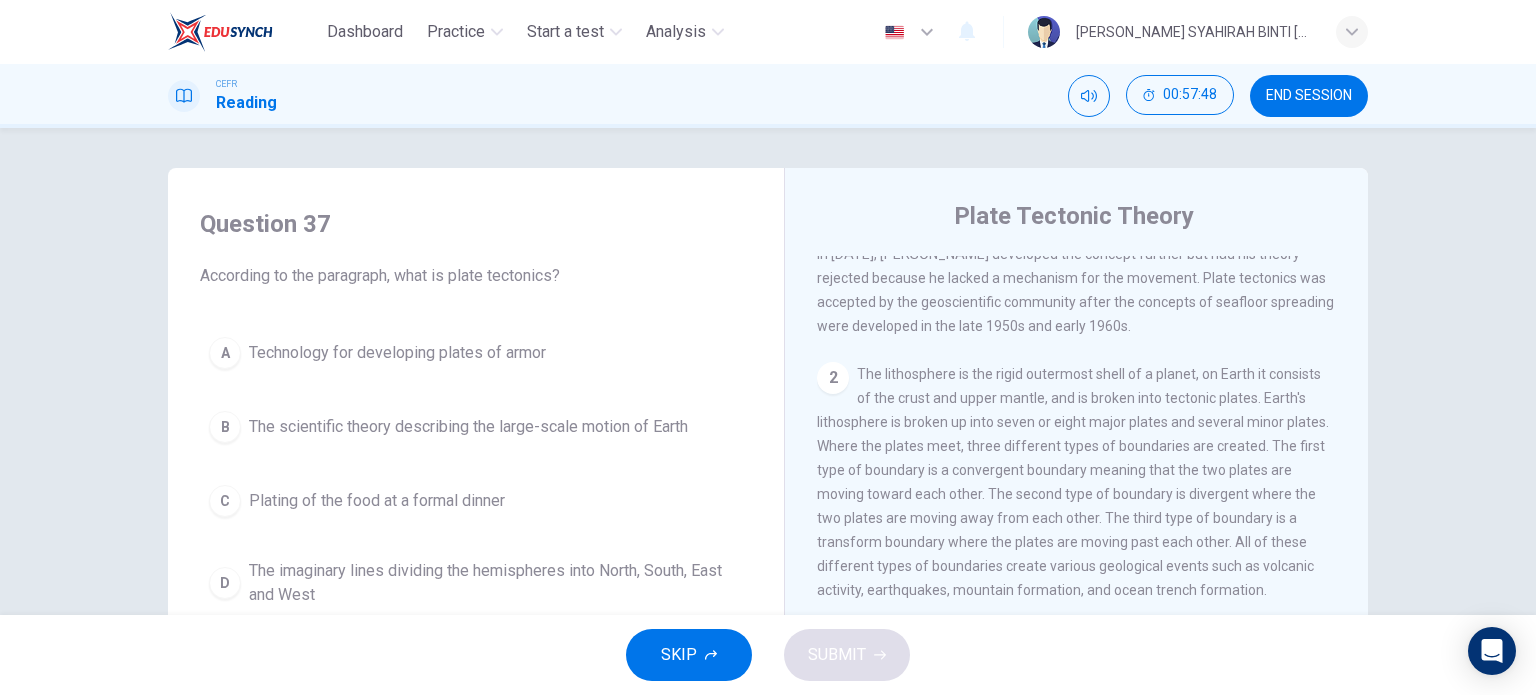 drag, startPoint x: 1342, startPoint y: 391, endPoint x: 1355, endPoint y: 323, distance: 69.2315 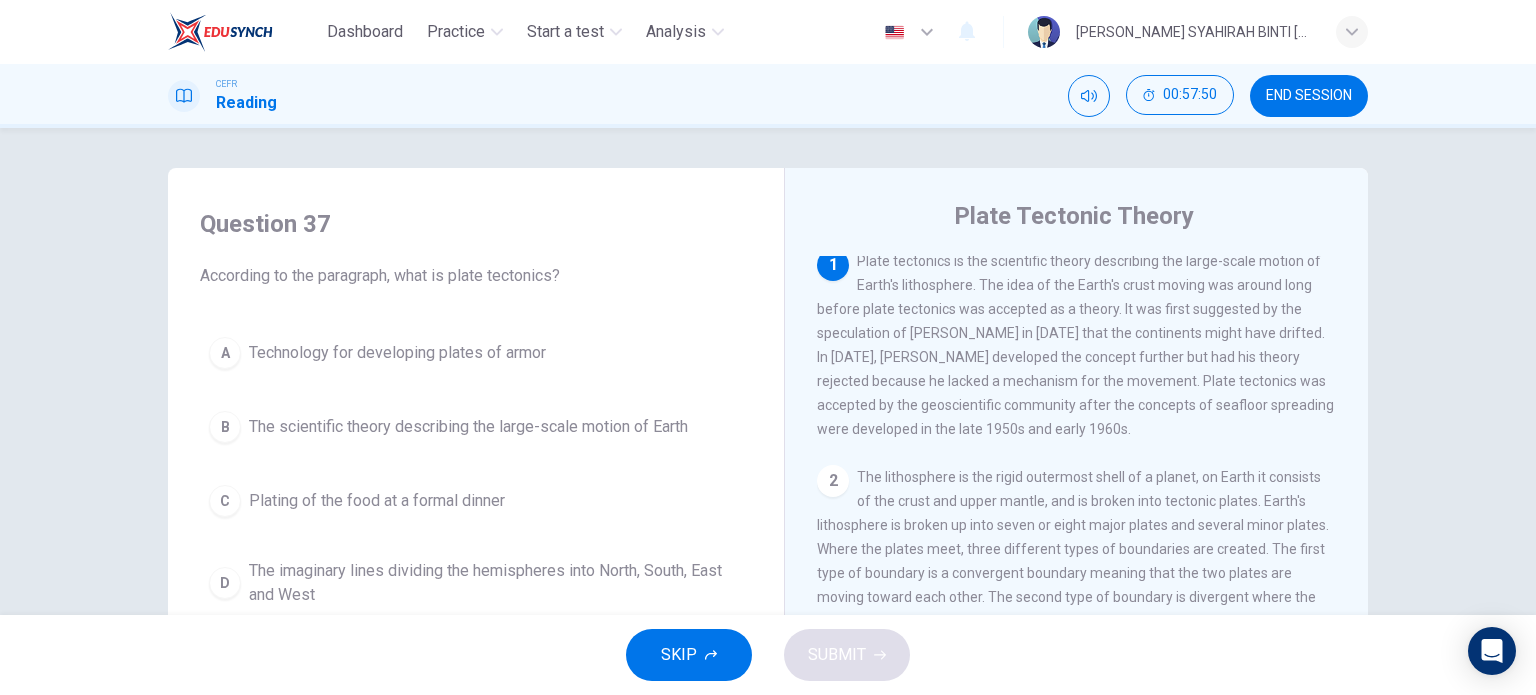 scroll, scrollTop: 0, scrollLeft: 0, axis: both 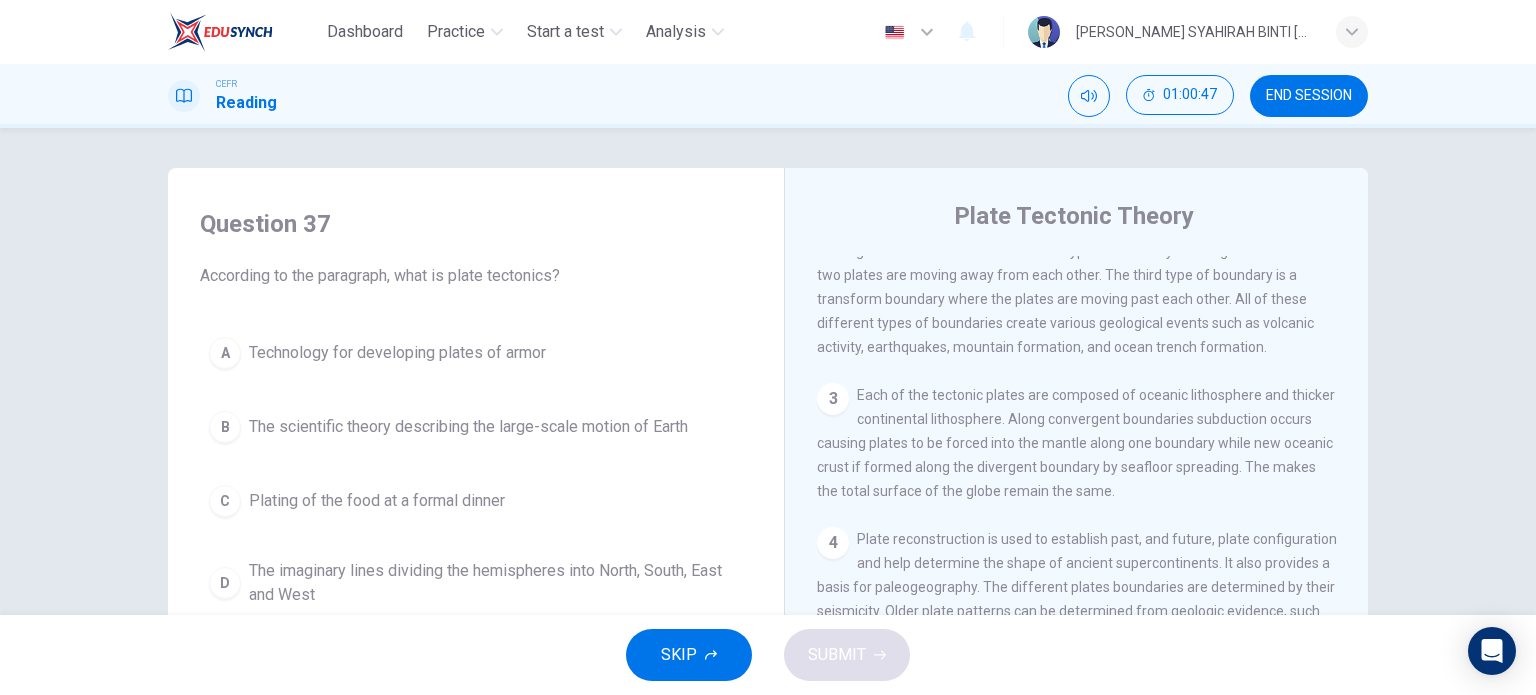 click on "4 Plate reconstruction is used to establish past, and future, plate configuration and help determine the shape of ancient supercontinents. It also provides a basis for paleogeography. The different plates boundaries are determined by their seismicity. Older plate patterns can be determined from geologic evidence, such as the presence of ophiolites which indicate a vanished ocean." at bounding box center (1077, 587) 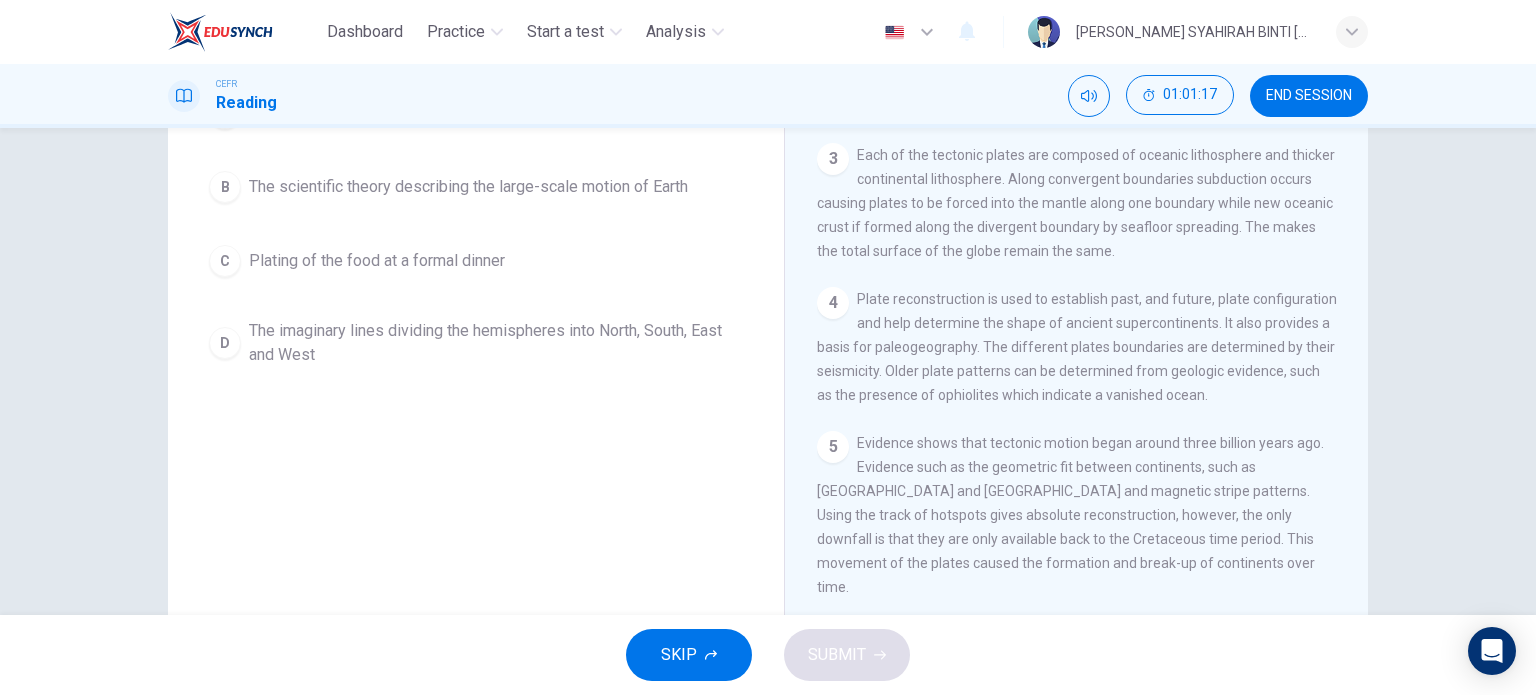 scroll, scrollTop: 280, scrollLeft: 0, axis: vertical 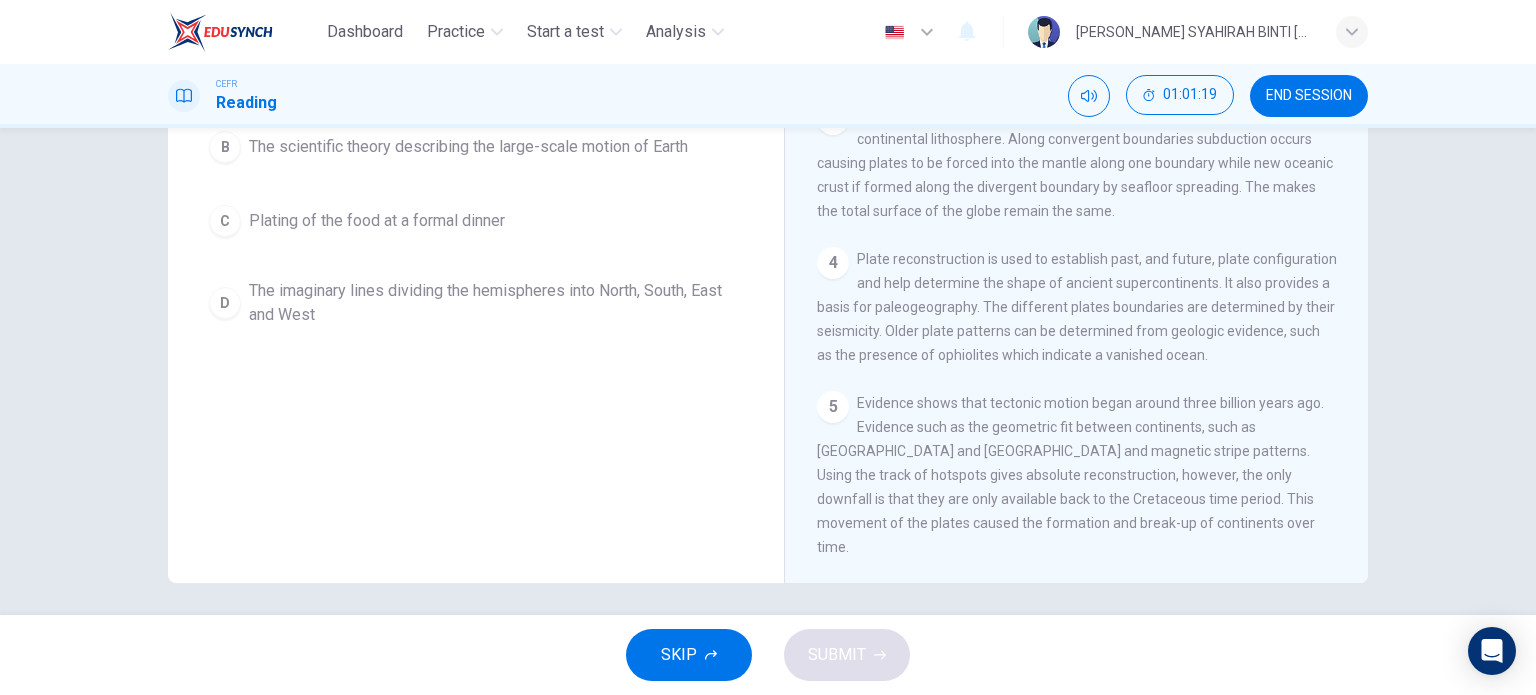 click on "Evidence shows that tectonic motion began around three billion years ago. Evidence such as the geometric fit between continents, such as [GEOGRAPHIC_DATA] and [GEOGRAPHIC_DATA] and magnetic stripe patterns. Using the track of hotspots gives absolute reconstruction, however, the only downfall is that they are only available back to the Cretaceous time period. This movement of the plates caused the formation and break-up of continents over time." at bounding box center [1070, 475] 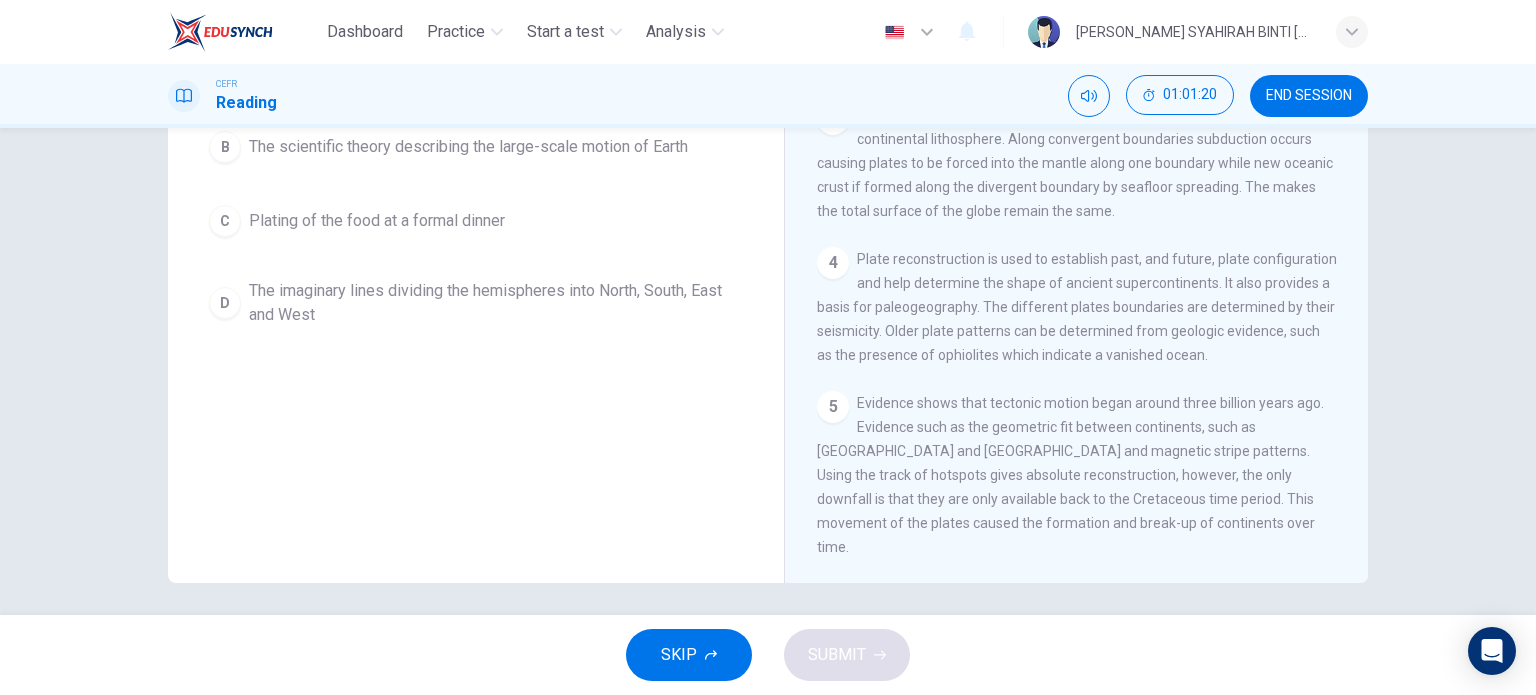 click on "5 Evidence shows that tectonic motion began around three billion years ago. Evidence such as the geometric fit between continents, such as [GEOGRAPHIC_DATA] and [GEOGRAPHIC_DATA] and magnetic stripe patterns. Using the track of hotspots gives absolute reconstruction, however, the only downfall is that they are only available back to the Cretaceous time period. This movement of the plates caused the formation and break-up of continents over time." at bounding box center (1077, 475) 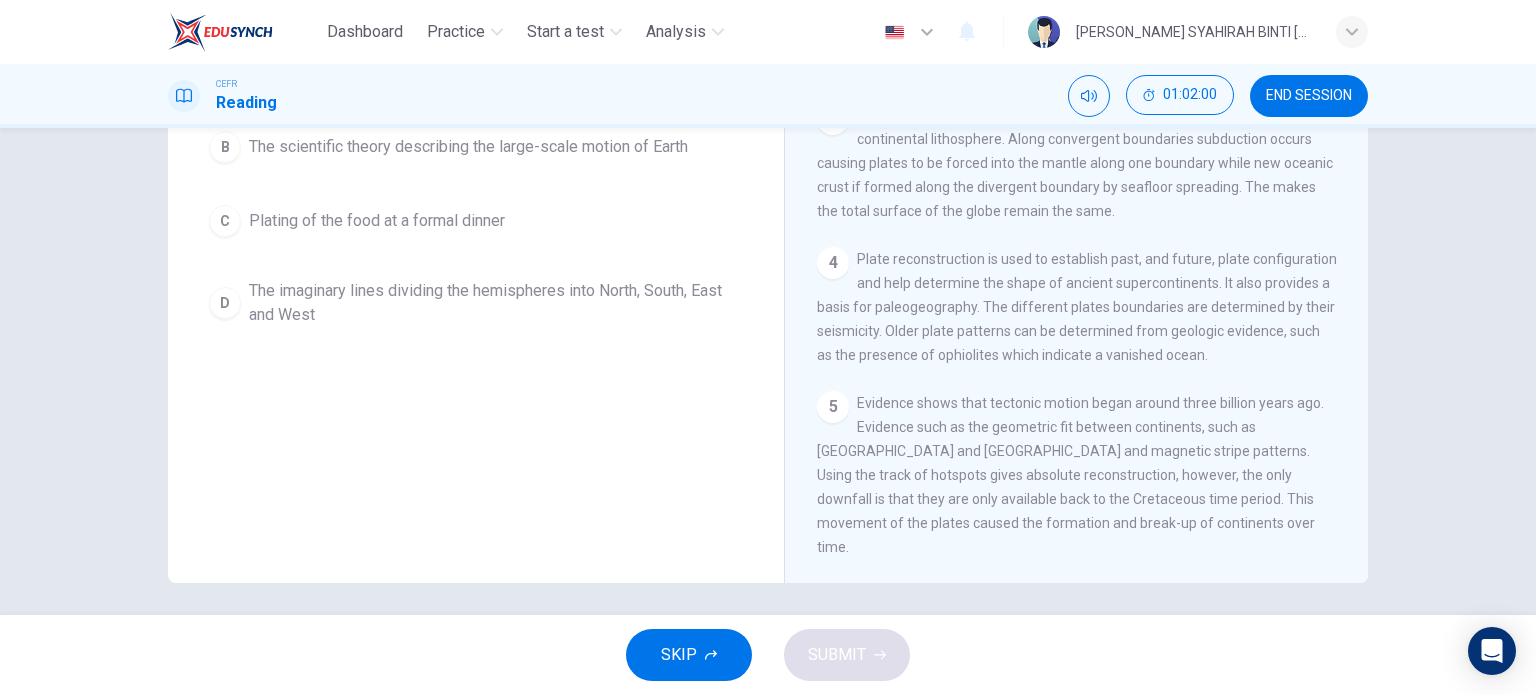 click on "Question 37 According to the paragraph, what is plate tectonics? A Technology for developing plates of armor B The scientific theory describing the large-scale motion of Earth C Plating of the food at a formal dinner D The imaginary lines dividing the hemispheres into North, South, East and West" at bounding box center (476, 132) 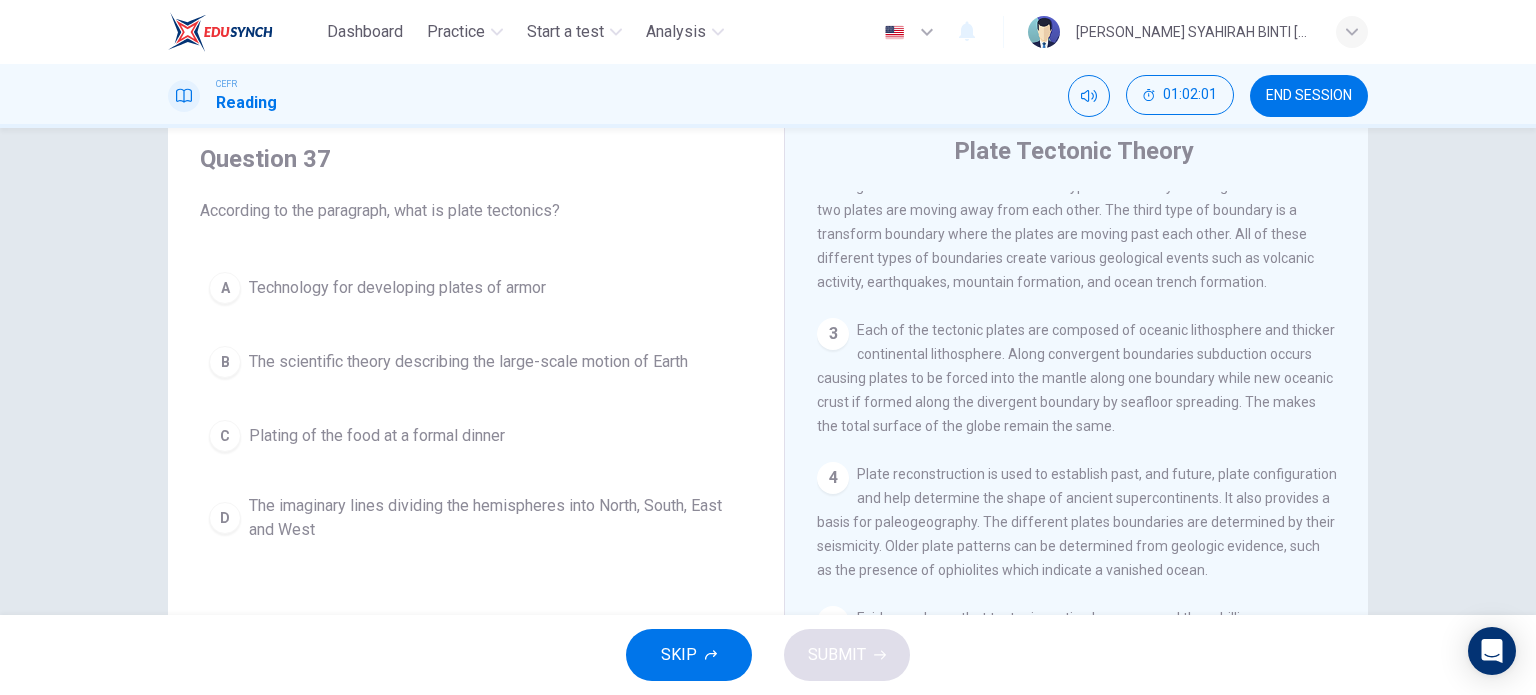 scroll, scrollTop: 0, scrollLeft: 0, axis: both 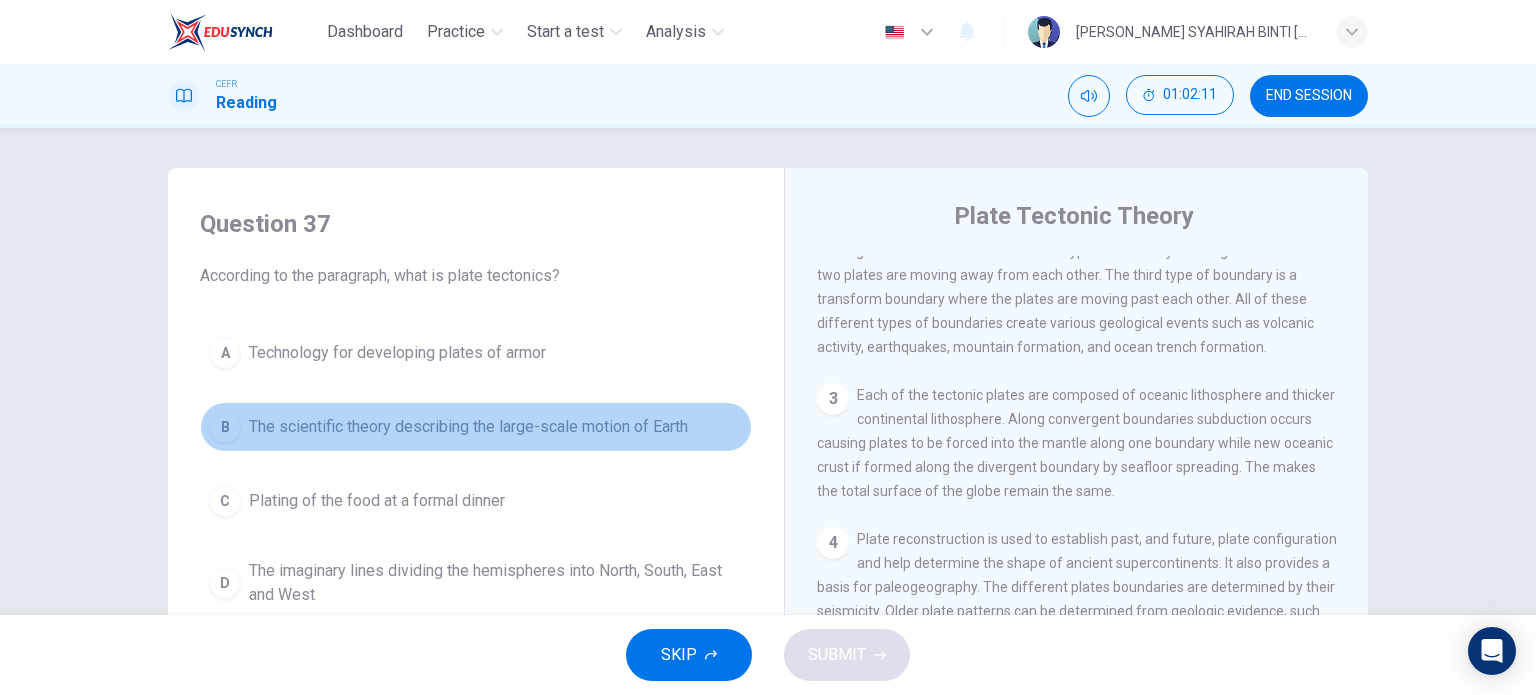 click on "The scientific theory describing the large-scale motion of Earth" at bounding box center [468, 427] 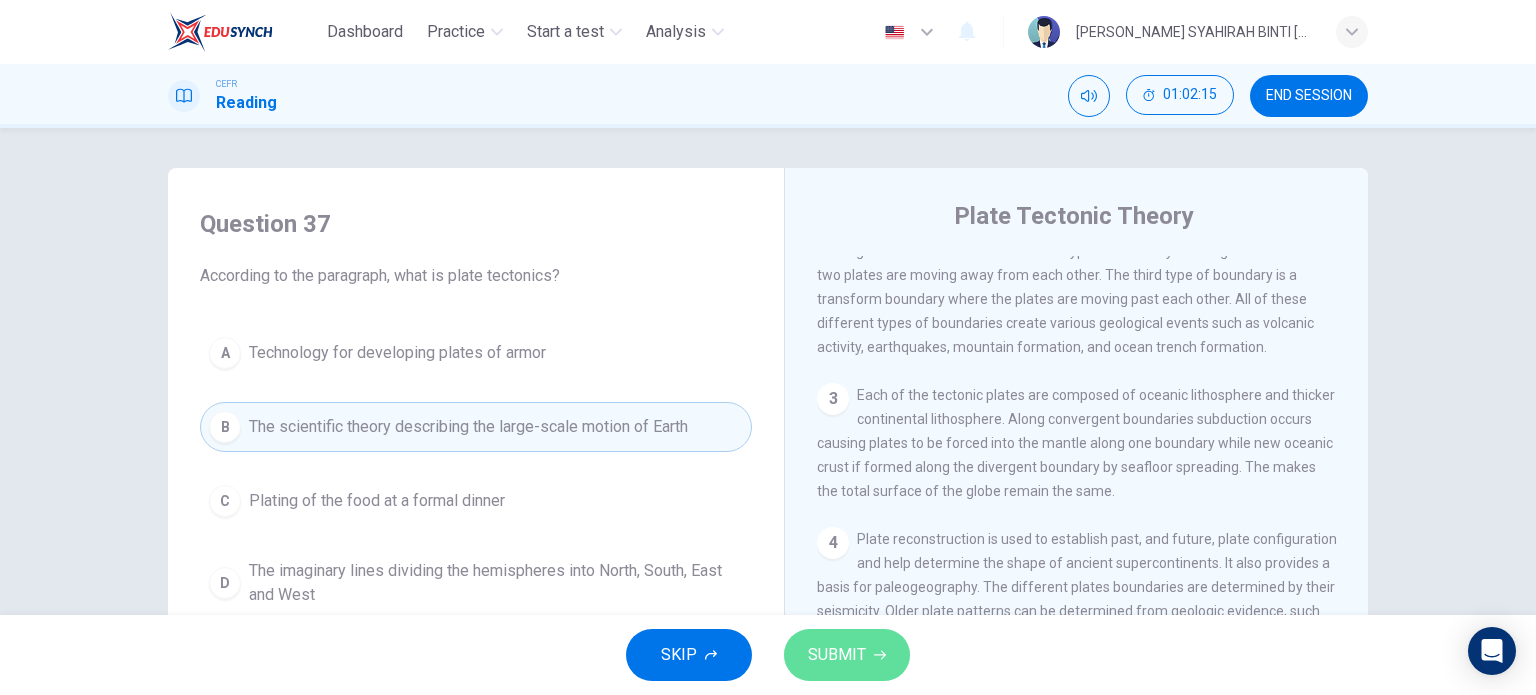 click on "SUBMIT" at bounding box center (847, 655) 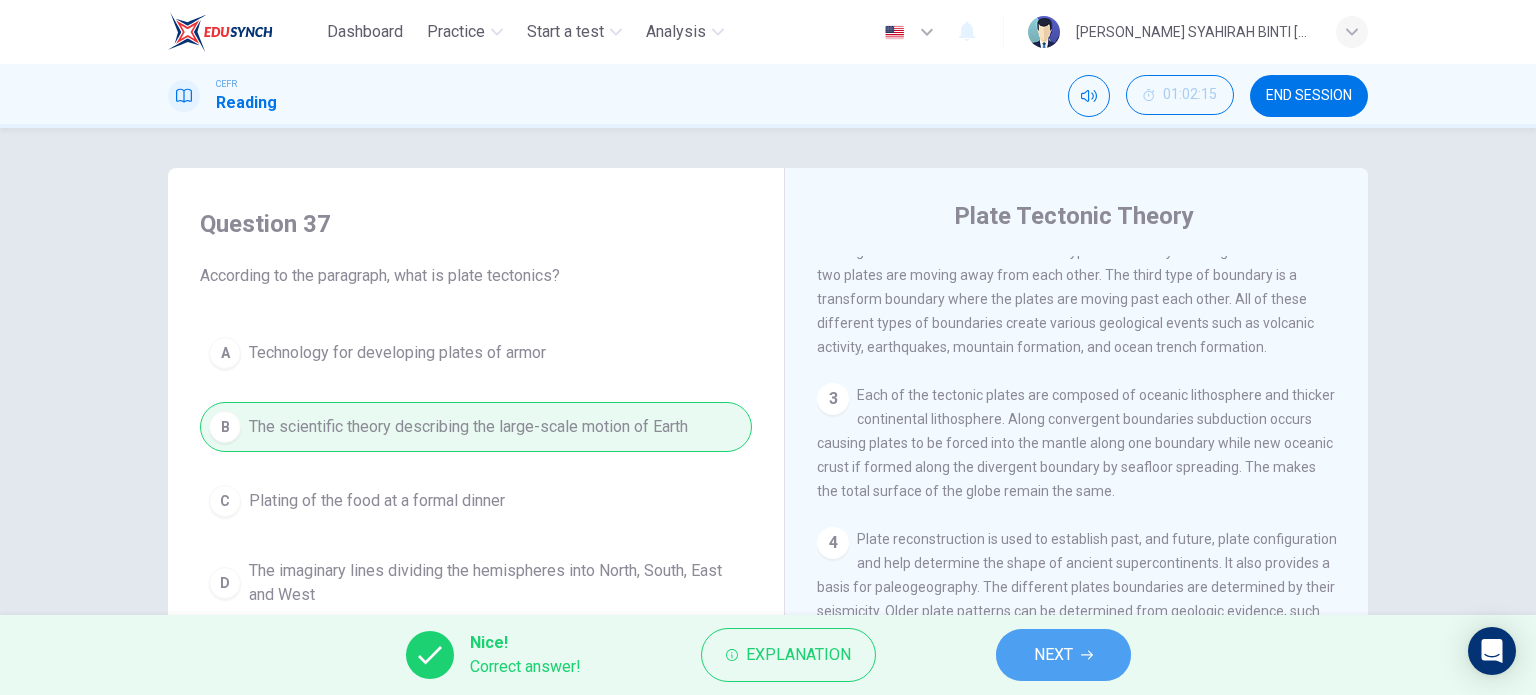 click on "NEXT" at bounding box center (1063, 655) 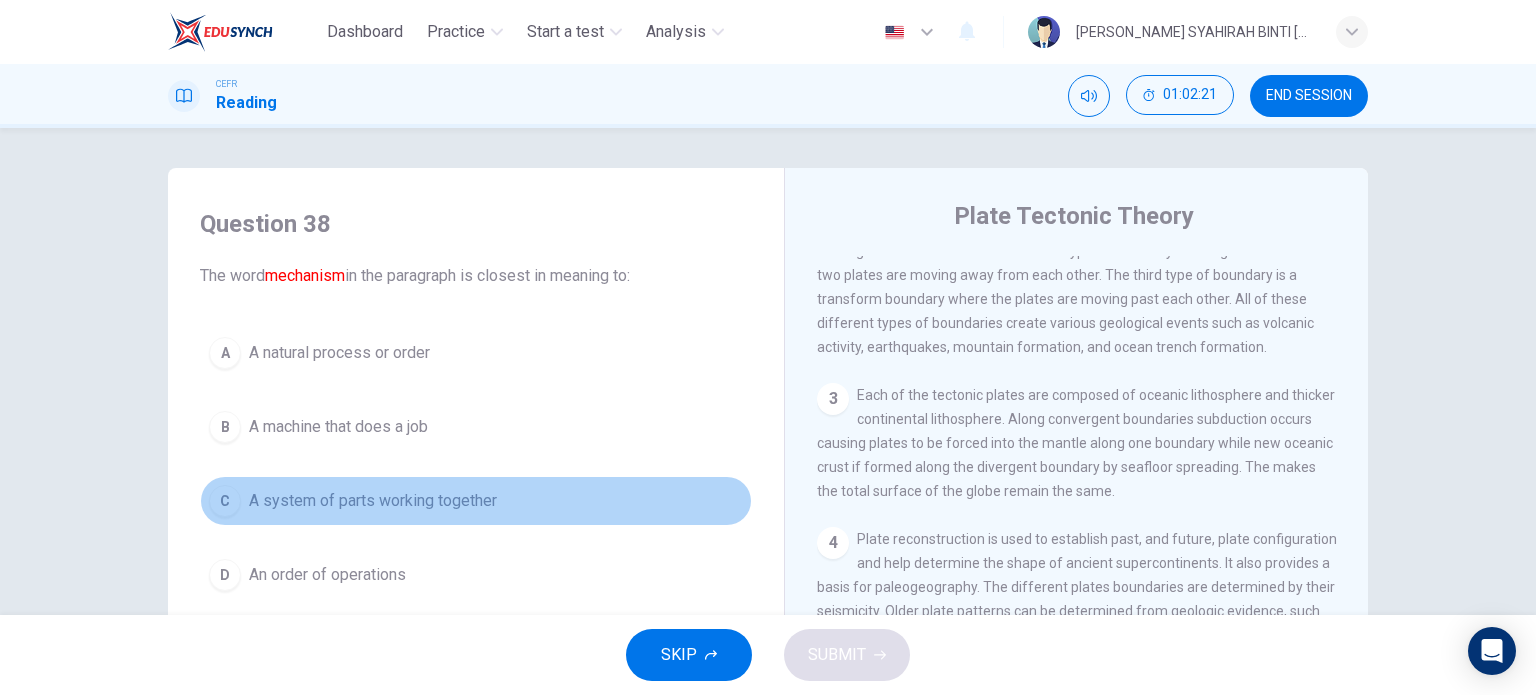 click on "A system of parts working together" at bounding box center [373, 501] 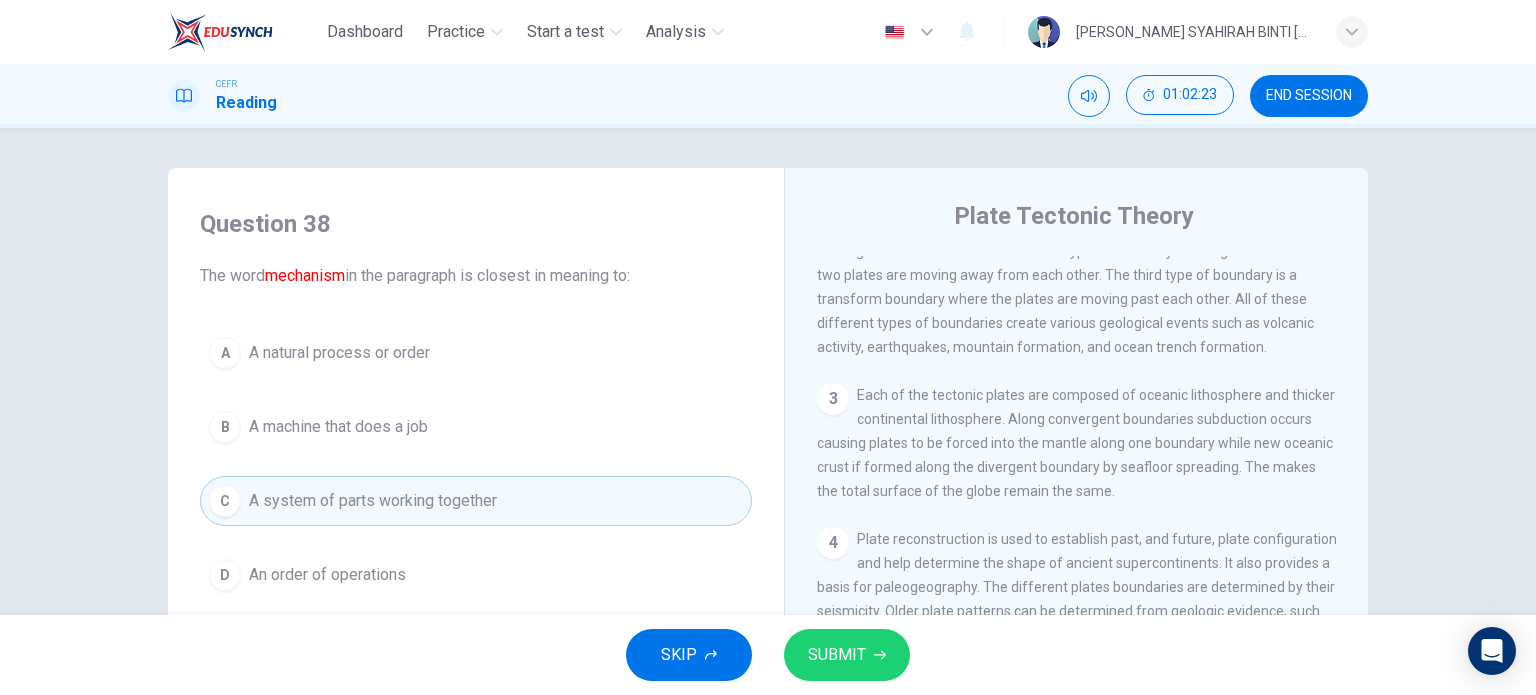 type 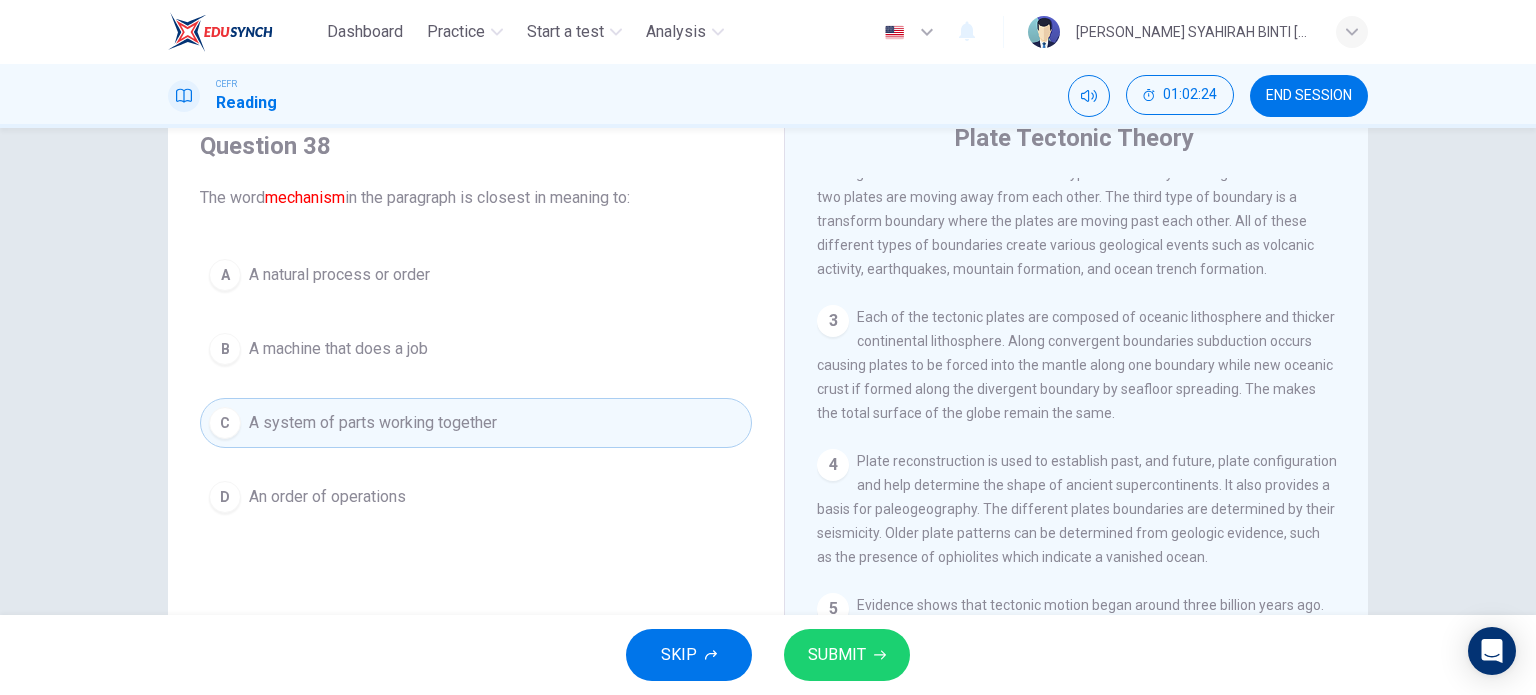 scroll, scrollTop: 80, scrollLeft: 0, axis: vertical 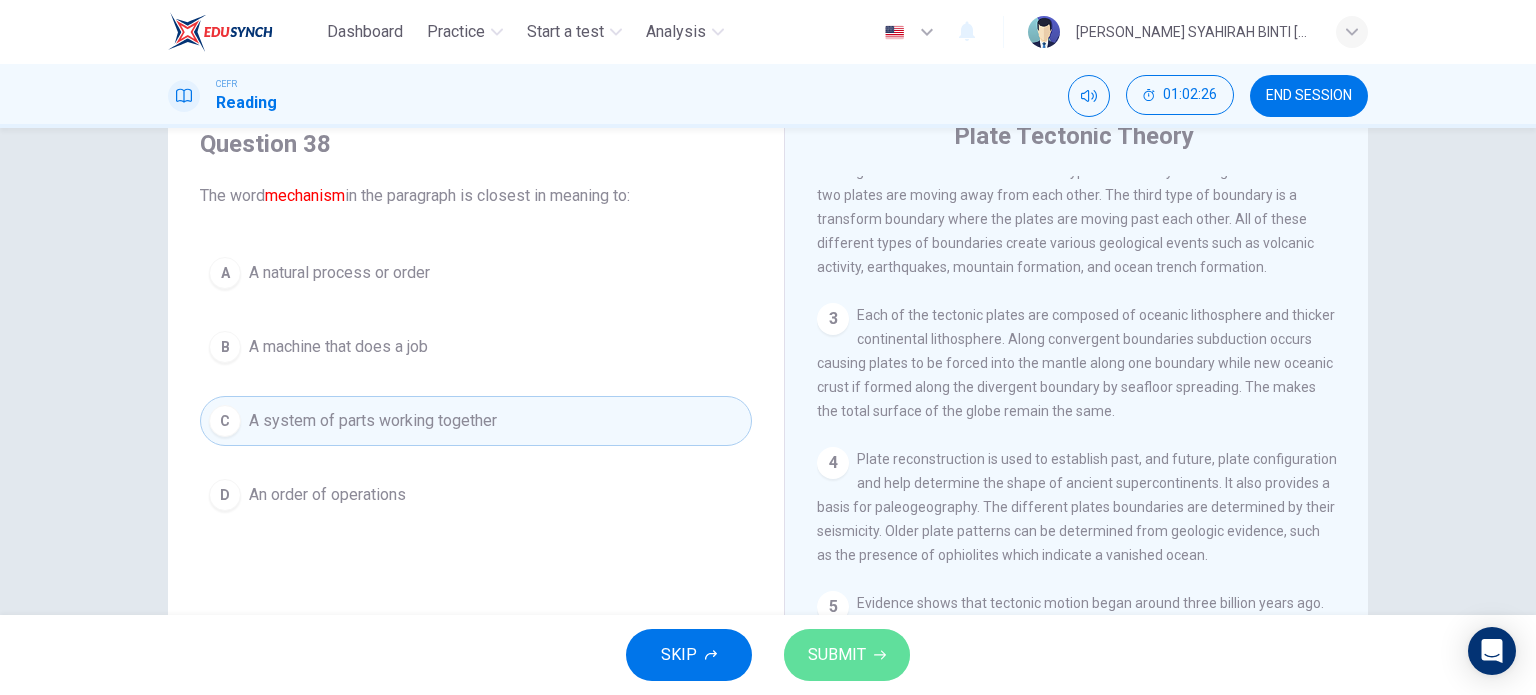 click on "SUBMIT" at bounding box center (847, 655) 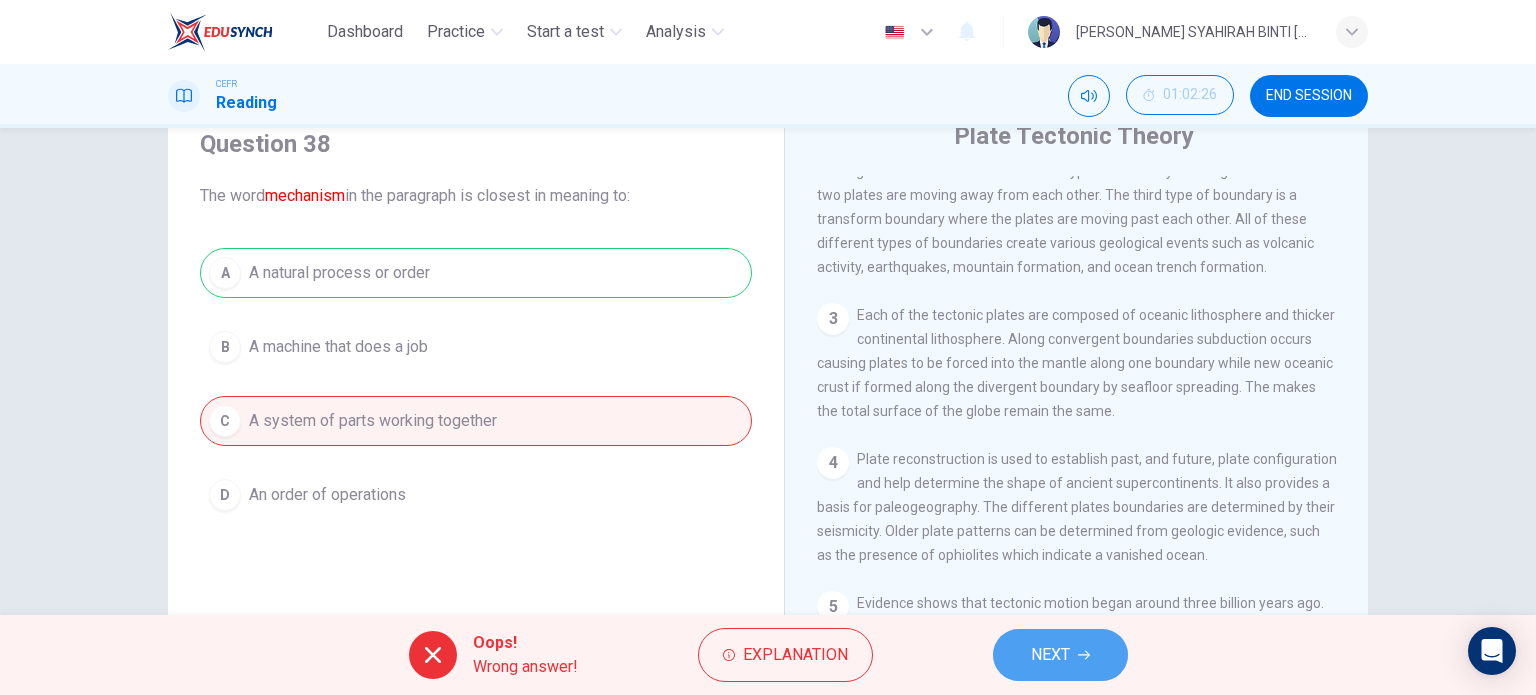 click on "NEXT" at bounding box center [1050, 655] 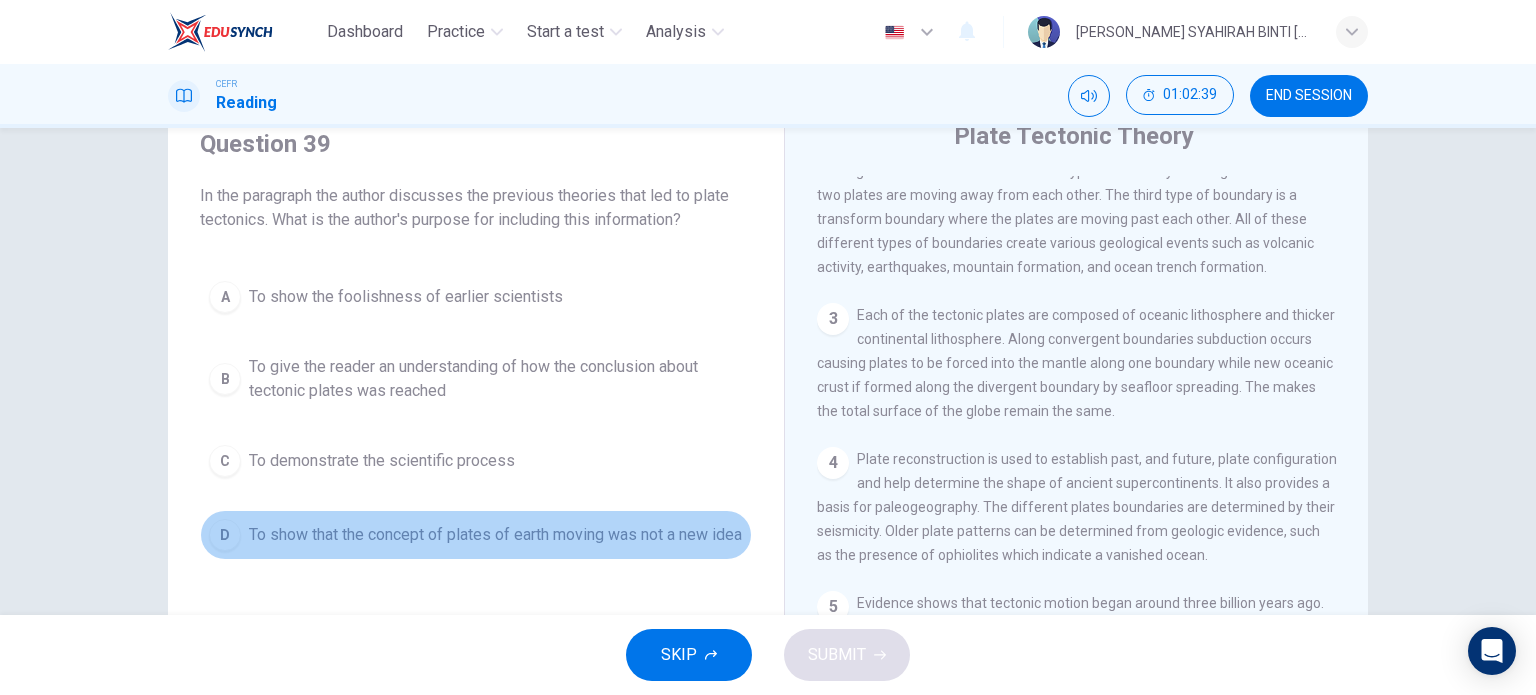 click on "To show that the concept of plates of earth moving was not a new idea" at bounding box center (495, 535) 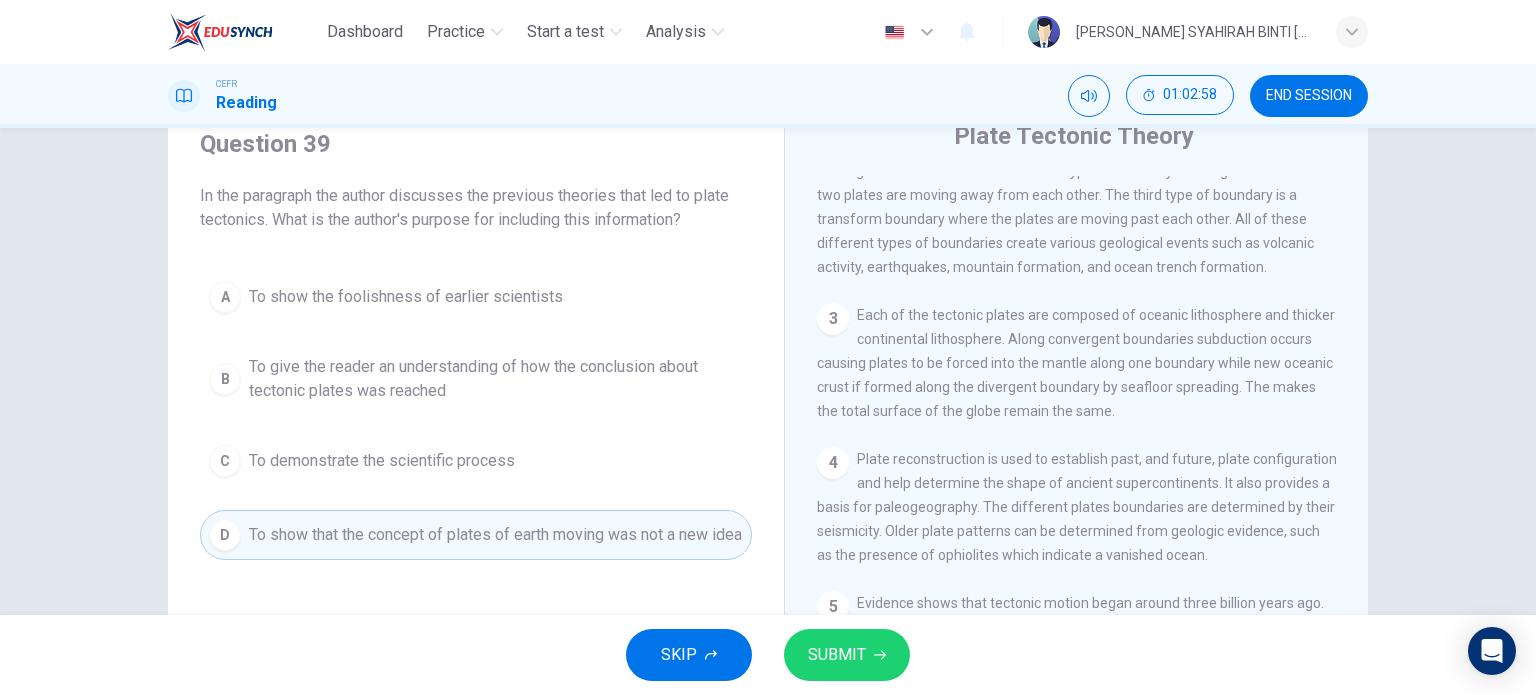 click on "SUBMIT" at bounding box center [837, 655] 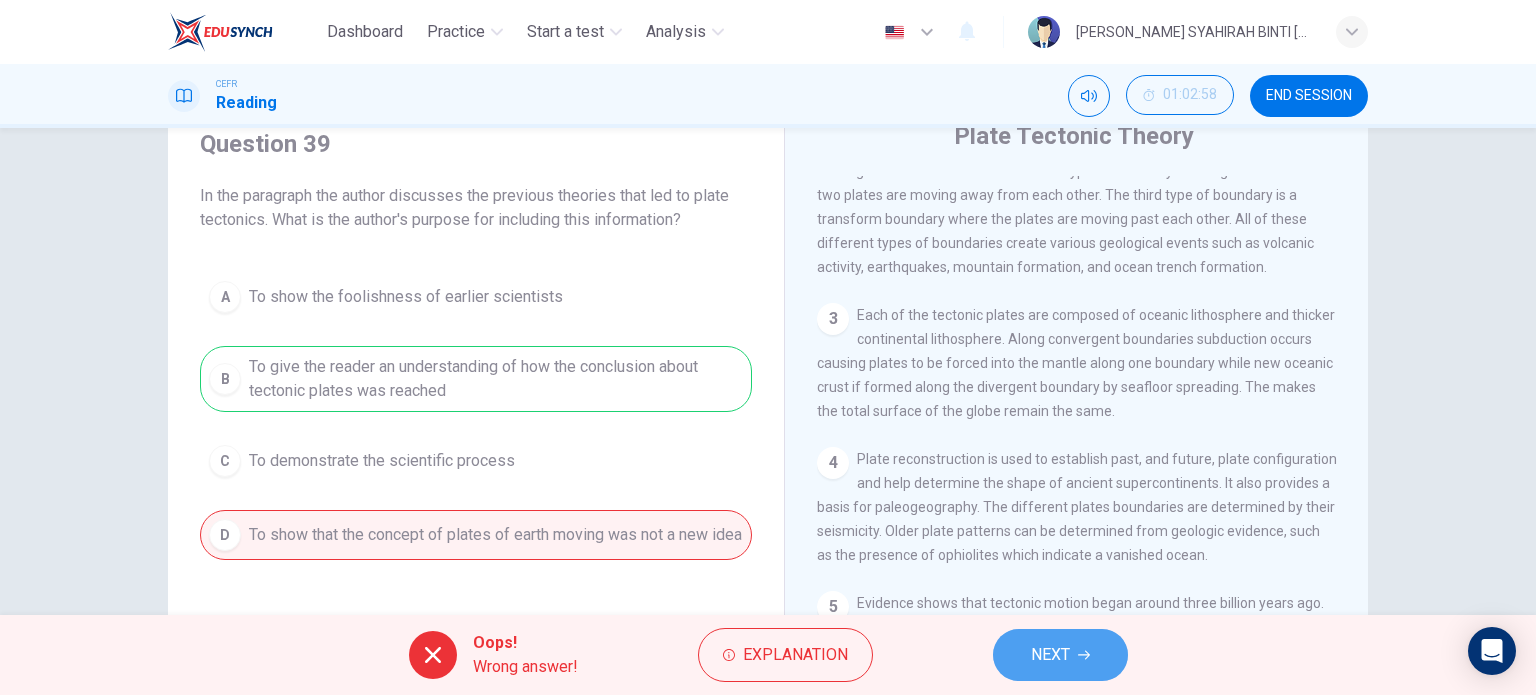 click on "NEXT" at bounding box center (1060, 655) 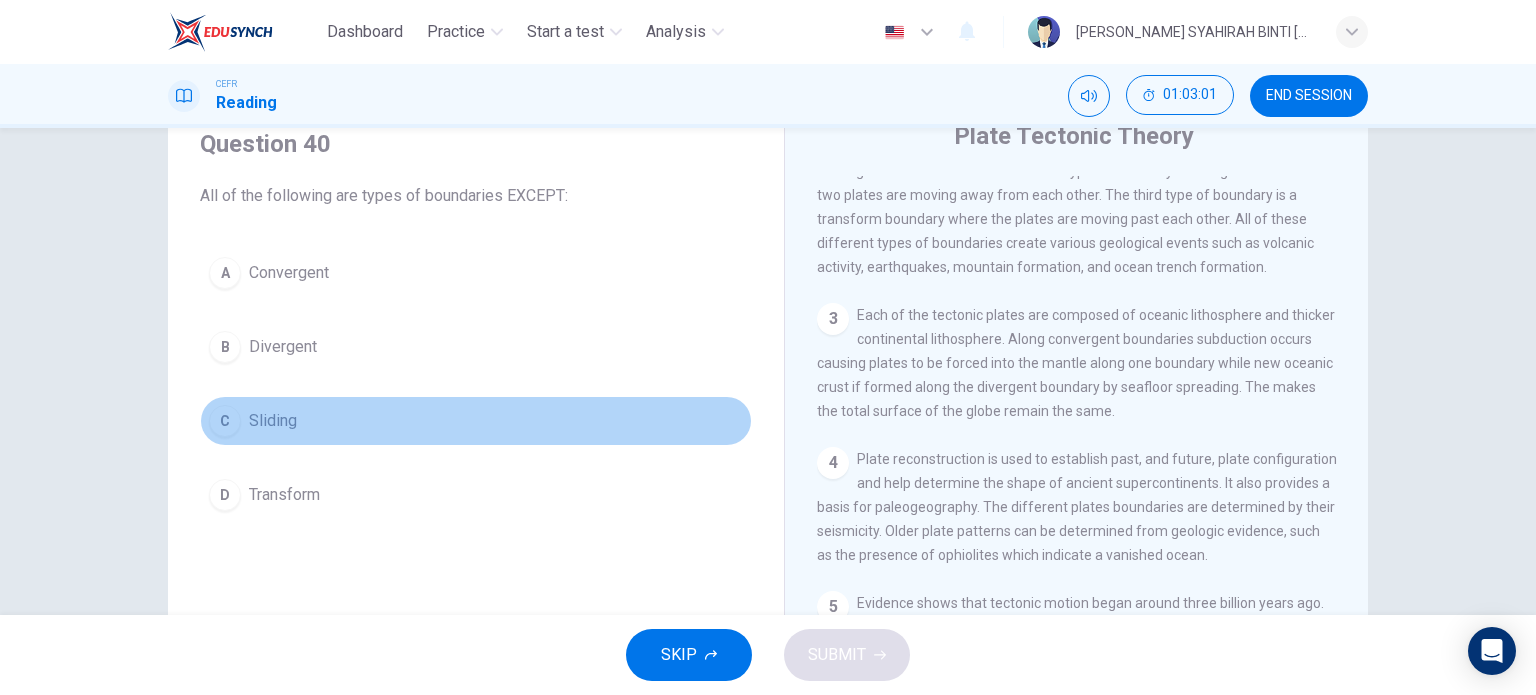 click on "Sliding" at bounding box center (273, 421) 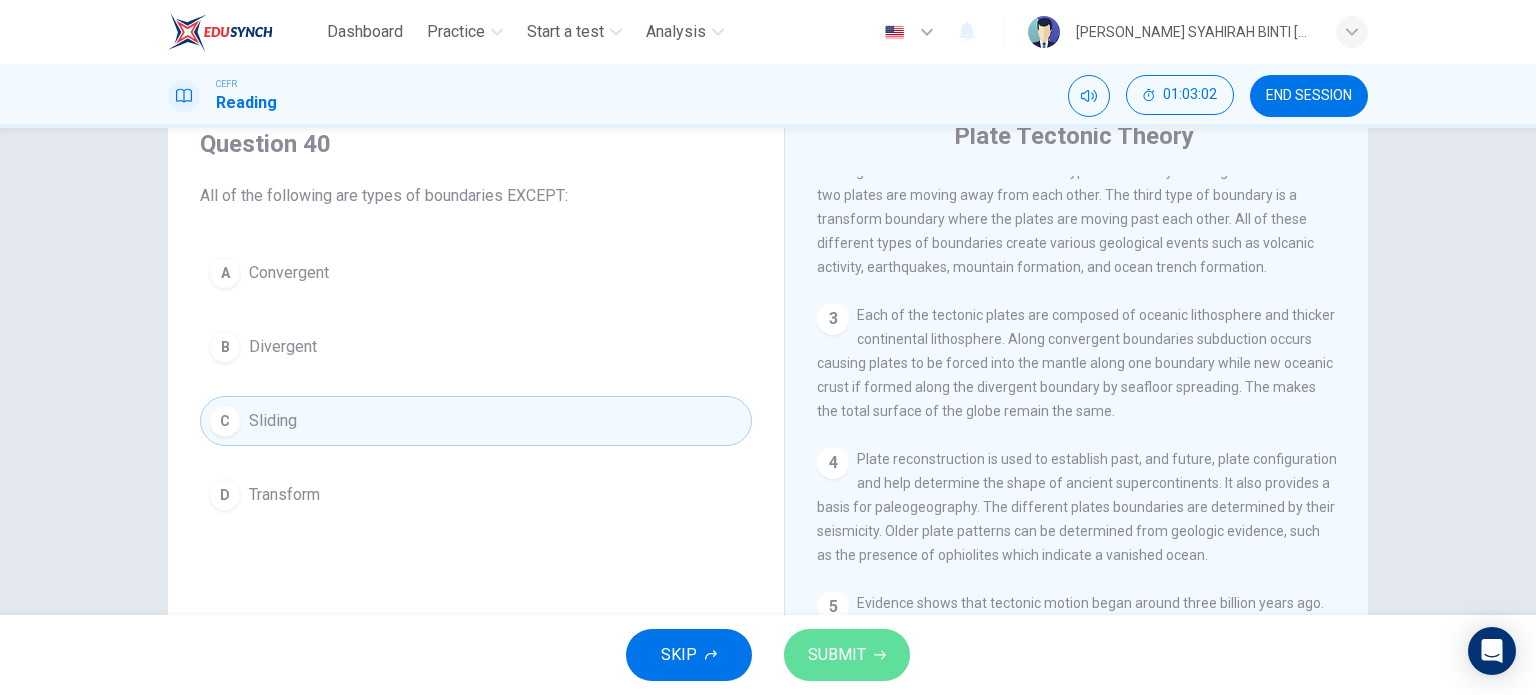 click on "SUBMIT" at bounding box center [847, 655] 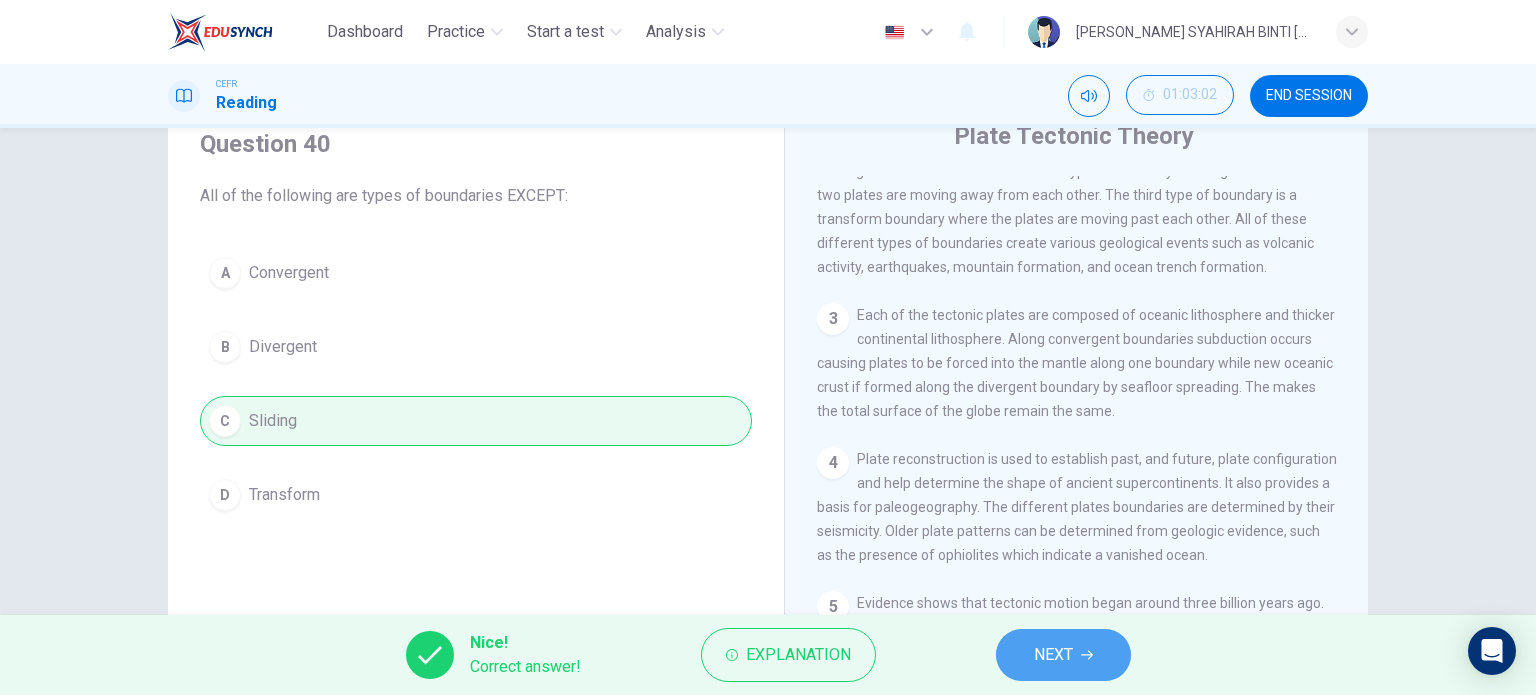 click on "NEXT" at bounding box center (1063, 655) 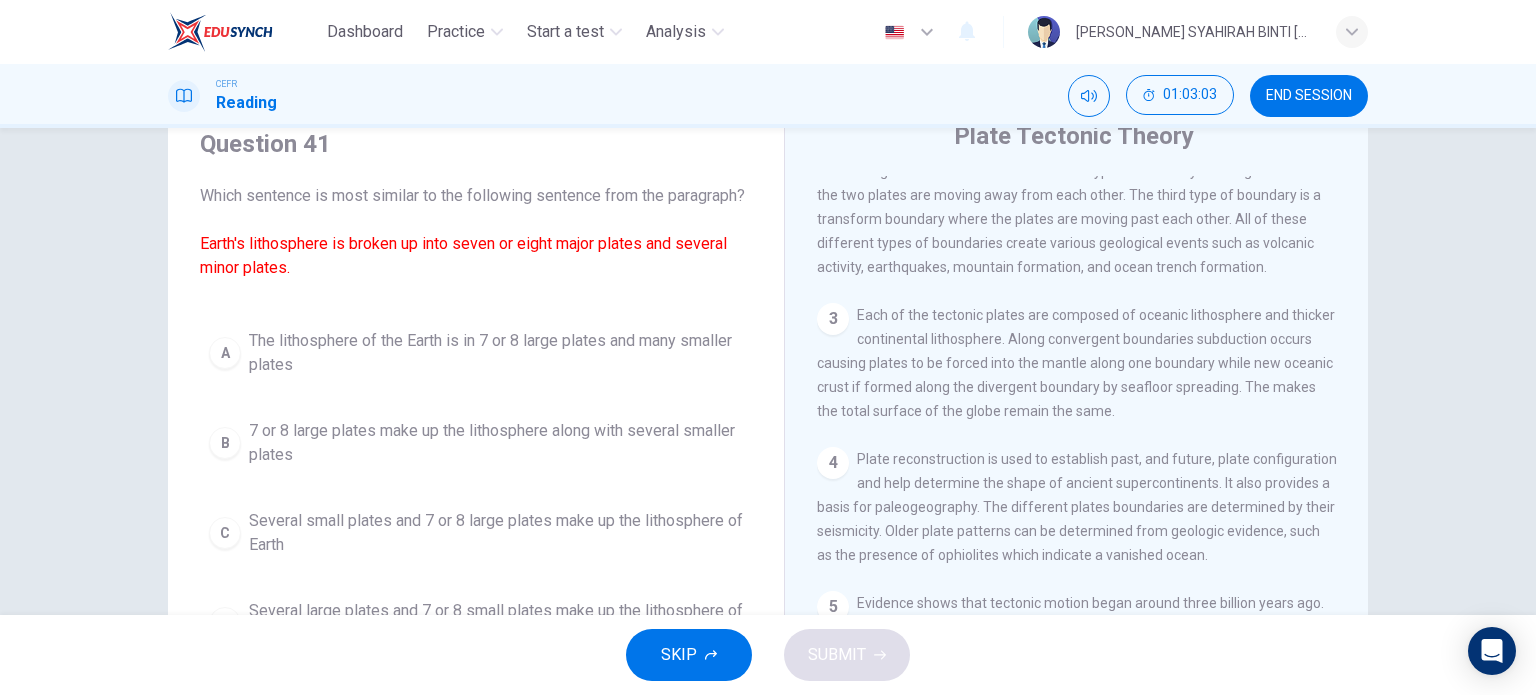 click on "Which sentence is most similar to the following sentence from the paragraph?
Earth's lithosphere is broken up into seven or eight major plates and several minor plates." at bounding box center [476, 232] 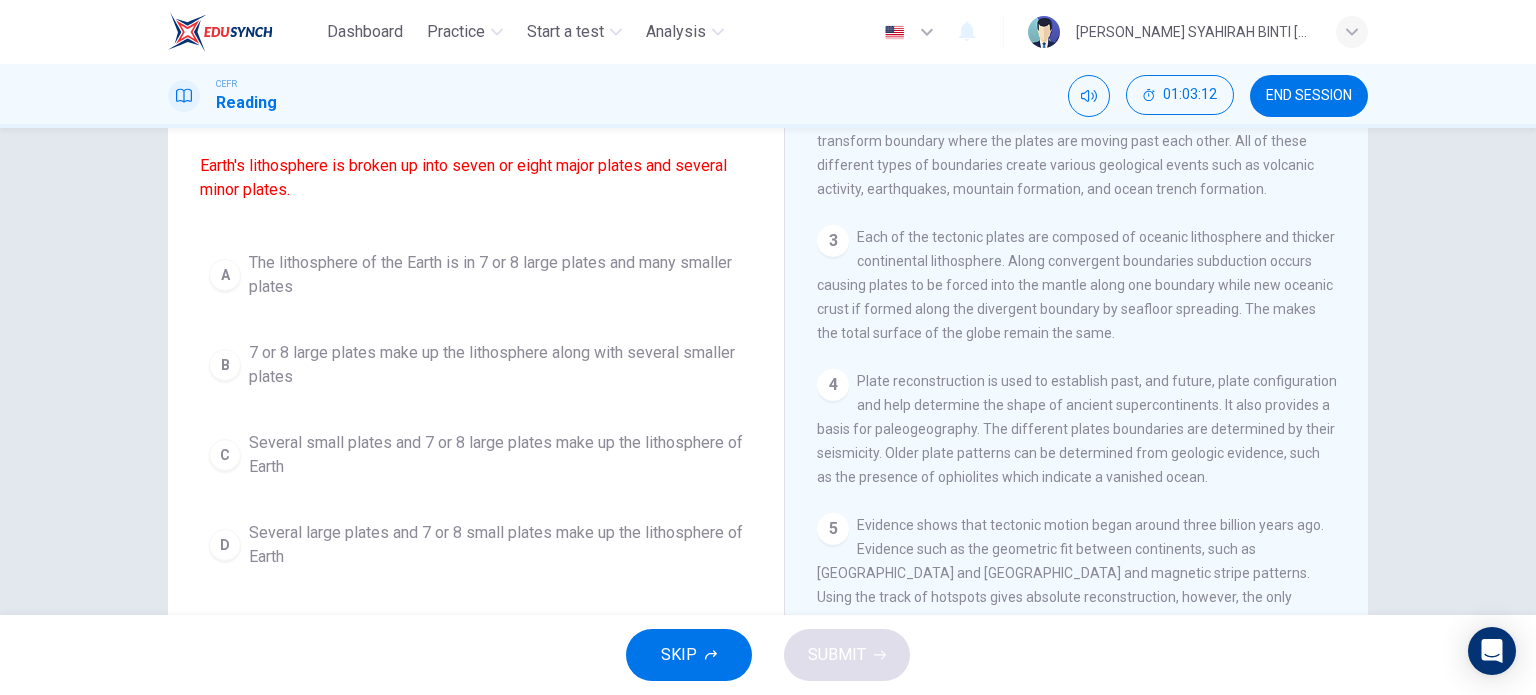 scroll, scrollTop: 160, scrollLeft: 0, axis: vertical 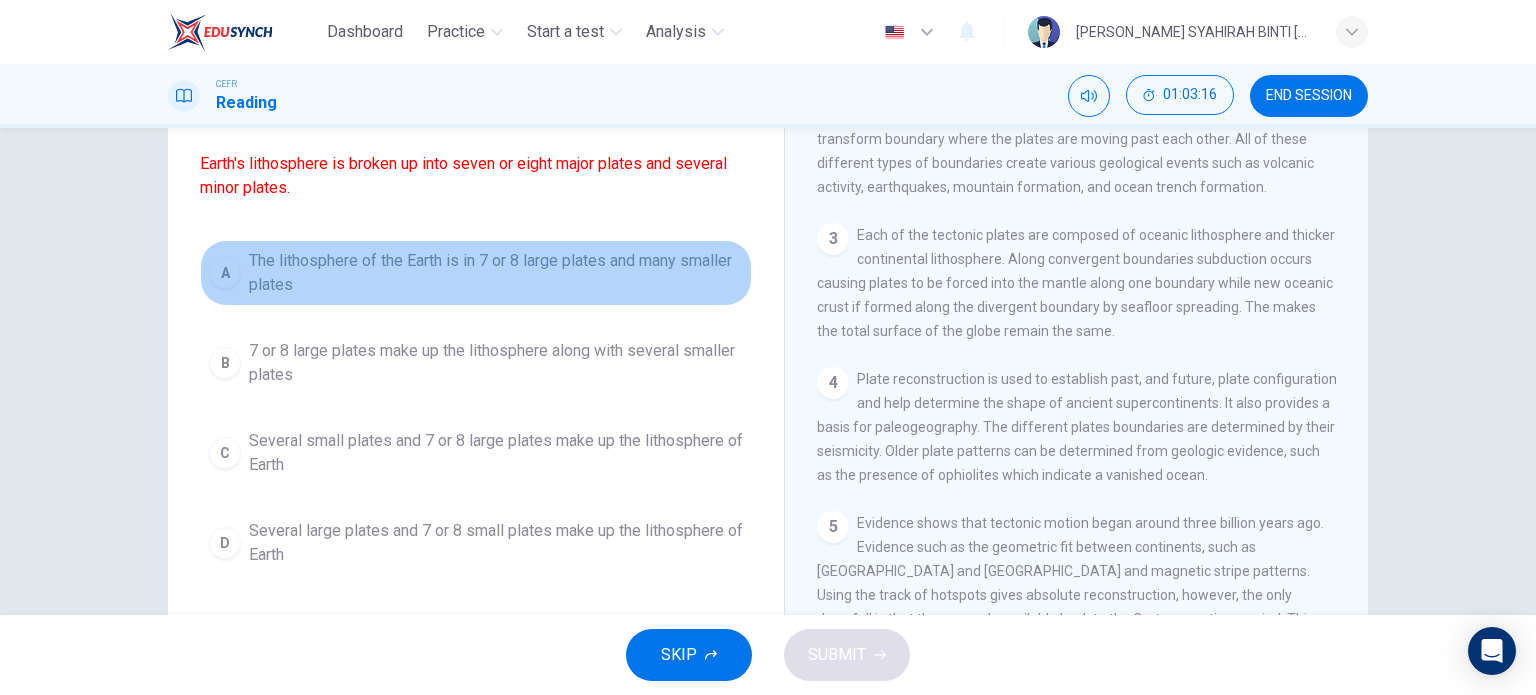 click on "The lithosphere of the Earth is in 7 or 8 large plates and many smaller plates" at bounding box center (496, 273) 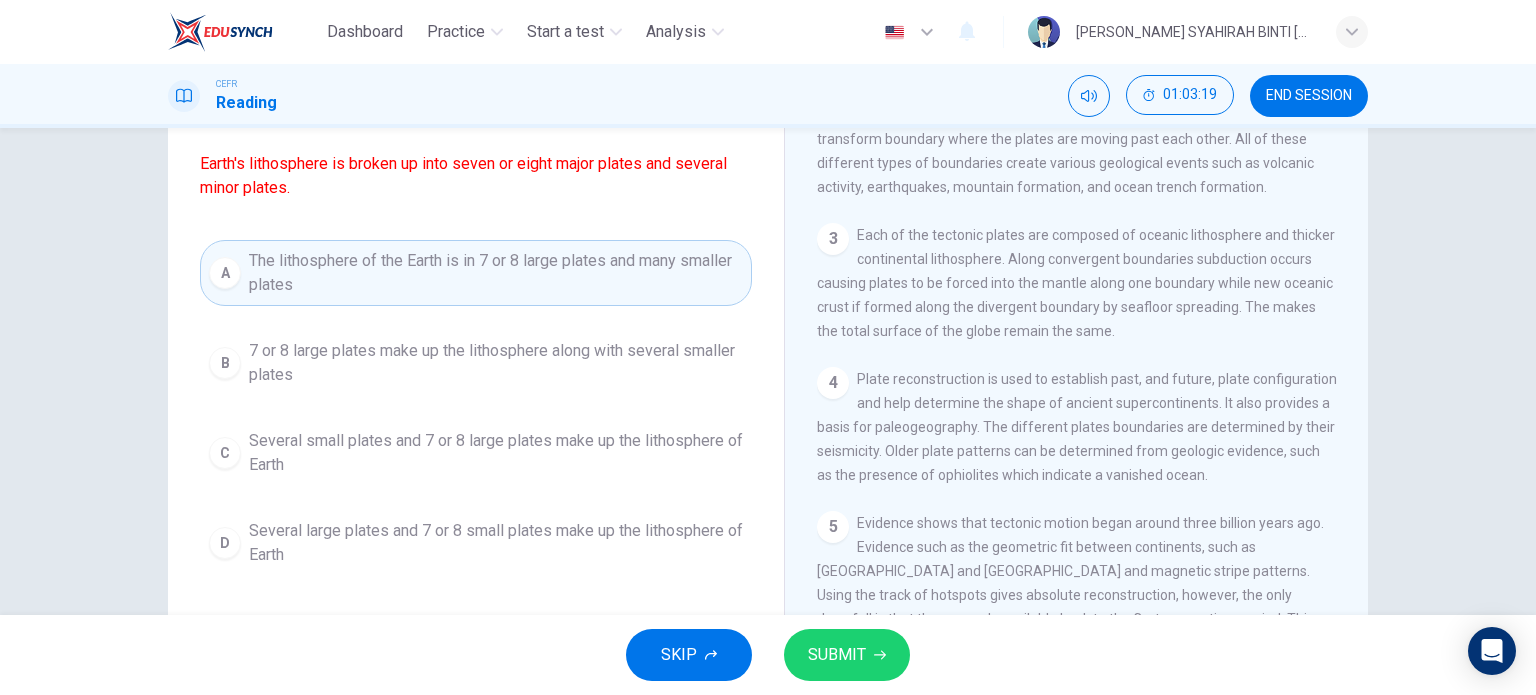 click on "3 Each of the tectonic plates are composed of oceanic lithosphere and thicker continental lithosphere. Along convergent boundaries subduction occurs causing plates to be forced into the mantle along one boundary while new oceanic crust if formed along the divergent boundary by seafloor spreading. The makes the total surface of the globe remain the same." at bounding box center (1077, 283) 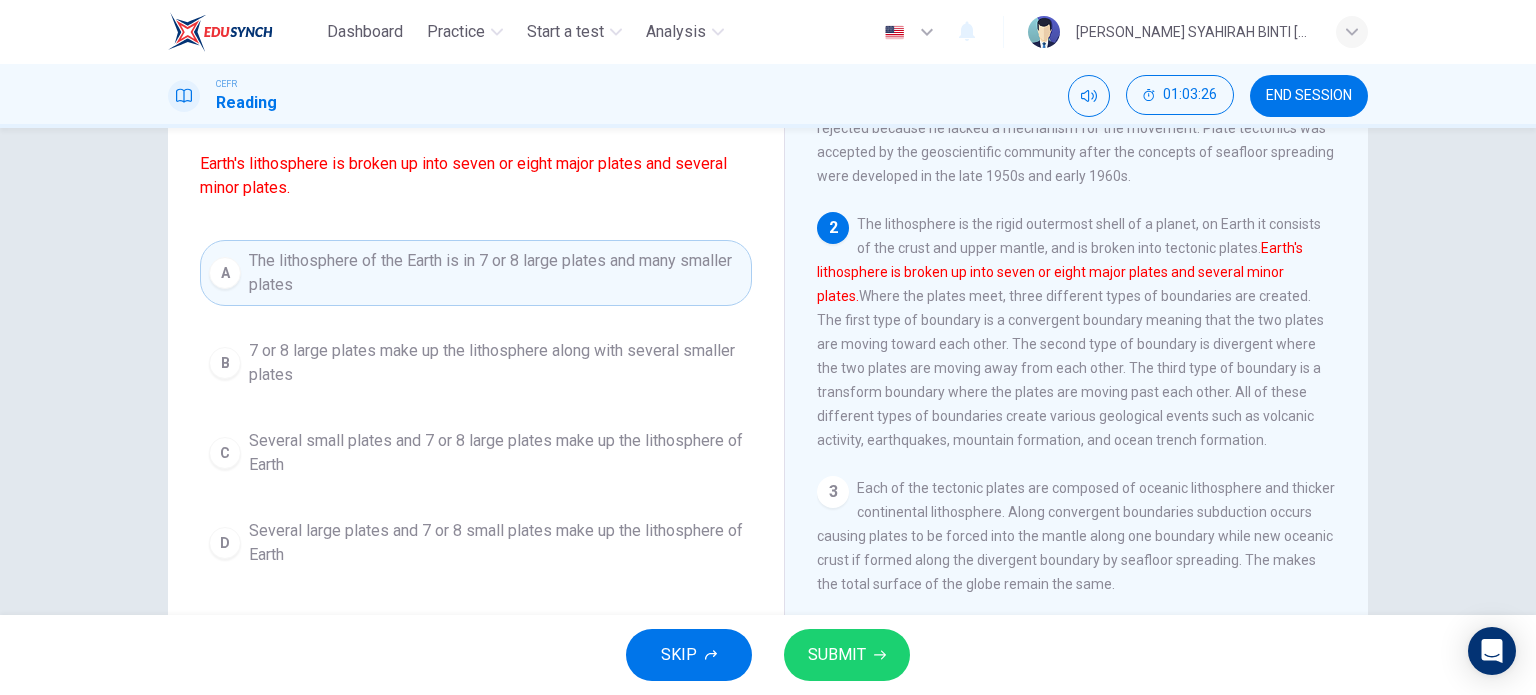 scroll, scrollTop: 46, scrollLeft: 0, axis: vertical 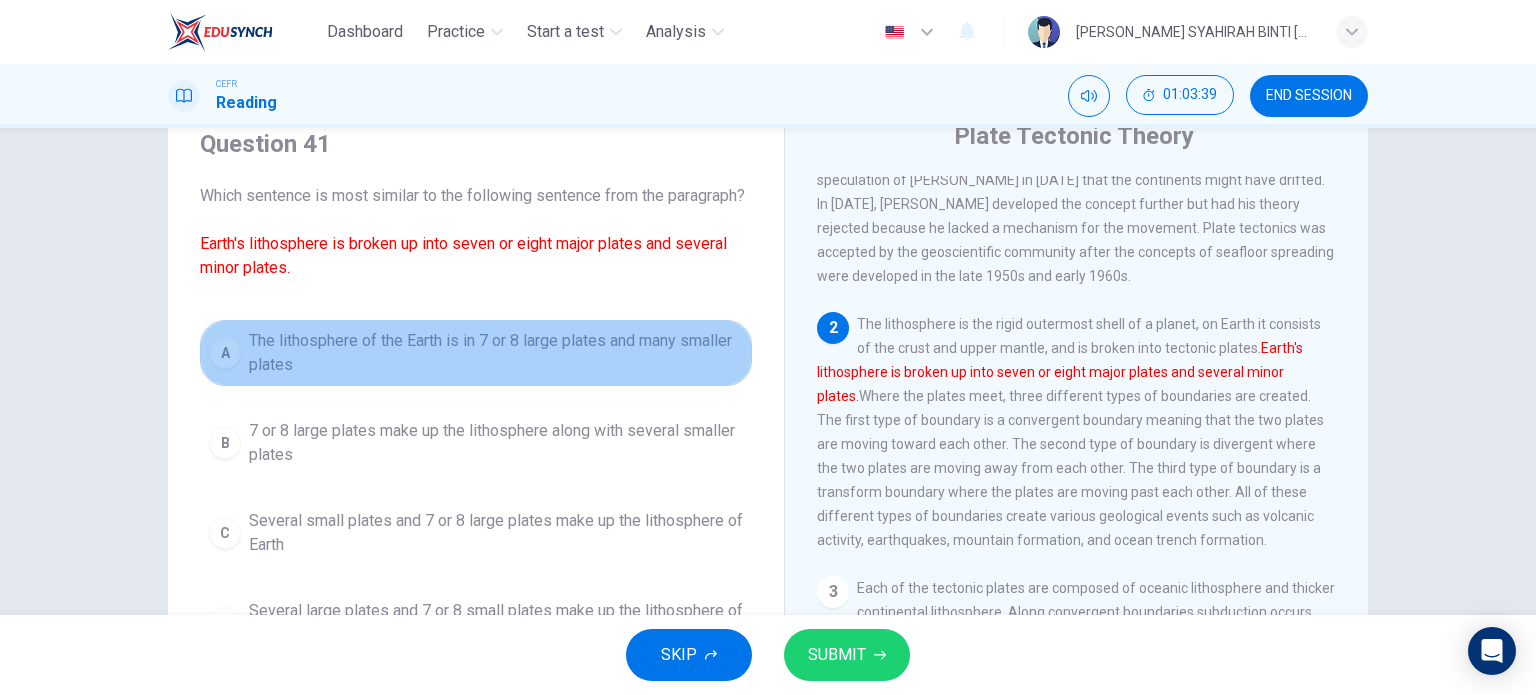 click on "The lithosphere of the Earth is in 7 or 8 large plates and many smaller plates" at bounding box center [496, 353] 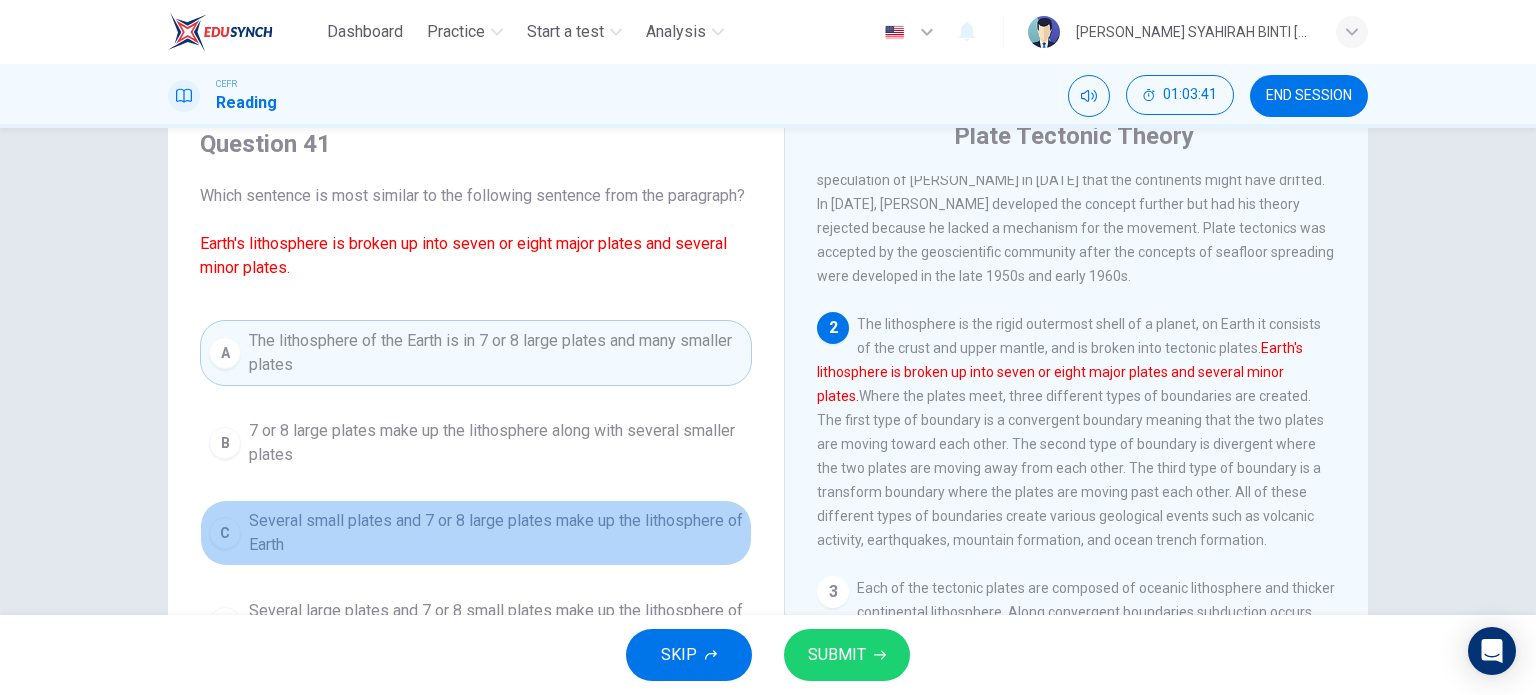 click on "Several small plates and 7 or 8 large plates make up the lithosphere of Earth" at bounding box center (496, 533) 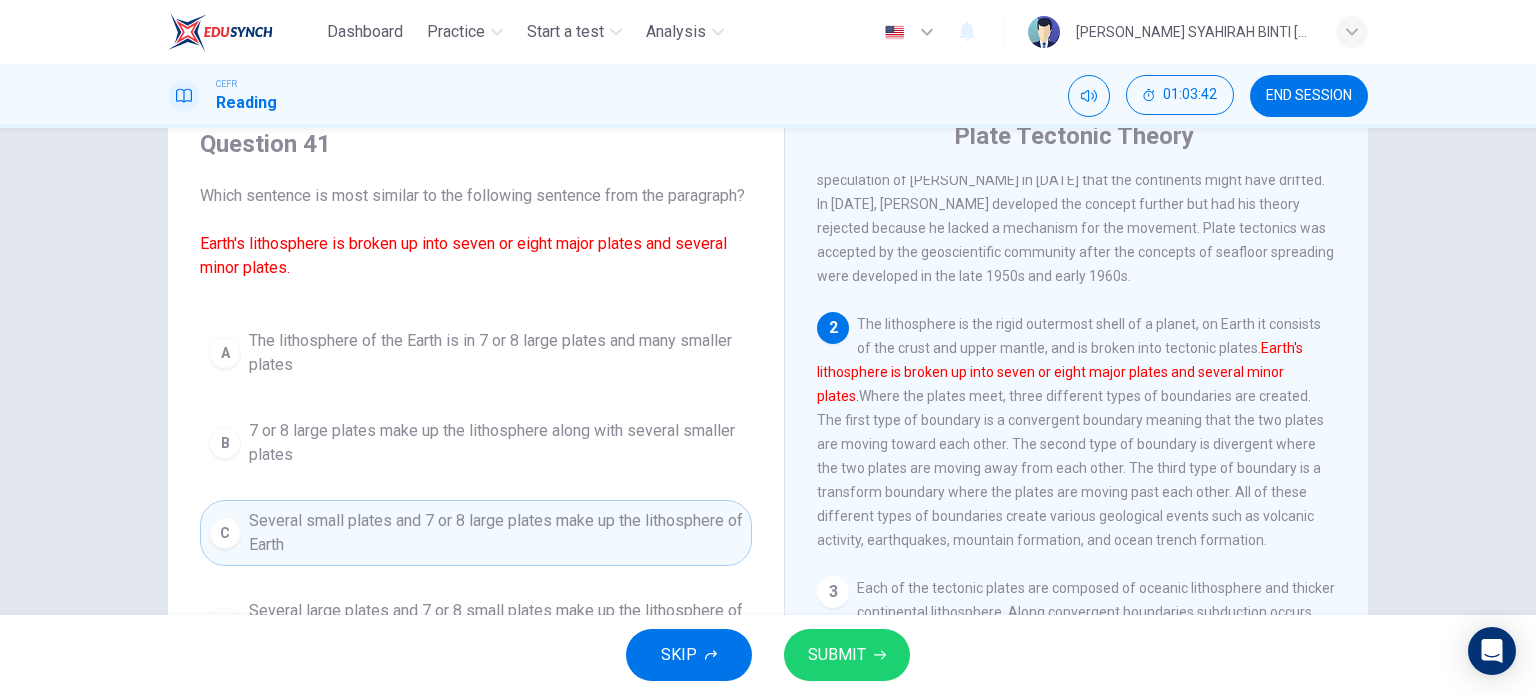 type 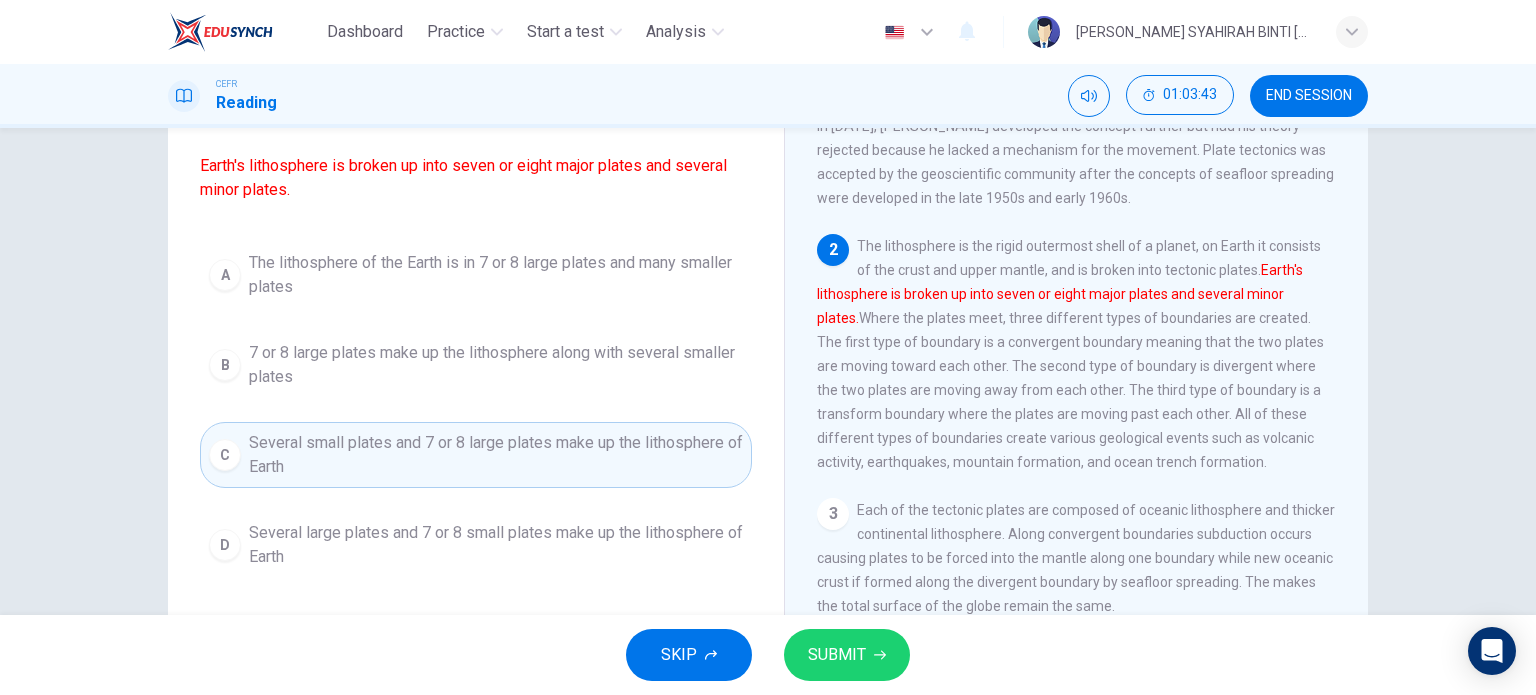 scroll, scrollTop: 160, scrollLeft: 0, axis: vertical 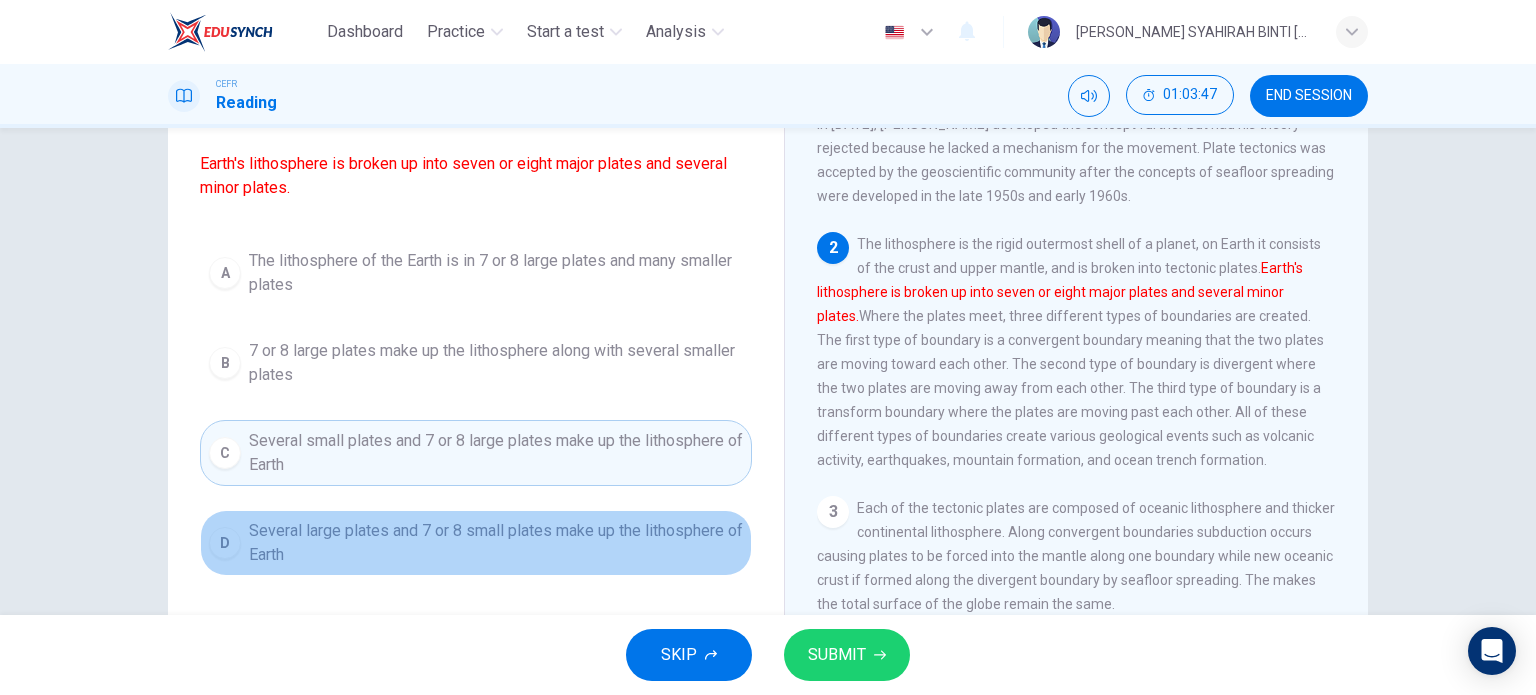 click on "Several large plates and 7 or 8 small plates make up the lithosphere of Earth" at bounding box center (496, 543) 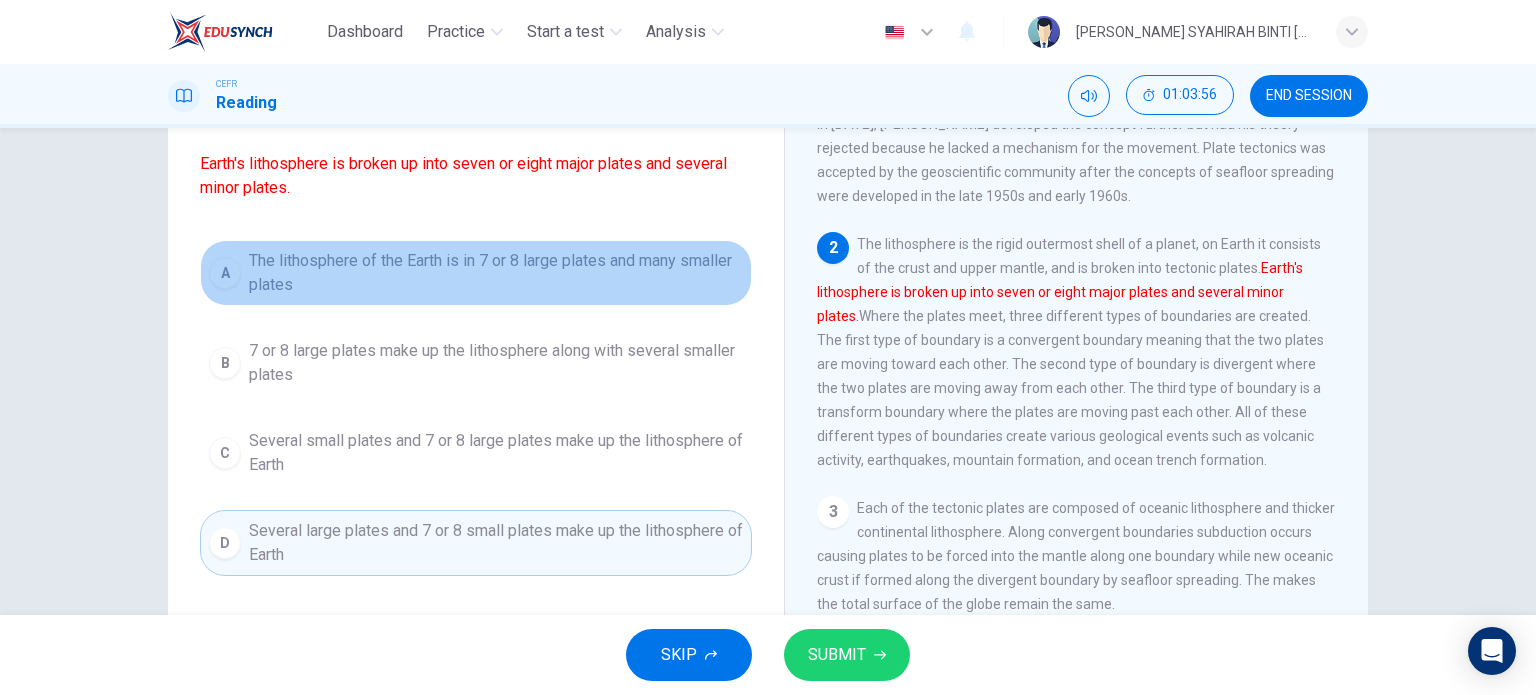 click on "The lithosphere of the Earth is in 7 or 8 large plates and many smaller plates" at bounding box center (496, 273) 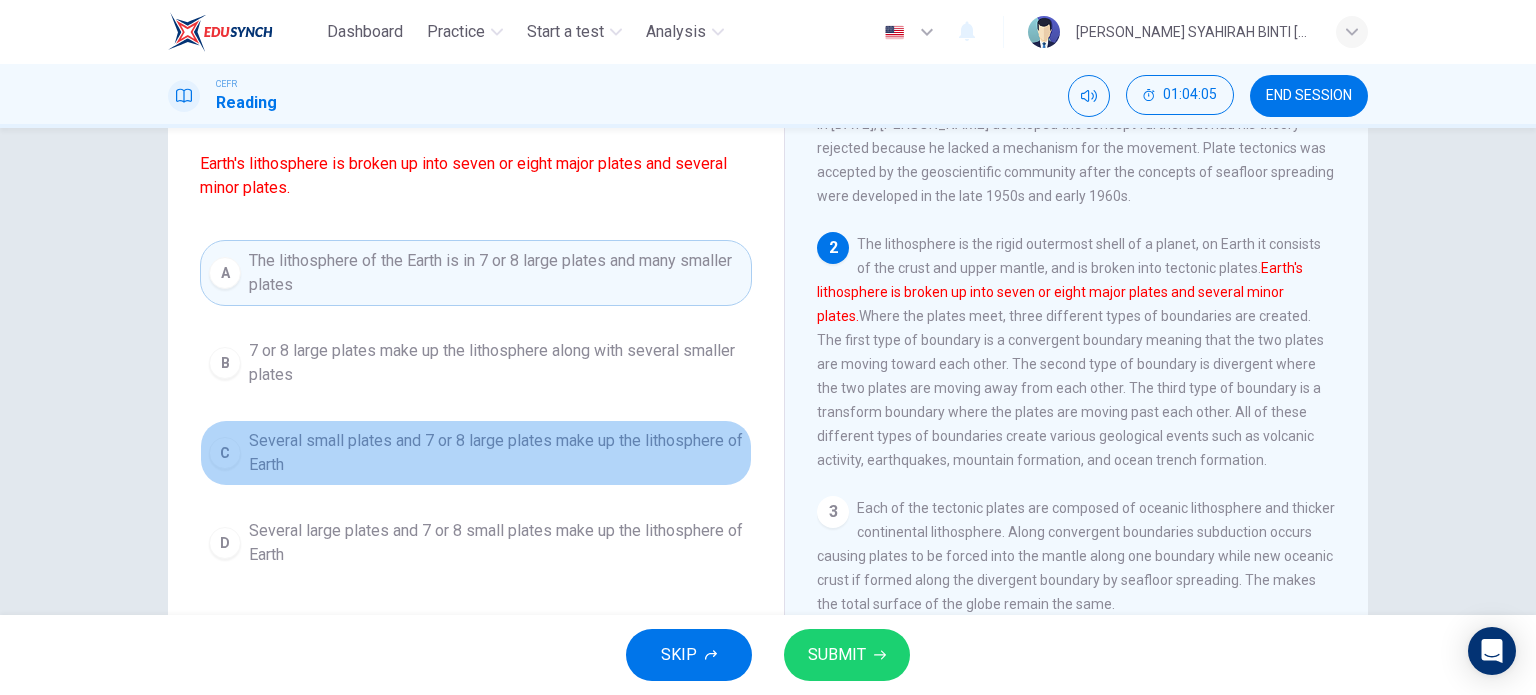 click on "Several small plates and 7 or 8 large plates make up the lithosphere of Earth" at bounding box center (496, 453) 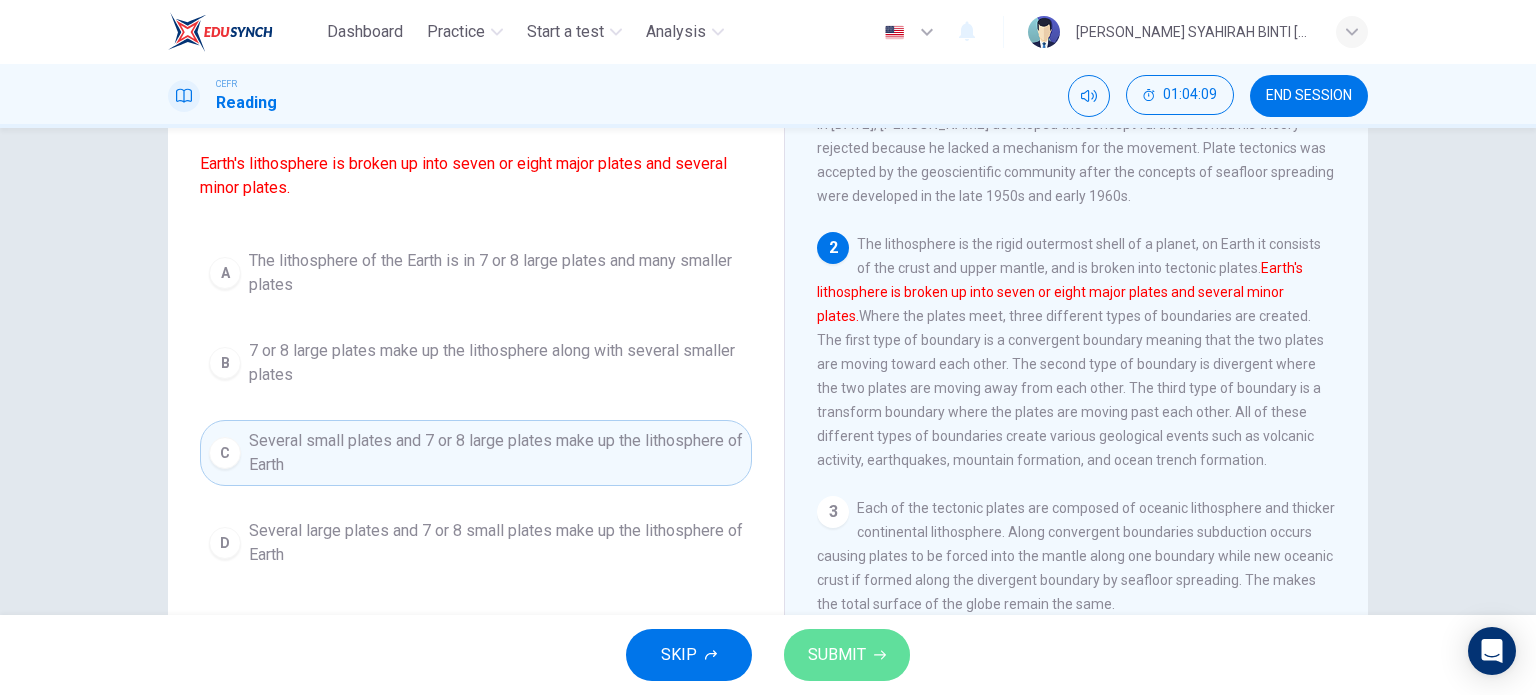 click on "SUBMIT" at bounding box center (837, 655) 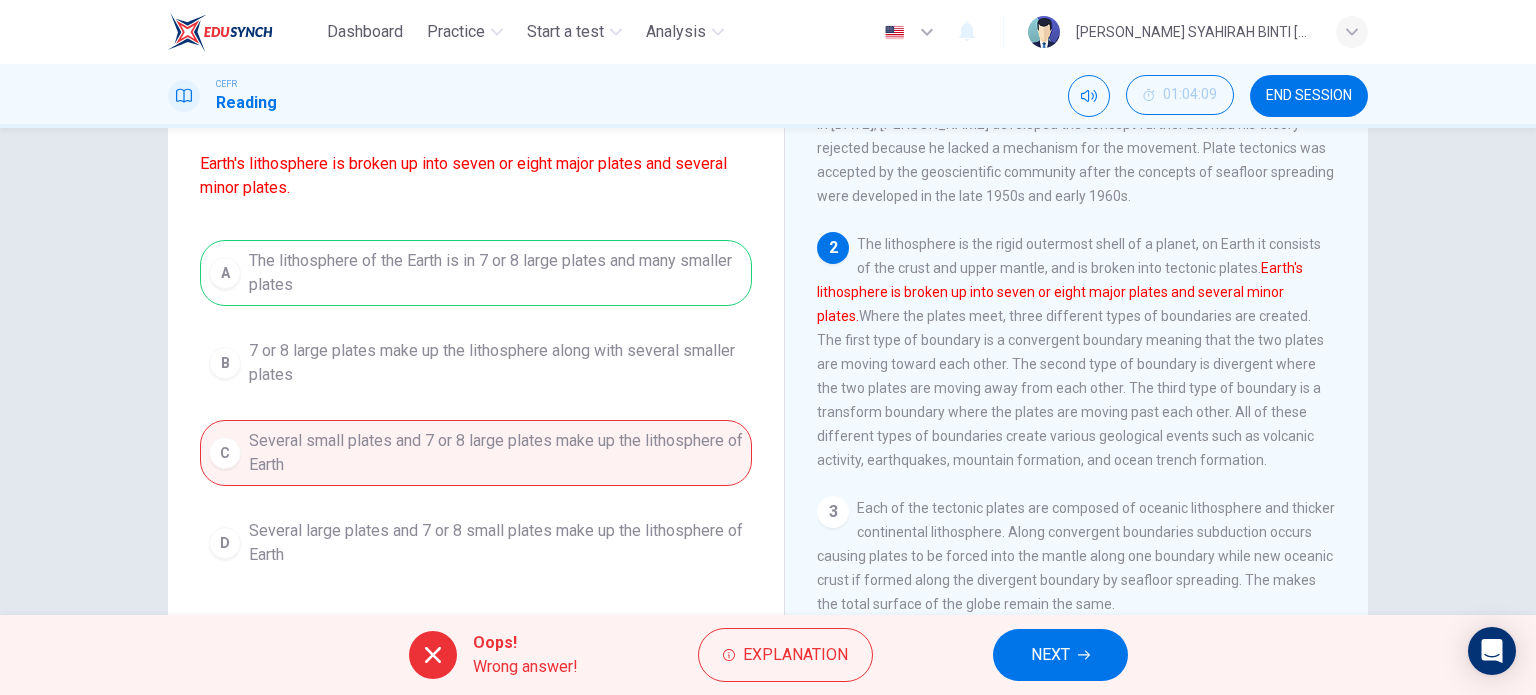 click on "NEXT" at bounding box center [1060, 655] 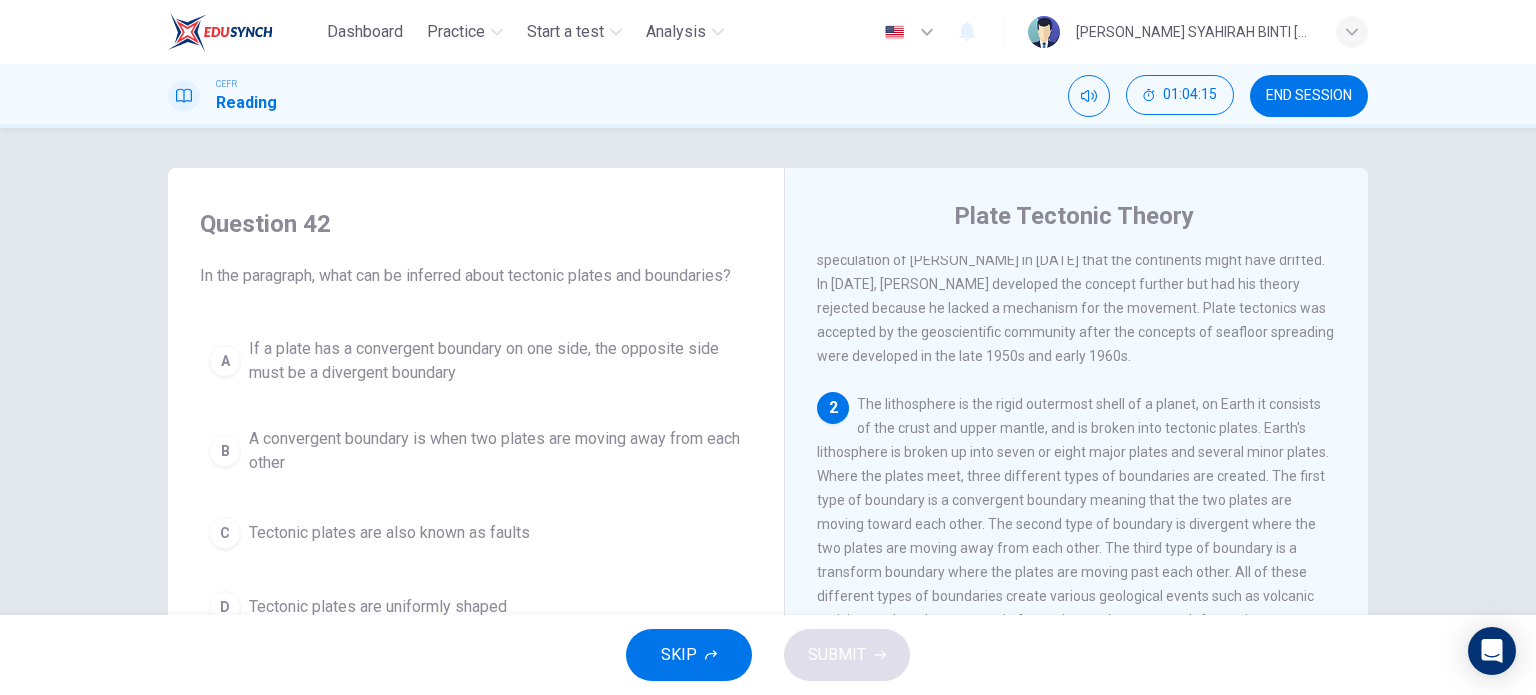 scroll, scrollTop: 0, scrollLeft: 0, axis: both 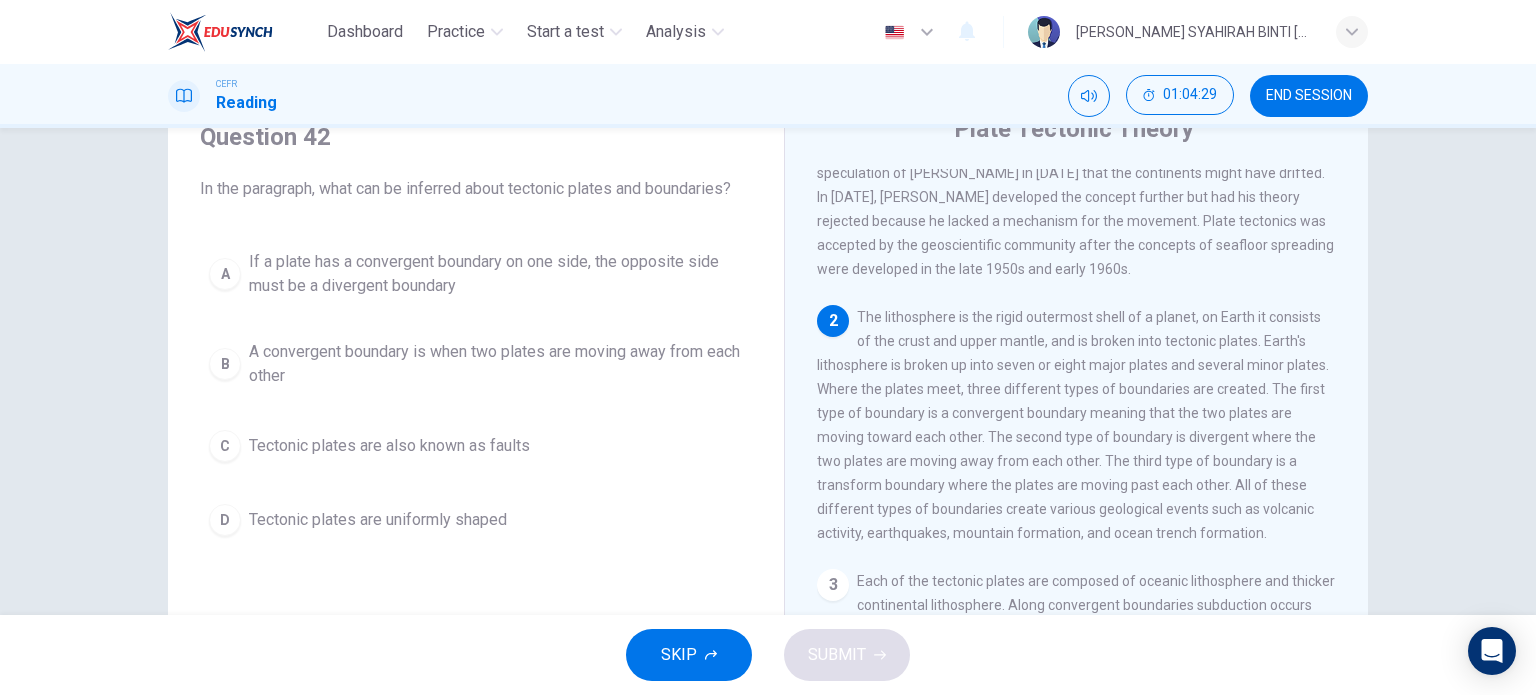 click on "A" at bounding box center (225, 274) 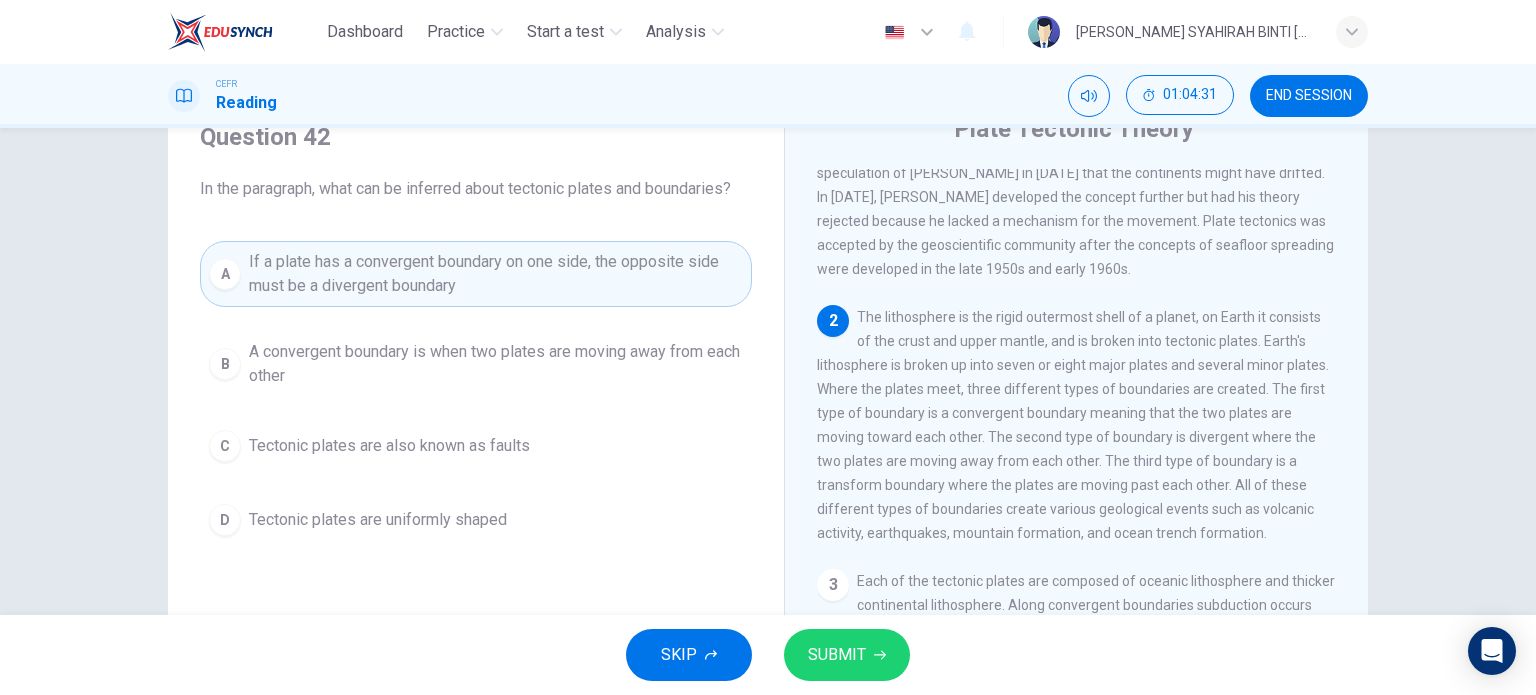 click on "The lithosphere is the rigid outermost shell of a planet, on Earth it consists of the crust and upper mantle, and is broken into tectonic plates. Earth's lithosphere is broken up into seven or eight major plates and several minor plates. Where the plates meet, three different types of boundaries are created. The first type of boundary is a convergent boundary meaning that the two plates are moving toward each other. The second type of boundary is divergent where the two plates are moving away from each other. The third type of boundary is a transform boundary where the plates are moving past each other. All of these different types of boundaries create various geological events such as volcanic activity, earthquakes, mountain formation, and ocean trench formation." at bounding box center [1073, 425] 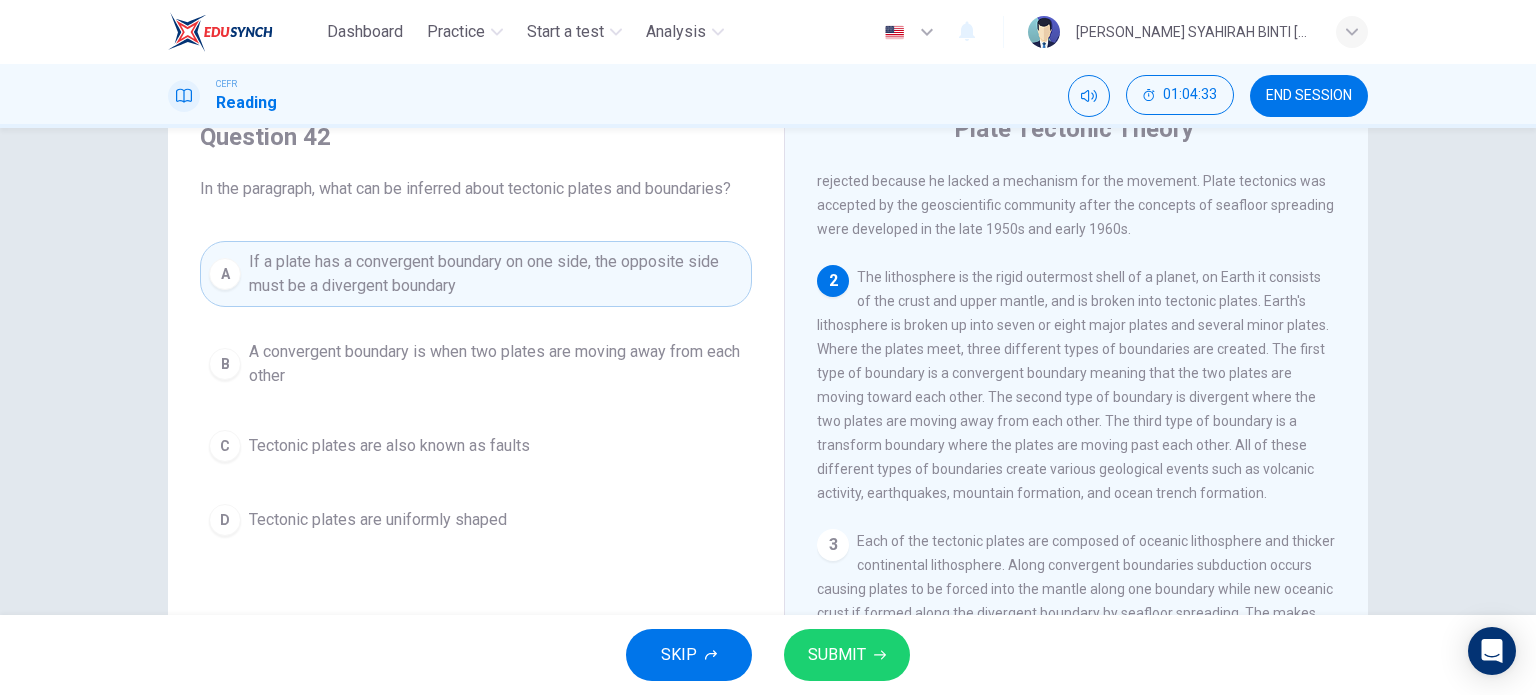 scroll, scrollTop: 160, scrollLeft: 0, axis: vertical 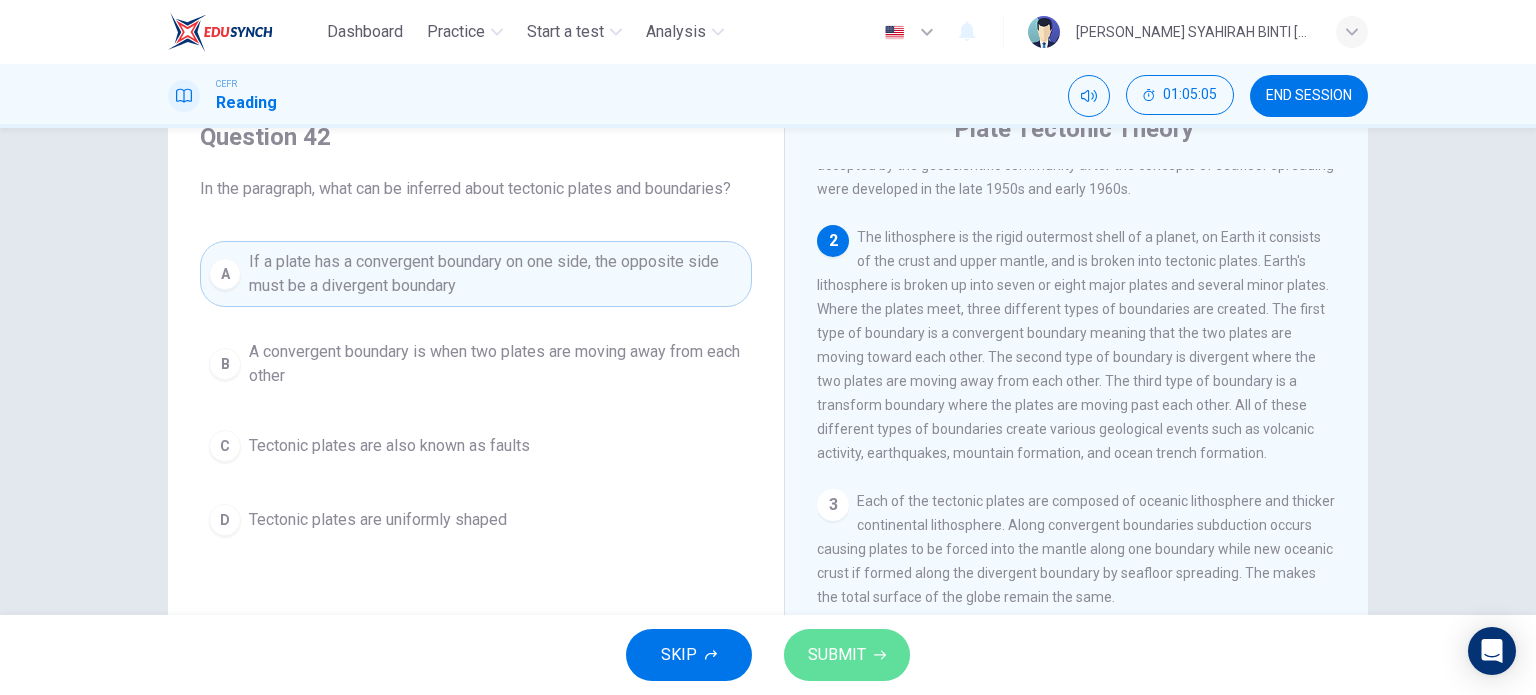 click on "SUBMIT" at bounding box center (847, 655) 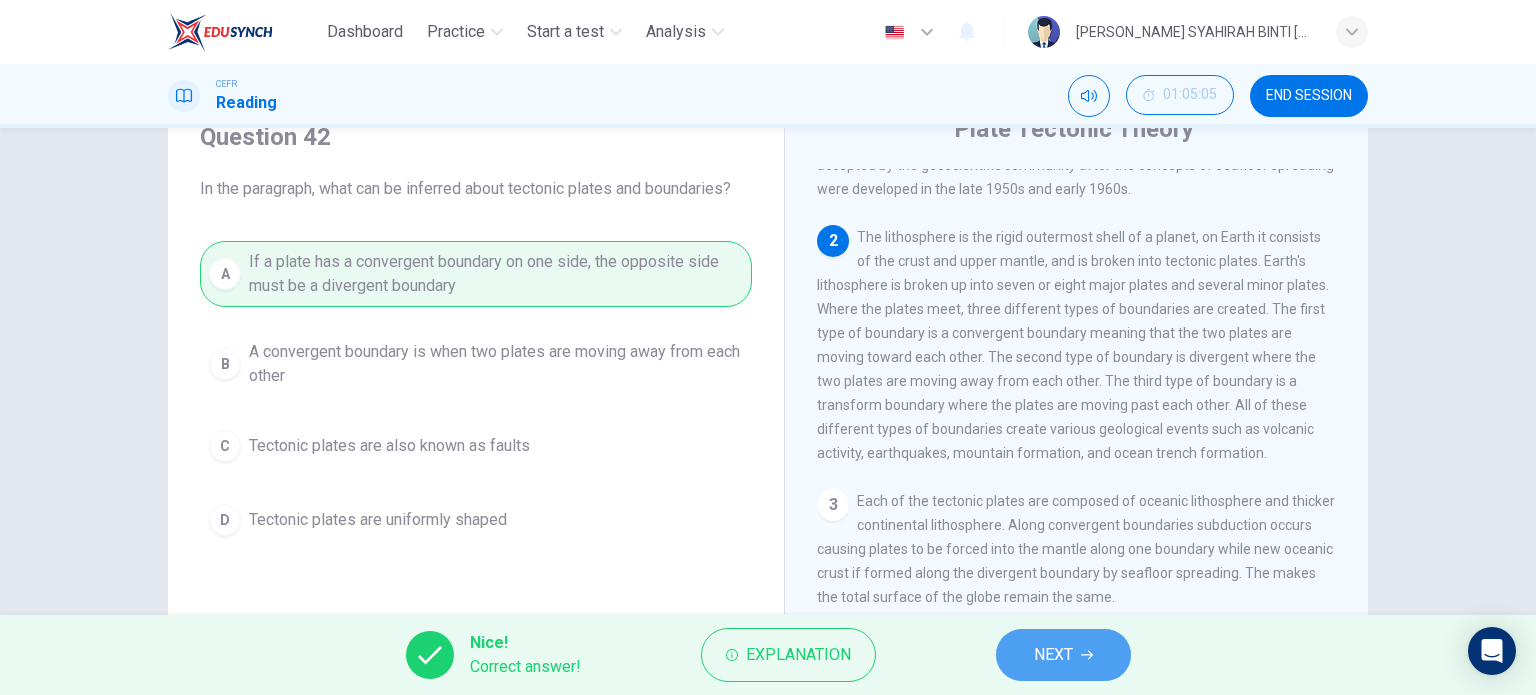 click on "NEXT" at bounding box center (1053, 655) 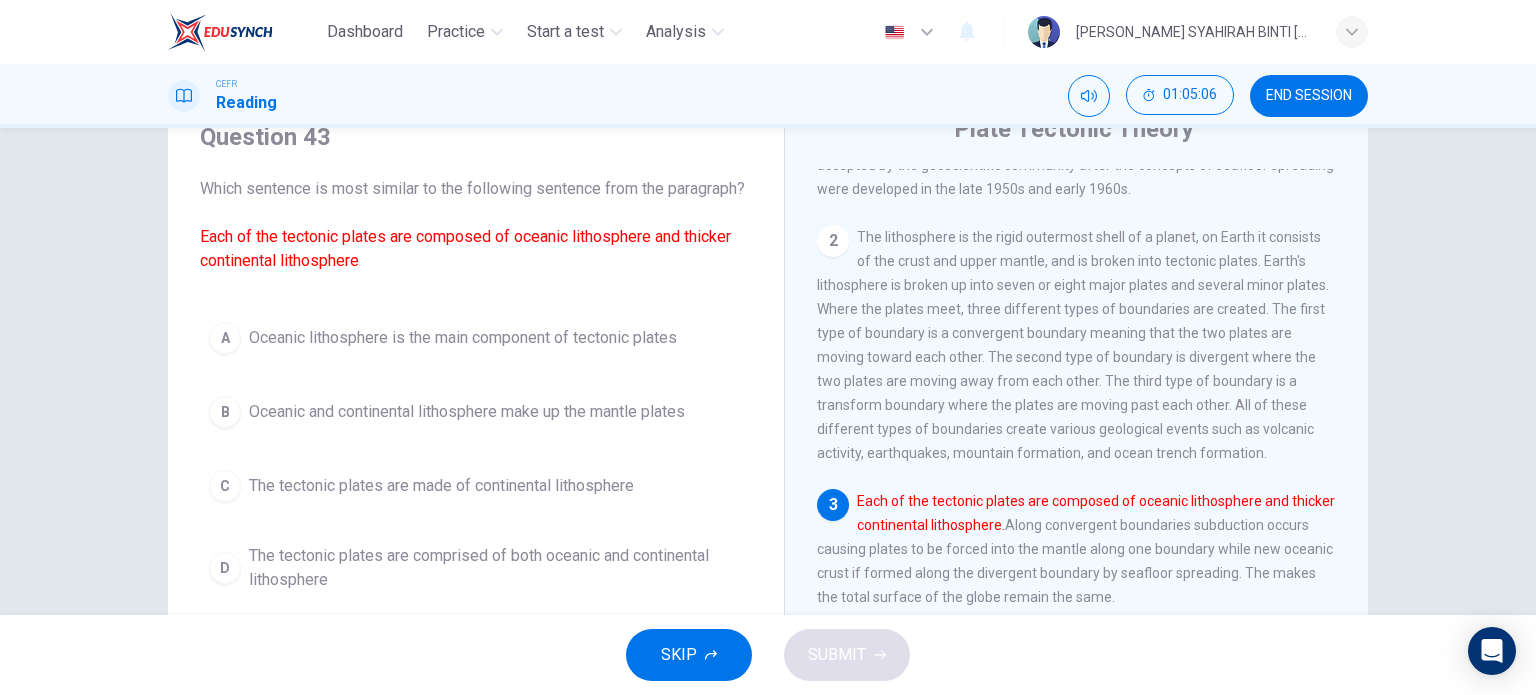 click on "A Oceanic lithosphere is the main component of tectonic plates B Oceanic and continental lithosphere make up the mantle plates C The tectonic plates are made of continental lithosphere D The tectonic plates are comprised of both oceanic and continental lithosphere" at bounding box center [476, 457] 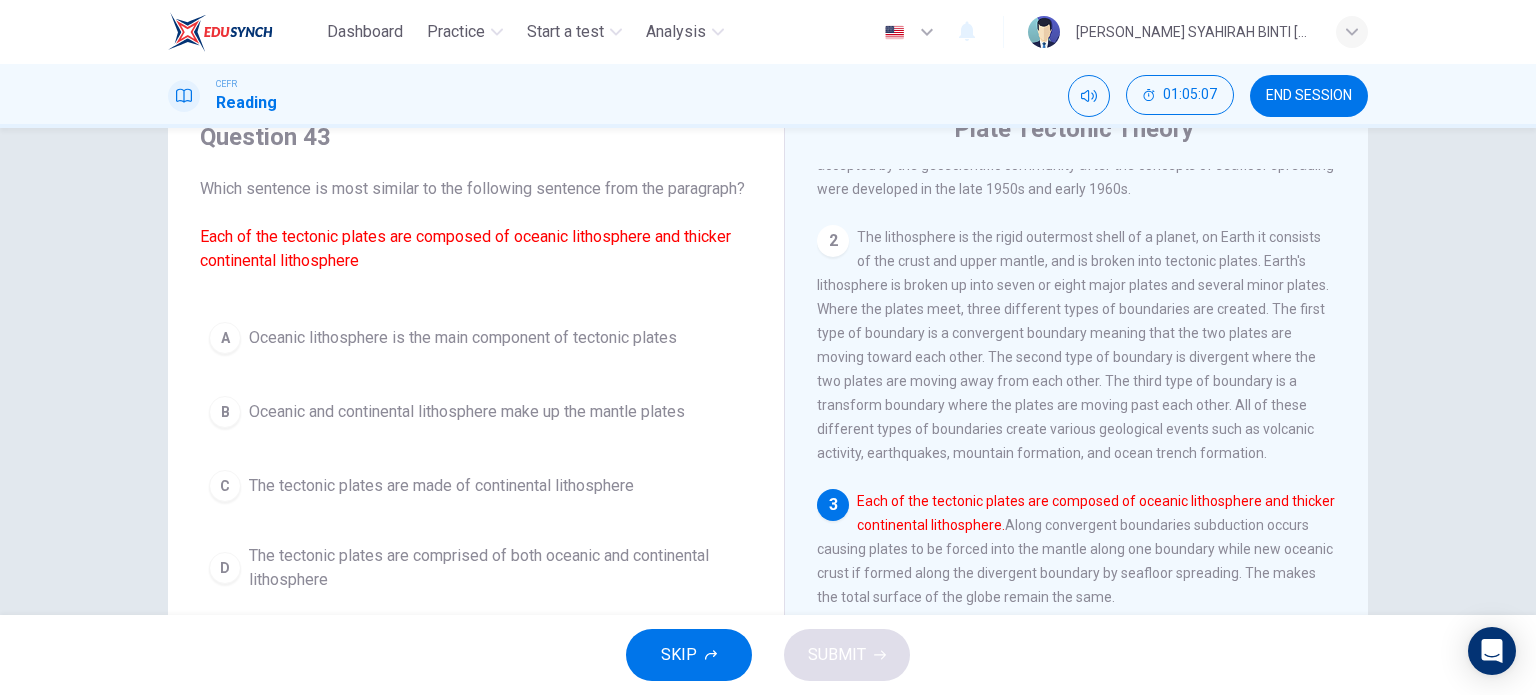 scroll, scrollTop: 127, scrollLeft: 0, axis: vertical 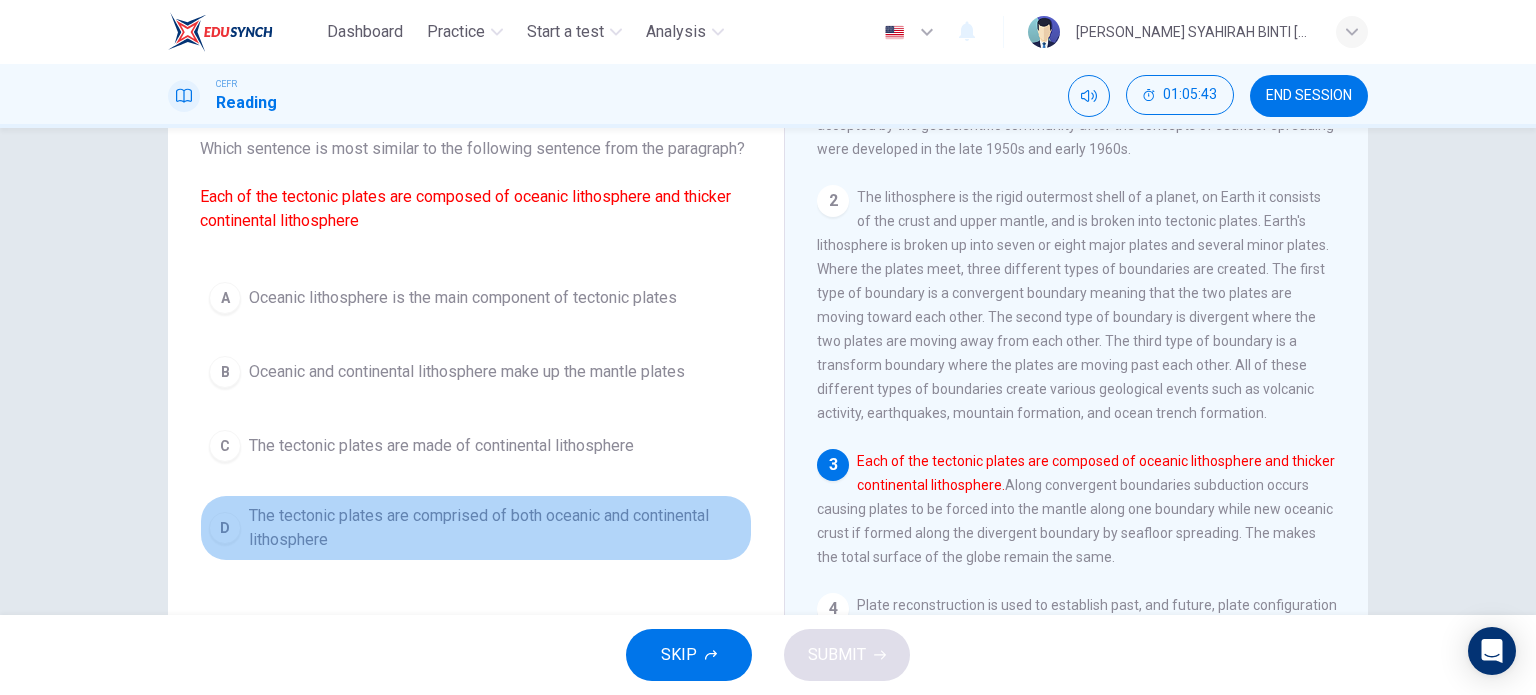 click on "The tectonic plates are comprised of both oceanic and continental lithosphere" at bounding box center (496, 528) 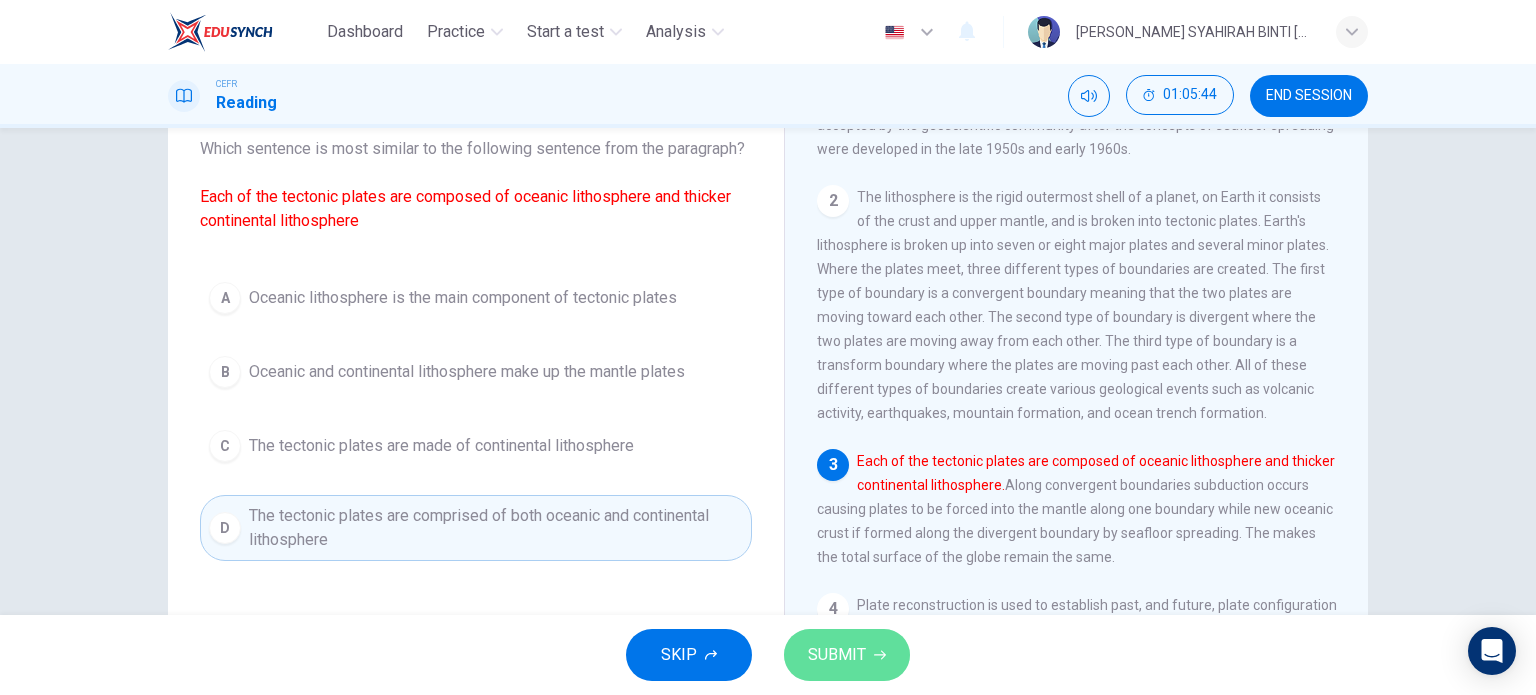 click on "SUBMIT" at bounding box center (837, 655) 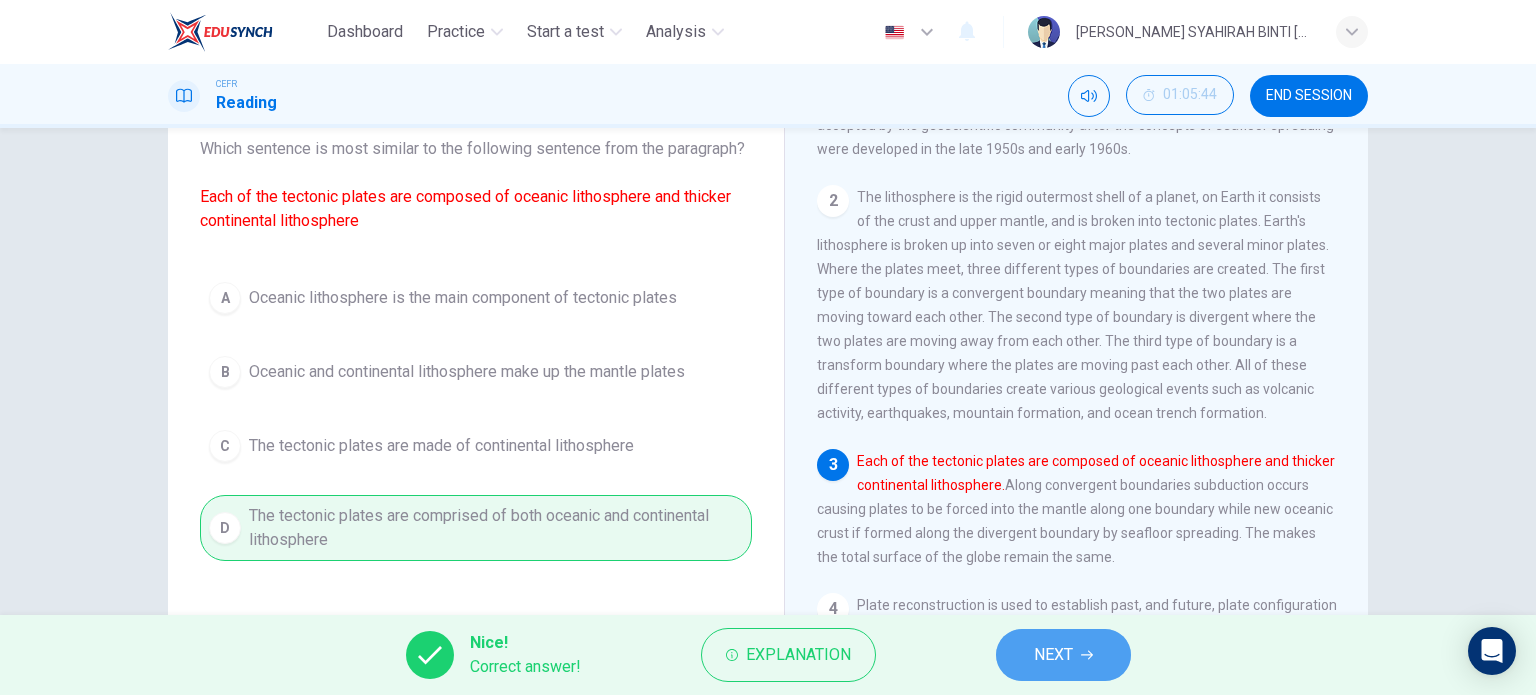 click 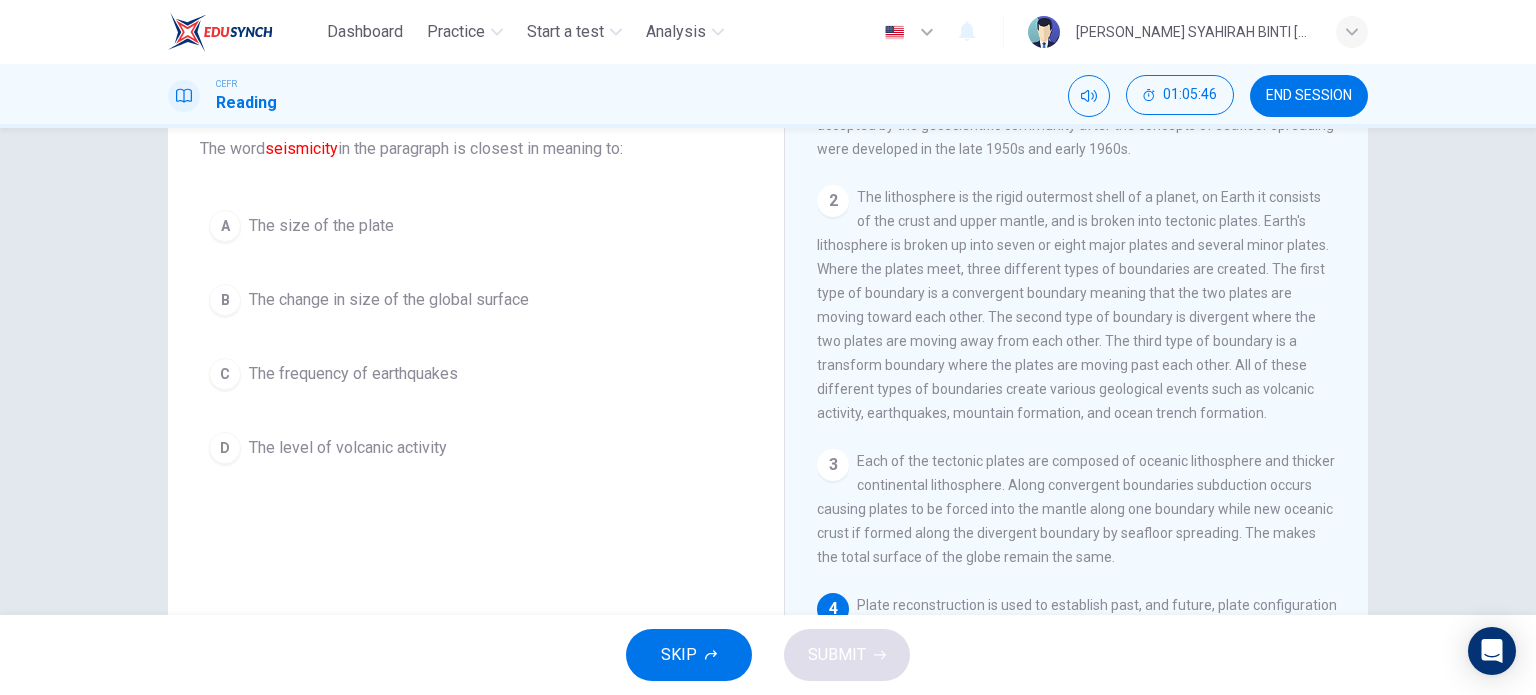 click on "2 The lithosphere is the rigid outermost shell of a planet, on Earth it consists of the crust and upper mantle, and is broken into tectonic plates. Earth's lithosphere is broken up into seven or eight major plates and several minor plates. Where the plates meet, three different types of boundaries are created. The first type of boundary is a convergent boundary meaning that the two plates are moving toward each other. The second type of boundary is divergent where the two plates are moving away from each other. The third type of boundary is a transform boundary where the plates are moving past each other. All of these different types of boundaries create various geological events such as volcanic activity, earthquakes, mountain formation, and ocean trench formation." at bounding box center (1077, 305) 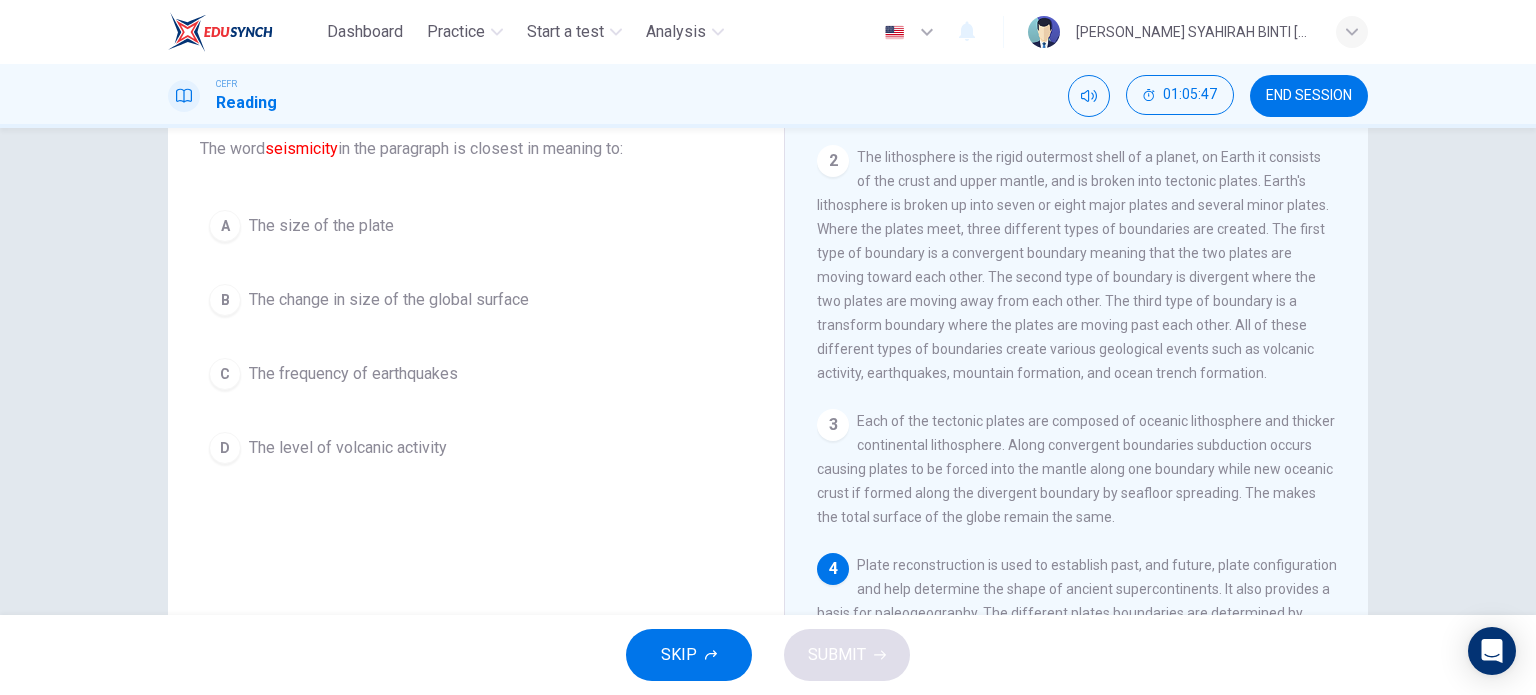 scroll, scrollTop: 368, scrollLeft: 0, axis: vertical 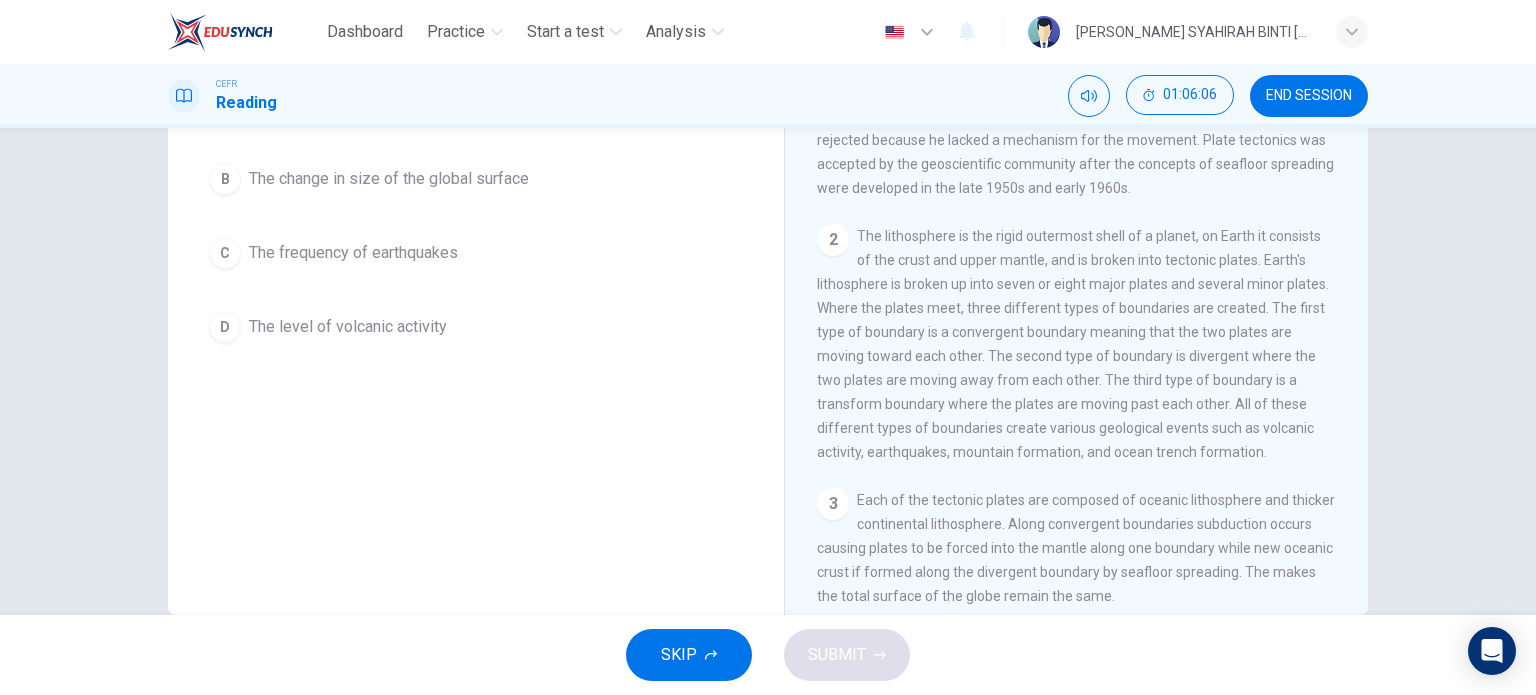 click on "Question 44 The word  seismicity  in the paragraph is closest in meaning to: A The size of the plate B The change in size of the global surface C The frequency of earthquakes D The level of volcanic activity" at bounding box center [476, 277] 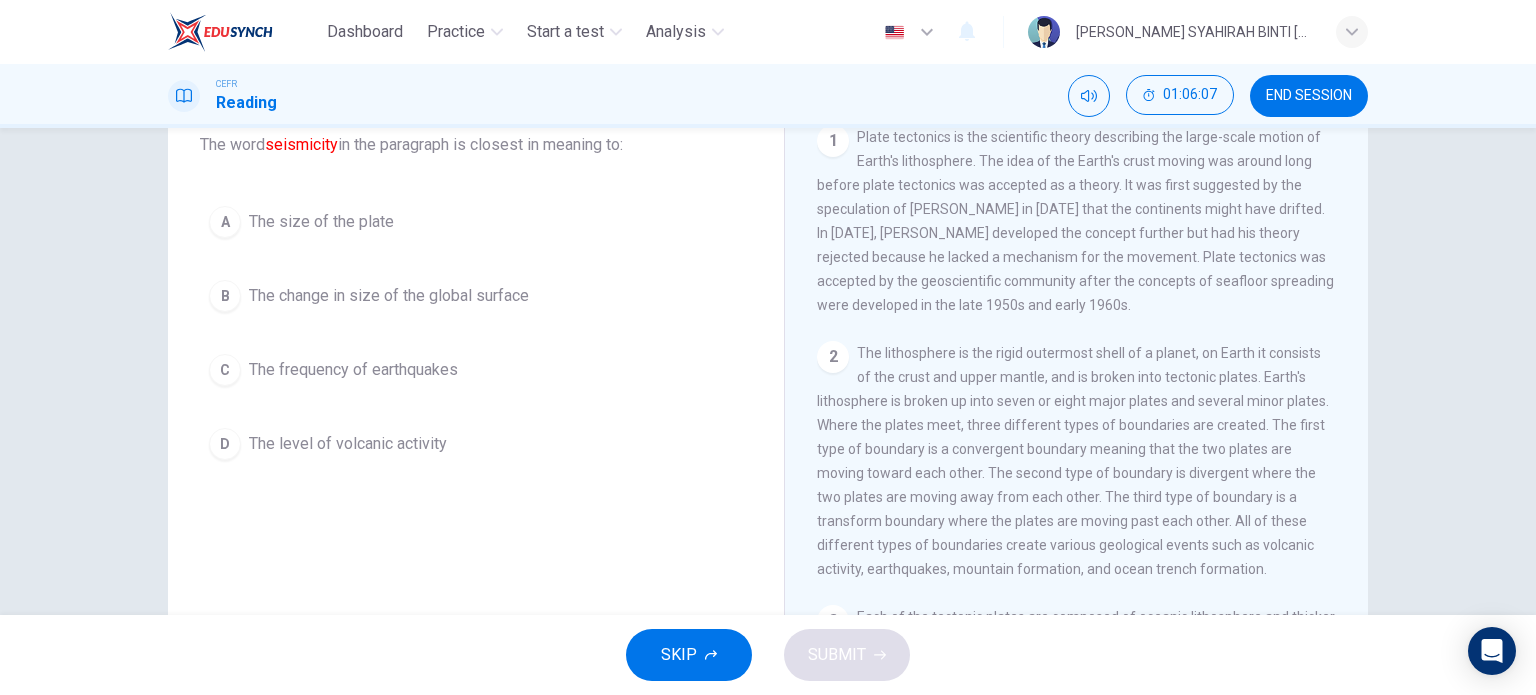 scroll, scrollTop: 128, scrollLeft: 0, axis: vertical 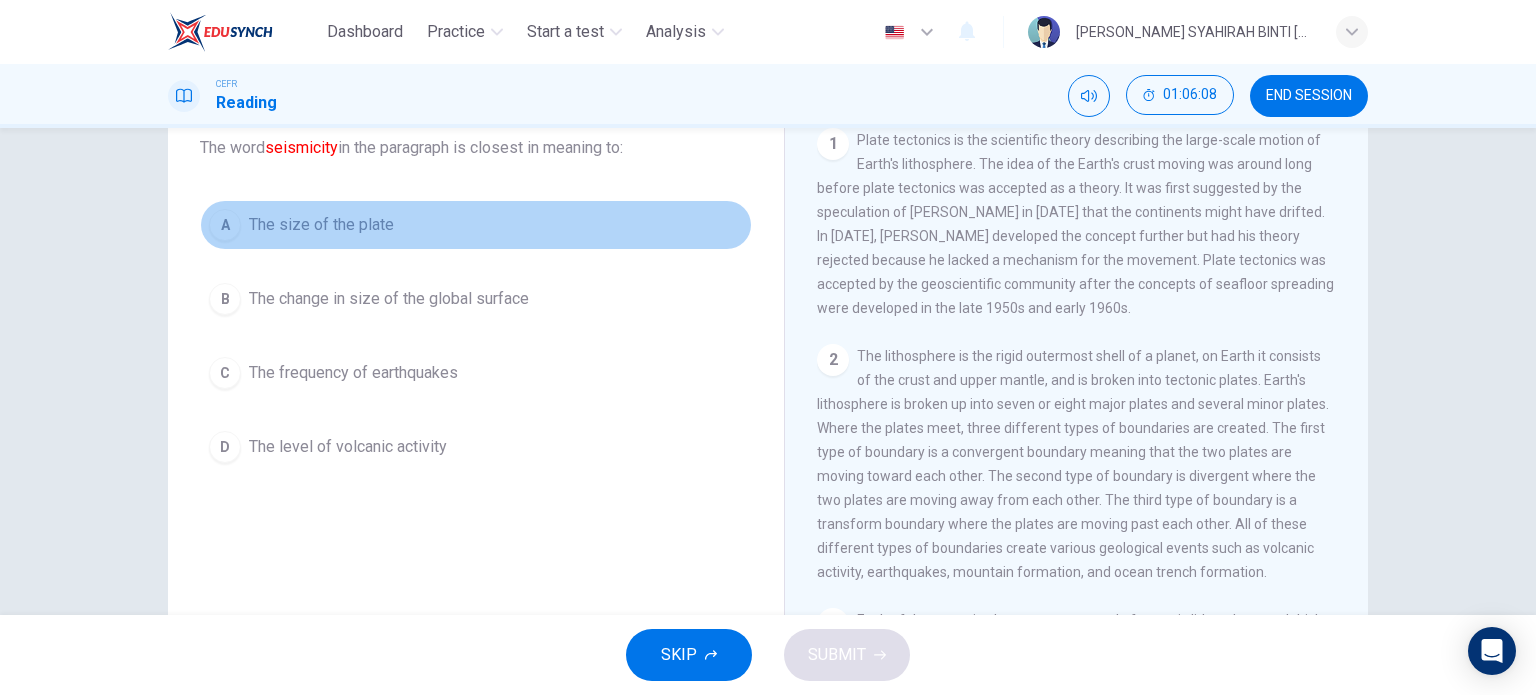 click on "The size of the plate" at bounding box center [321, 225] 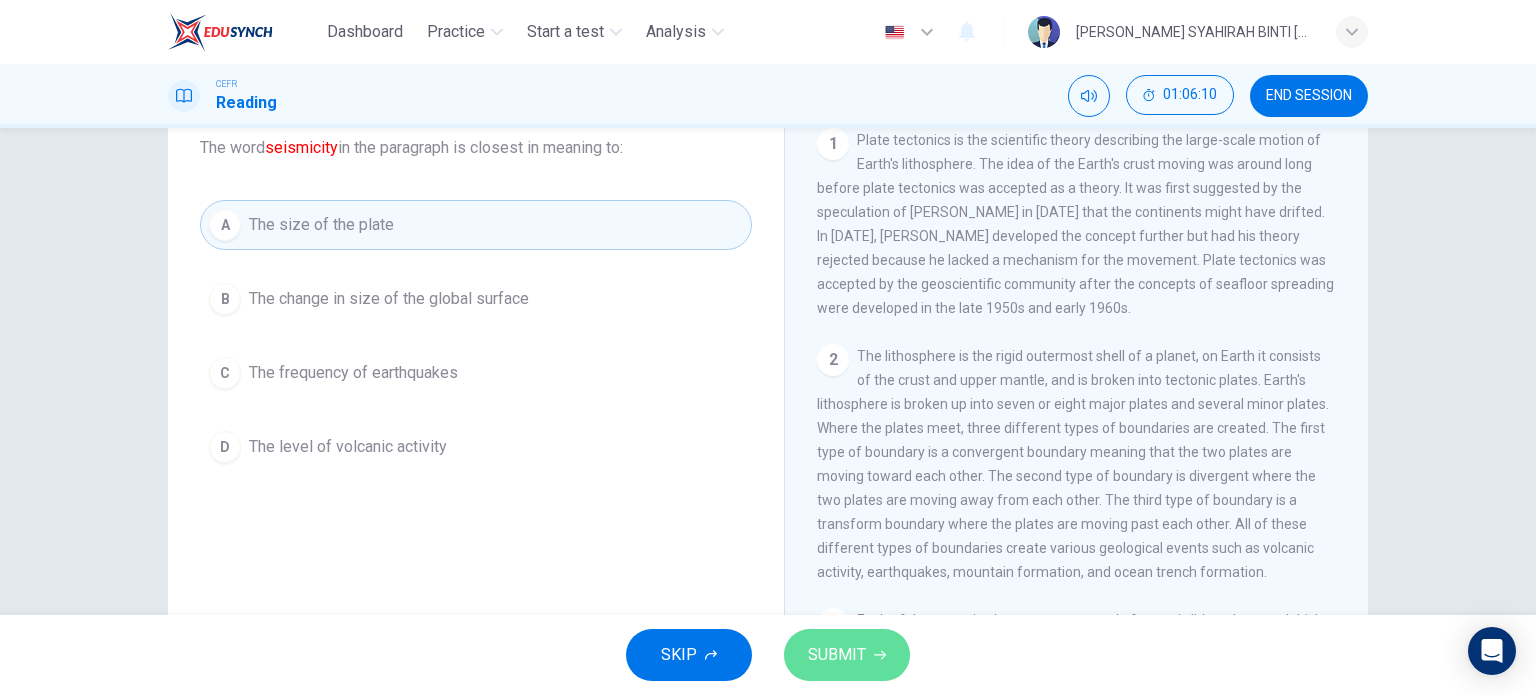 click 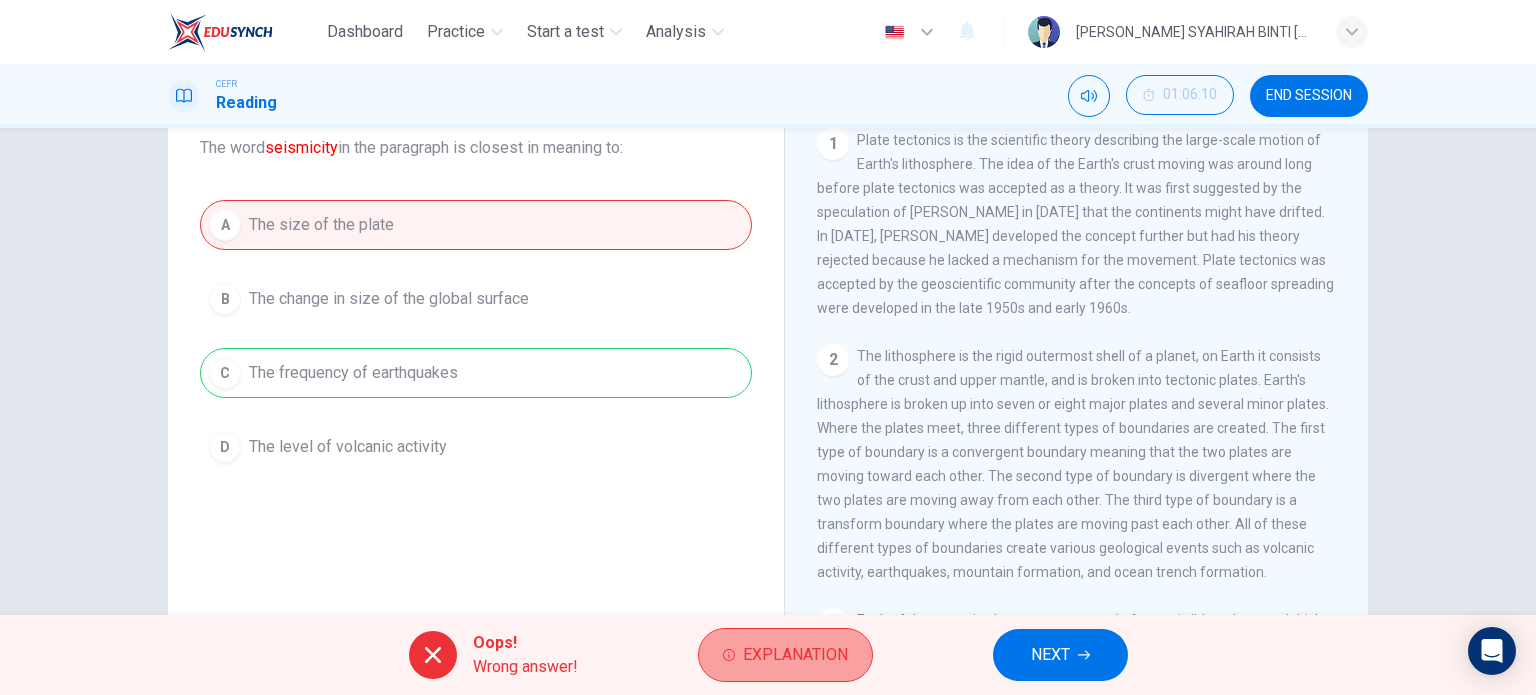 click on "Explanation" at bounding box center (795, 655) 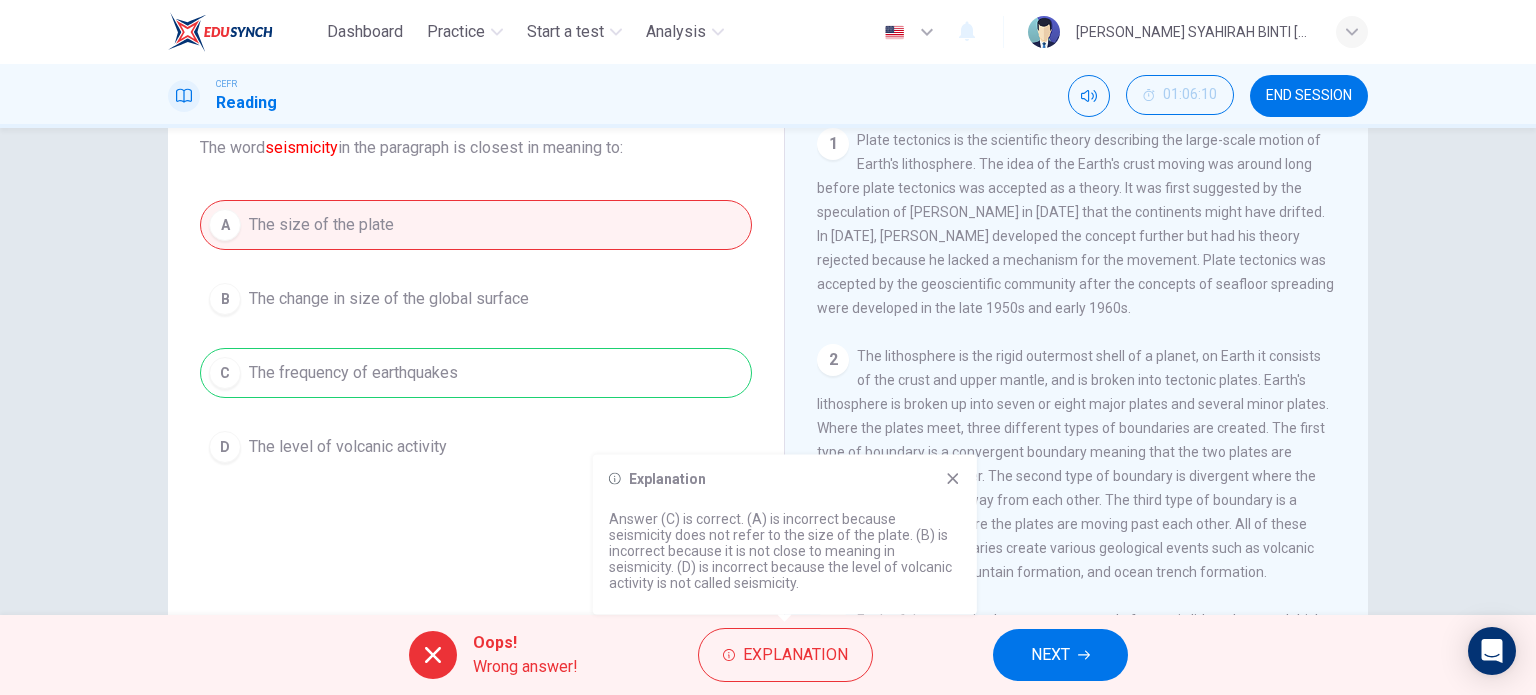 click on "Explanation Answer (C) is correct. (A) is incorrect because seismicity does not refer to the size of the plate. (B) is incorrect because it is not close to meaning in seismicity. (D) is incorrect because the level of volcanic activity is not called seismicity." at bounding box center (785, 535) 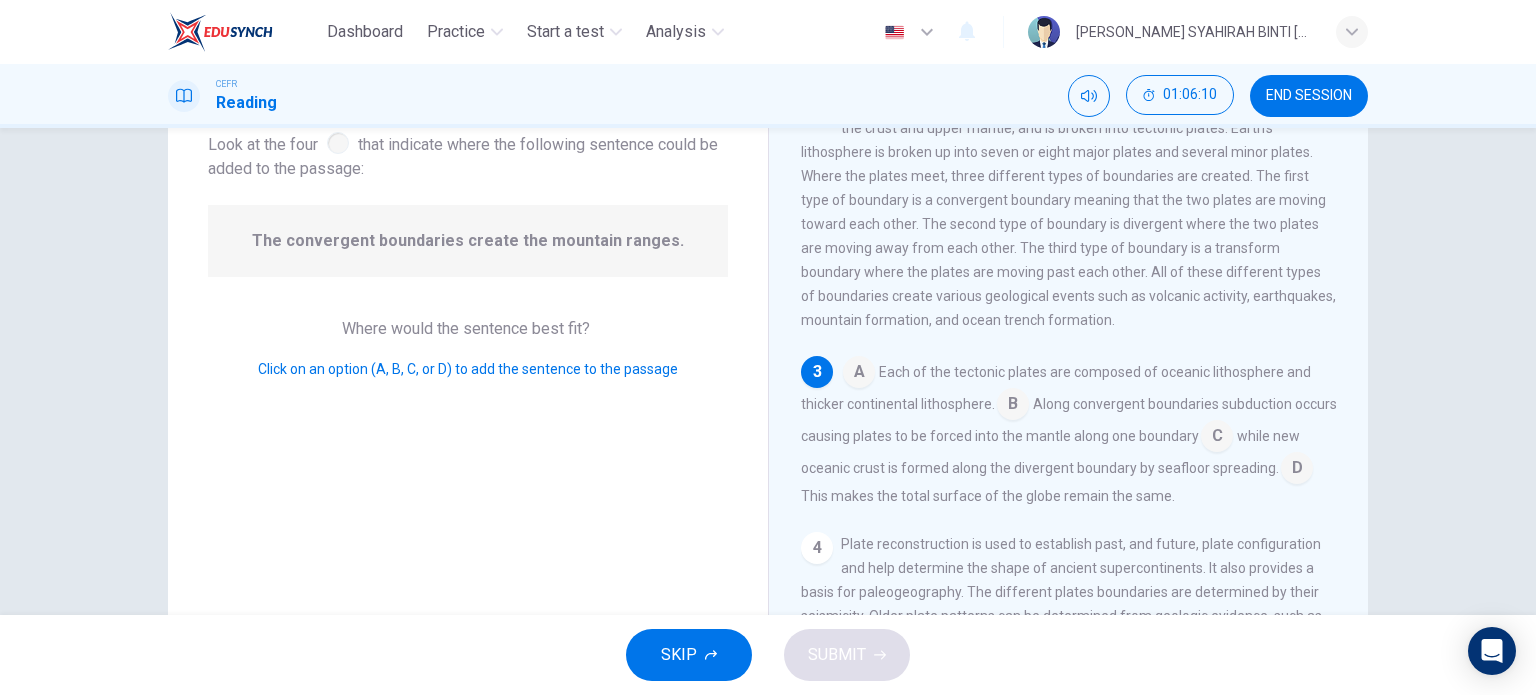 scroll, scrollTop: 271, scrollLeft: 0, axis: vertical 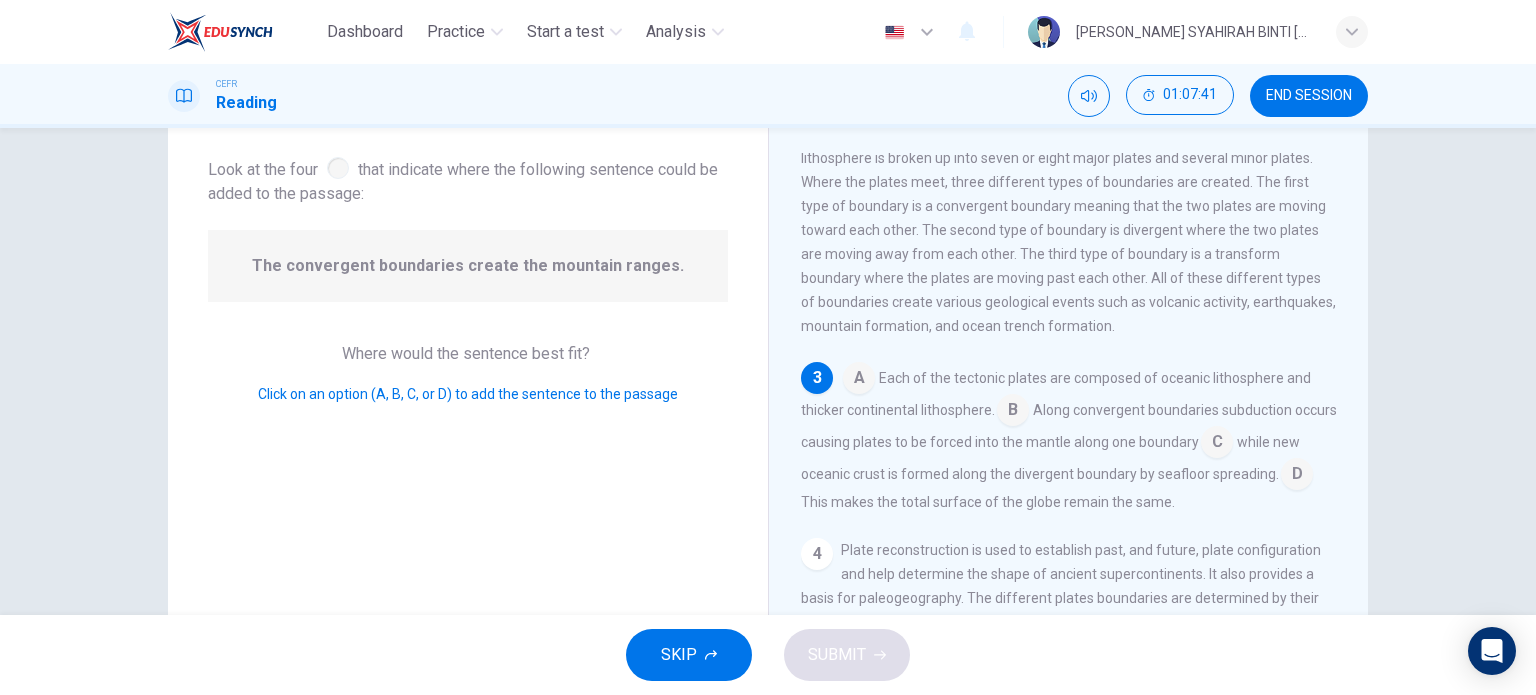 click at bounding box center (1013, 412) 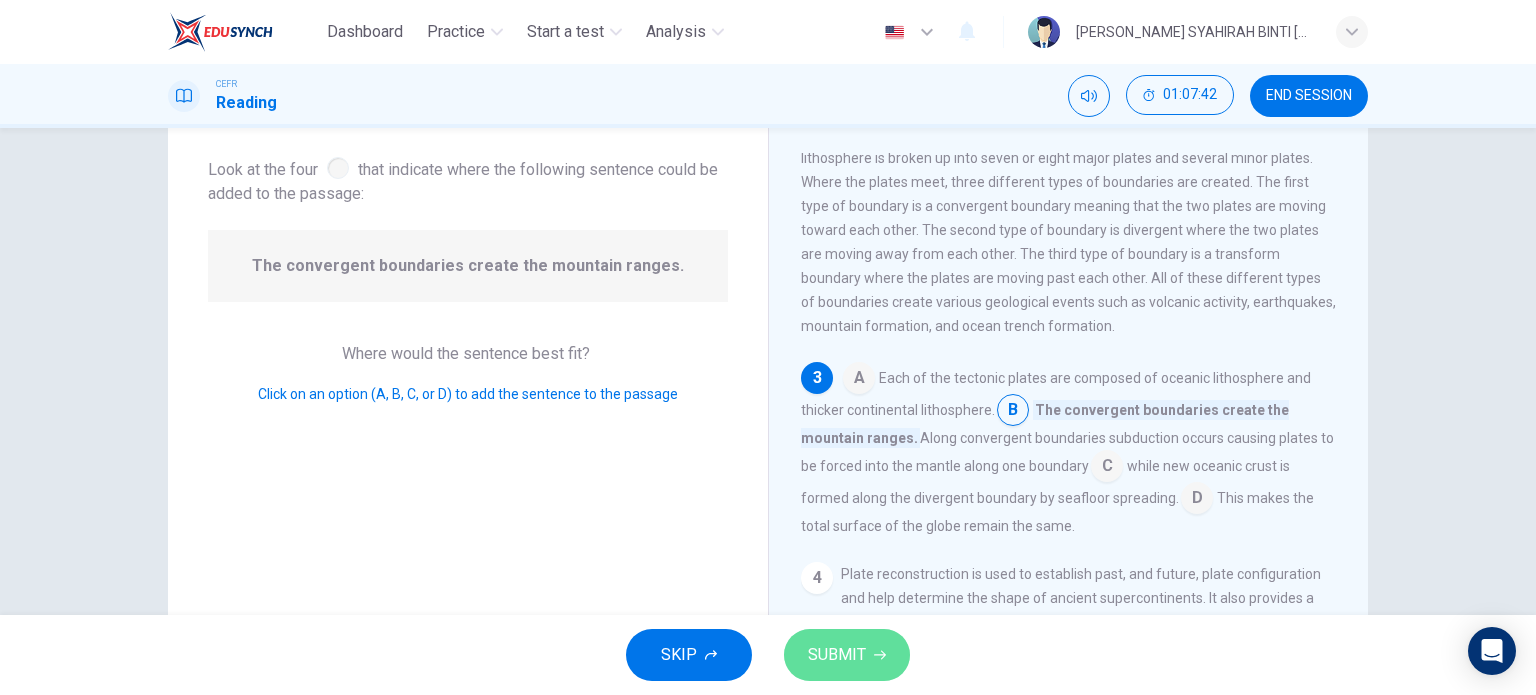 click on "SUBMIT" at bounding box center [837, 655] 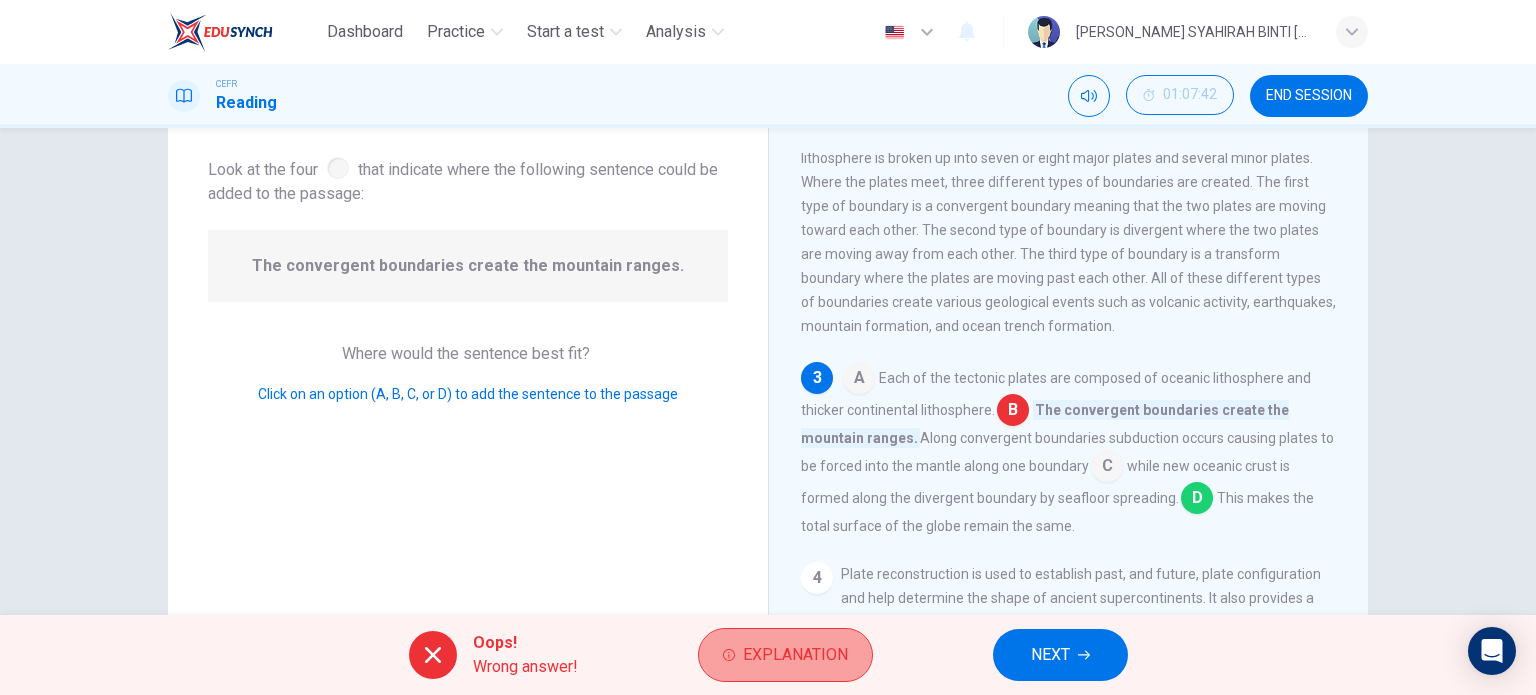 click on "Explanation" at bounding box center [795, 655] 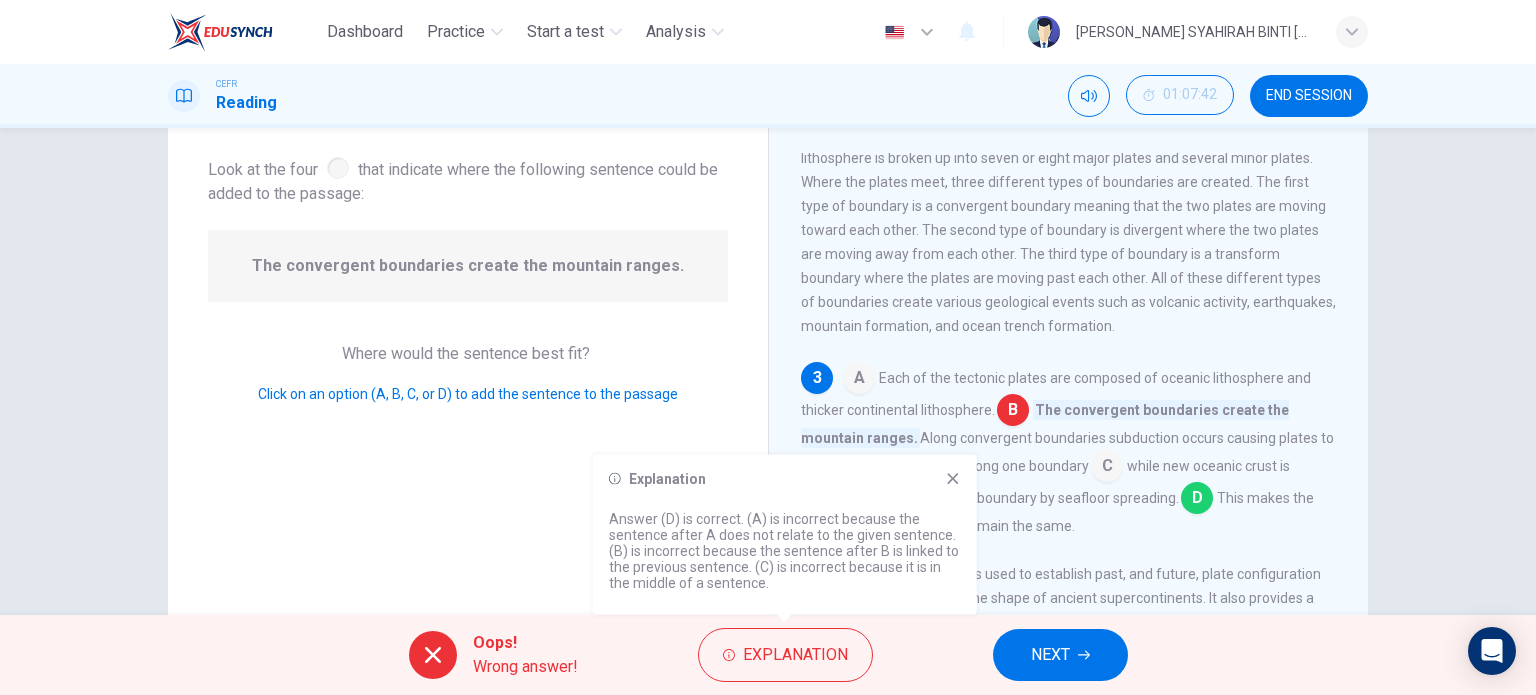 click on "NEXT" at bounding box center (1060, 655) 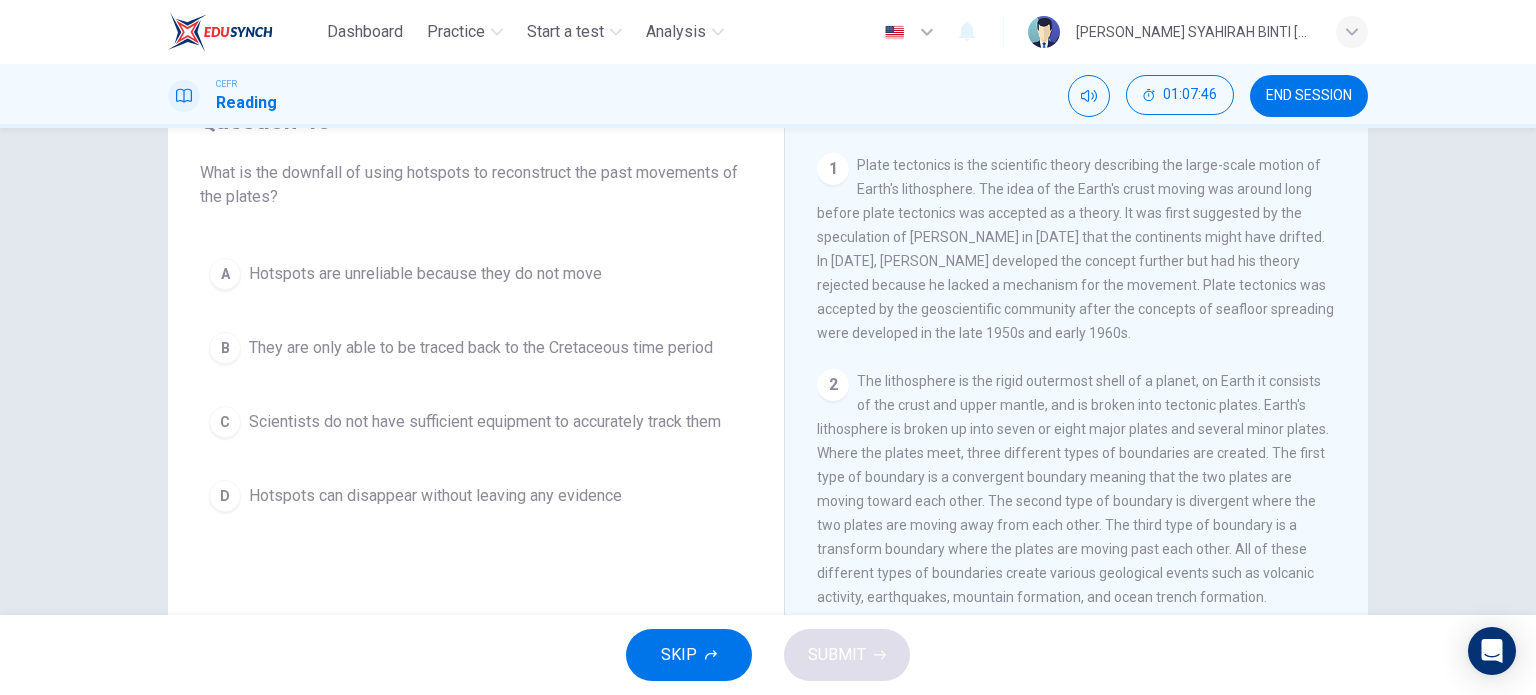 click on "1 Plate tectonics is the scientific theory describing the large-scale motion of Earth's lithosphere. The idea of the Earth's crust moving was around long before plate tectonics was accepted as a theory. It was first suggested by the speculation of [PERSON_NAME] in [DATE] that the continents might have drifted. In [DATE], [PERSON_NAME] developed the concept further but had his theory rejected because he lacked a mechanism for the movement. Plate tectonics was accepted by the geoscientific community after the concepts of seafloor spreading were developed in the late 1950s and early 1960s. 2 3 Each of the tectonic plates are composed of oceanic lithosphere and thicker continental lithosphere. Along convergent boundaries subduction occurs causing plates to be forced into the mantle along one boundary while new oceanic crust if formed along the divergent boundary by seafloor spreading. The makes the total surface of the globe remain the same. 4 5" at bounding box center (1090, 456) 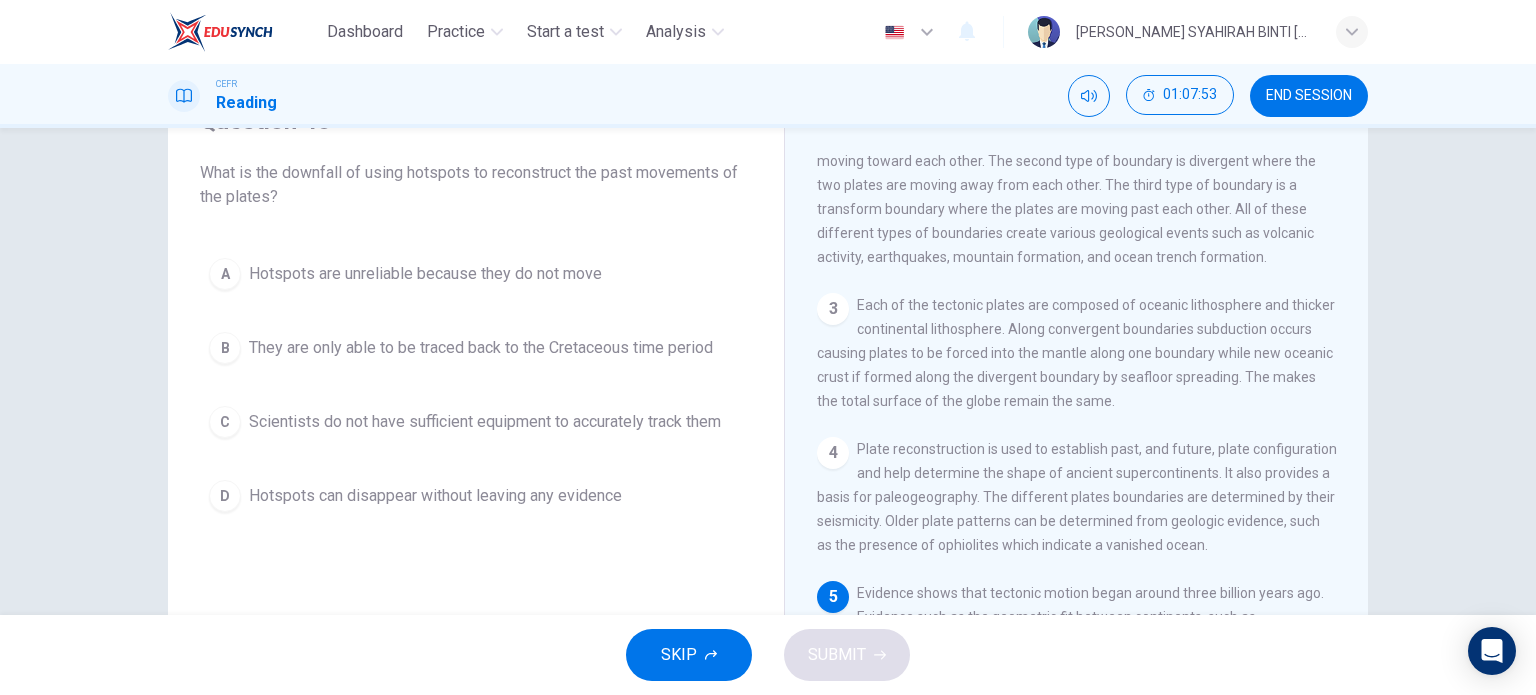 scroll, scrollTop: 380, scrollLeft: 0, axis: vertical 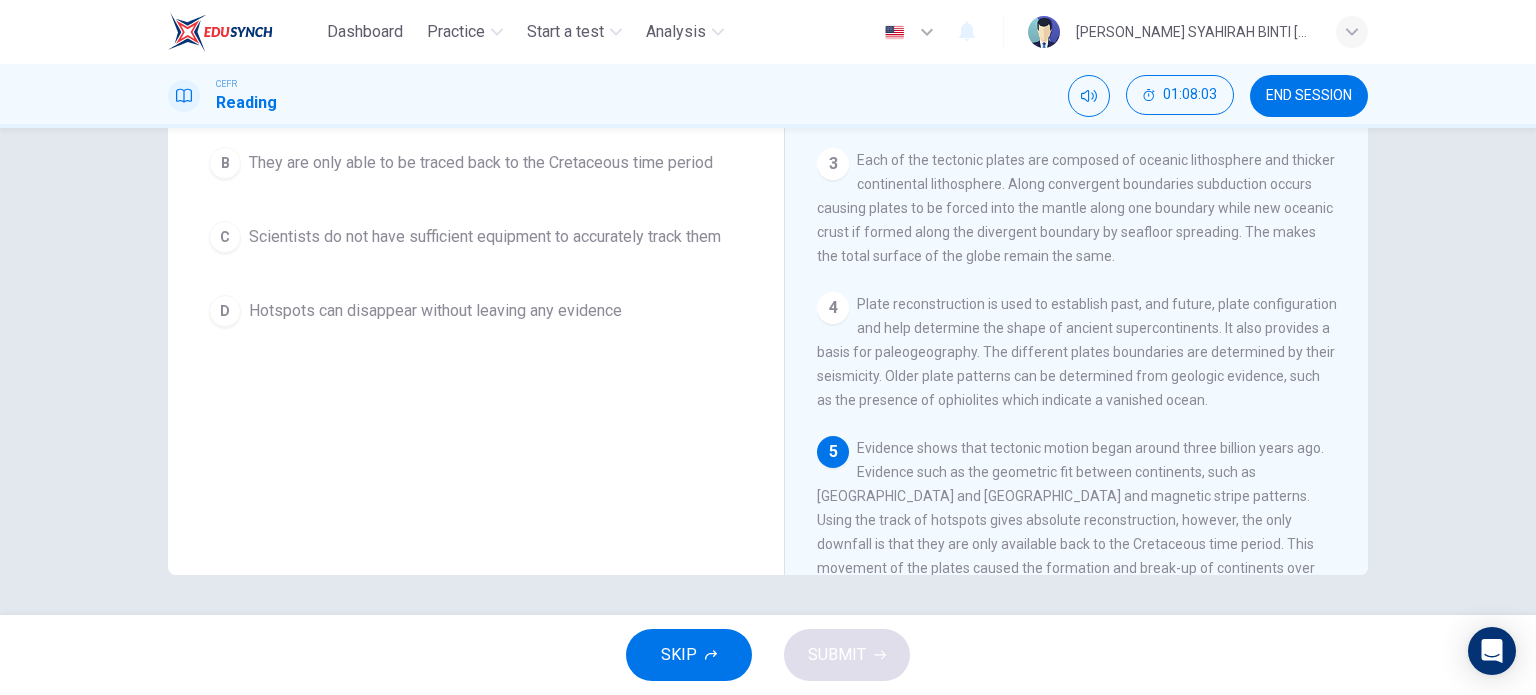 click on "Question 46 What is the downfall of using hotspots to reconstruct the past movements of the plates? A Hotspots are unreliable because they do not move B They are only able to be traced back to the Cretaceous time period C Scientists do not have sufficient equipment to accurately track them D Hotspots can disappear without leaving any evidence" at bounding box center (476, 237) 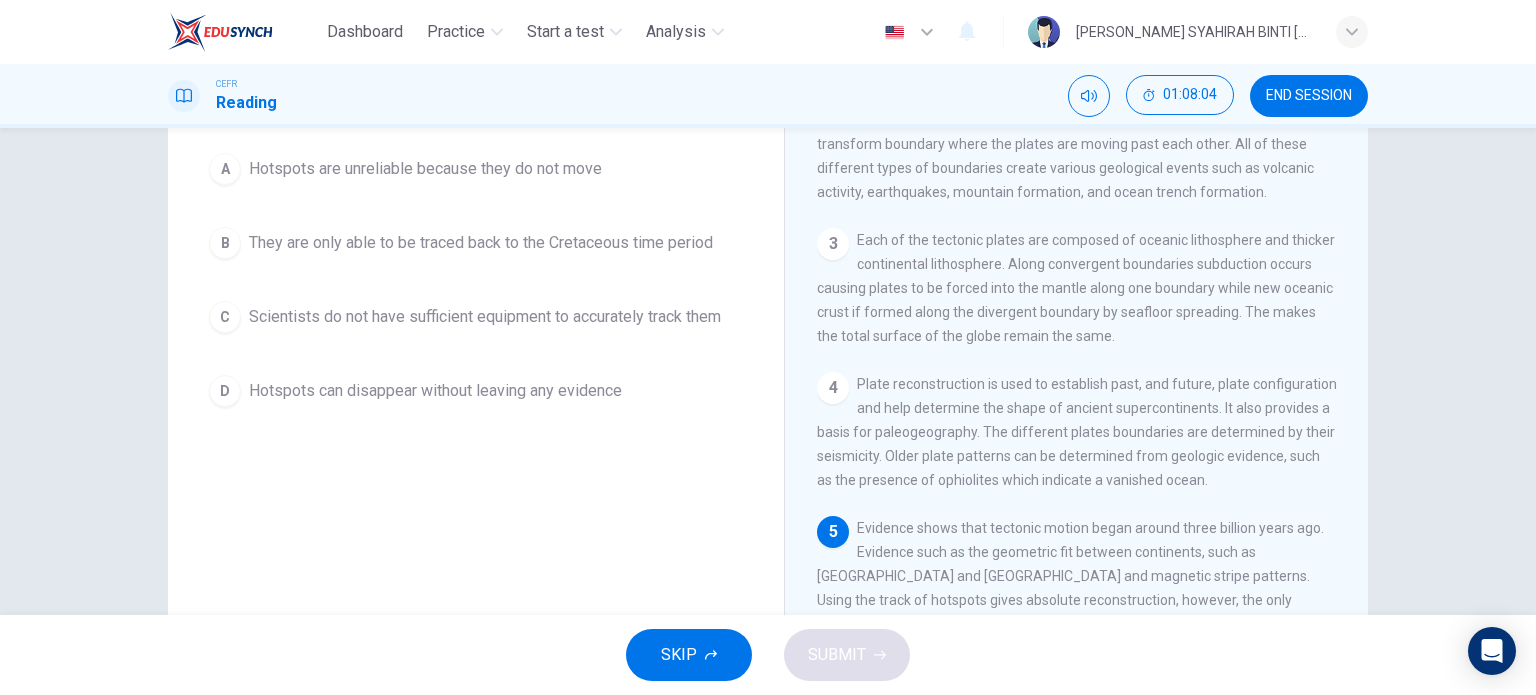scroll, scrollTop: 168, scrollLeft: 0, axis: vertical 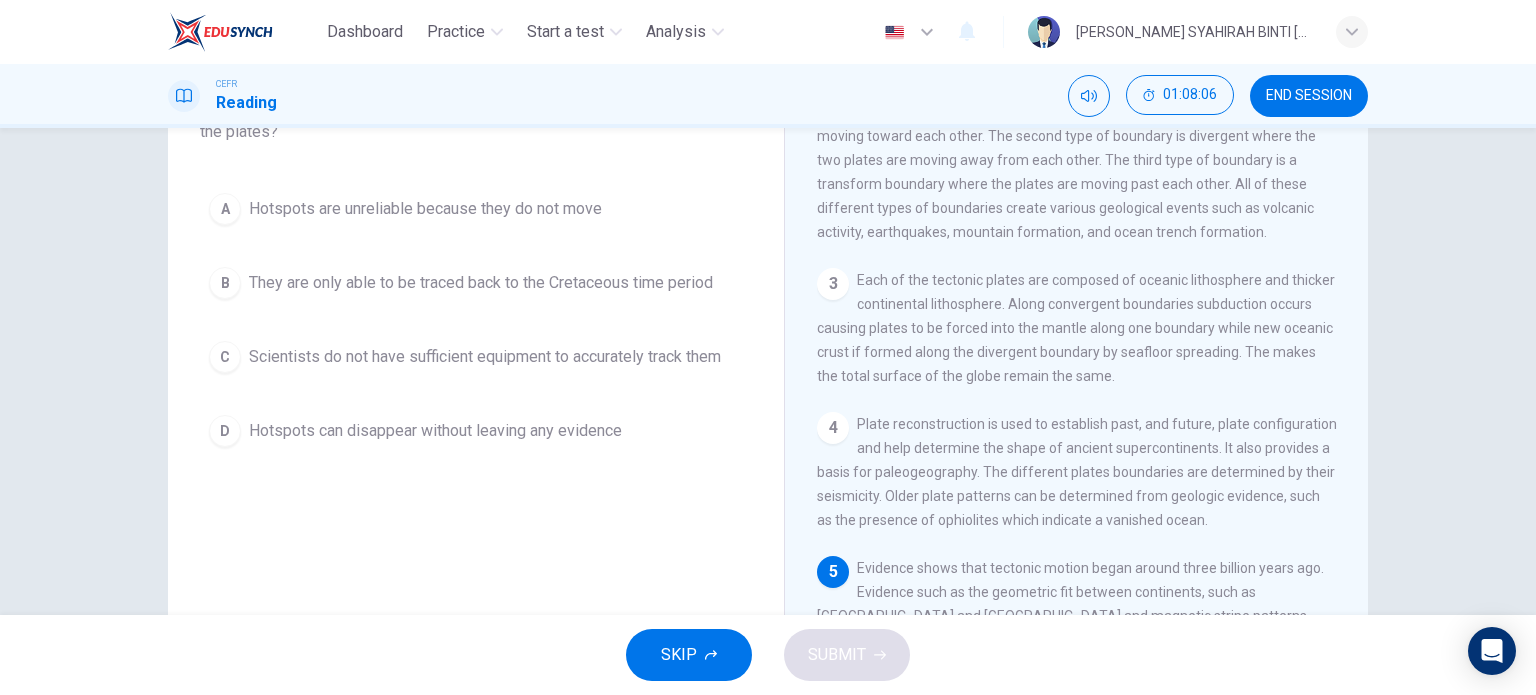 click on "Each of the tectonic plates are composed of oceanic lithosphere and thicker continental lithosphere. Along convergent boundaries subduction occurs causing plates to be forced into the mantle along one boundary while new oceanic crust if formed along the divergent boundary by seafloor spreading. The makes the total surface of the globe remain the same." at bounding box center [1076, 328] 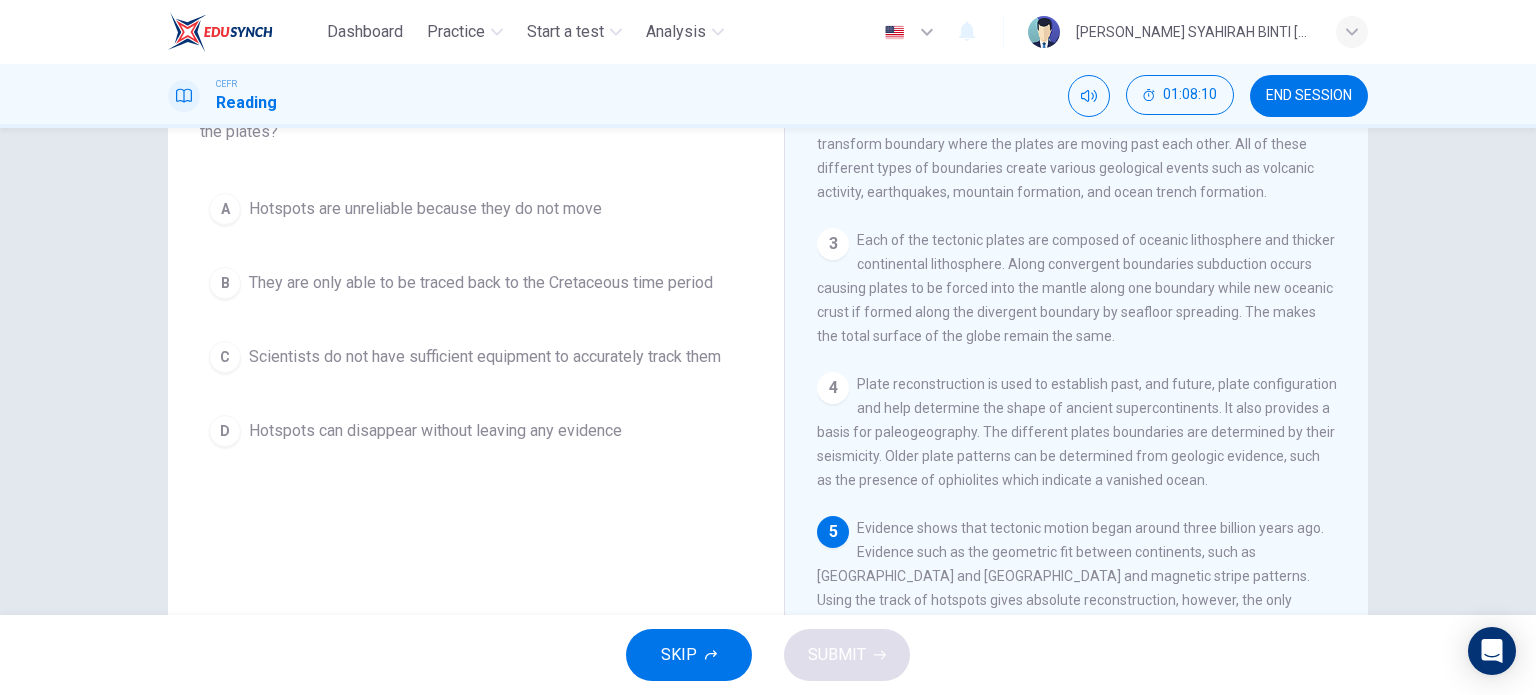 scroll, scrollTop: 380, scrollLeft: 0, axis: vertical 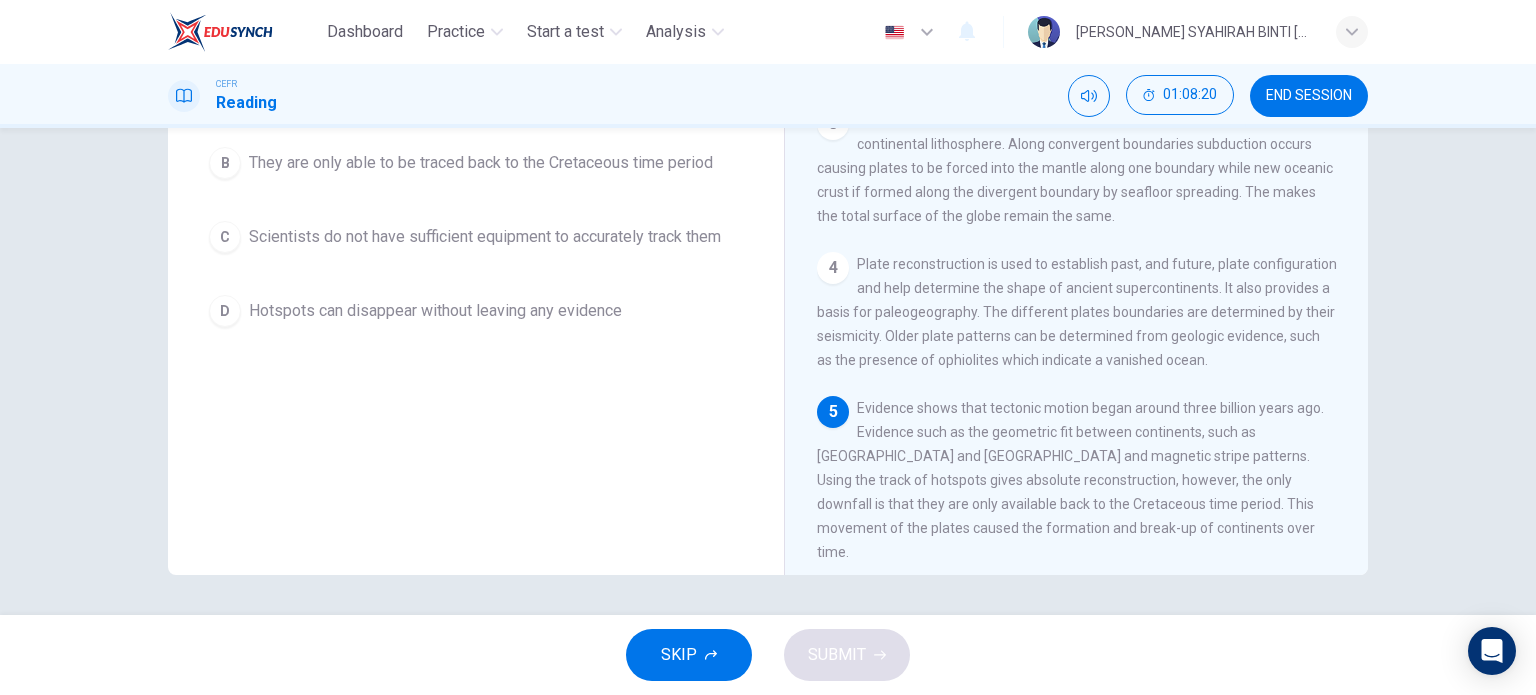 click on "Question 46 What is the downfall of using hotspots to reconstruct the past movements of the plates? A Hotspots are unreliable because they do not move B They are only able to be traced back to the Cretaceous time period C Scientists do not have sufficient equipment to accurately track them D Hotspots can disappear without leaving any evidence" at bounding box center [476, 237] 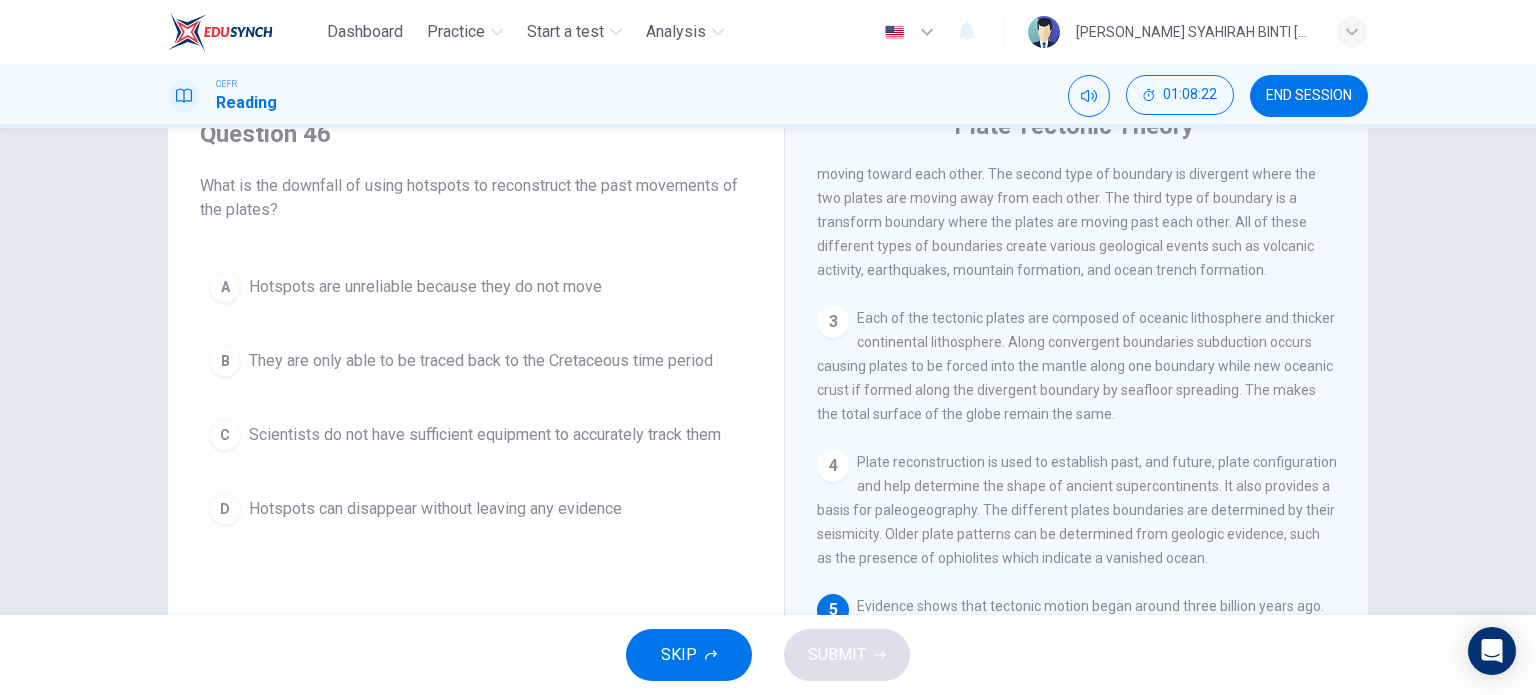 scroll, scrollTop: 88, scrollLeft: 0, axis: vertical 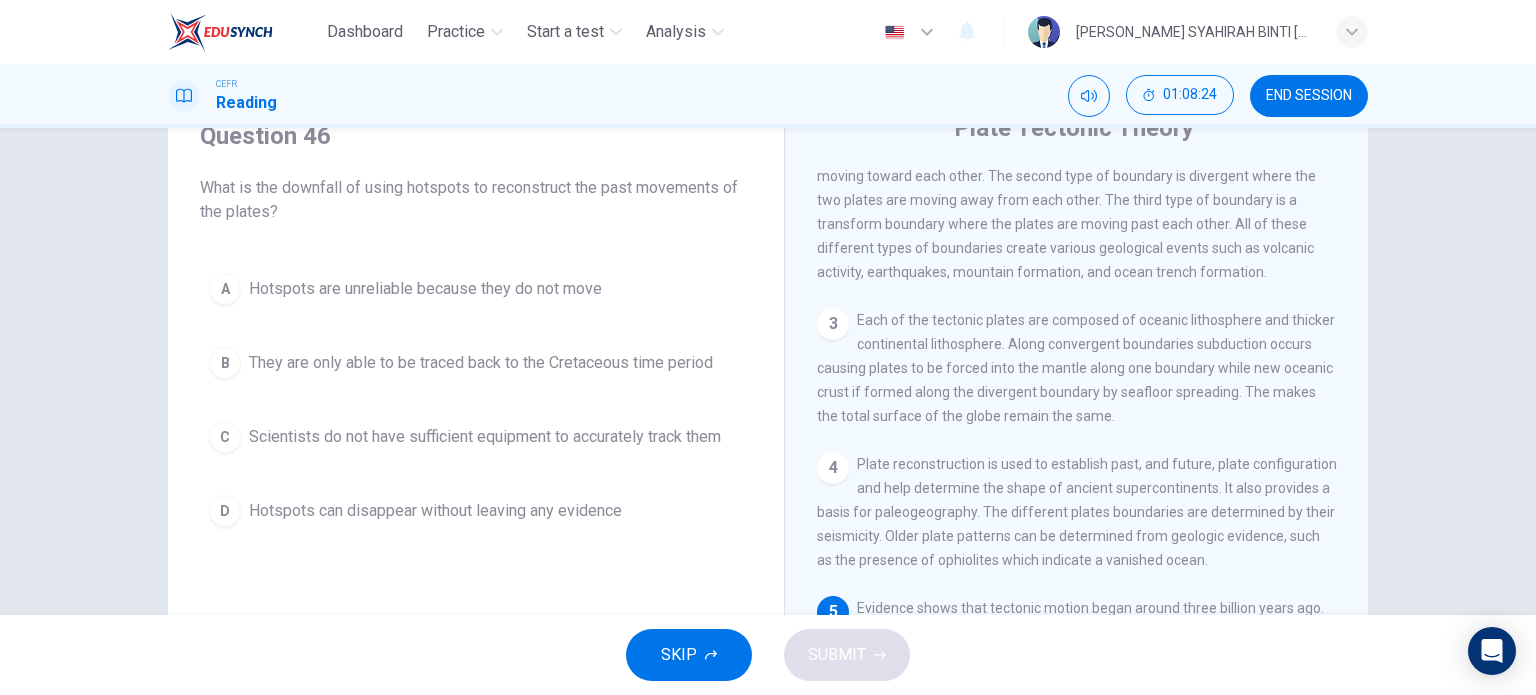 click on "Plate Tectonic Theory 1 Plate tectonics is the scientific theory describing the large-scale motion of Earth's lithosphere. The idea of the Earth's crust moving was around long before plate tectonics was accepted as a theory. It was first suggested by the speculation of [PERSON_NAME] in [DATE] that the continents might have drifted. In [DATE], [PERSON_NAME] developed the concept further but had his theory rejected because he lacked a mechanism for the movement. Plate tectonics was accepted by the geoscientific community after the concepts of seafloor spreading were developed in the late 1950s and early 1960s. 2 3 Each of the tectonic plates are composed of oceanic lithosphere and thicker continental lithosphere. Along convergent boundaries subduction occurs causing plates to be forced into the mantle along one boundary while new oceanic crust if formed along the divergent boundary by seafloor spreading. The makes the total surface of the globe remain the same. 4 5" at bounding box center (1076, 443) 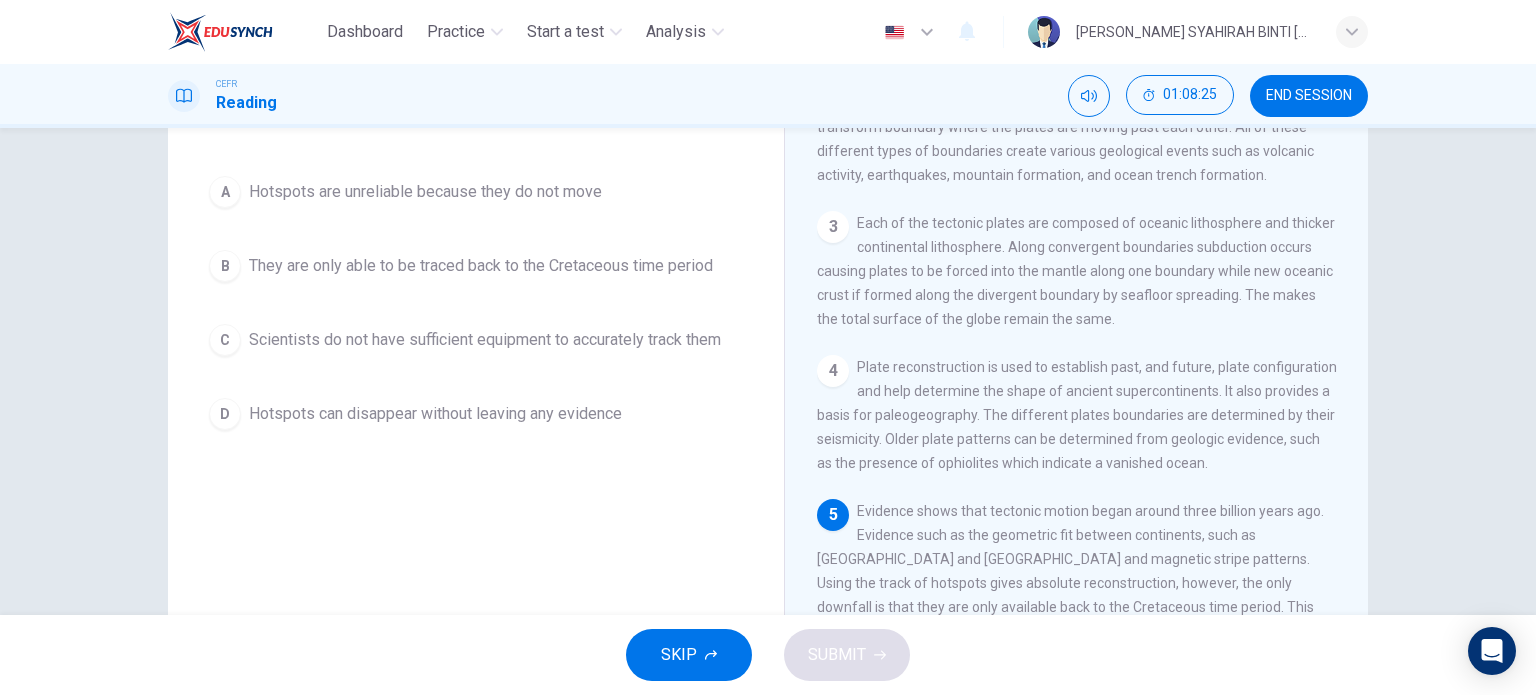 scroll, scrollTop: 288, scrollLeft: 0, axis: vertical 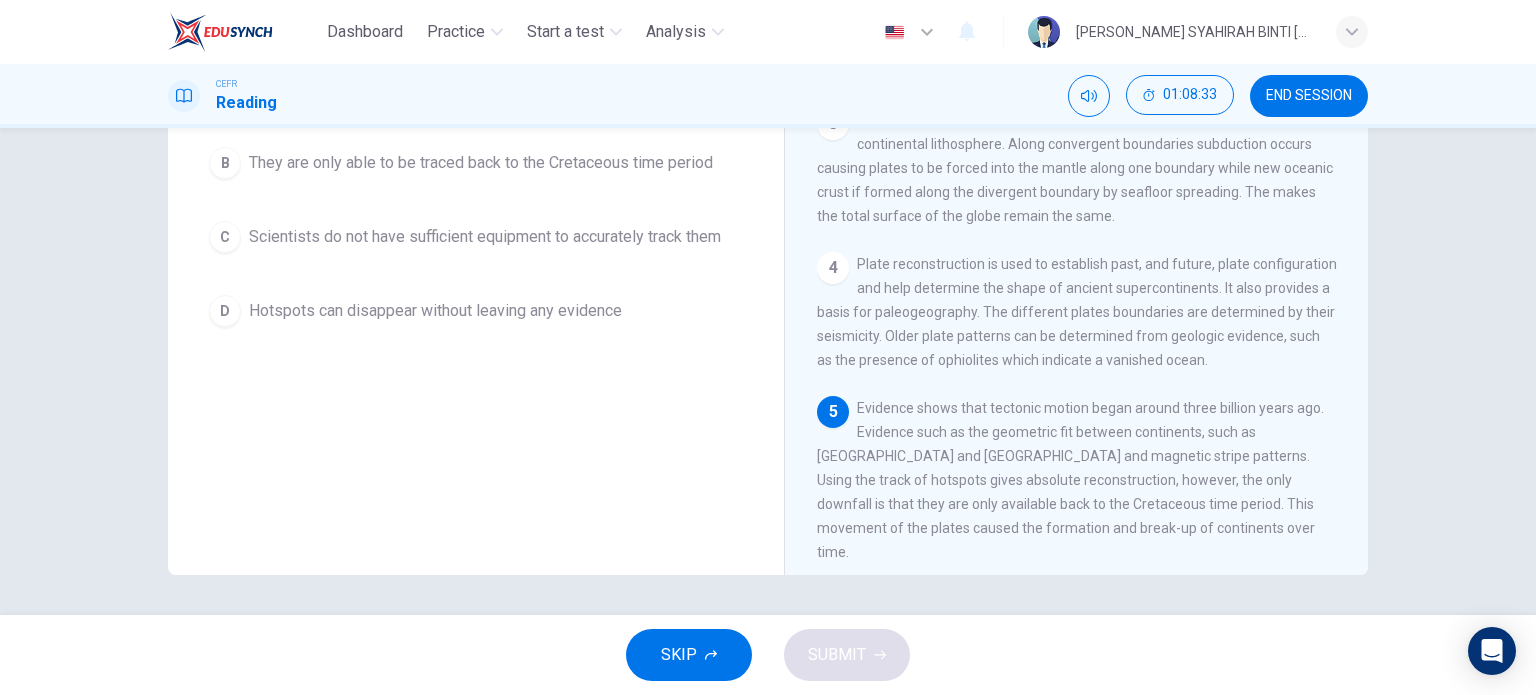 click on "1 Plate tectonics is the scientific theory describing the large-scale motion of Earth's lithosphere. The idea of the Earth's crust moving was around long before plate tectonics was accepted as a theory. It was first suggested by the speculation of [PERSON_NAME] in [DATE] that the continents might have drifted. In [DATE], [PERSON_NAME] developed the concept further but had his theory rejected because he lacked a mechanism for the movement. Plate tectonics was accepted by the geoscientific community after the concepts of seafloor spreading were developed in the late 1950s and early 1960s. 2 3 Each of the tectonic plates are composed of oceanic lithosphere and thicker continental lithosphere. Along convergent boundaries subduction occurs causing plates to be forced into the mantle along one boundary while new oceanic crust if formed along the divergent boundary by seafloor spreading. The makes the total surface of the globe remain the same. 4 5" at bounding box center [1090, 271] 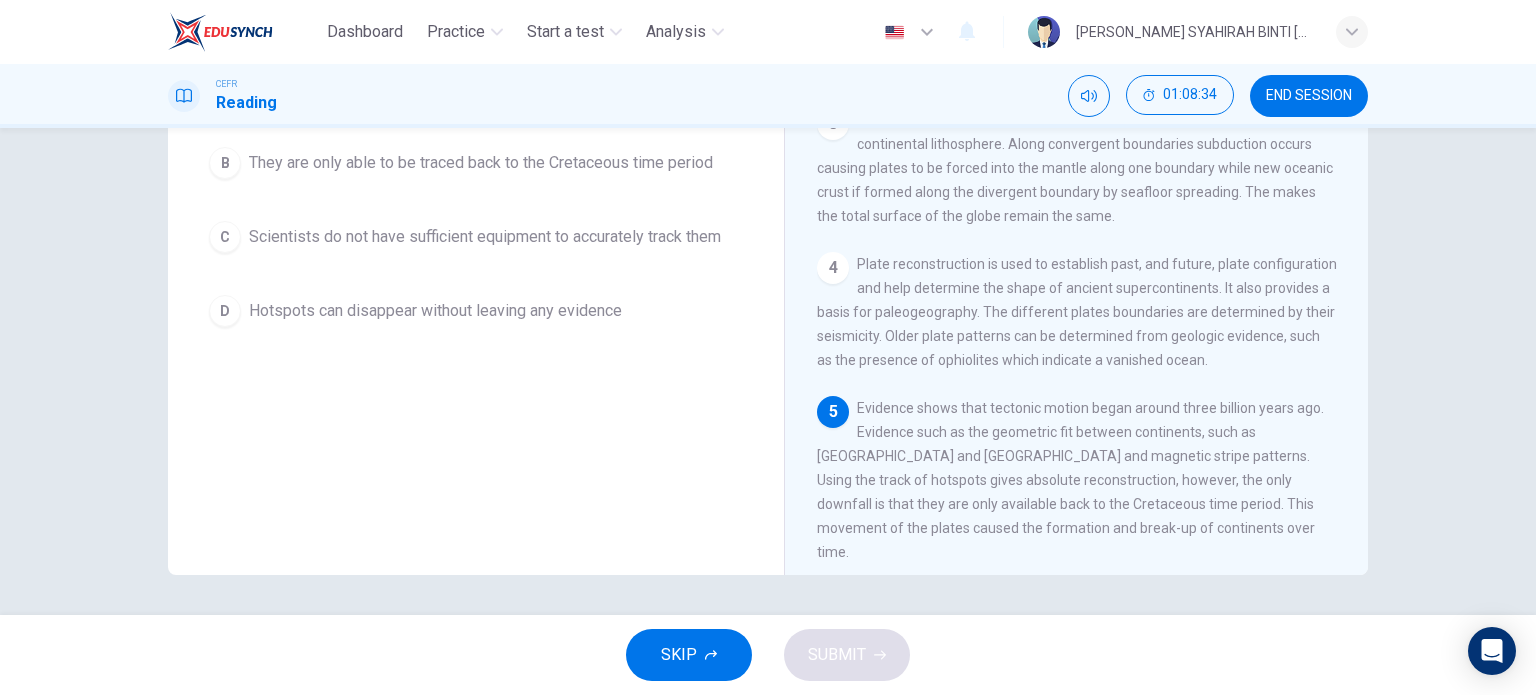 scroll, scrollTop: 380, scrollLeft: 0, axis: vertical 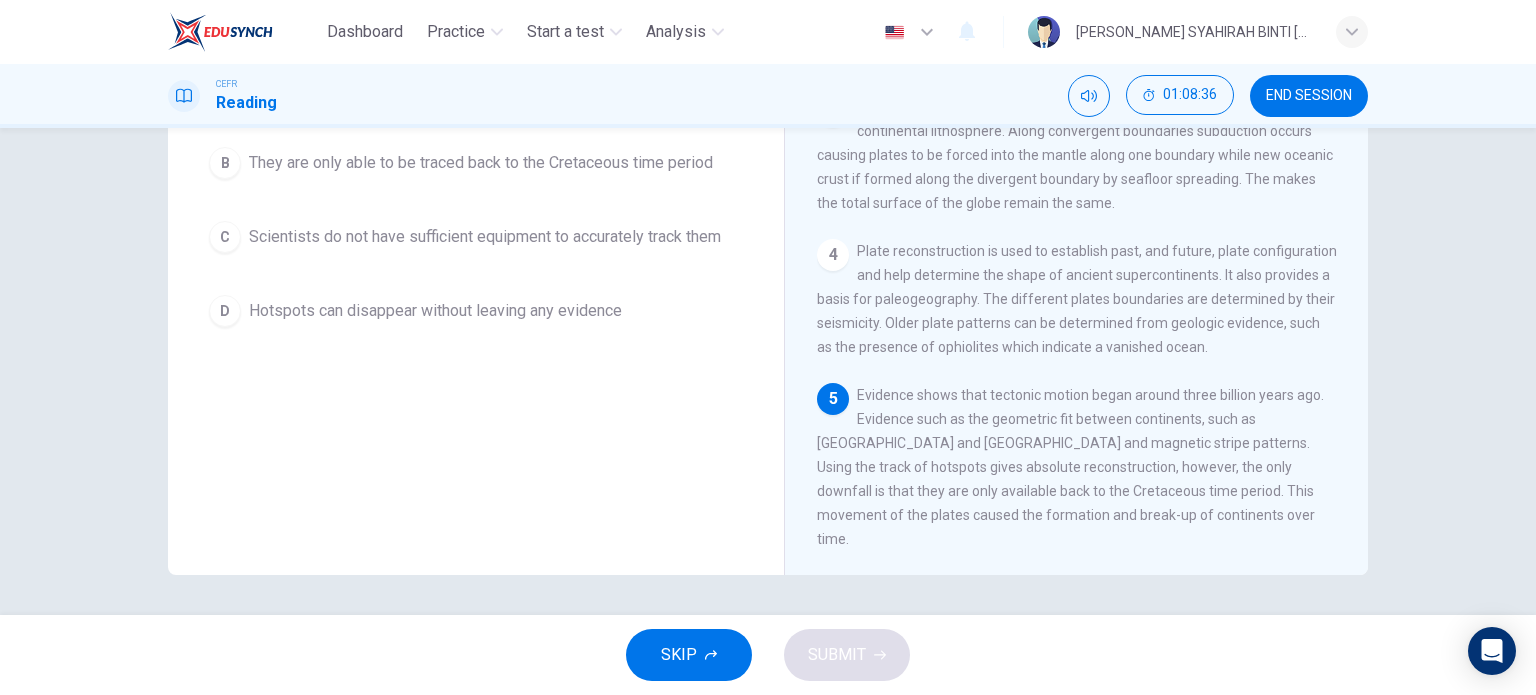 click on "Question 46 What is the downfall of using hotspots to reconstruct the past movements of the plates? A Hotspots are unreliable because they do not move B They are only able to be traced back to the Cretaceous time period C Scientists do not have sufficient equipment to accurately track them D Hotspots can disappear without leaving any evidence" at bounding box center (476, 237) 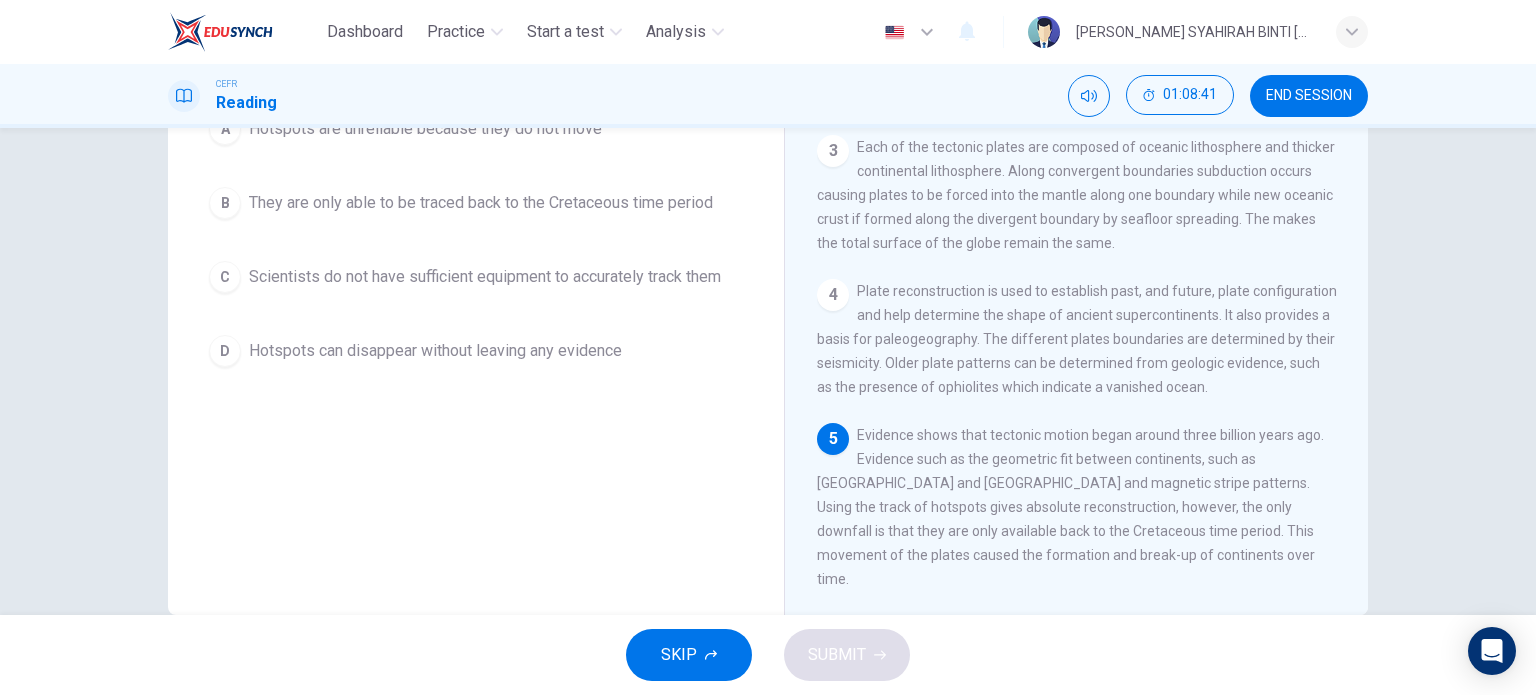 scroll, scrollTop: 208, scrollLeft: 0, axis: vertical 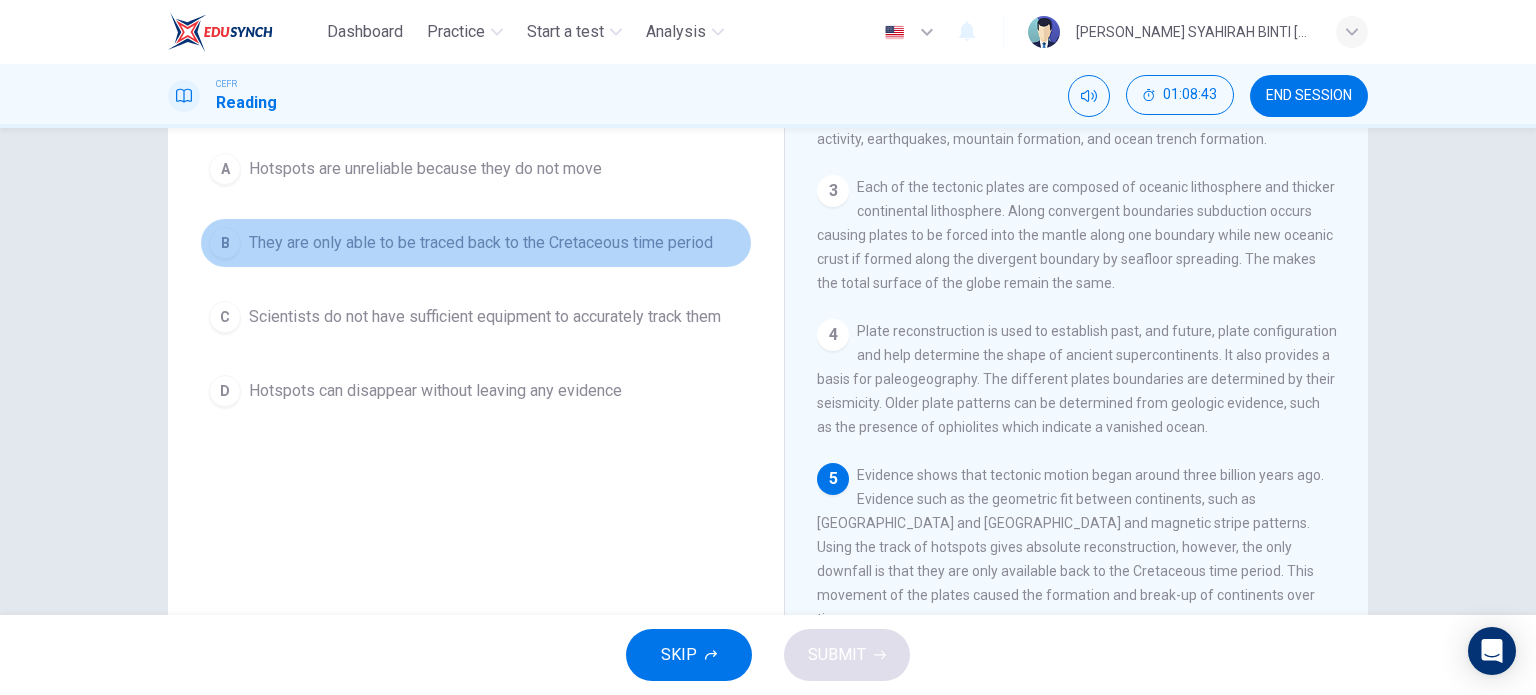 click on "They are only able to be traced back to the Cretaceous time period" at bounding box center (481, 243) 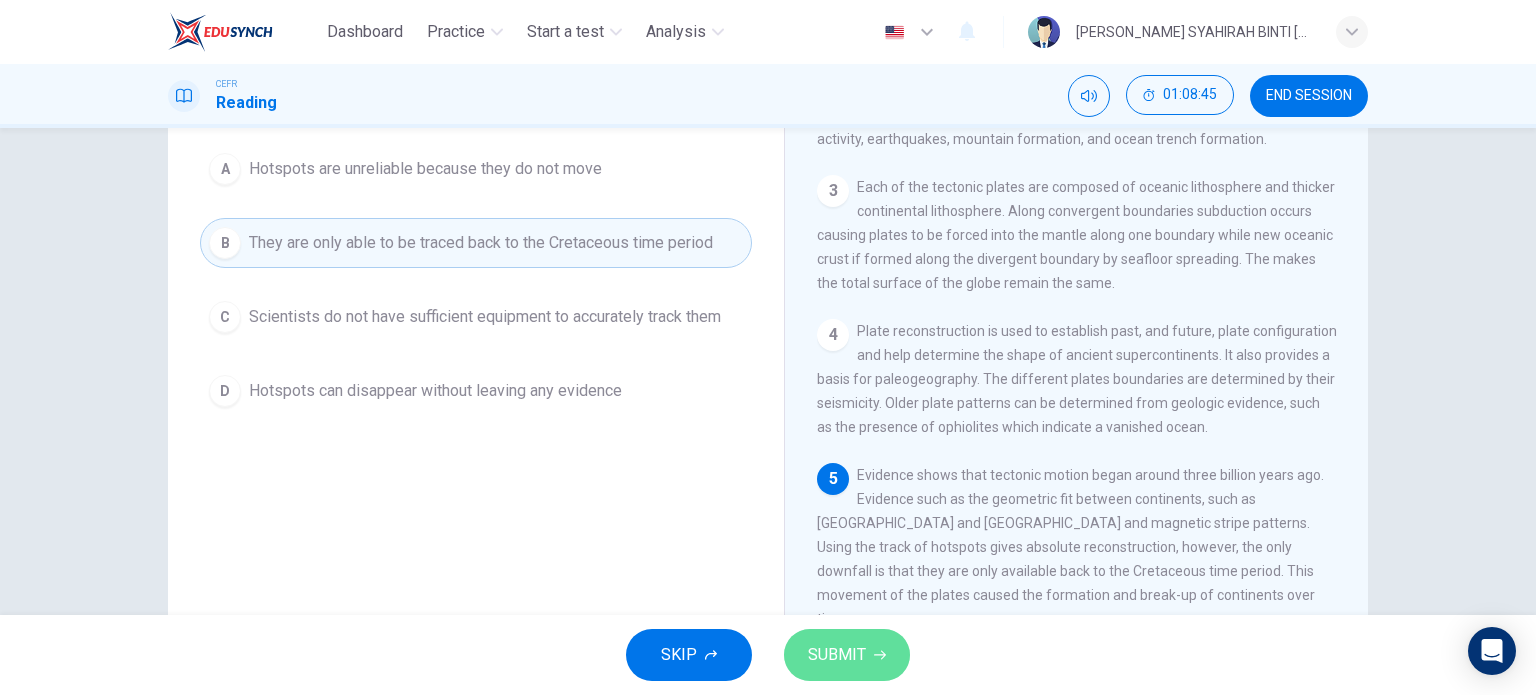 click on "SUBMIT" at bounding box center (847, 655) 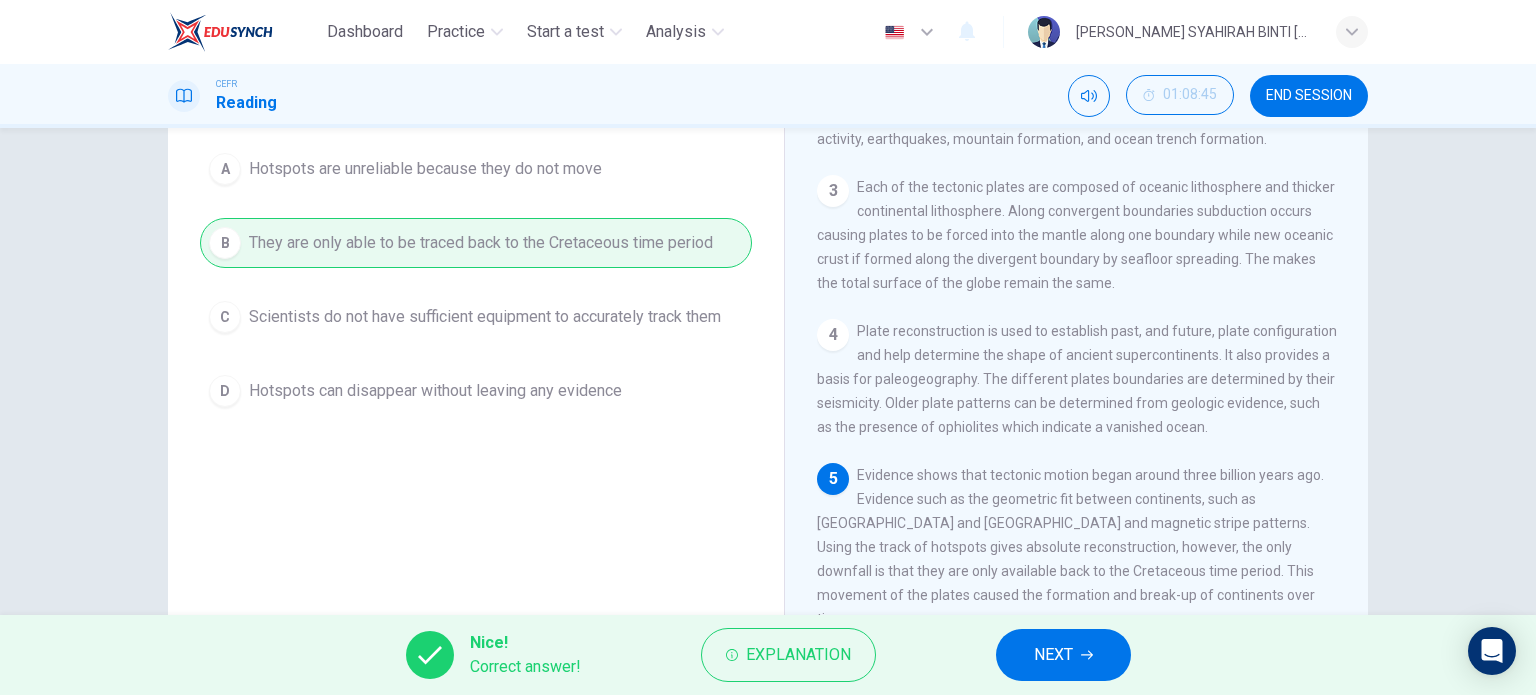 click on "NEXT" at bounding box center [1063, 655] 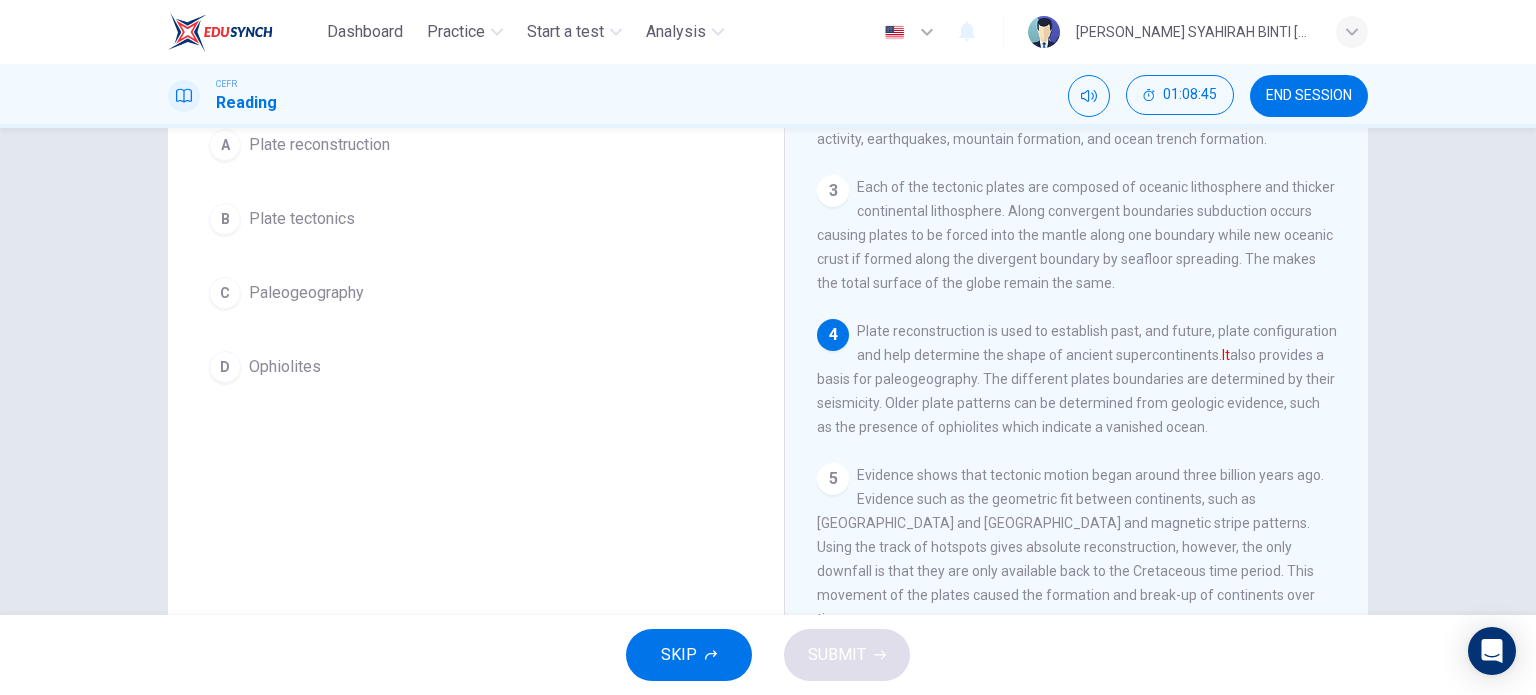 scroll, scrollTop: 184, scrollLeft: 0, axis: vertical 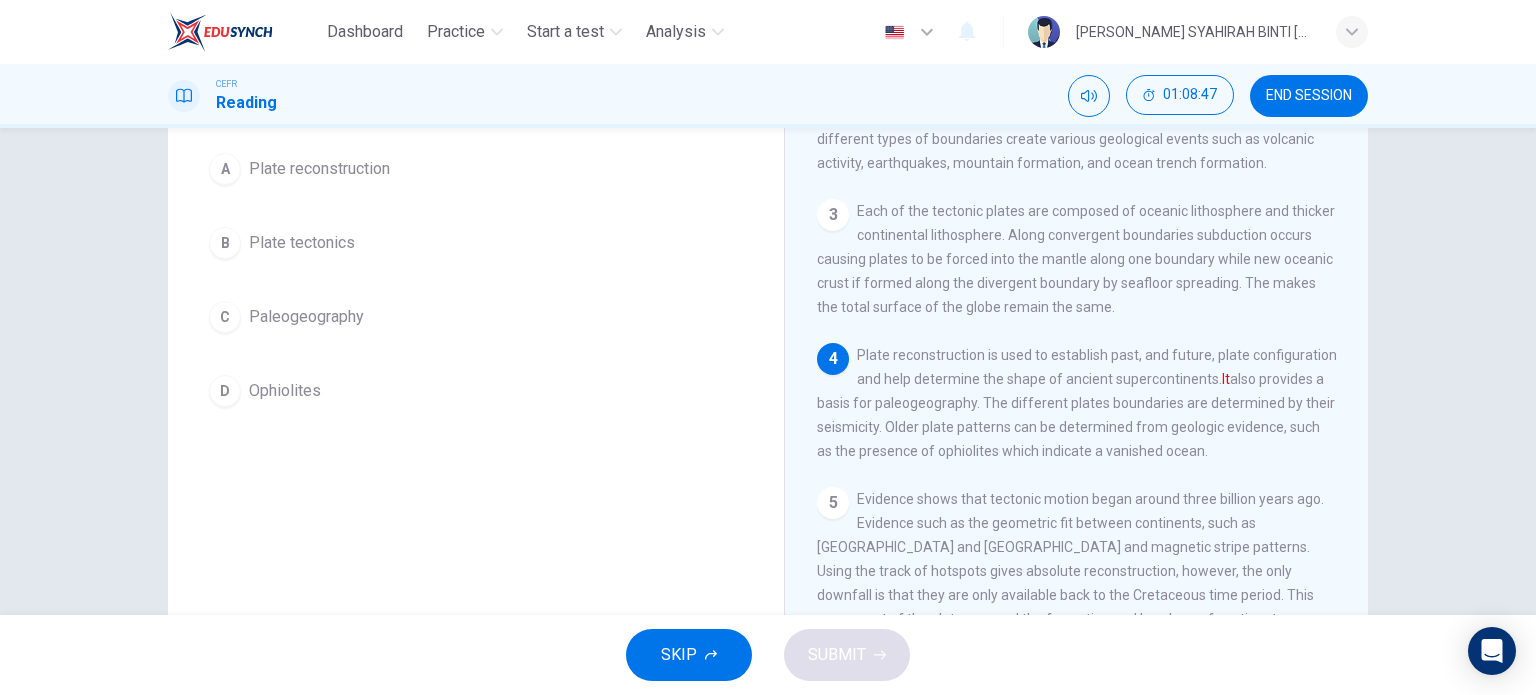 click on "Question 47 The word  It  in the paragraph refers to: A Plate reconstruction B Plate tectonics C Paleogeography D Ophiolites" at bounding box center (476, 220) 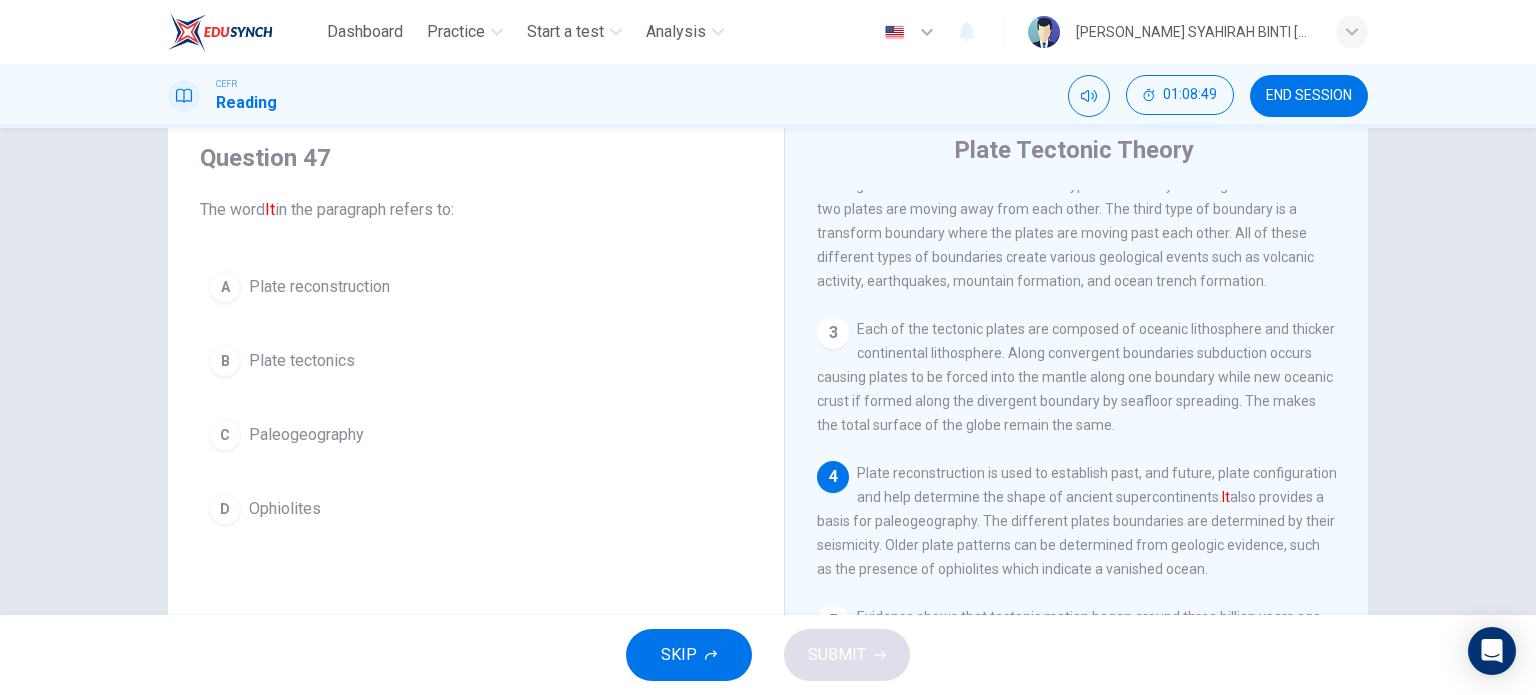 scroll, scrollTop: 64, scrollLeft: 0, axis: vertical 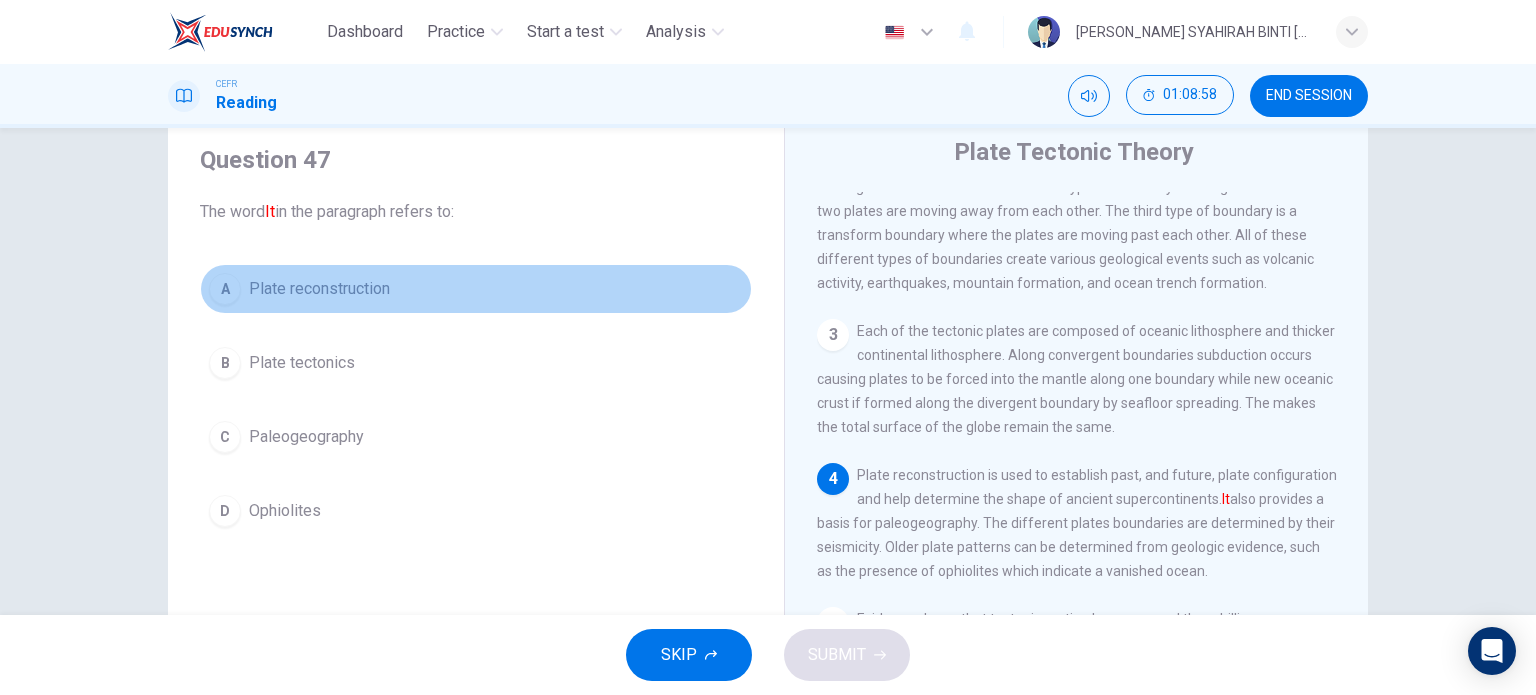 click on "Plate reconstruction" at bounding box center (319, 289) 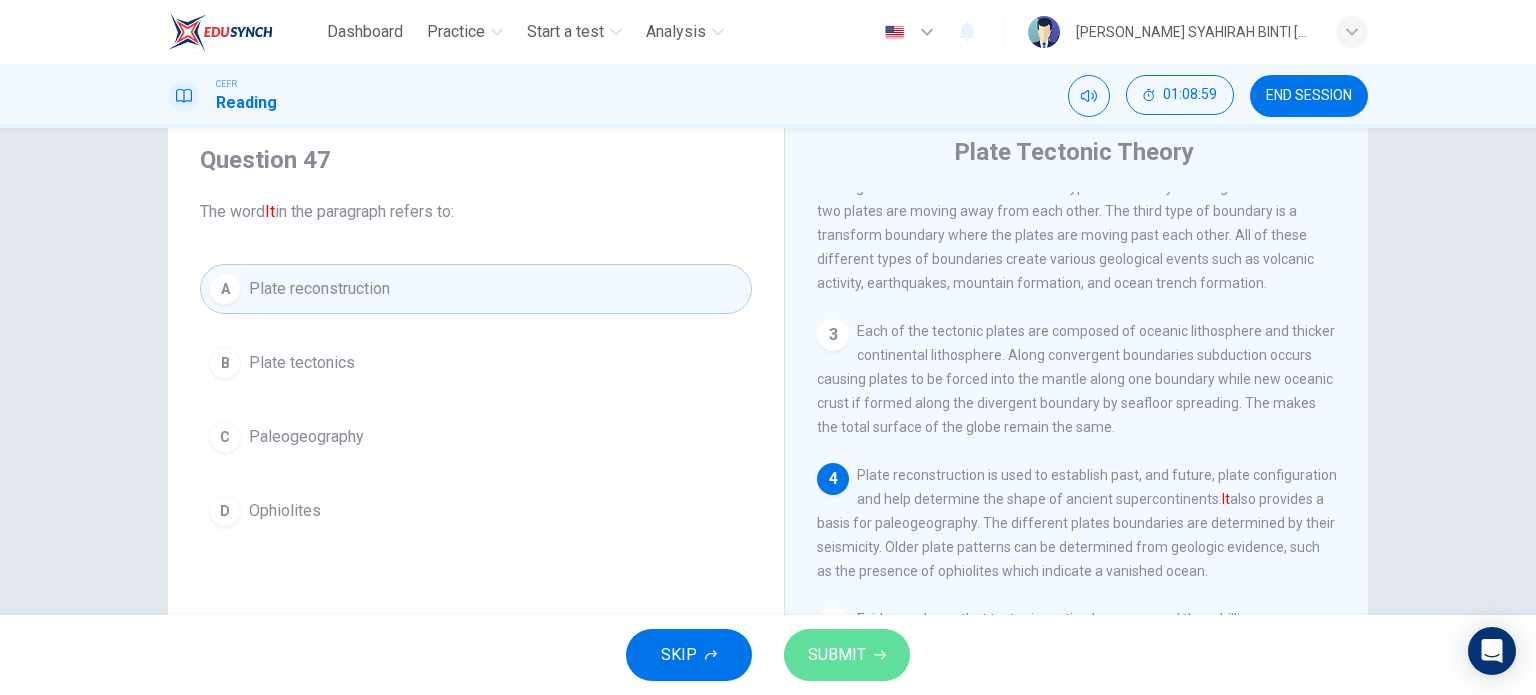 click on "SUBMIT" at bounding box center [837, 655] 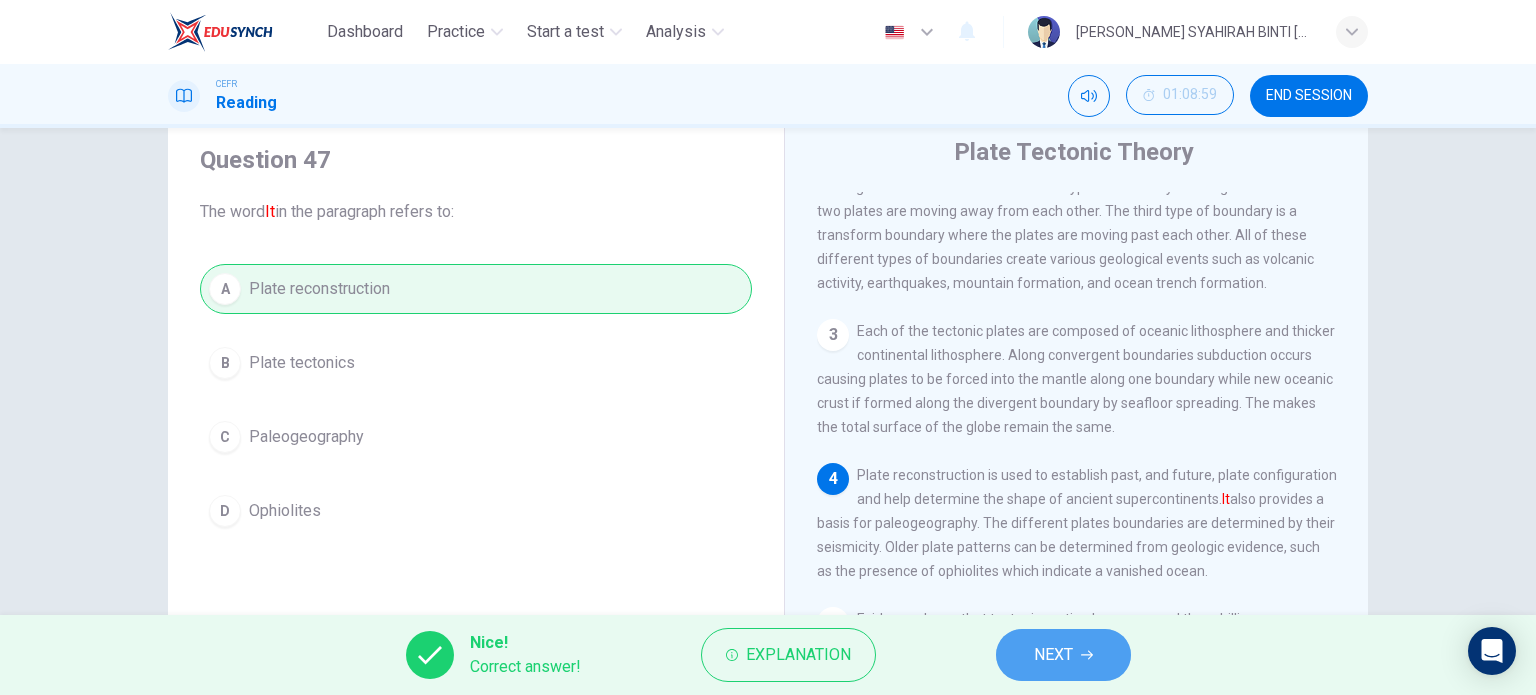 click 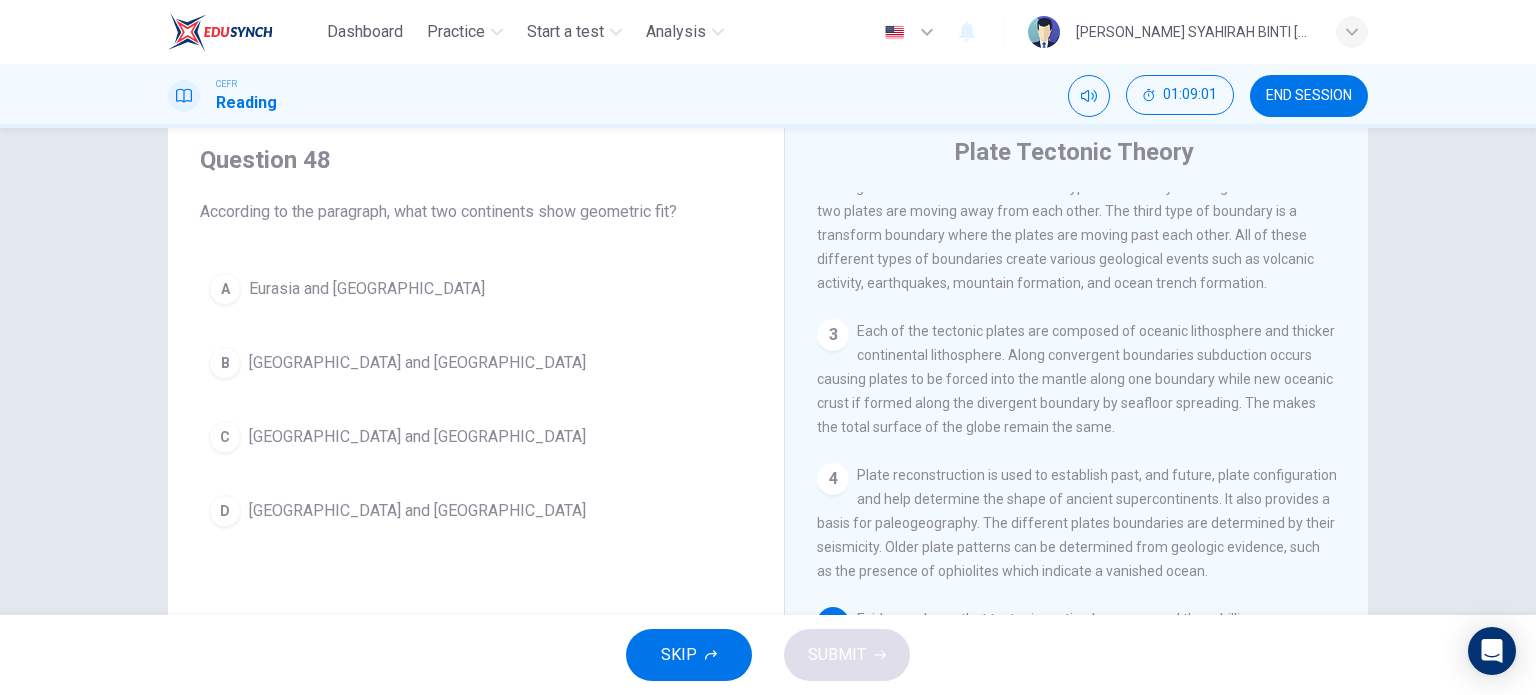 click on "Plate reconstruction is used to establish past, and future, plate configuration and help determine the shape of ancient supercontinents. It also provides a basis for paleogeography. The different plates boundaries are determined by their seismicity. Older plate patterns can be determined from geologic evidence, such as the presence of ophiolites which indicate a vanished ocean." at bounding box center (1077, 523) 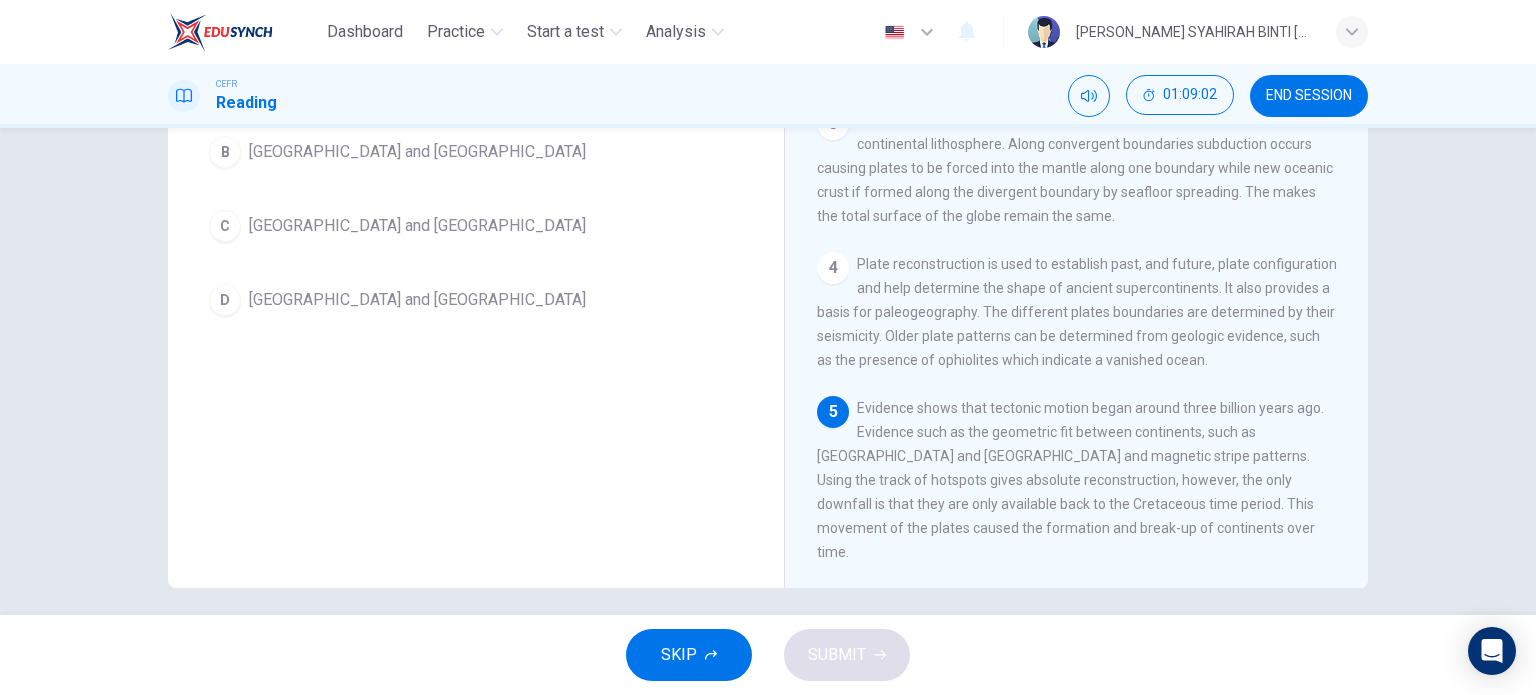 scroll, scrollTop: 288, scrollLeft: 0, axis: vertical 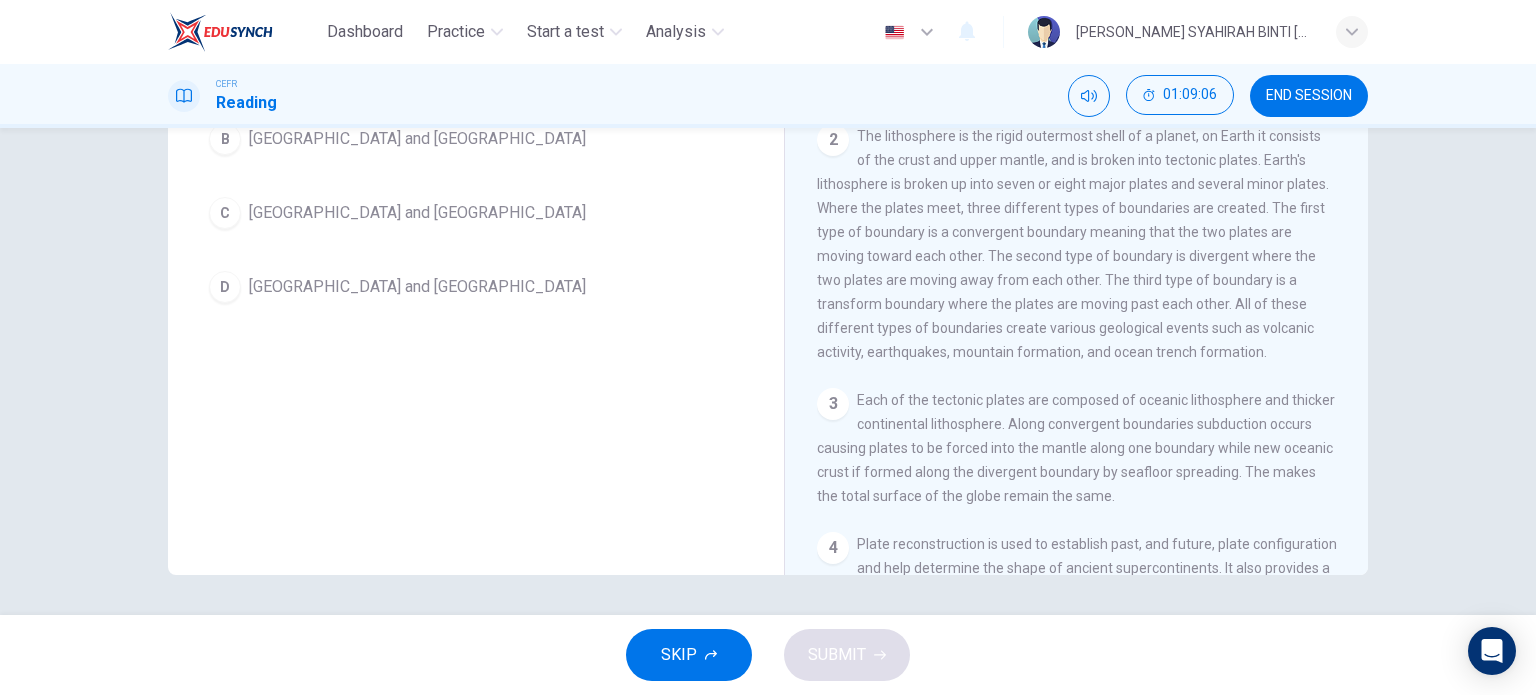 click on "Question 48 According to the paragraph, what two continents show geometric fit? A Eurasia and [GEOGRAPHIC_DATA] B [GEOGRAPHIC_DATA] and [GEOGRAPHIC_DATA] C [GEOGRAPHIC_DATA] and [GEOGRAPHIC_DATA] D [GEOGRAPHIC_DATA] and [GEOGRAPHIC_DATA]" at bounding box center [476, 237] 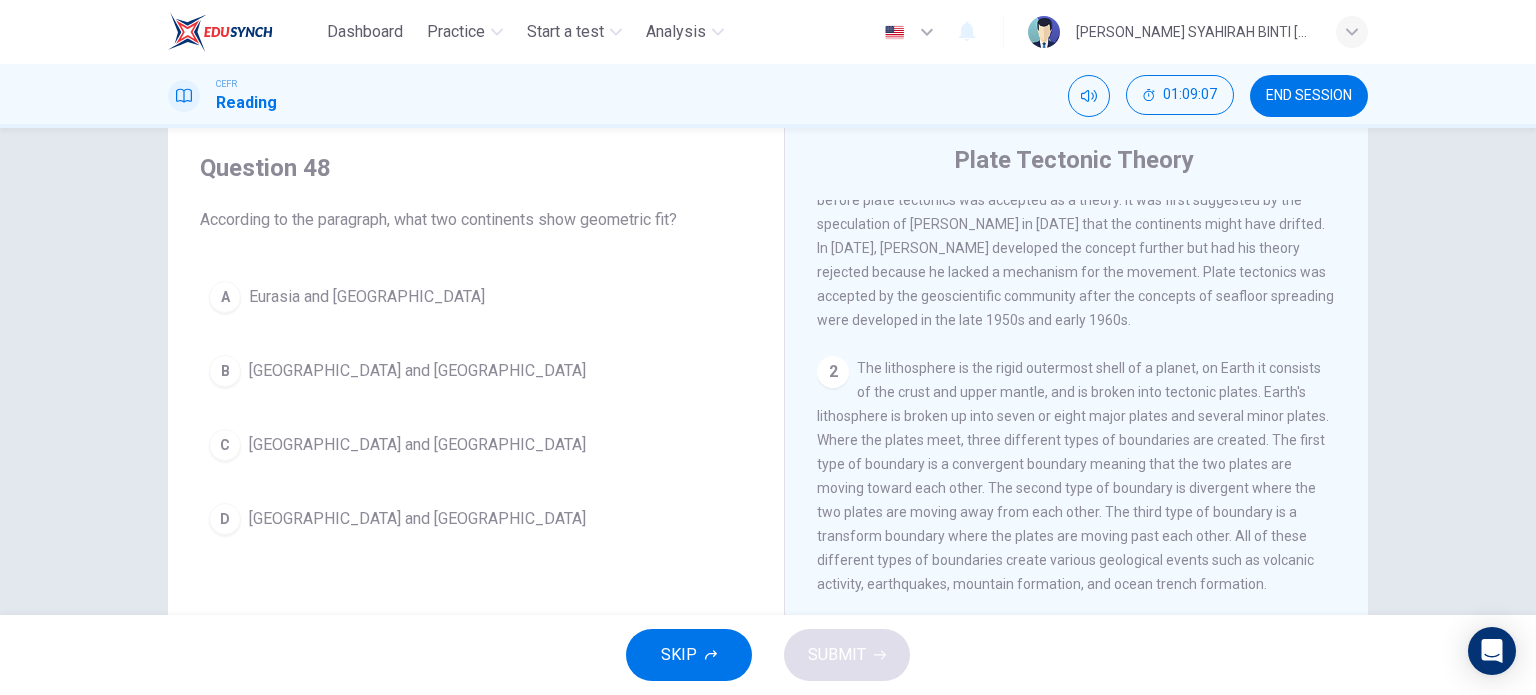 scroll, scrollTop: 48, scrollLeft: 0, axis: vertical 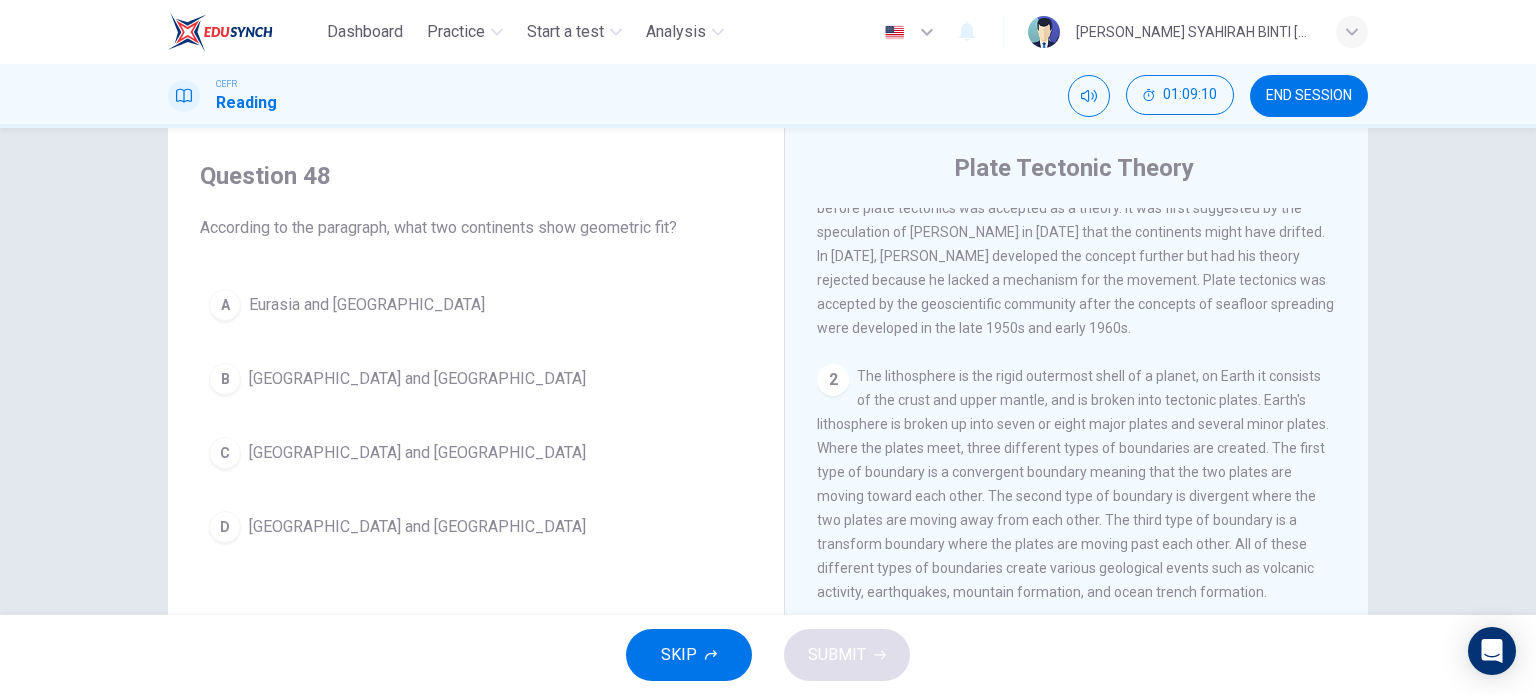 click on "The lithosphere is the rigid outermost shell of a planet, on Earth it consists of the crust and upper mantle, and is broken into tectonic plates. Earth's lithosphere is broken up into seven or eight major plates and several minor plates. Where the plates meet, three different types of boundaries are created. The first type of boundary is a convergent boundary meaning that the two plates are moving toward each other. The second type of boundary is divergent where the two plates are moving away from each other. The third type of boundary is a transform boundary where the plates are moving past each other. All of these different types of boundaries create various geological events such as volcanic activity, earthquakes, mountain formation, and ocean trench formation." at bounding box center (1073, 484) 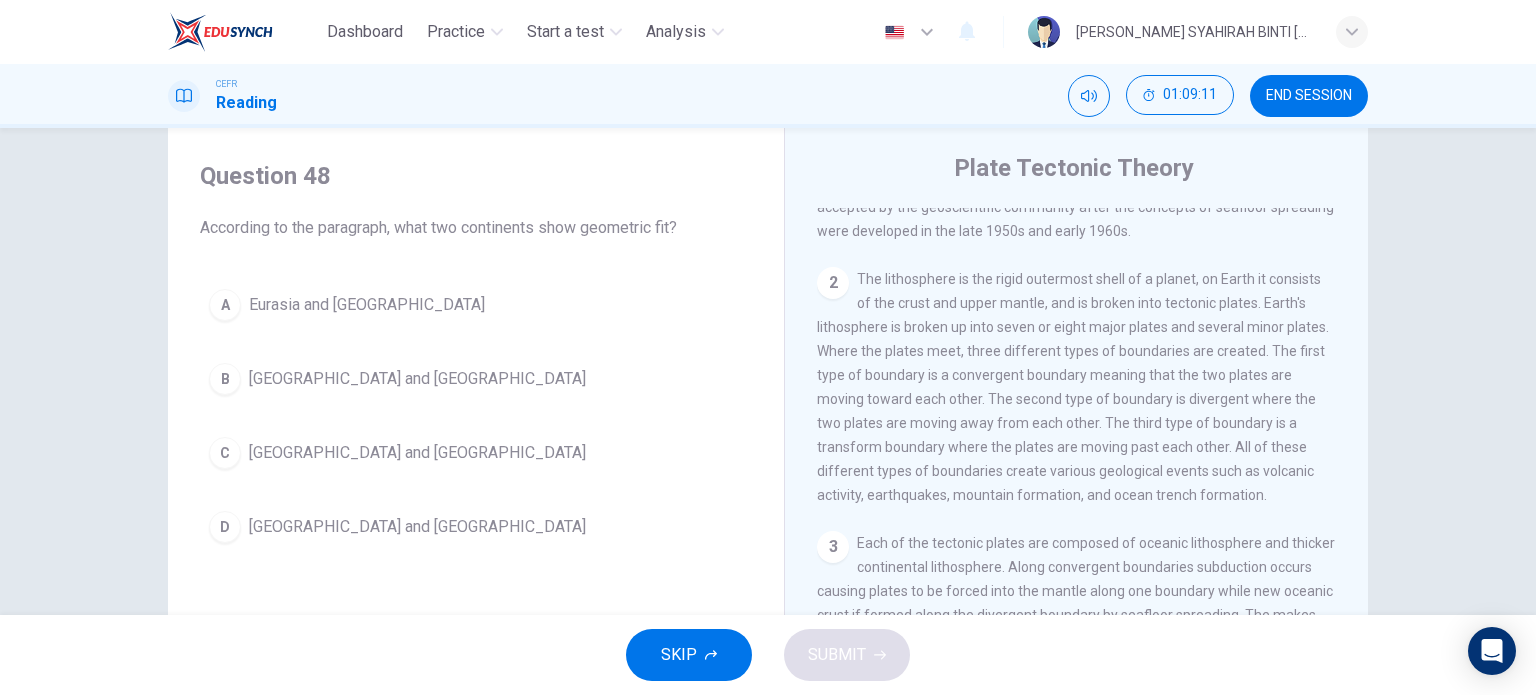 scroll, scrollTop: 296, scrollLeft: 0, axis: vertical 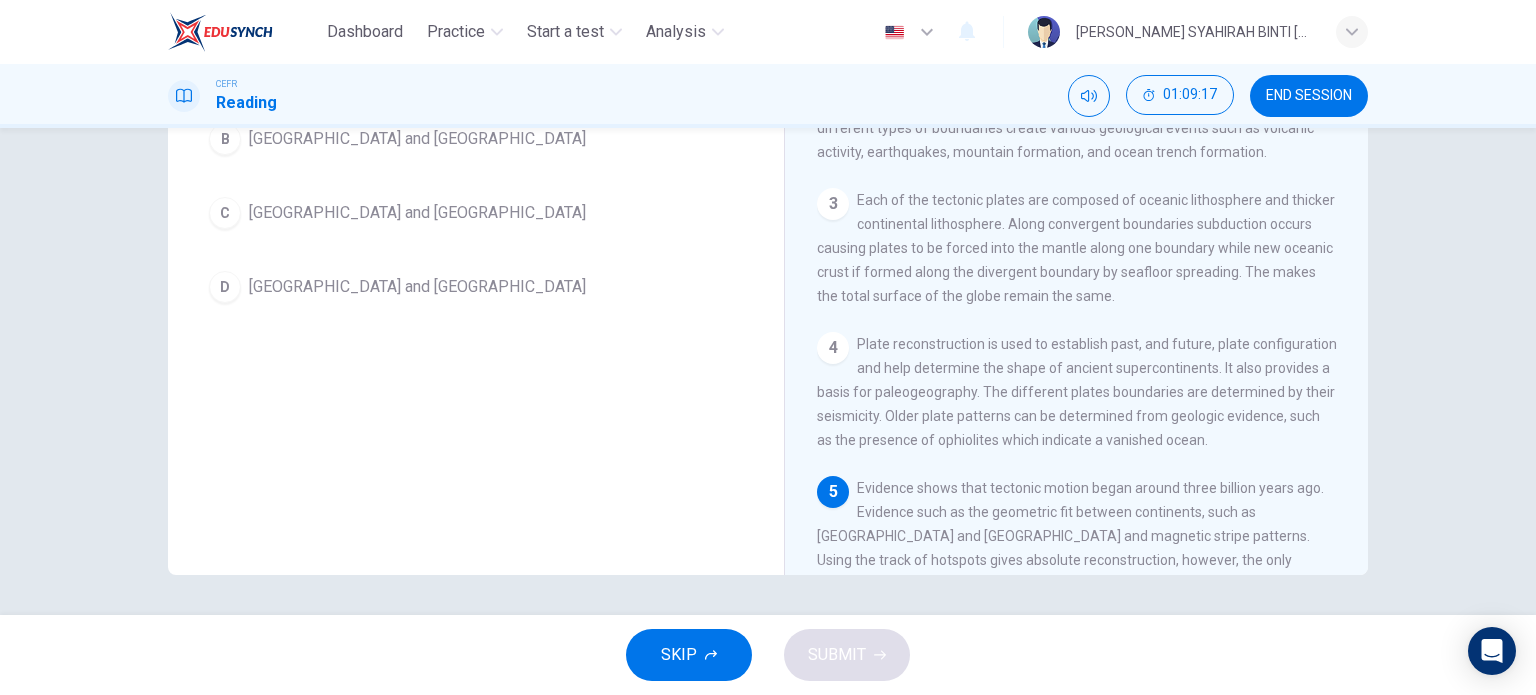 click on "Question 48 According to the paragraph, what two continents show geometric fit? A Eurasia and [GEOGRAPHIC_DATA] B [GEOGRAPHIC_DATA] and [GEOGRAPHIC_DATA] C [GEOGRAPHIC_DATA] and [GEOGRAPHIC_DATA] D [GEOGRAPHIC_DATA] and [GEOGRAPHIC_DATA]" at bounding box center [476, 237] 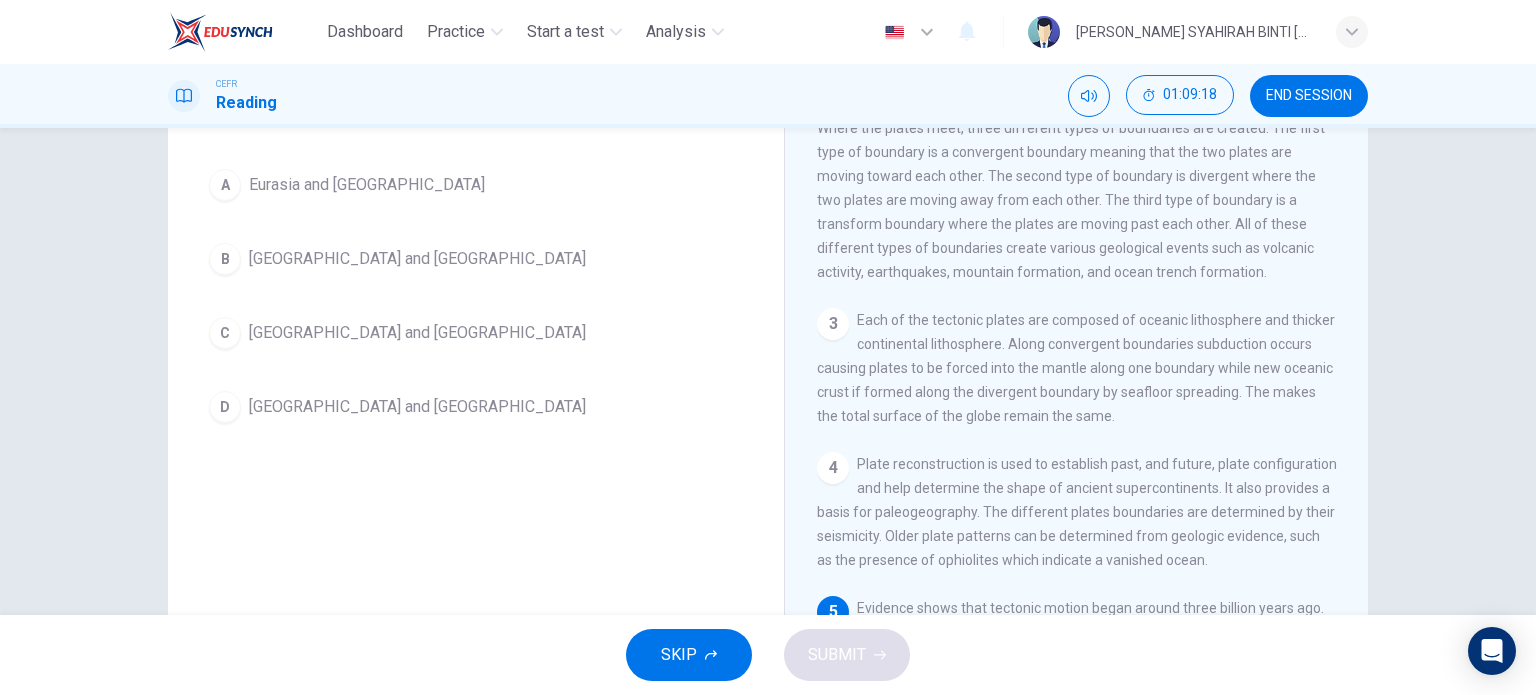 scroll, scrollTop: 128, scrollLeft: 0, axis: vertical 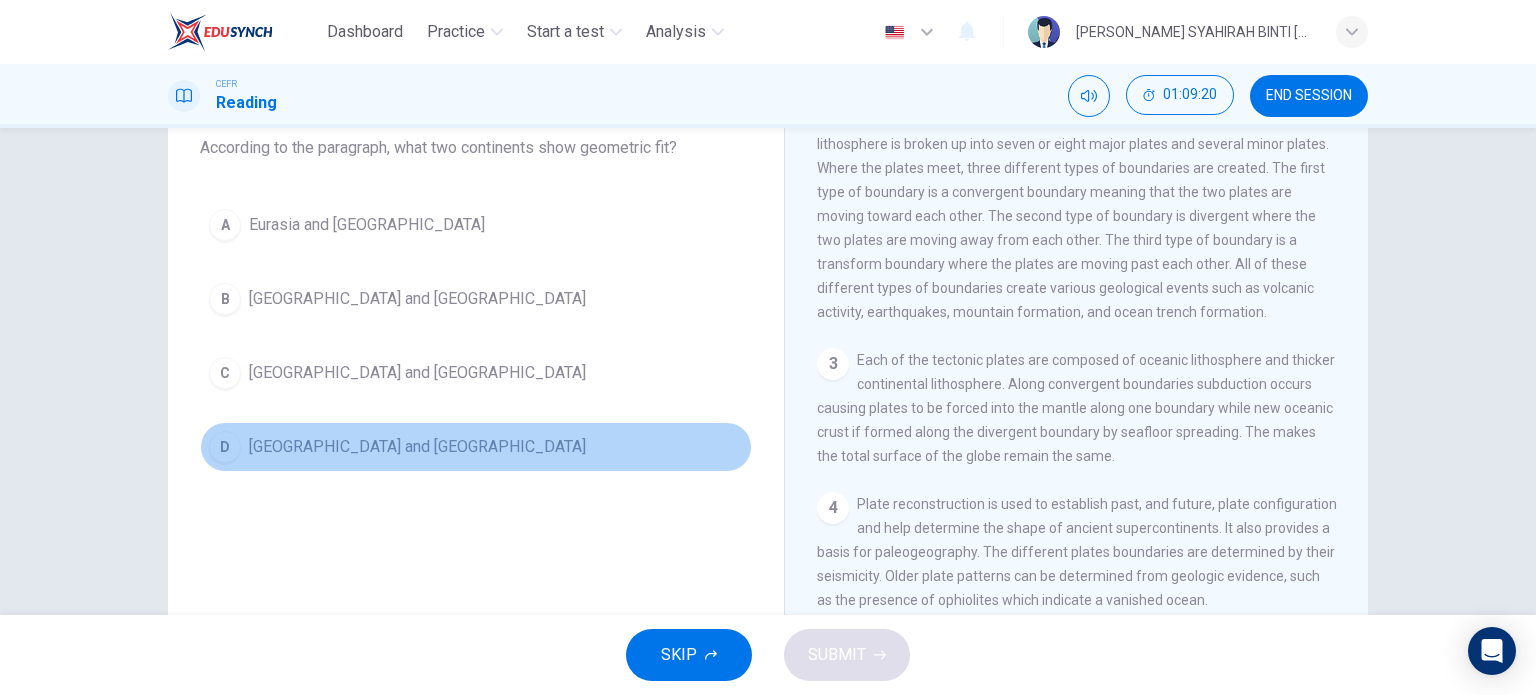 click on "[GEOGRAPHIC_DATA] and [GEOGRAPHIC_DATA]" at bounding box center [417, 447] 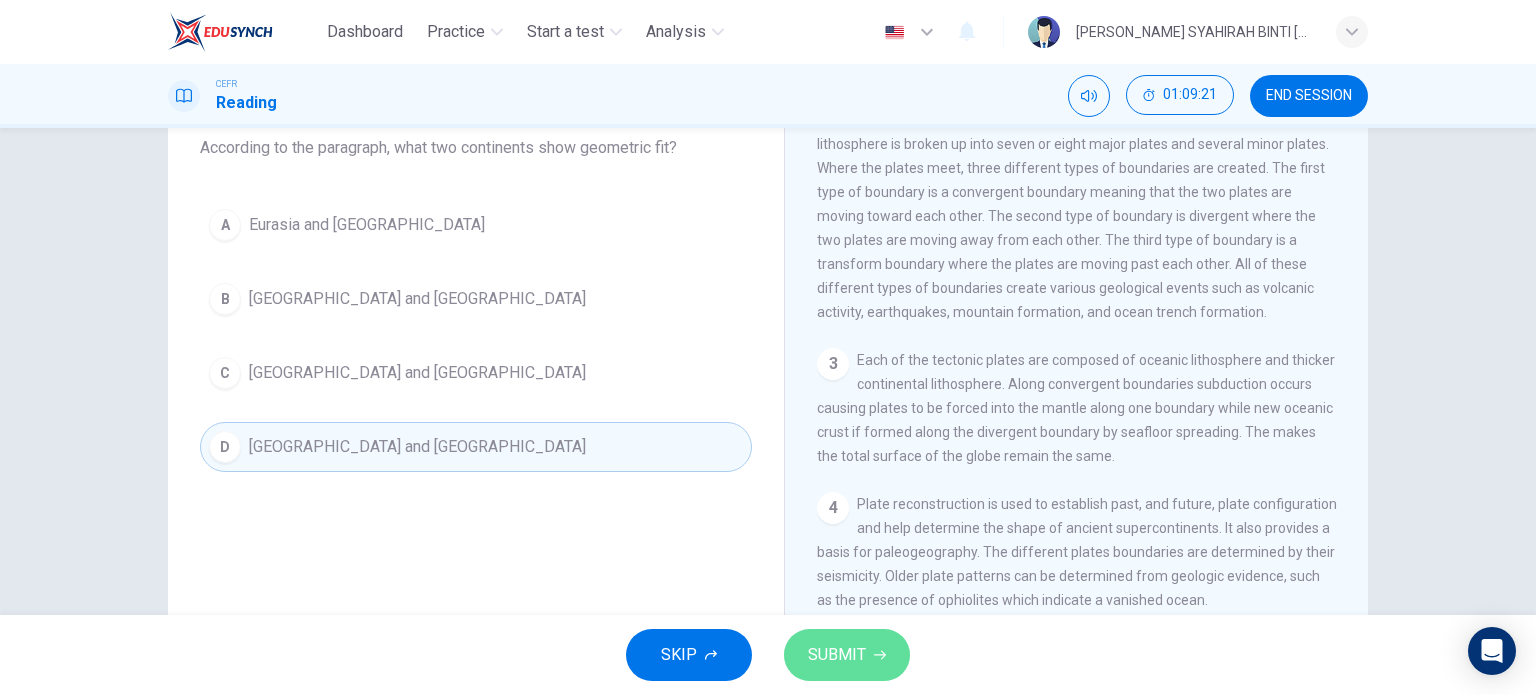click on "SUBMIT" at bounding box center (847, 655) 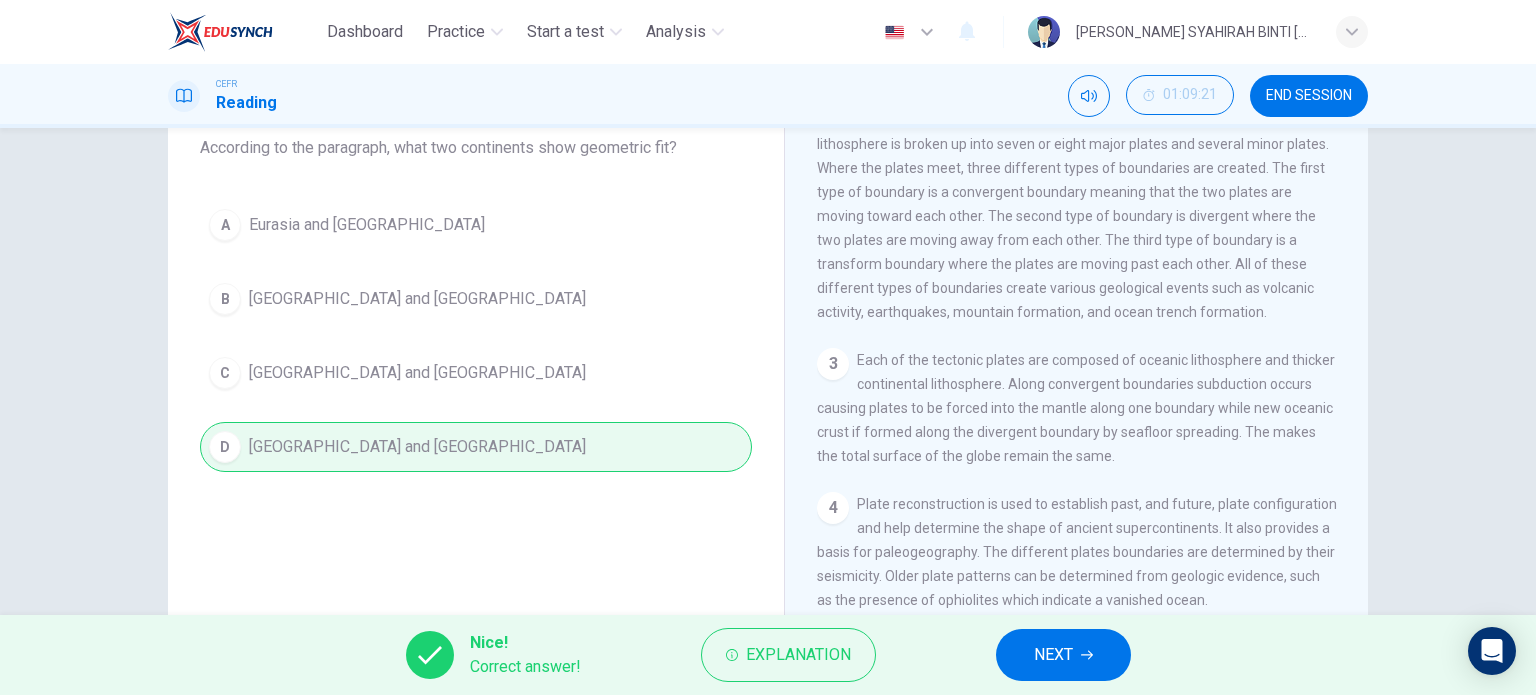 click on "NEXT" at bounding box center (1053, 655) 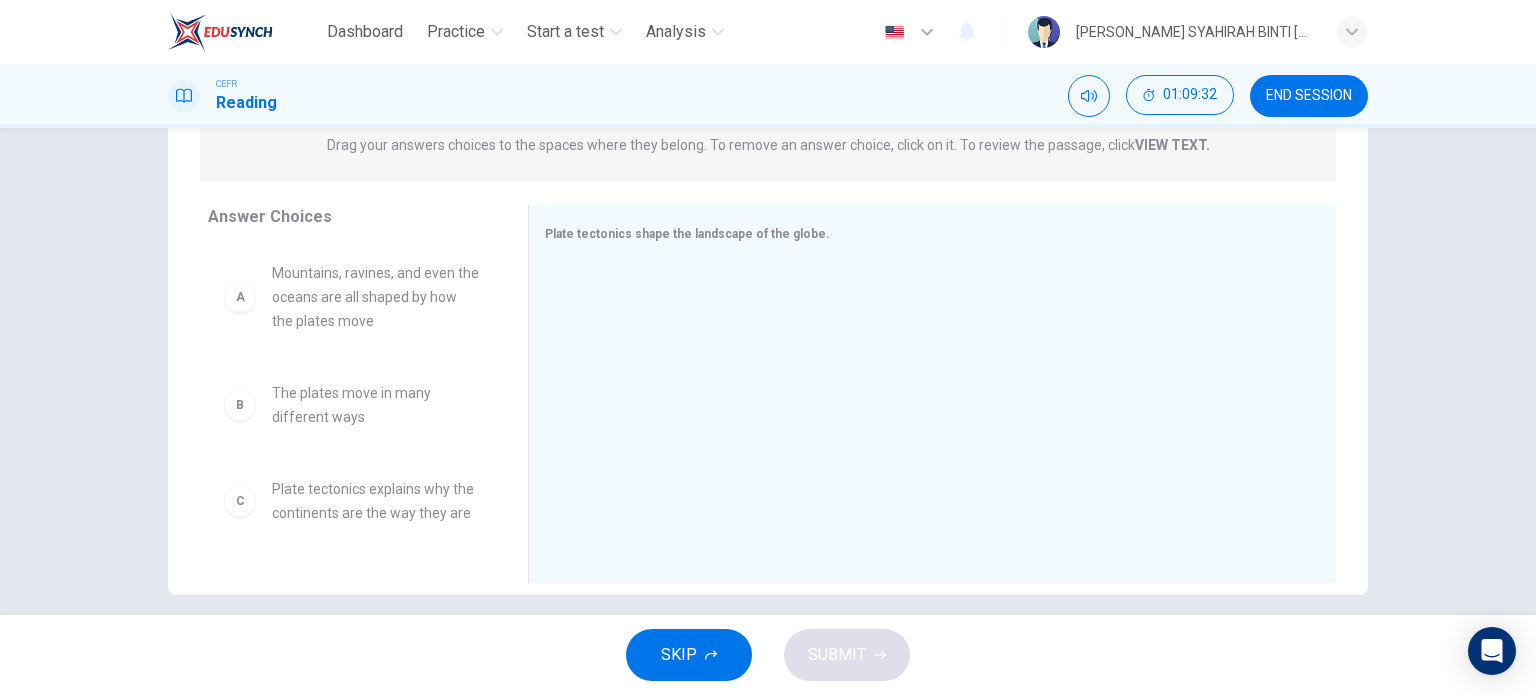 scroll, scrollTop: 270, scrollLeft: 0, axis: vertical 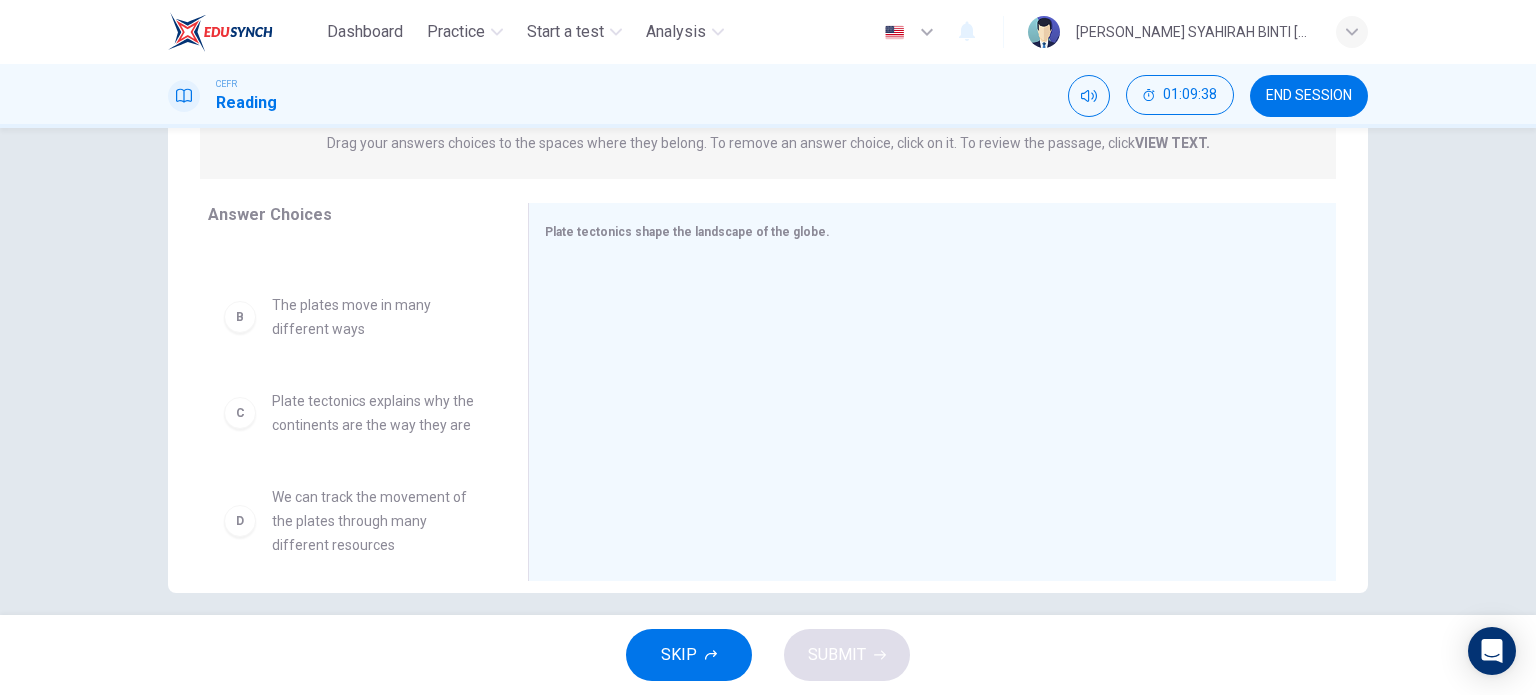 click on "Plate tectonics explains why the continents are the way they are" at bounding box center [376, 413] 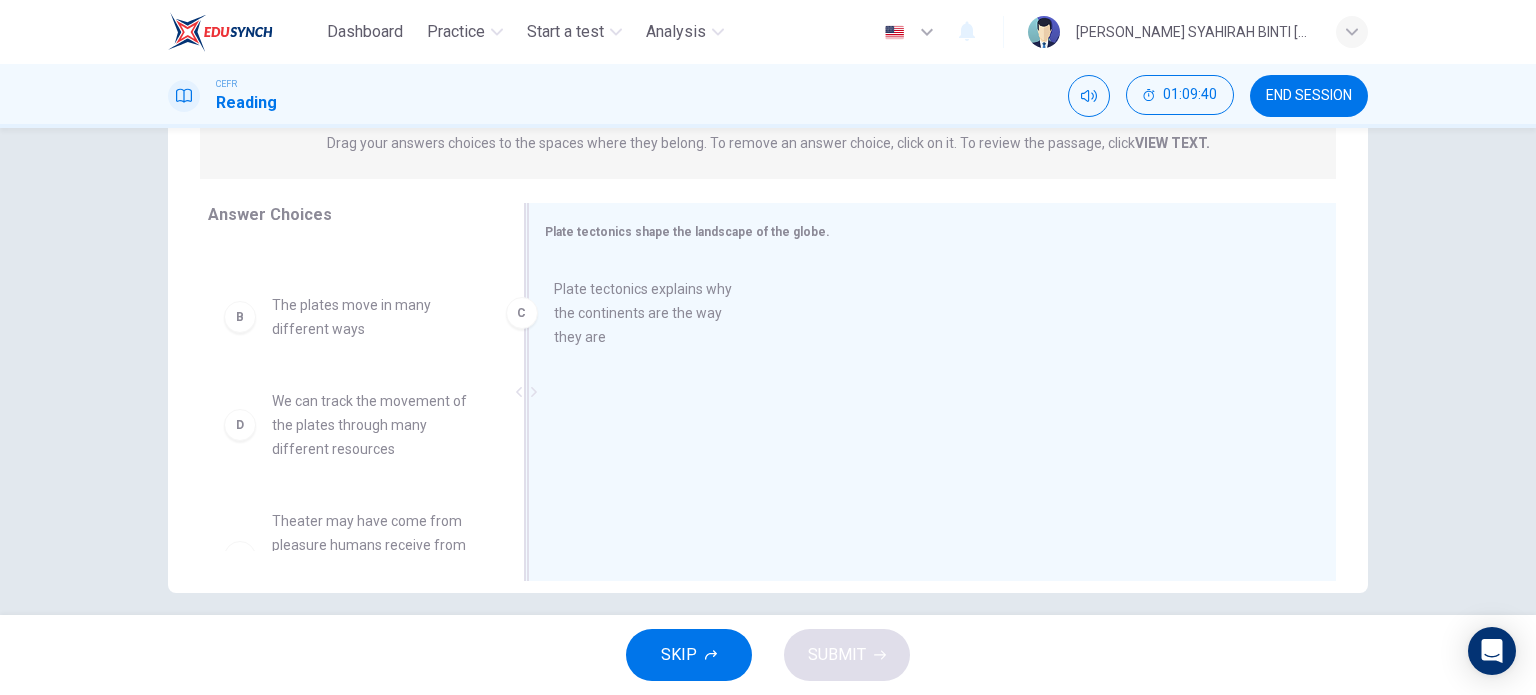 drag, startPoint x: 348, startPoint y: 422, endPoint x: 648, endPoint y: 304, distance: 322.37247 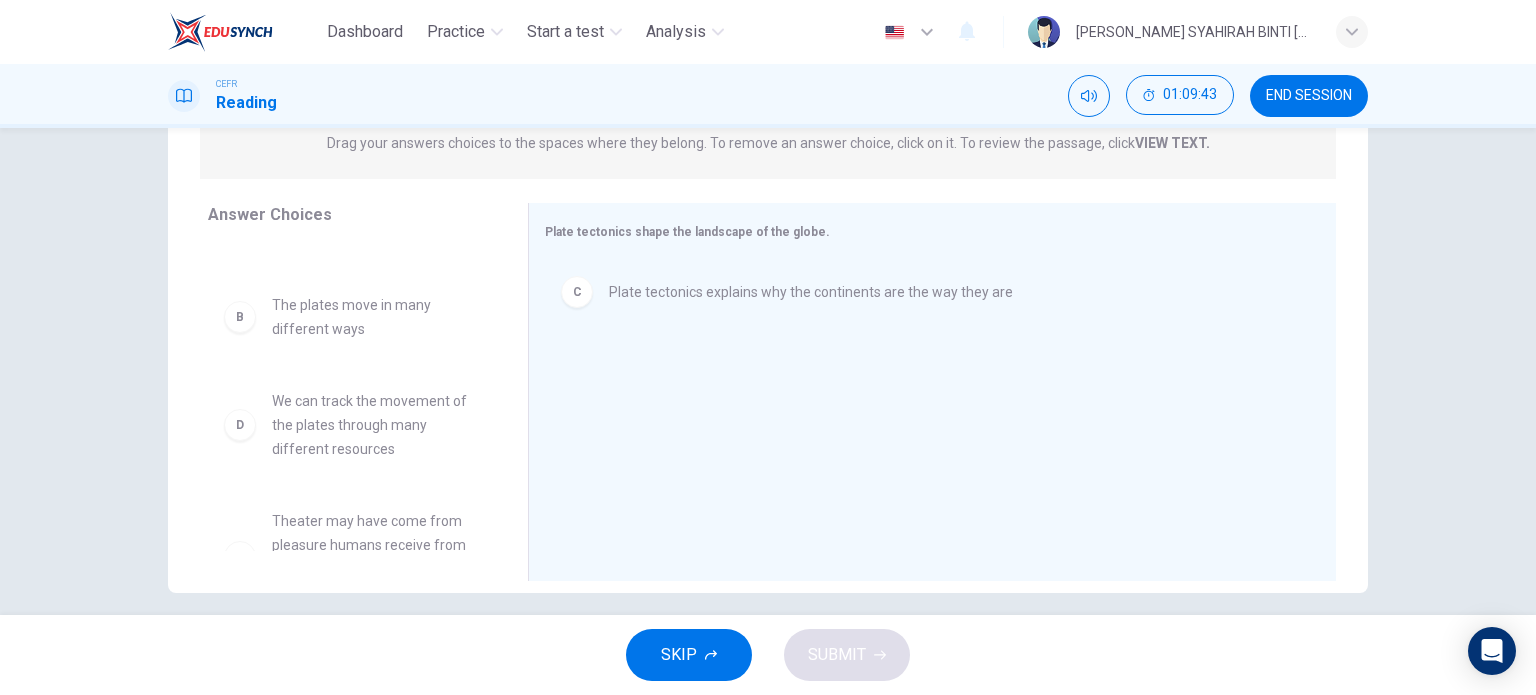 click on "A Mountains, ravines, and even the oceans are all shaped by how the plates move B The plates move in many different ways D We can track the movement of the plates through many different resources E Theater may have come from pleasure humans receive from storytelling and moving rhythmically F By looking at the way the plates move and affect the landscape, scientists can predict what the world will look like in the future" at bounding box center [360, 397] 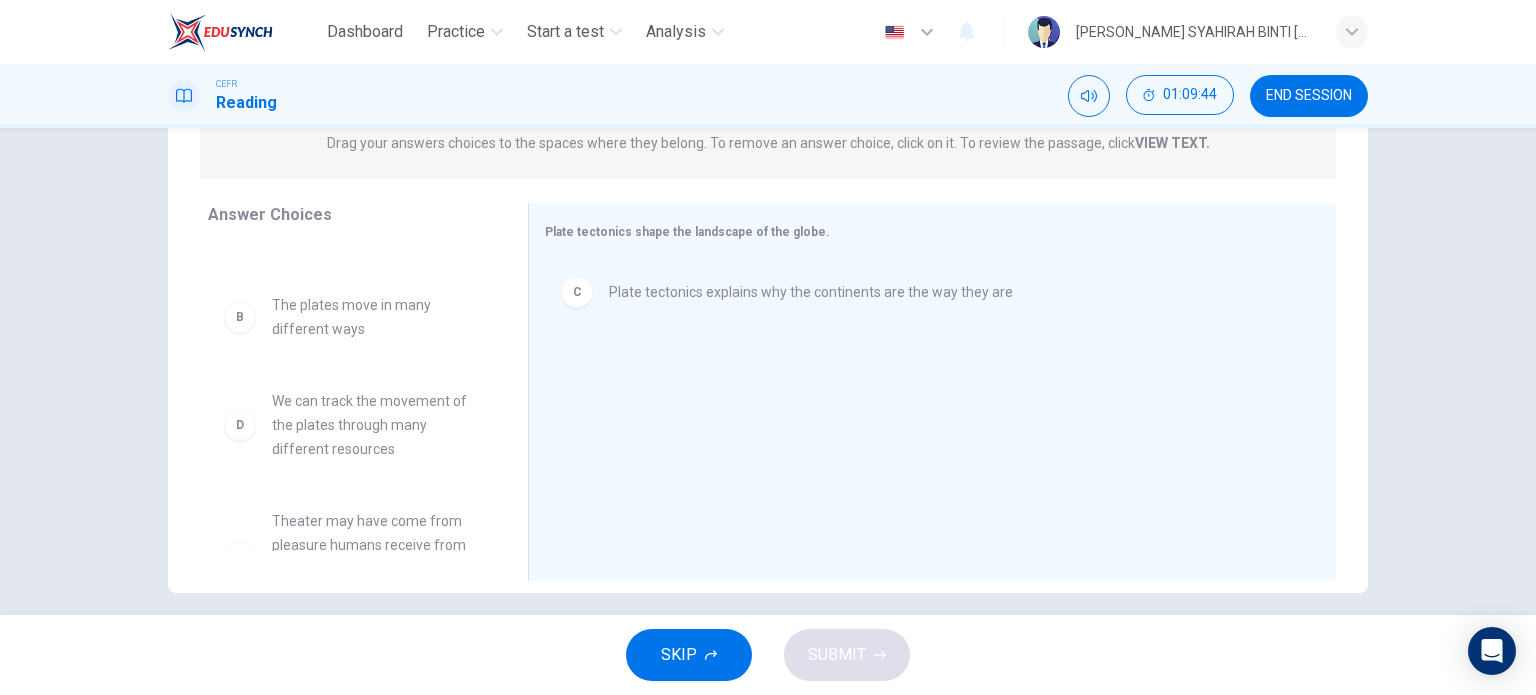 drag, startPoint x: 491, startPoint y: 405, endPoint x: 492, endPoint y: 439, distance: 34.0147 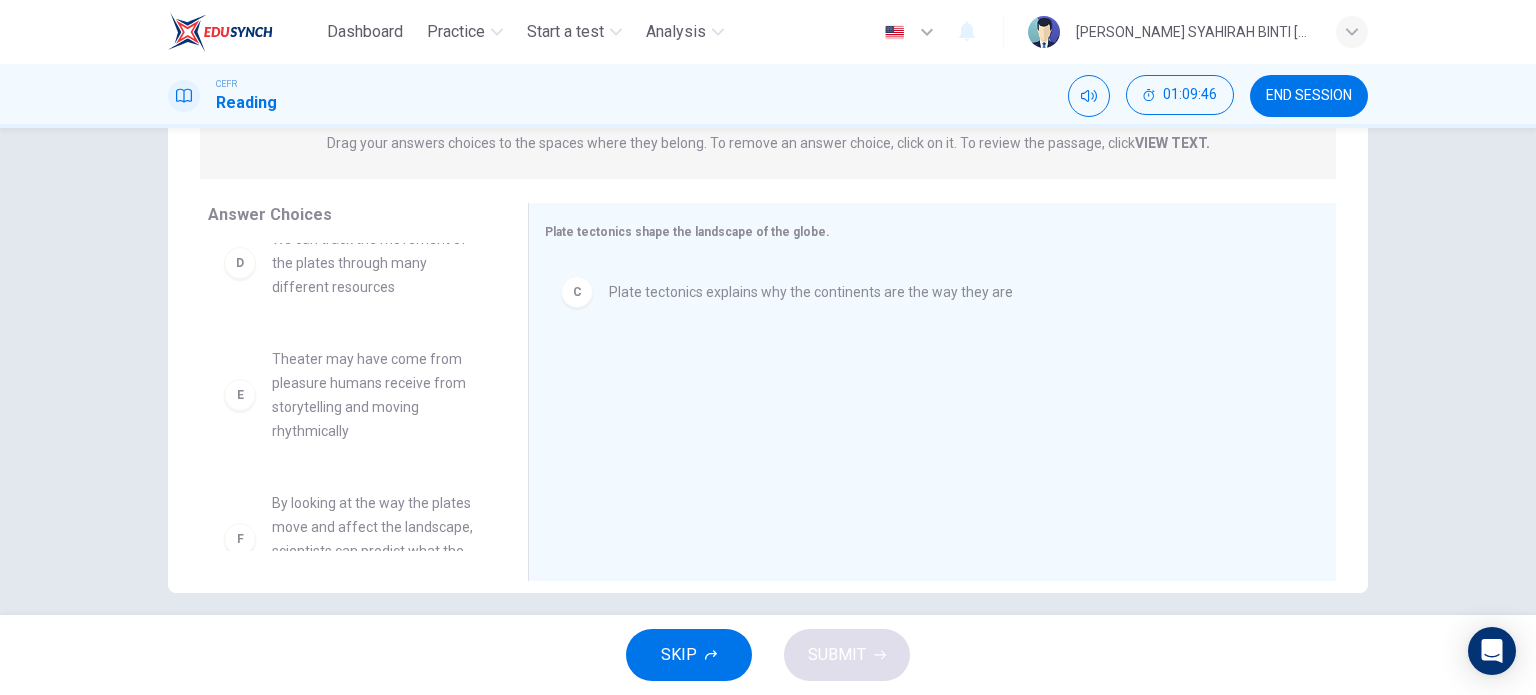 scroll, scrollTop: 300, scrollLeft: 0, axis: vertical 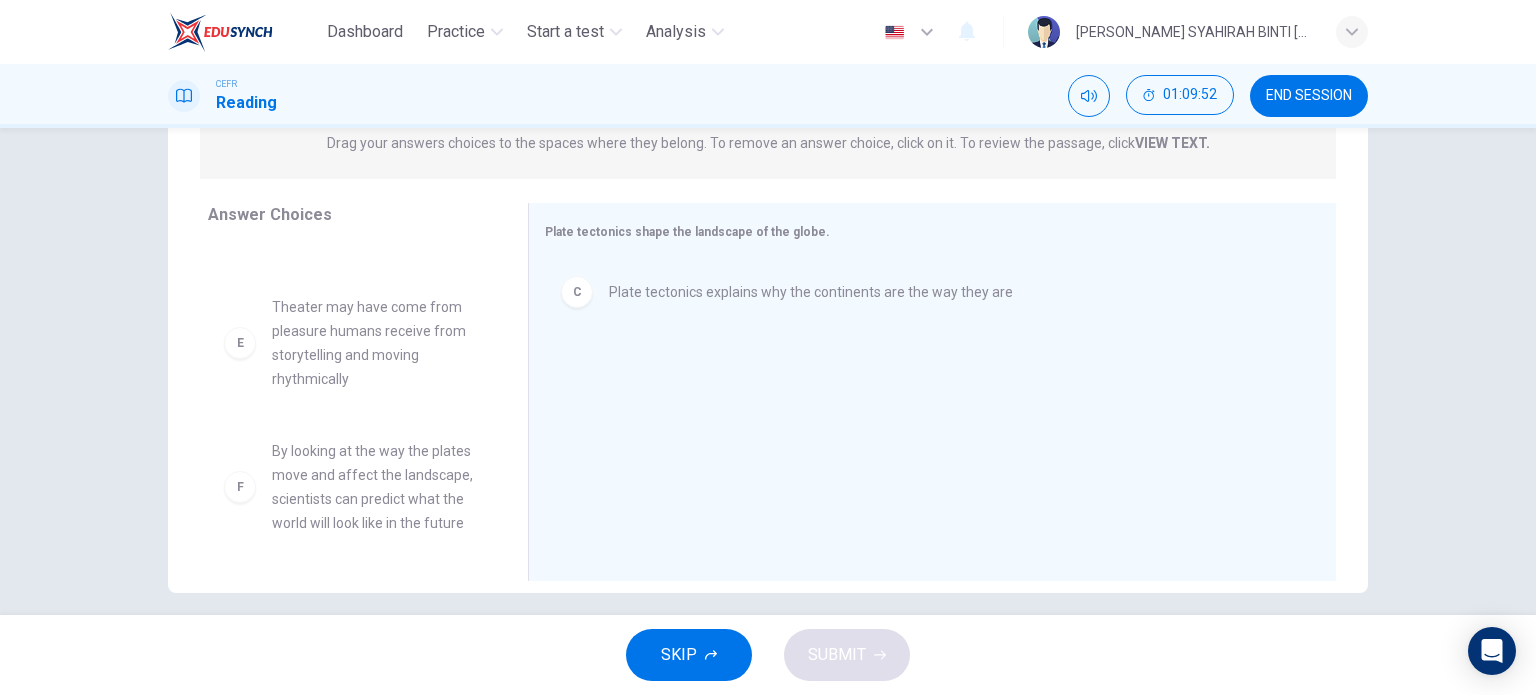 click on "By looking at the way the plates move and affect the landscape, scientists can predict what the world will look like in the future" at bounding box center (376, 487) 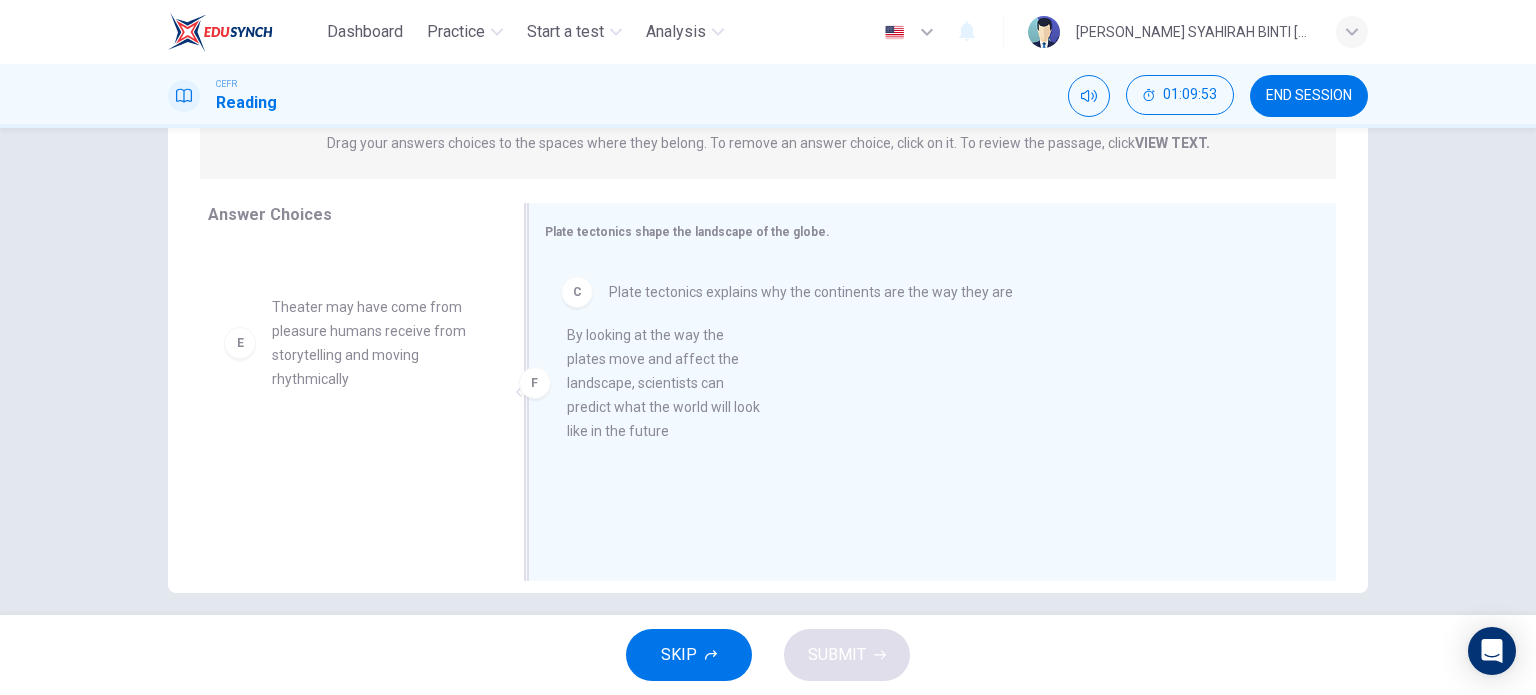 drag, startPoint x: 409, startPoint y: 499, endPoint x: 720, endPoint y: 379, distance: 333.34818 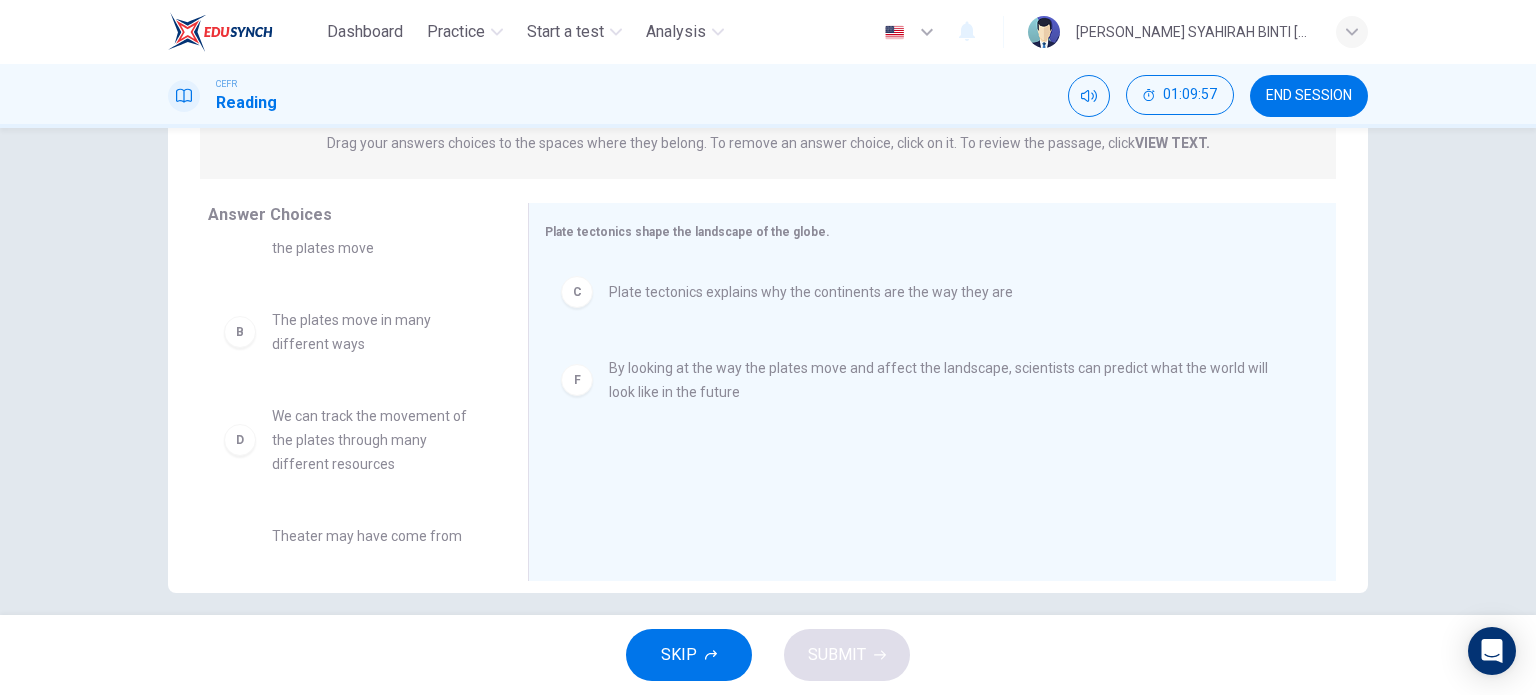 scroll, scrollTop: 0, scrollLeft: 0, axis: both 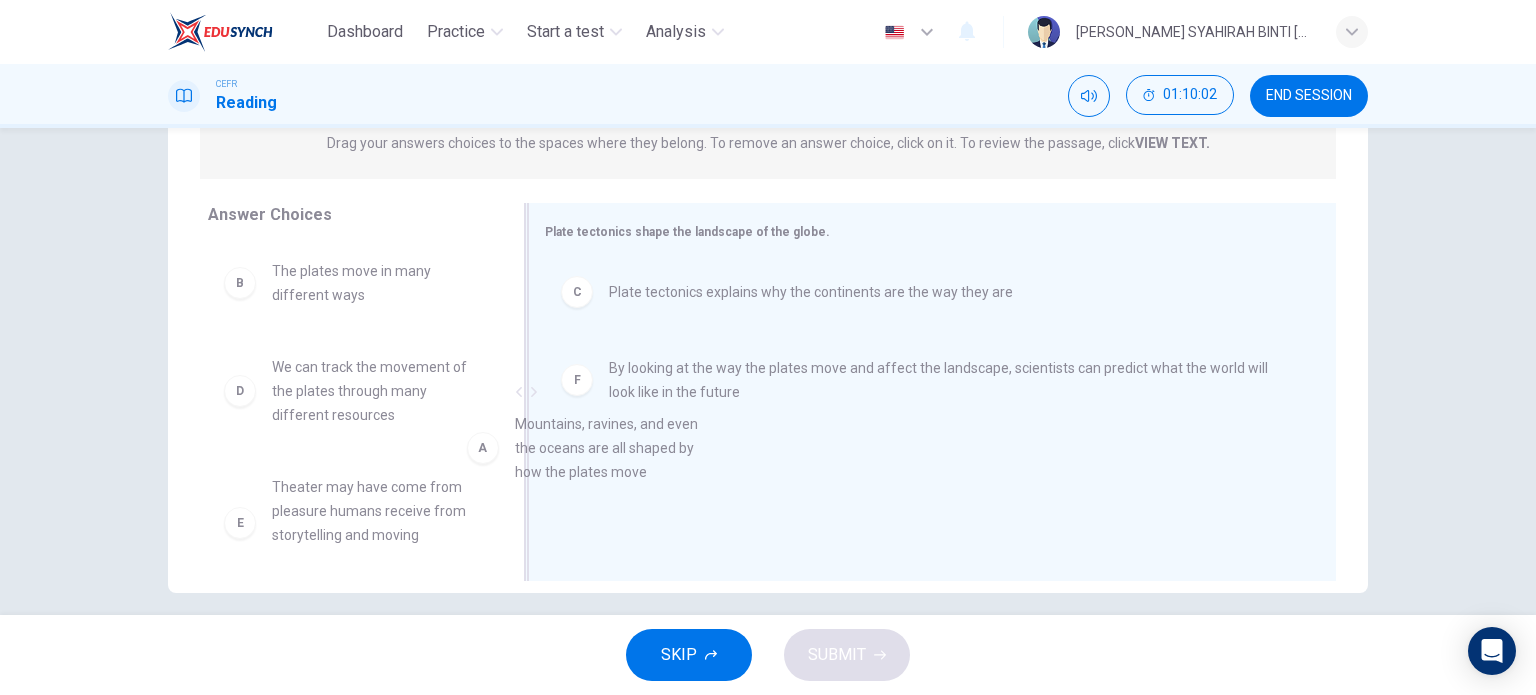 drag, startPoint x: 376, startPoint y: 305, endPoint x: 632, endPoint y: 463, distance: 300.83218 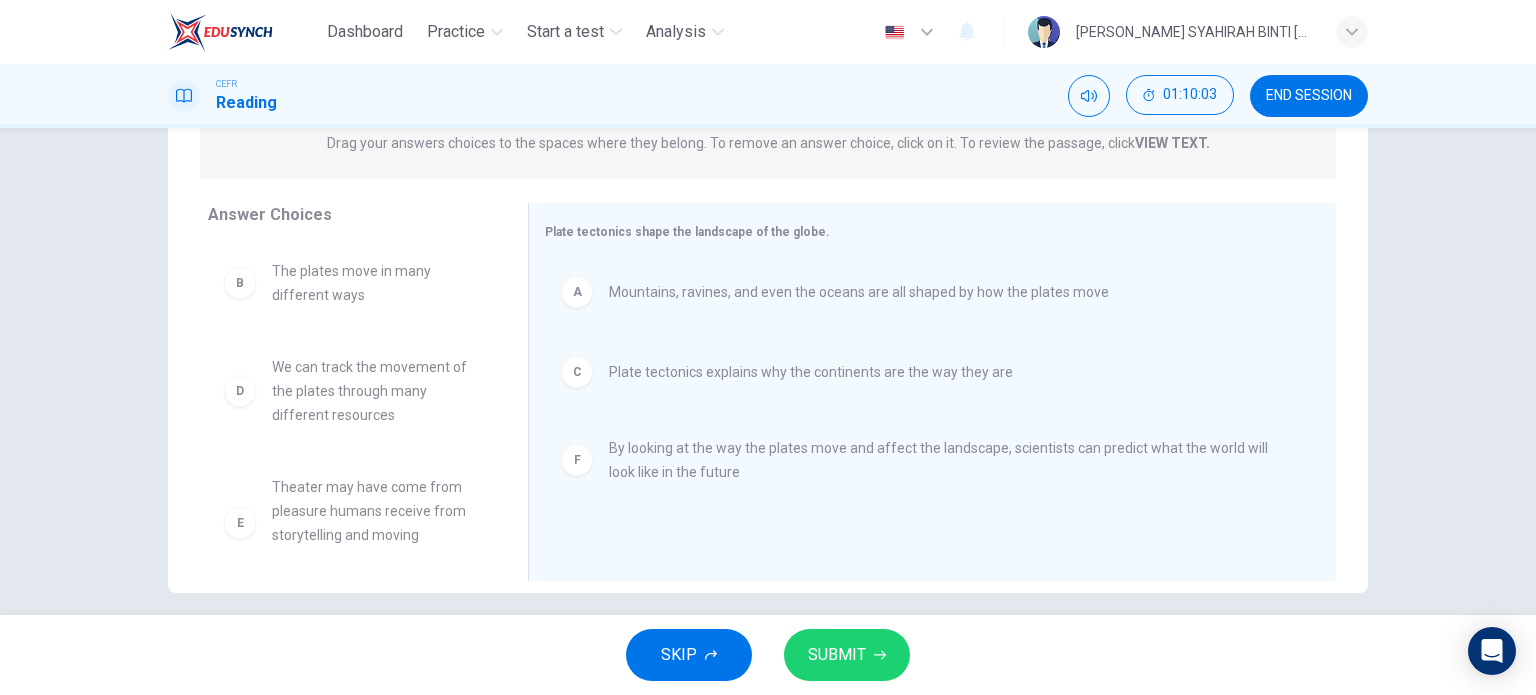 click on "SUBMIT" at bounding box center (837, 655) 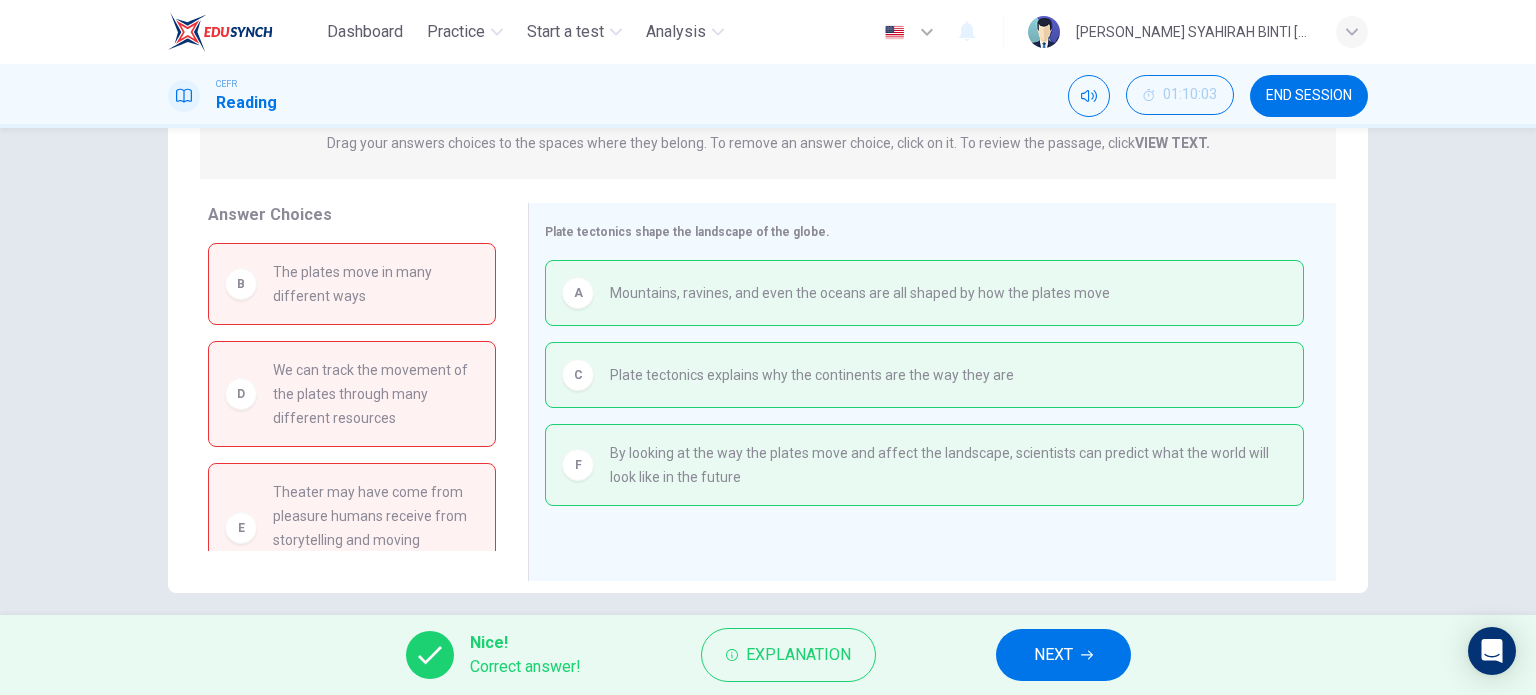 click on "NEXT" at bounding box center (1053, 655) 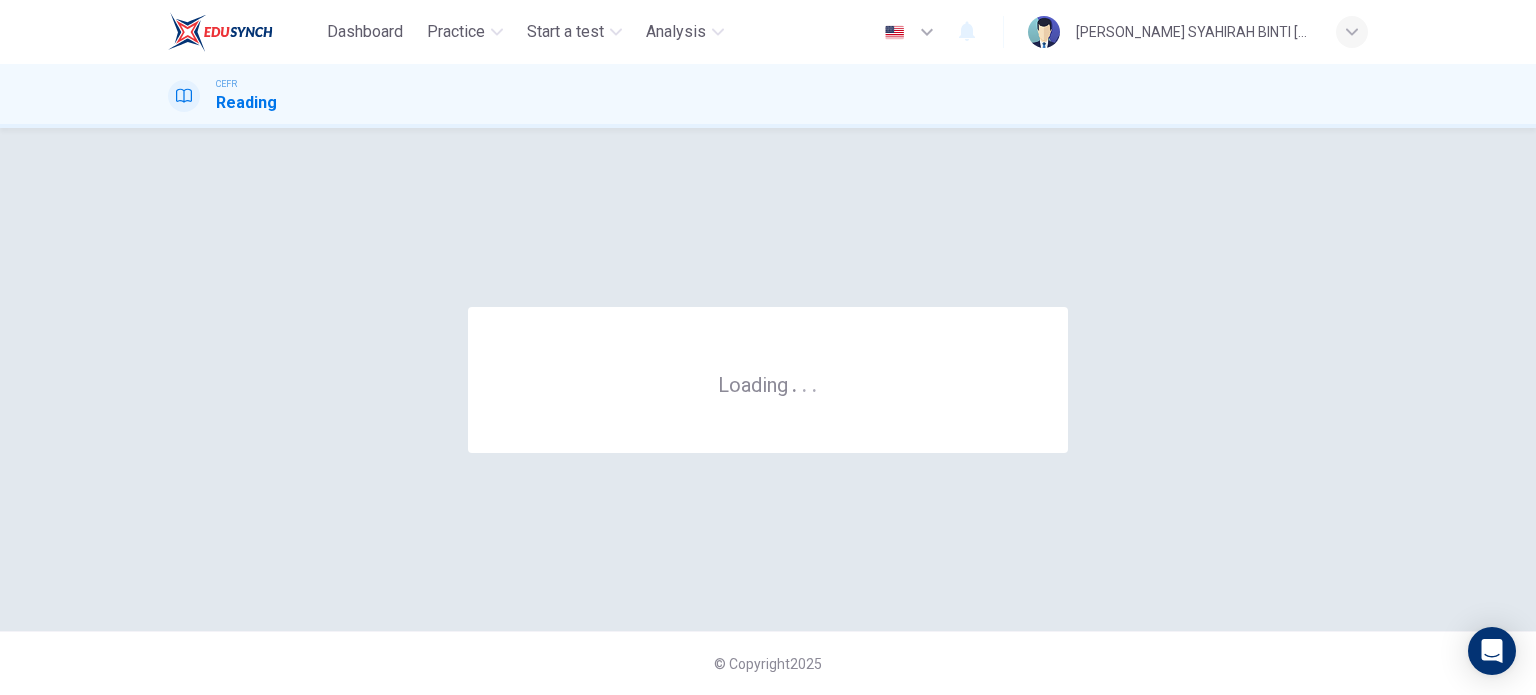 scroll, scrollTop: 0, scrollLeft: 0, axis: both 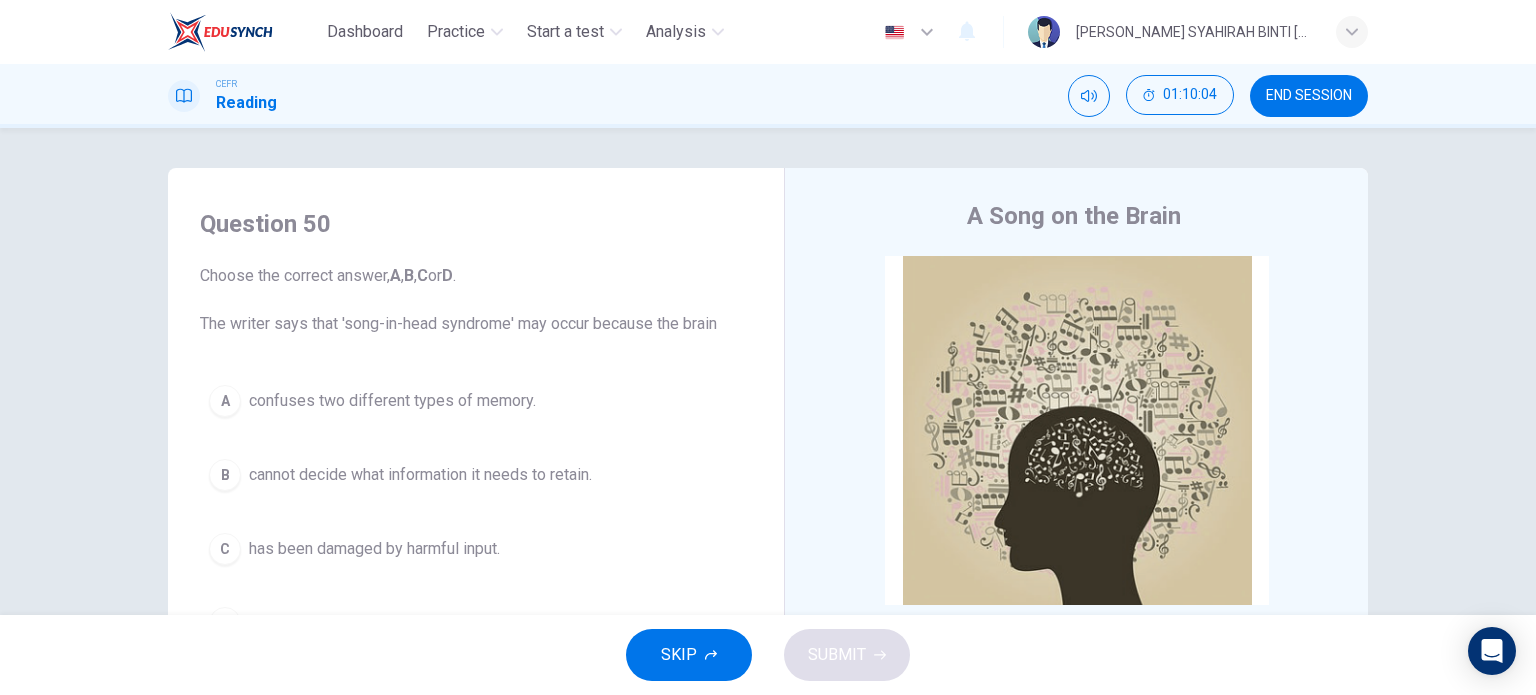click on "END SESSION" at bounding box center (1309, 96) 